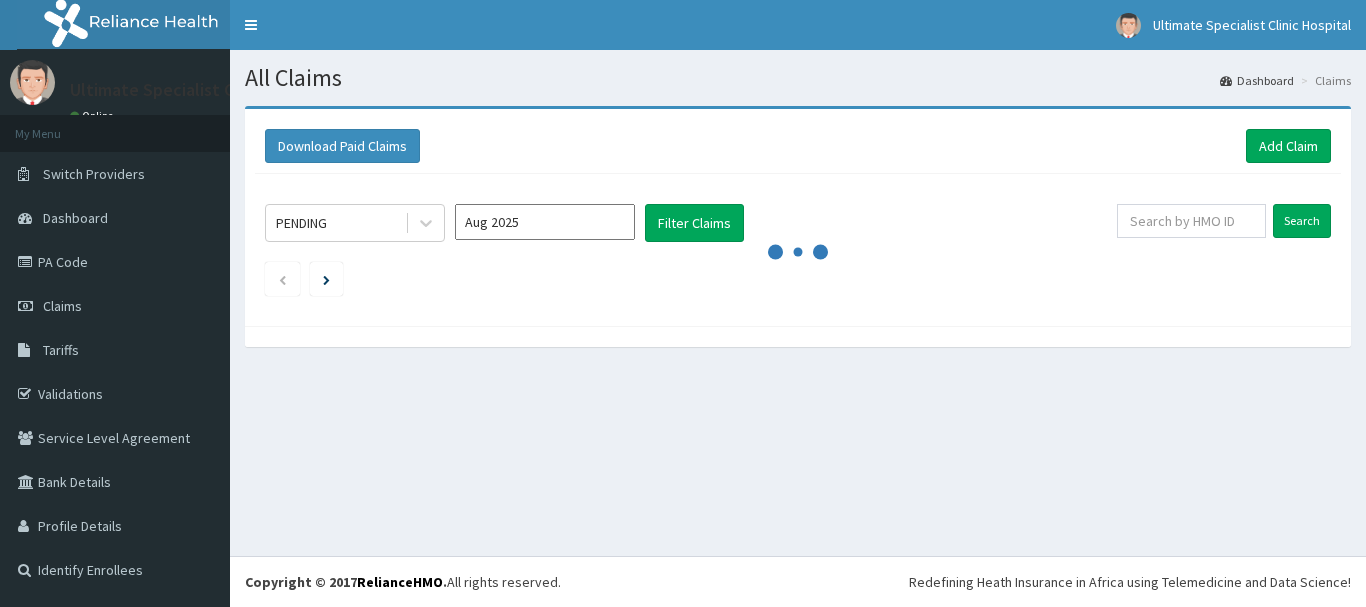 scroll, scrollTop: 0, scrollLeft: 0, axis: both 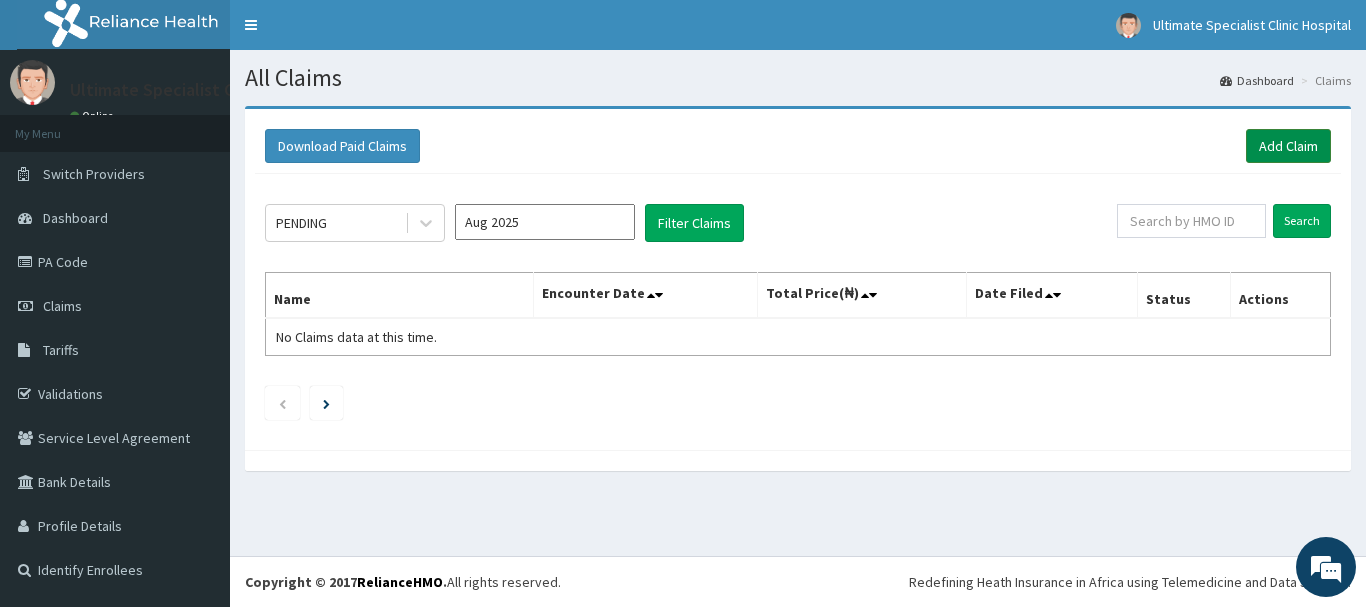 click on "Add Claim" at bounding box center (1288, 146) 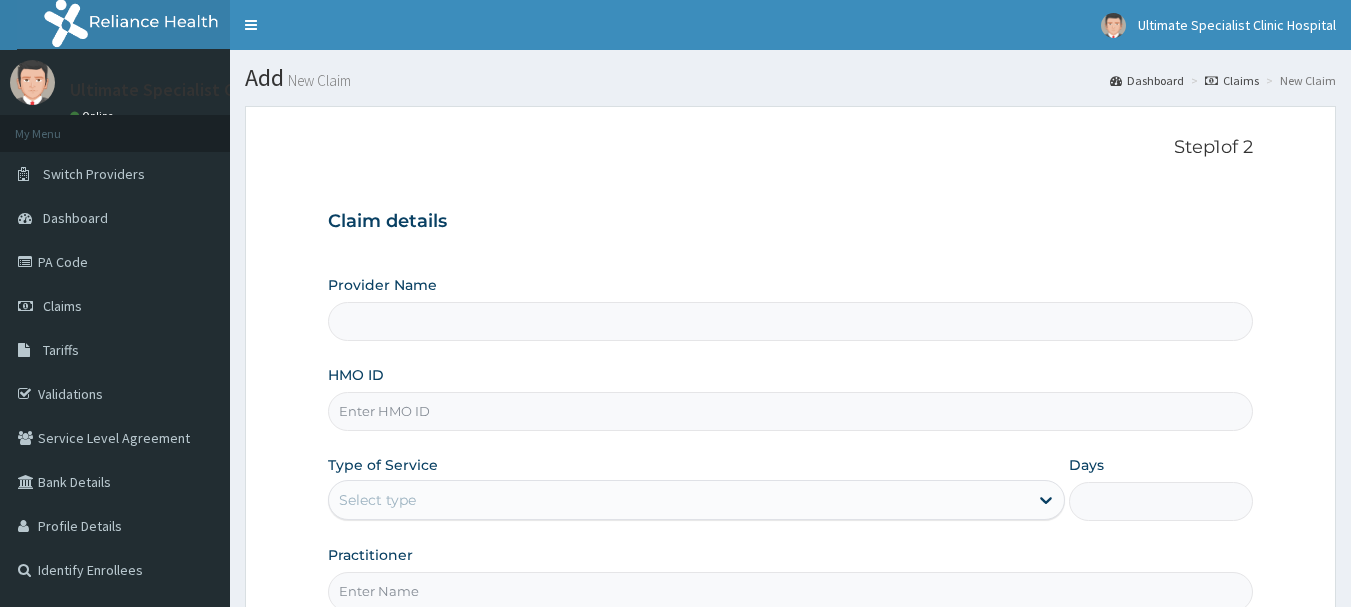 scroll, scrollTop: 0, scrollLeft: 0, axis: both 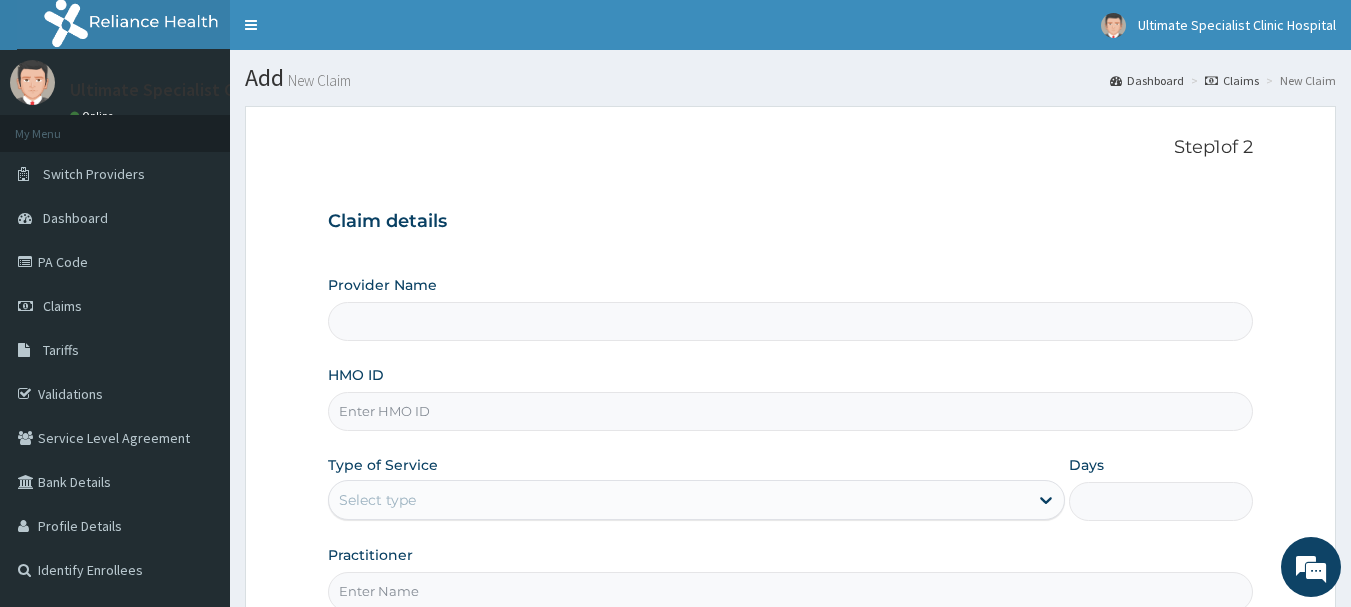 click on "HMO ID" at bounding box center (791, 411) 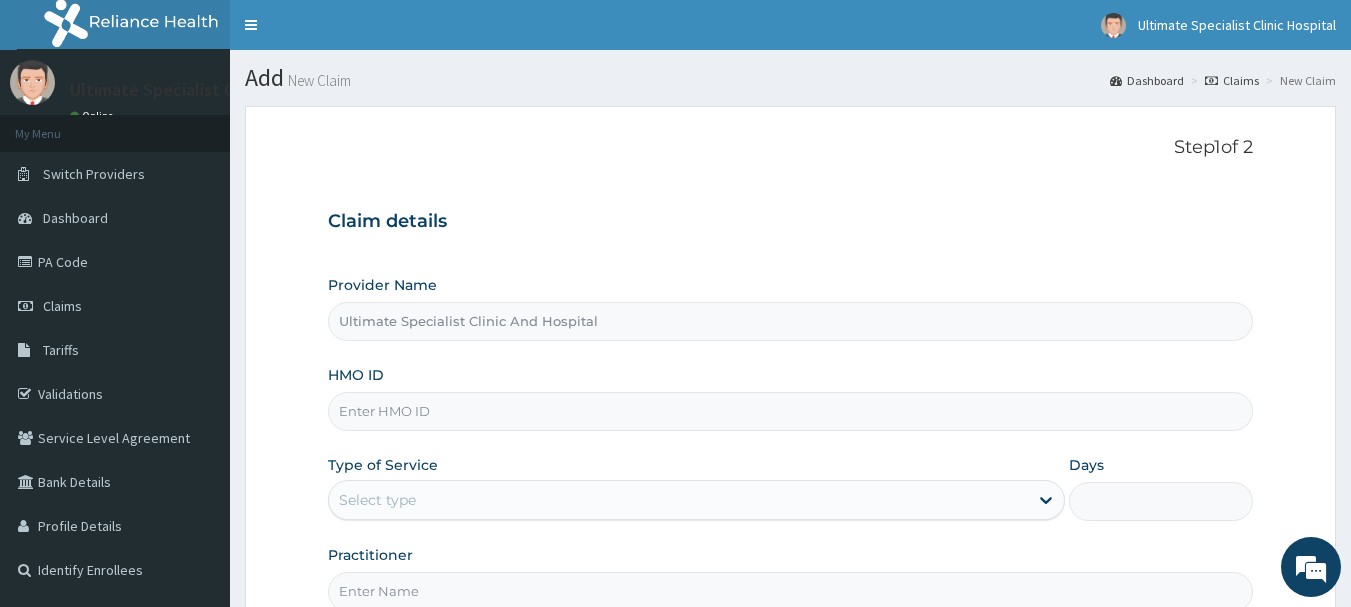 type on "v" 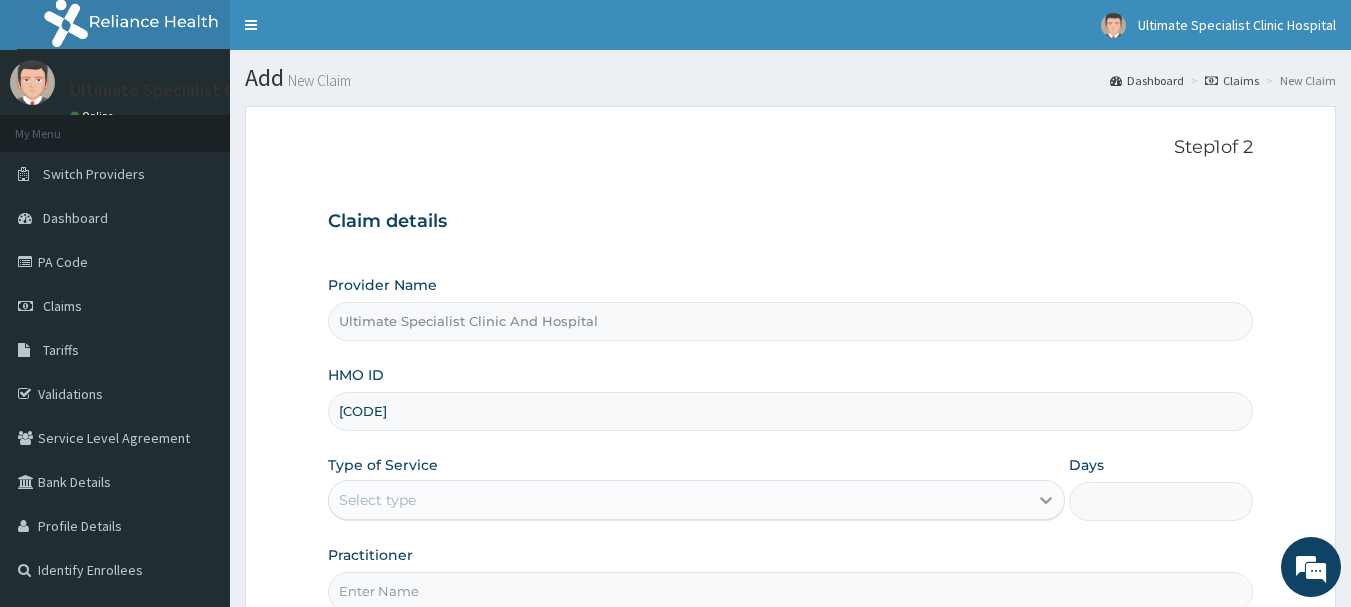type on "ACT/10103/D" 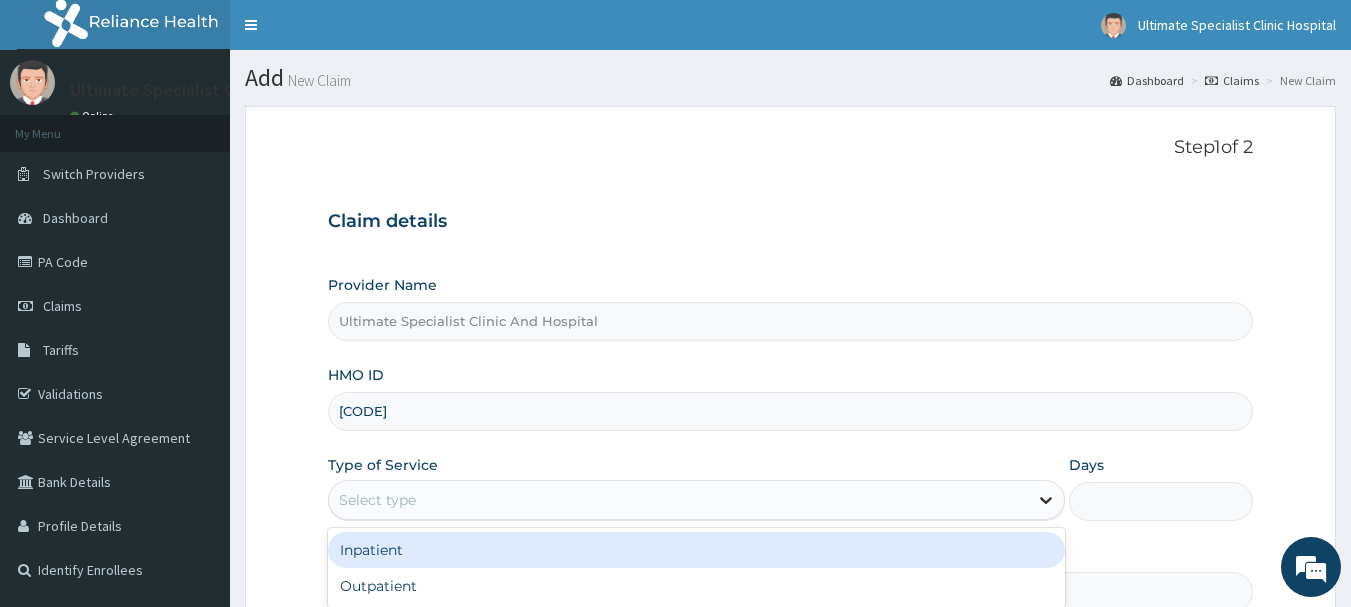 click 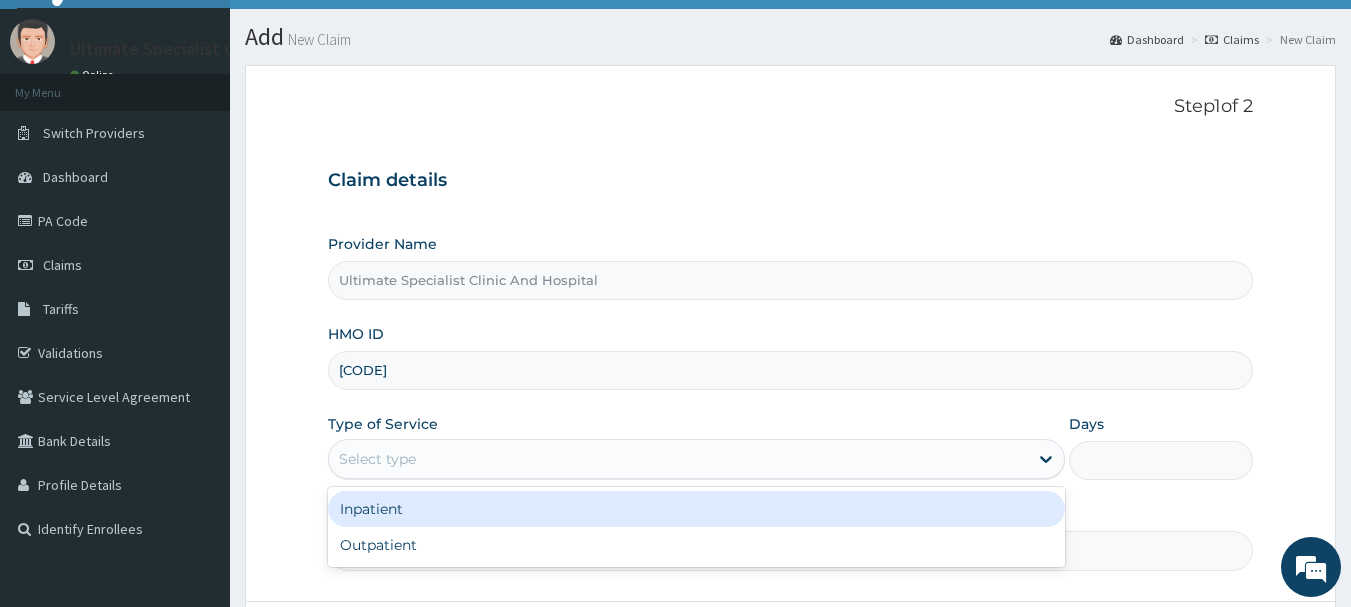 scroll, scrollTop: 100, scrollLeft: 0, axis: vertical 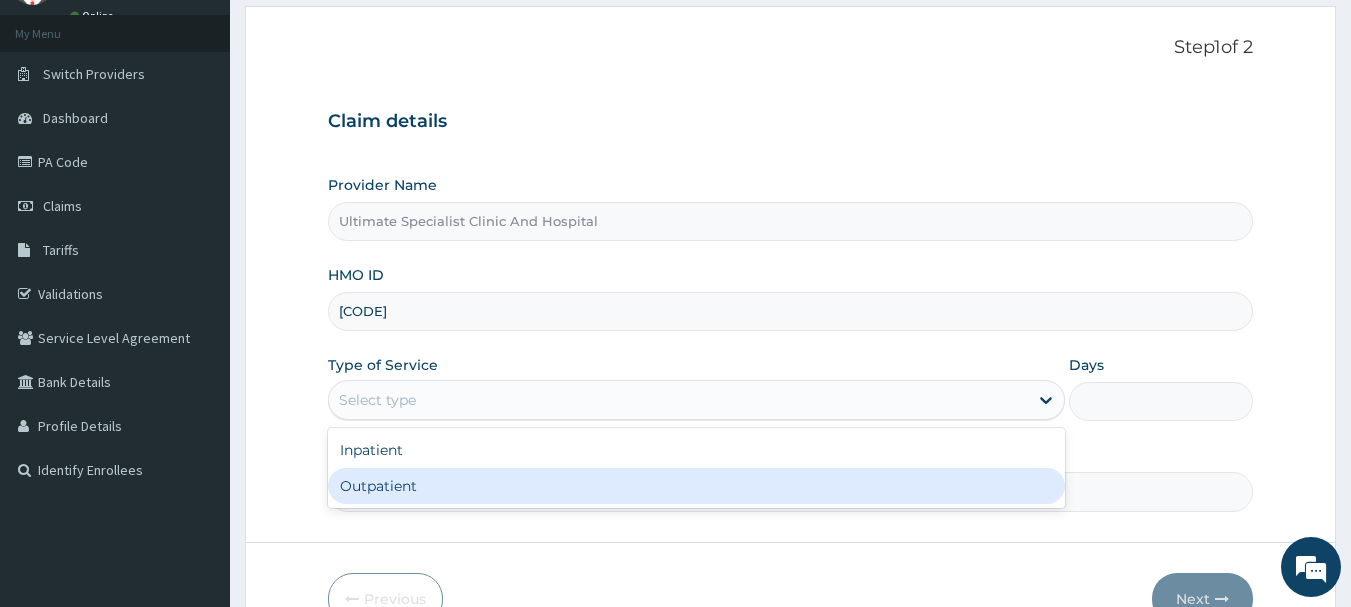 click on "Outpatient" at bounding box center (696, 486) 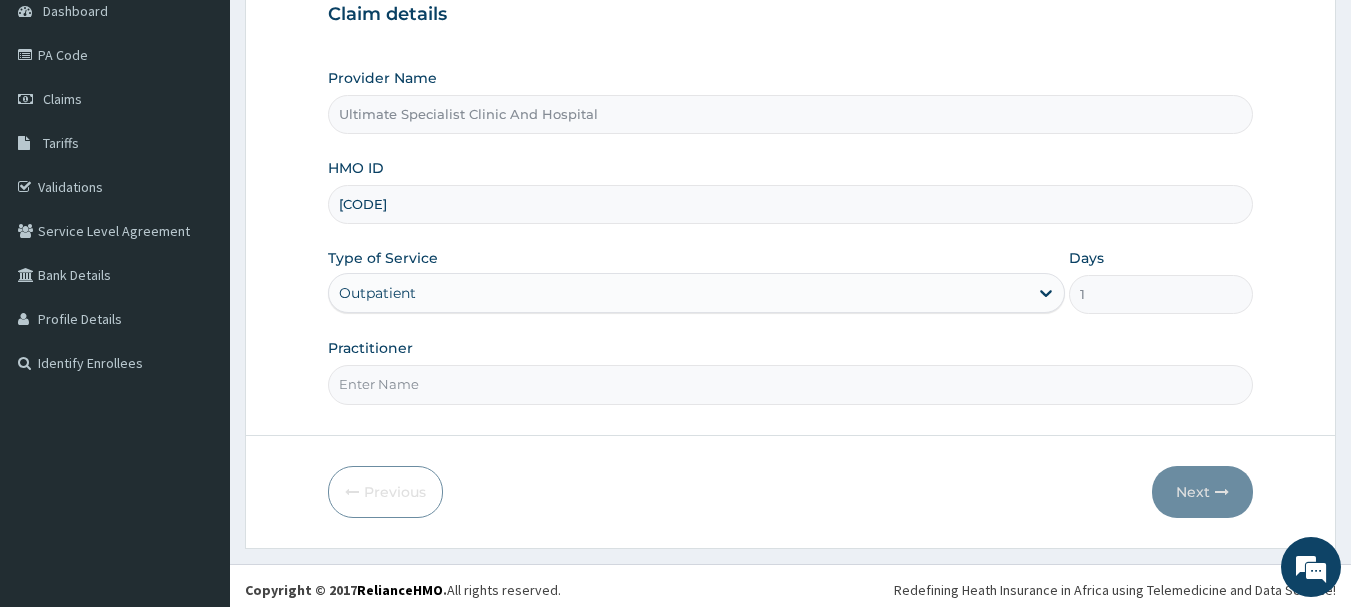 scroll, scrollTop: 215, scrollLeft: 0, axis: vertical 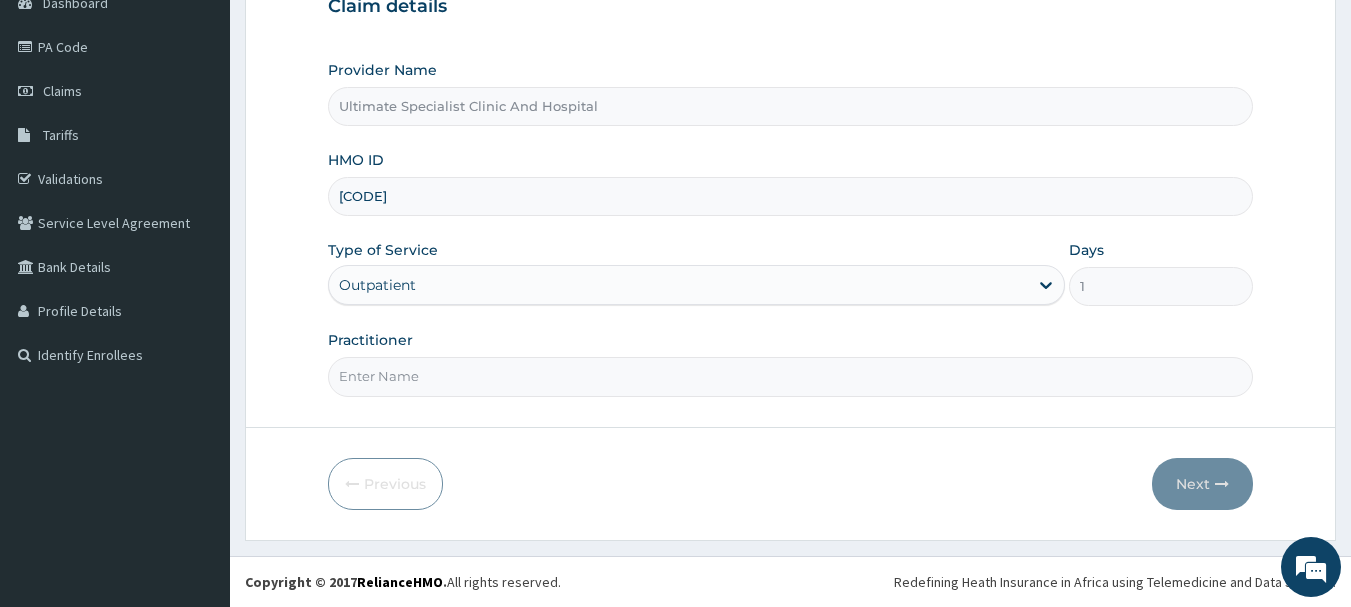 click on "Practitioner" at bounding box center [791, 376] 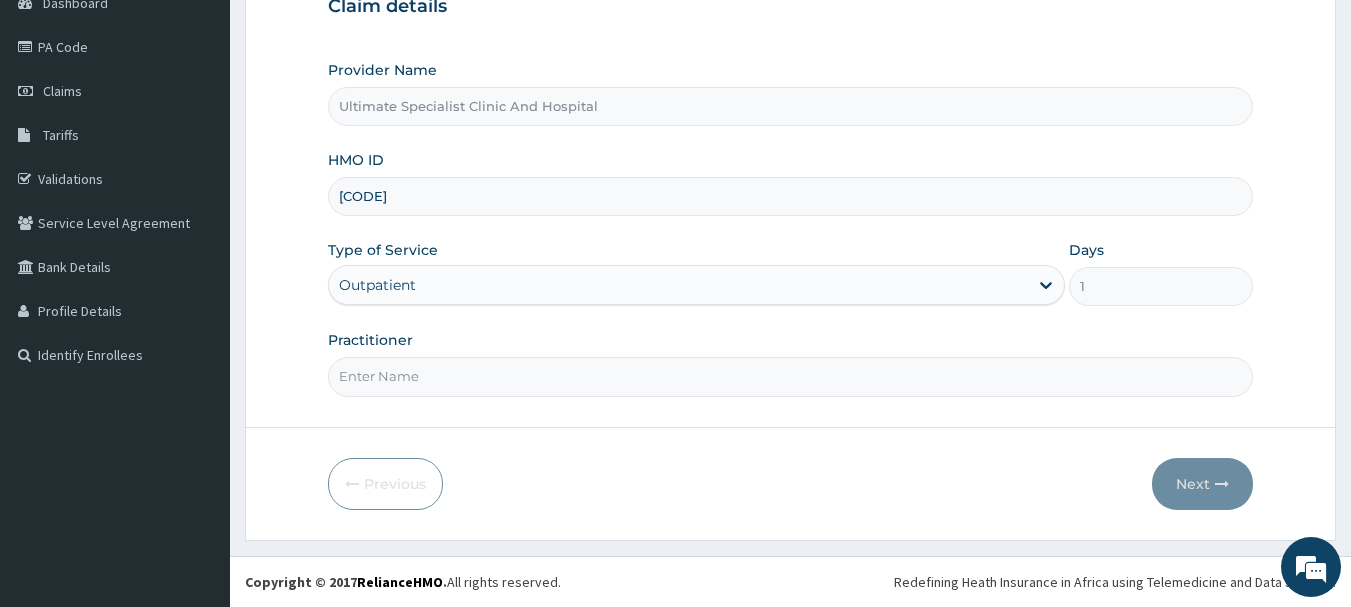 type on "DR GODSON" 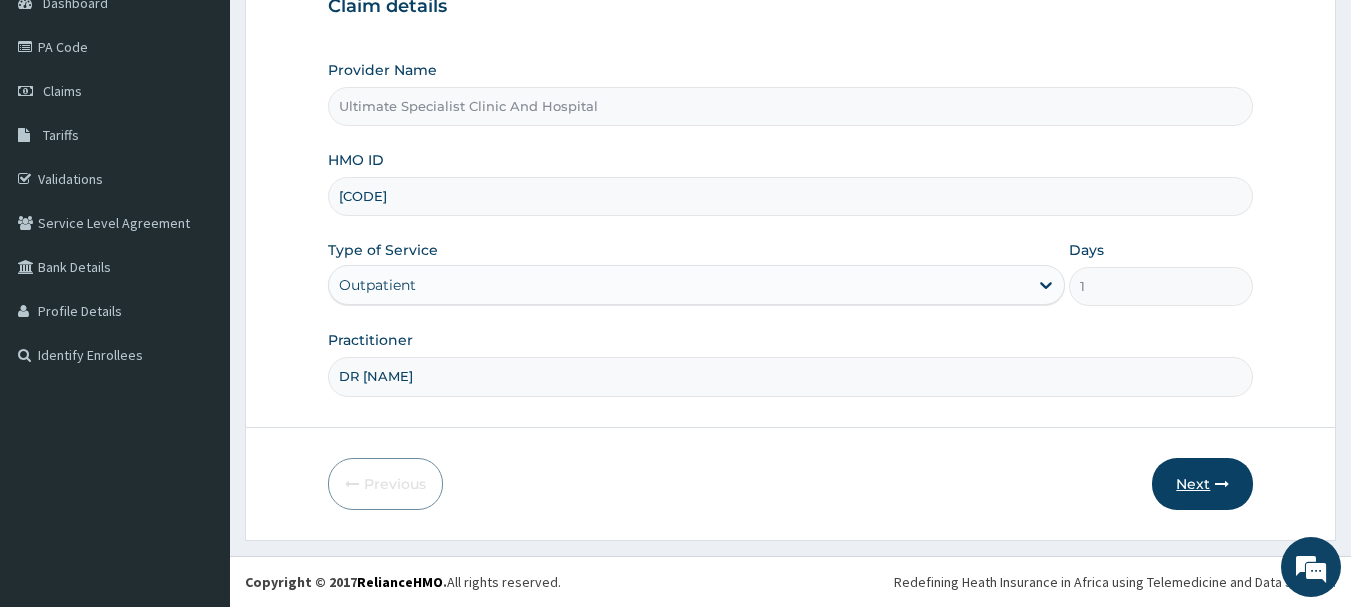 click on "Next" at bounding box center [1202, 484] 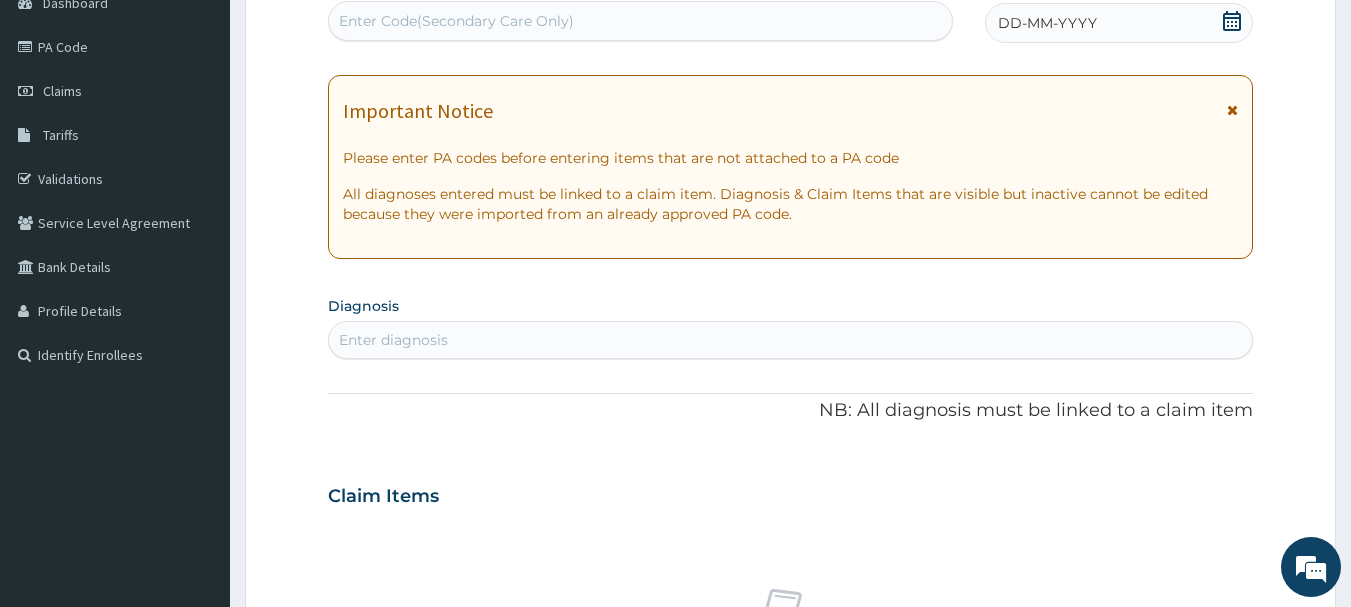drag, startPoint x: 465, startPoint y: 1, endPoint x: 465, endPoint y: 18, distance: 17 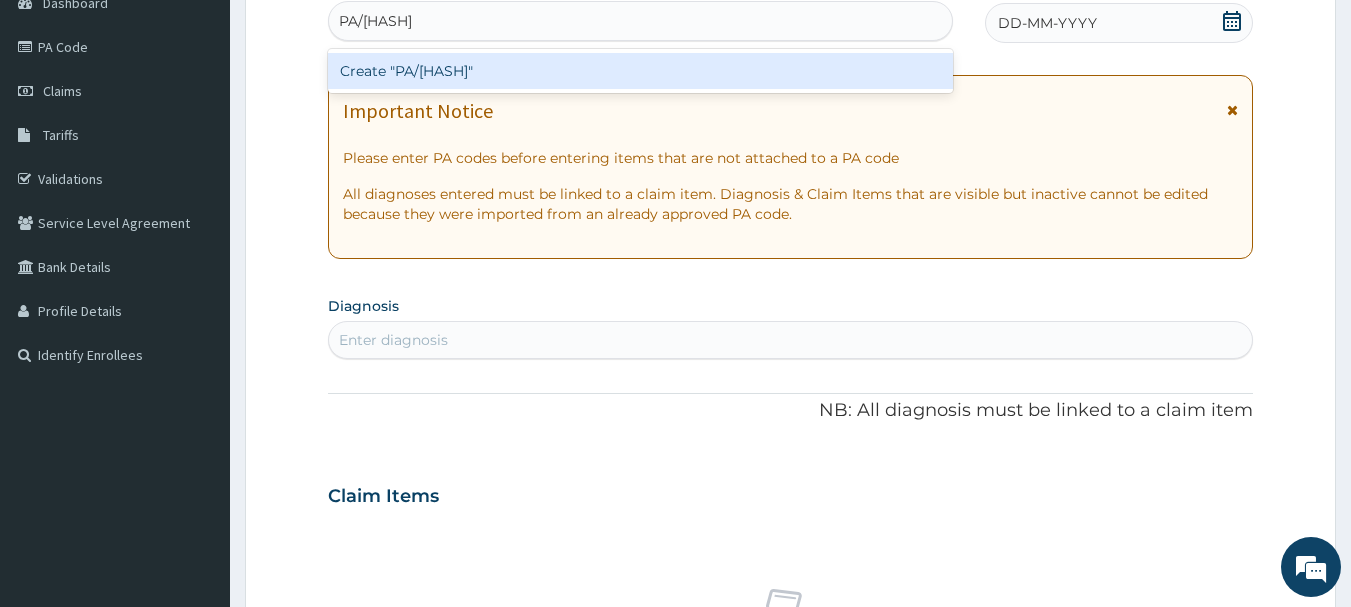 click on "Create "PA/59C64B"" at bounding box center (641, 71) 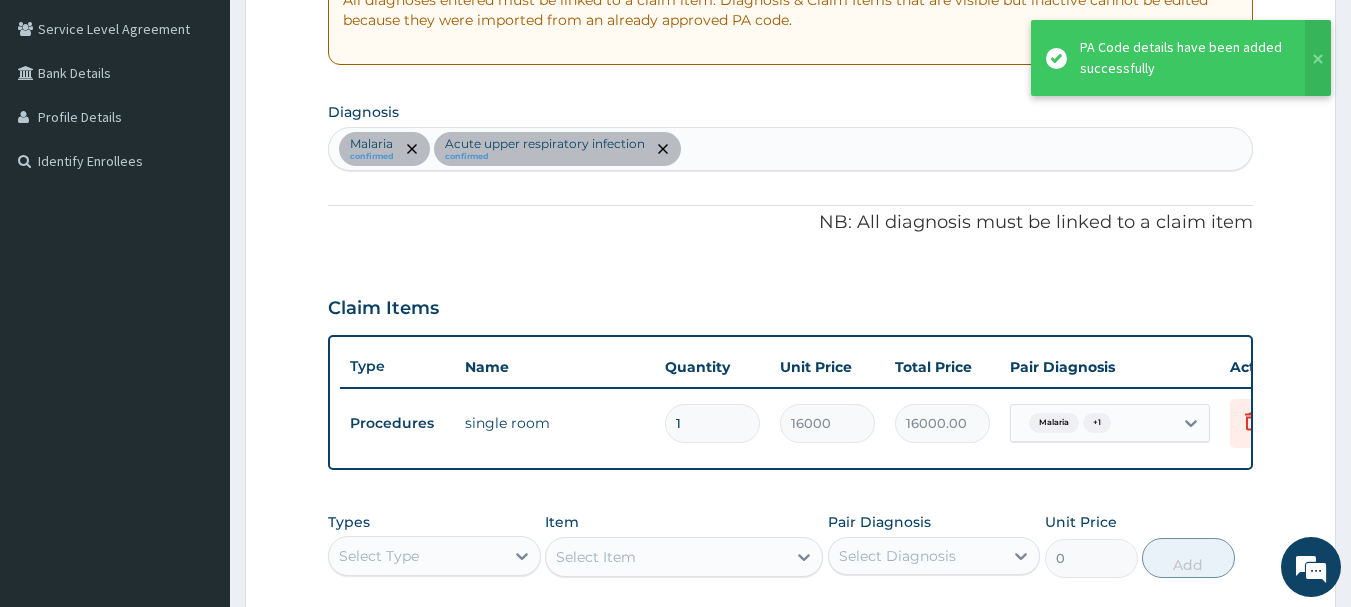 scroll, scrollTop: 445, scrollLeft: 0, axis: vertical 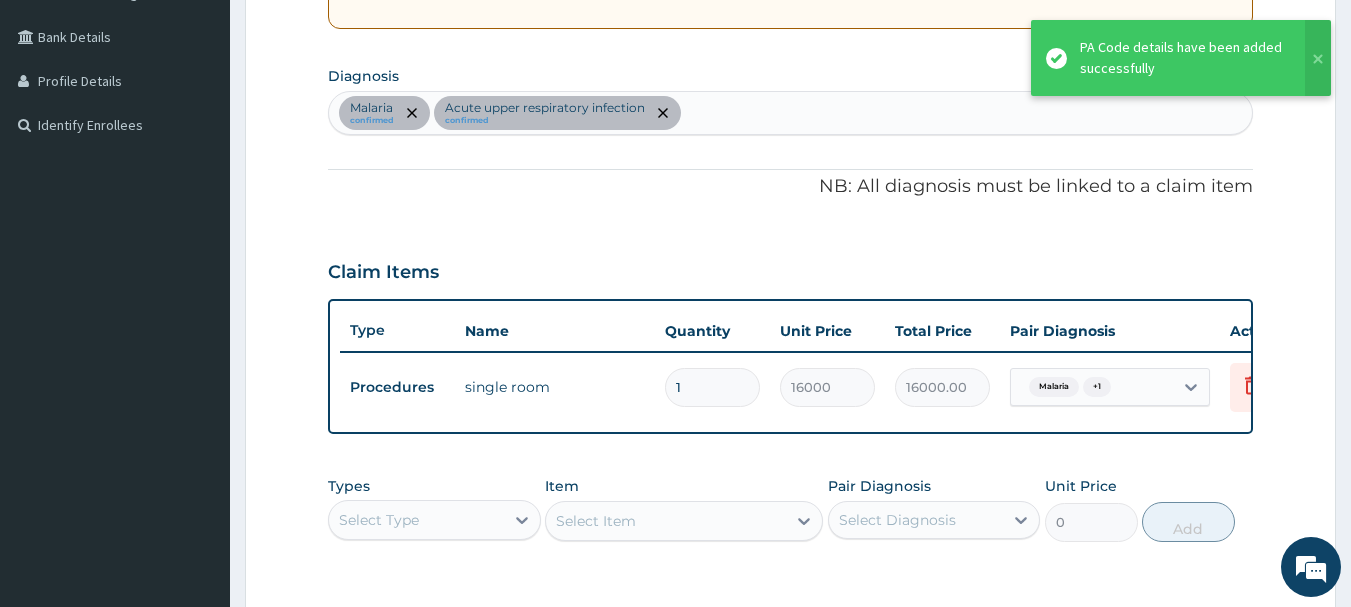 type 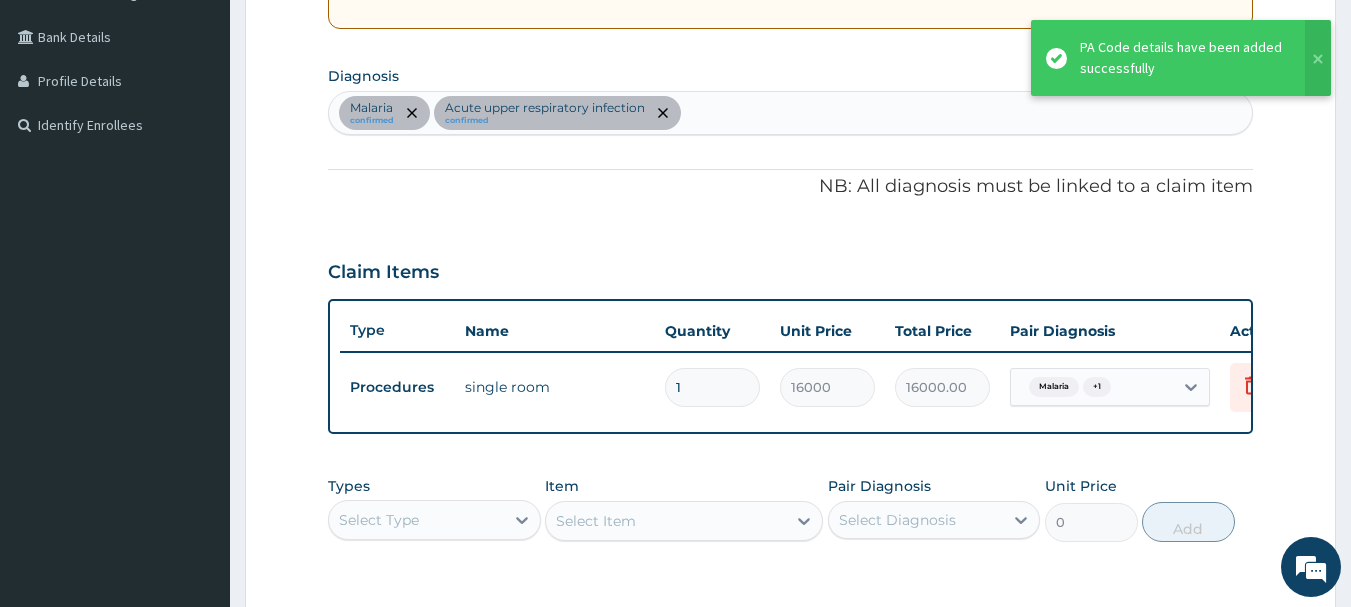 type on "0.00" 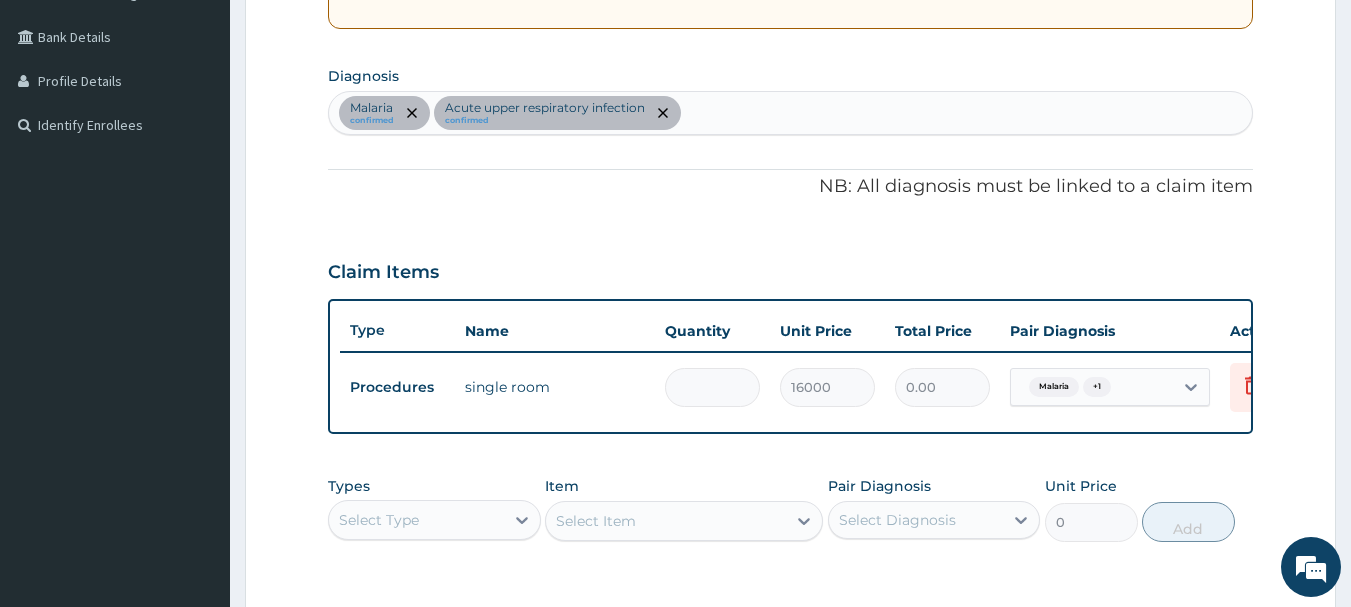 type on "2" 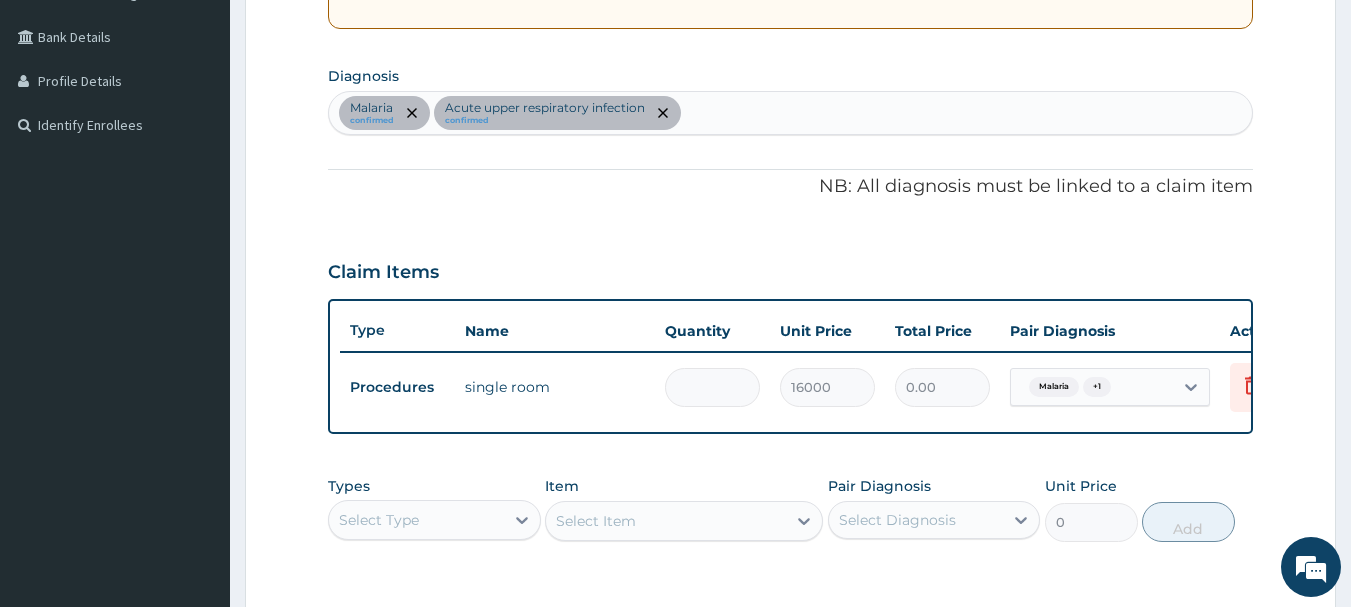 type on "32000.00" 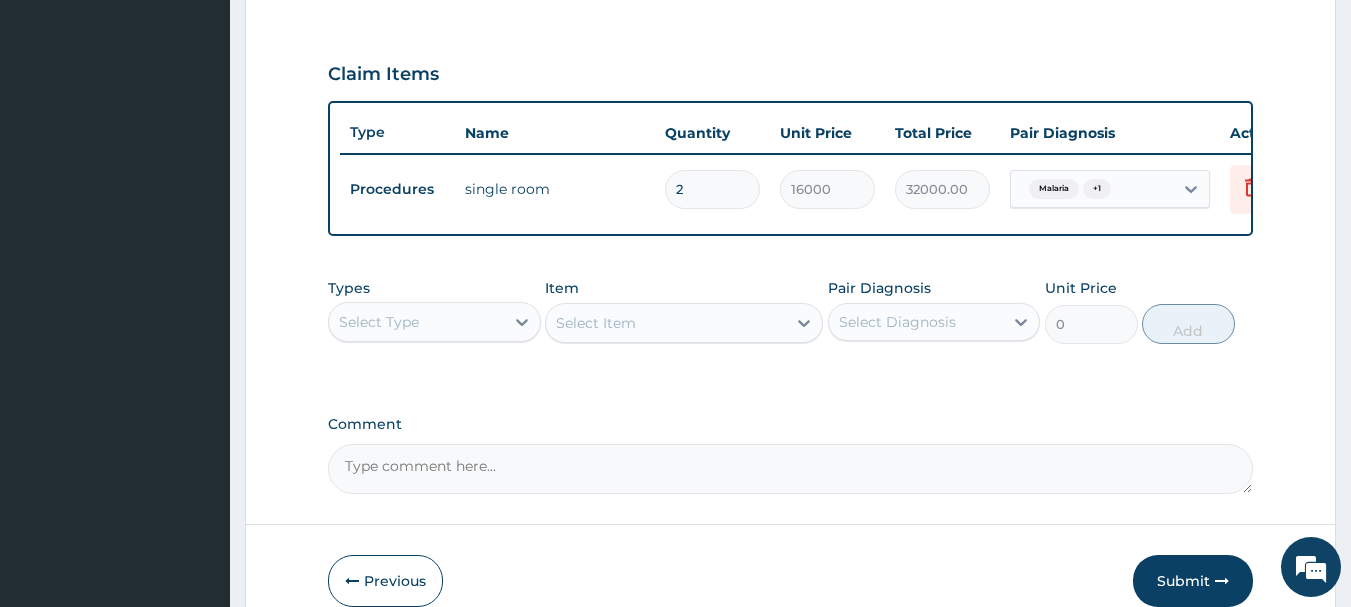 scroll, scrollTop: 645, scrollLeft: 0, axis: vertical 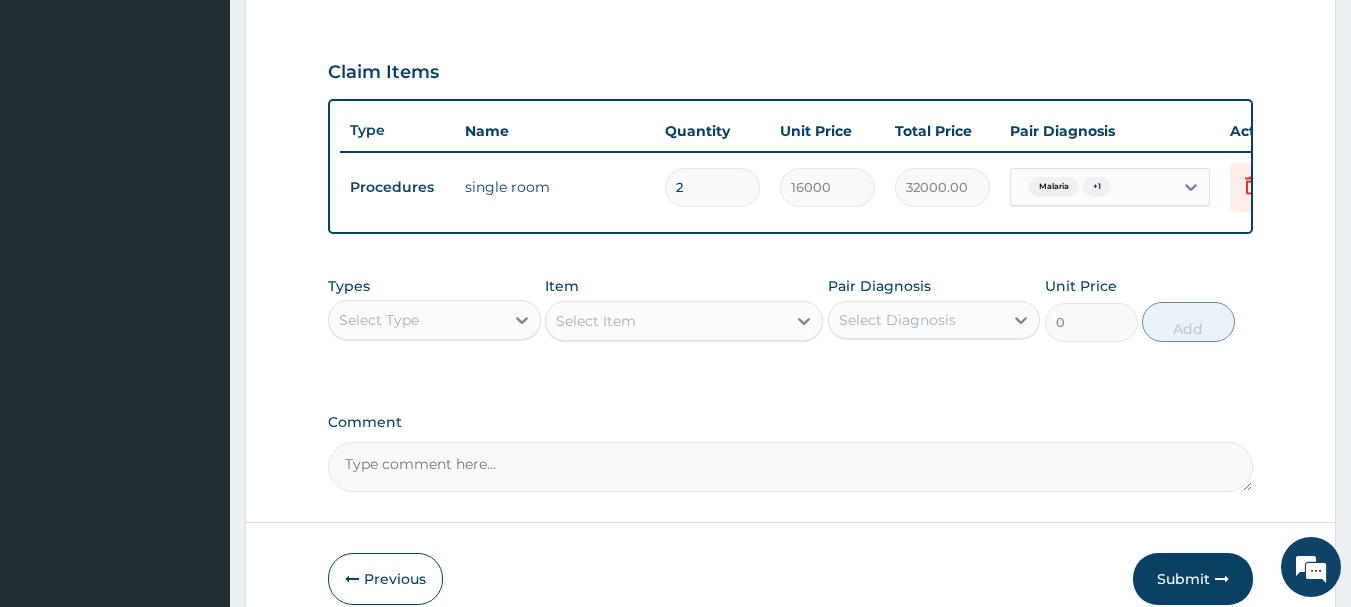 type on "2" 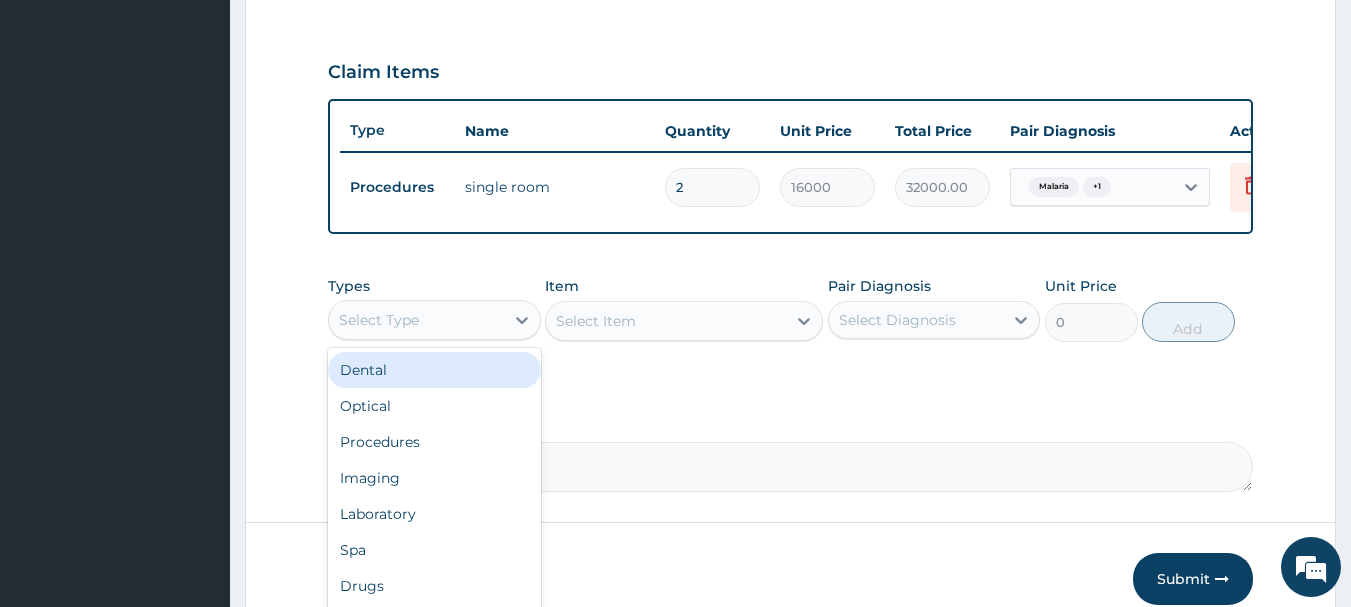 click on "Select Type" at bounding box center (416, 320) 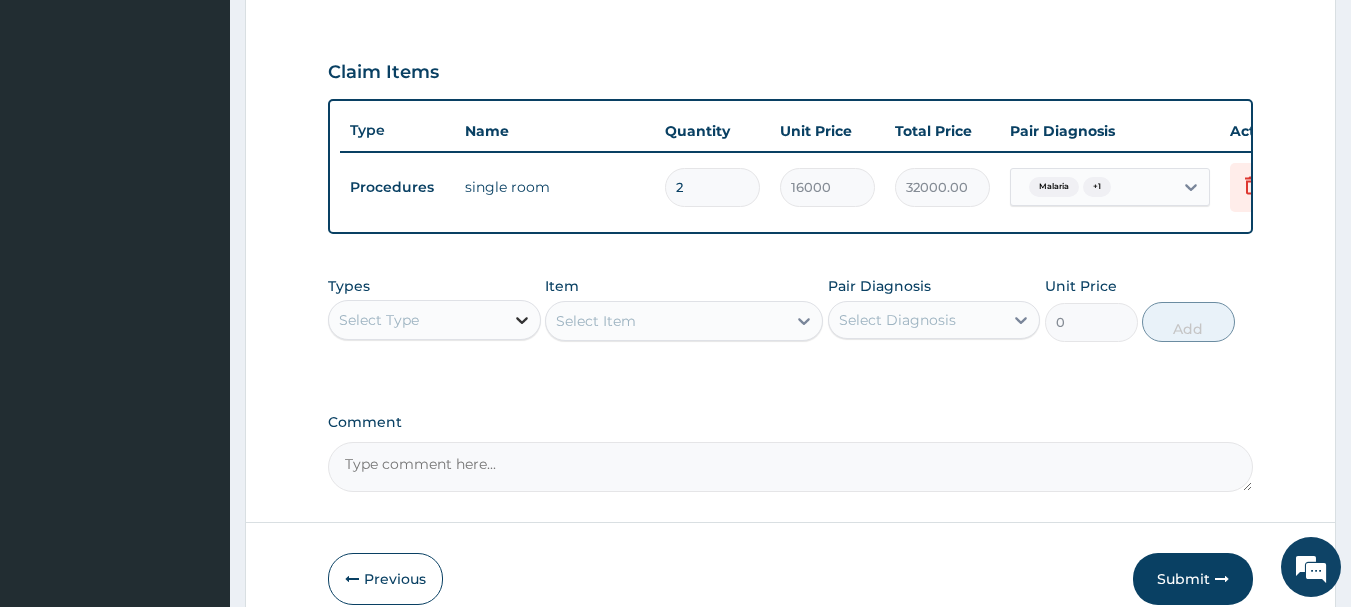 click 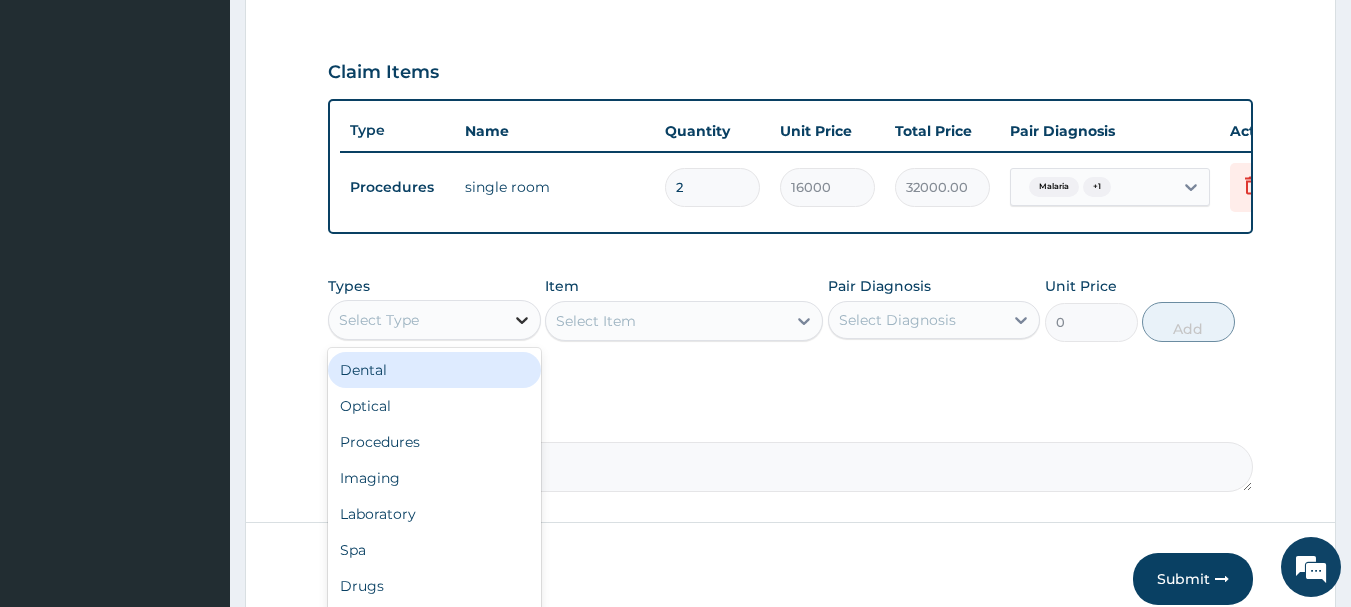 click 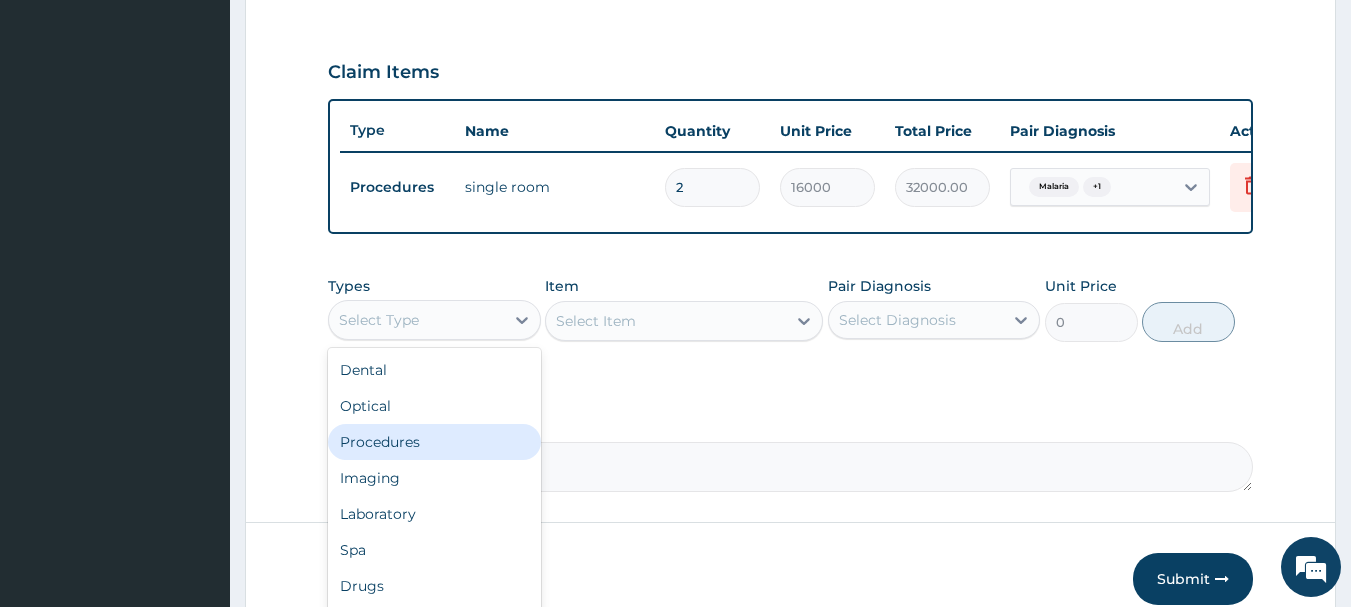 click on "Procedures" at bounding box center (434, 442) 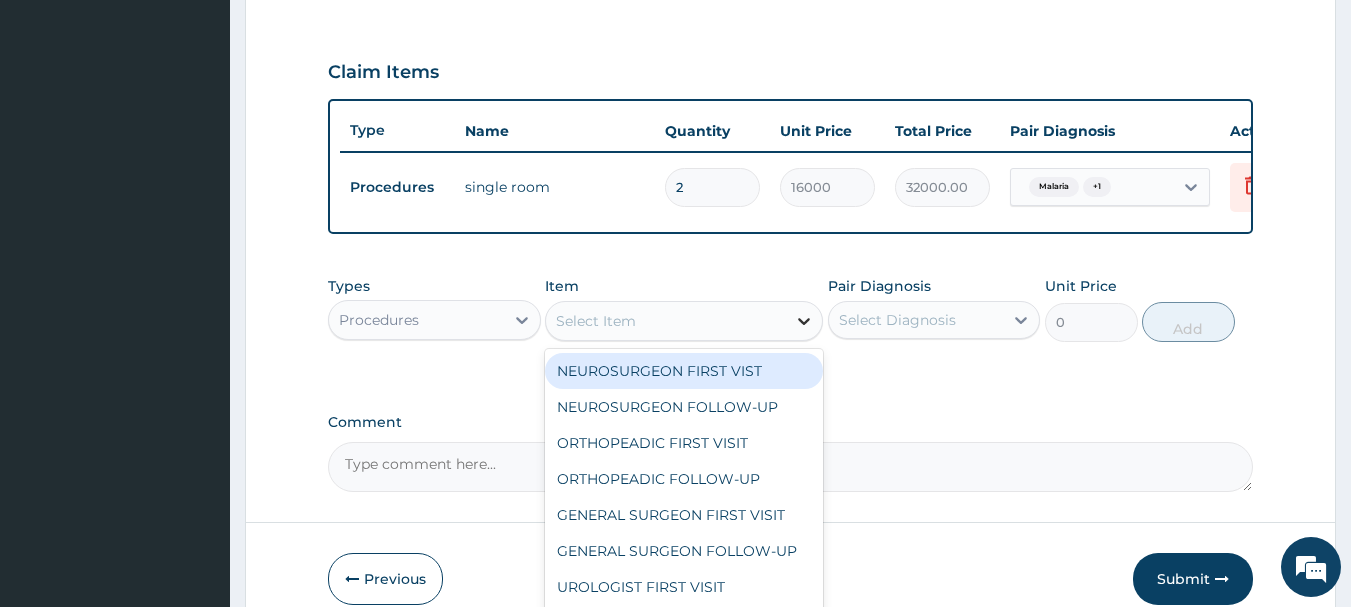click 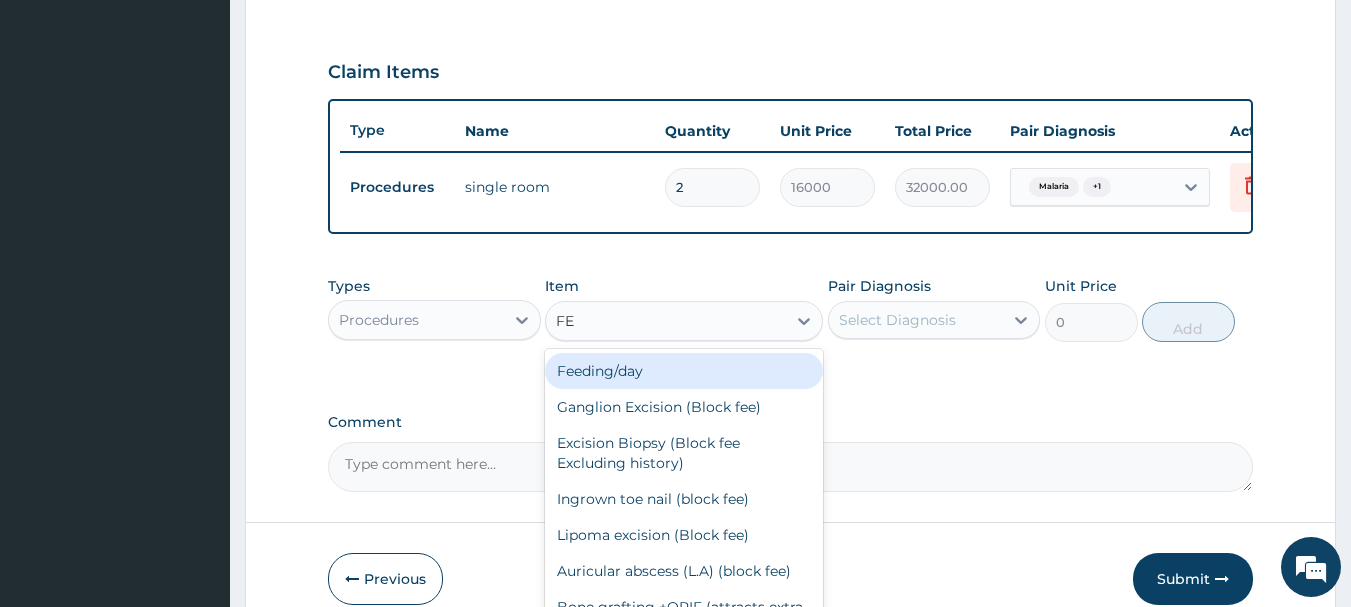 type on "FEE" 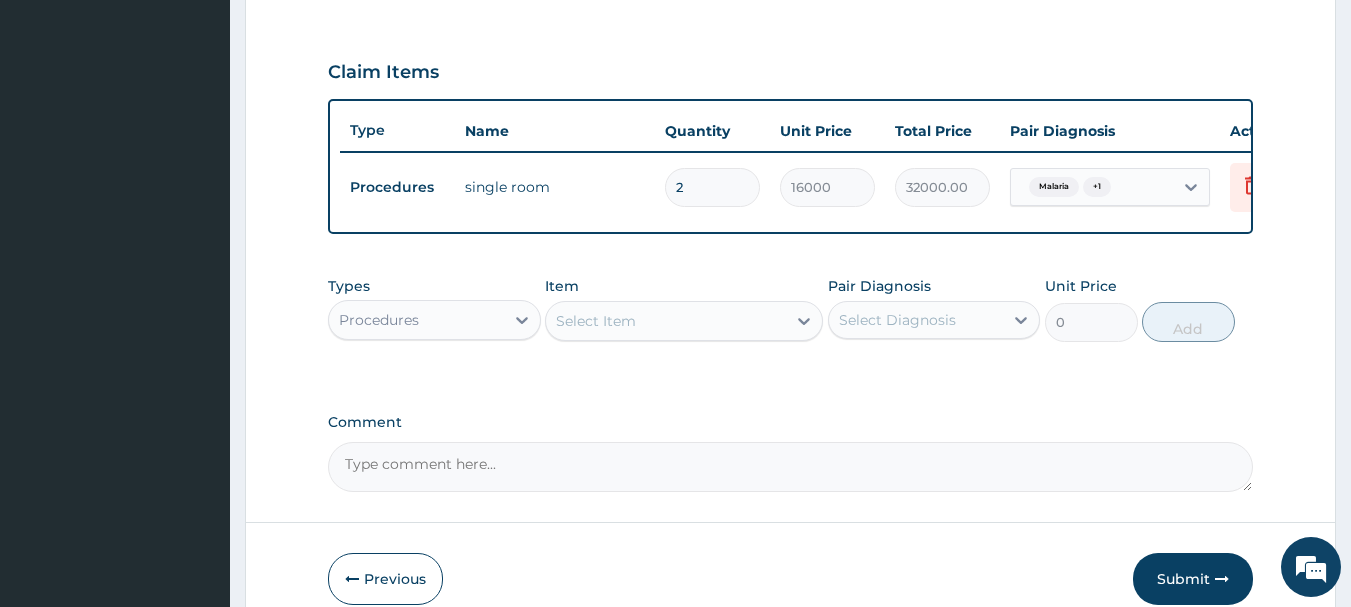 click on "Select Item" at bounding box center [666, 321] 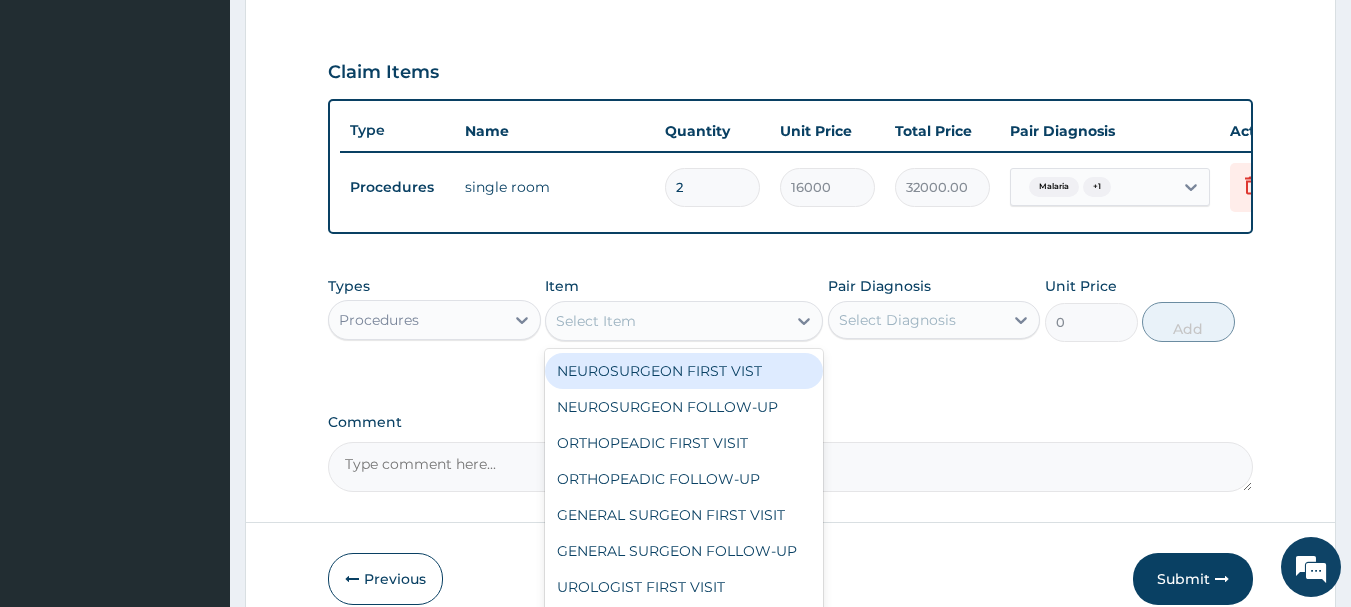 drag, startPoint x: 803, startPoint y: 328, endPoint x: 757, endPoint y: 355, distance: 53.338543 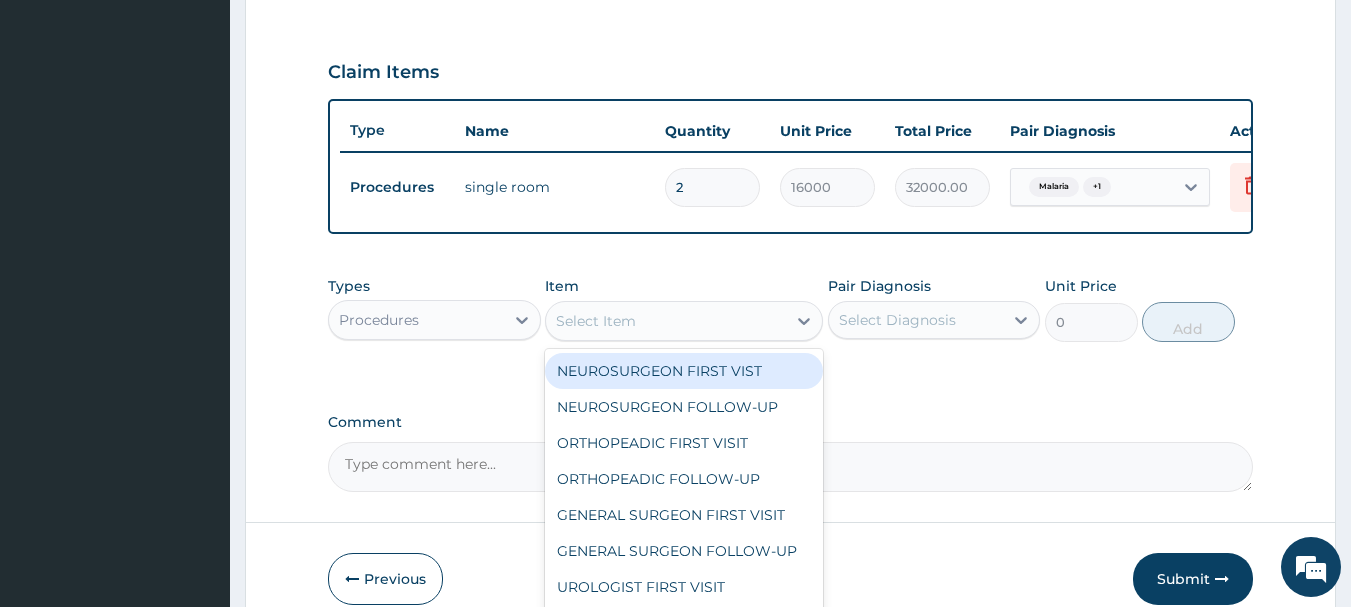 click 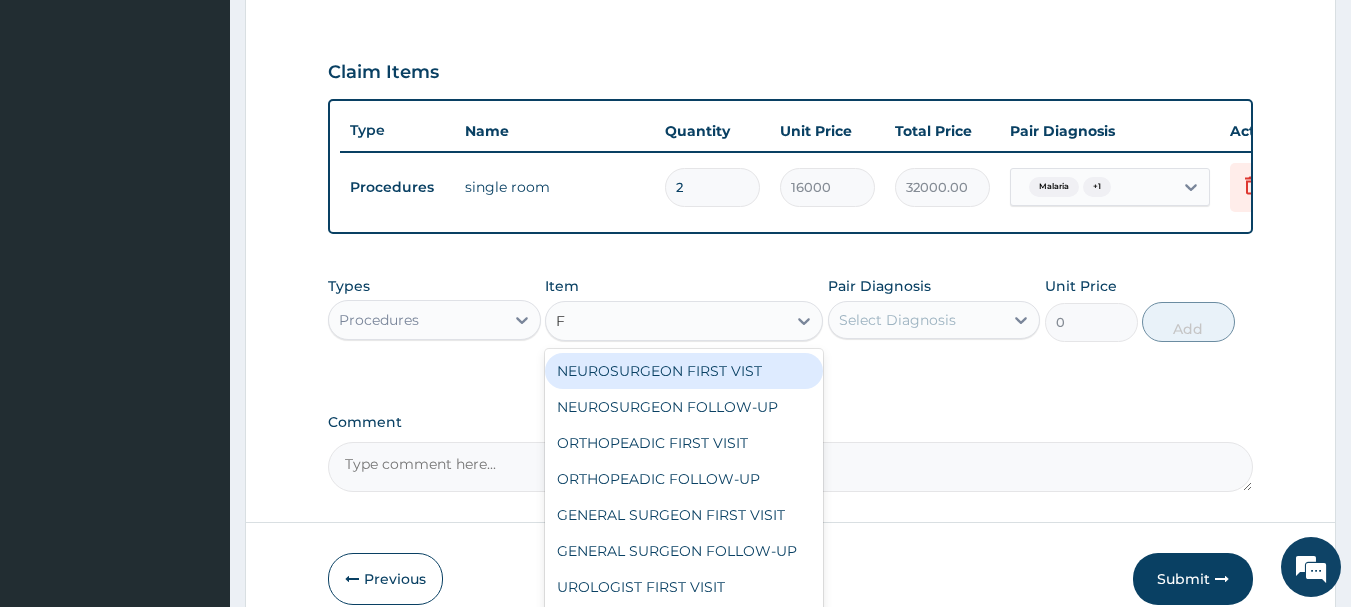 type on "FE" 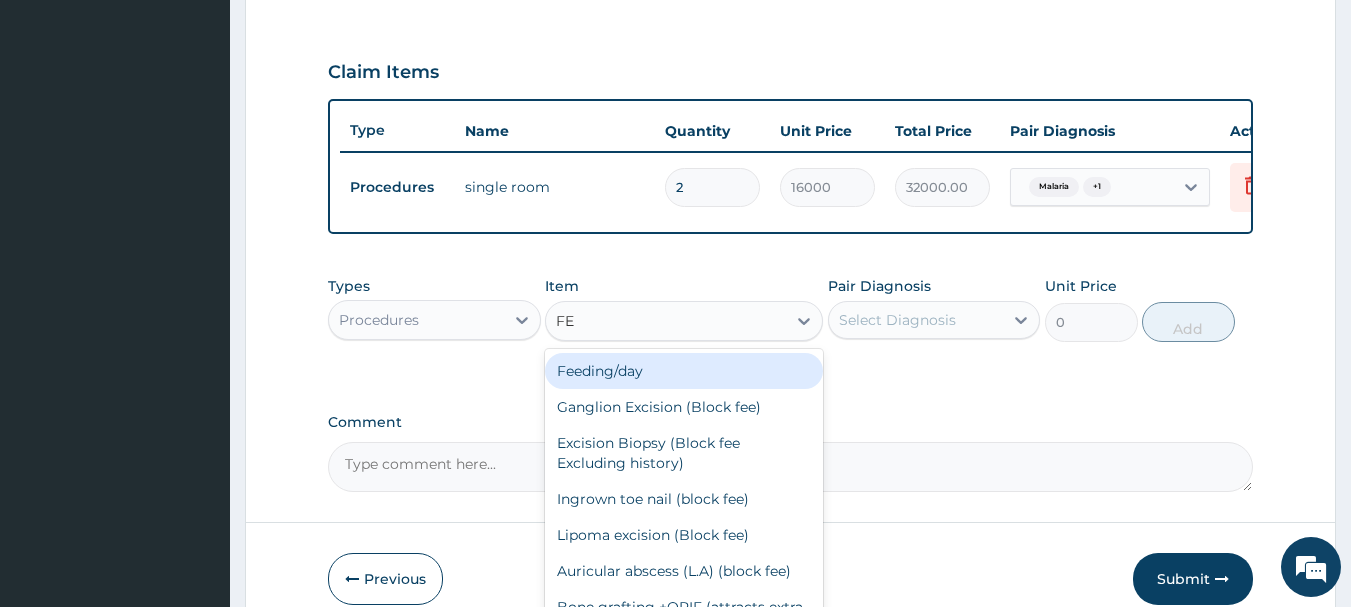 click on "Feeding/day" at bounding box center (684, 371) 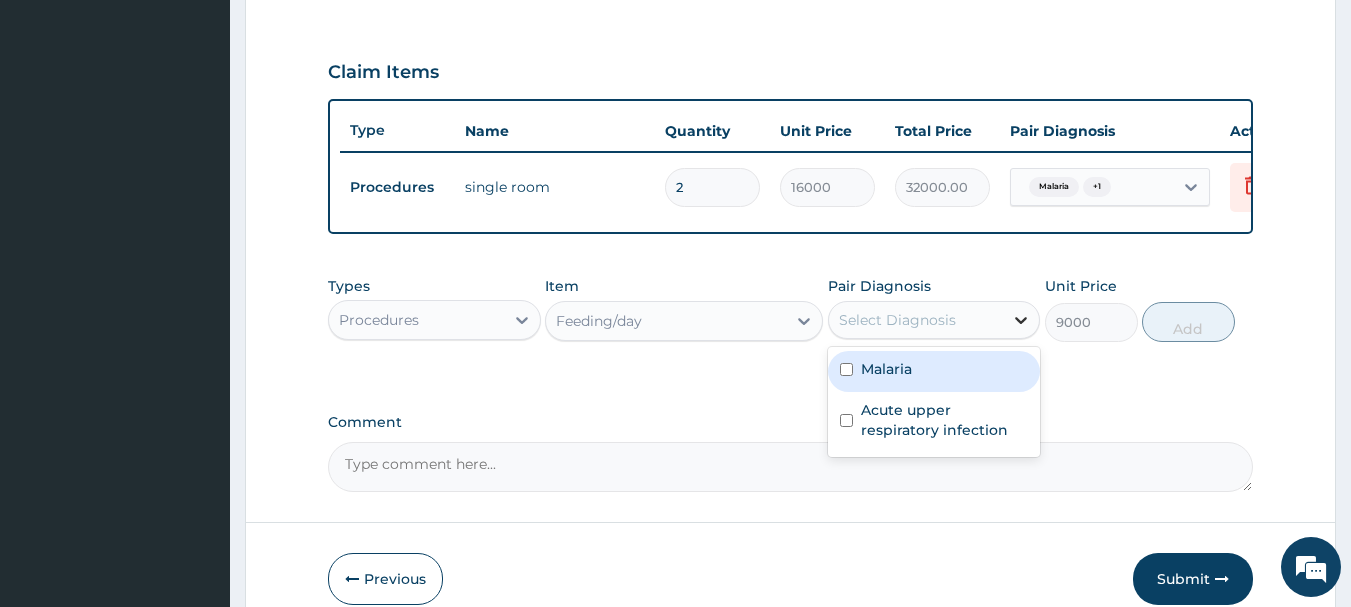 click at bounding box center [1021, 320] 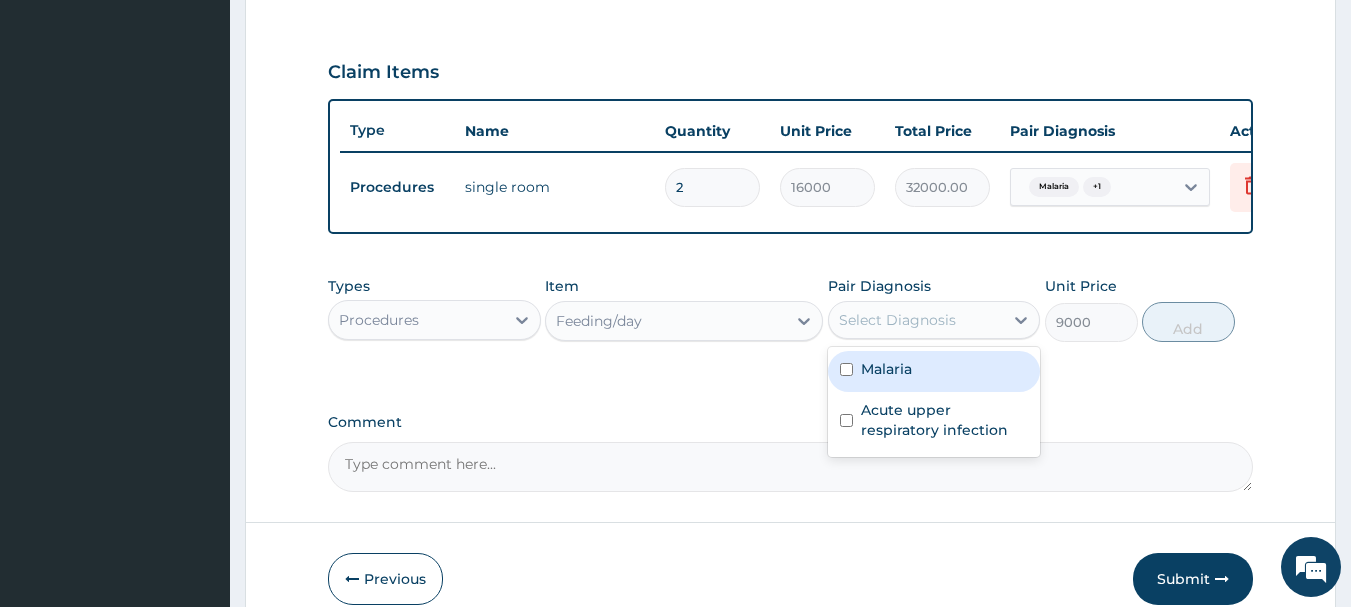 click at bounding box center [846, 369] 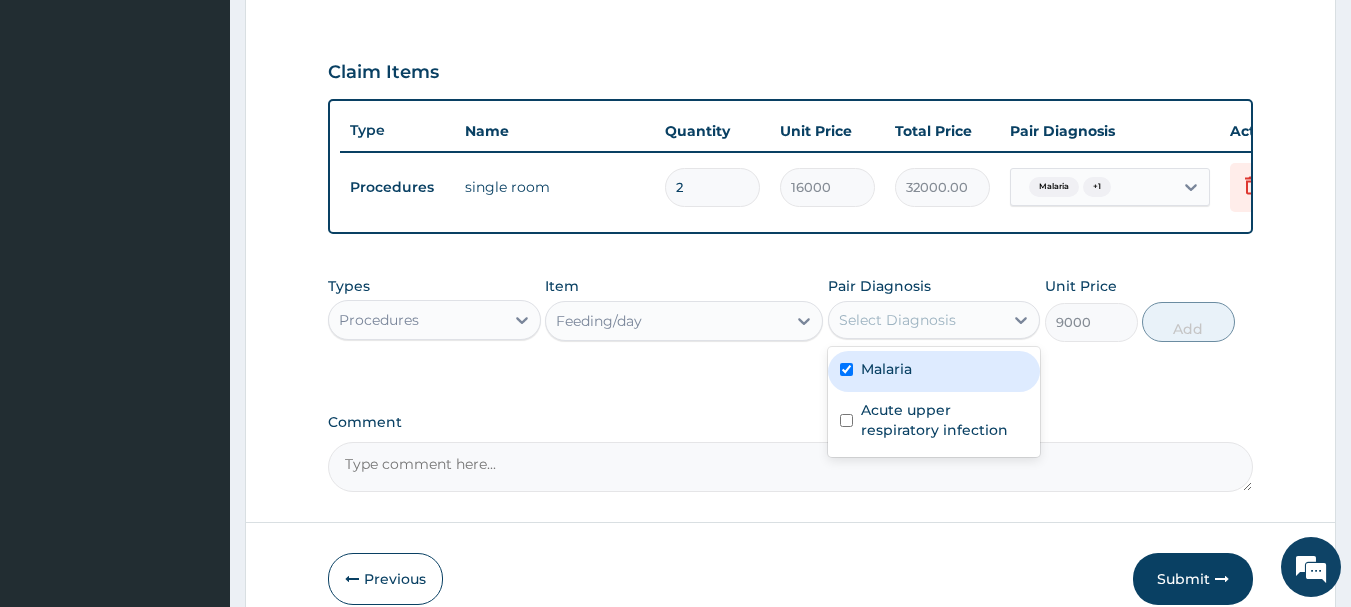 checkbox on "true" 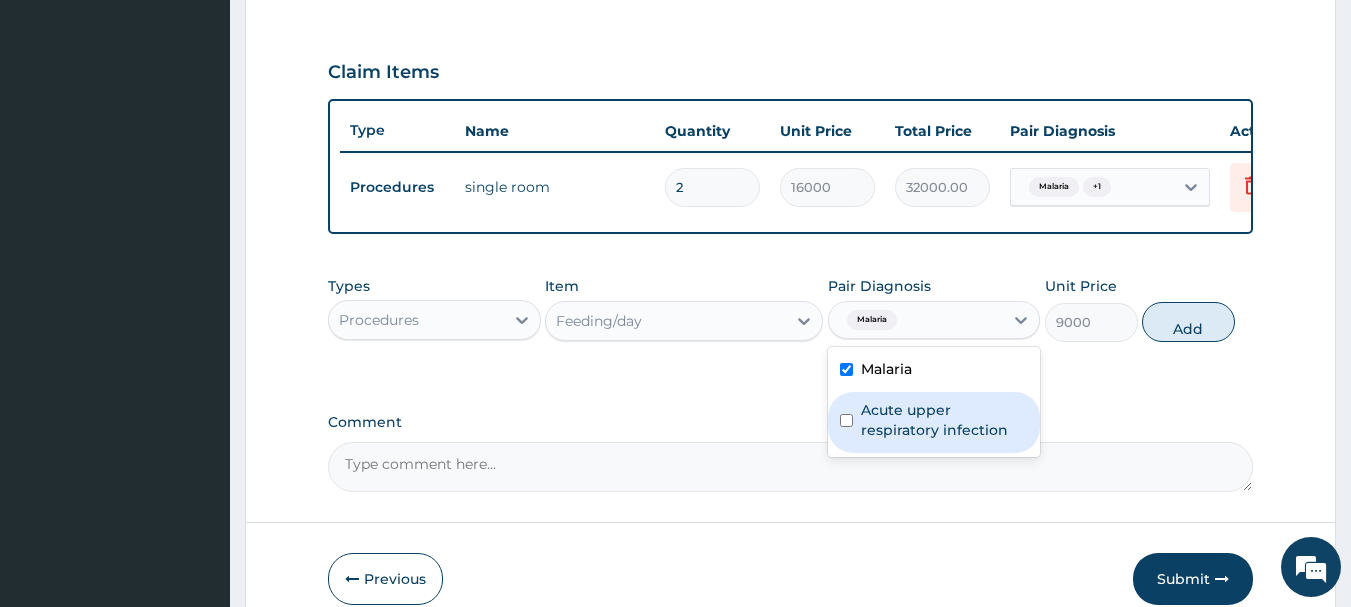 click at bounding box center (846, 420) 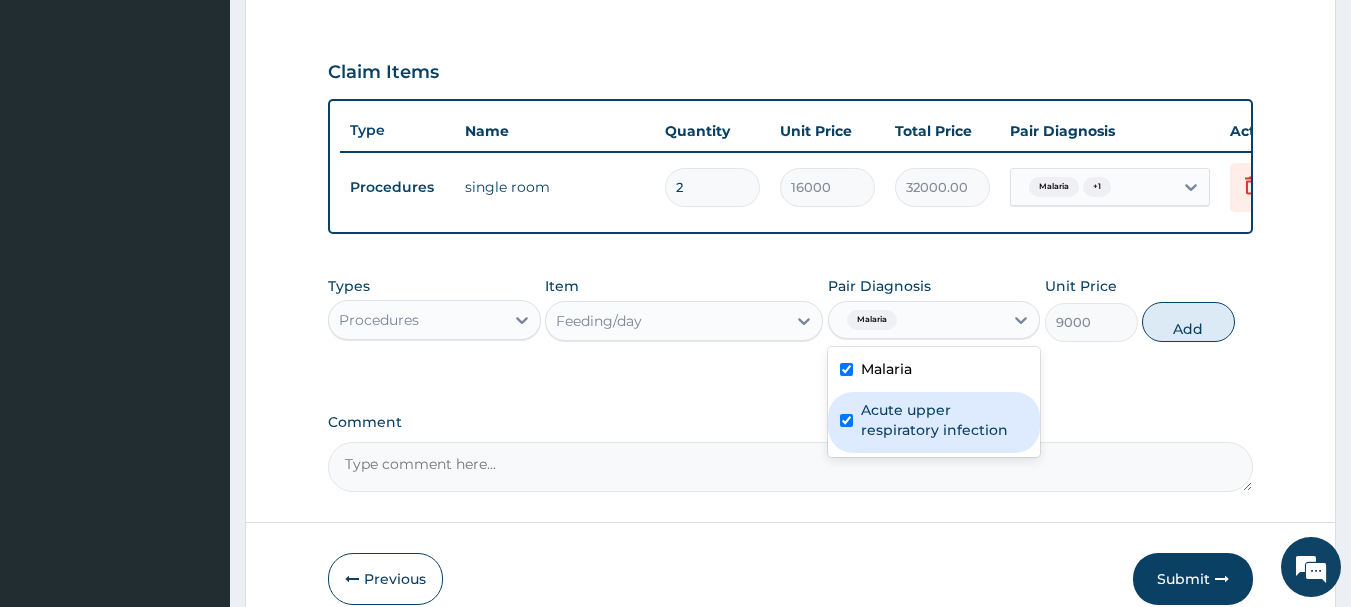 checkbox on "true" 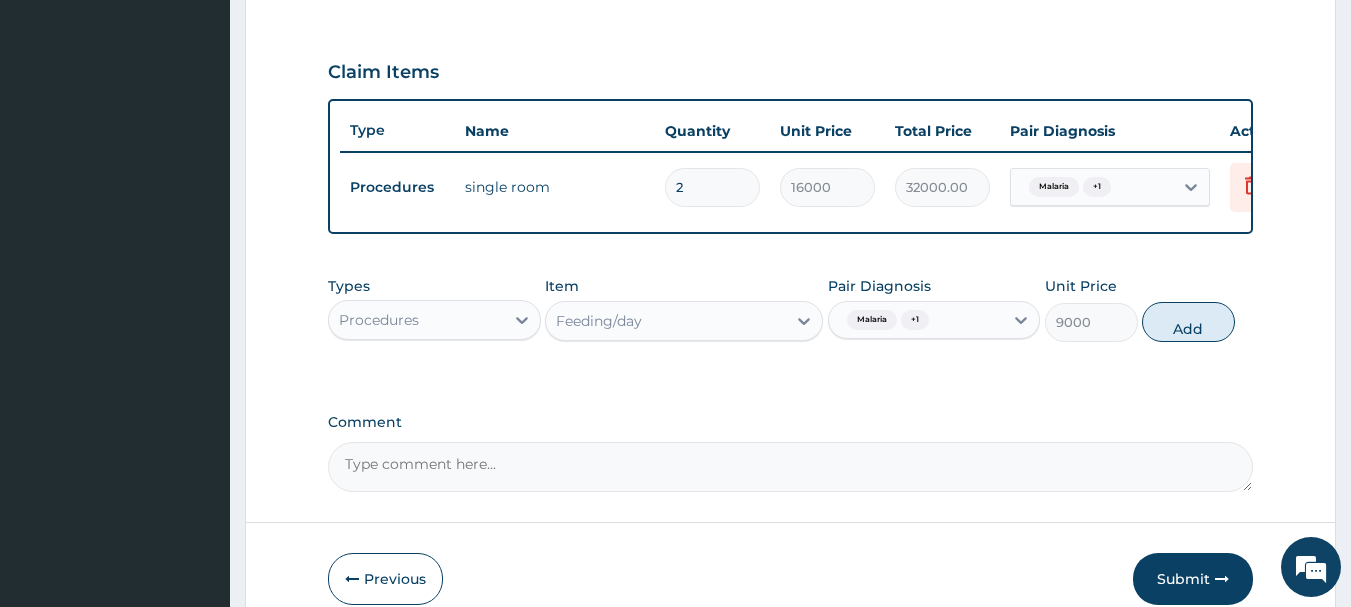 drag, startPoint x: 1183, startPoint y: 341, endPoint x: 1098, endPoint y: 345, distance: 85.09406 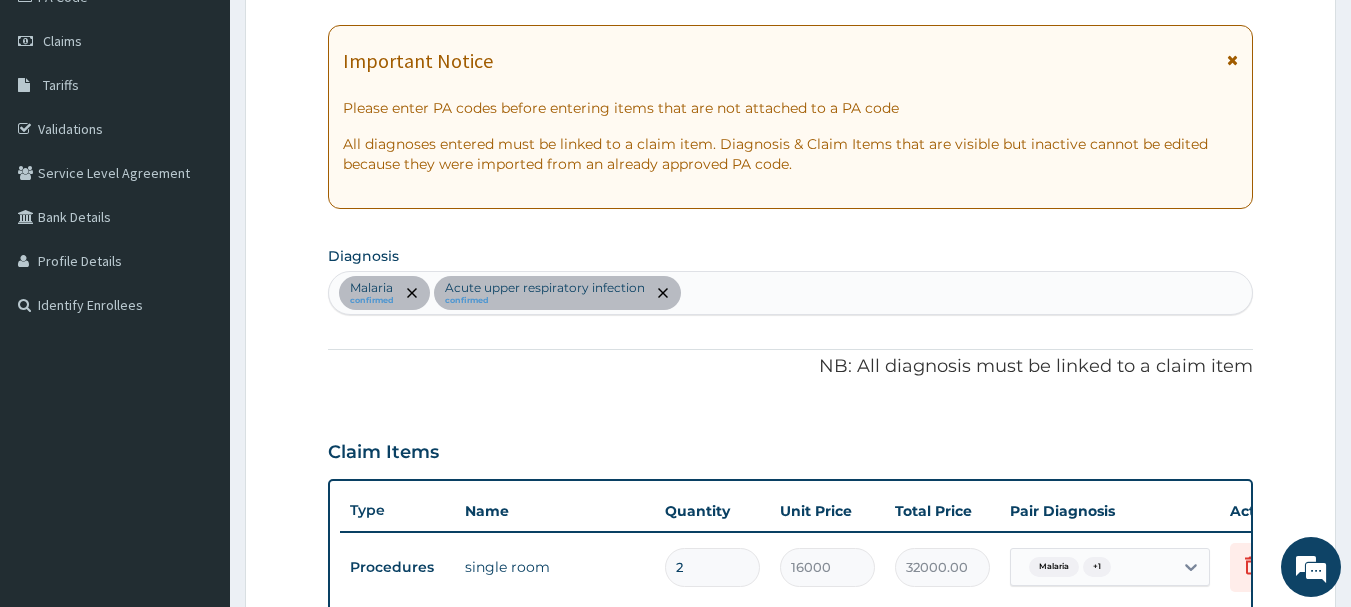 scroll, scrollTop: 145, scrollLeft: 0, axis: vertical 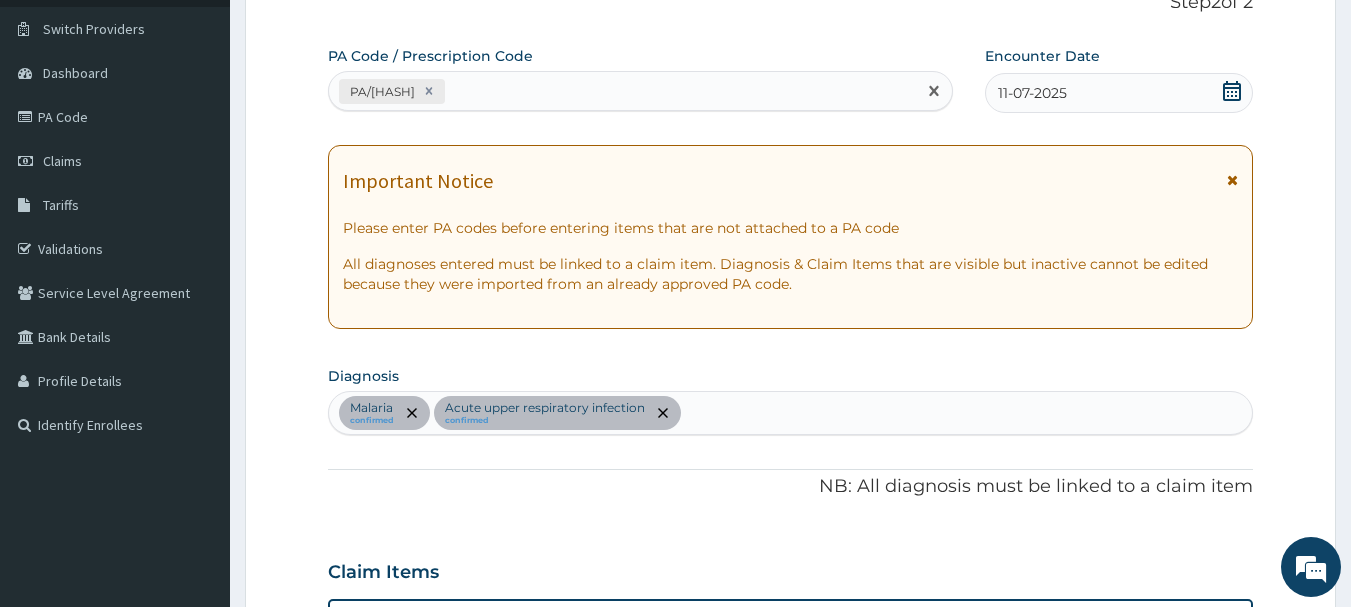 click on "PA/59C64B" at bounding box center [623, 91] 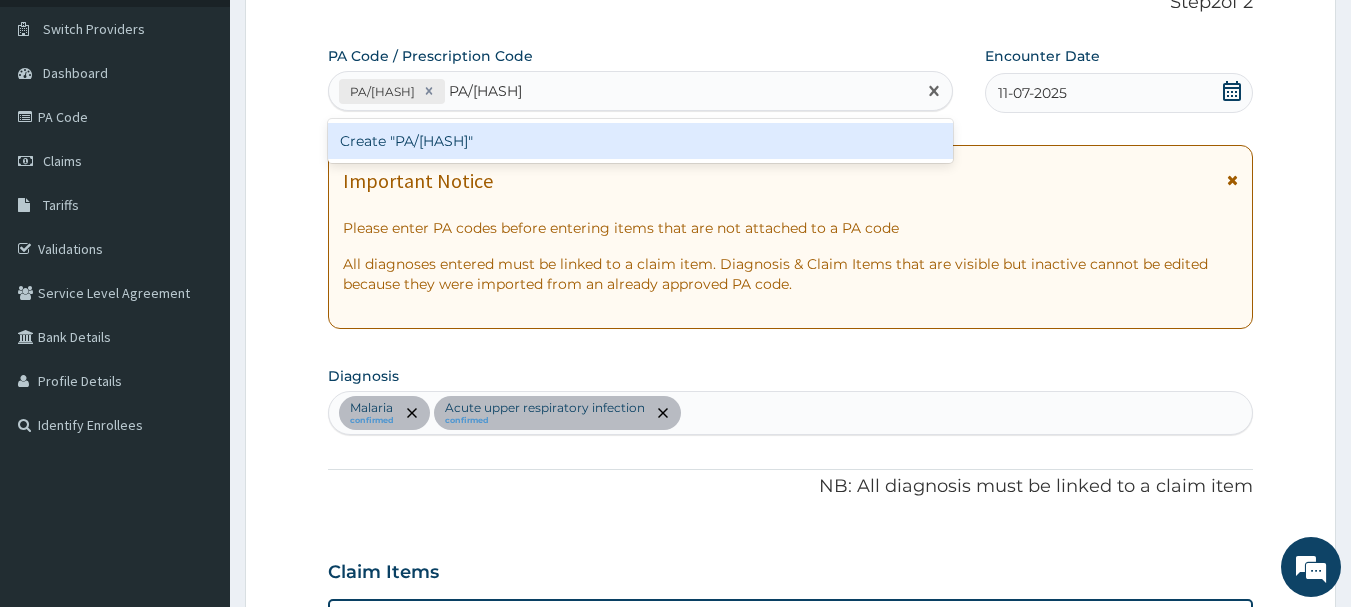 click on "Create "PA/47F37C"" at bounding box center (641, 141) 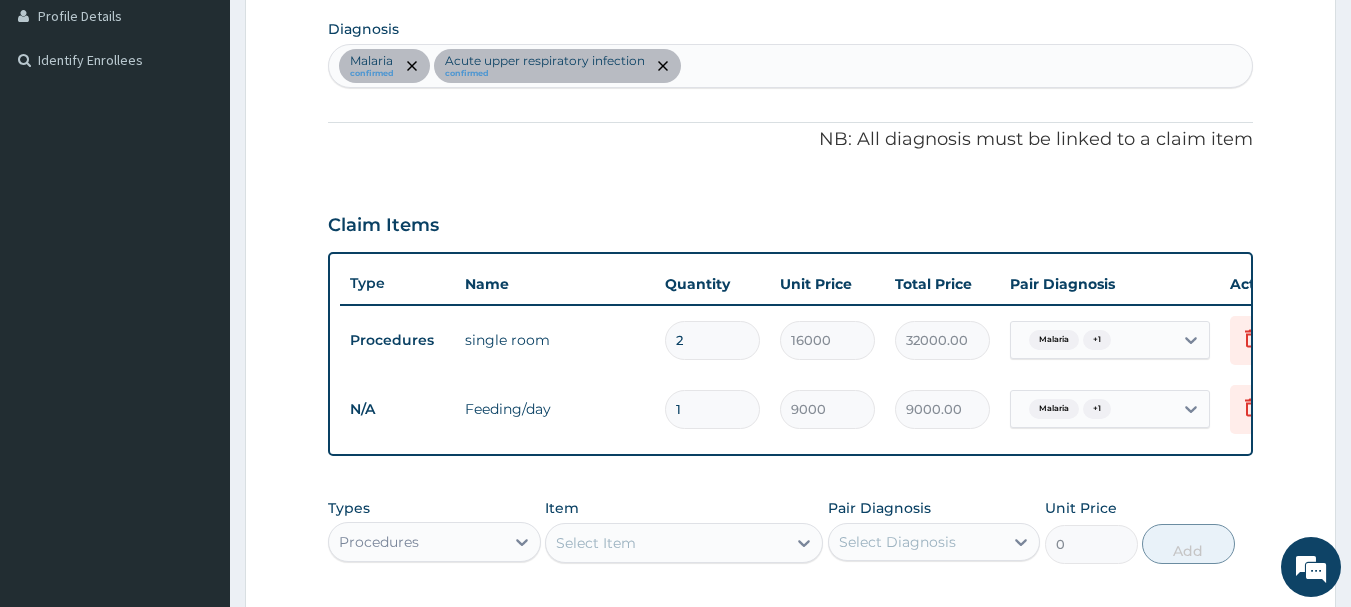 scroll, scrollTop: 616, scrollLeft: 0, axis: vertical 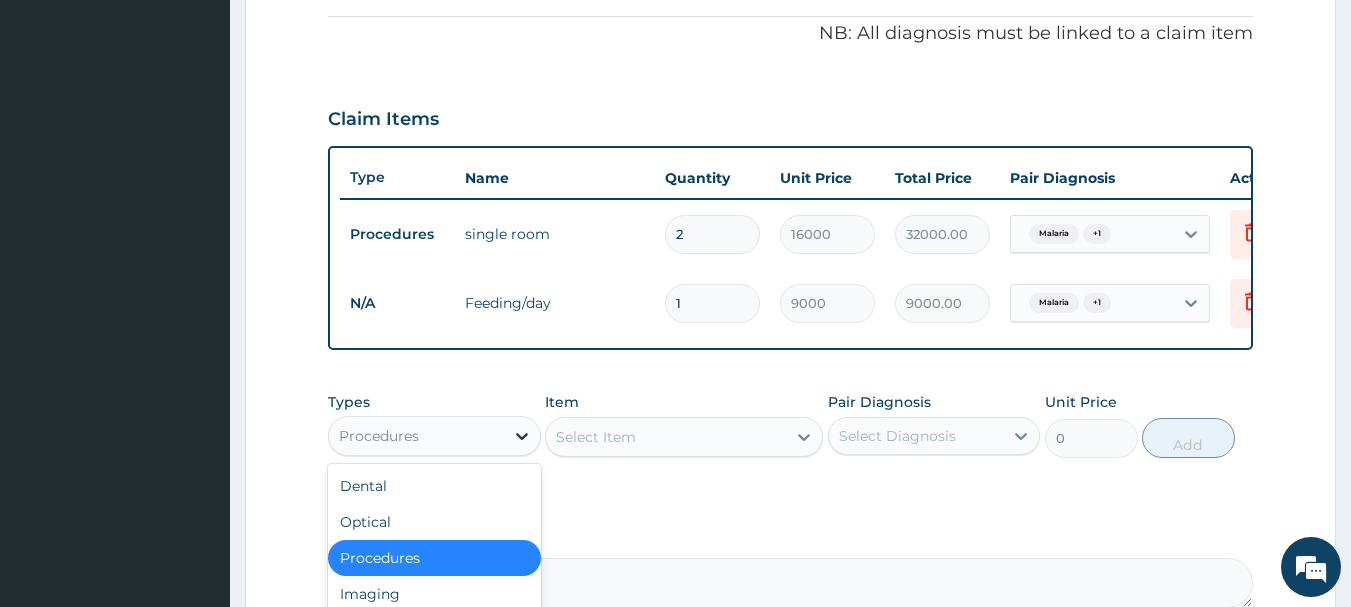 click 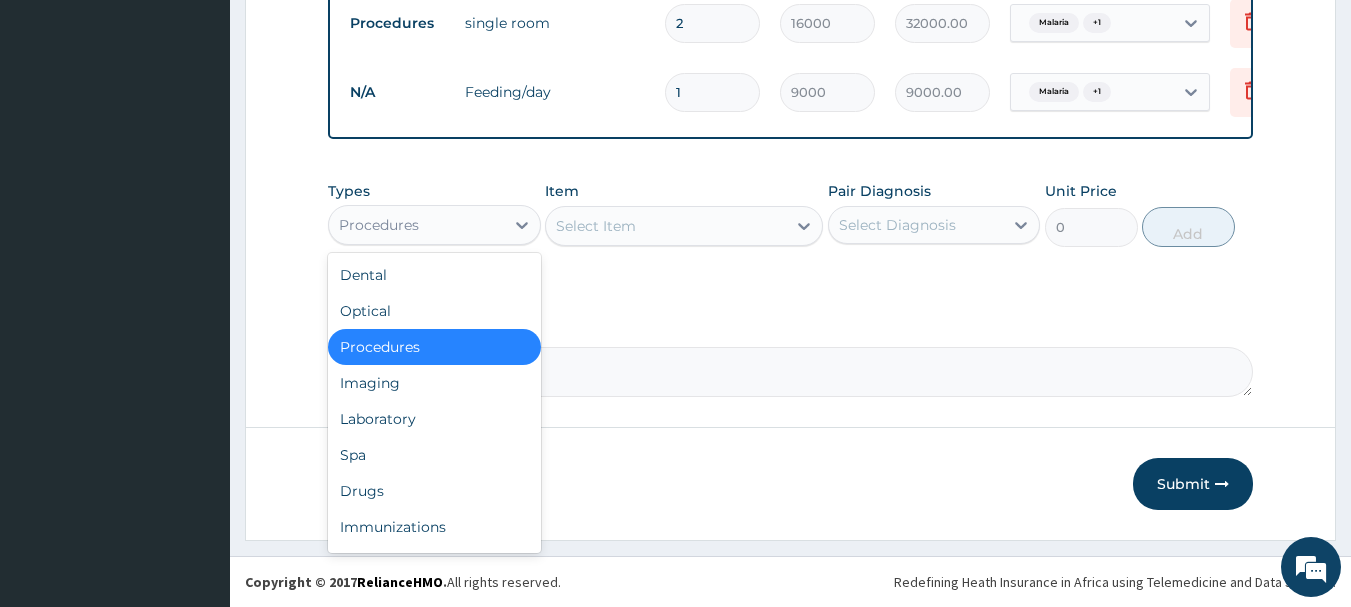 scroll, scrollTop: 842, scrollLeft: 0, axis: vertical 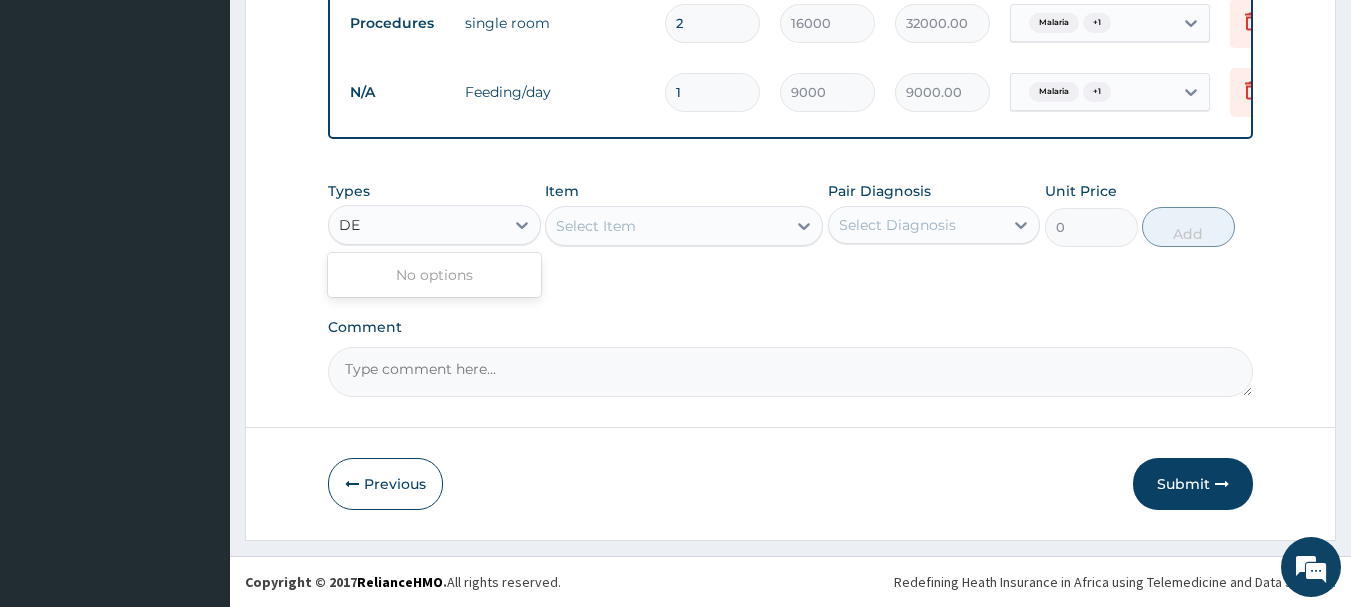 type on "D" 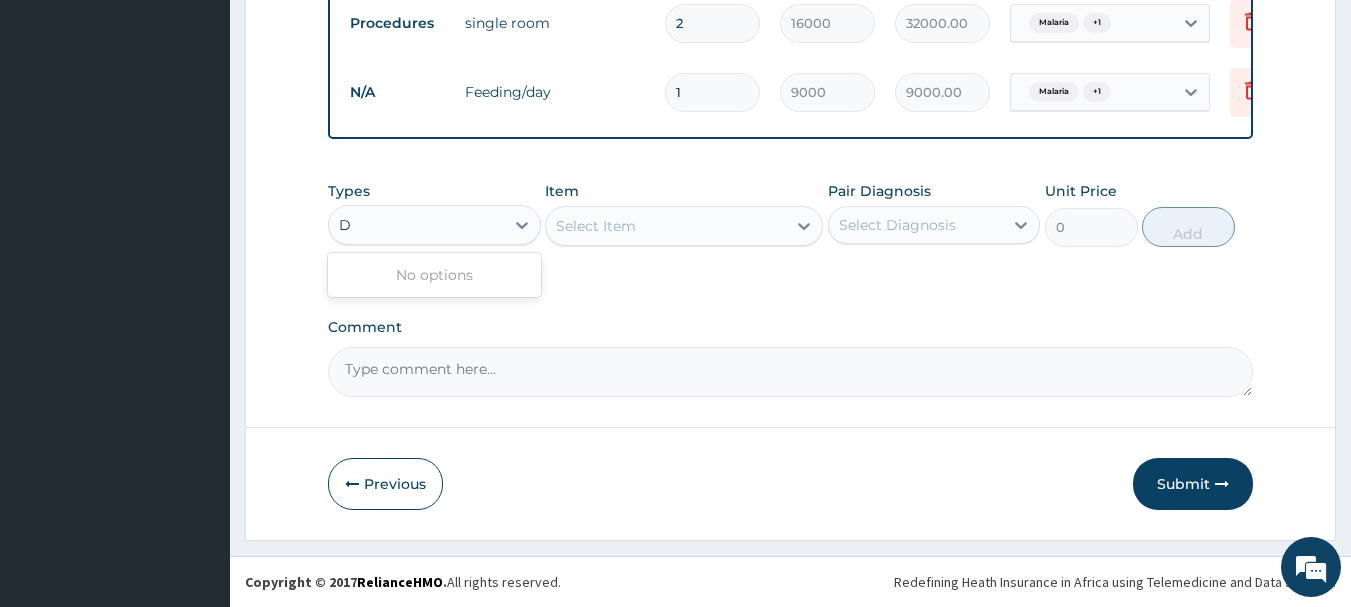 type 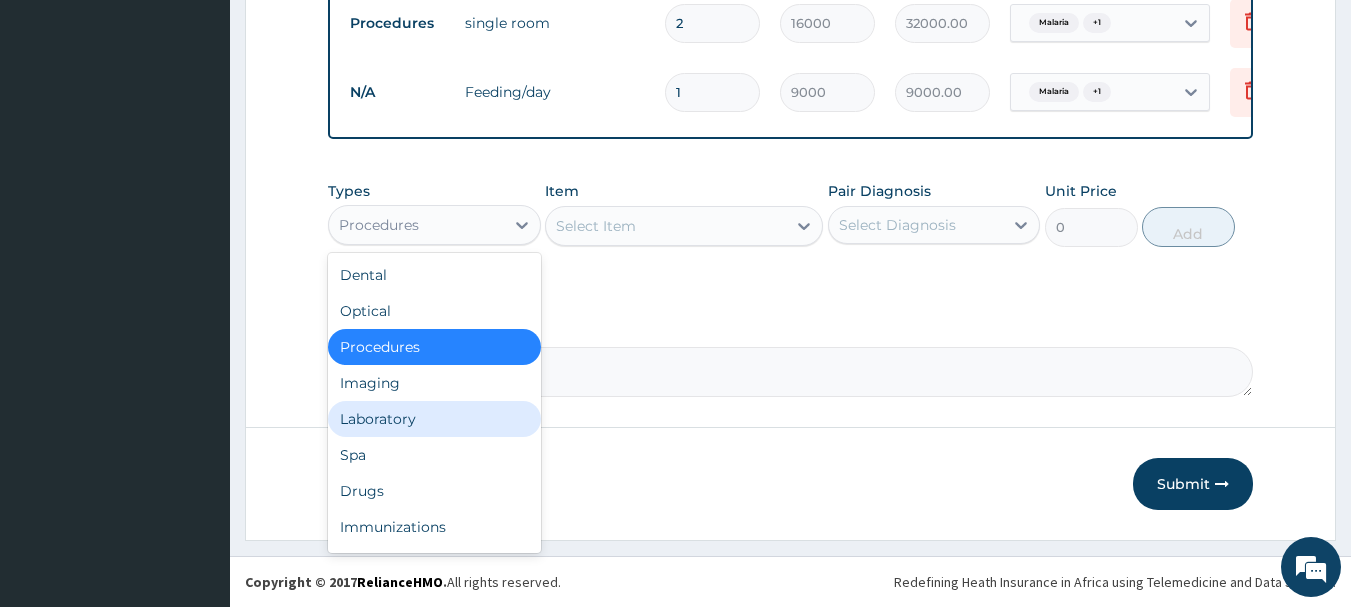 click on "Laboratory" at bounding box center (434, 419) 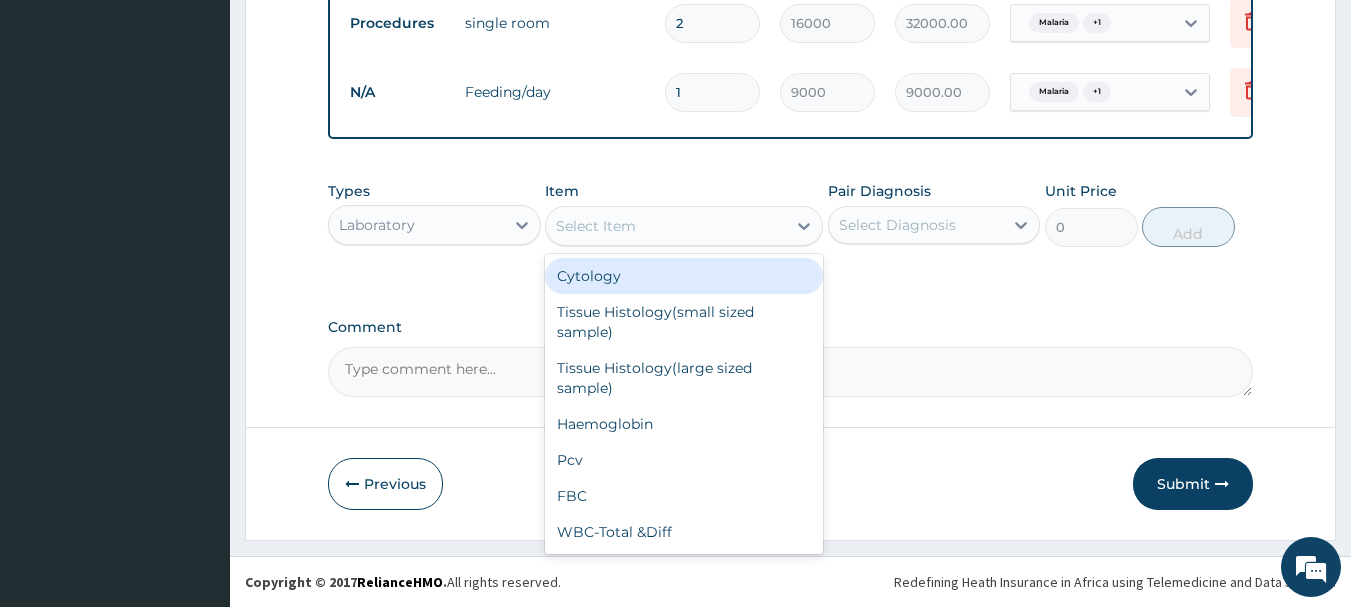 click on "Select Item" at bounding box center [596, 226] 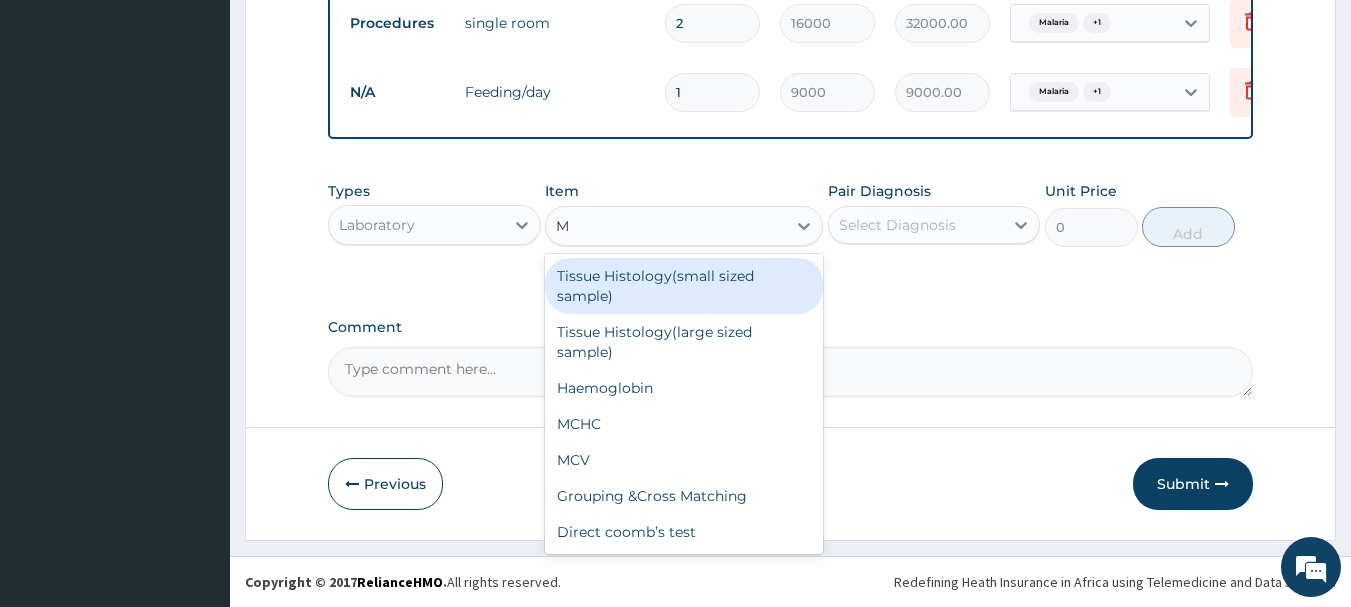 type on "MP" 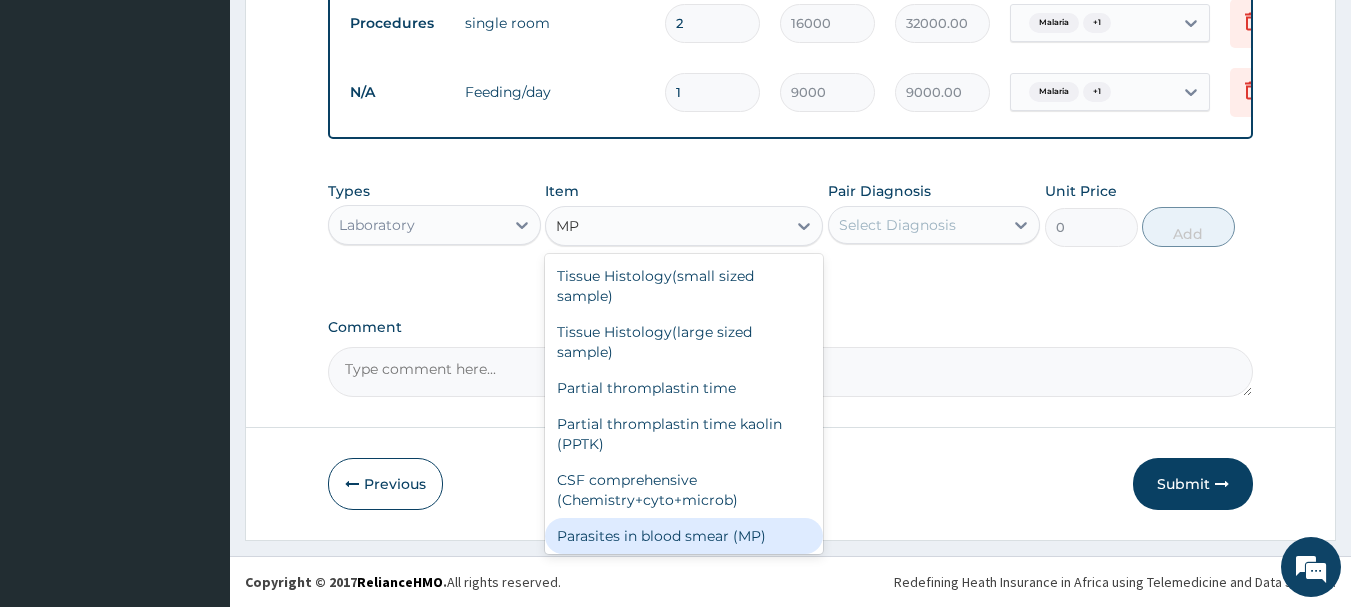 click on "Parasites in blood smear (MP)" at bounding box center (684, 536) 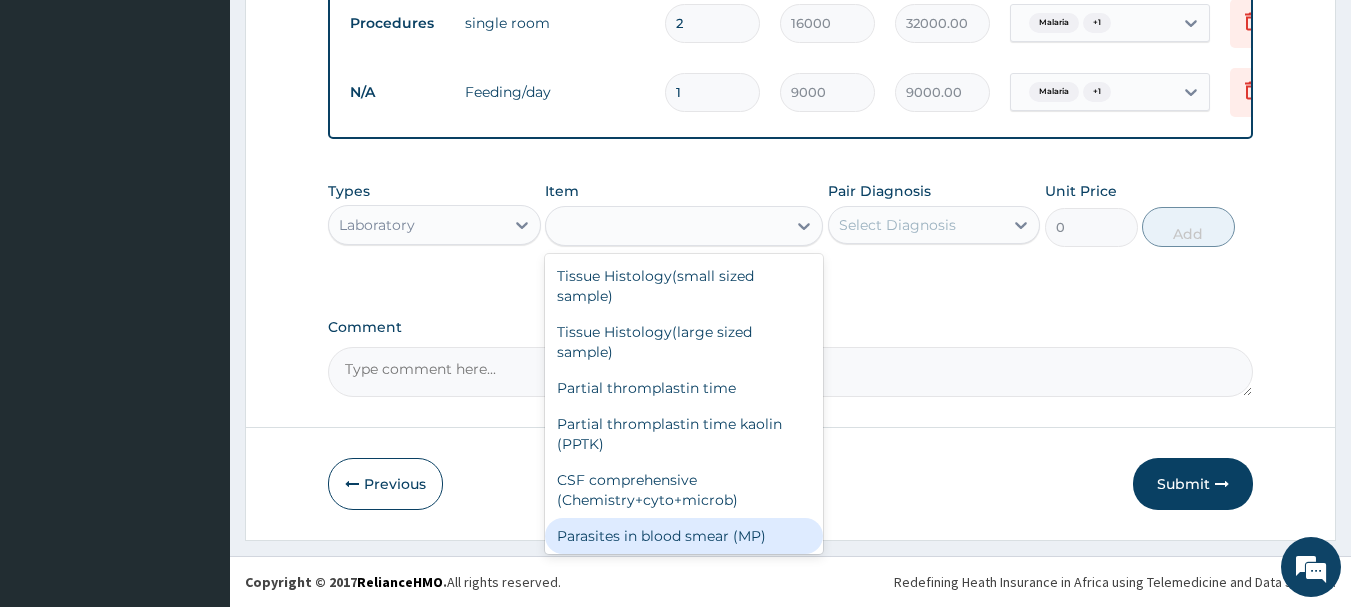 type on "3000" 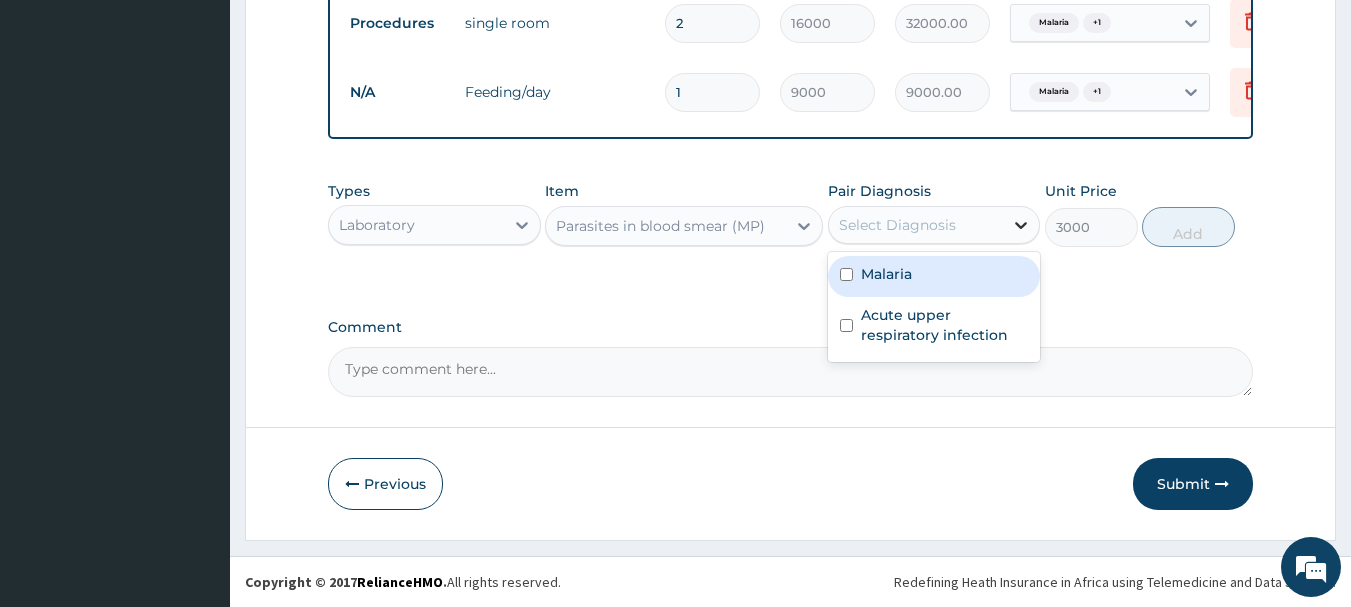 click 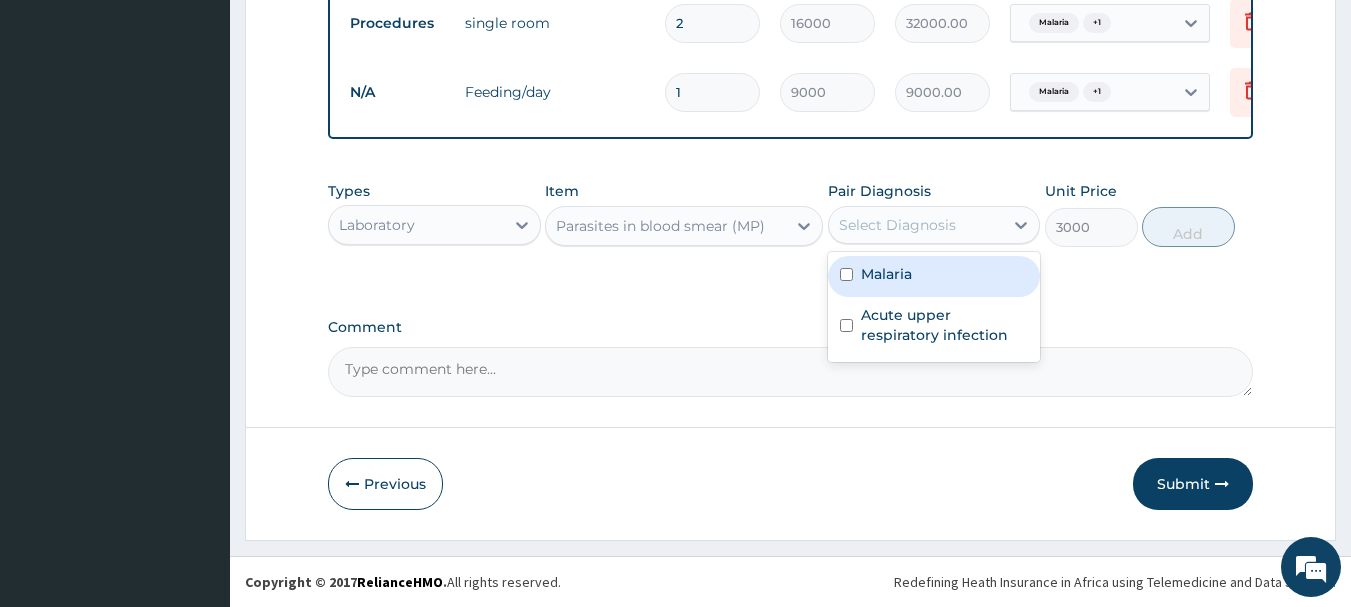 drag, startPoint x: 846, startPoint y: 265, endPoint x: 839, endPoint y: 313, distance: 48.507732 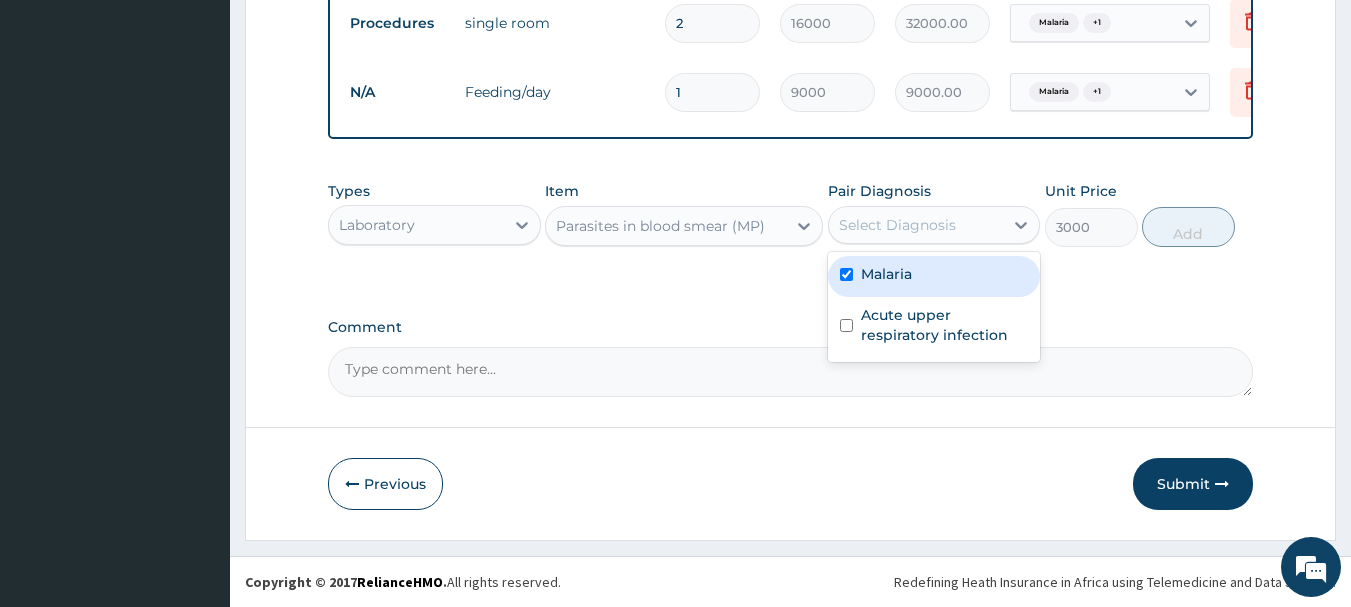 checkbox on "true" 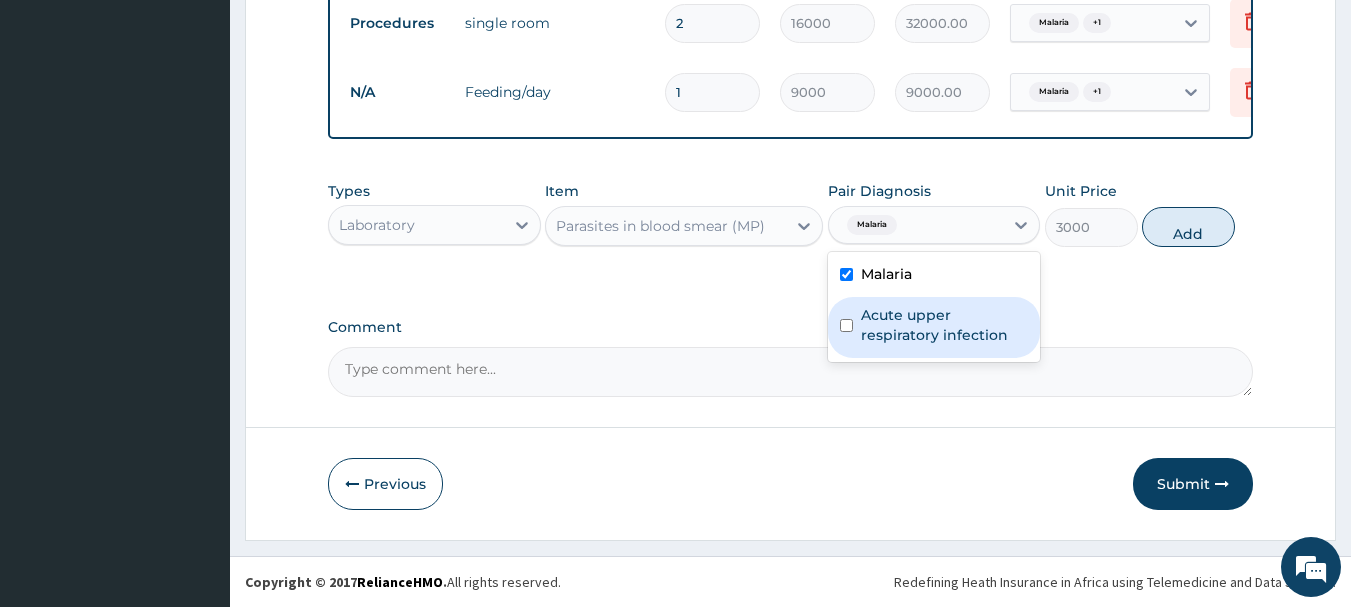 drag, startPoint x: 838, startPoint y: 316, endPoint x: 929, endPoint y: 318, distance: 91.02197 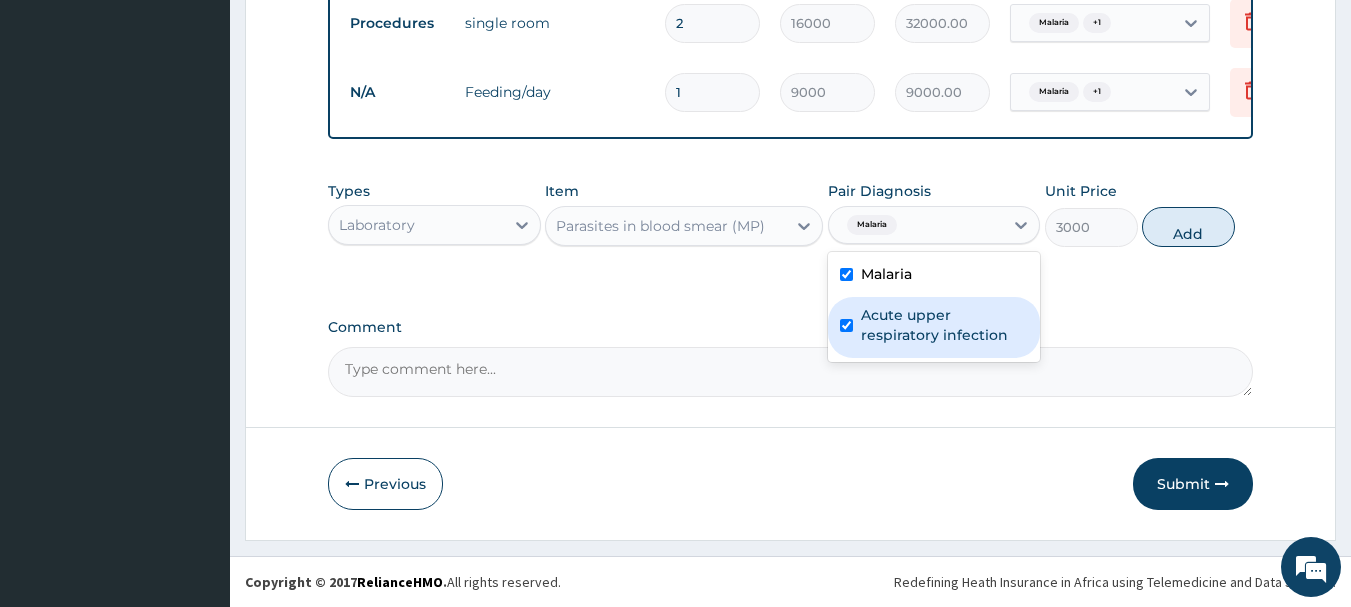 checkbox on "true" 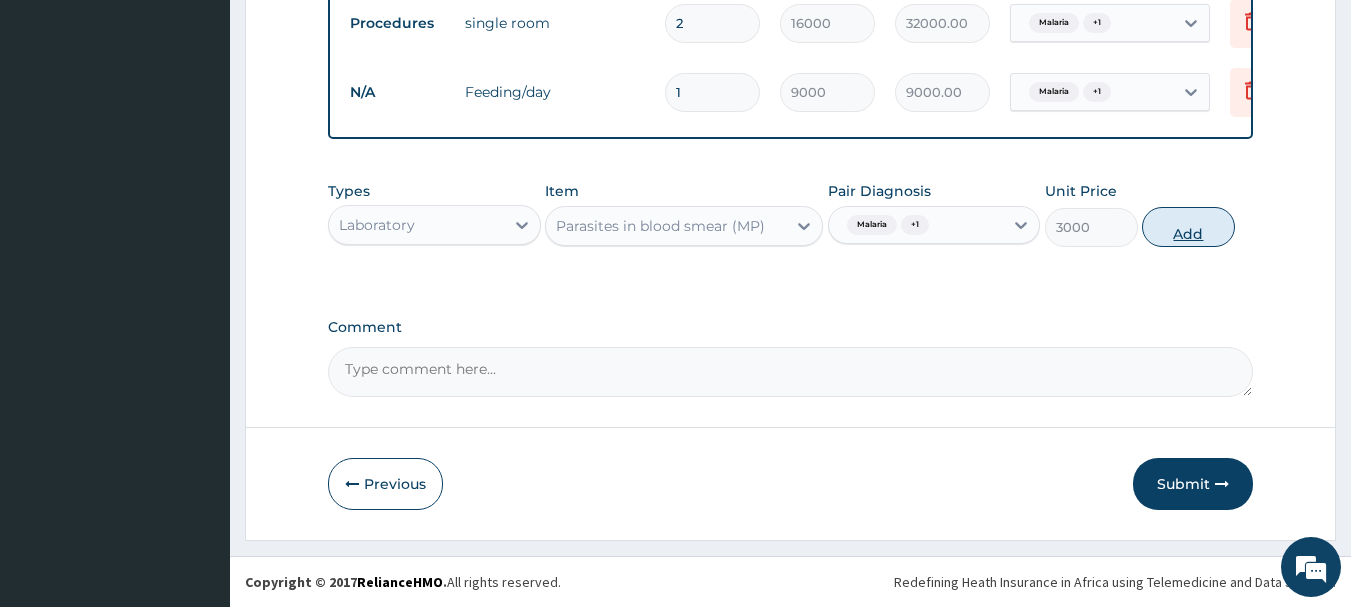 click on "Add" at bounding box center [1188, 227] 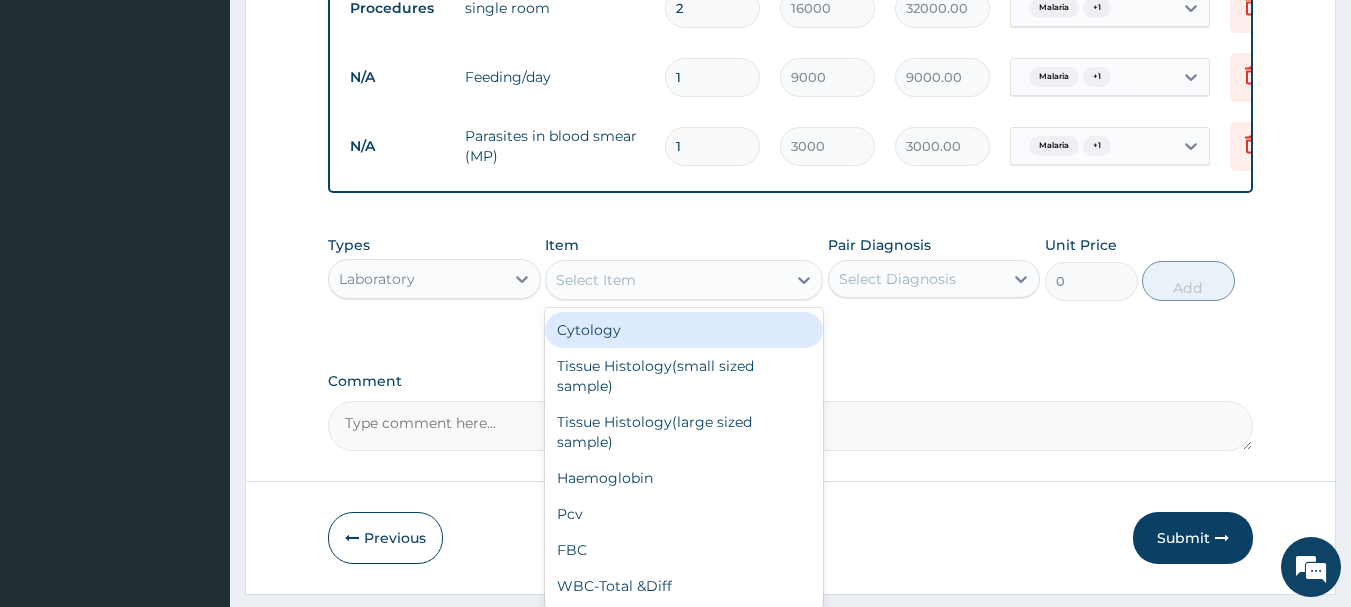 drag, startPoint x: 666, startPoint y: 293, endPoint x: 685, endPoint y: 265, distance: 33.83785 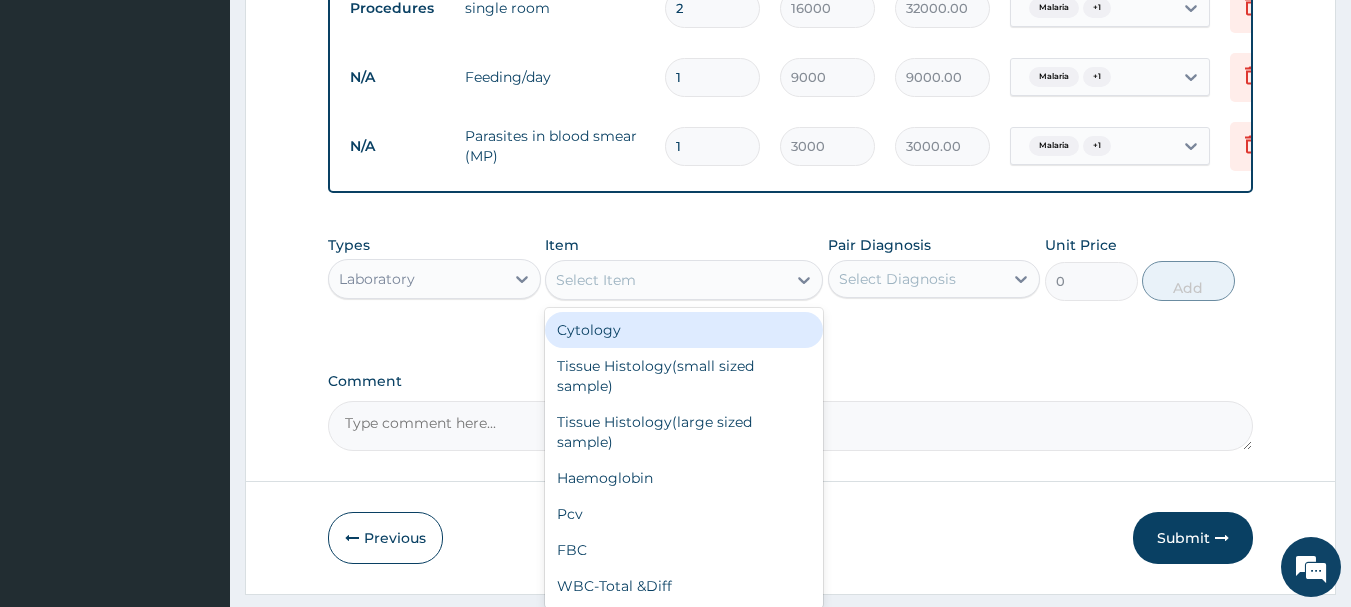click on "Select Item" at bounding box center [666, 280] 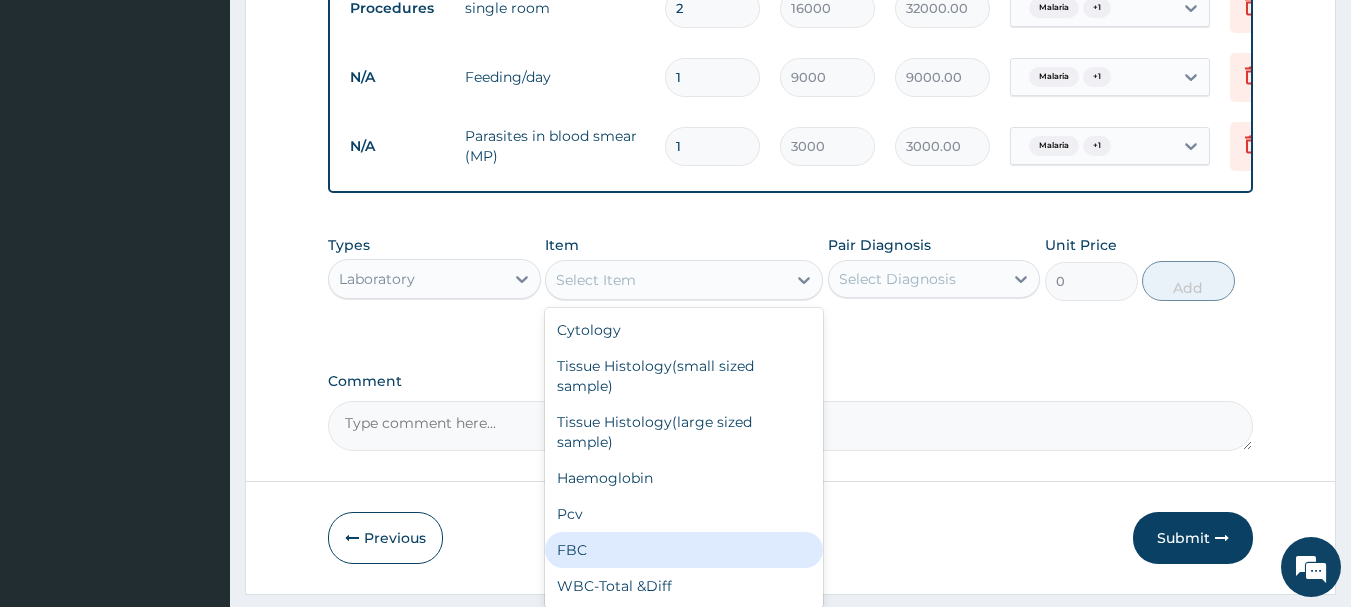click on "FBC" at bounding box center (684, 550) 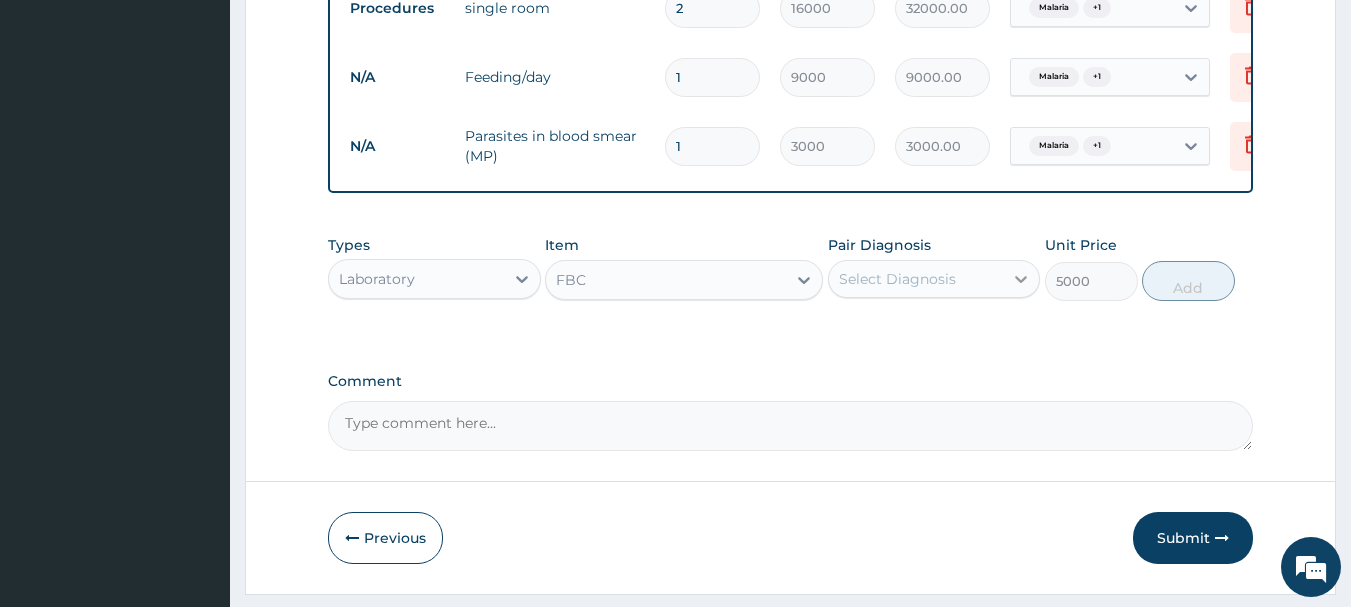 click 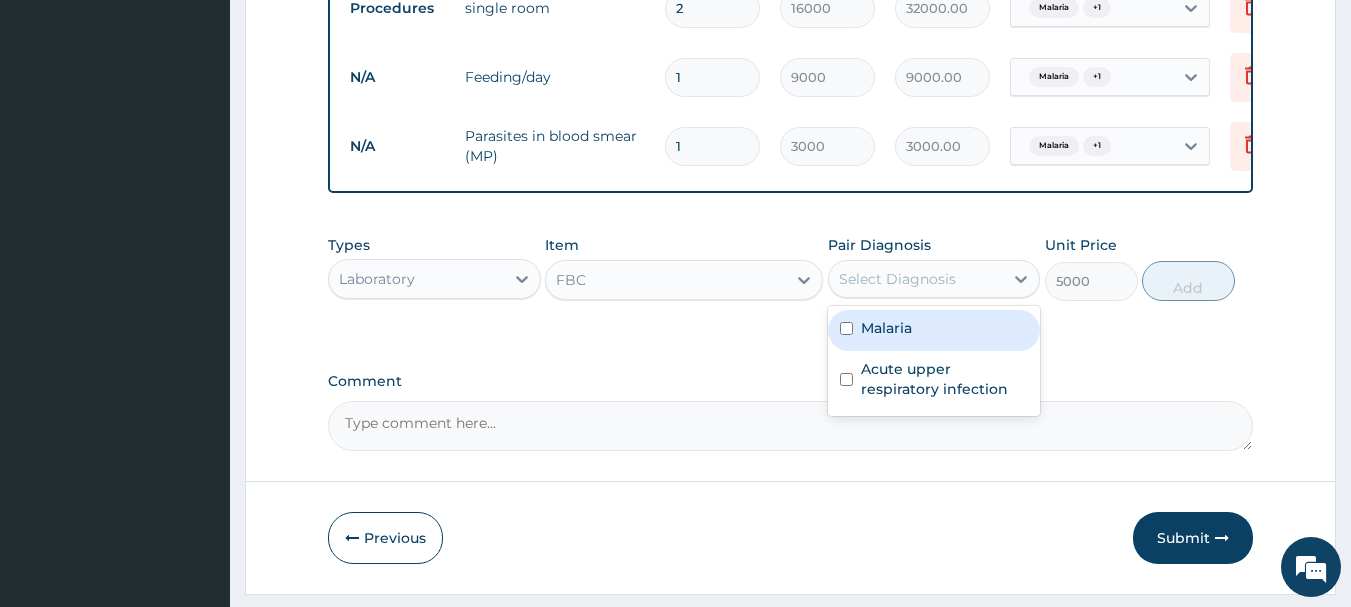 drag, startPoint x: 855, startPoint y: 344, endPoint x: 855, endPoint y: 361, distance: 17 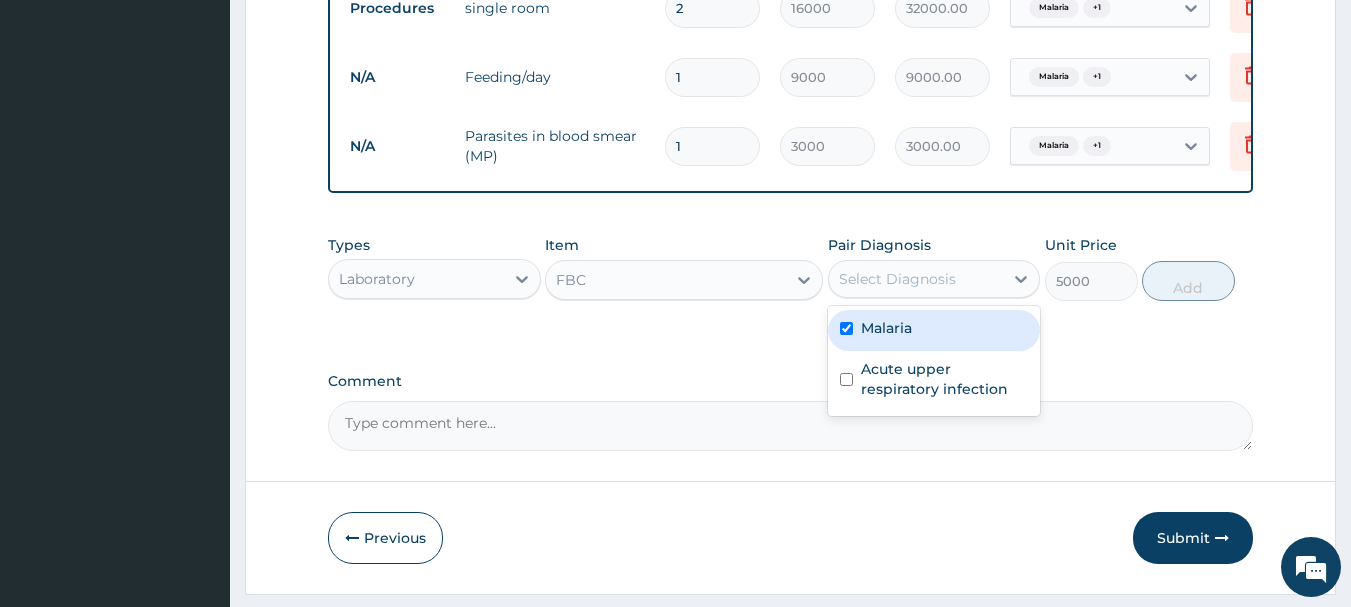 checkbox on "true" 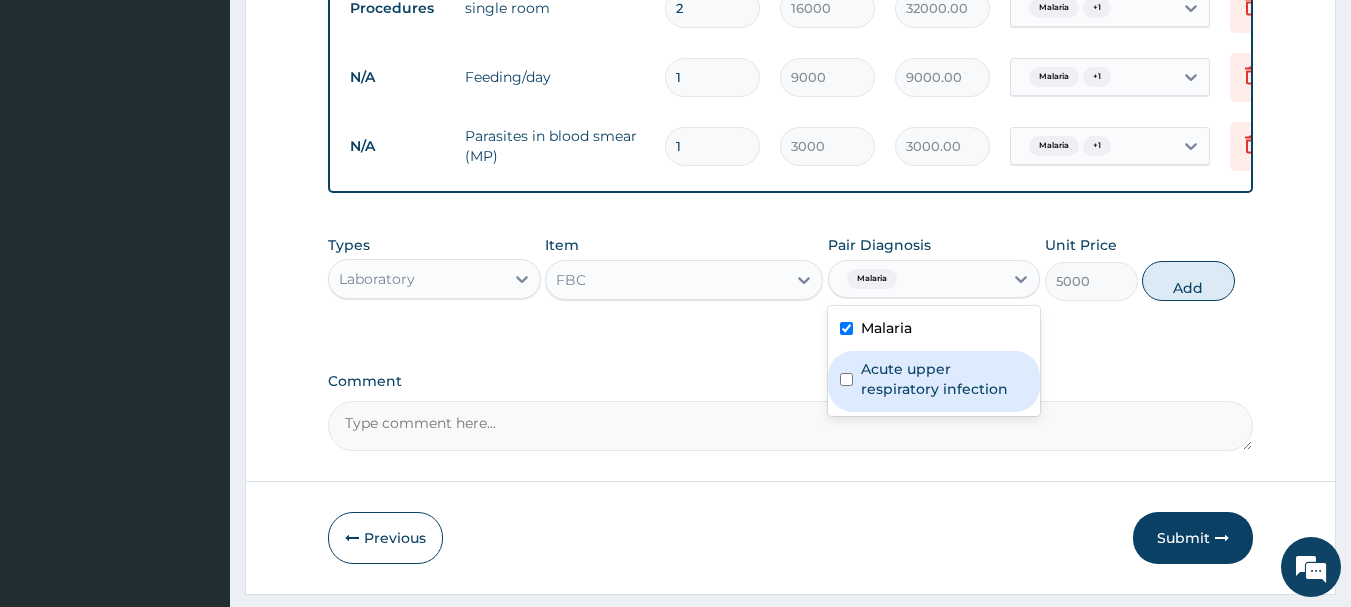 drag, startPoint x: 856, startPoint y: 405, endPoint x: 957, endPoint y: 386, distance: 102.77159 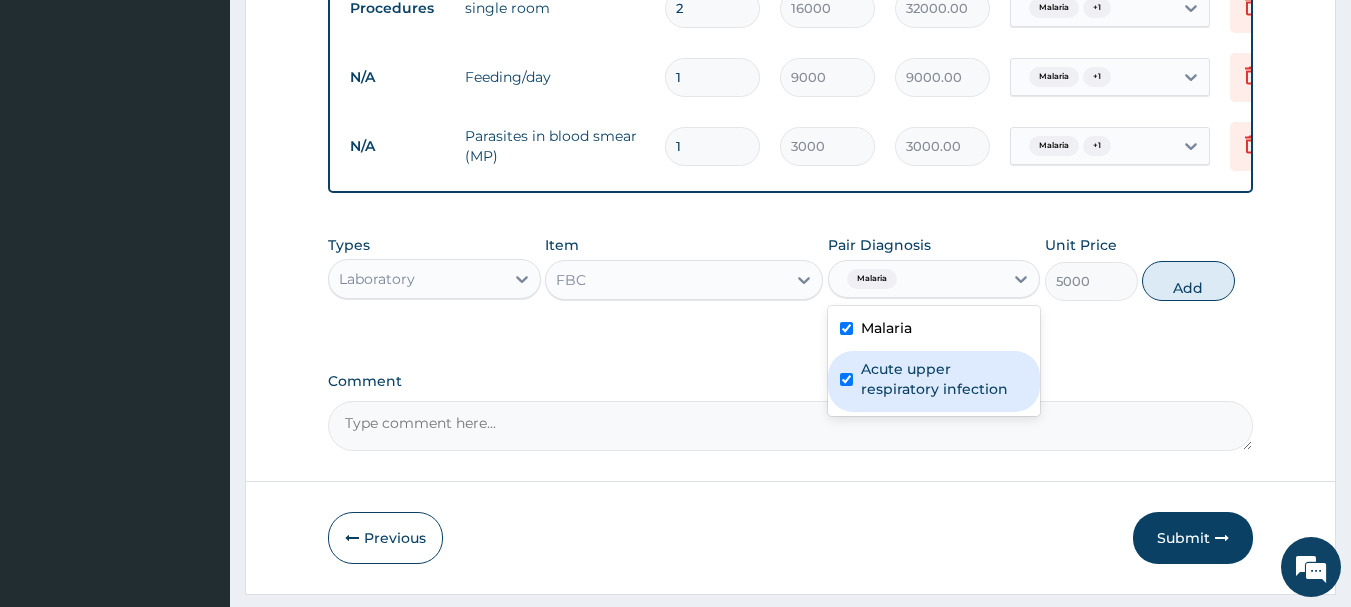 checkbox on "true" 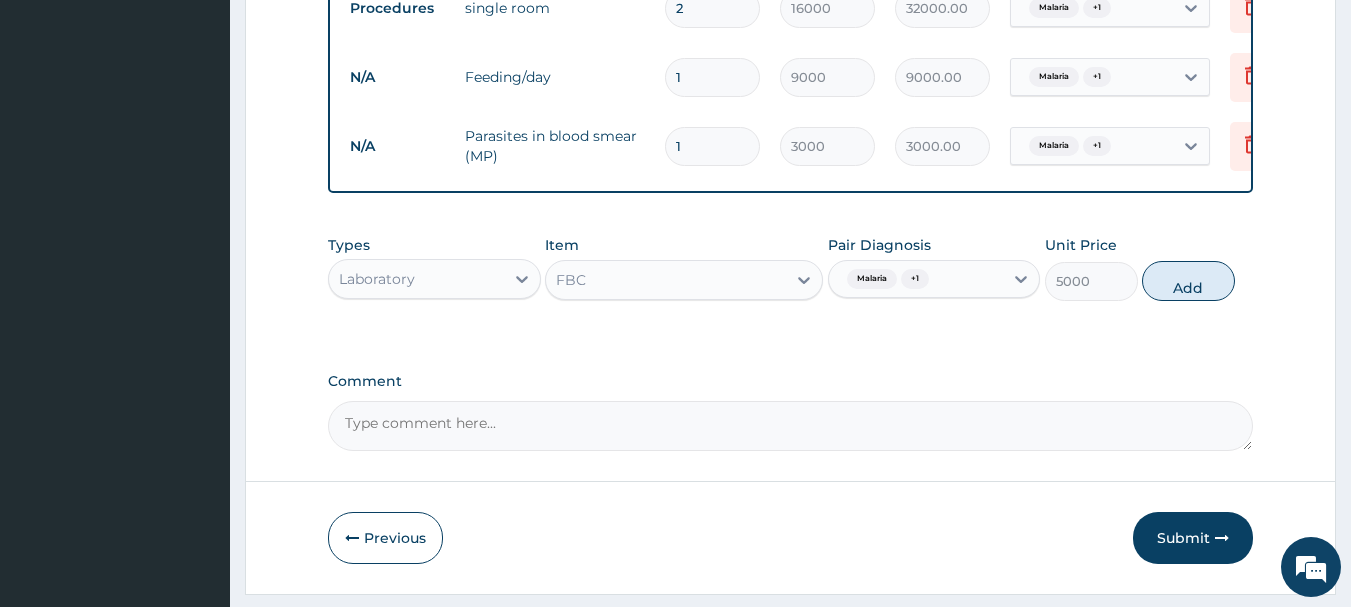 drag, startPoint x: 1194, startPoint y: 294, endPoint x: 1127, endPoint y: 299, distance: 67.18631 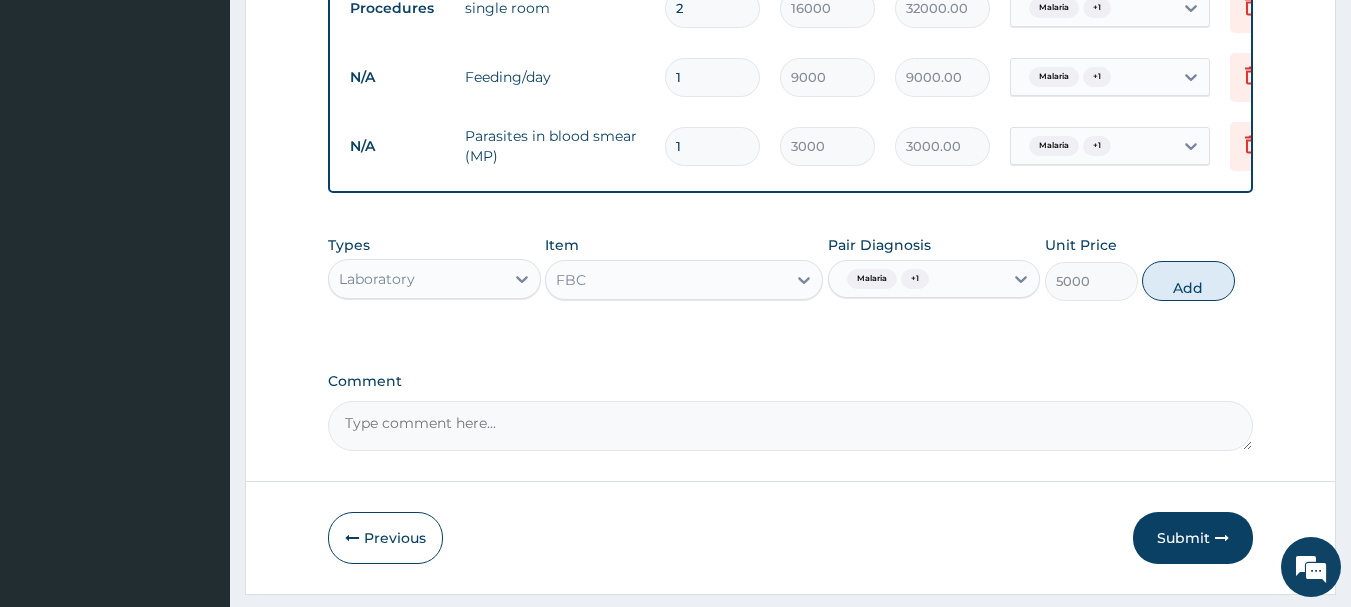 click on "Add" at bounding box center (1188, 281) 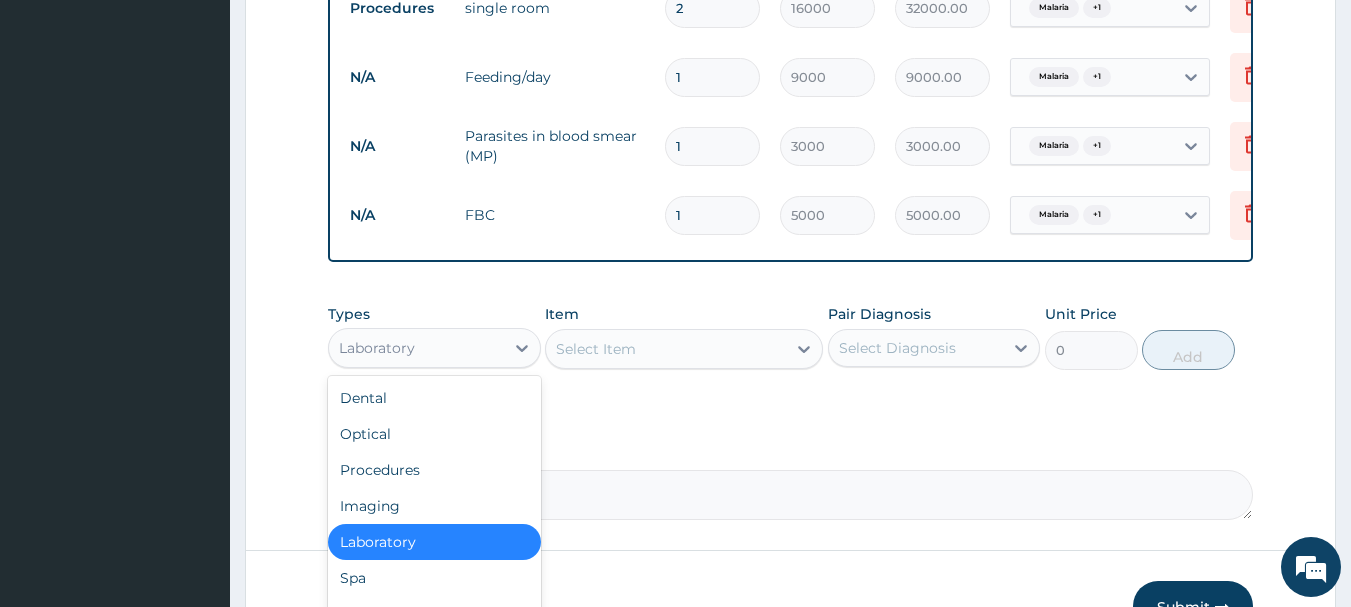 drag, startPoint x: 521, startPoint y: 358, endPoint x: 527, endPoint y: 437, distance: 79.22752 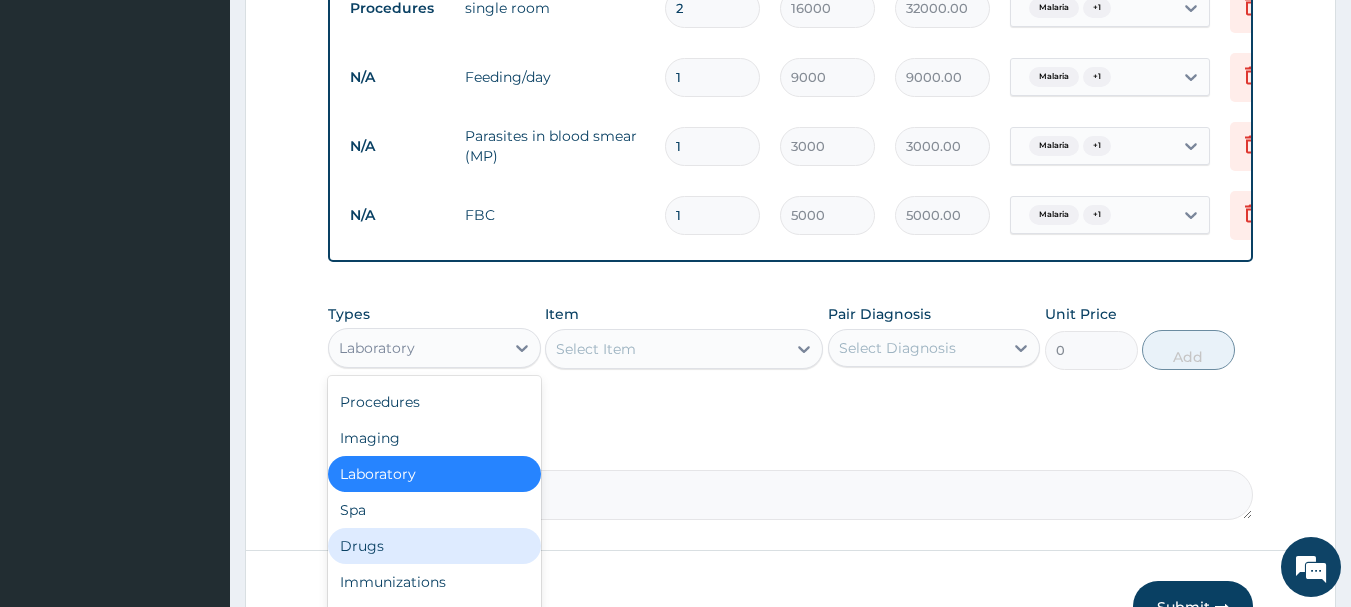 drag, startPoint x: 380, startPoint y: 552, endPoint x: 471, endPoint y: 517, distance: 97.49872 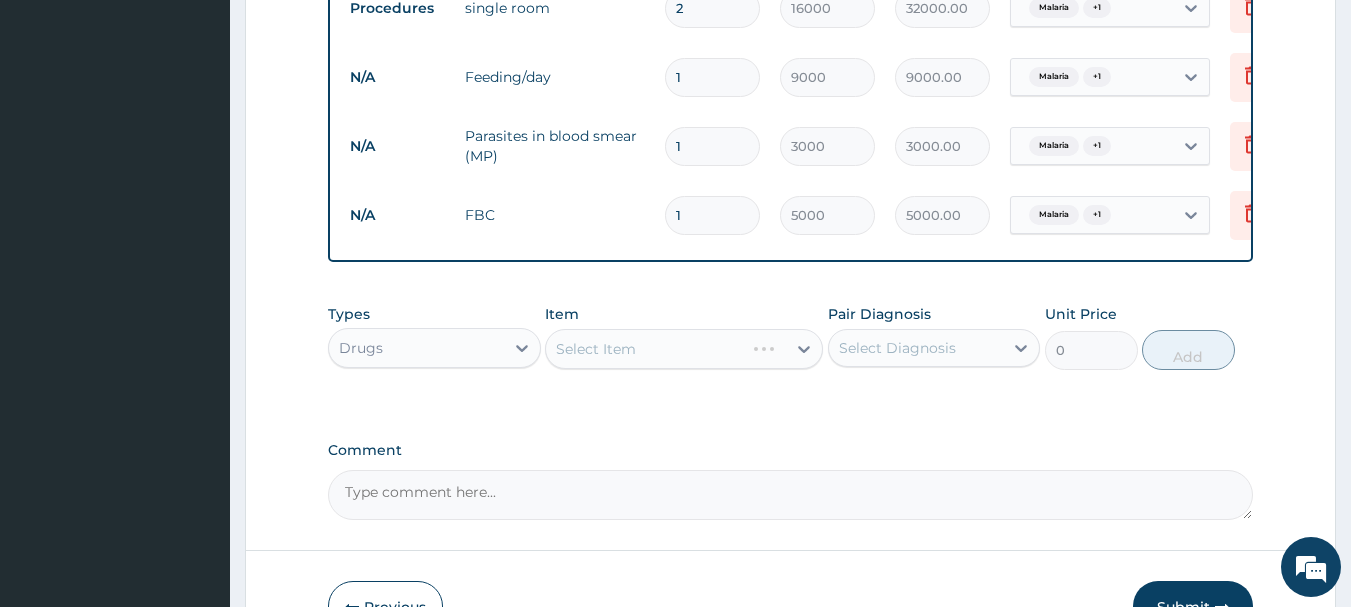 click on "Select Item" at bounding box center (684, 349) 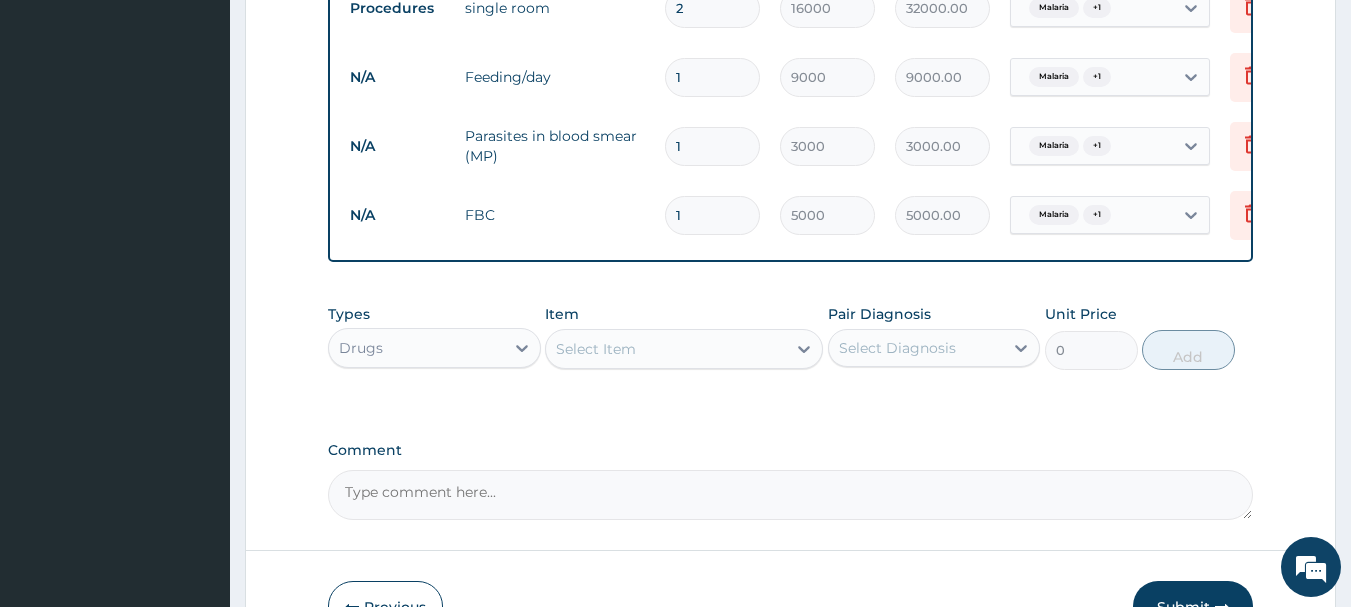click on "Select Item" at bounding box center (596, 349) 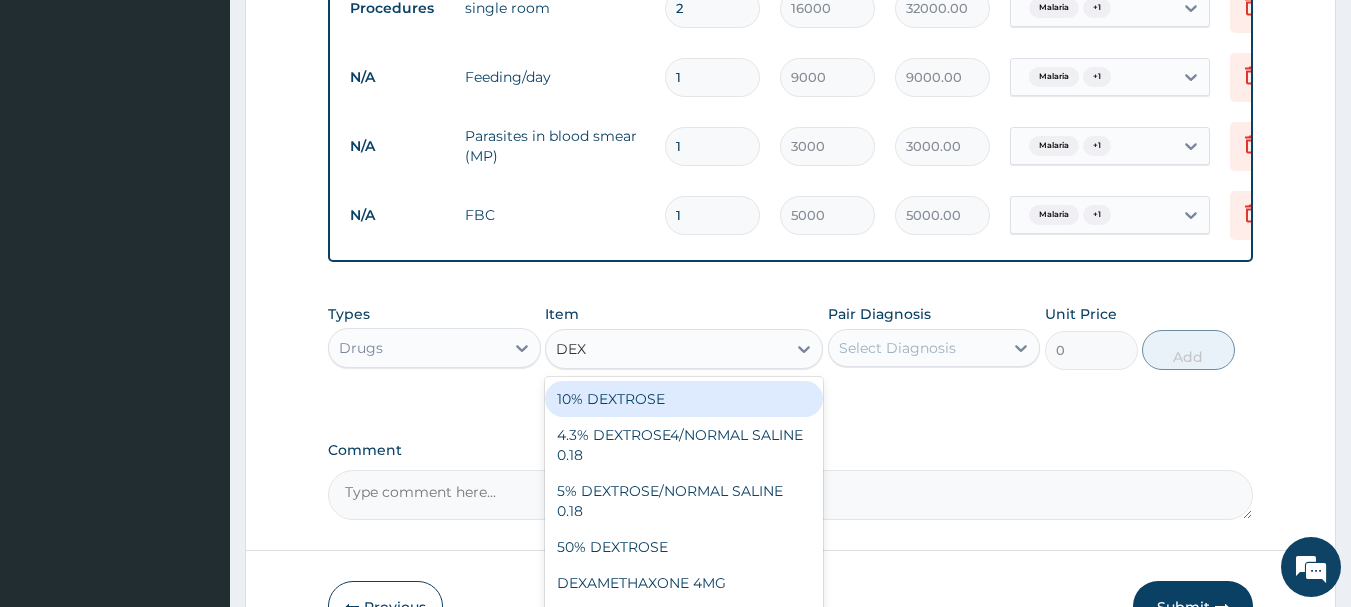 type on "DEXT" 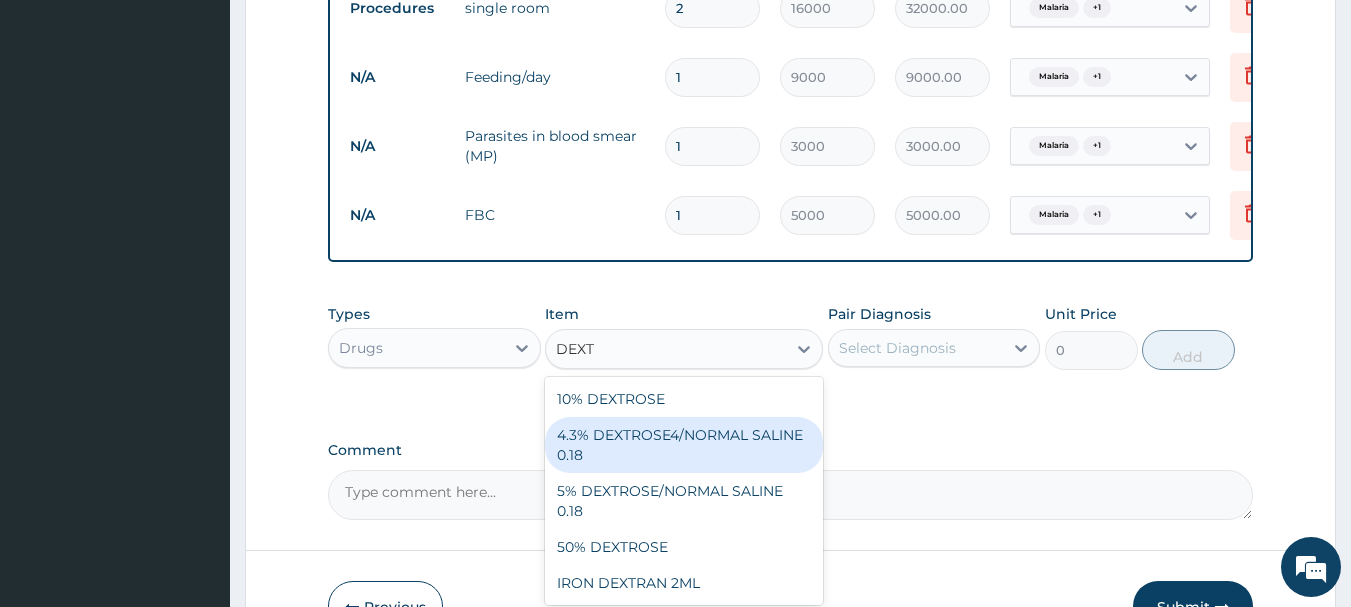 drag, startPoint x: 650, startPoint y: 453, endPoint x: 677, endPoint y: 447, distance: 27.658634 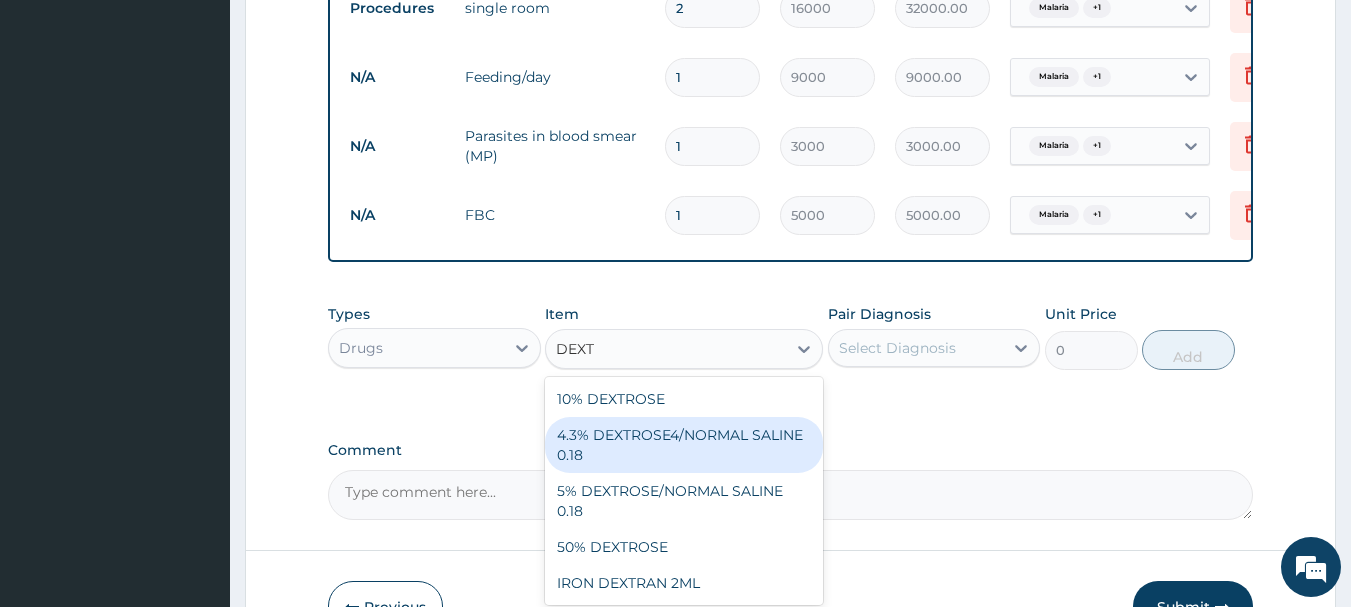 click on "4.3% DEXTROSE4/NORMAL SALINE 0.18" at bounding box center [684, 445] 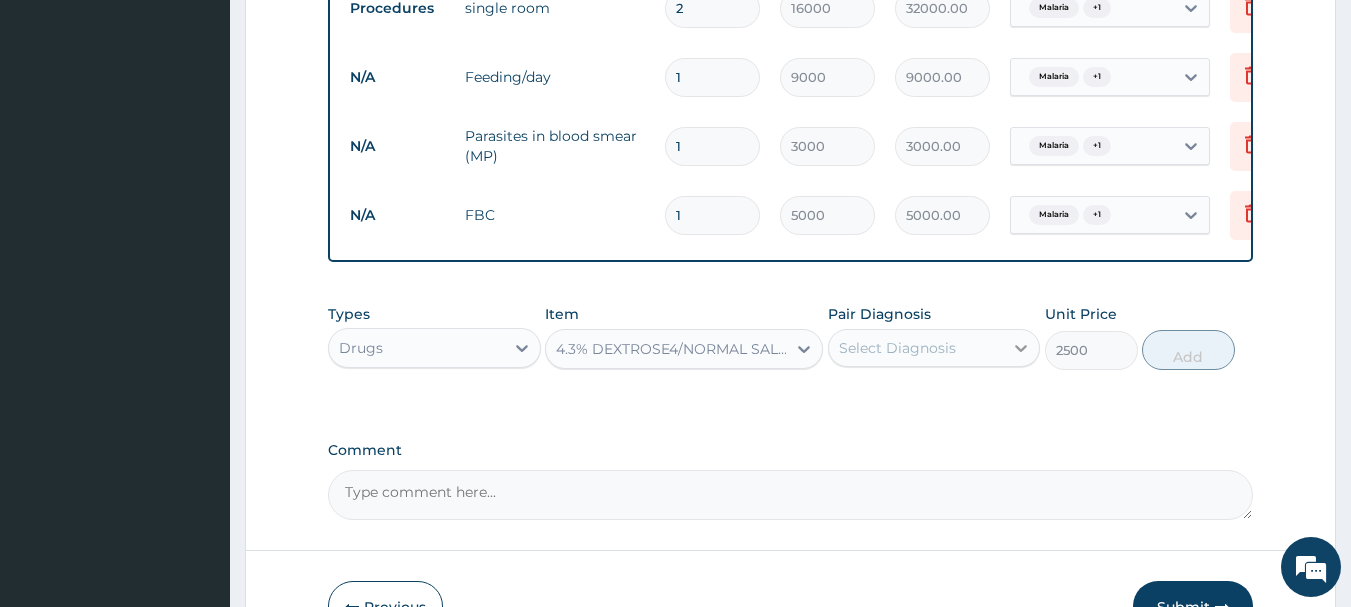 click 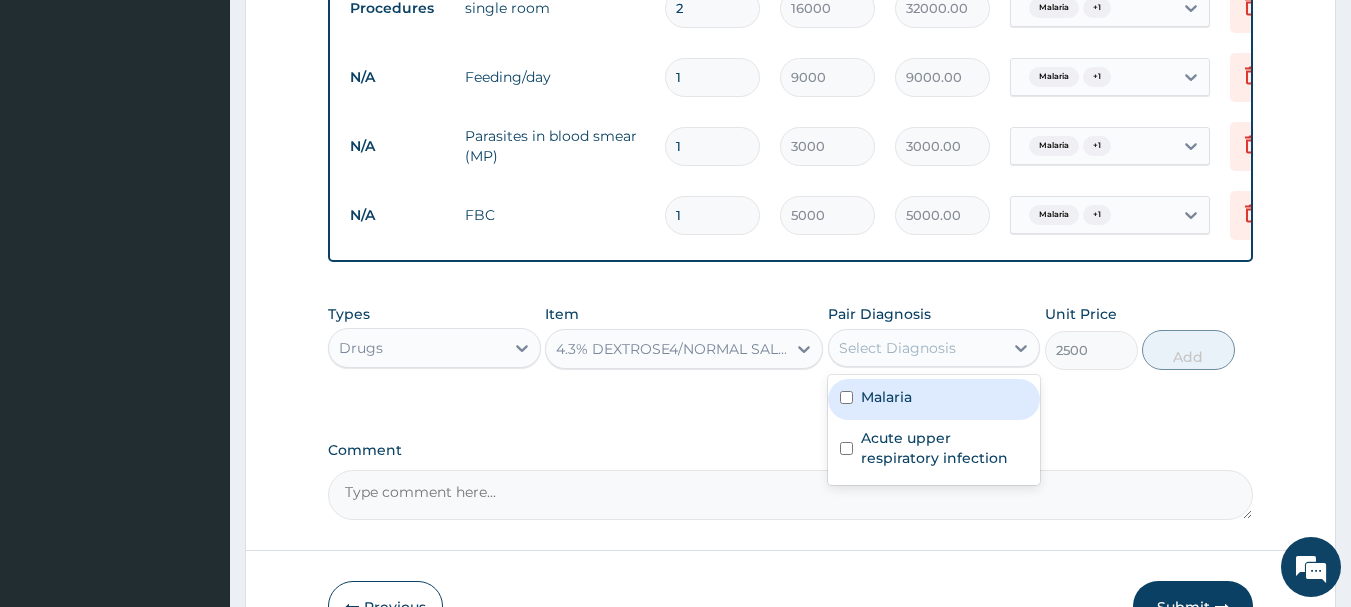 click at bounding box center [846, 397] 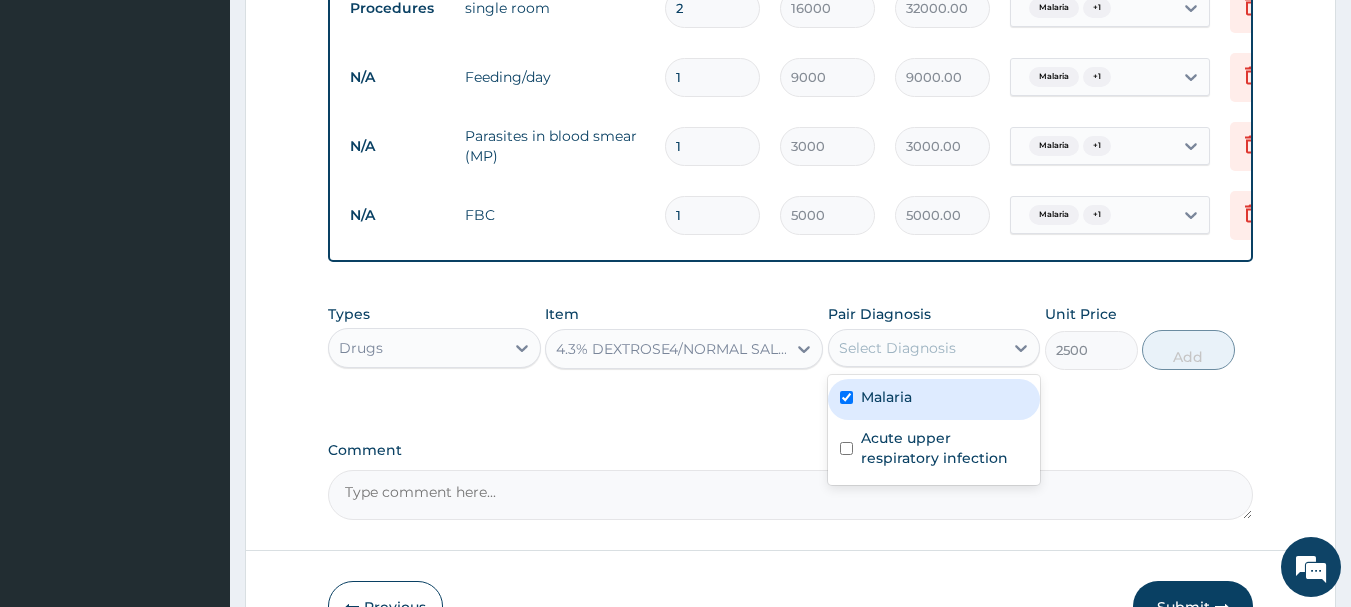 checkbox on "true" 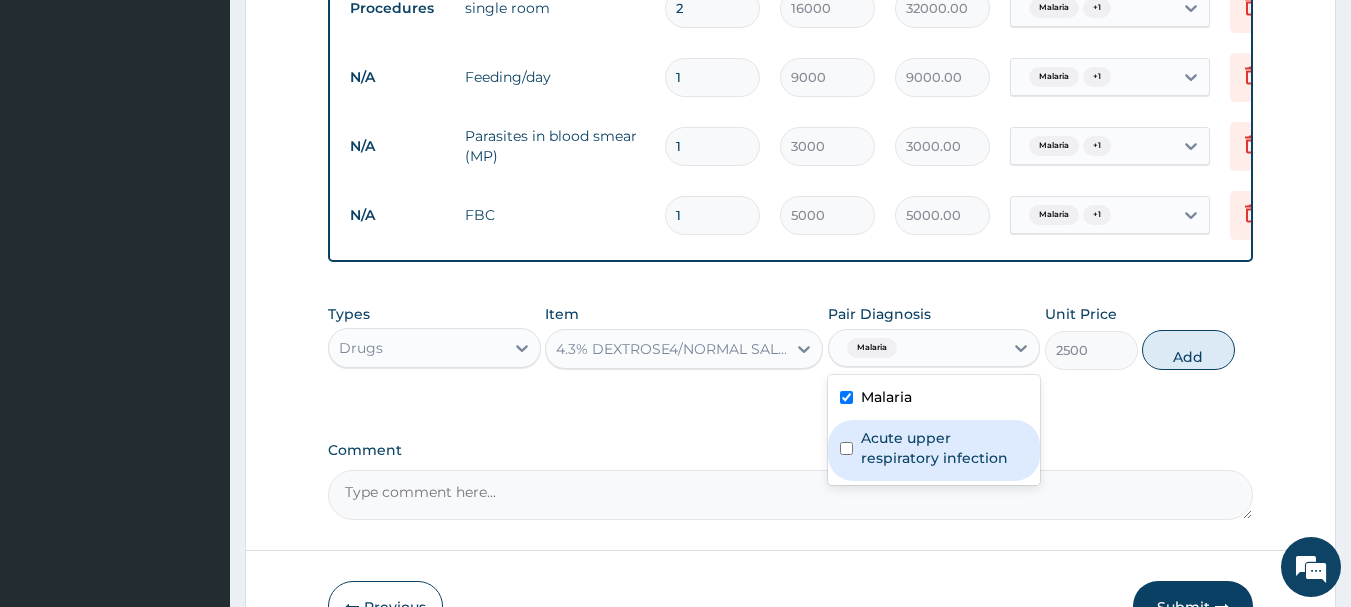 click at bounding box center (846, 448) 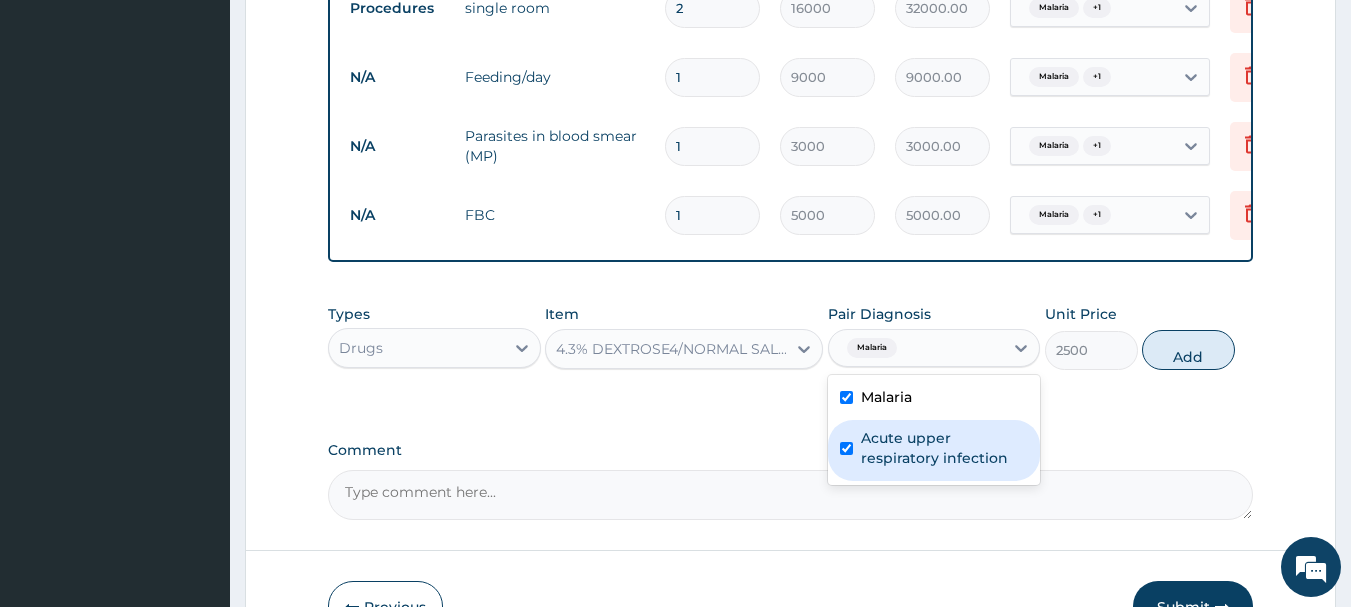 checkbox on "true" 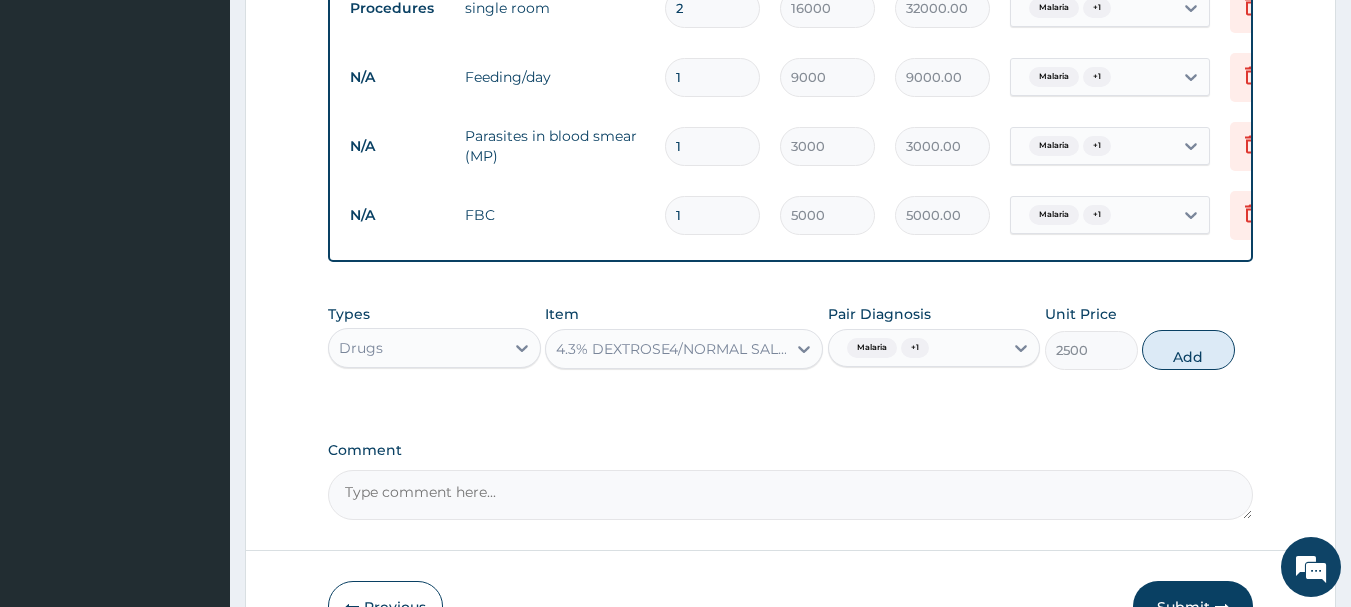 drag, startPoint x: 1202, startPoint y: 354, endPoint x: 1040, endPoint y: 361, distance: 162.15117 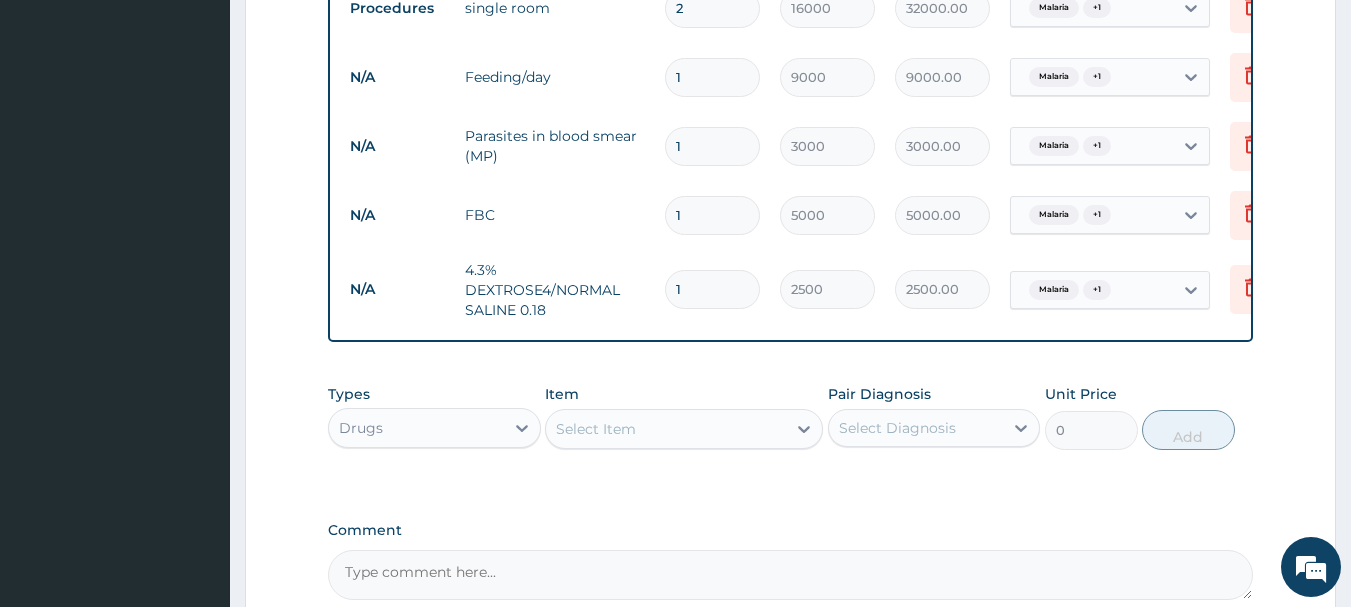 click on "Select Item" at bounding box center (596, 429) 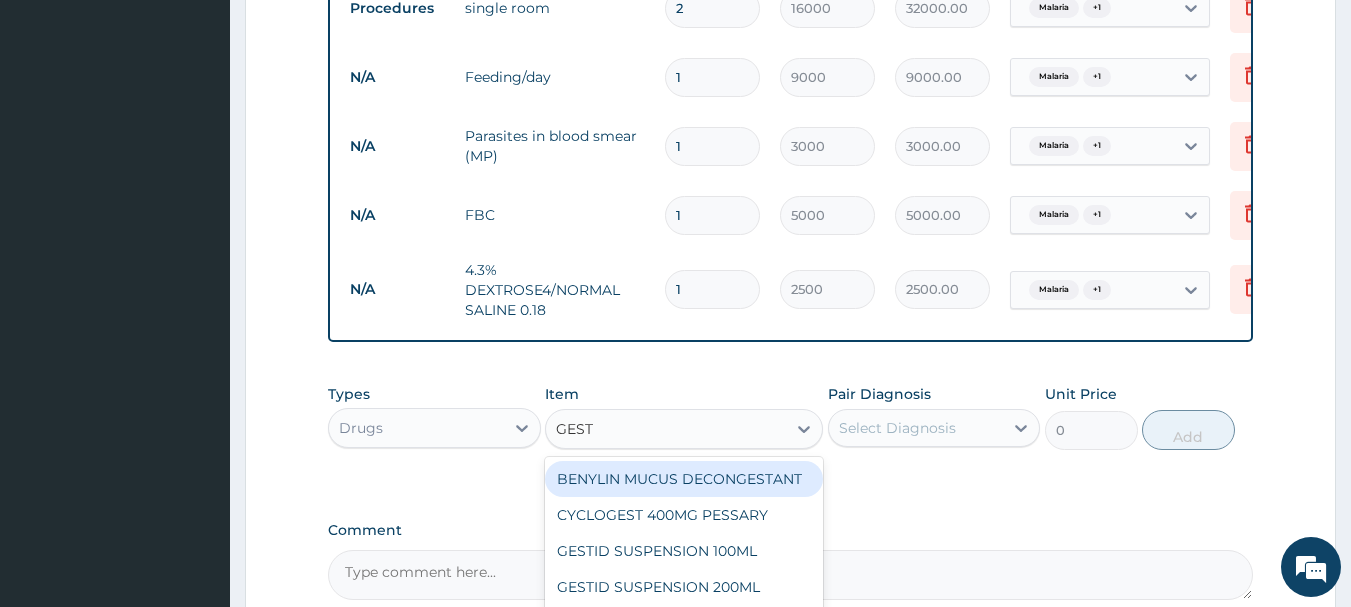 type on "GESTI" 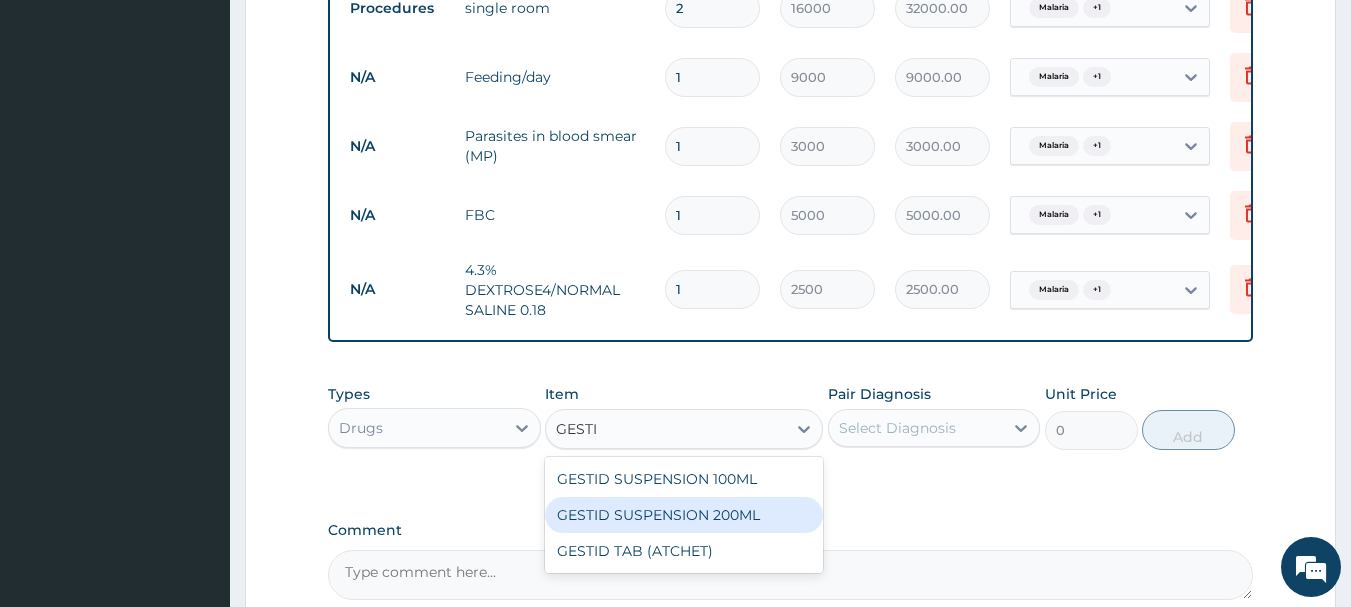 drag, startPoint x: 627, startPoint y: 531, endPoint x: 664, endPoint y: 530, distance: 37.01351 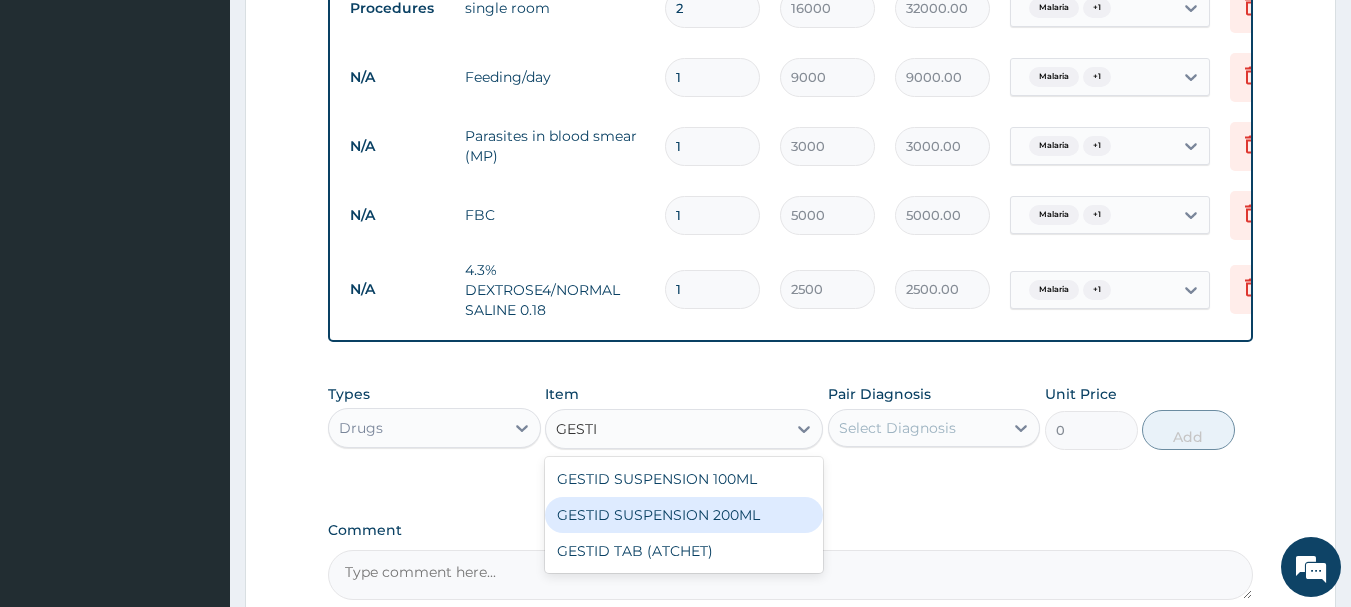 click on "GESTID SUSPENSION 200ML" at bounding box center (684, 515) 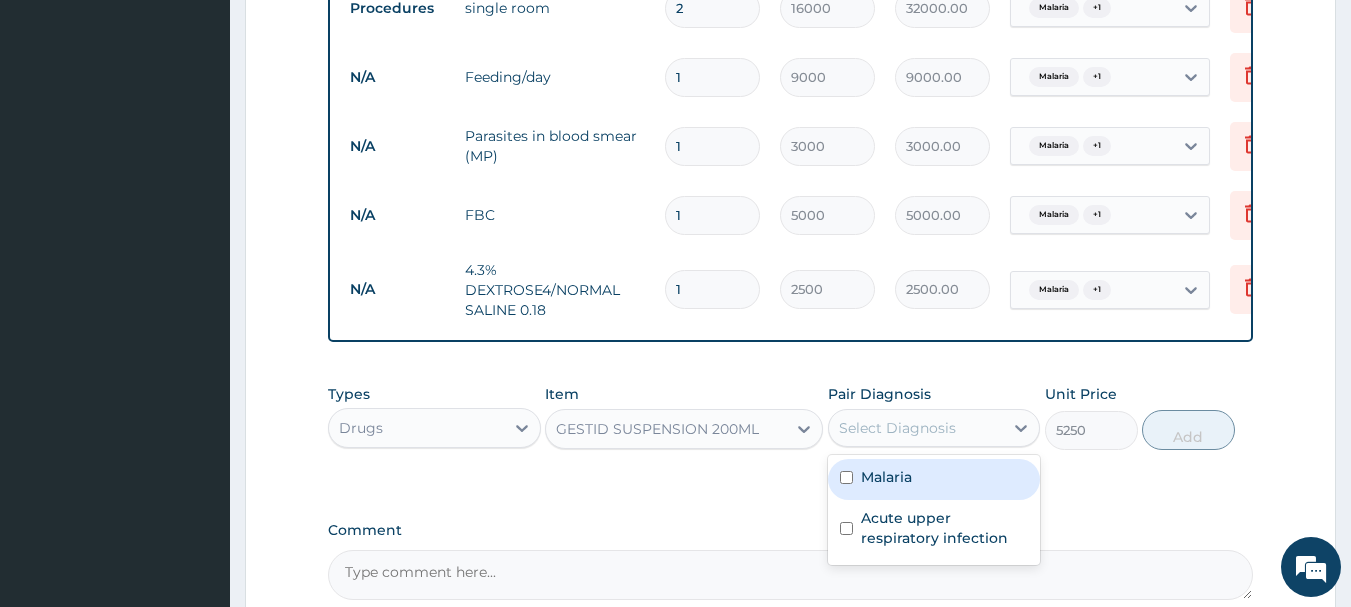 drag, startPoint x: 1020, startPoint y: 436, endPoint x: 996, endPoint y: 449, distance: 27.294687 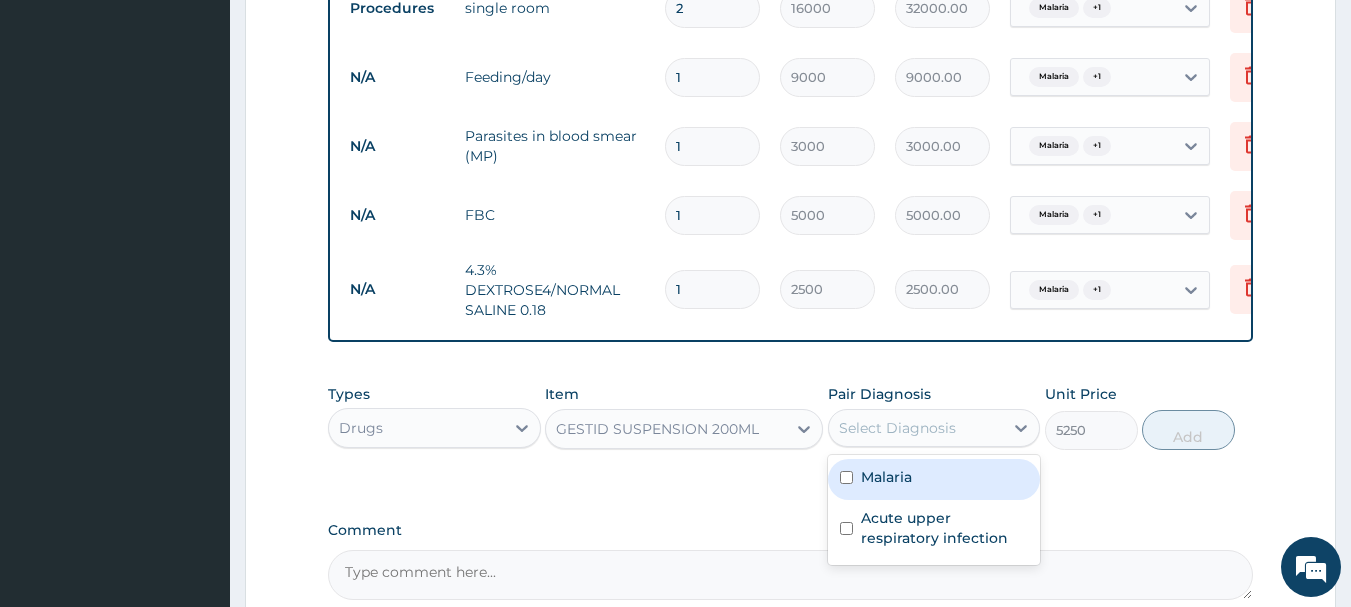 click 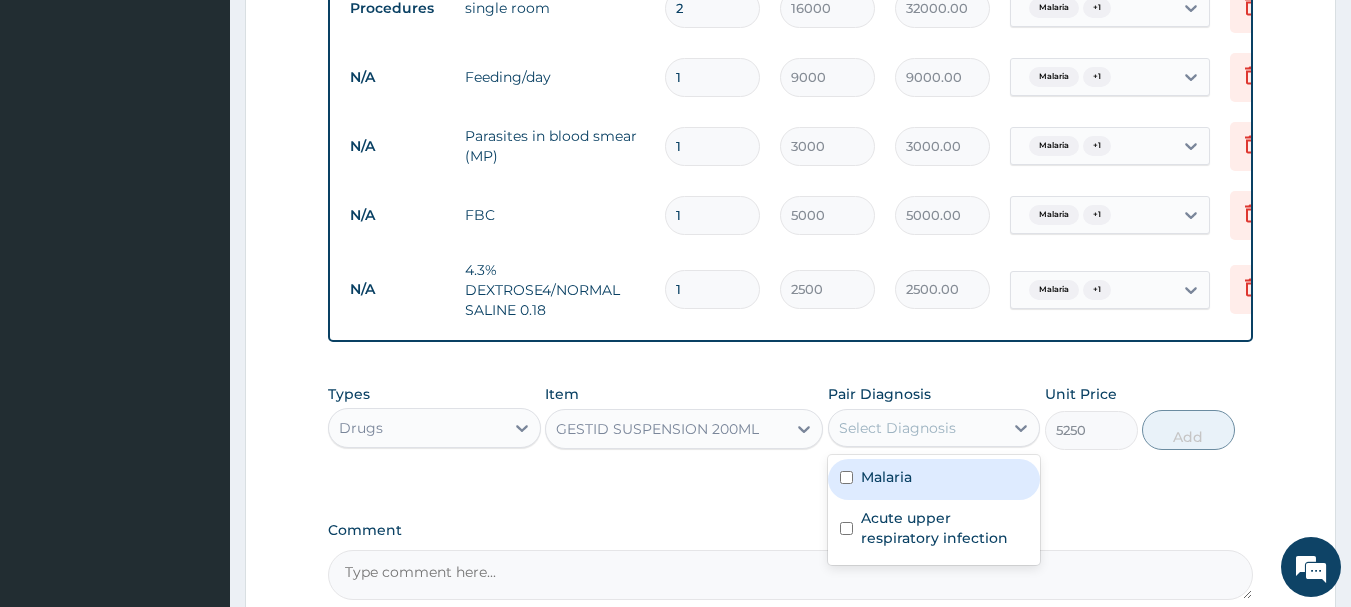 drag, startPoint x: 846, startPoint y: 484, endPoint x: 826, endPoint y: 512, distance: 34.4093 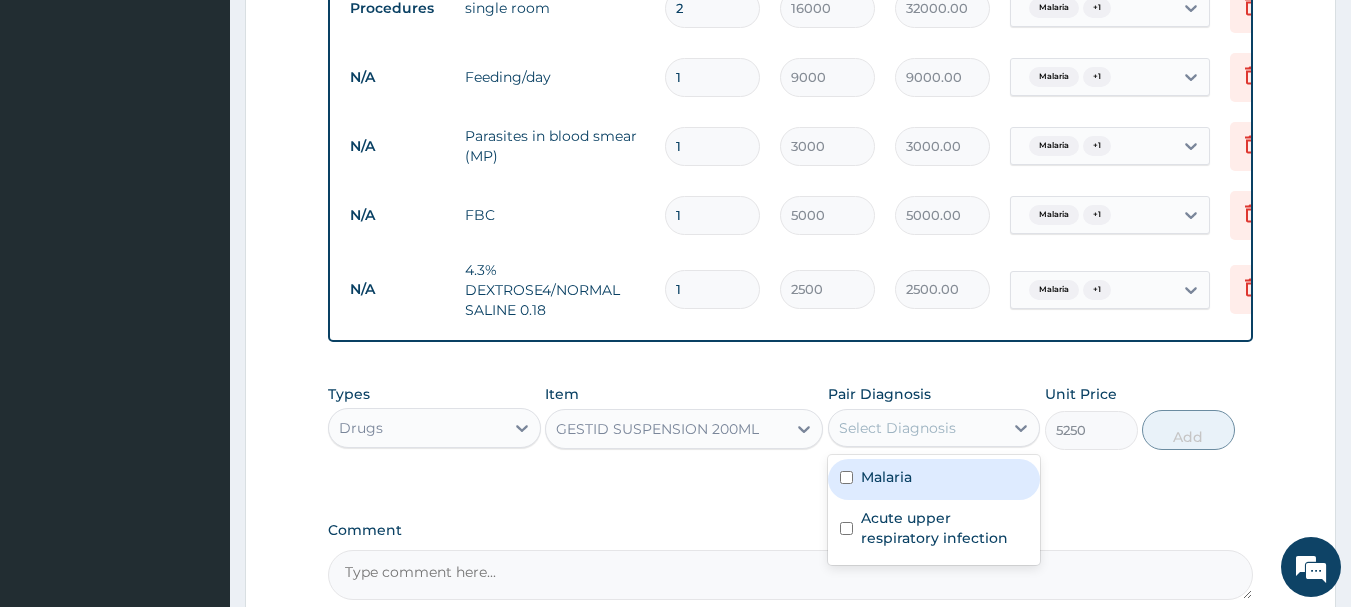 click on "Malaria" at bounding box center [934, 479] 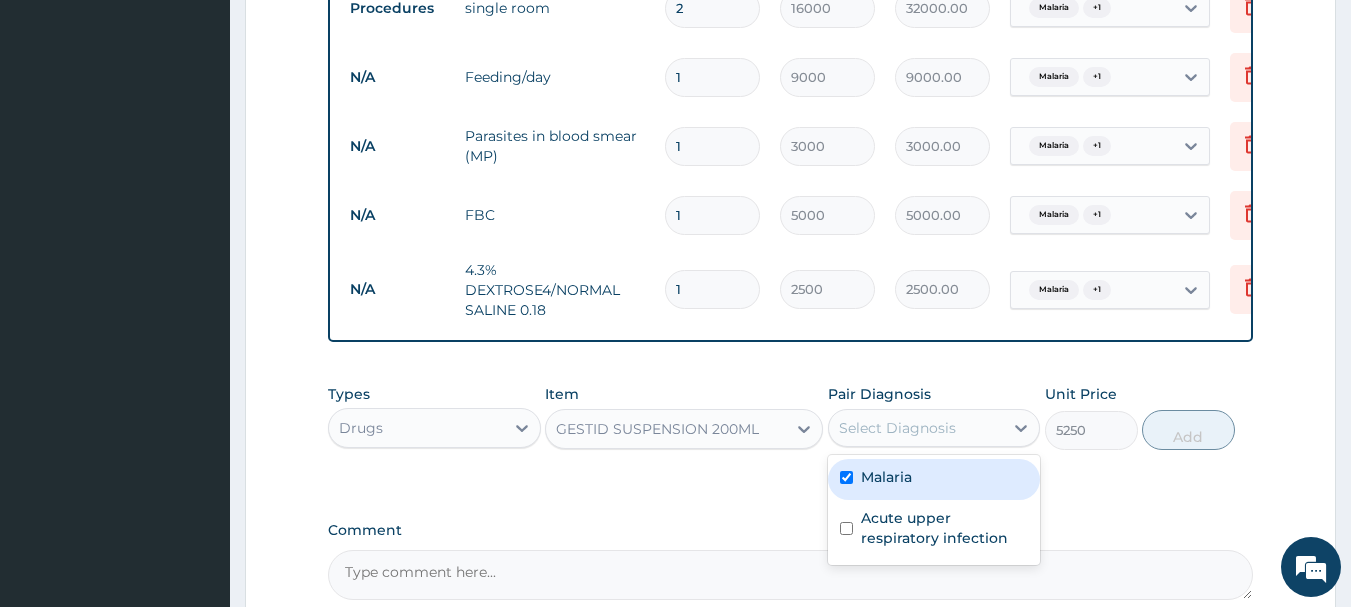 checkbox on "true" 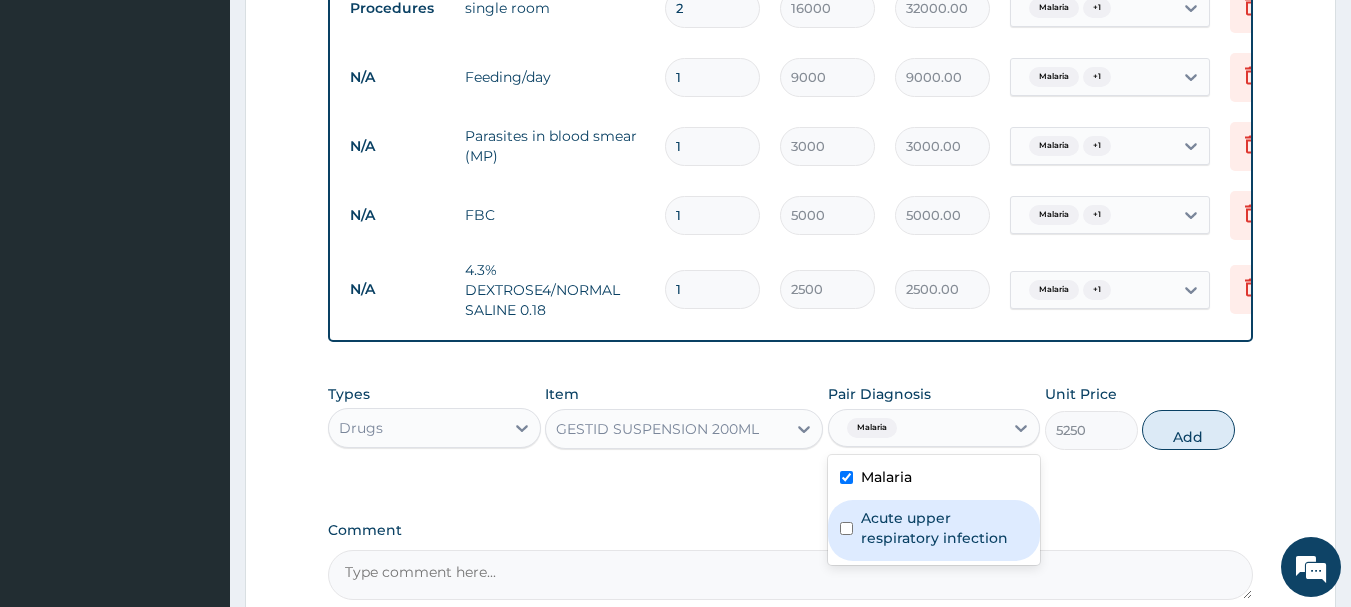 drag, startPoint x: 847, startPoint y: 550, endPoint x: 872, endPoint y: 536, distance: 28.653097 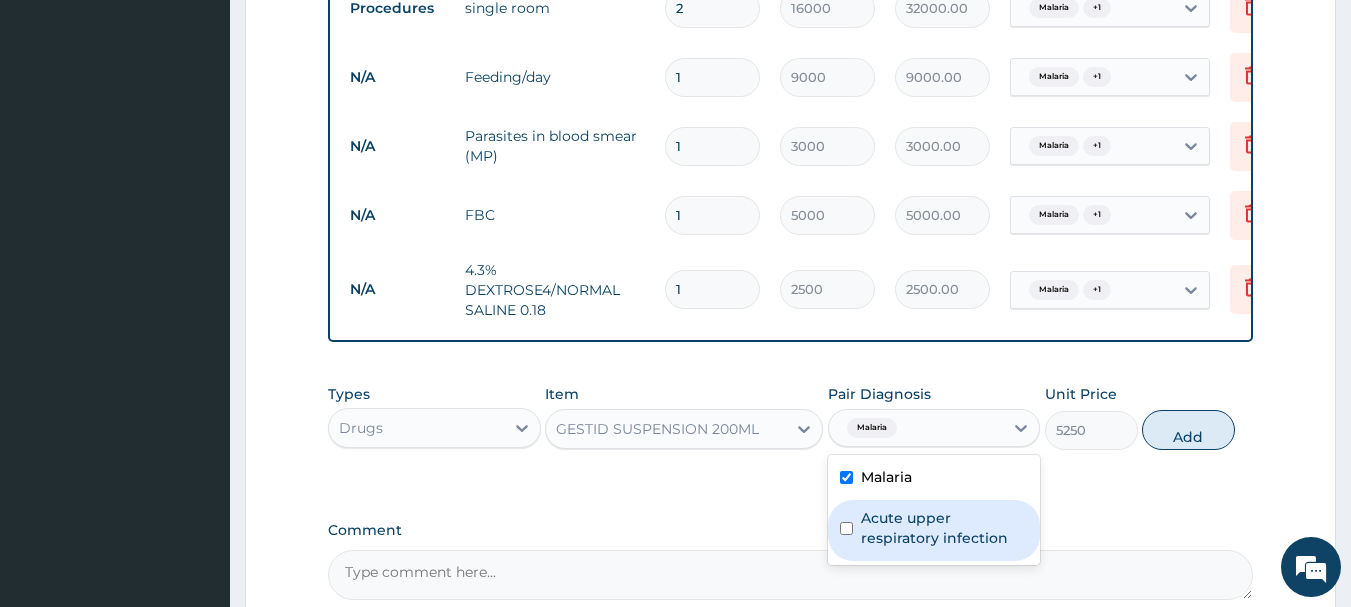 click at bounding box center (846, 528) 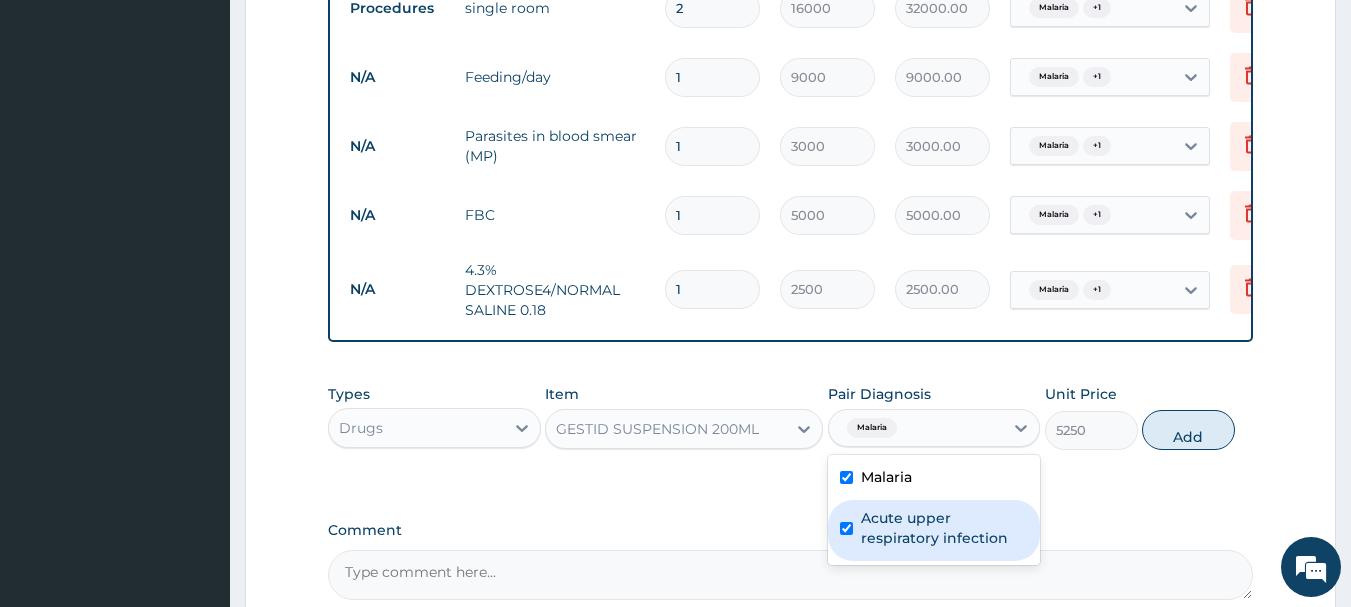 checkbox on "true" 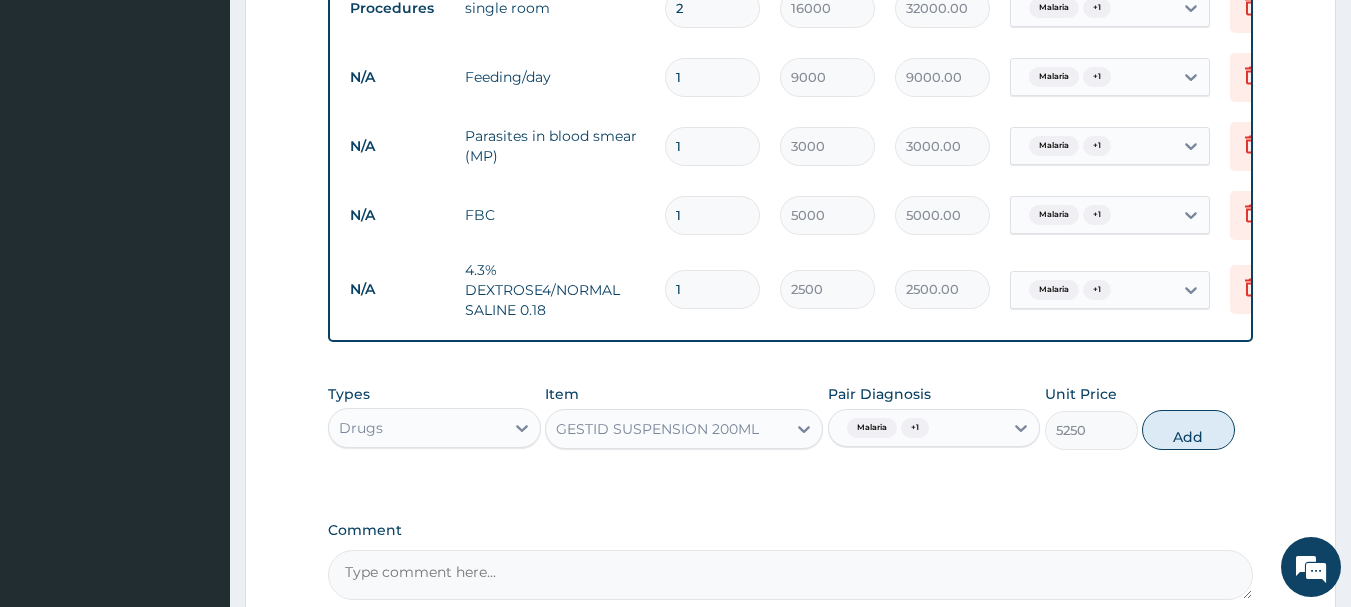 click on "Types Drugs Item GESTID SUSPENSION 200ML Pair Diagnosis Malaria  + 1 Unit Price 5250 Add" at bounding box center (791, 417) 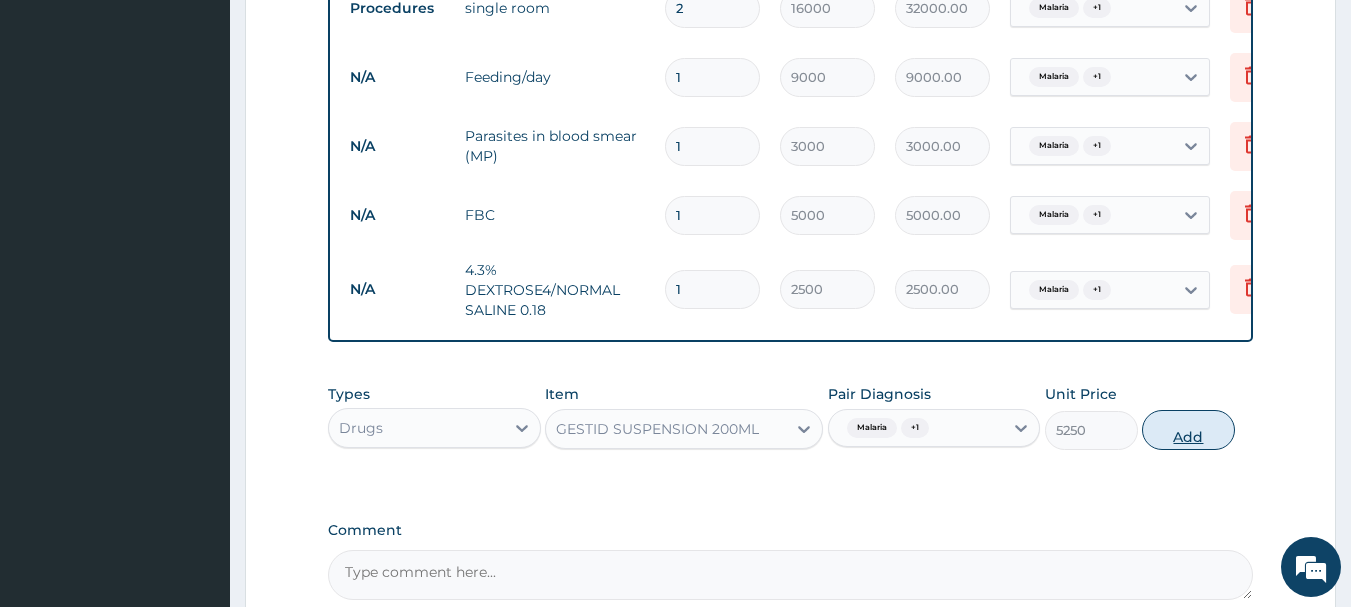 click on "Add" at bounding box center (1188, 430) 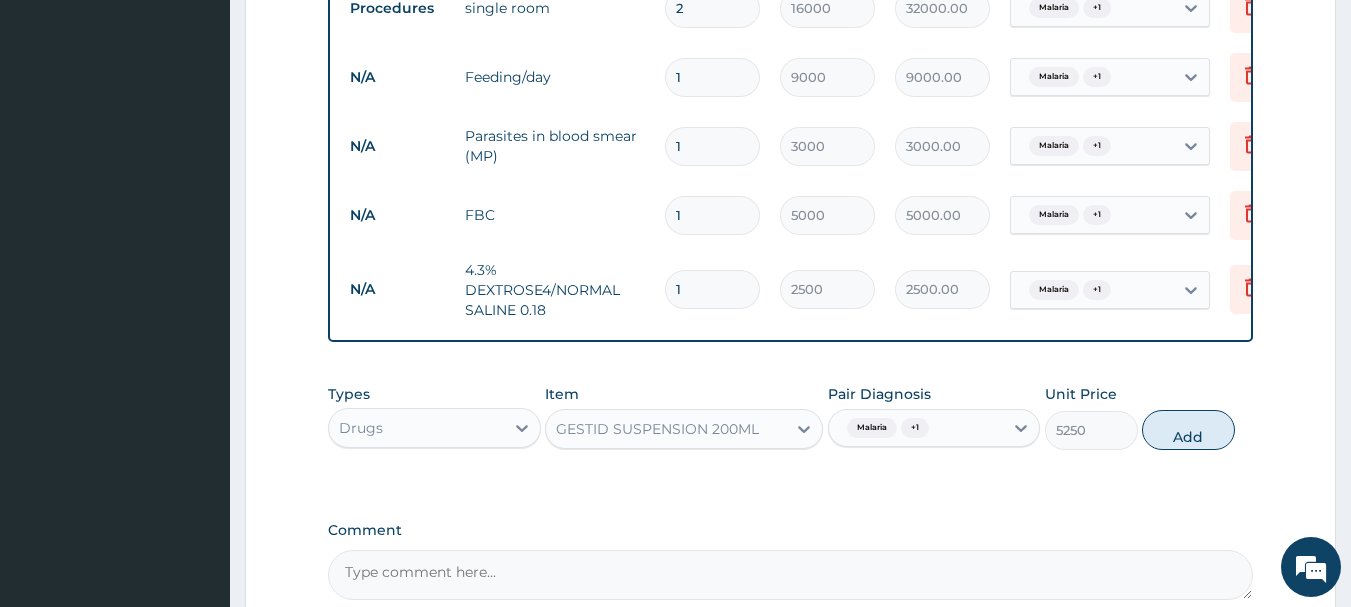 type on "0" 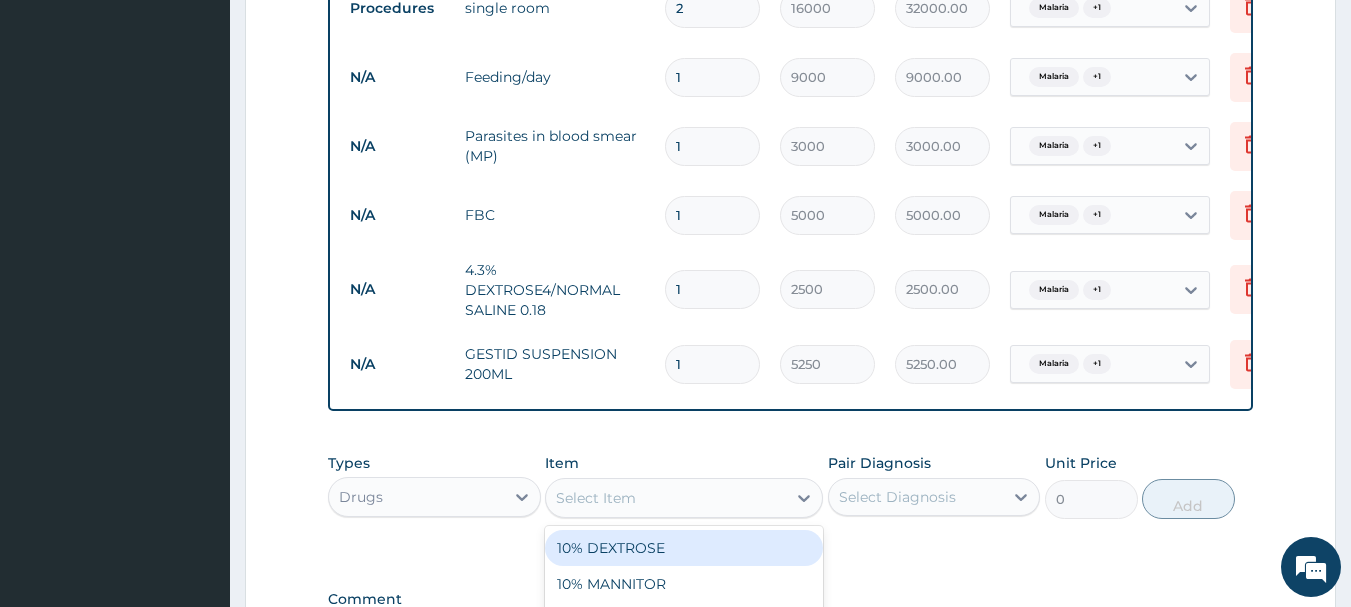 click on "Select Item" at bounding box center [596, 498] 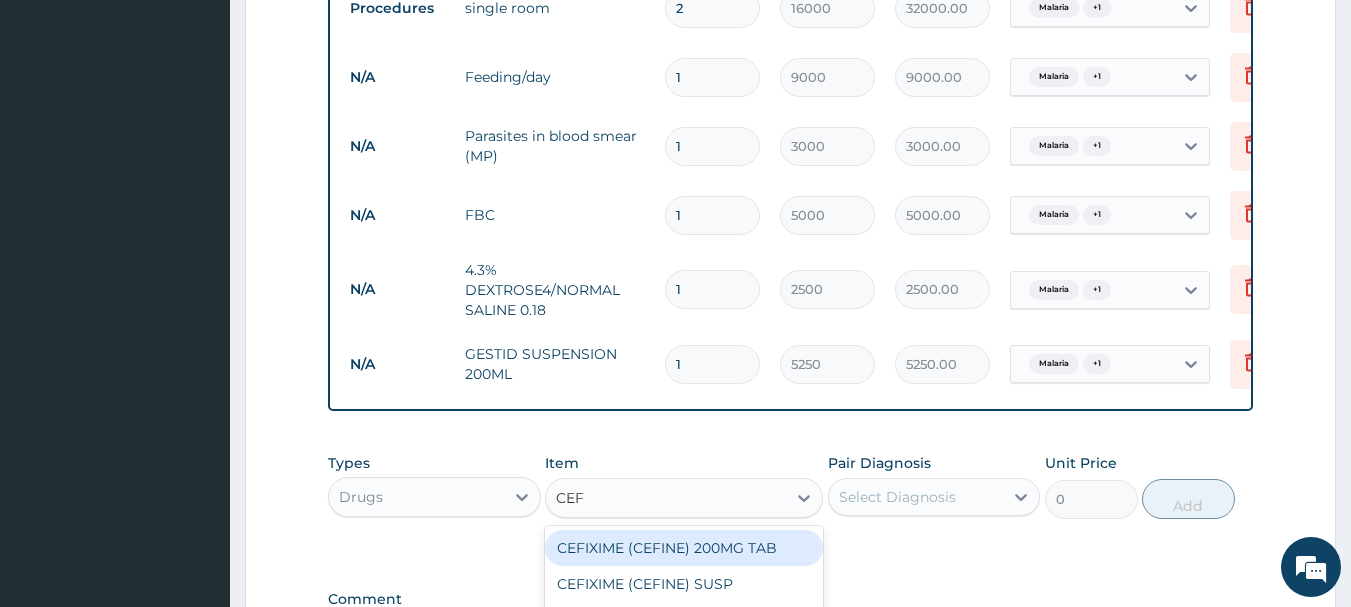 type on "CEFT" 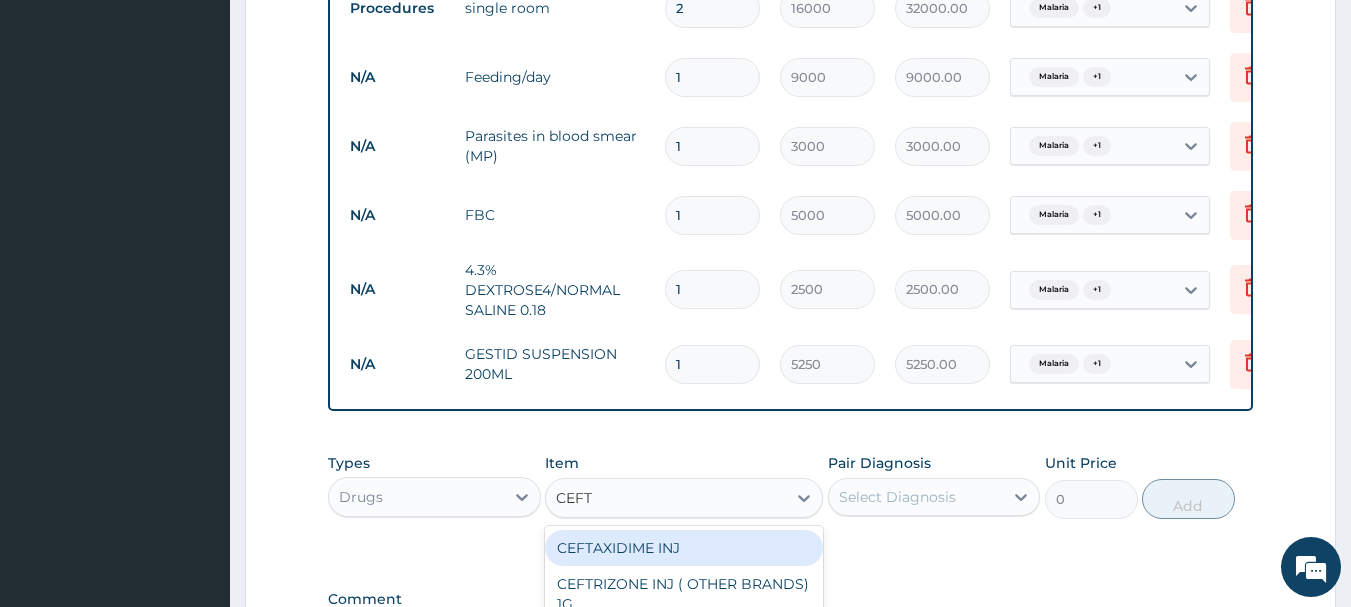 click on "CEFTAXIDIME INJ" at bounding box center [684, 548] 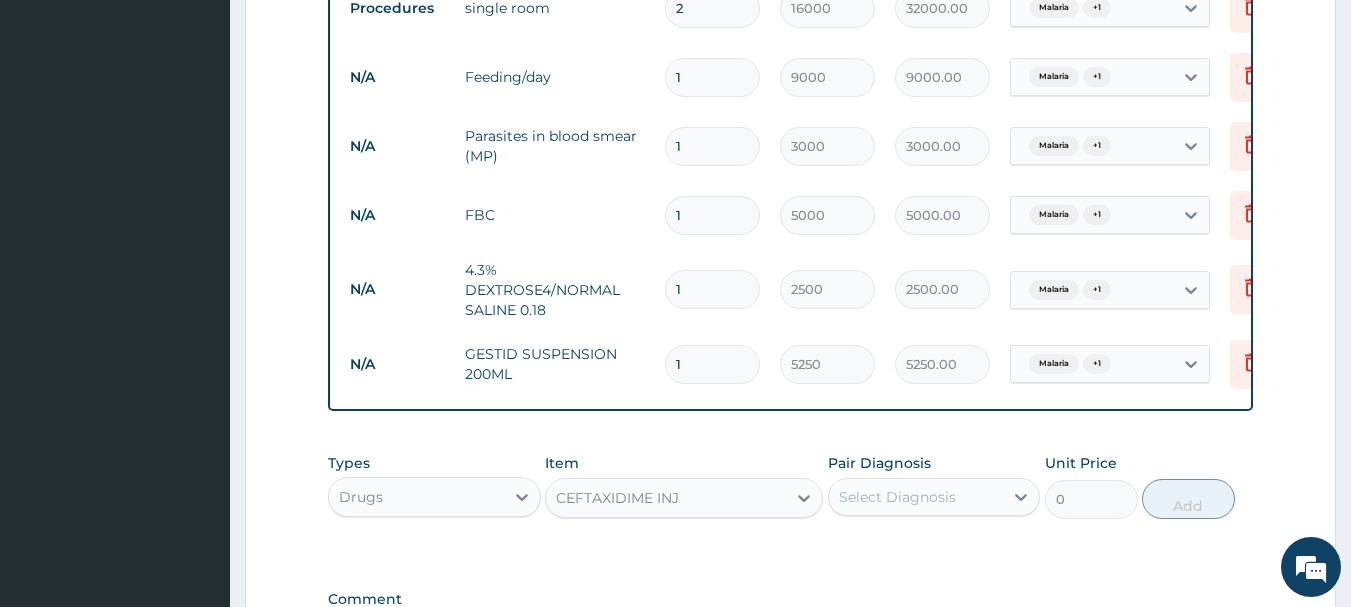 type 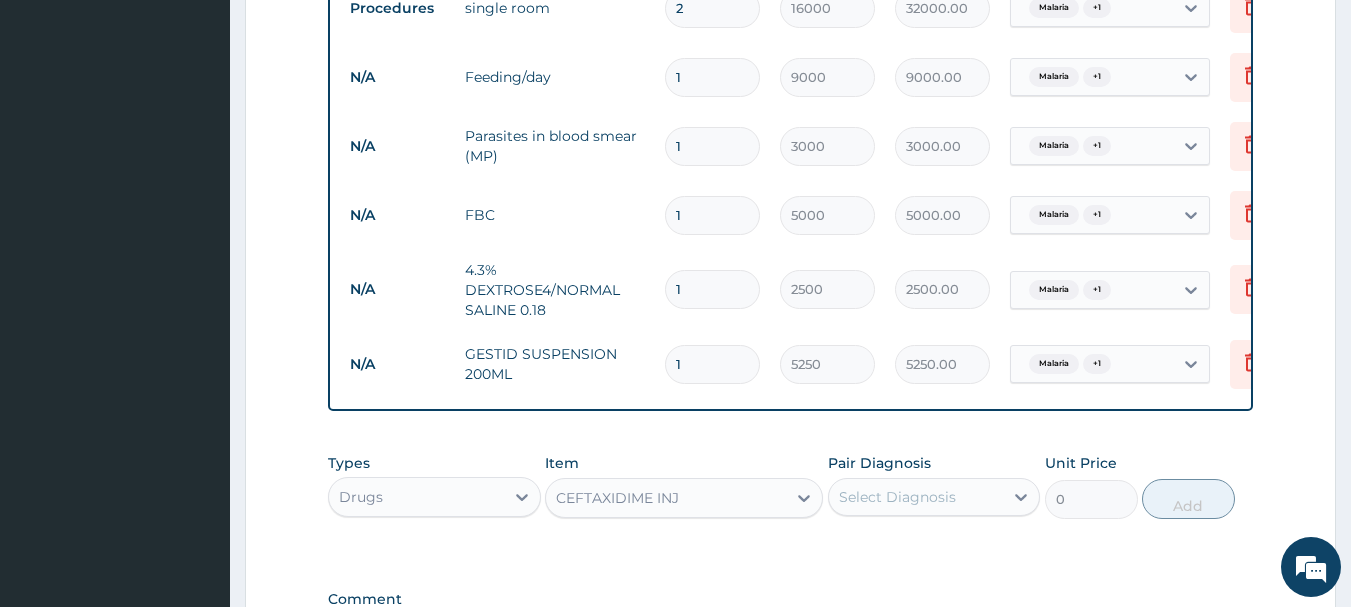 type on "4000" 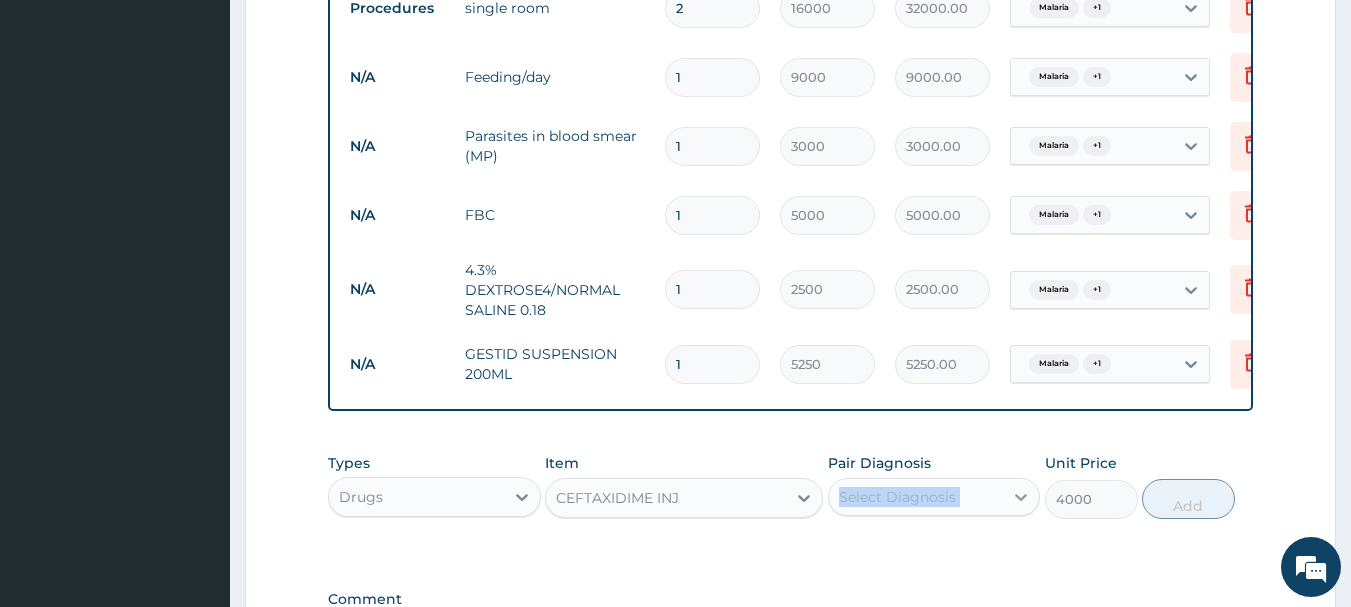 drag, startPoint x: 1018, startPoint y: 491, endPoint x: 1014, endPoint y: 504, distance: 13.601471 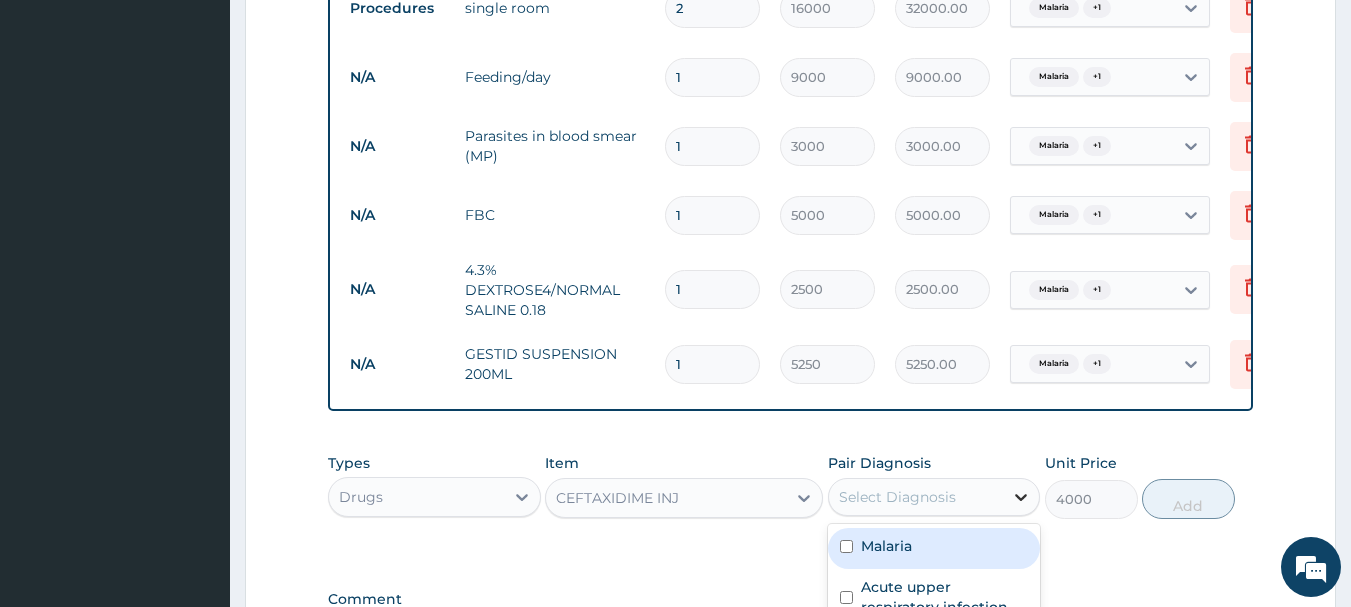 click 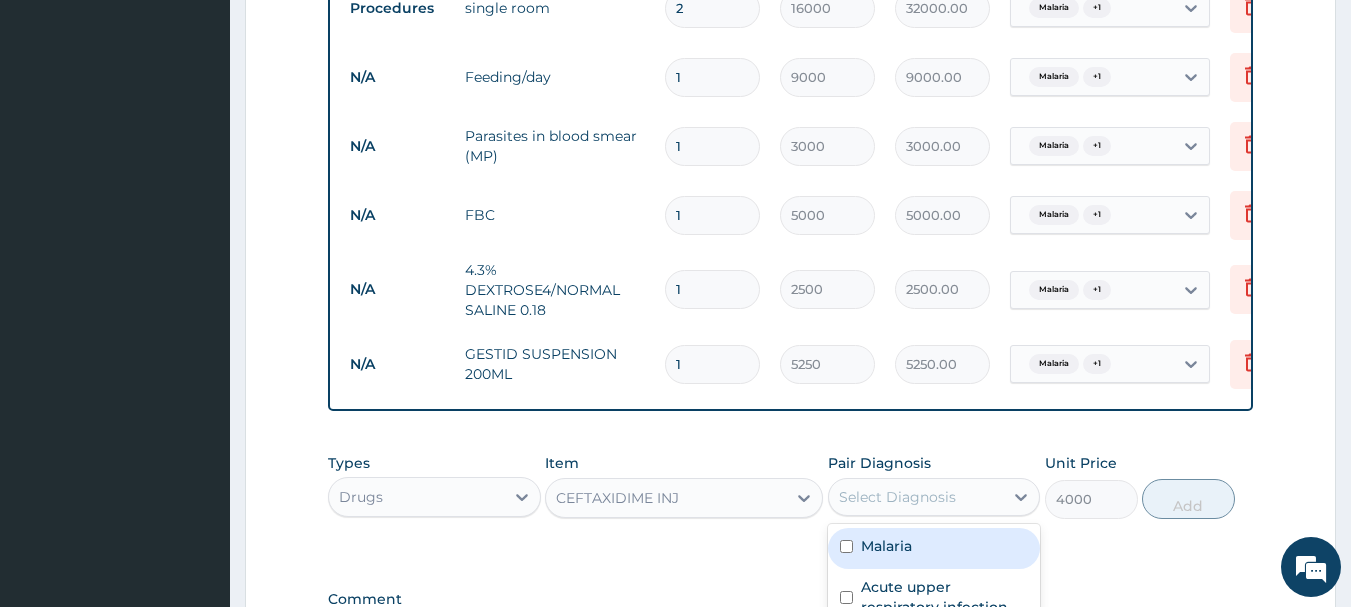 click at bounding box center [846, 546] 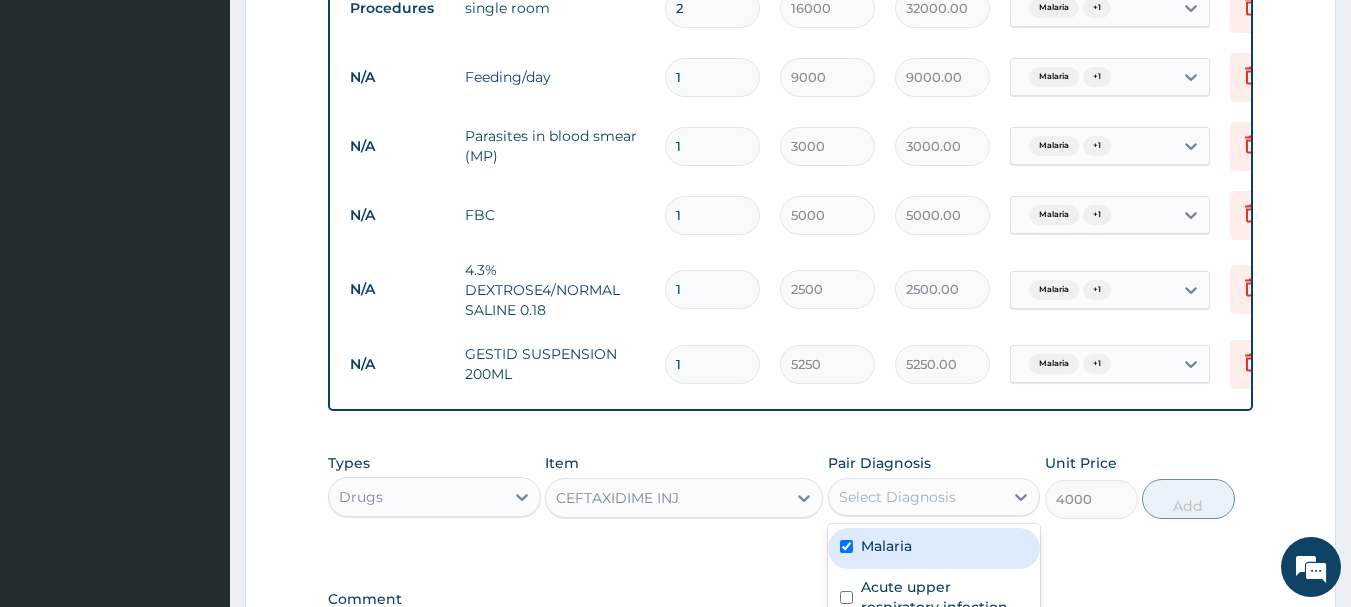 checkbox on "true" 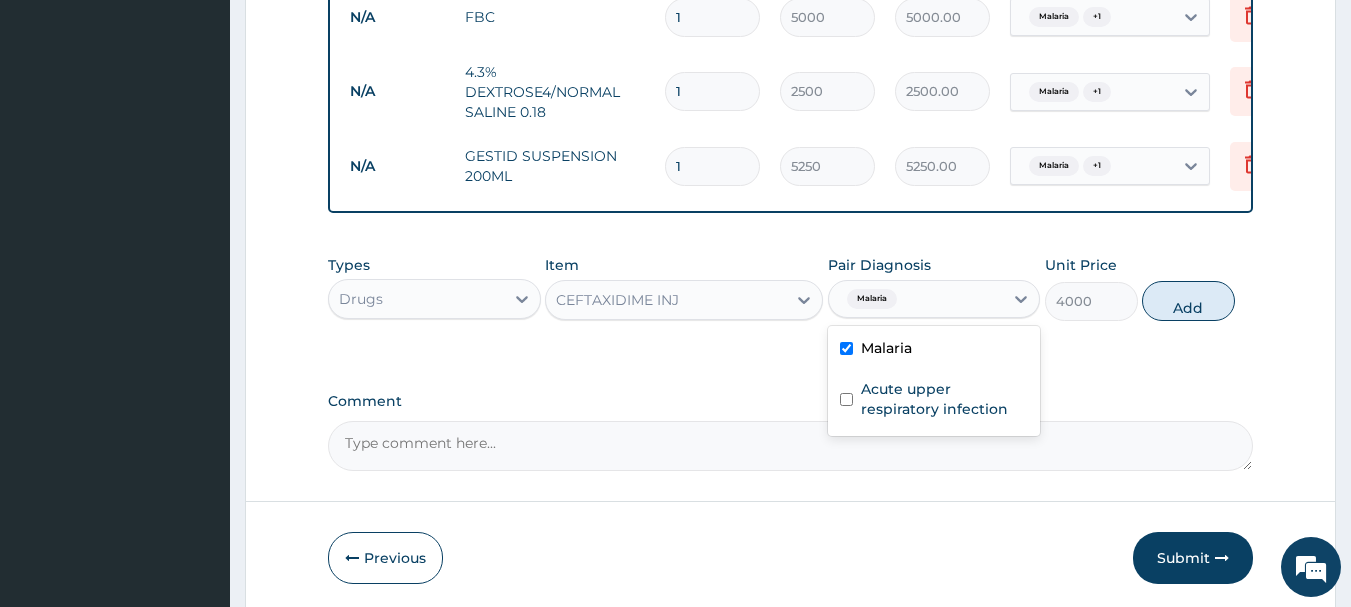 scroll, scrollTop: 1042, scrollLeft: 0, axis: vertical 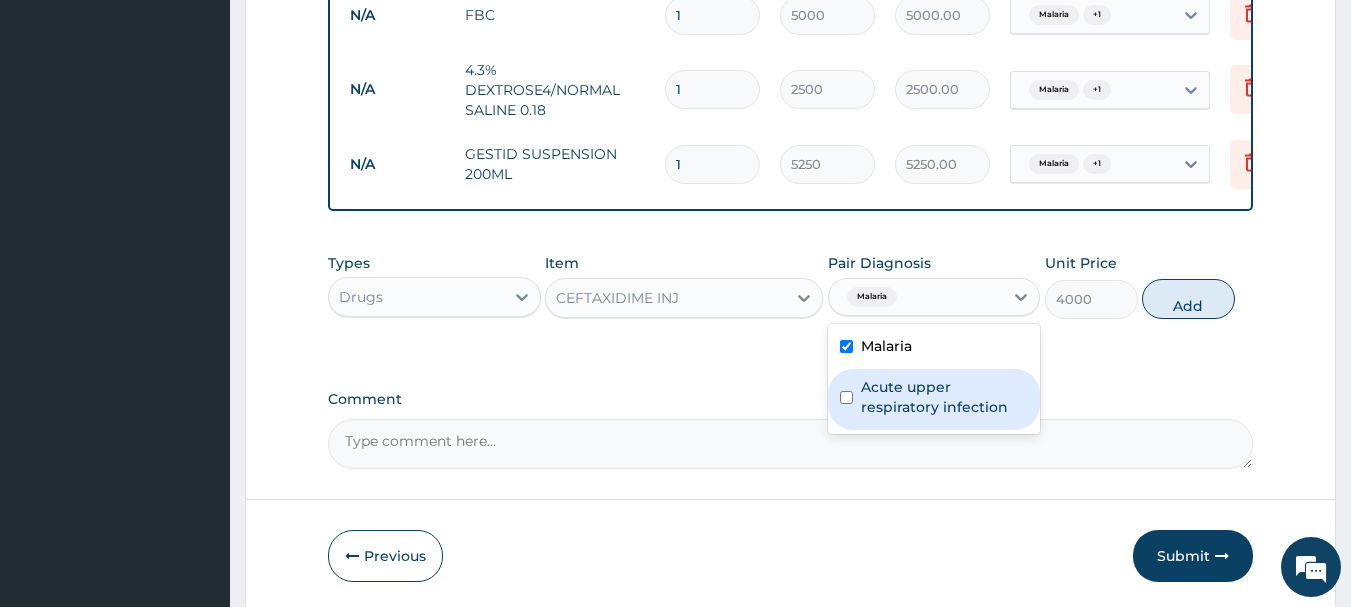 click on "Acute upper respiratory infection" at bounding box center [934, 399] 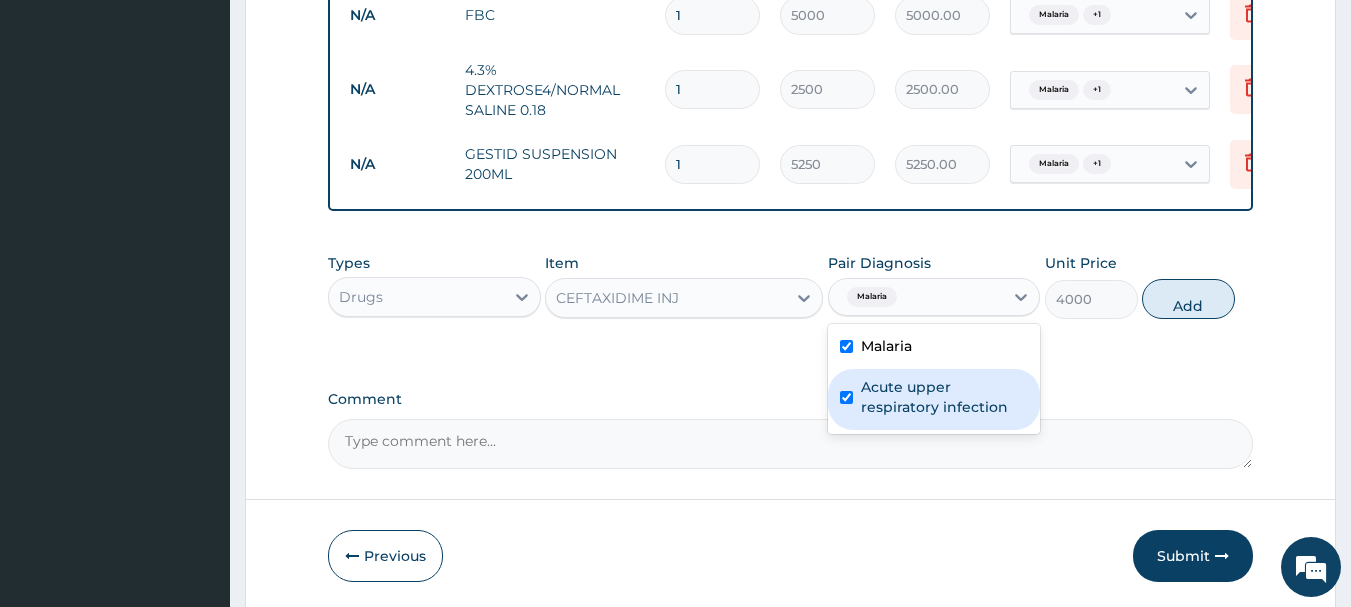 checkbox on "true" 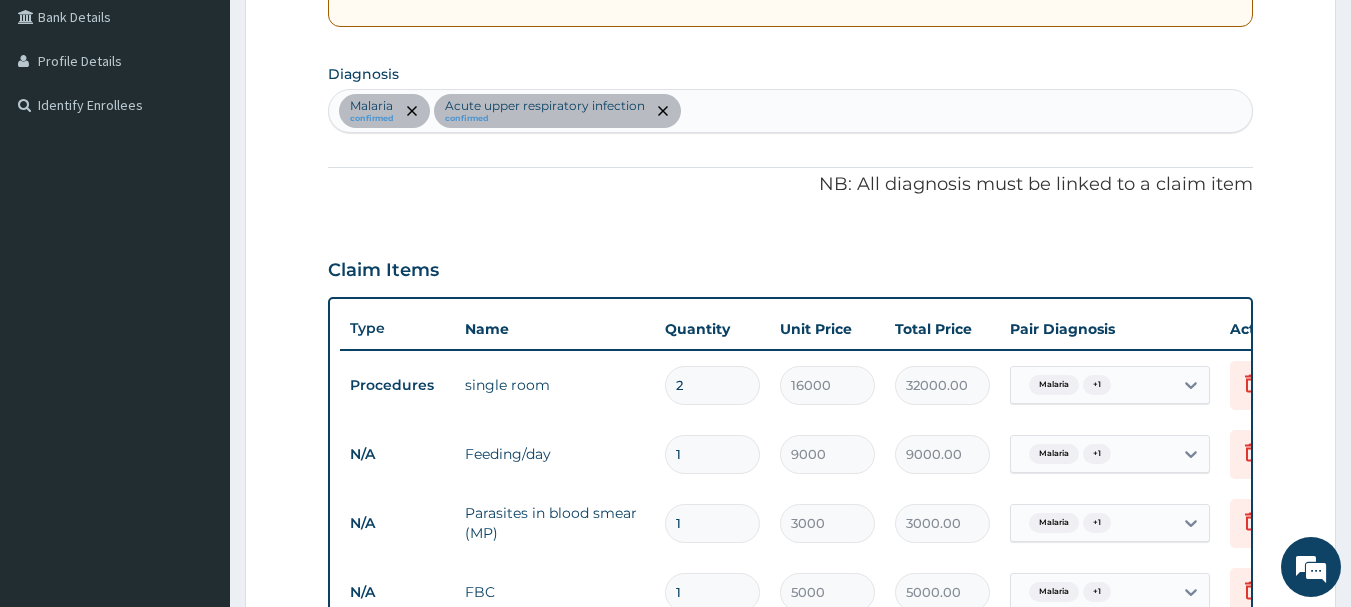 scroll, scrollTop: 442, scrollLeft: 0, axis: vertical 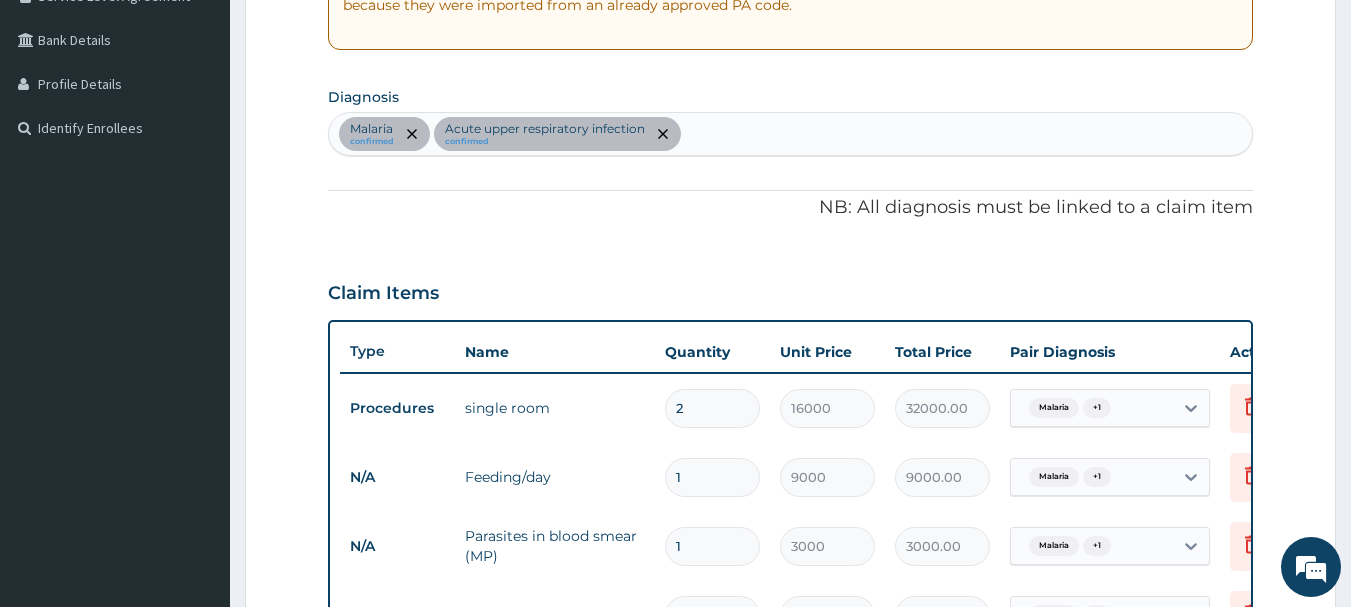 drag, startPoint x: 705, startPoint y: 121, endPoint x: 704, endPoint y: 131, distance: 10.049875 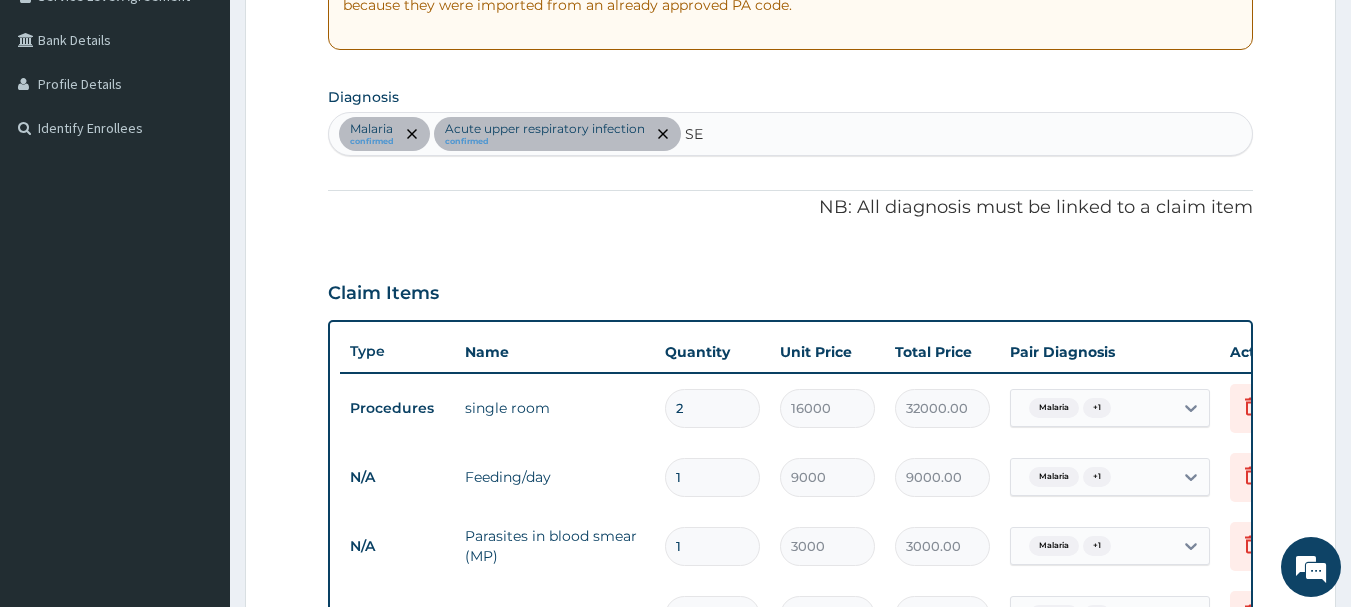 type on "SEP" 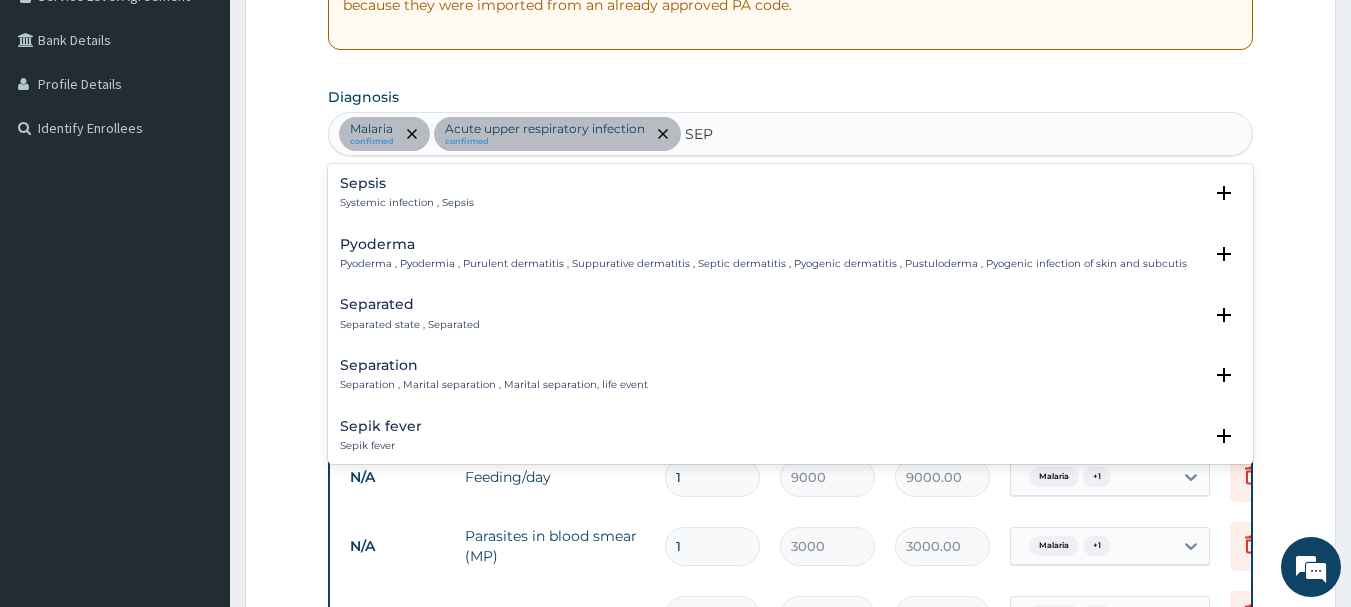 click on "Sepsis" at bounding box center (407, 183) 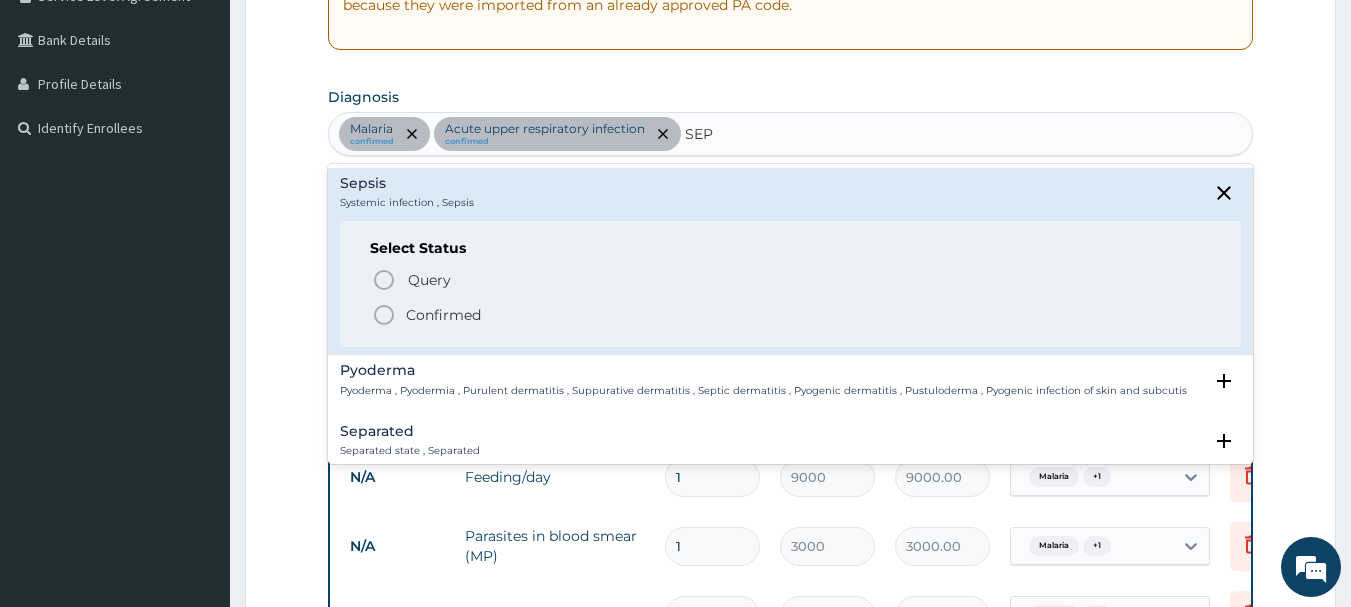 click 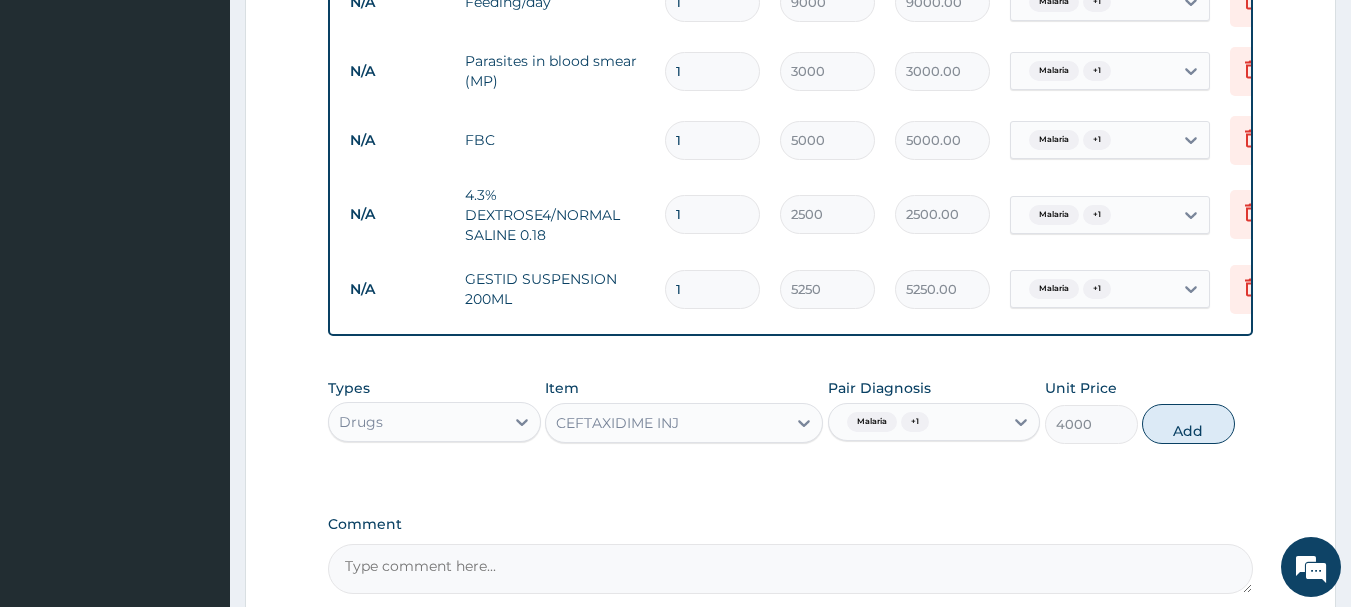scroll, scrollTop: 1129, scrollLeft: 0, axis: vertical 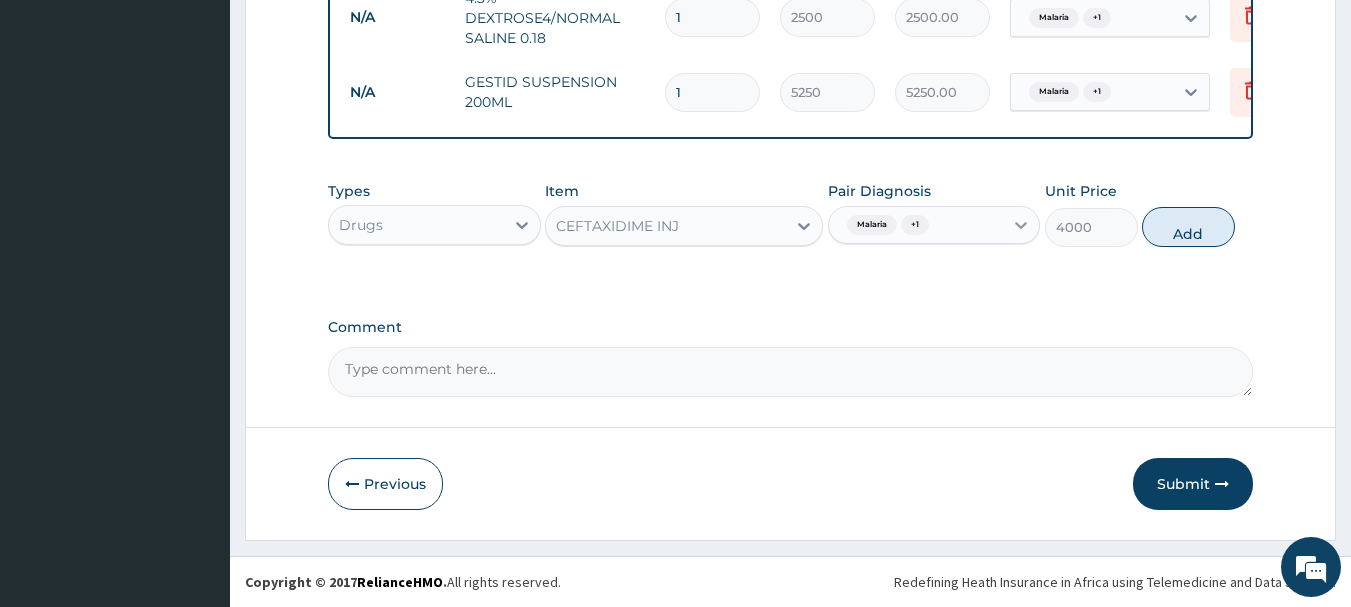 click 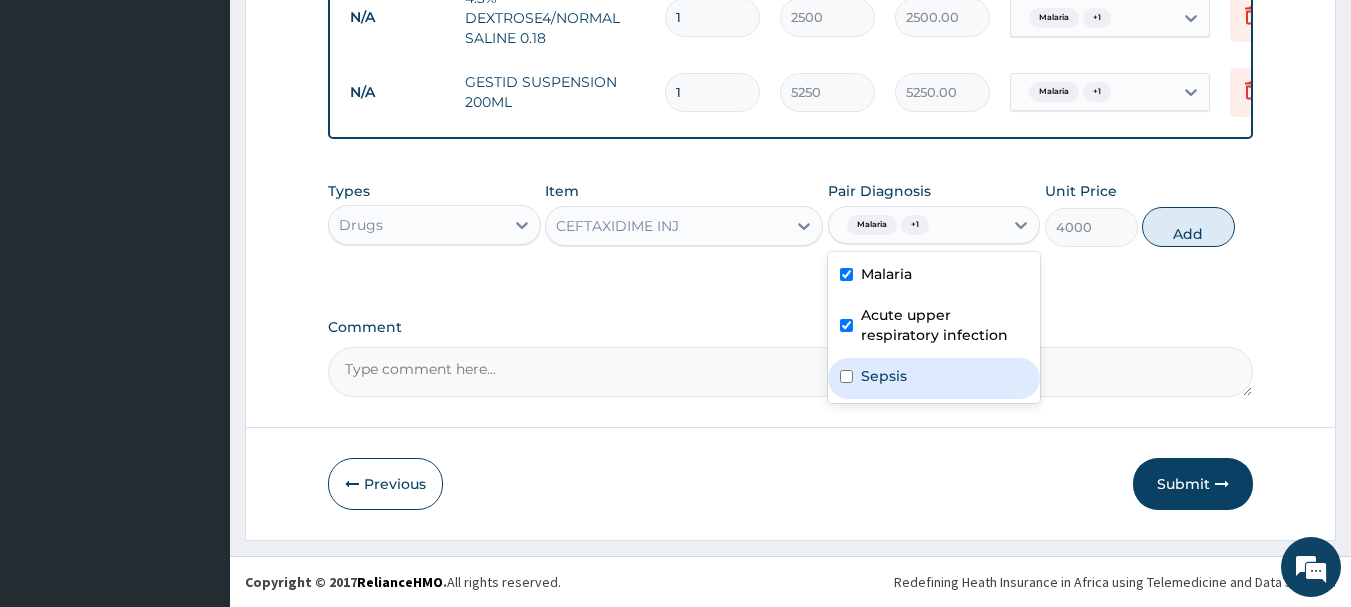 drag, startPoint x: 853, startPoint y: 378, endPoint x: 897, endPoint y: 350, distance: 52.153618 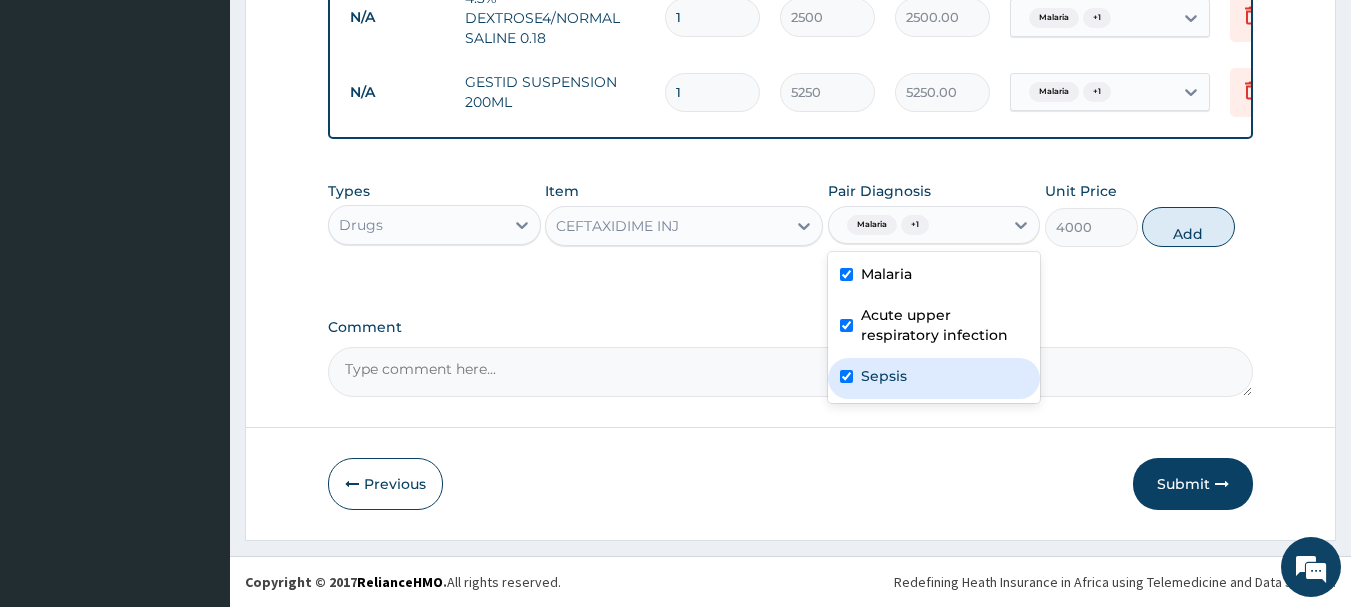checkbox on "true" 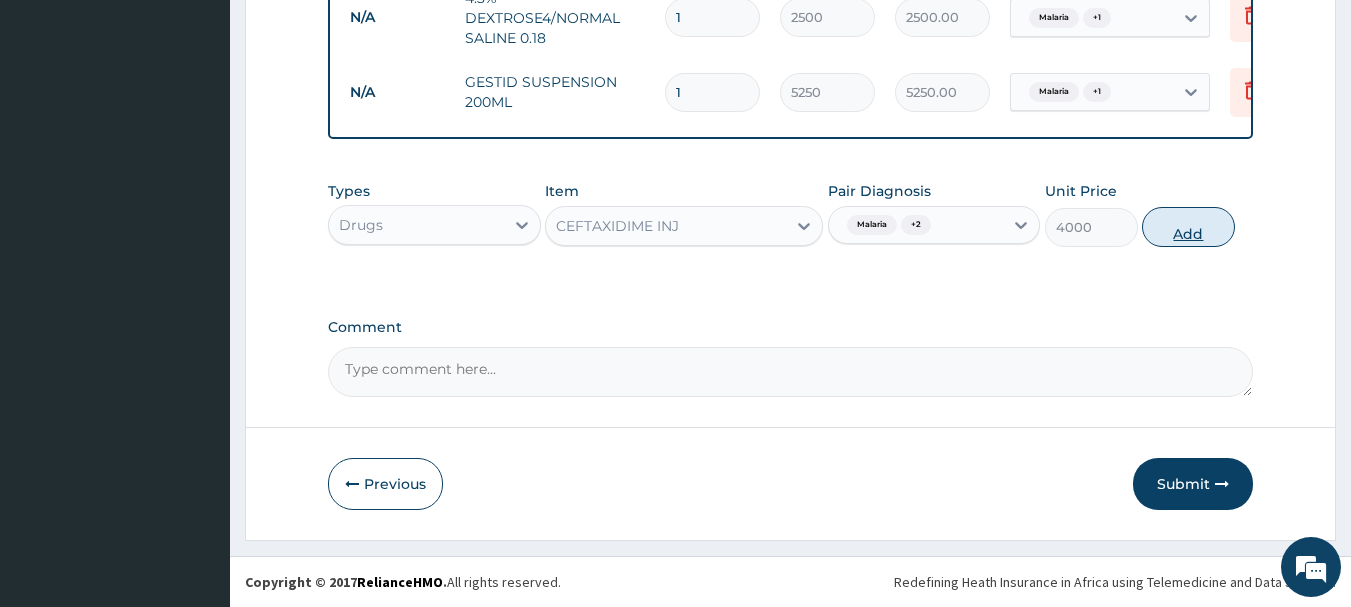 click on "Add" at bounding box center (1188, 227) 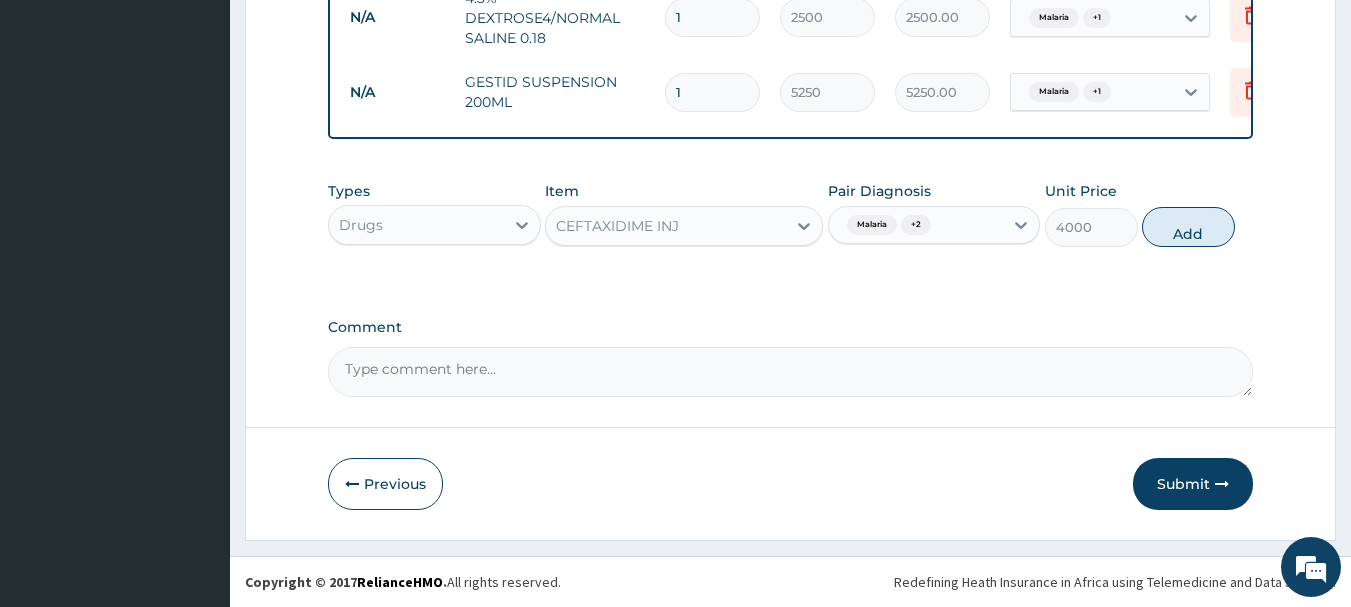 type on "0" 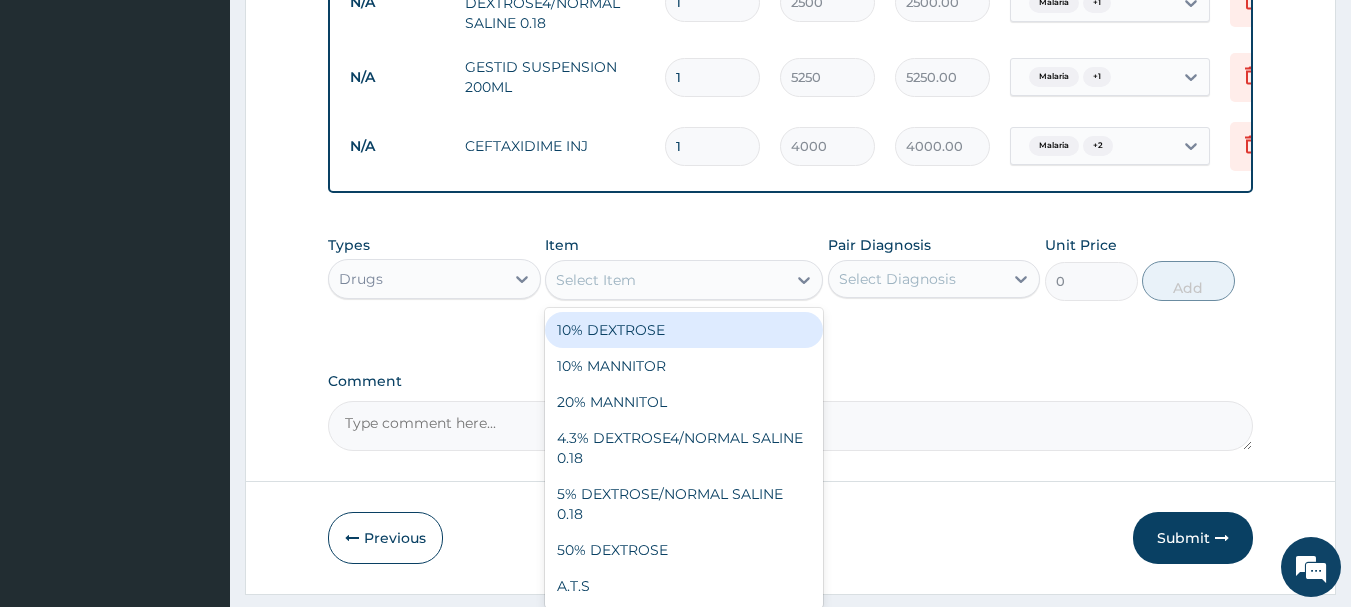 click on "Select Item" at bounding box center [666, 280] 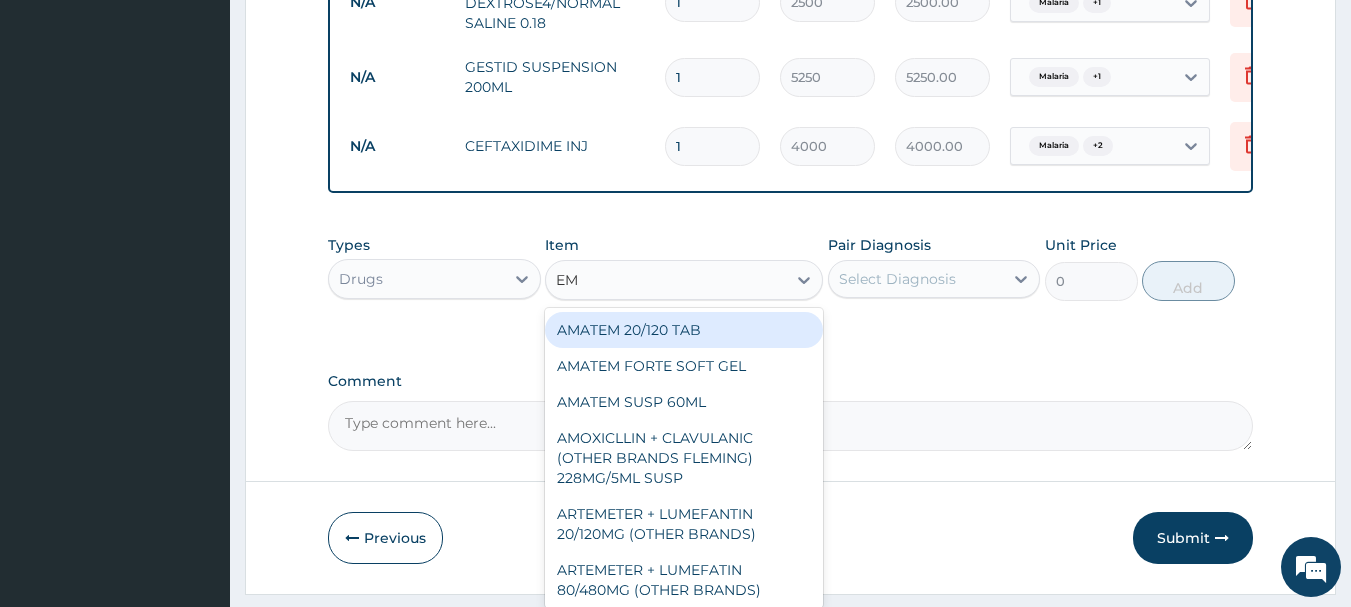 type on "EMZ" 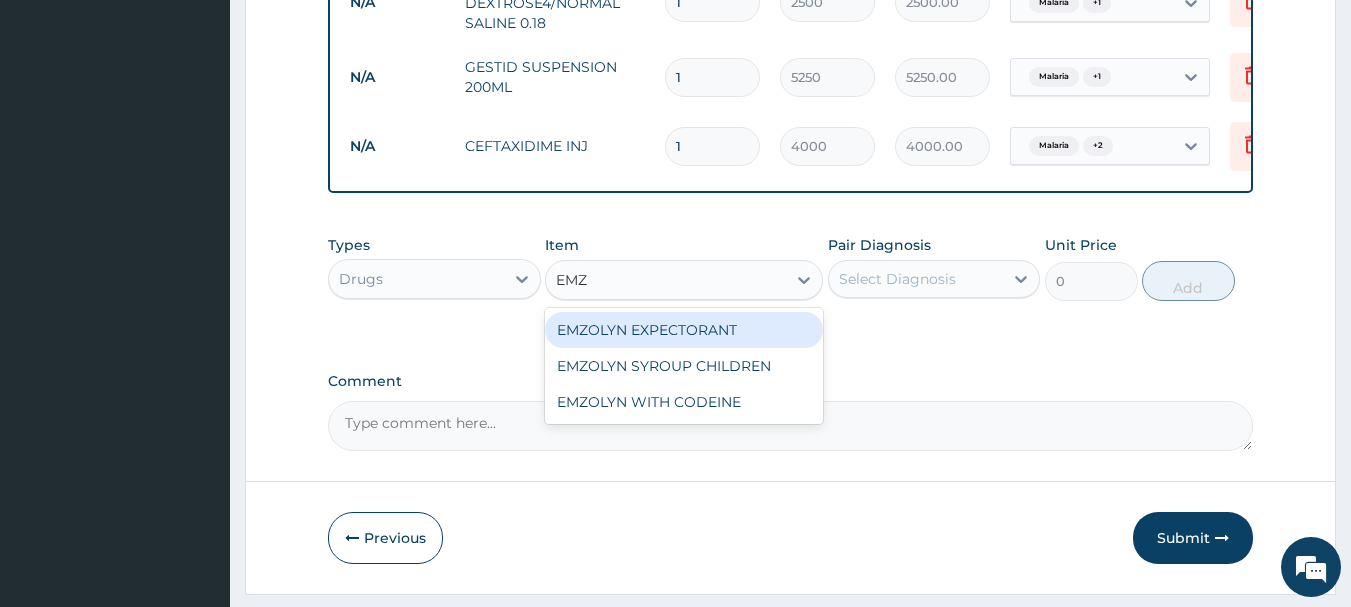 click on "EMZOLYN EXPECTORANT" at bounding box center [684, 330] 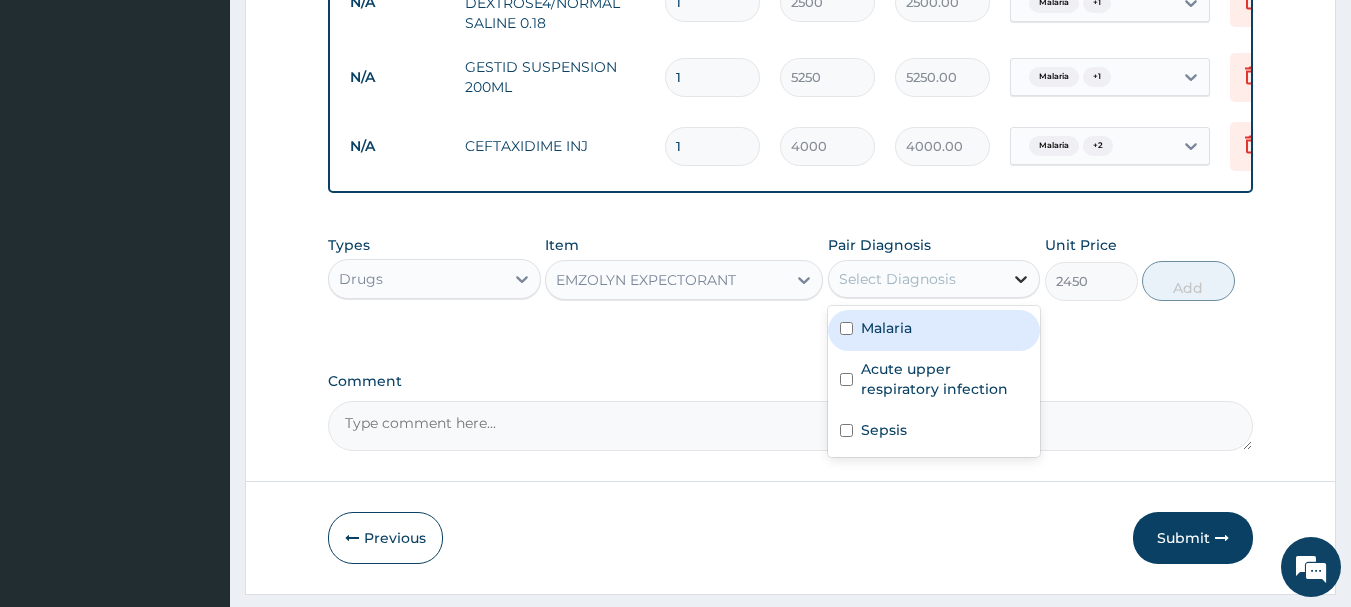 click 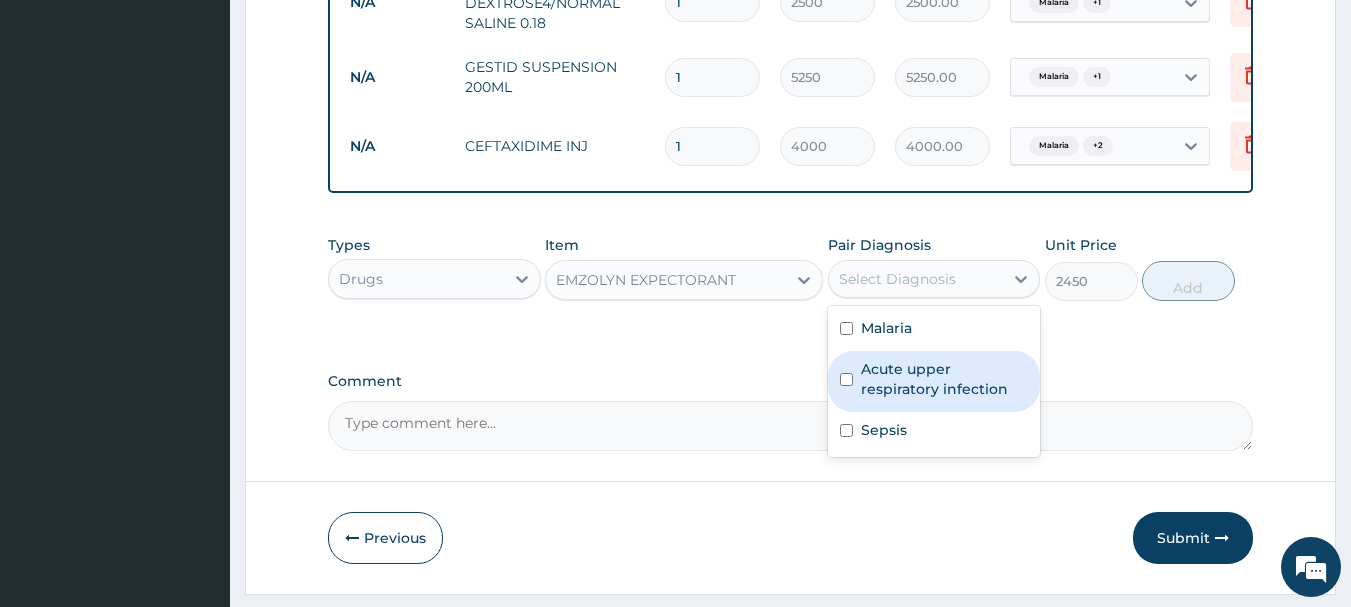 click at bounding box center (846, 379) 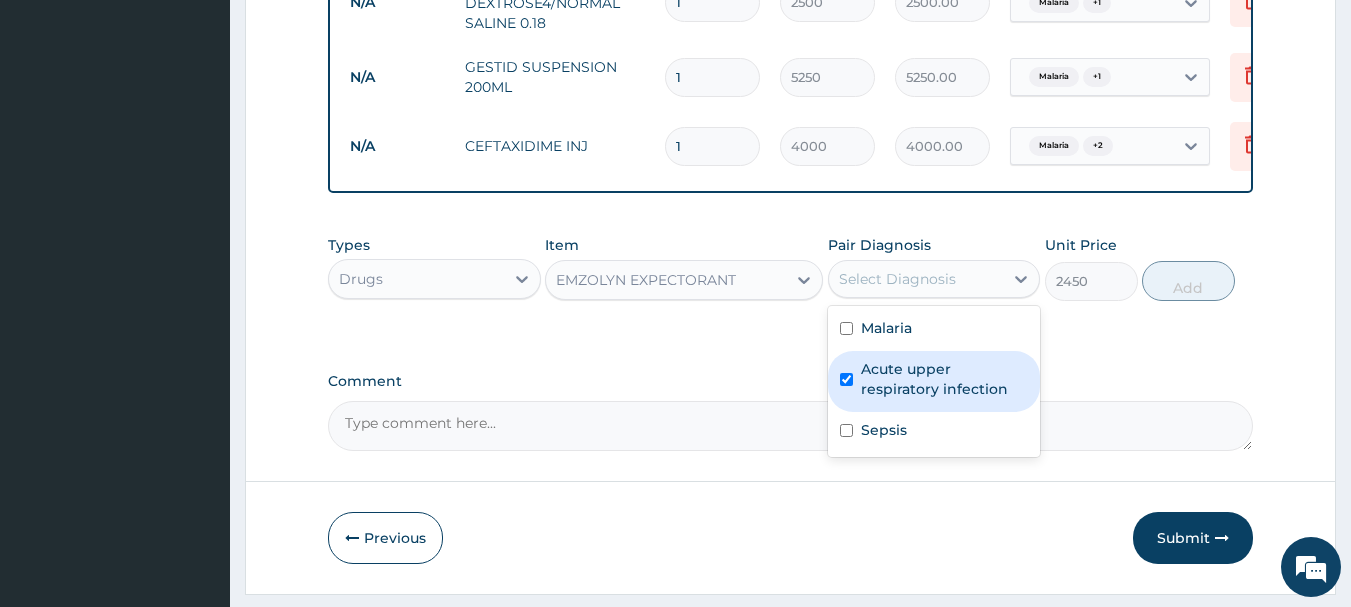 checkbox on "true" 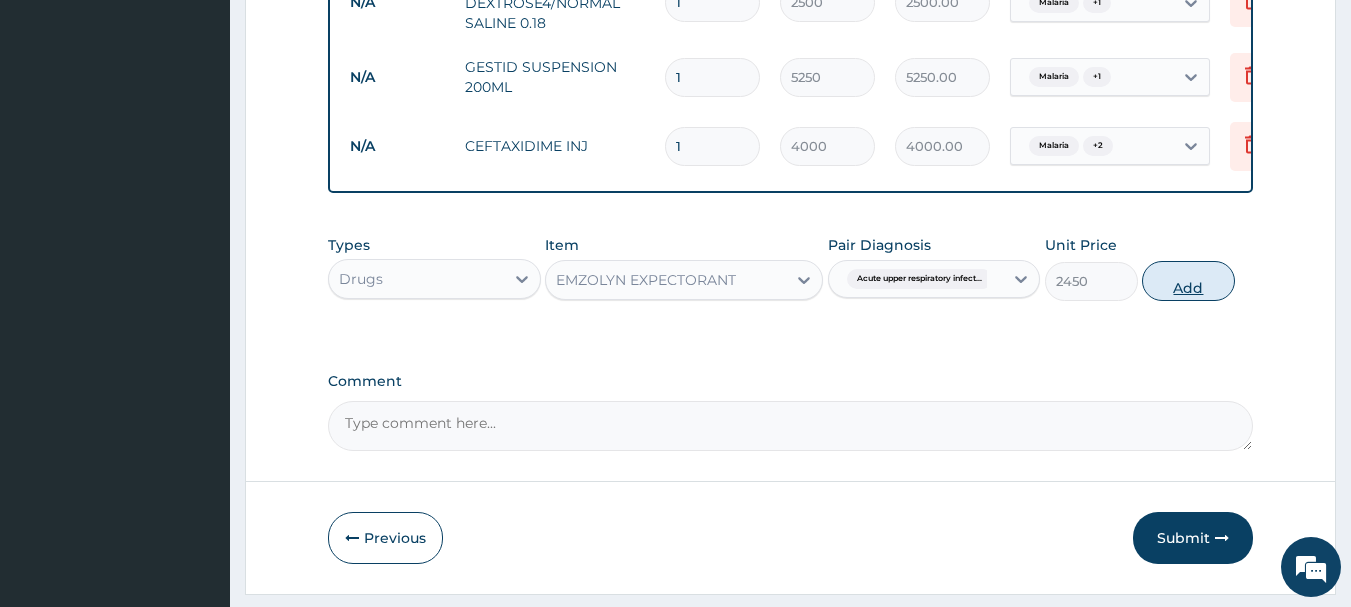 click on "Add" at bounding box center [1188, 281] 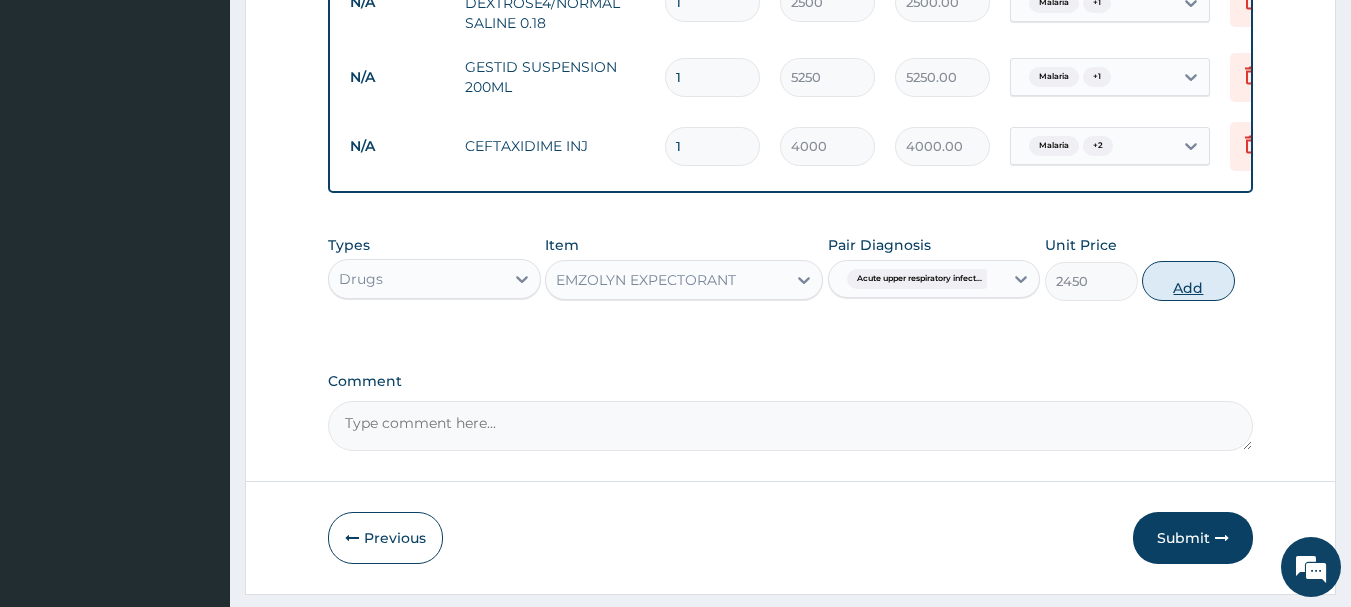 type on "0" 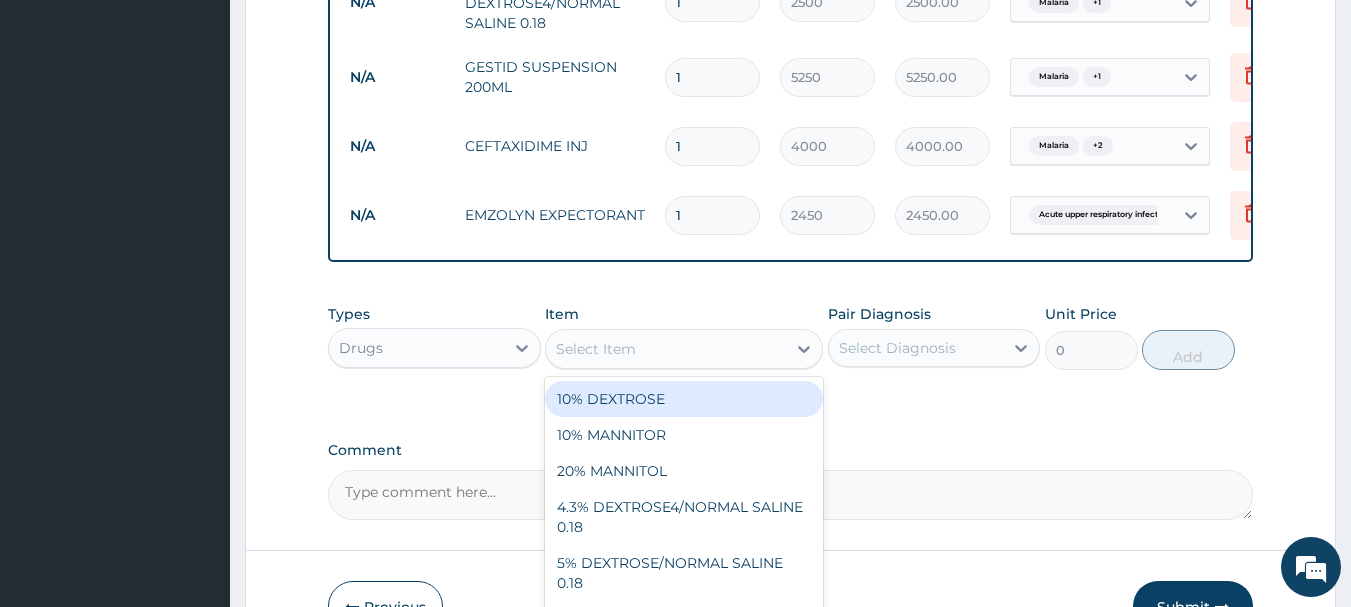 click on "Select Item" at bounding box center [596, 349] 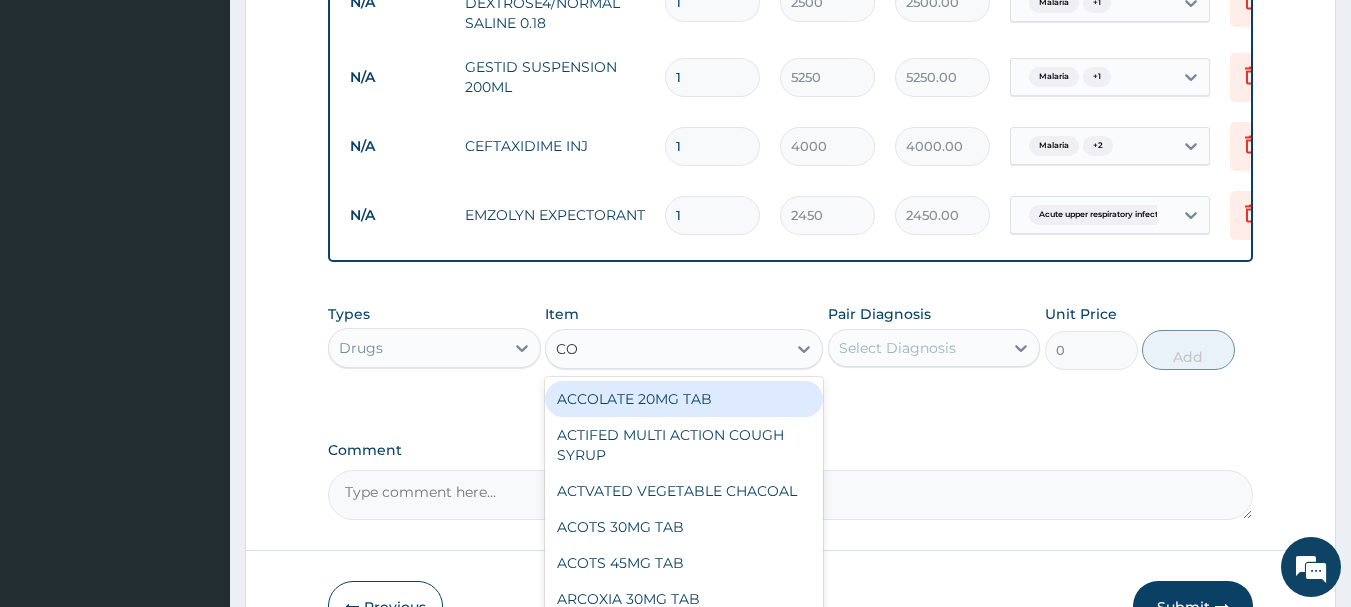 type on "COA" 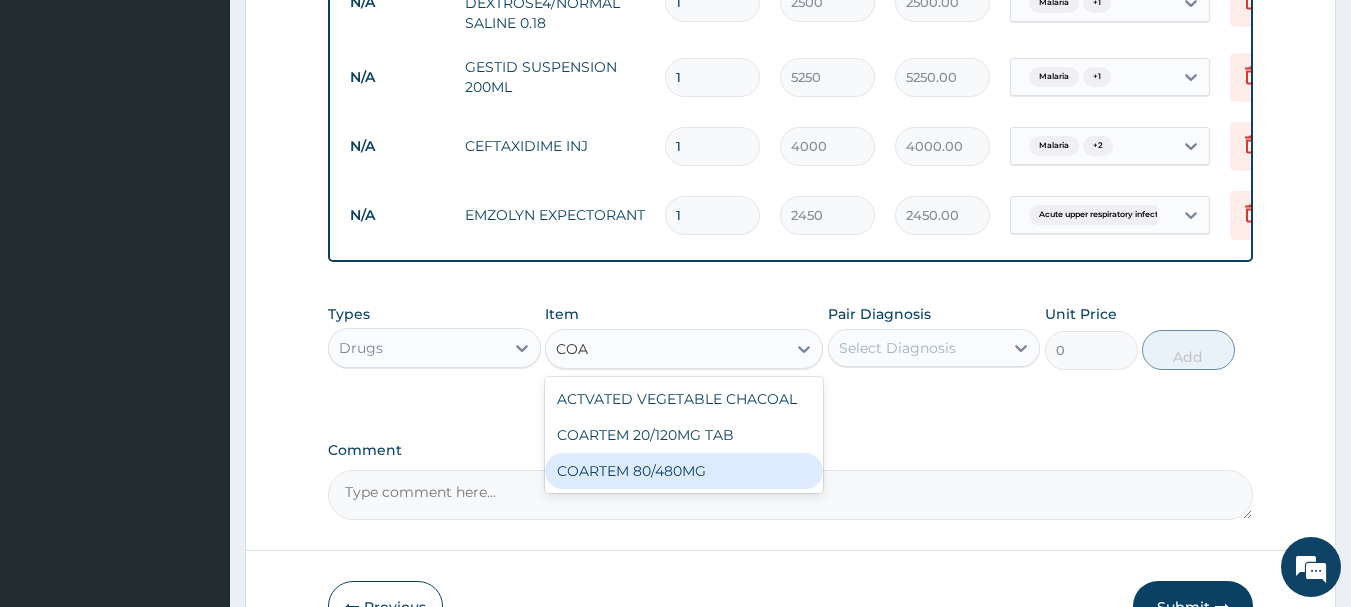 drag, startPoint x: 686, startPoint y: 486, endPoint x: 798, endPoint y: 433, distance: 123.90723 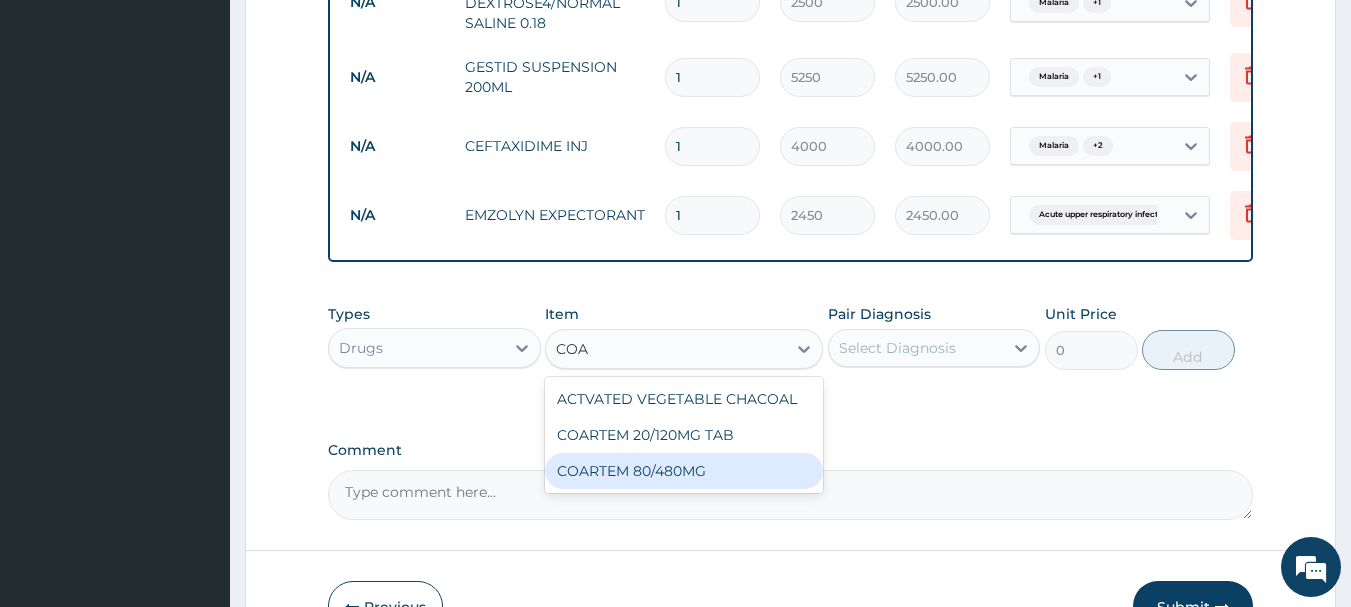 click on "COARTEM 80/480MG" at bounding box center (684, 471) 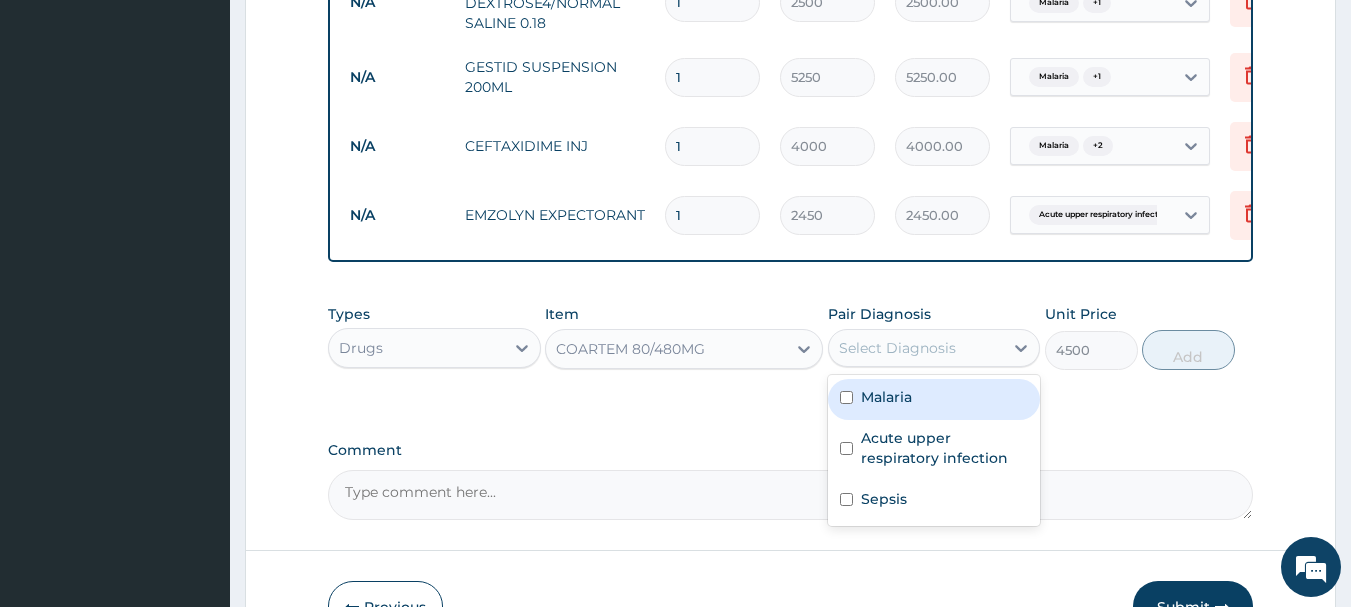 drag, startPoint x: 1028, startPoint y: 366, endPoint x: 967, endPoint y: 385, distance: 63.89053 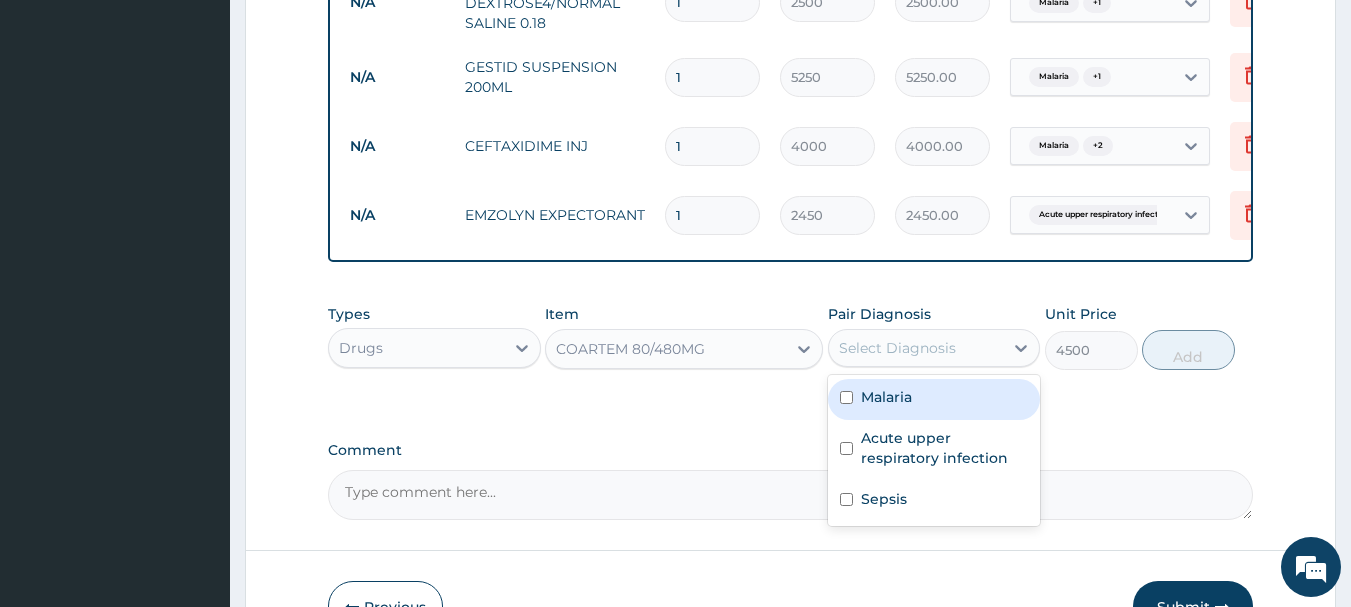 click 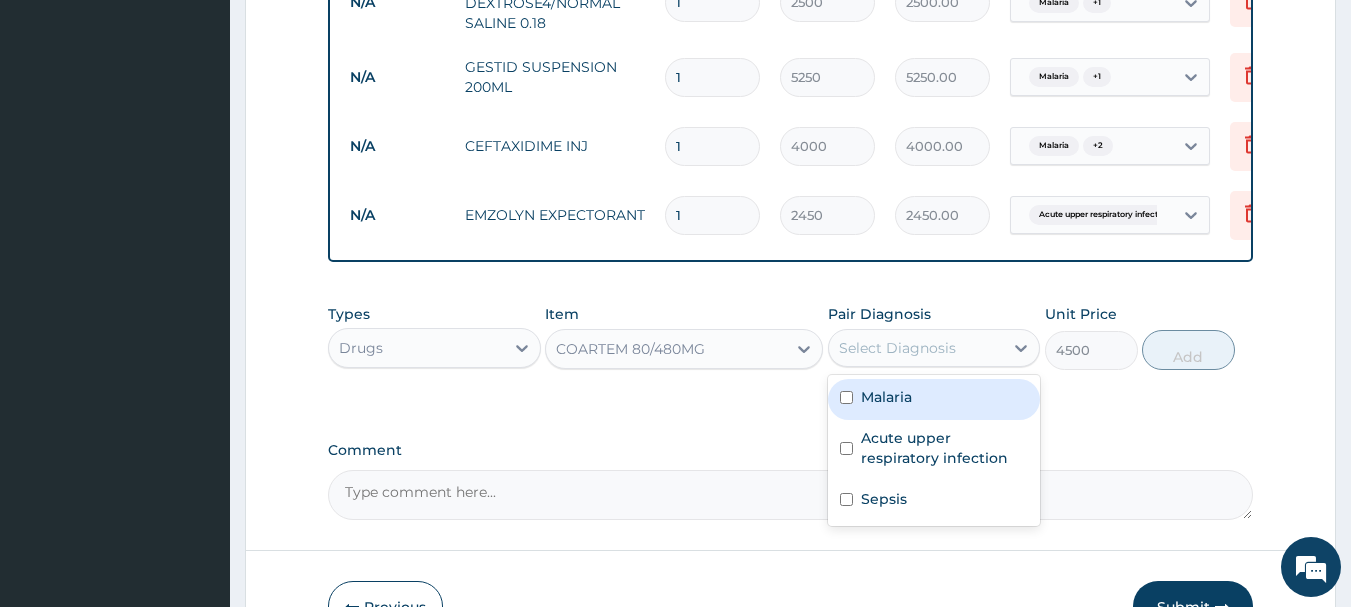 click at bounding box center [846, 397] 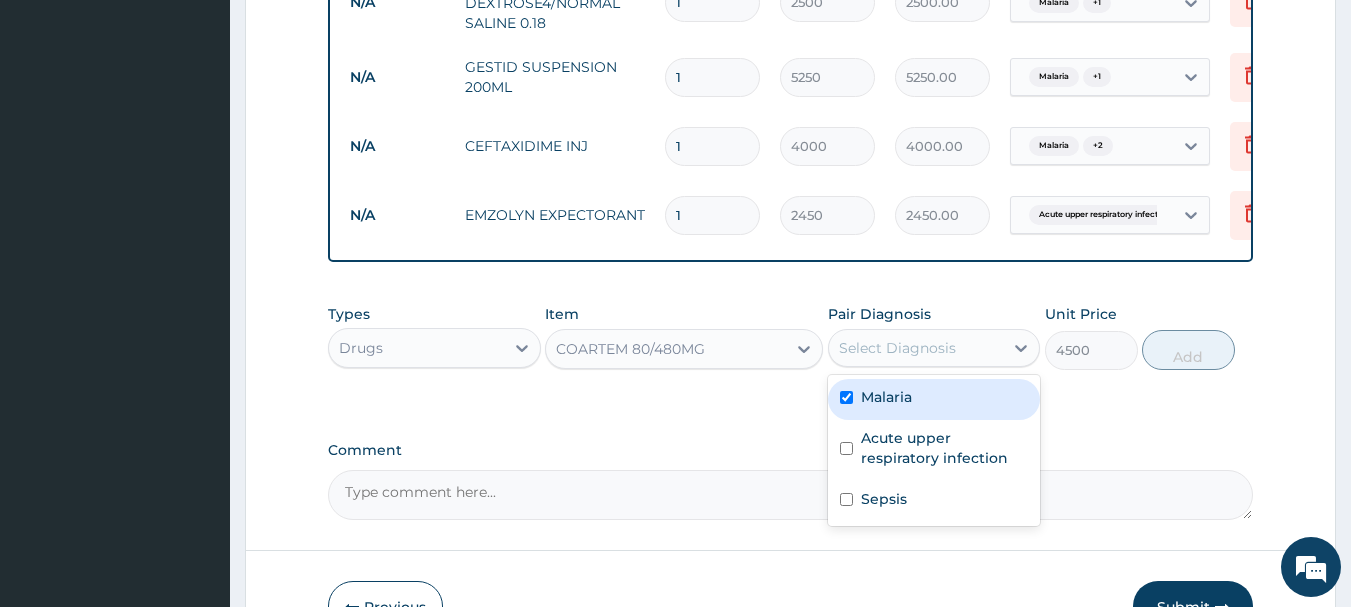 checkbox on "true" 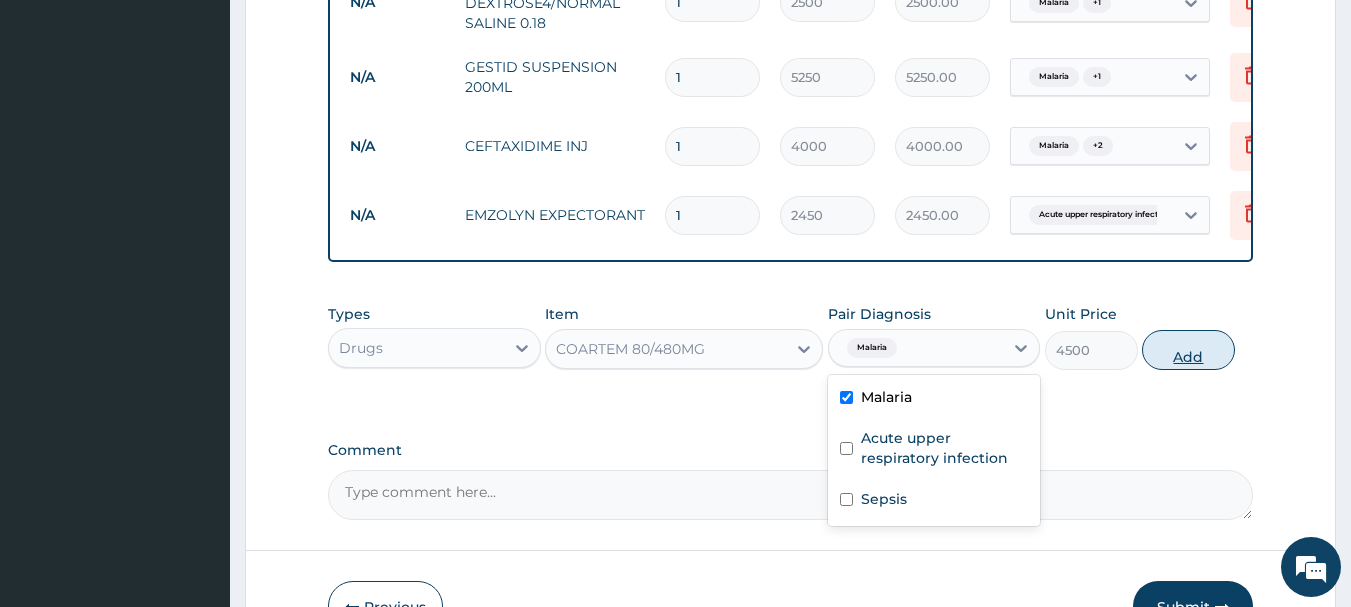click on "Add" at bounding box center (1188, 350) 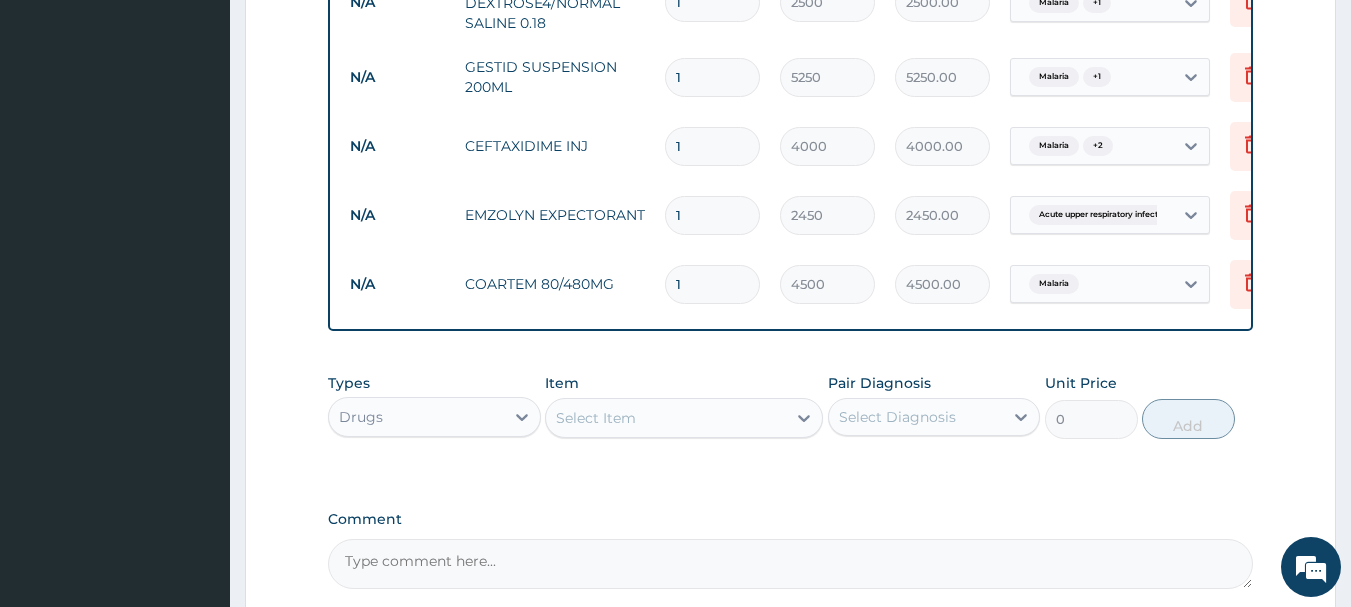 click on "Select Item" at bounding box center (666, 418) 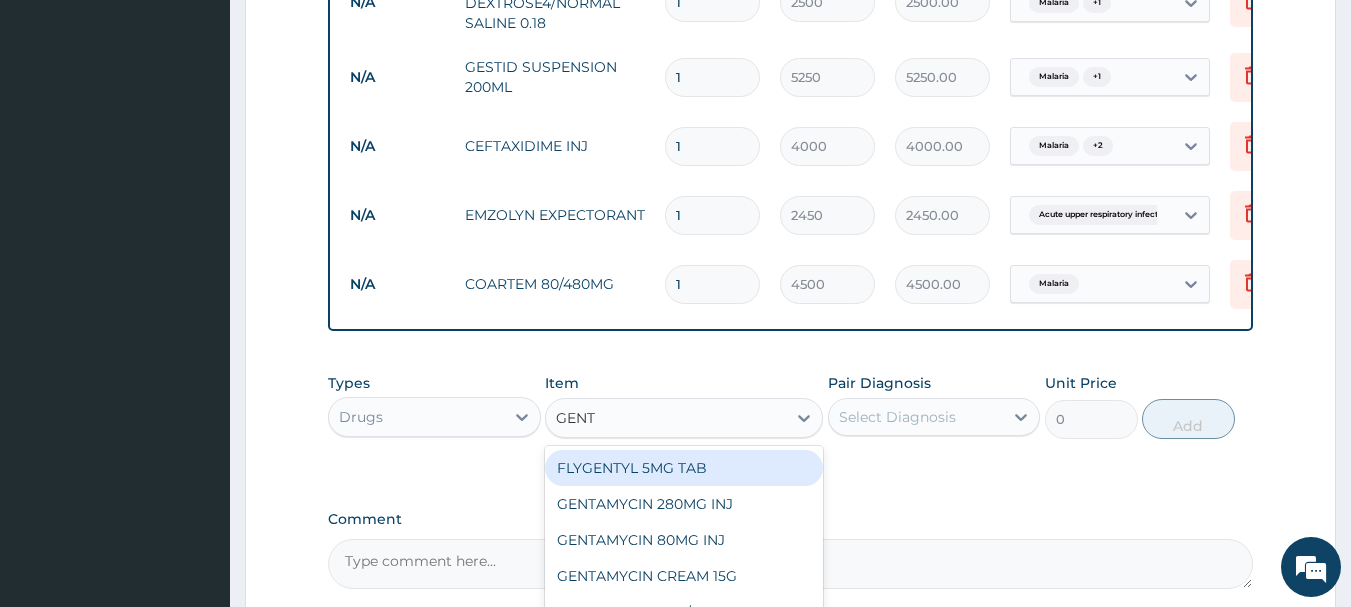 type on "GENTA" 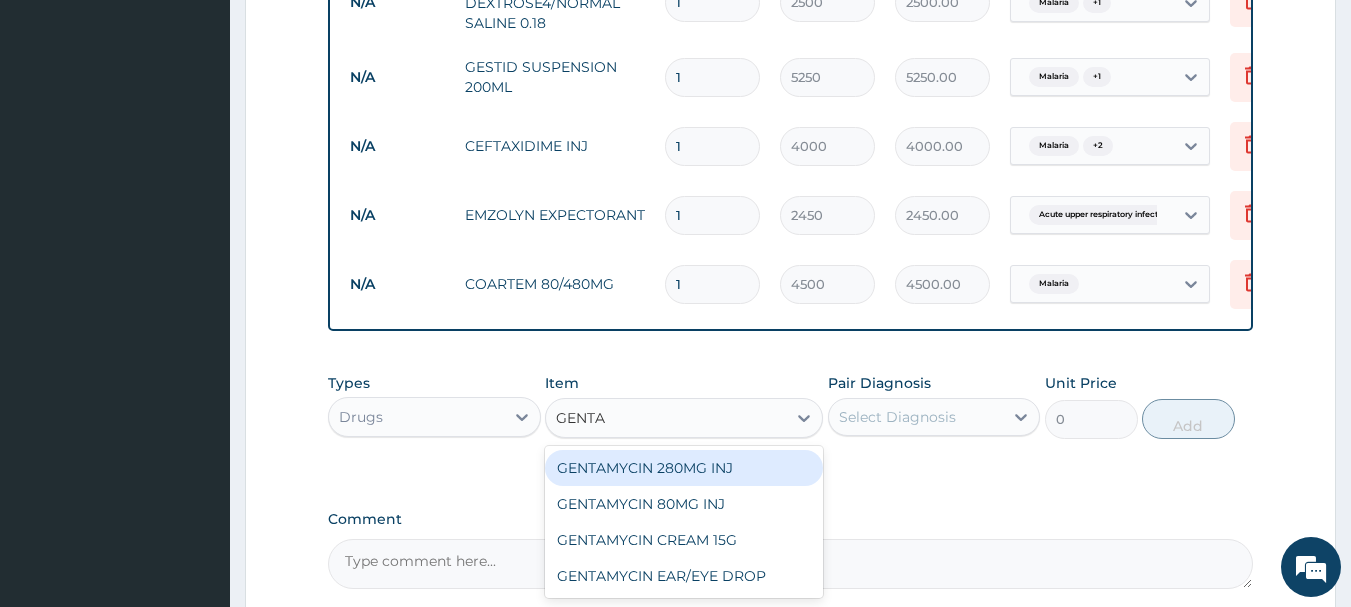 scroll, scrollTop: 1229, scrollLeft: 0, axis: vertical 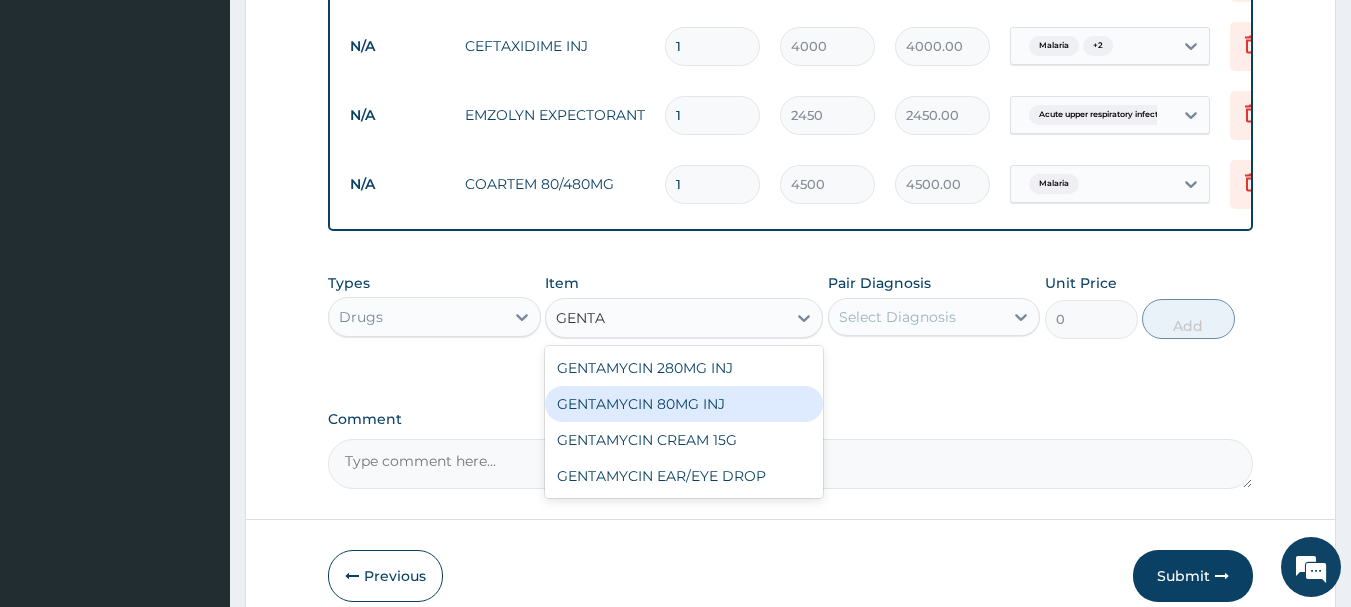 click on "GENTAMYCIN 80MG INJ" at bounding box center [684, 404] 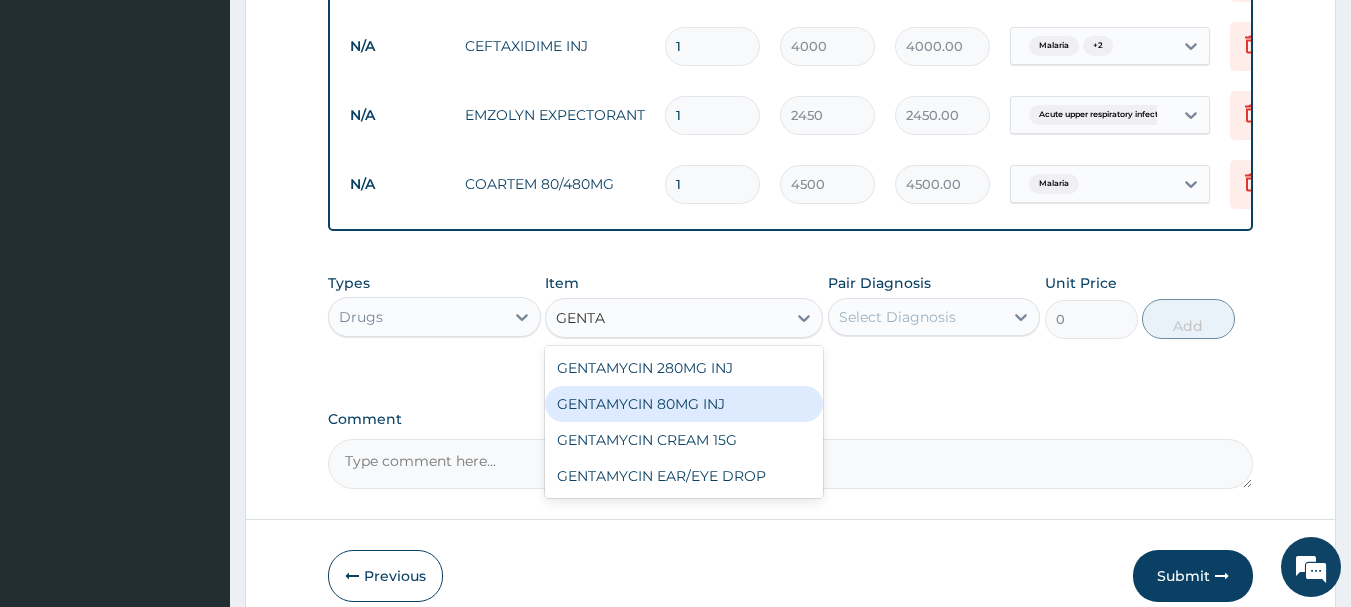 type 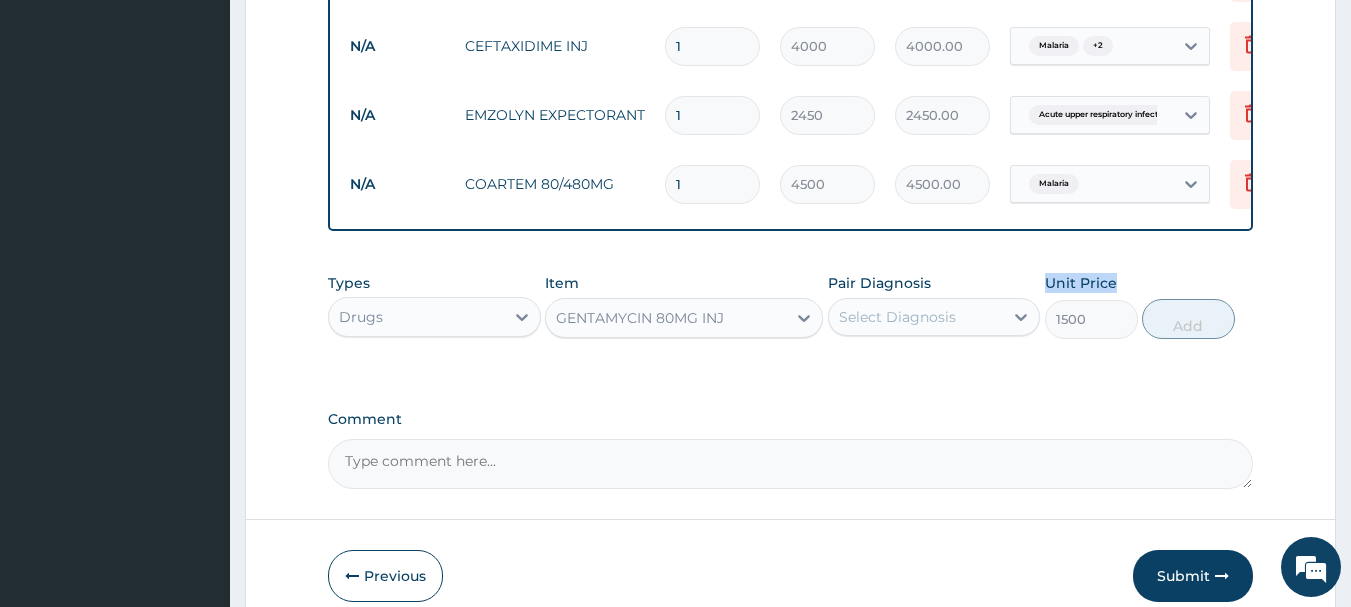 click on "Types Drugs Item GENTAMYCIN 80MG INJ Pair Diagnosis Select Diagnosis Unit Price 1500 Add" at bounding box center [791, 306] 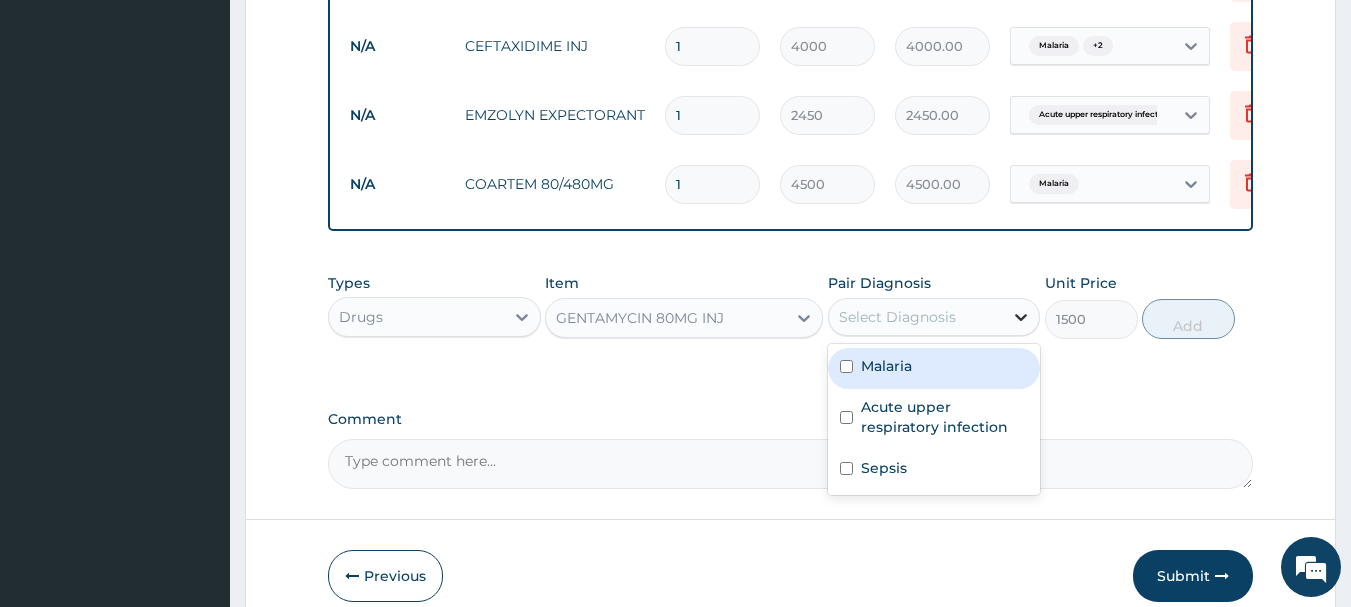 click 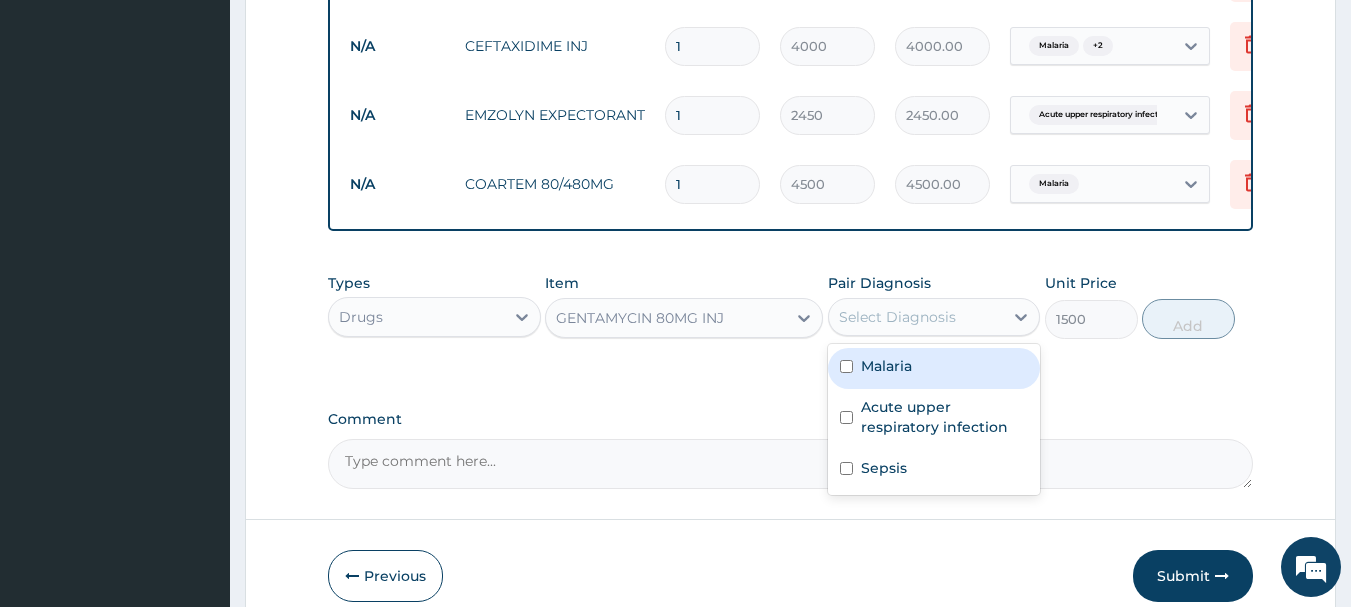 click at bounding box center [846, 366] 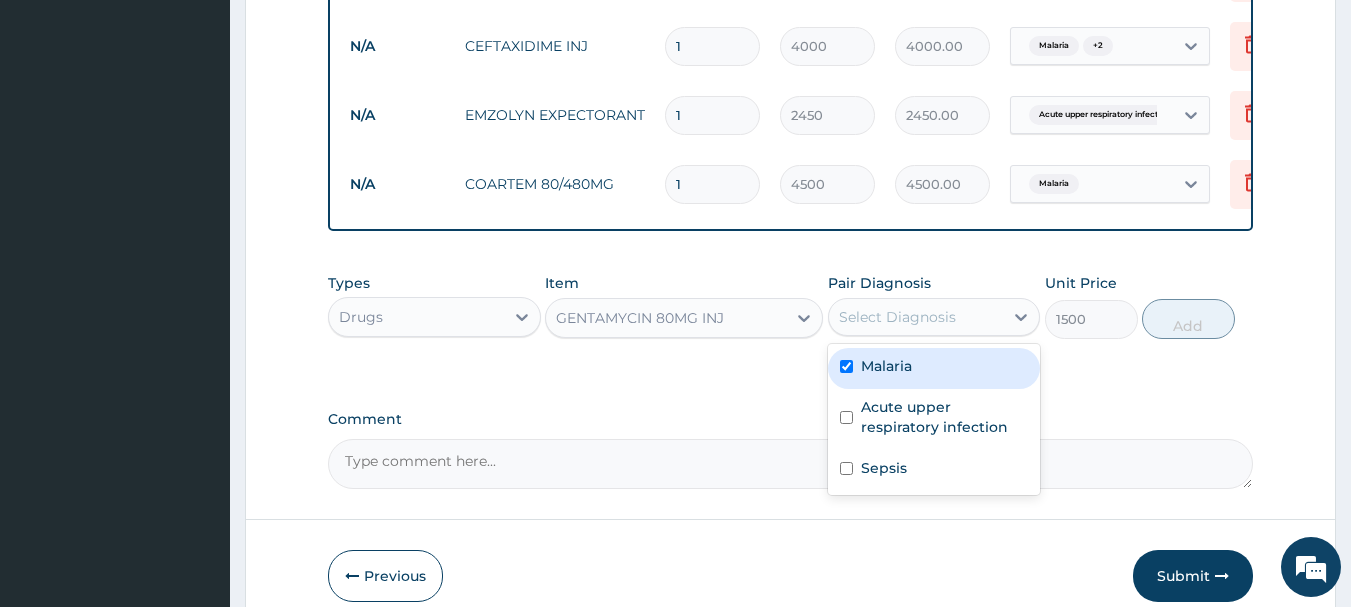 checkbox on "true" 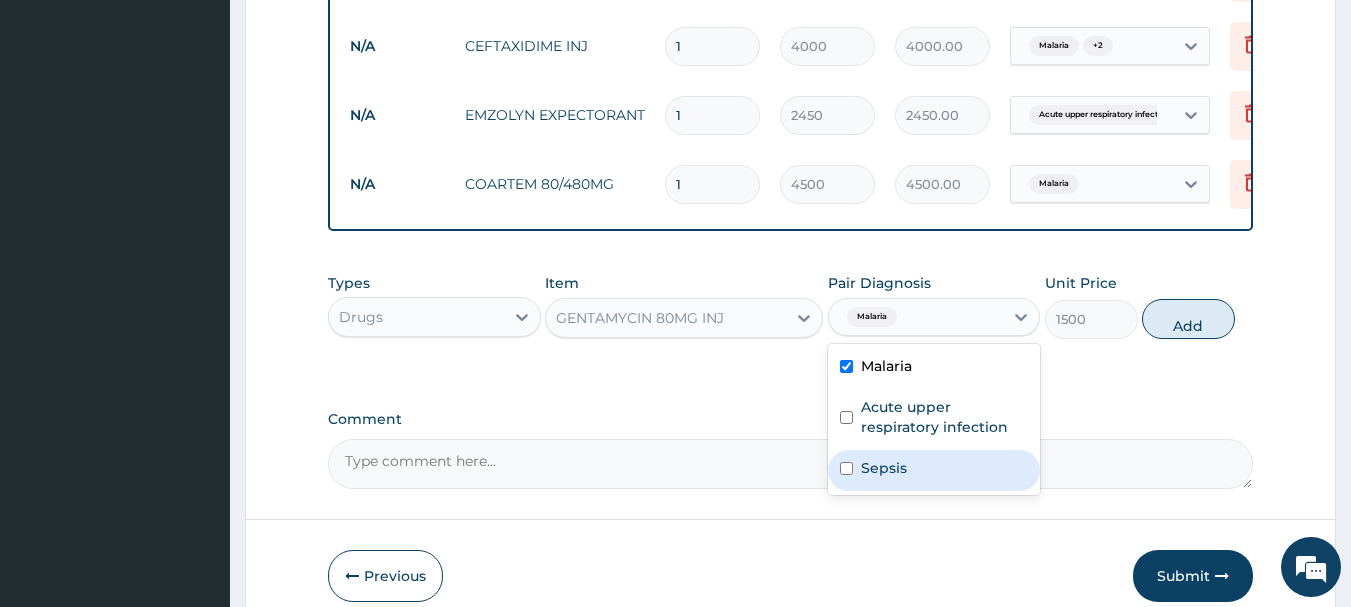 click on "Sepsis" at bounding box center [934, 470] 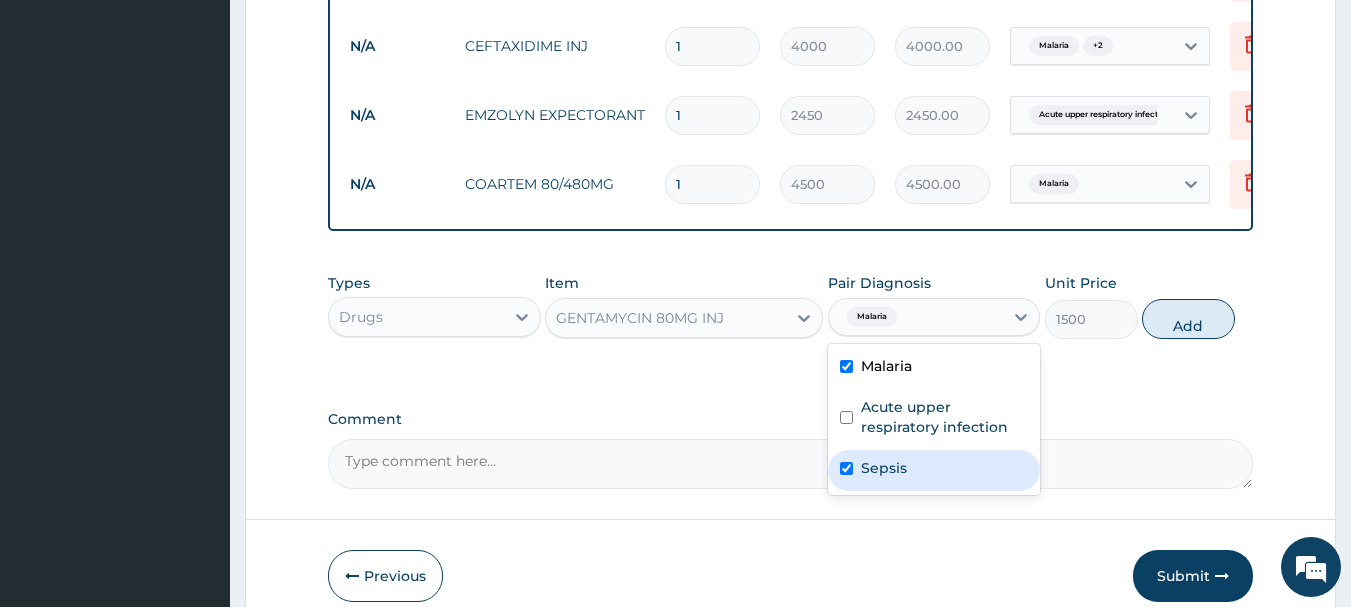 checkbox on "true" 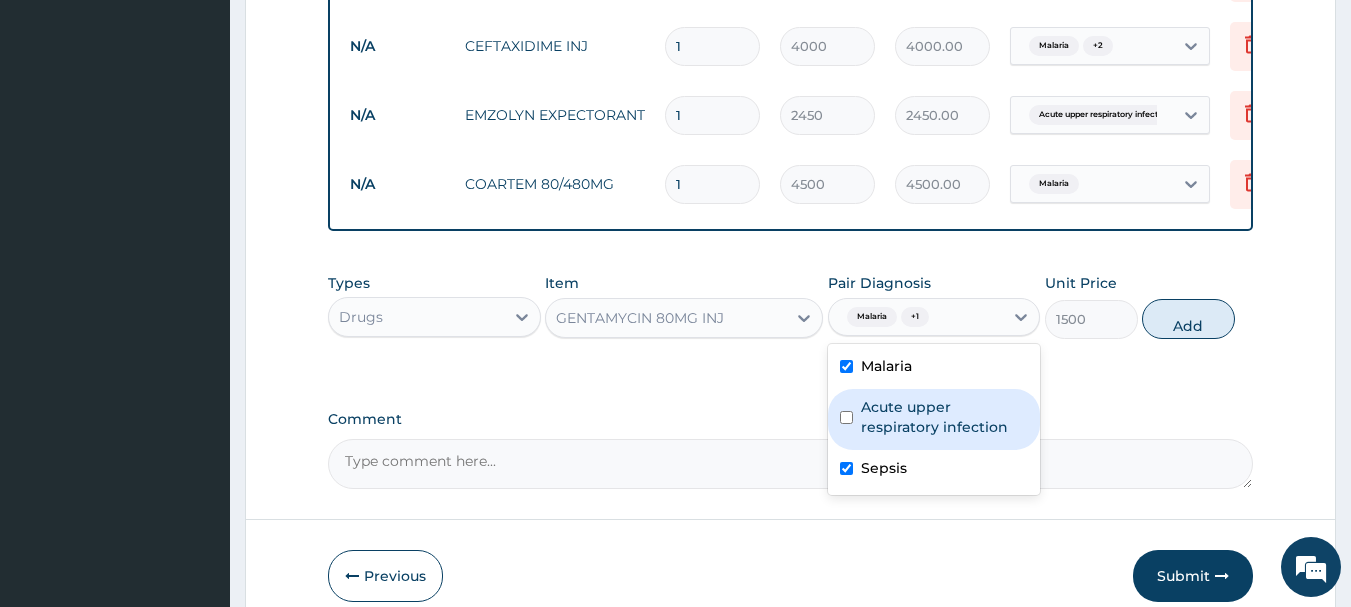 click at bounding box center (846, 417) 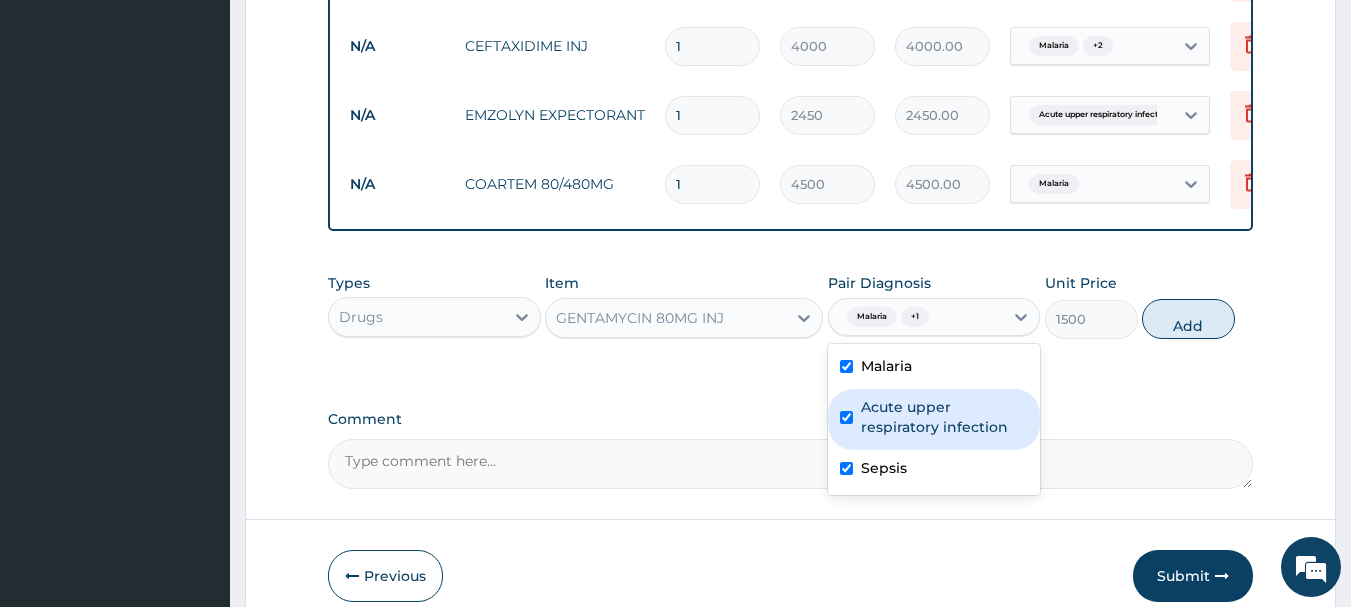 checkbox on "true" 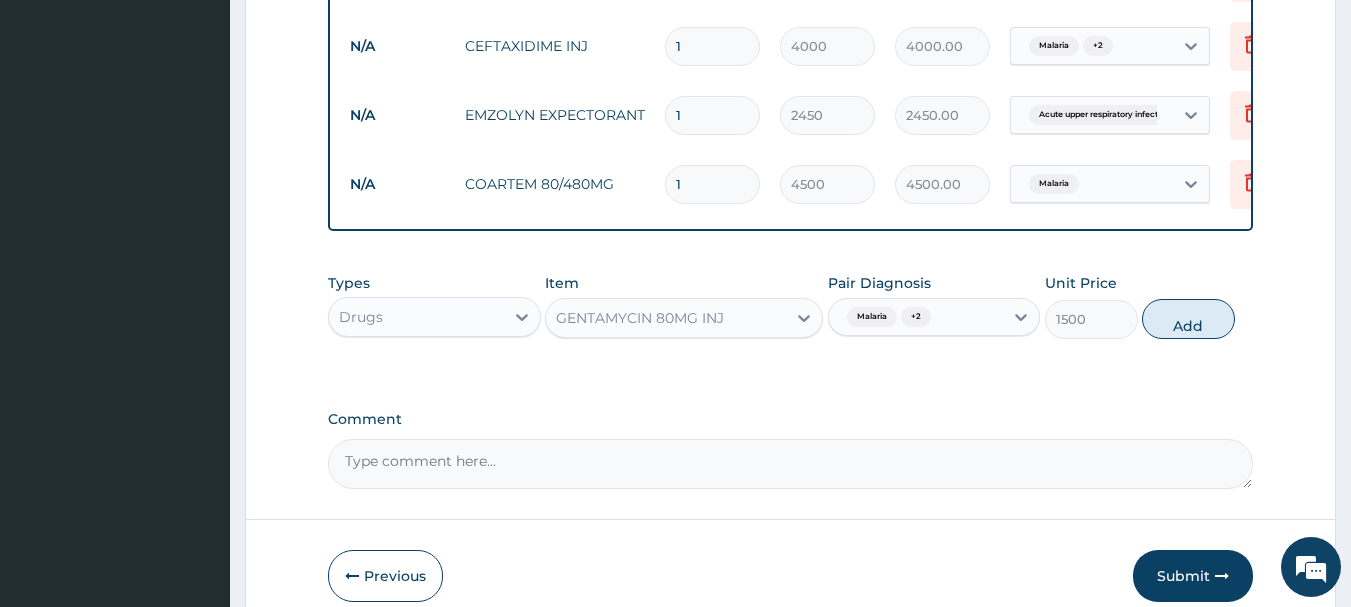 drag, startPoint x: 1168, startPoint y: 337, endPoint x: 1055, endPoint y: 346, distance: 113.35784 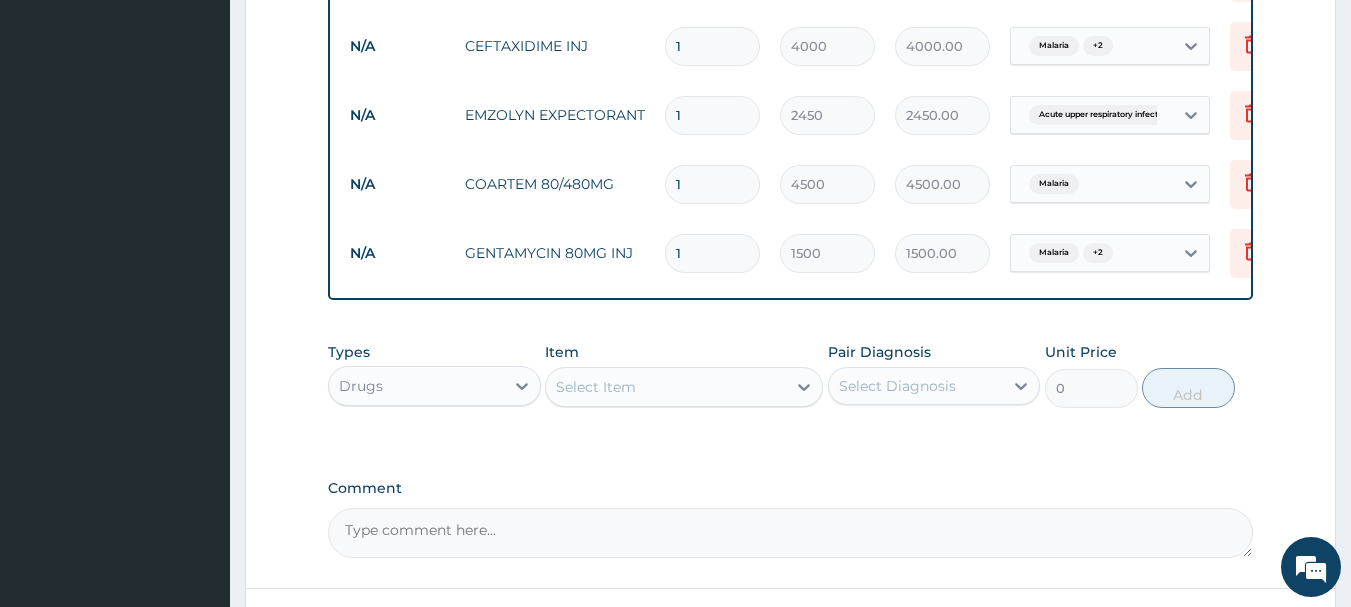 click on "Select Item" at bounding box center [666, 387] 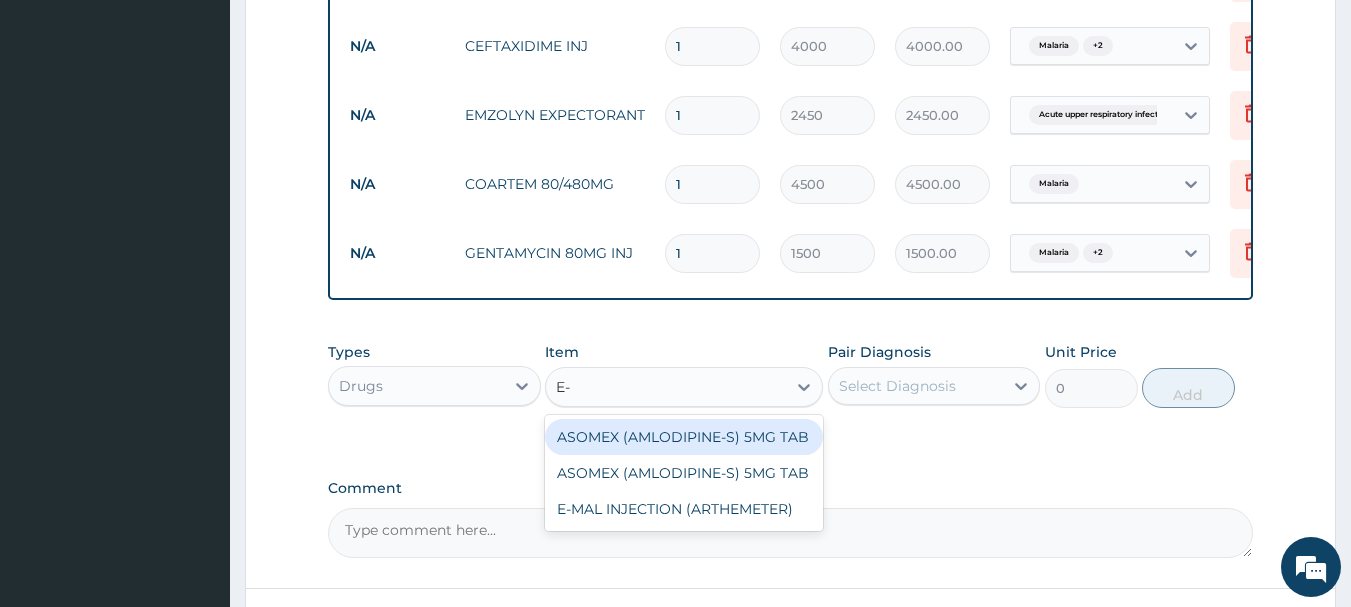 type on "E-M" 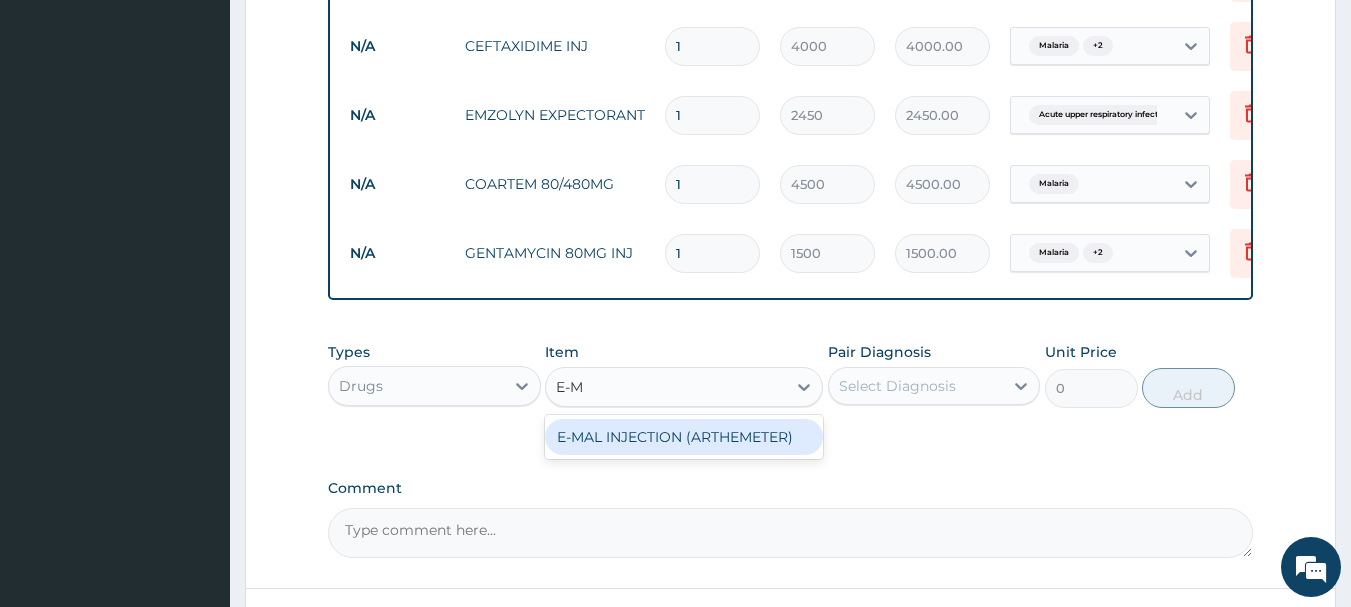 drag, startPoint x: 770, startPoint y: 457, endPoint x: 791, endPoint y: 438, distance: 28.319605 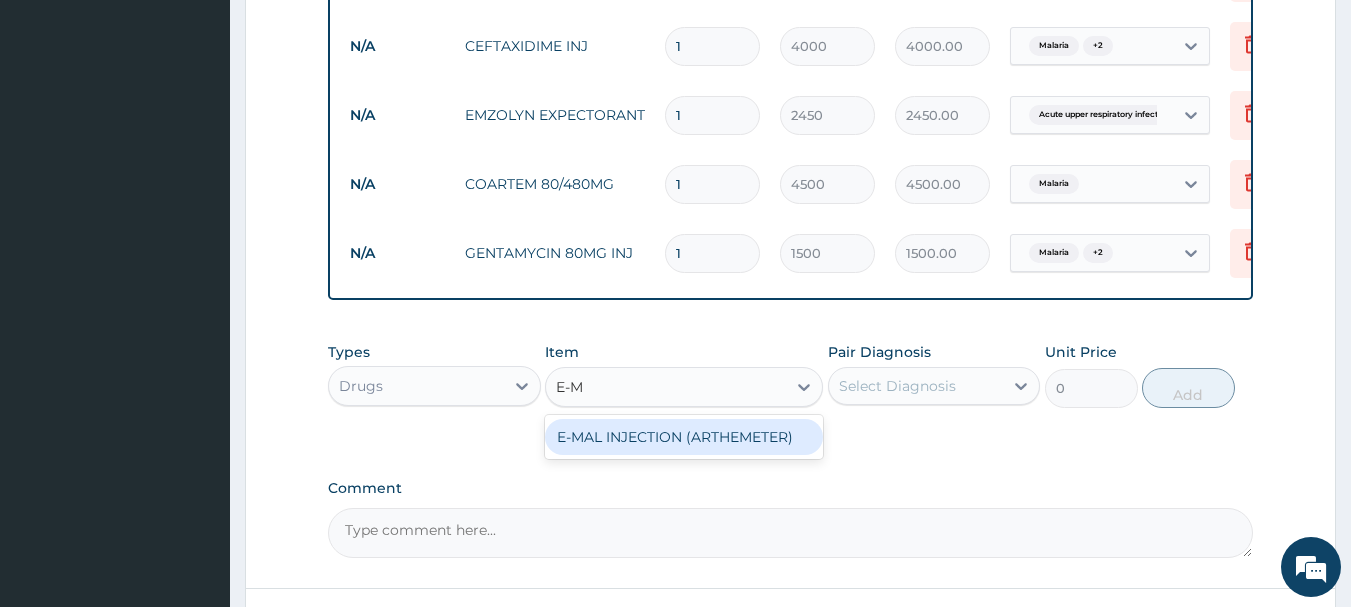click on "E-MAL INJECTION (ARTHEMETER)" at bounding box center (684, 437) 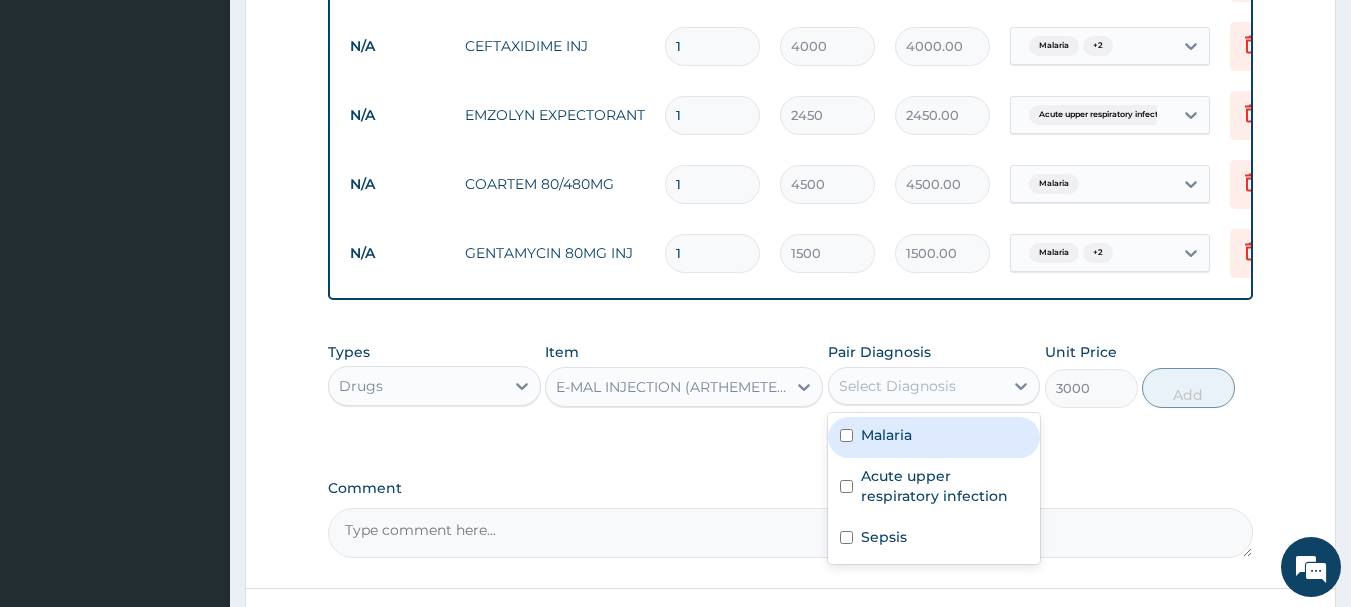 click on "Select Diagnosis" at bounding box center [897, 386] 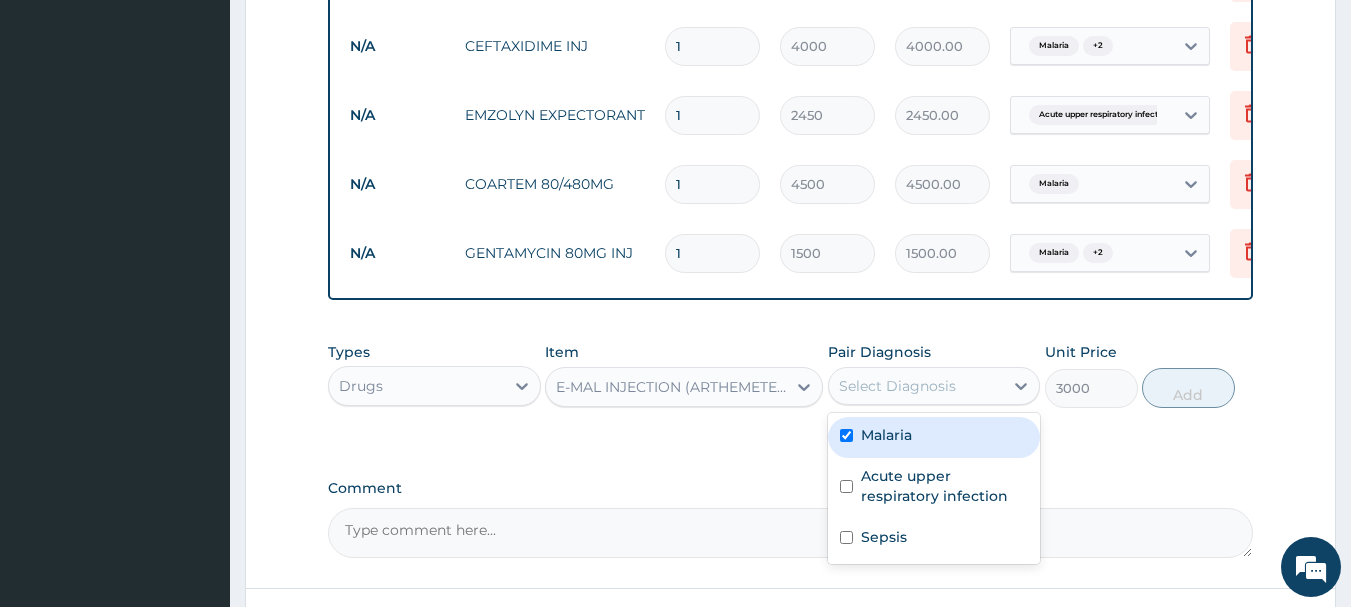 checkbox on "true" 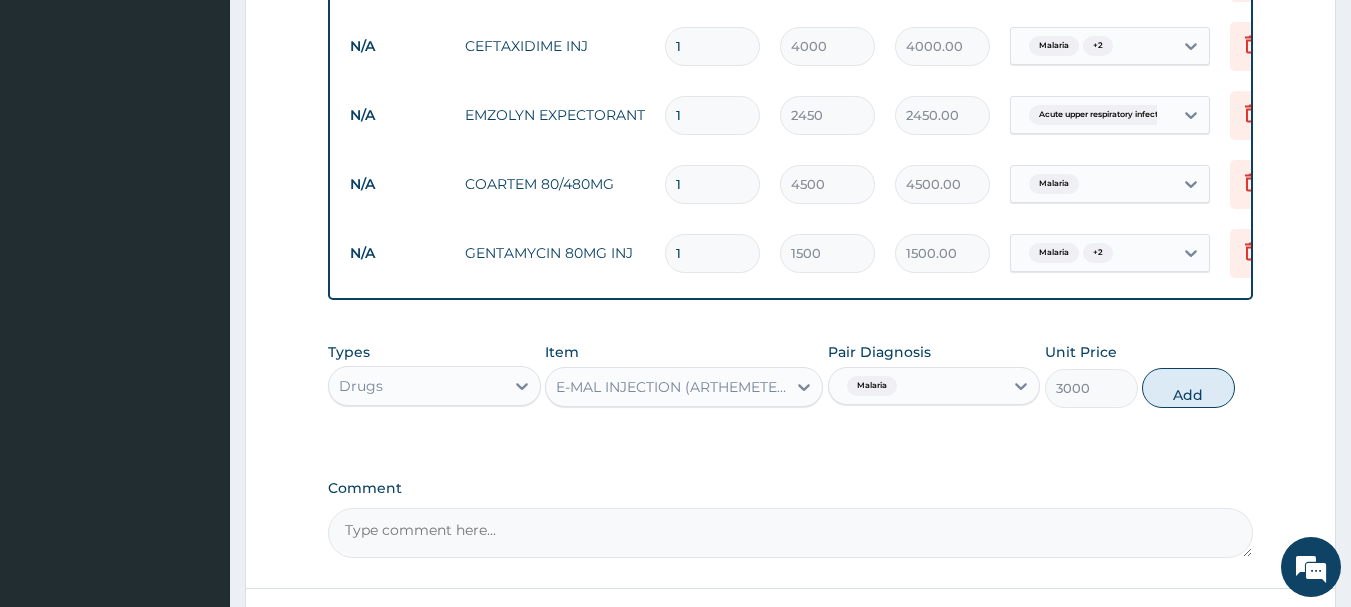 drag, startPoint x: 1182, startPoint y: 406, endPoint x: 878, endPoint y: 417, distance: 304.19894 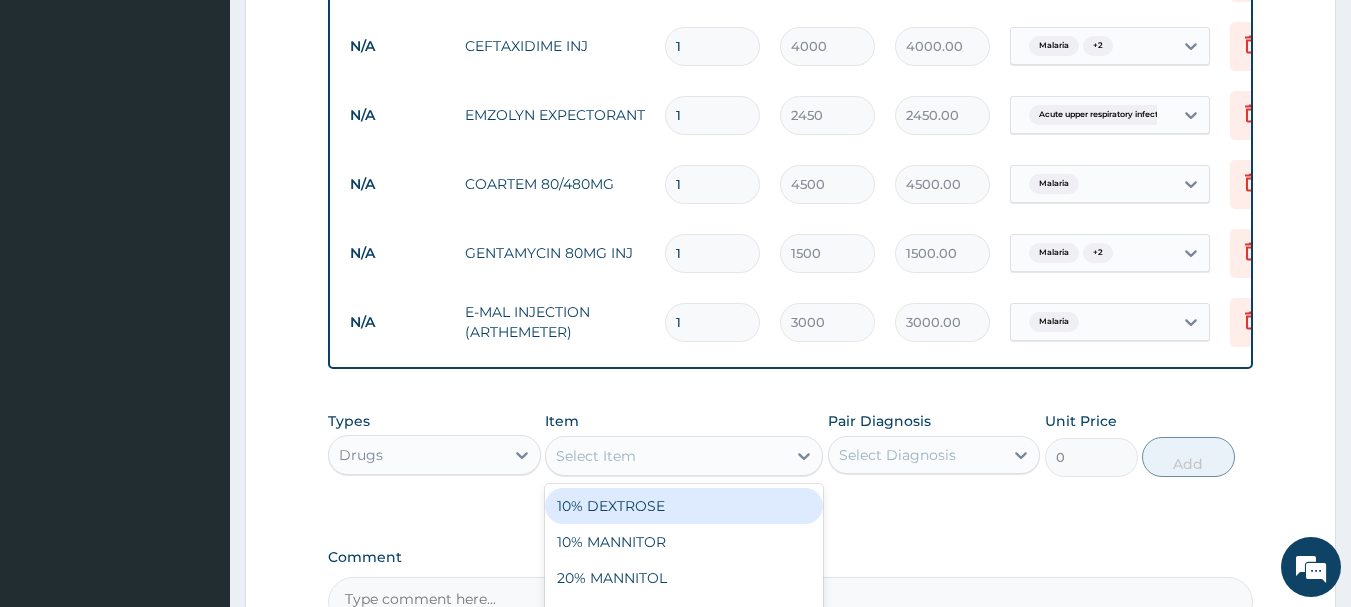 click on "Select Item" at bounding box center [596, 456] 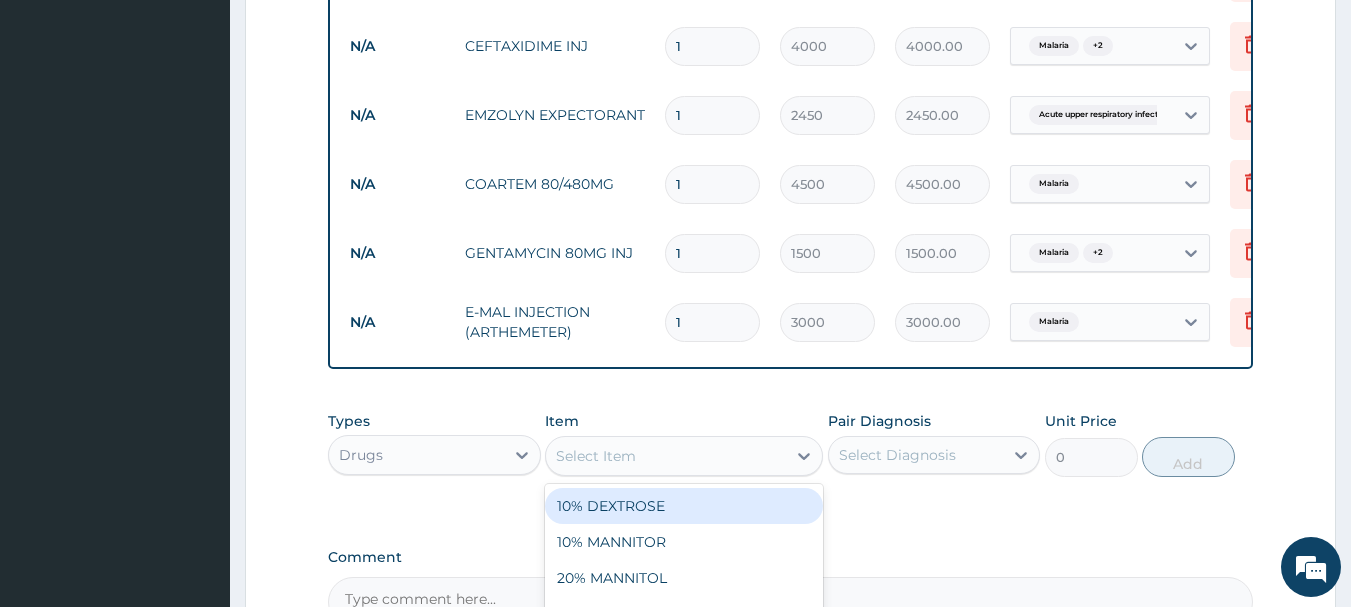 type on "Z" 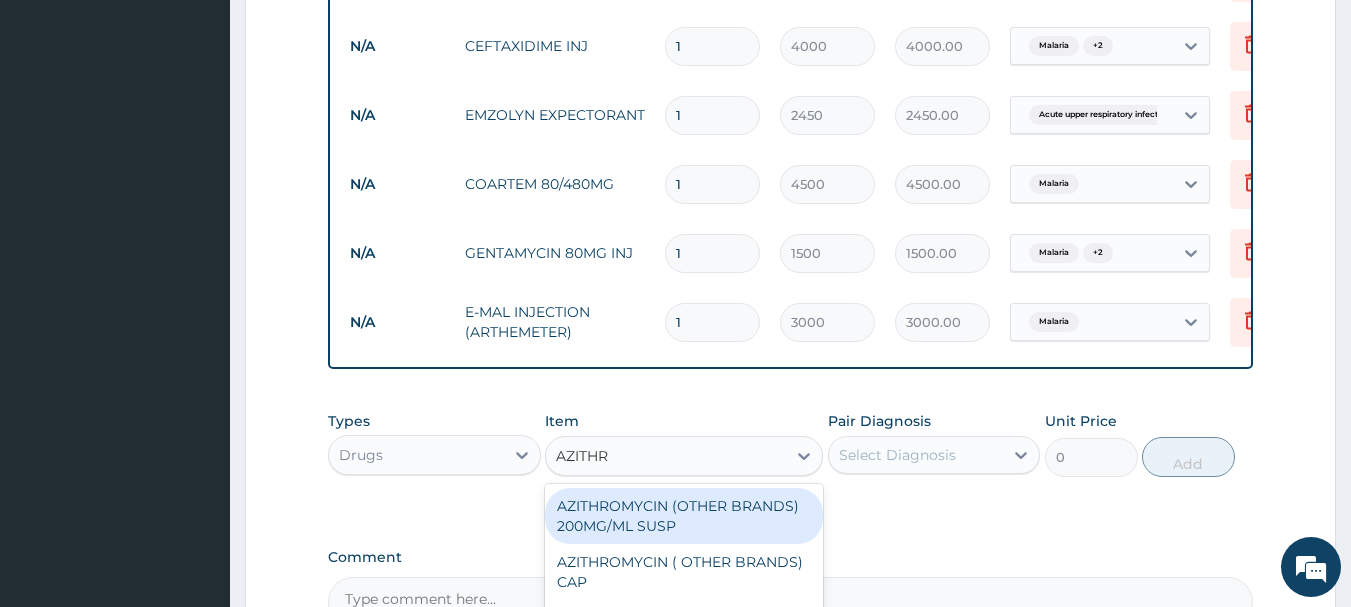 type on "AZITHR" 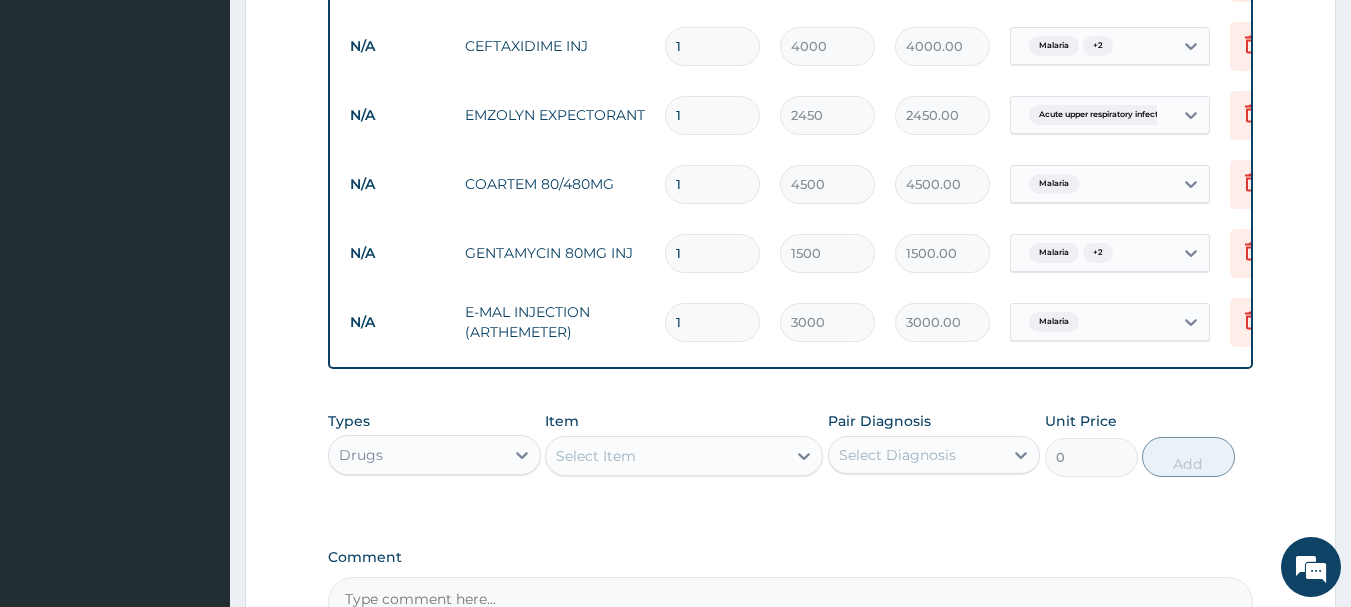 click on "Step  2  of 2 PA Code / Prescription Code PA/59C64B PA Code details does not match encounter date. Encounter Date 11-07-2025 Important Notice Please enter PA codes before entering items that are not attached to a PA code   All diagnoses entered must be linked to a claim item. Diagnosis & Claim Items that are visible but inactive cannot be edited because they were imported from an already approved PA code. Diagnosis Malaria confirmed Acute upper respiratory infection confirmed Sepsis Confirmed NB: All diagnosis must be linked to a claim item Claim Items Type Name Quantity Unit Price Total Price Pair Diagnosis Actions Procedures single room 2 16000 32000.00 Malaria  + 1 Delete N/A Feeding/day 1 9000 9000.00 Malaria  + 1 Delete N/A Parasites in blood smear (MP) 1 3000 3000.00 Malaria  + 1 Delete N/A FBC 1 5000 5000.00 Malaria  + 1 Delete N/A 4.3% DEXTROSE4/NORMAL SALINE 0.18 1 2500 2500.00 Malaria  + 1 Delete N/A GESTID SUSPENSION 200ML 1 5250 5250.00 Malaria  + 1 Delete N/A CEFTAXIDIME INJ 1 4000 4000.00  + 2 1" at bounding box center [790, -177] 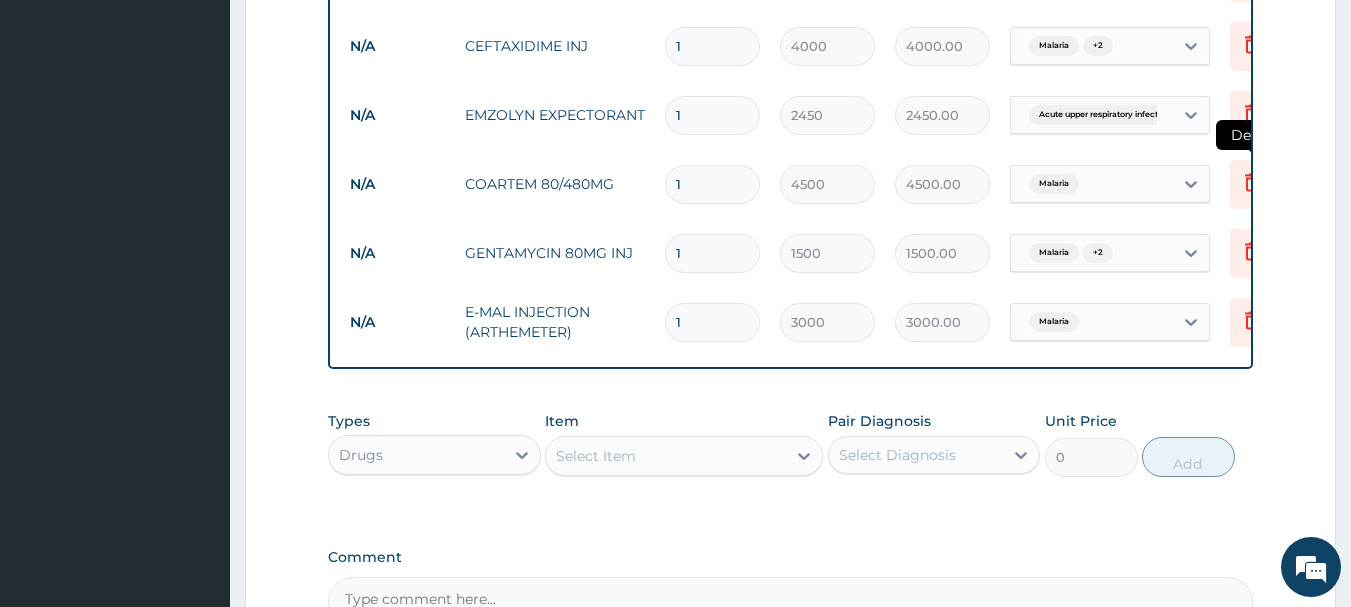 click 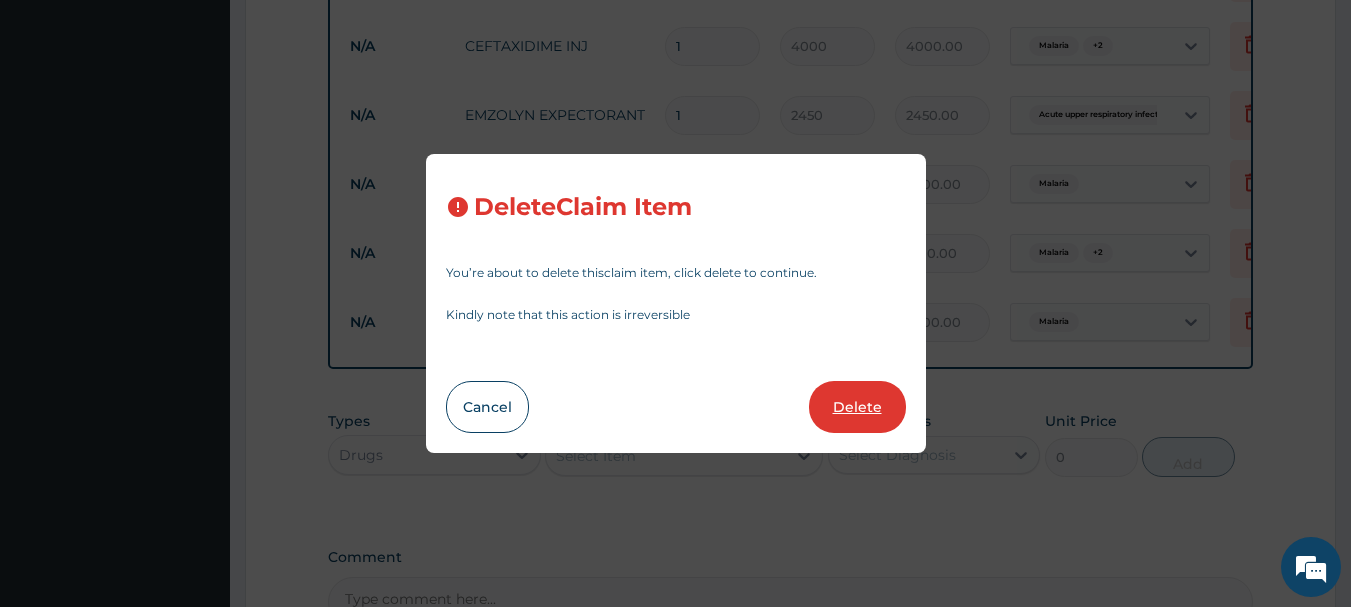 click on "Delete" at bounding box center (857, 407) 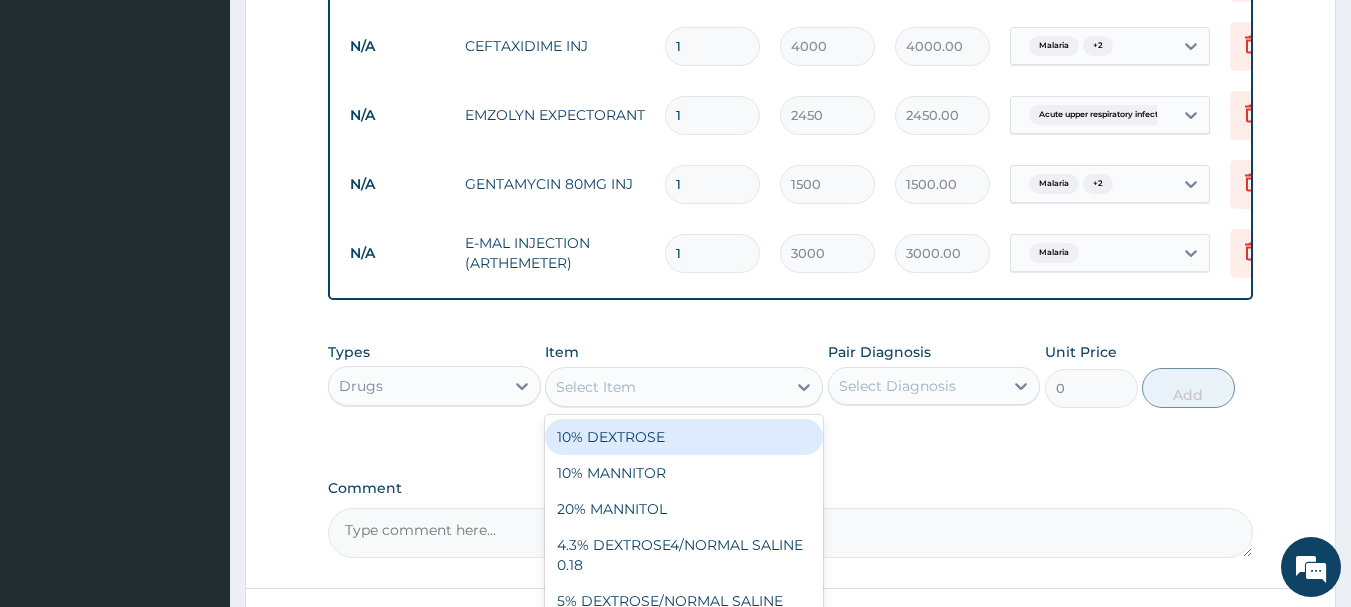 click on "Select Item" at bounding box center (596, 387) 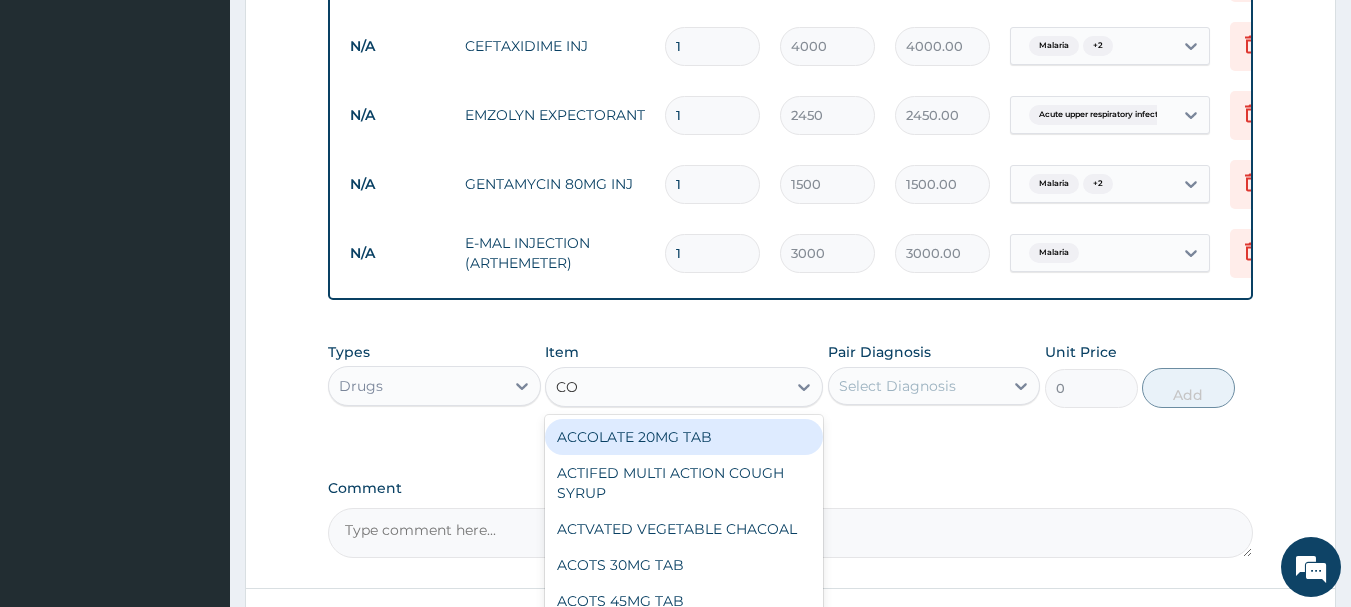 type on "COA" 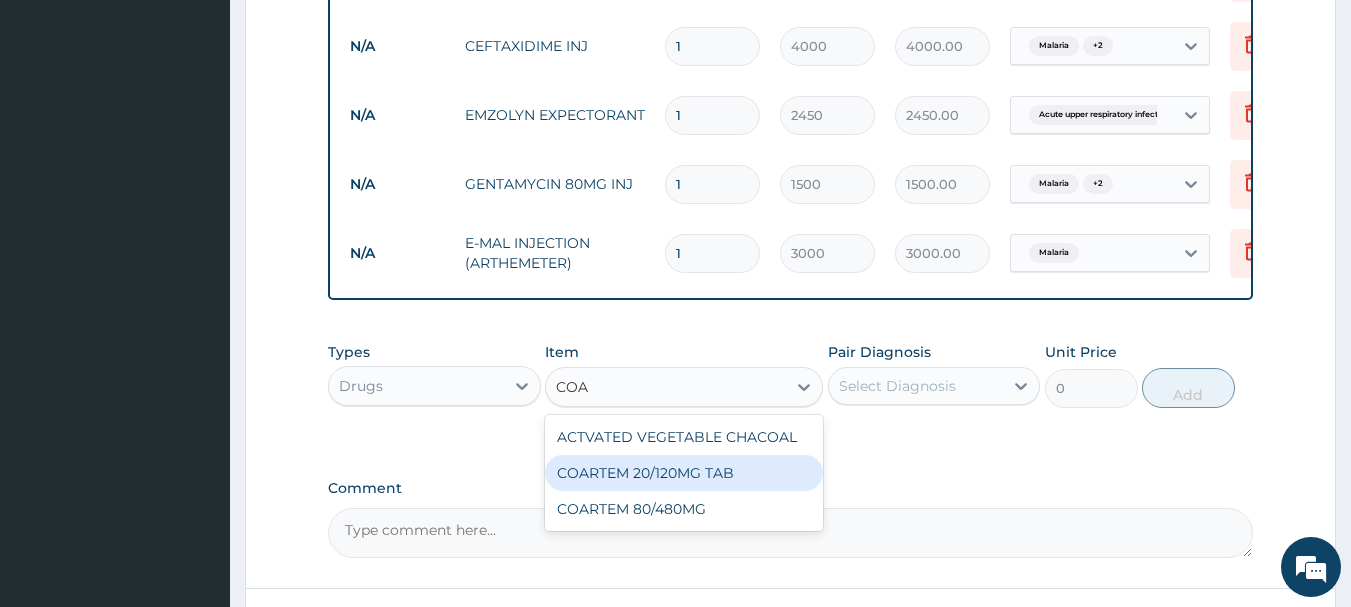click on "COARTEM 20/120MG TAB" at bounding box center (684, 473) 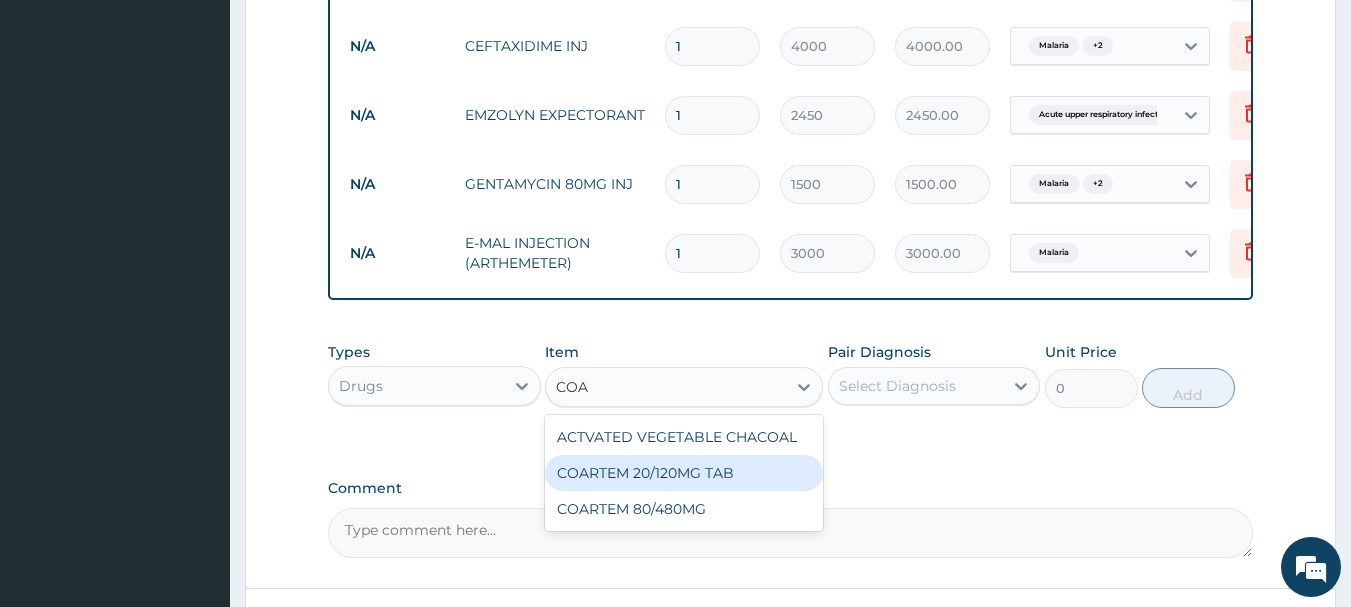 type 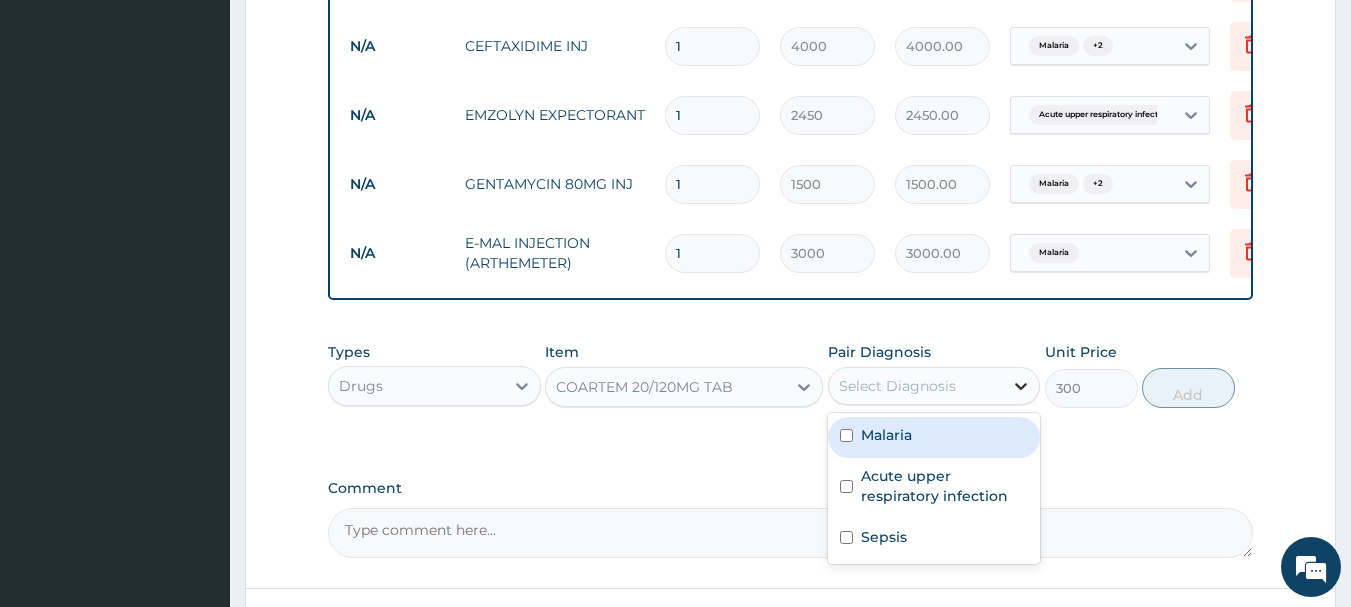 click at bounding box center [1021, 386] 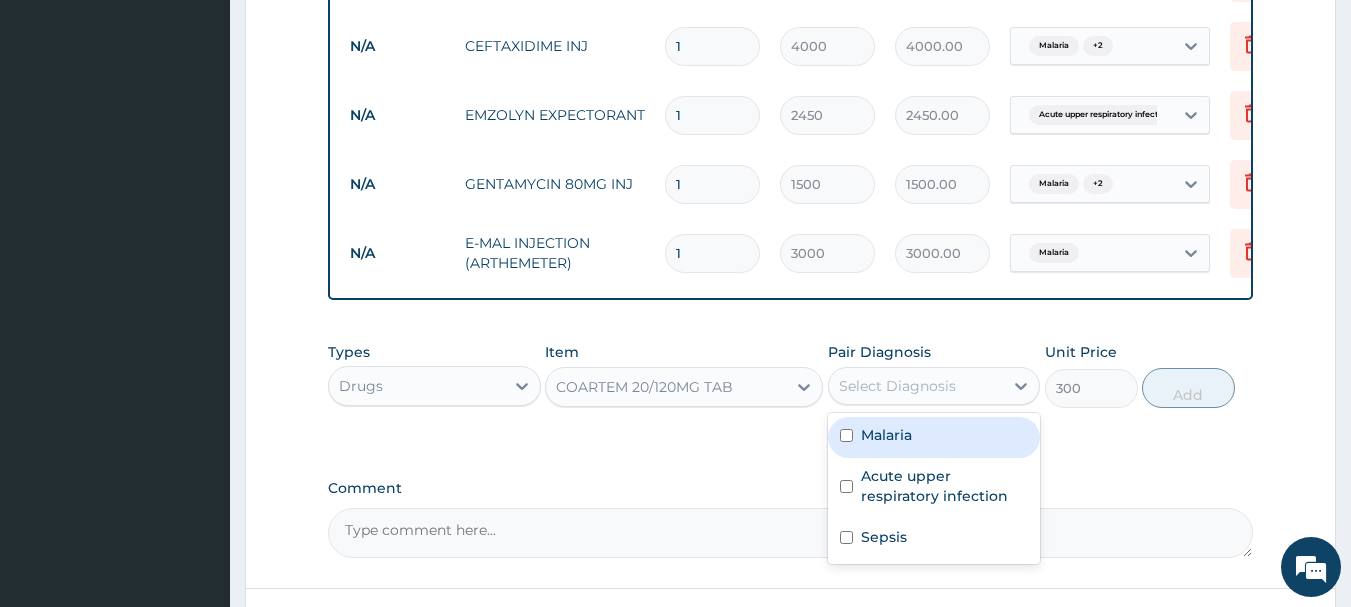 click on "Malaria" at bounding box center [886, 435] 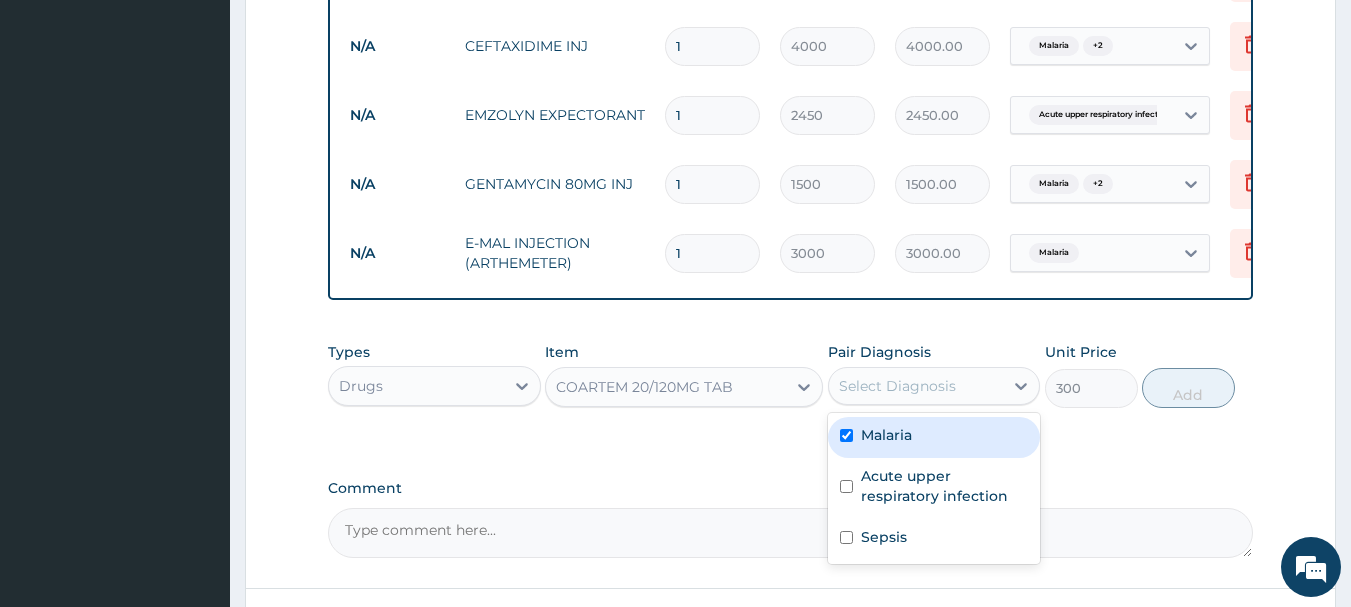 checkbox on "true" 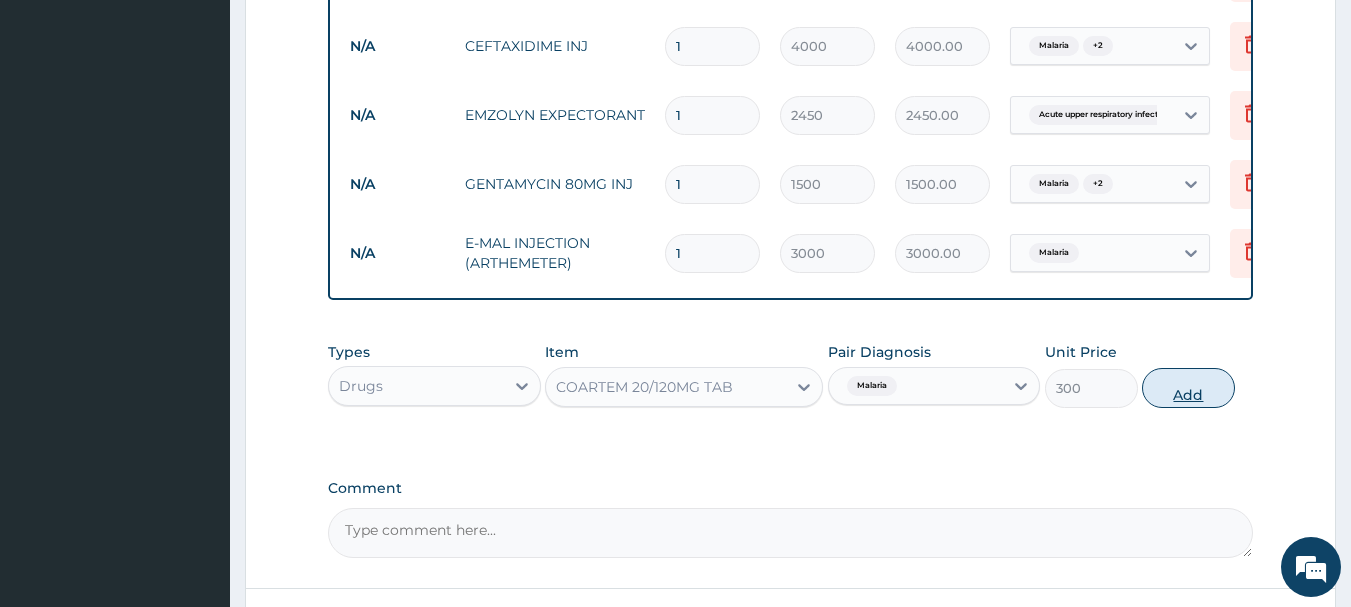 click on "Add" at bounding box center (1188, 388) 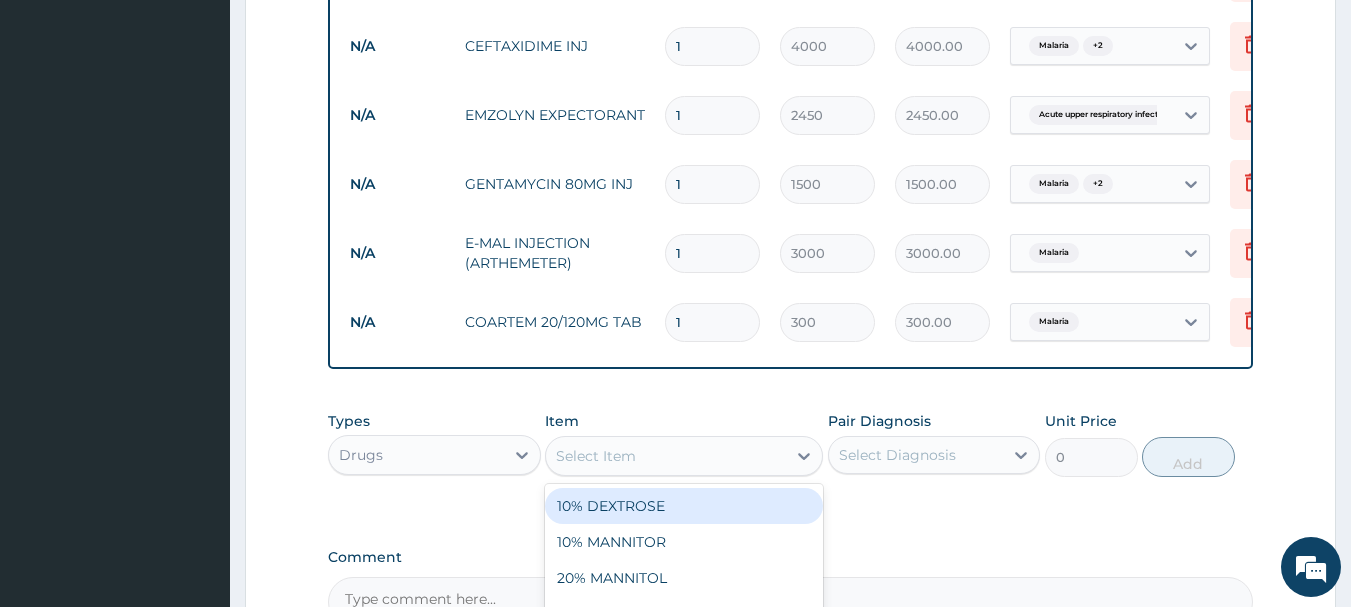 click on "Select Item" at bounding box center (596, 456) 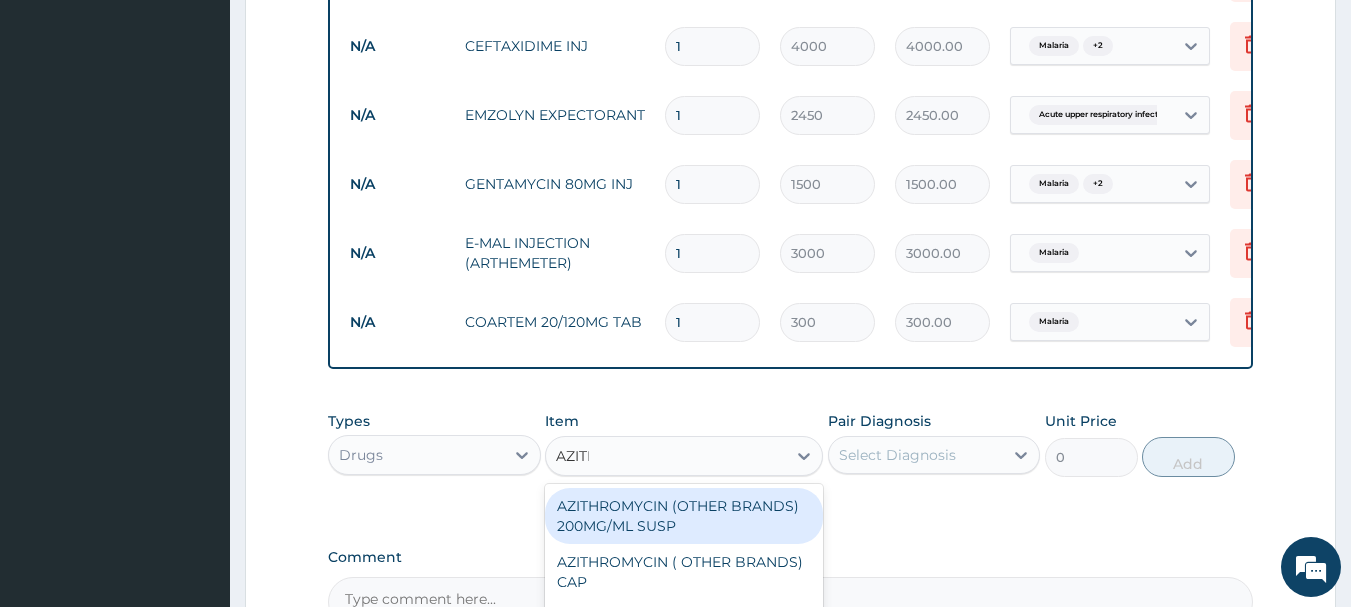 type on "AZITHR" 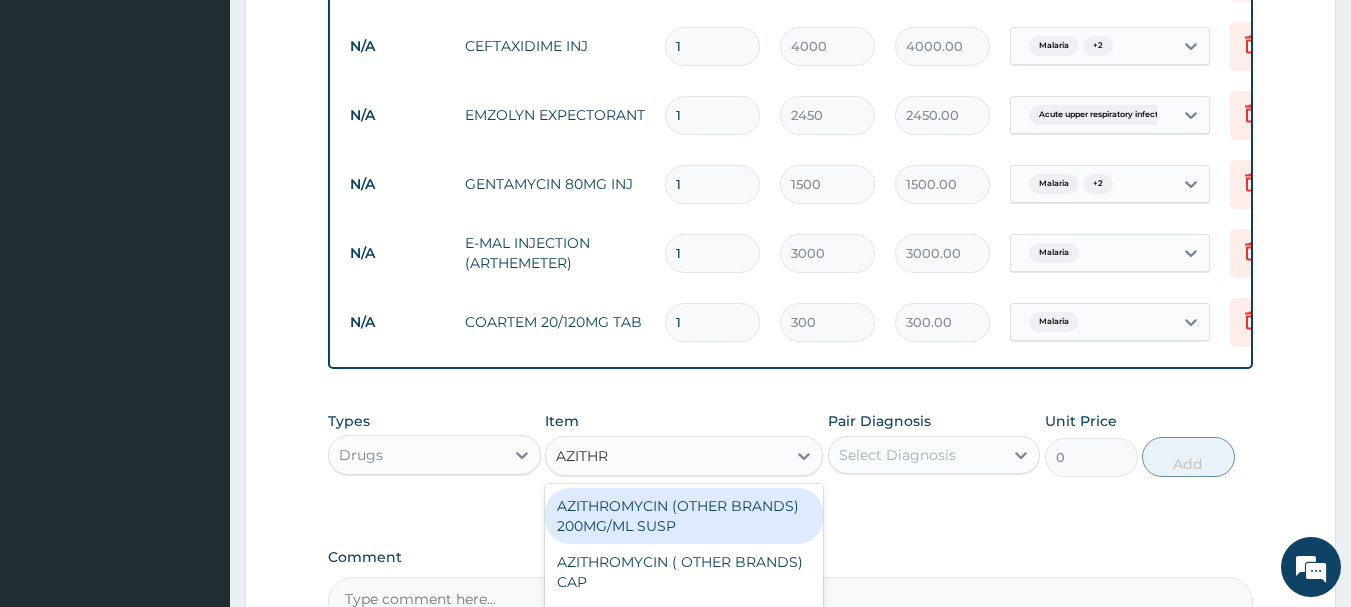 click on "AZITHROMYCIN (OTHER BRANDS) 200MG/ML SUSP" at bounding box center [684, 516] 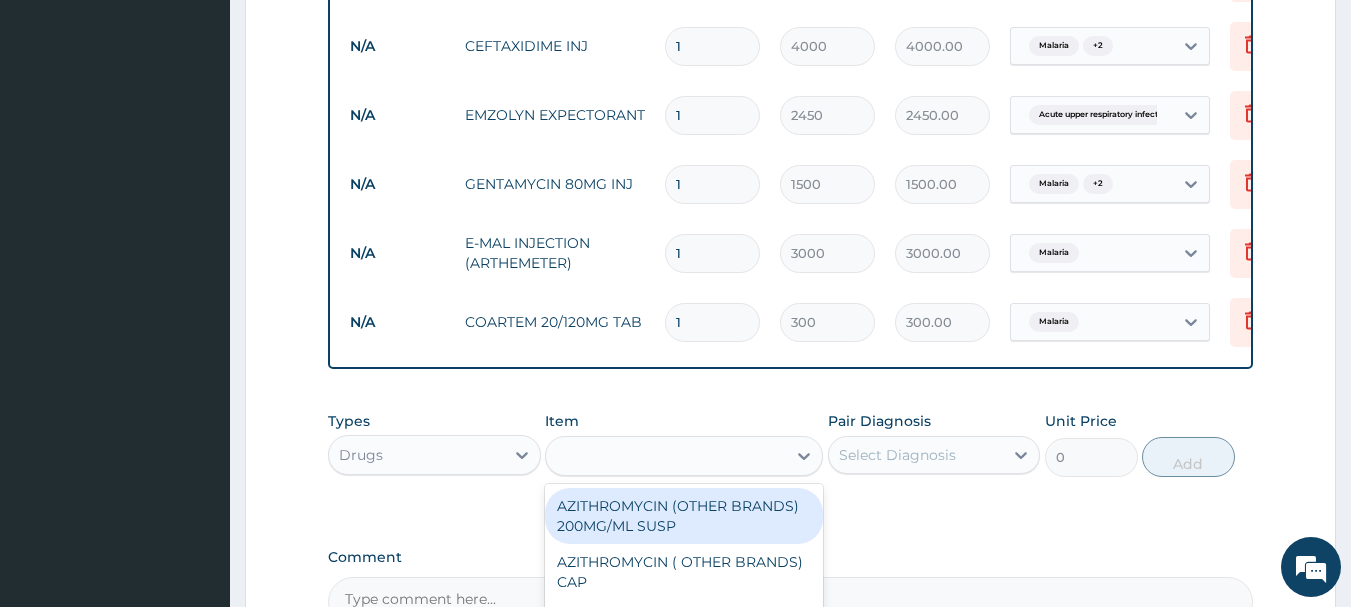 type on "4000" 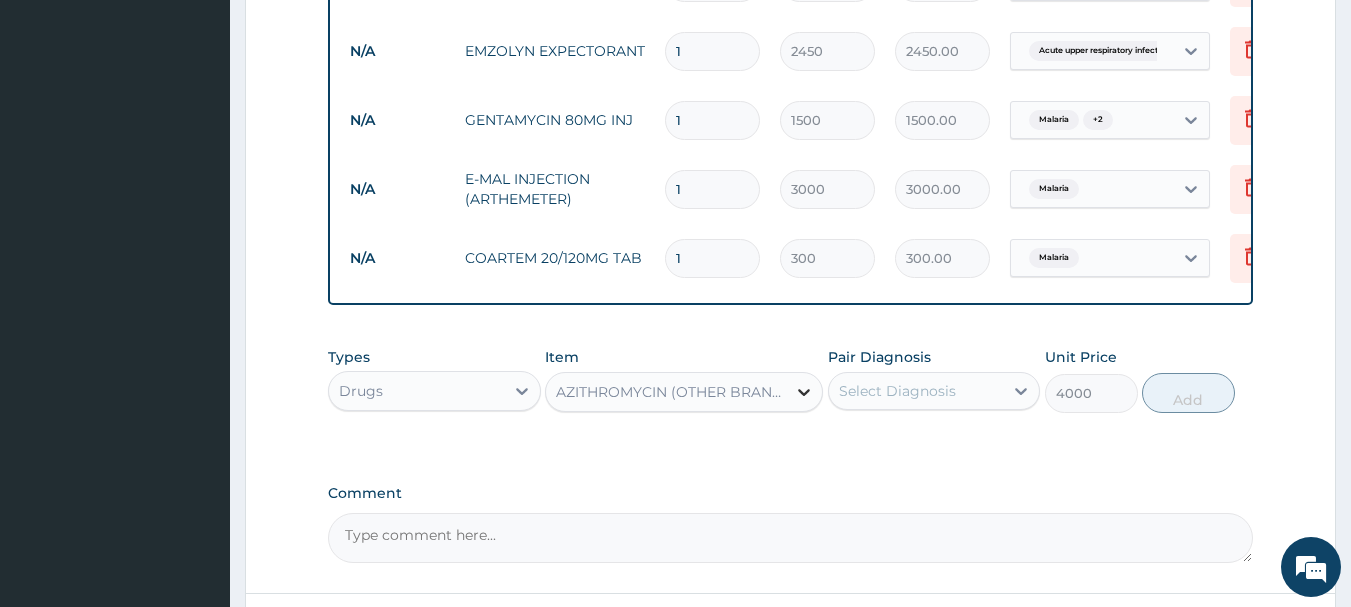 scroll, scrollTop: 1329, scrollLeft: 0, axis: vertical 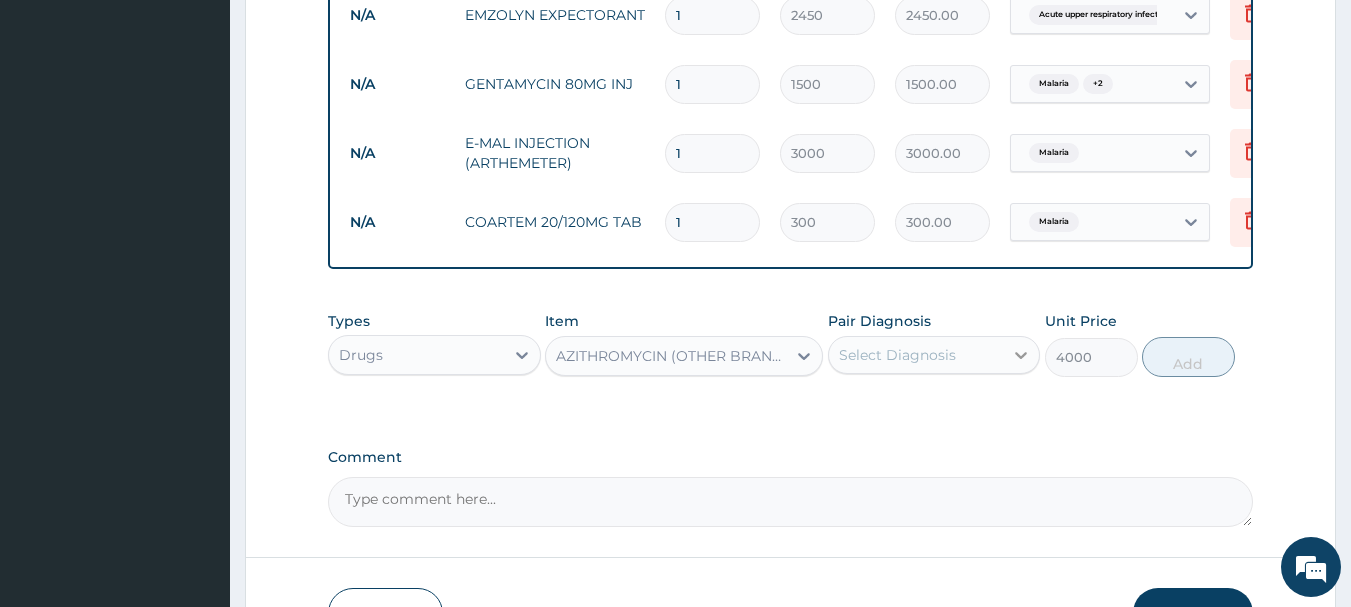 click 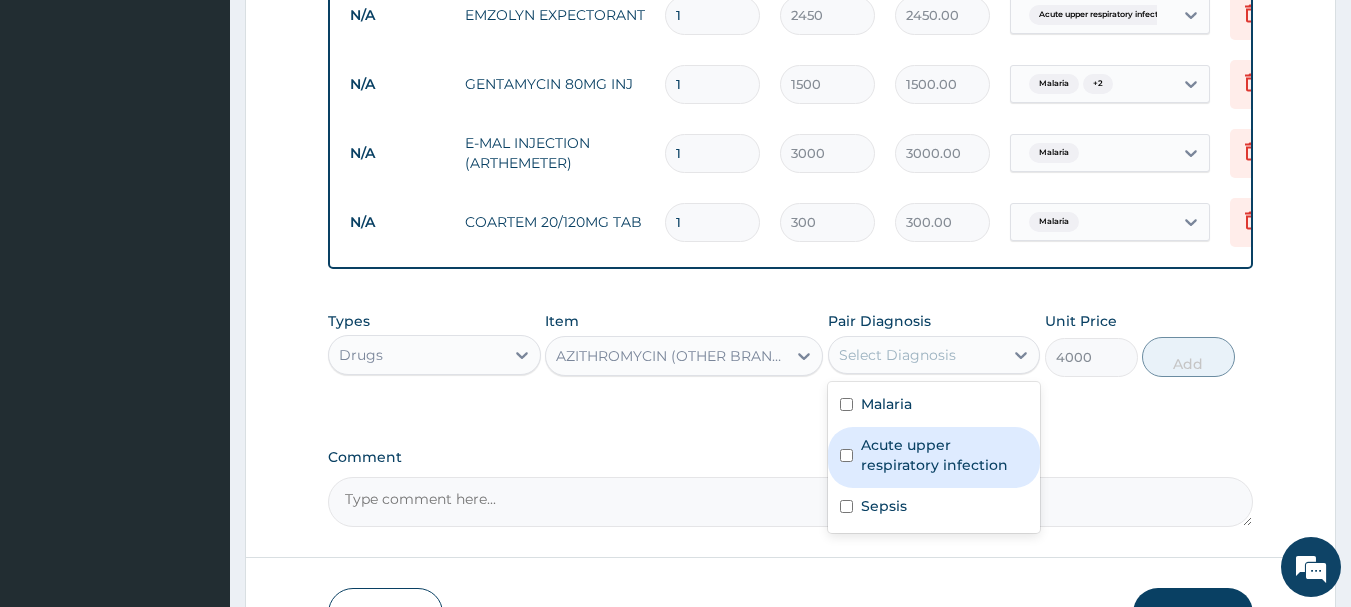 drag, startPoint x: 837, startPoint y: 465, endPoint x: 844, endPoint y: 531, distance: 66.37017 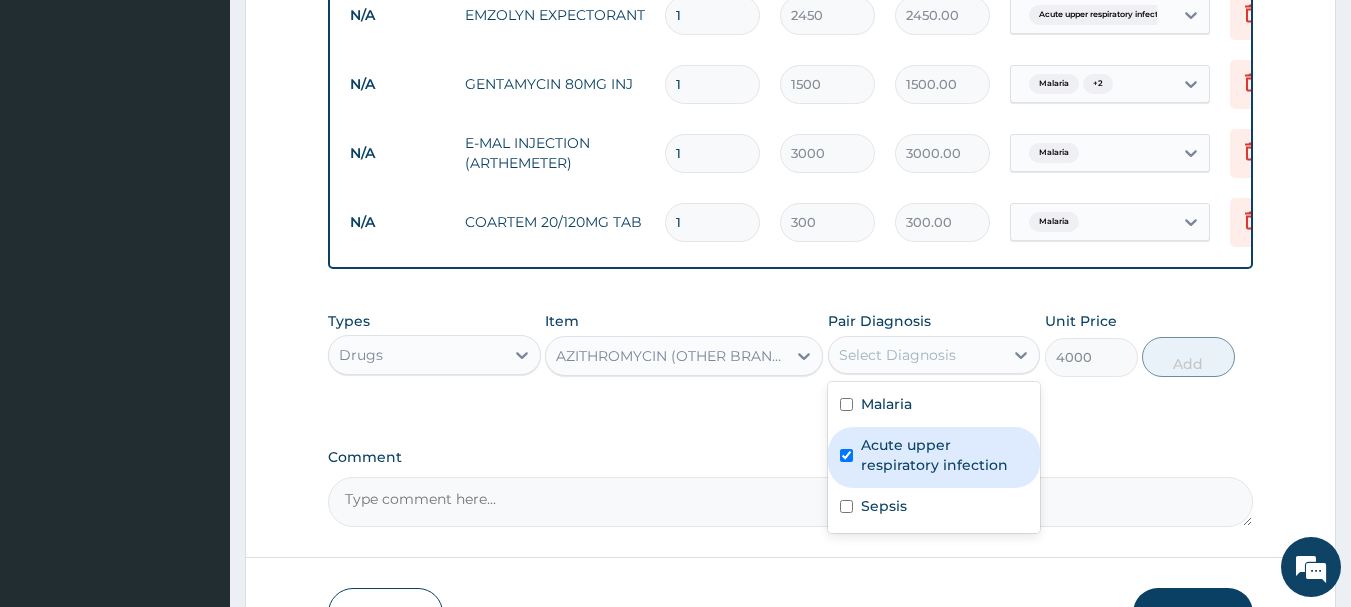 checkbox on "true" 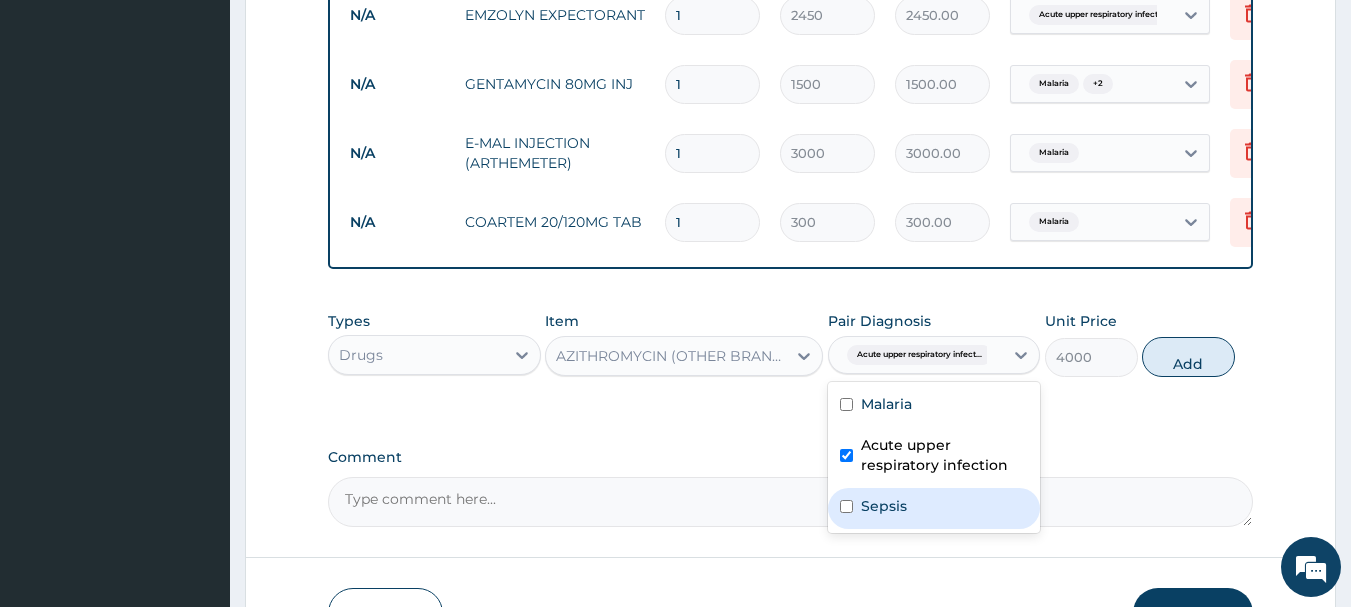 drag, startPoint x: 847, startPoint y: 530, endPoint x: 873, endPoint y: 509, distance: 33.42155 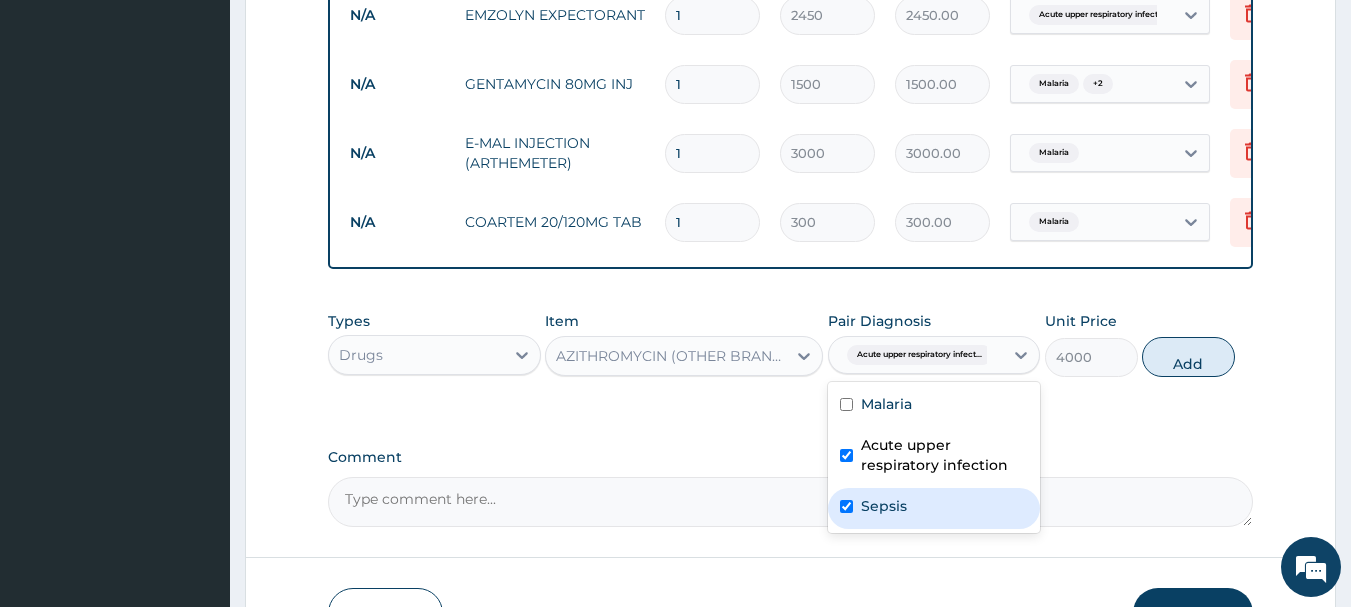 checkbox on "true" 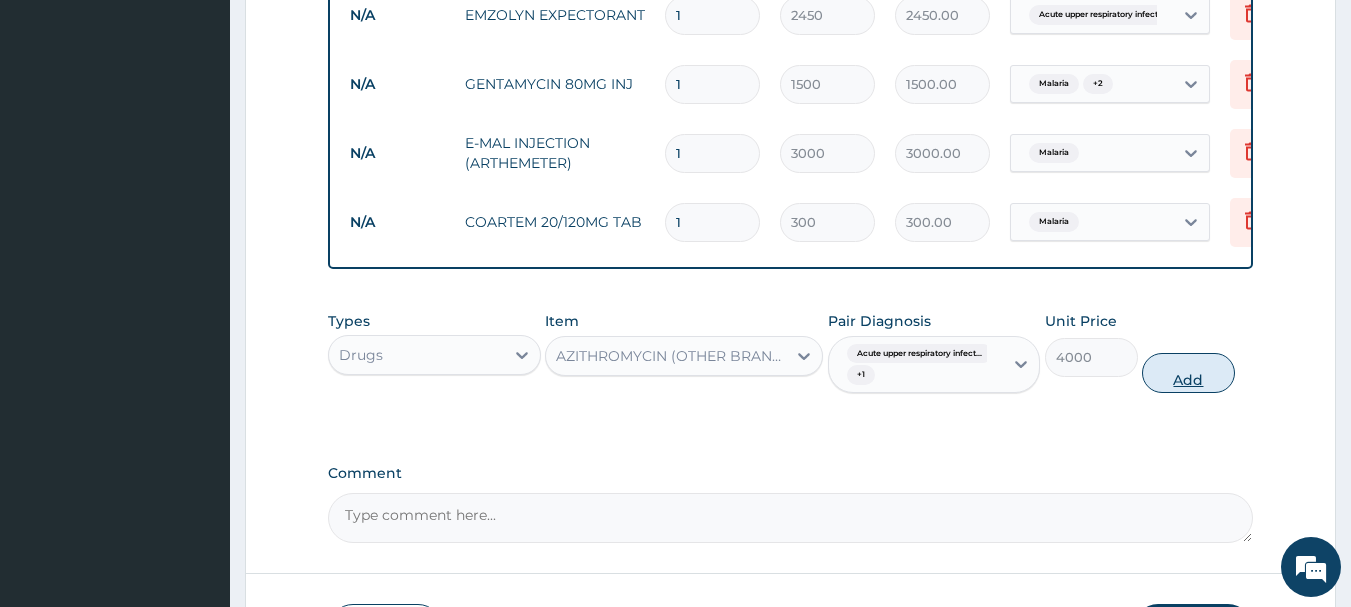 click on "Add" at bounding box center [1188, 373] 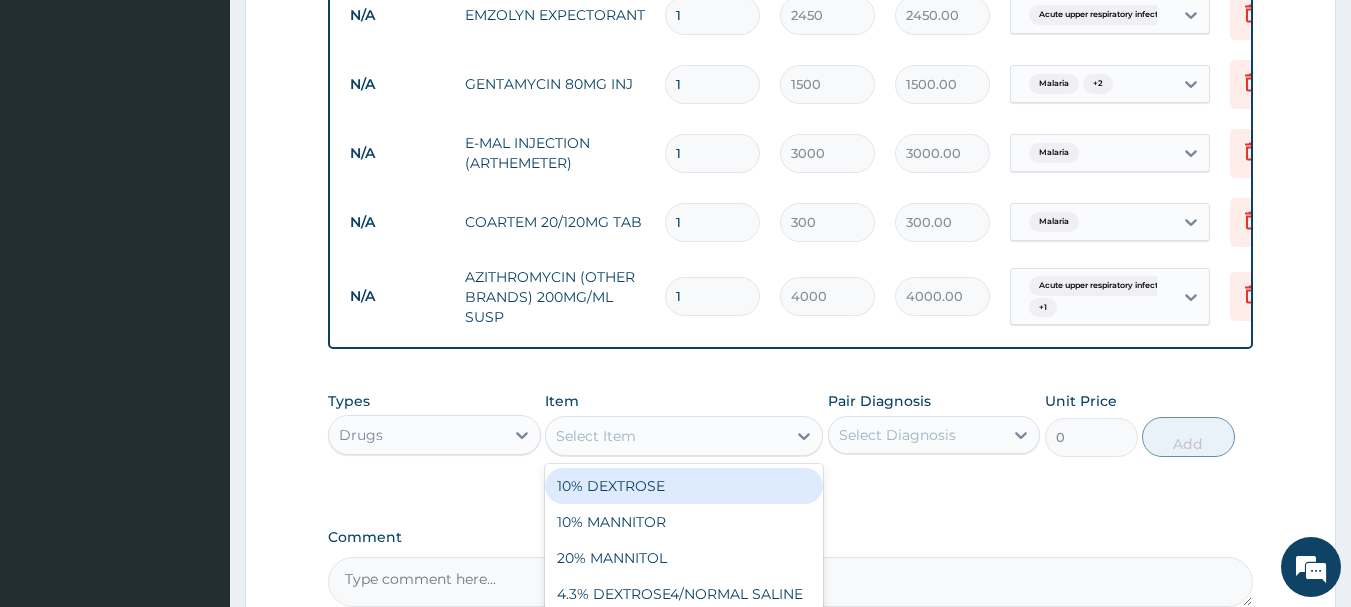 click on "Select Item" at bounding box center [596, 436] 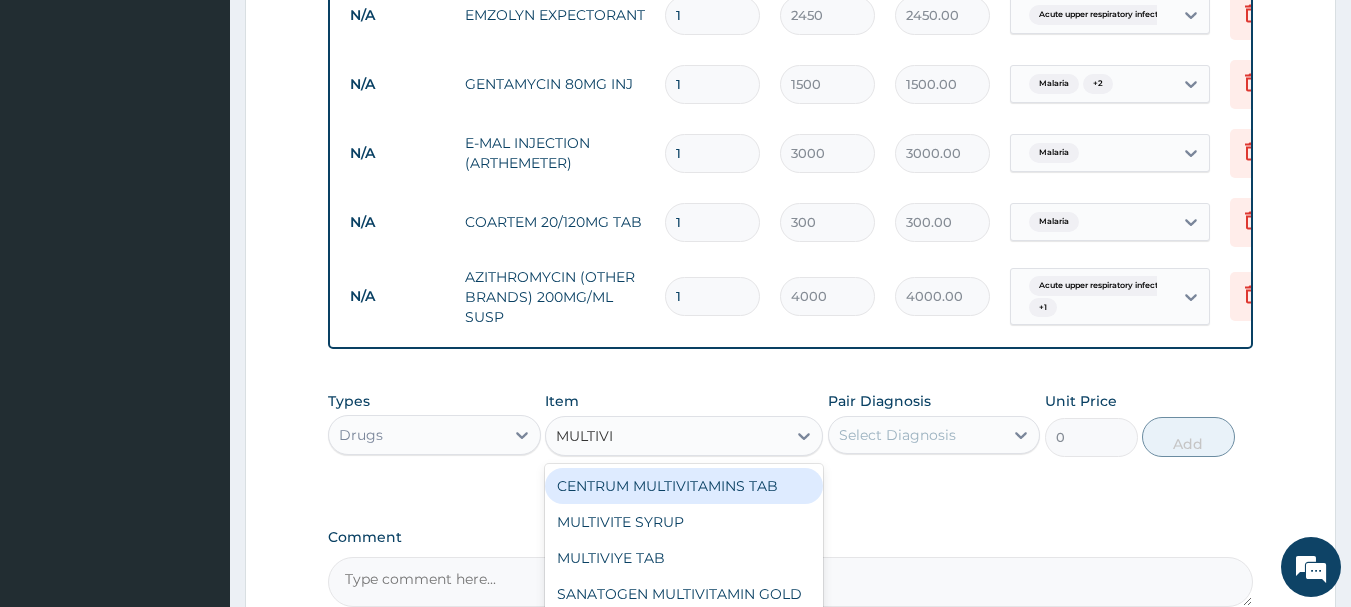 type on "MULTIVIT" 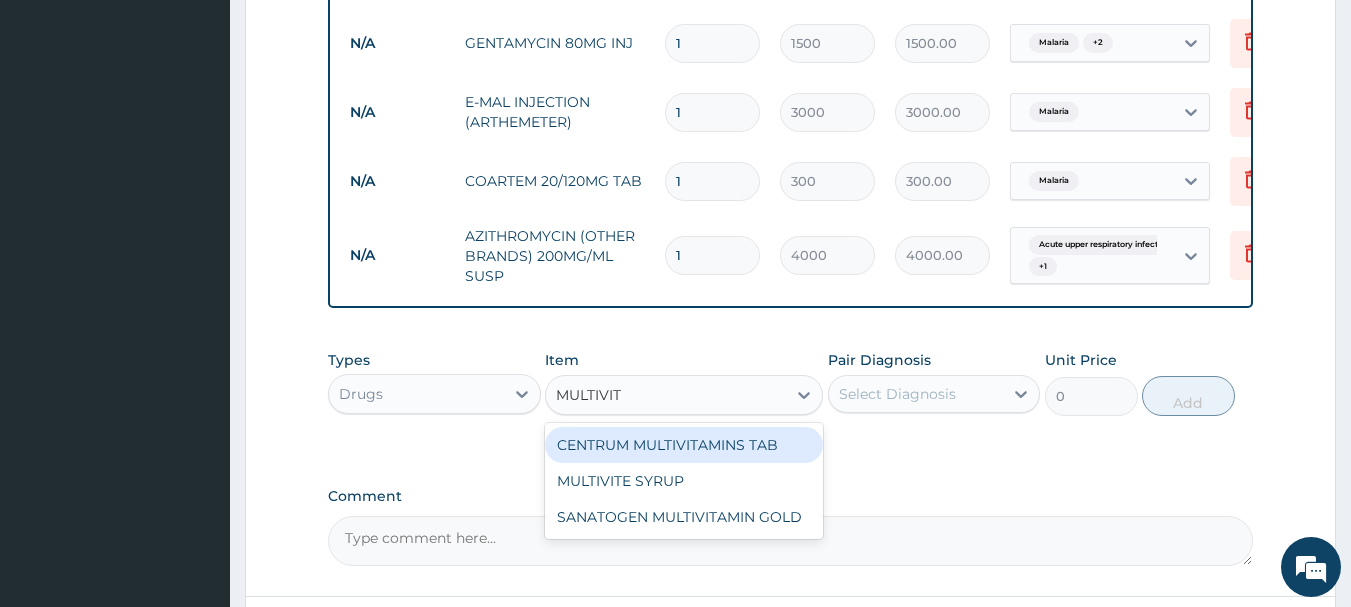 scroll, scrollTop: 1429, scrollLeft: 0, axis: vertical 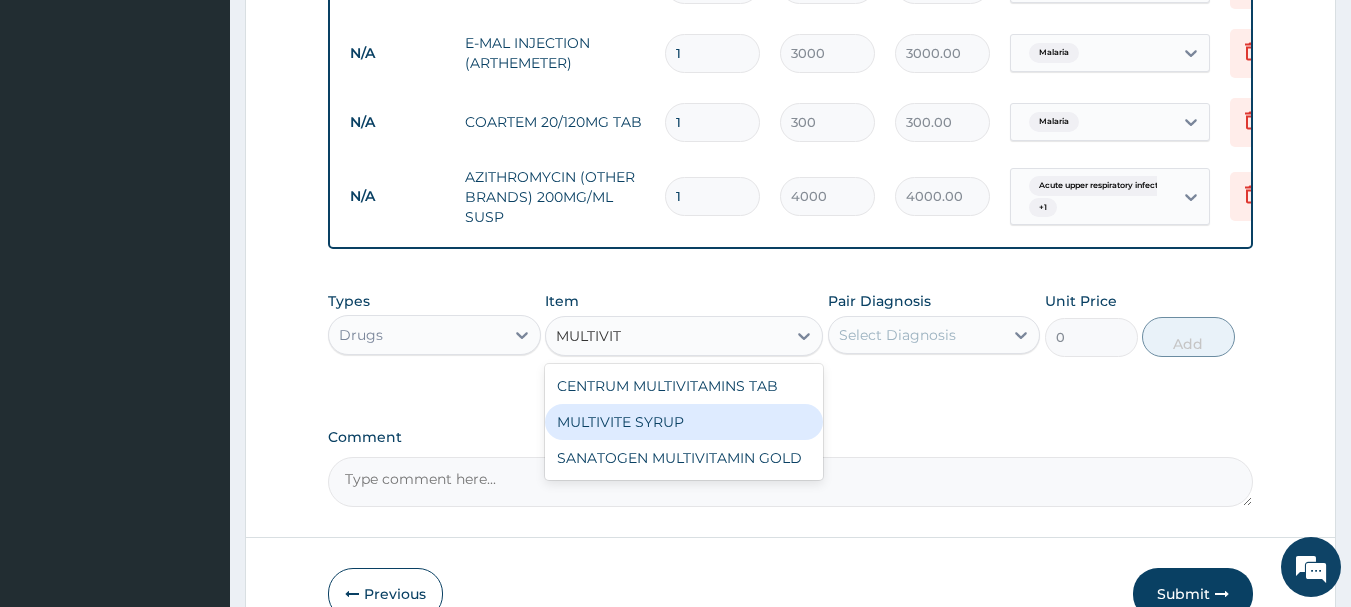 click on "MULTIVITE SYRUP" at bounding box center (684, 422) 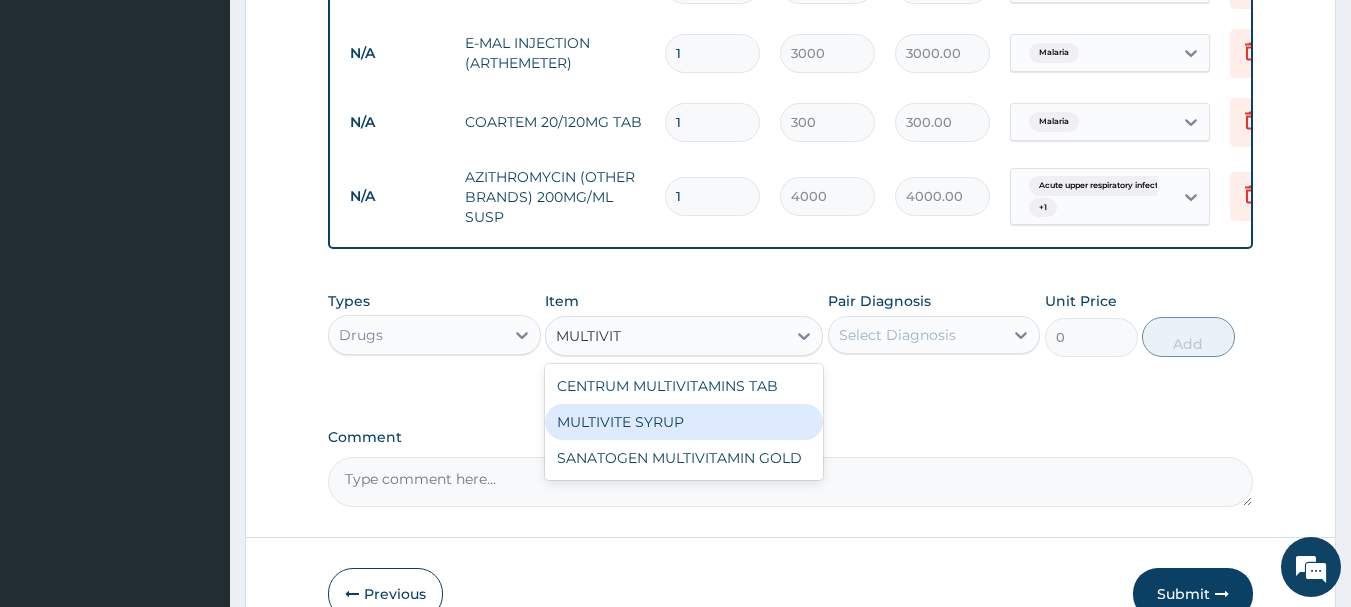type 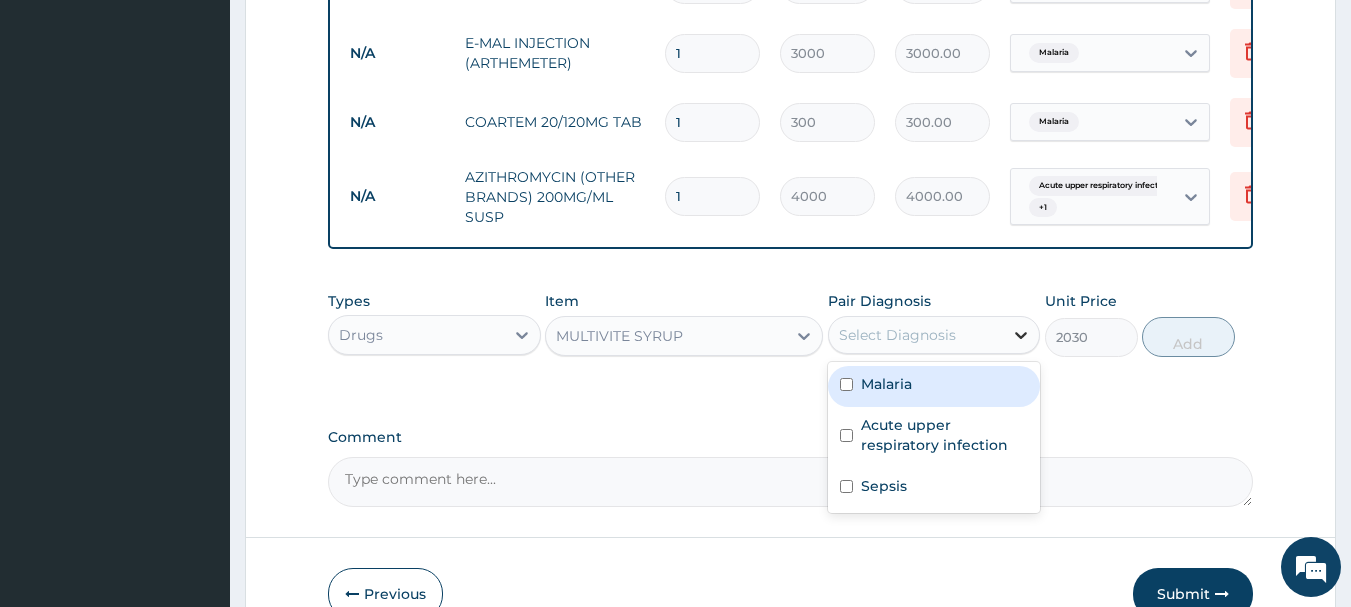 click 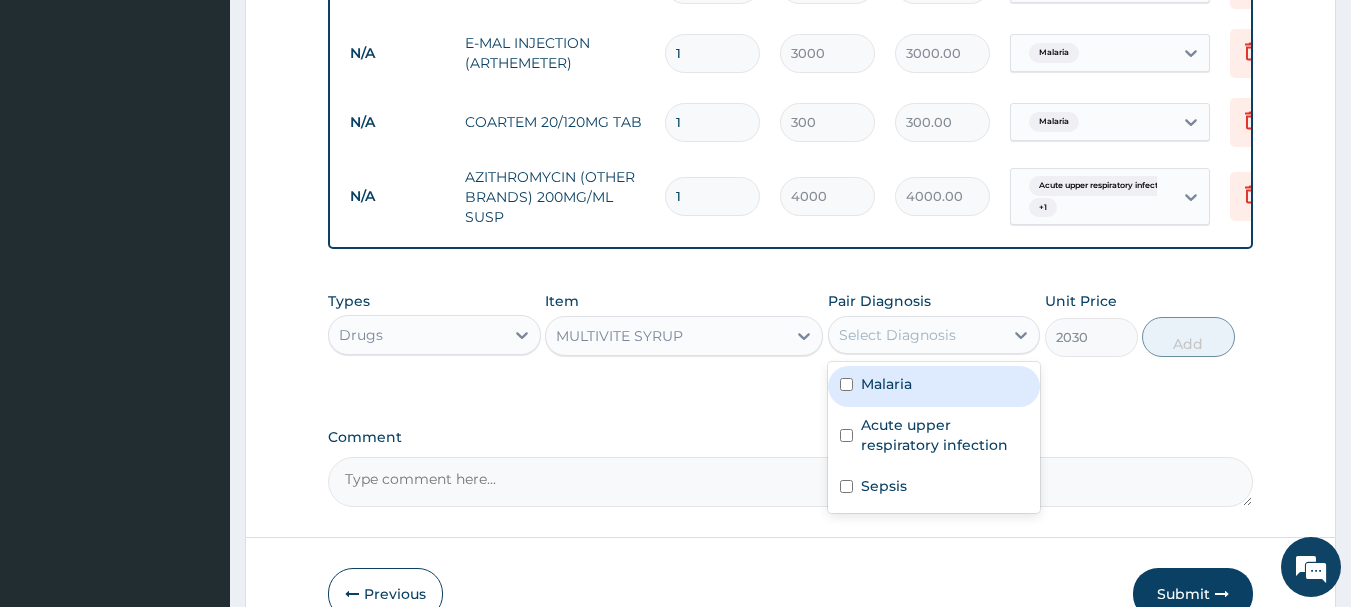click at bounding box center [846, 384] 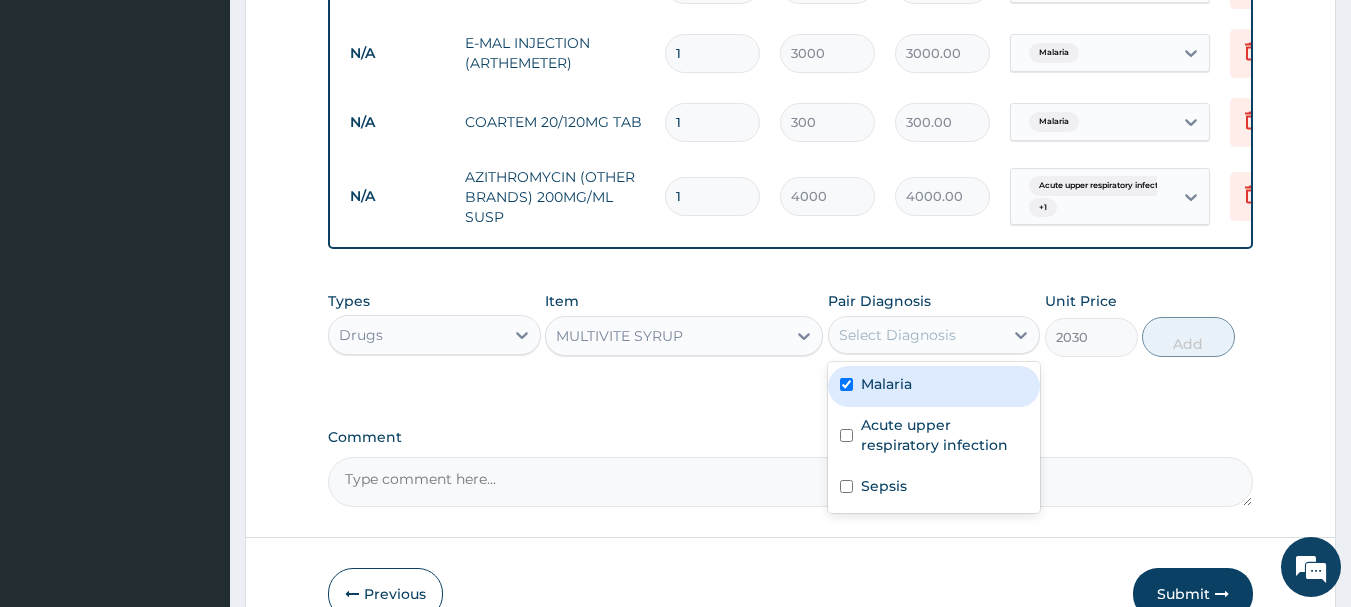 checkbox on "true" 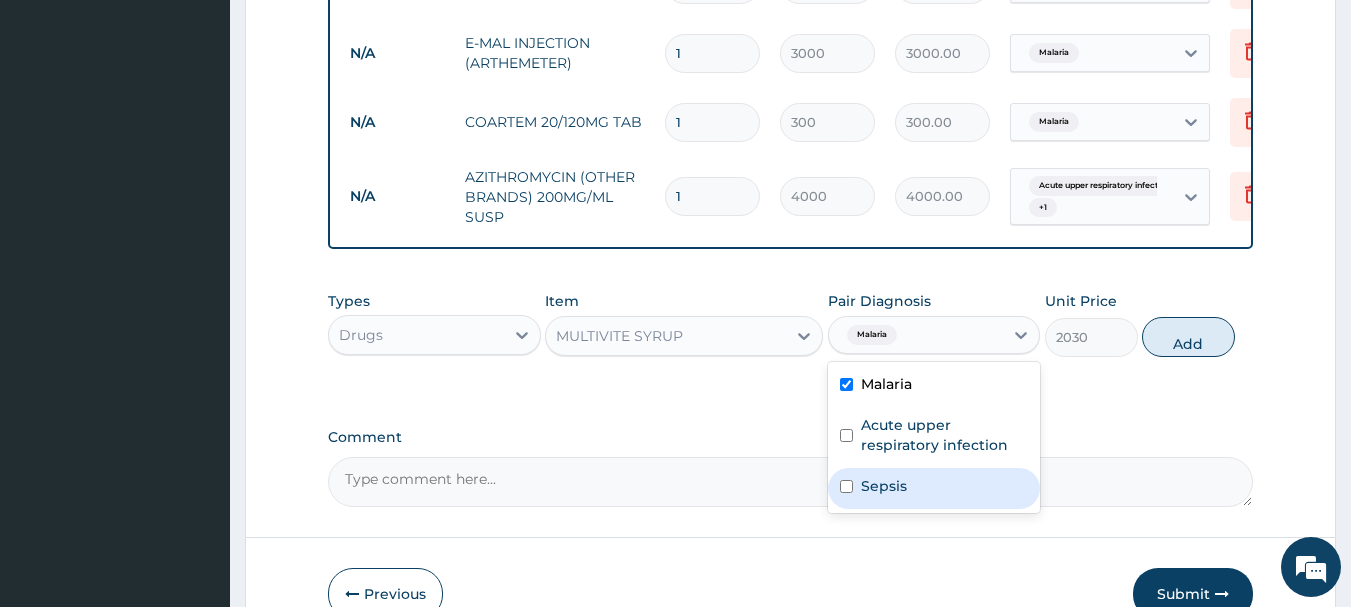 drag, startPoint x: 847, startPoint y: 493, endPoint x: 1043, endPoint y: 426, distance: 207.13522 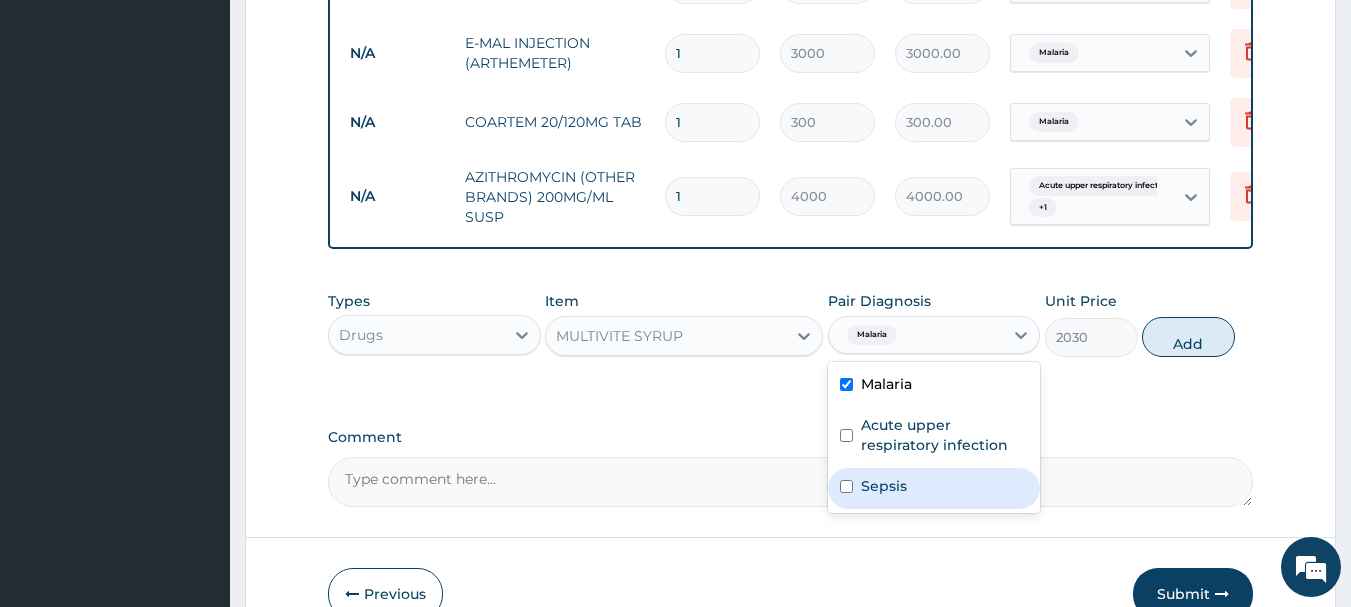 click on "Sepsis" at bounding box center [934, 488] 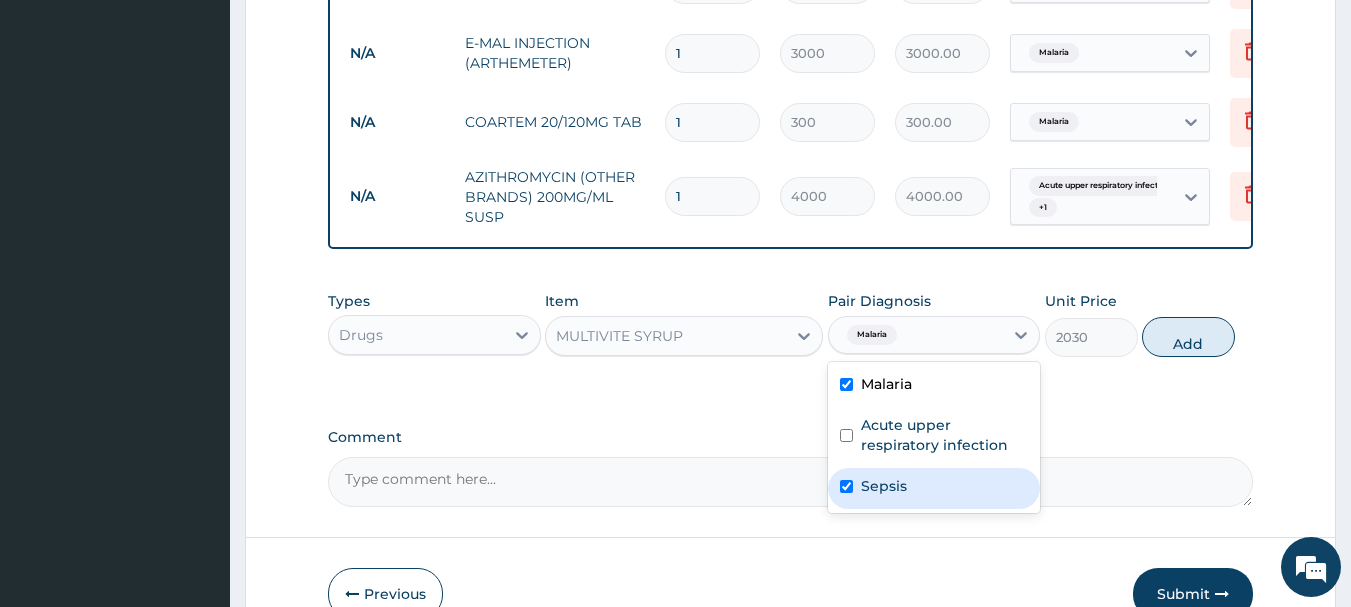 checkbox on "true" 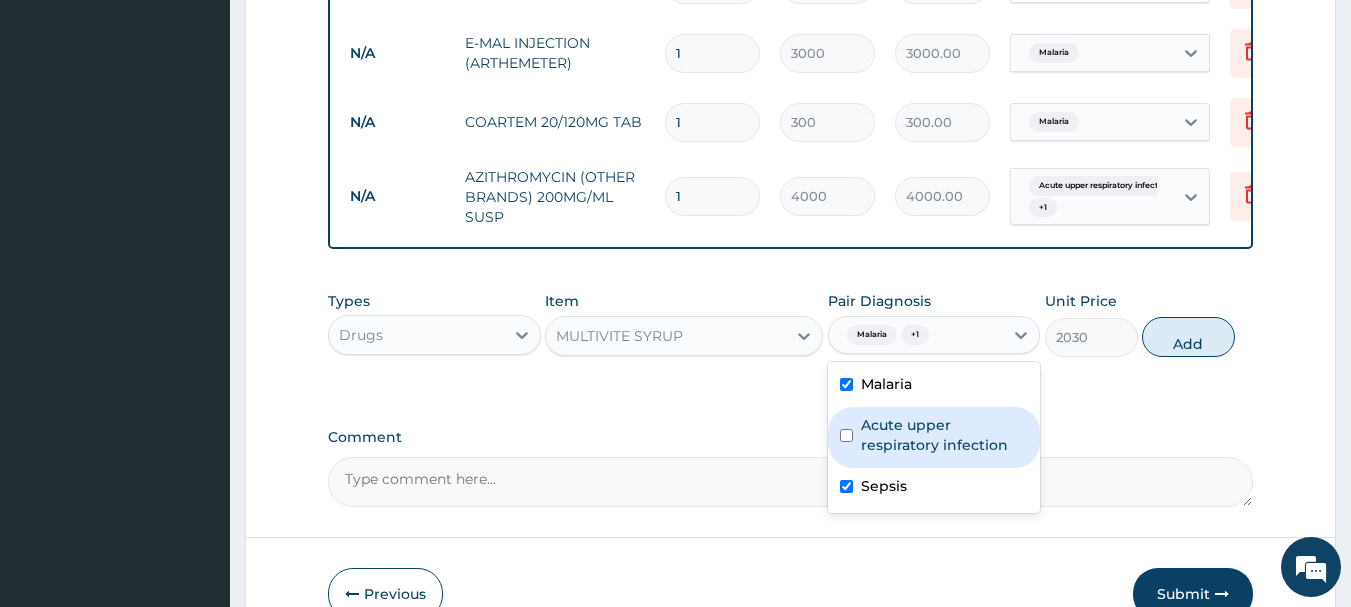 drag, startPoint x: 1158, startPoint y: 352, endPoint x: 973, endPoint y: 352, distance: 185 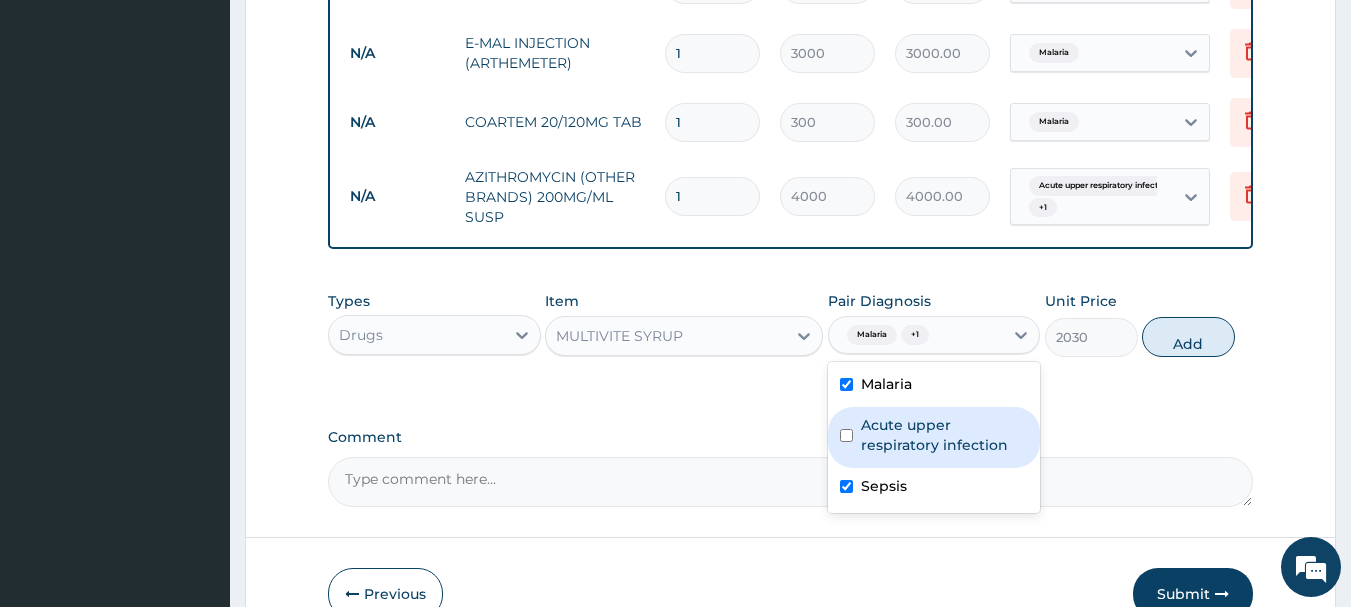 click on "Add" at bounding box center (1188, 337) 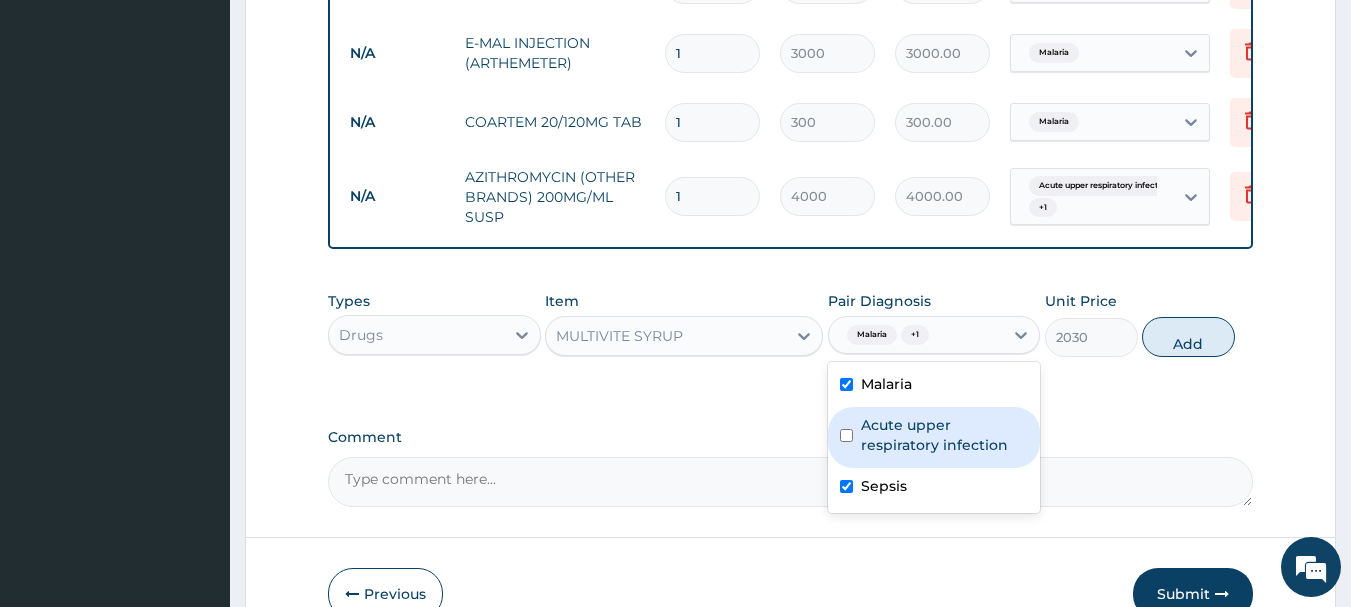 type on "0" 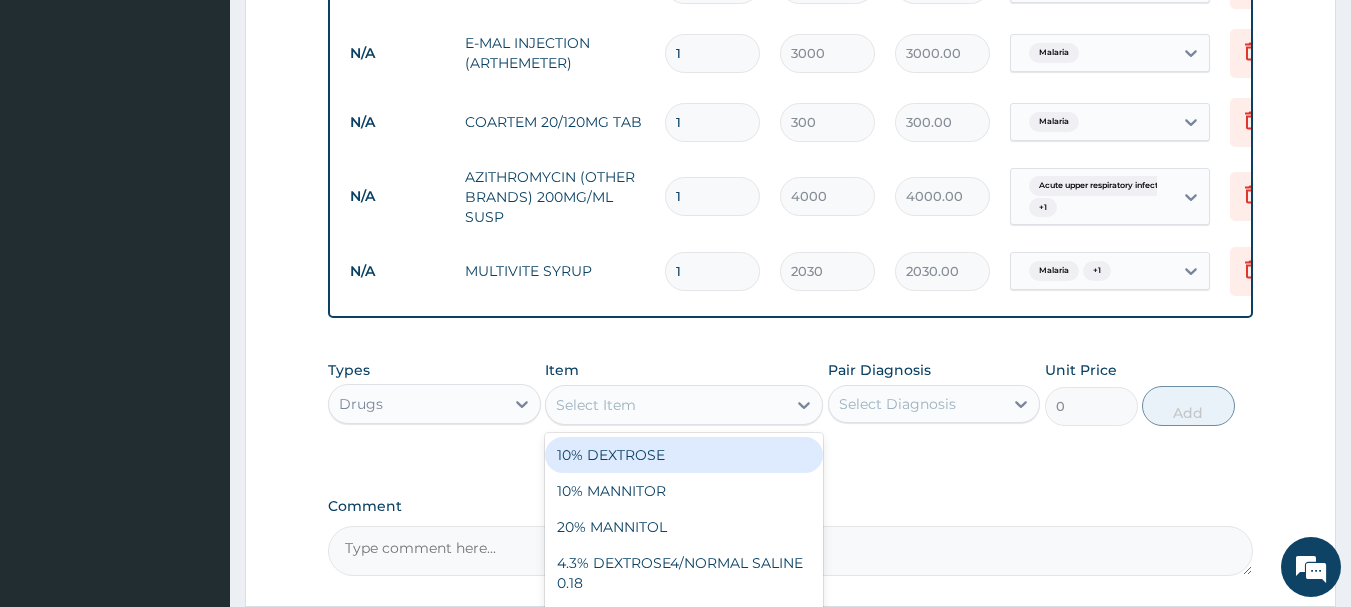 click on "Select Item" at bounding box center (666, 405) 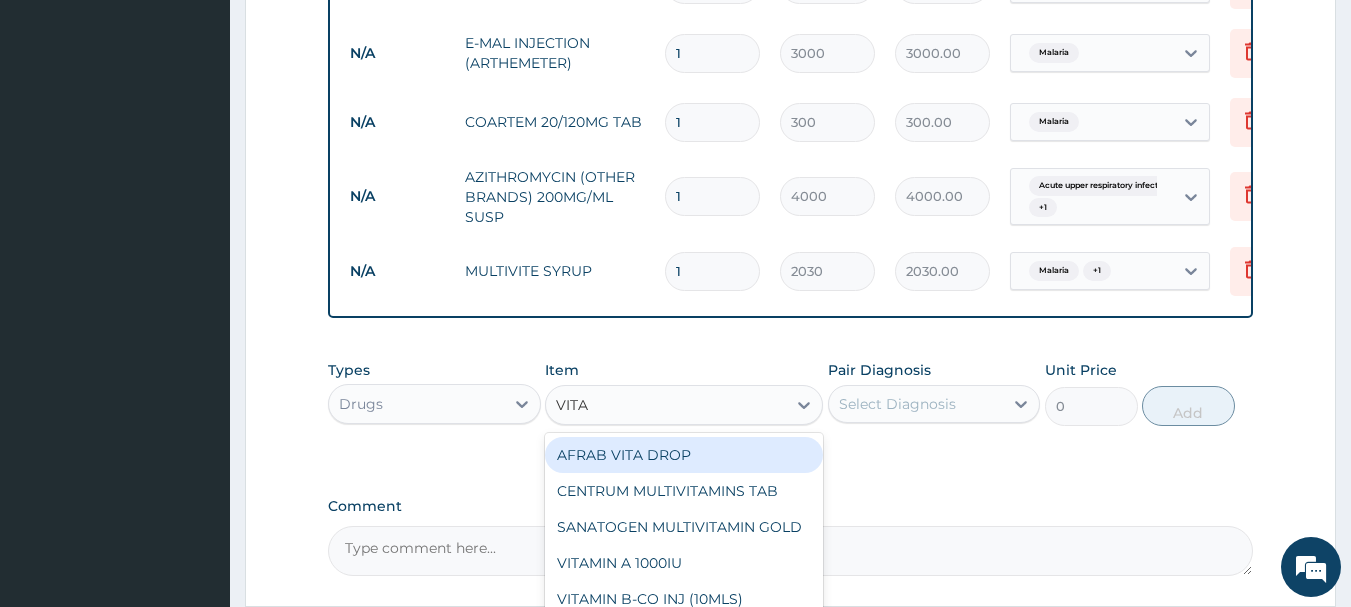 type on "VITAM" 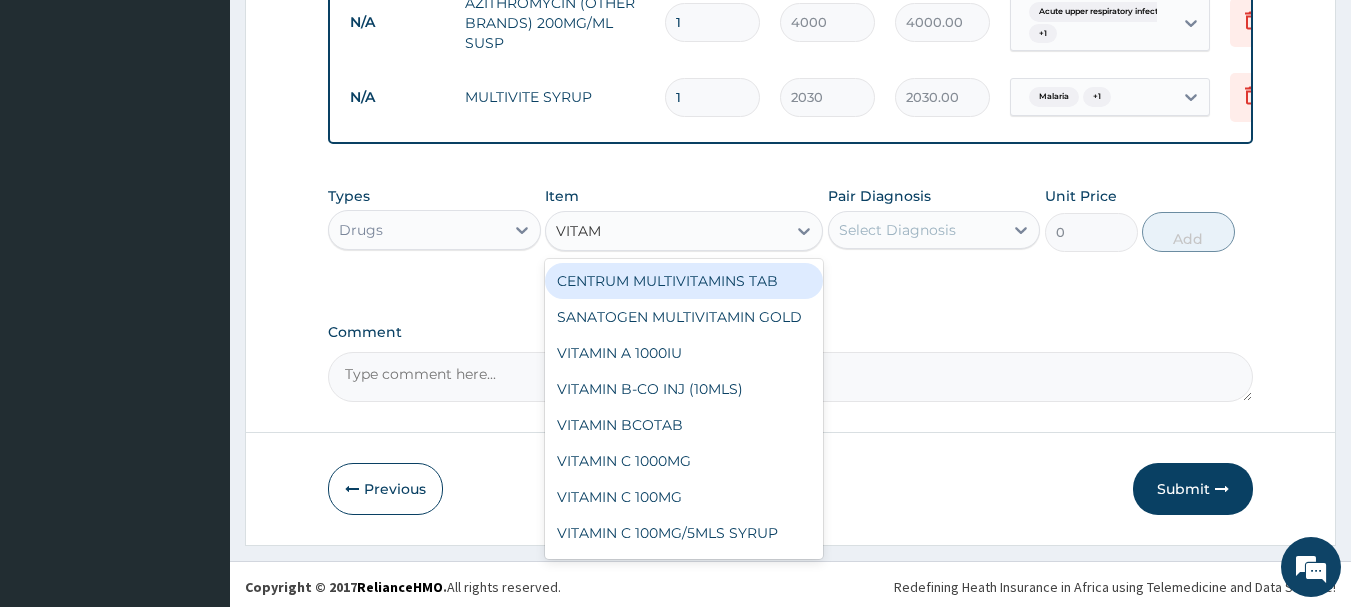 scroll, scrollTop: 1623, scrollLeft: 0, axis: vertical 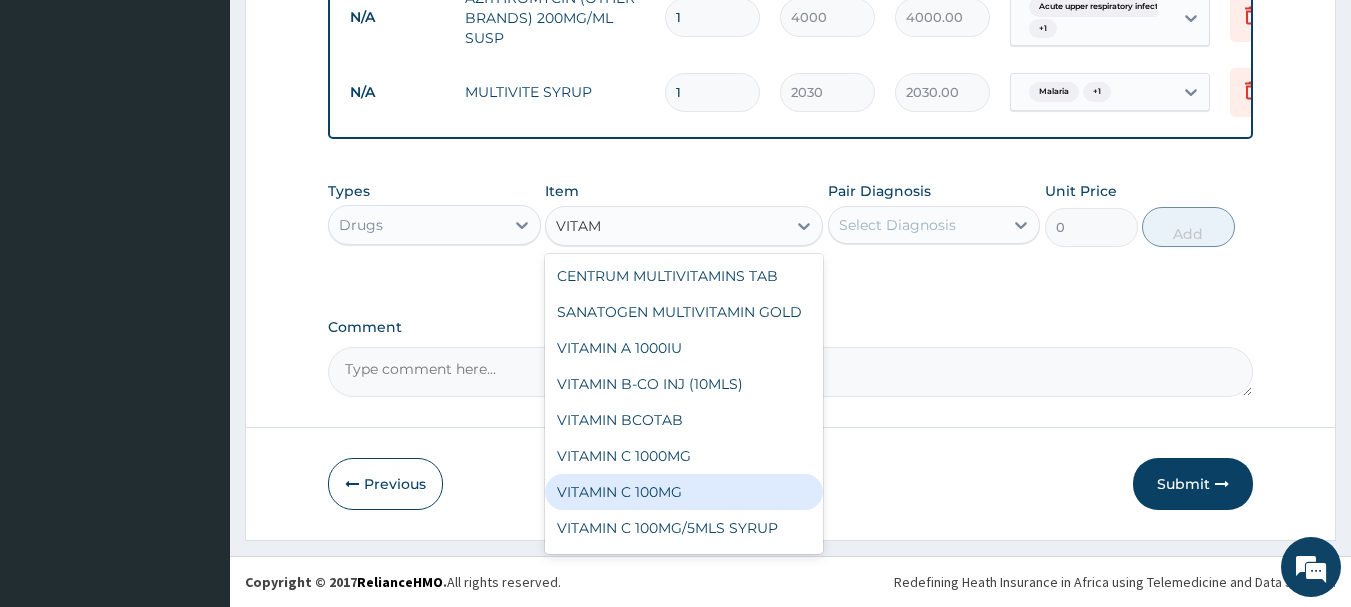 click on "VITAMIN C 100MG" at bounding box center [684, 492] 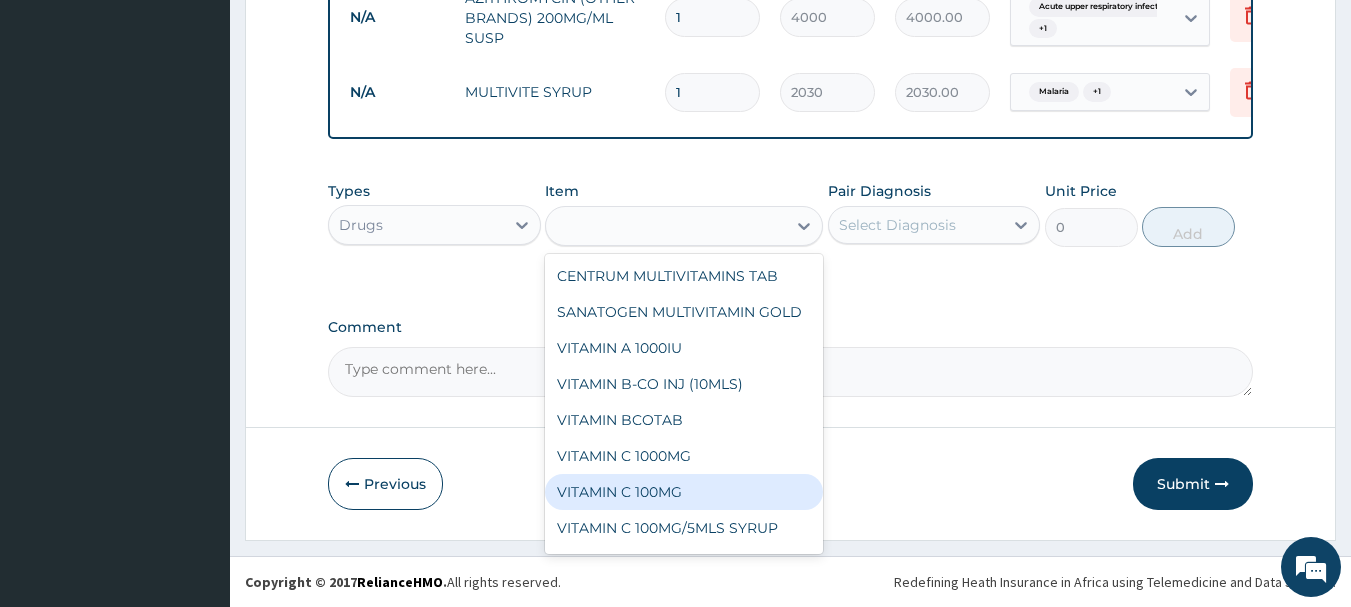 type on "50" 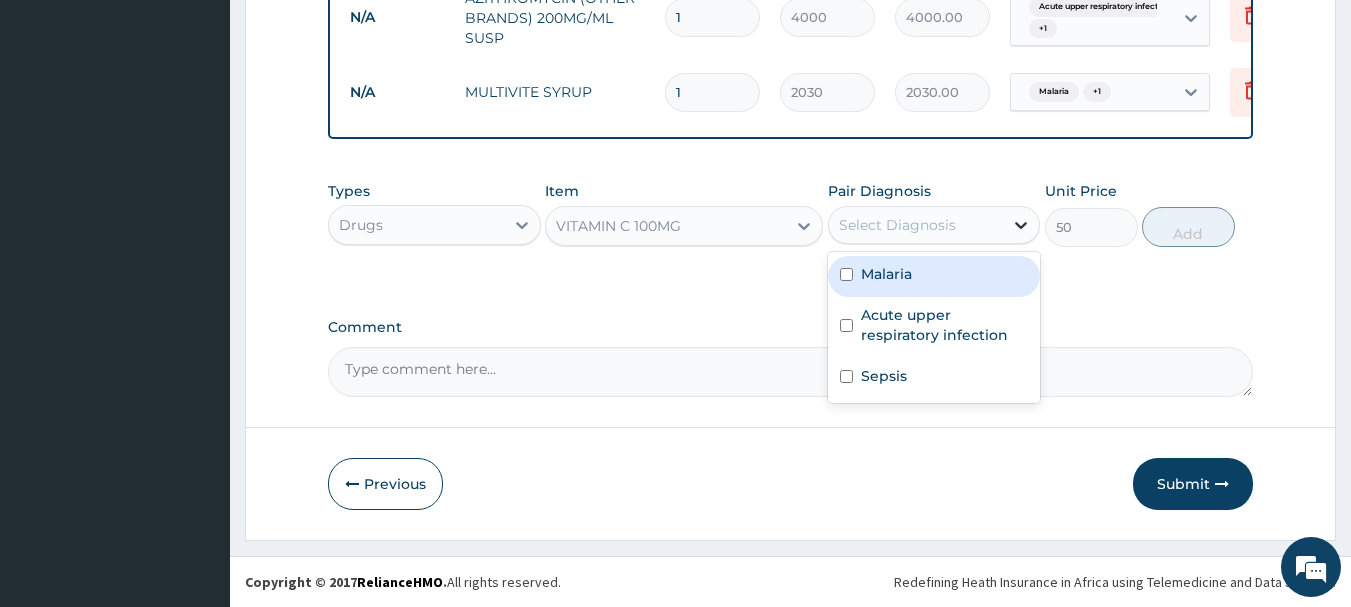 click at bounding box center (1021, 225) 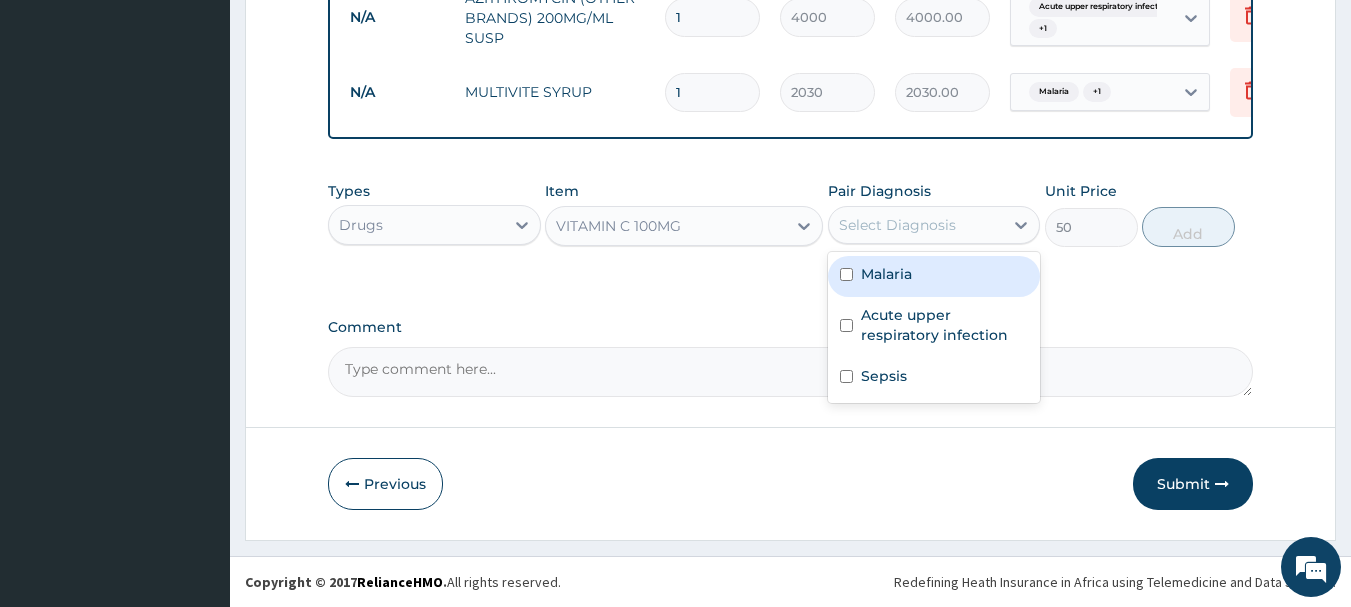 drag, startPoint x: 847, startPoint y: 276, endPoint x: 842, endPoint y: 293, distance: 17.720045 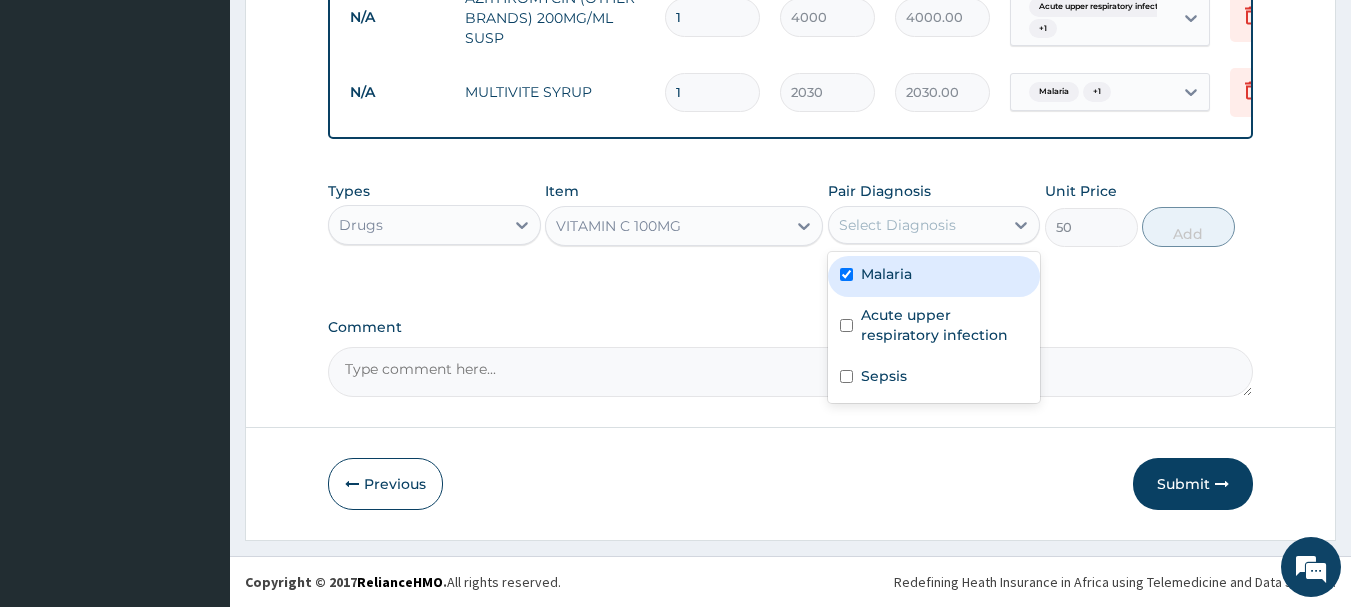 checkbox on "true" 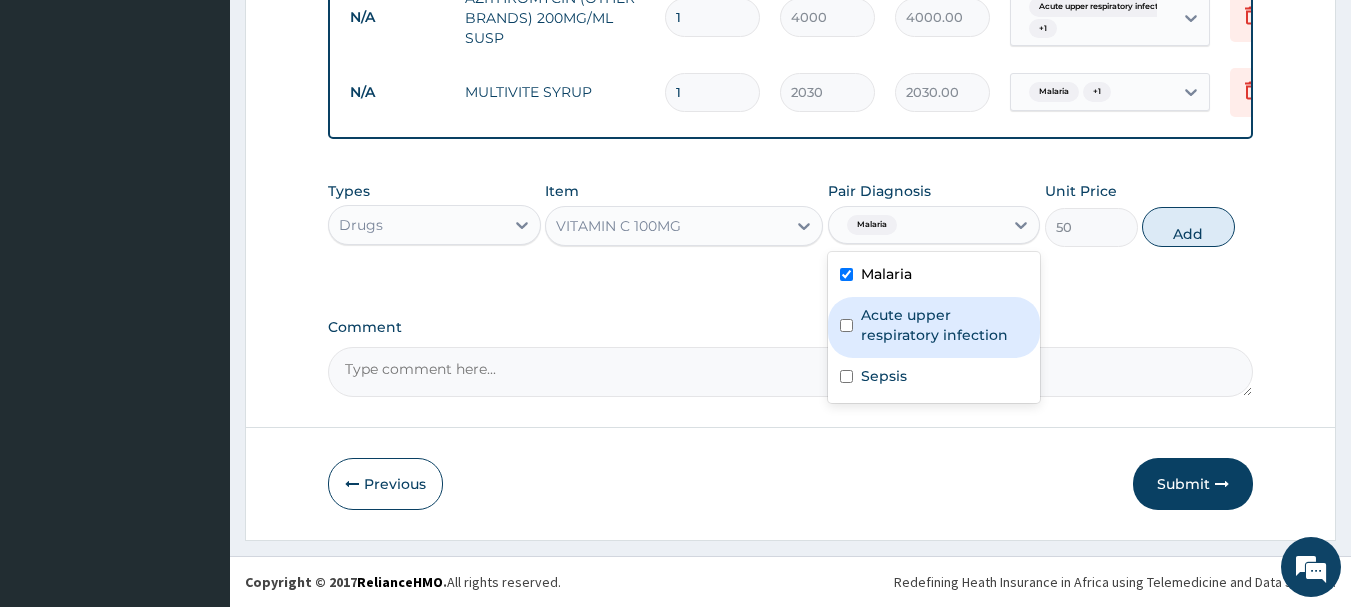 drag, startPoint x: 843, startPoint y: 324, endPoint x: 844, endPoint y: 350, distance: 26.019224 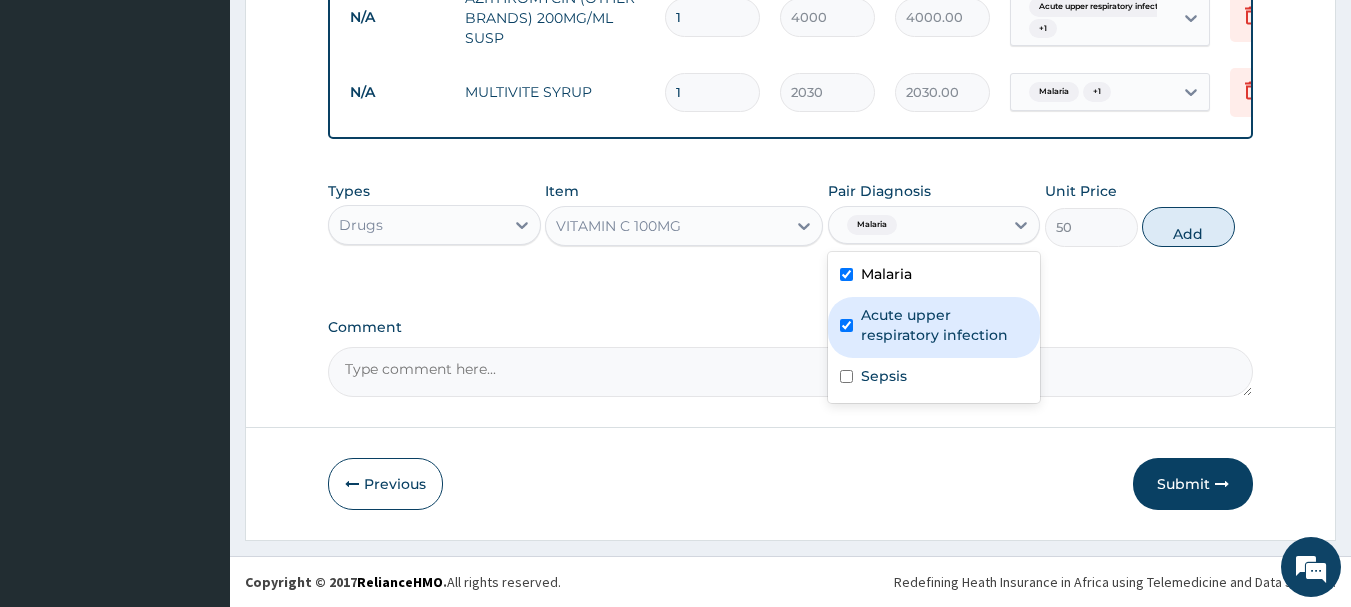 checkbox on "true" 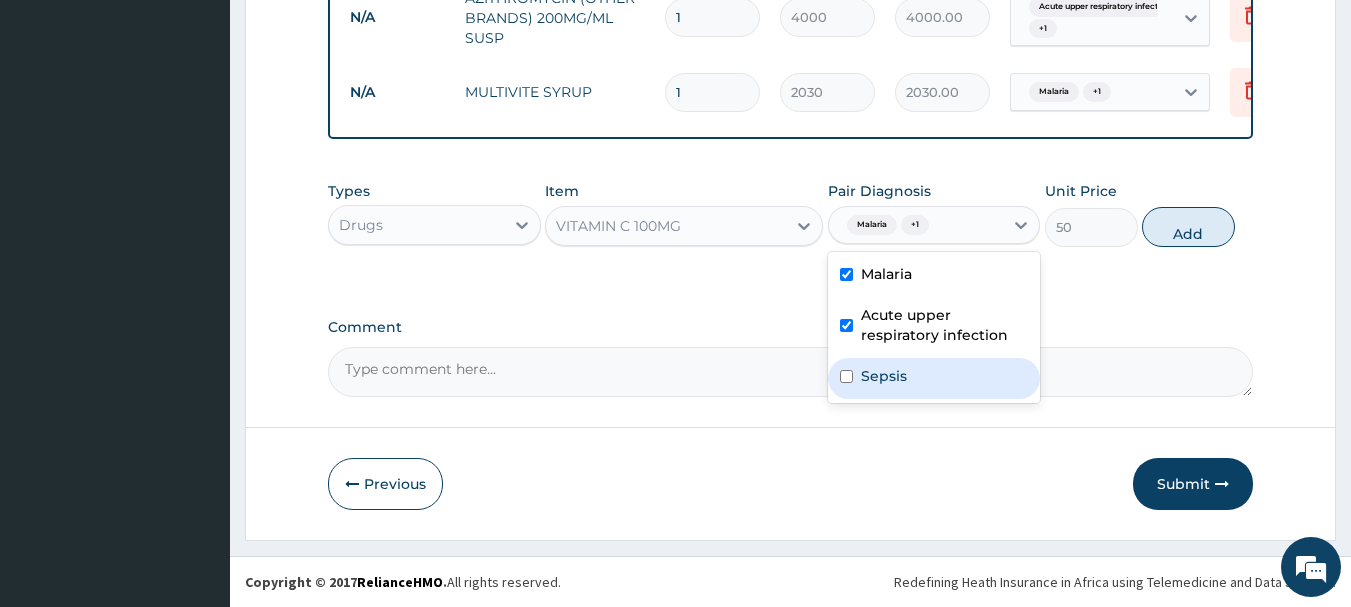 click at bounding box center (846, 376) 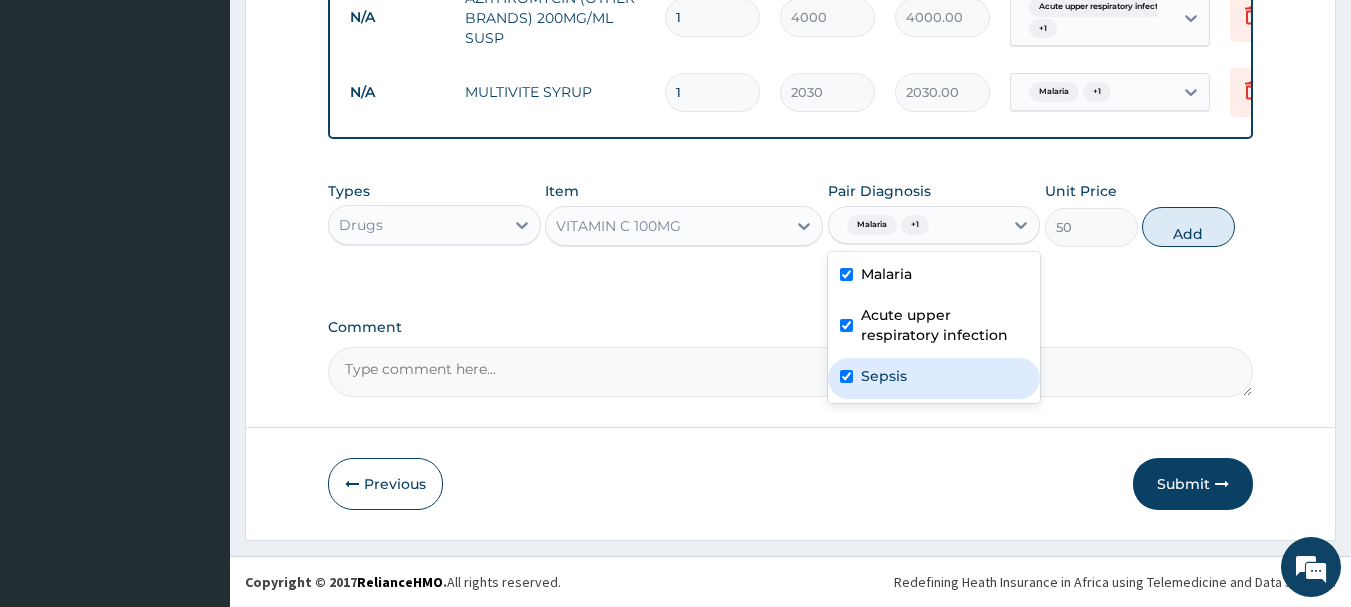 checkbox on "true" 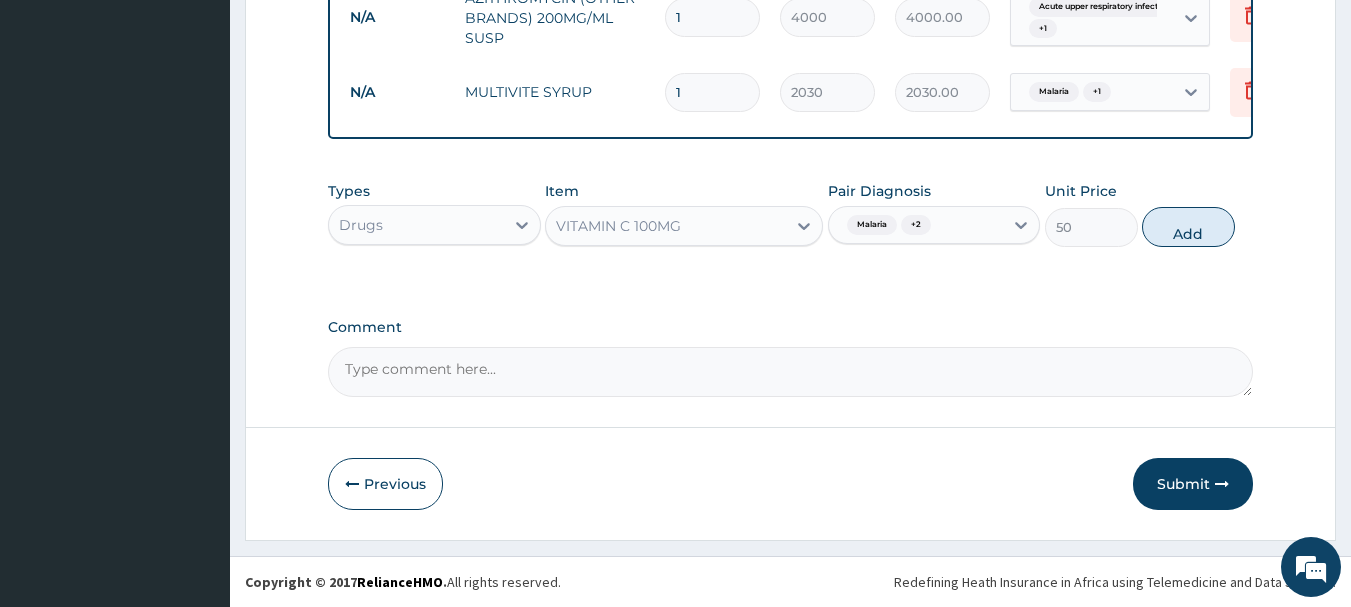click on "Add" at bounding box center [1188, 227] 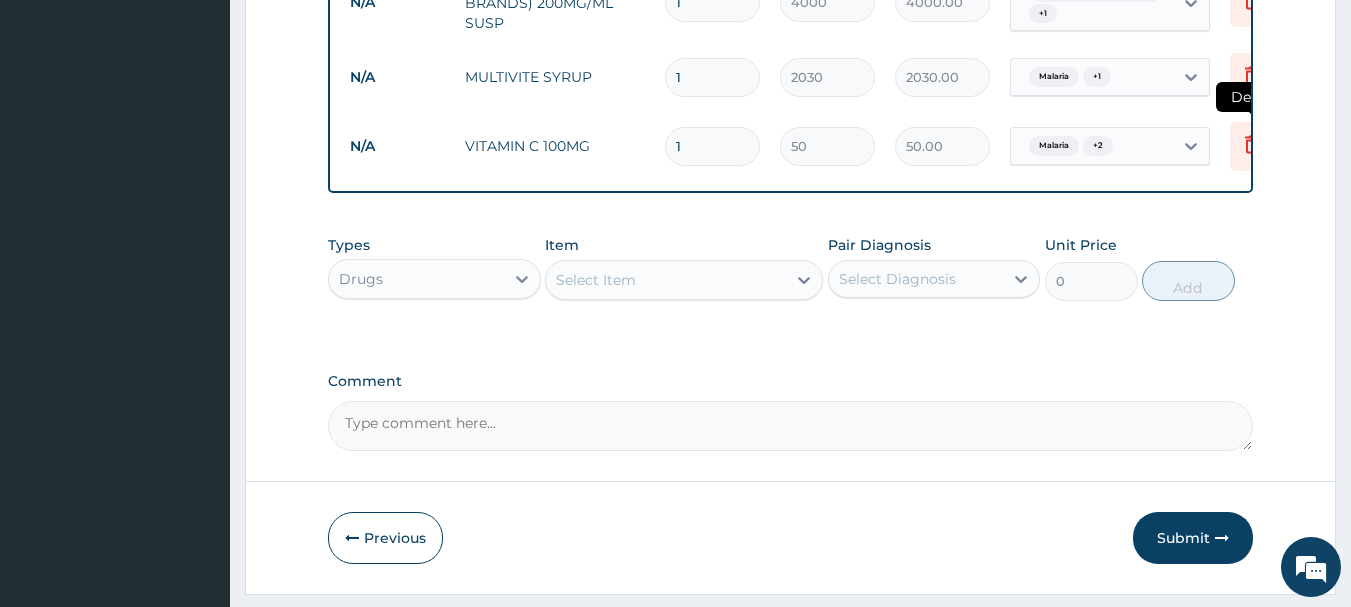 click 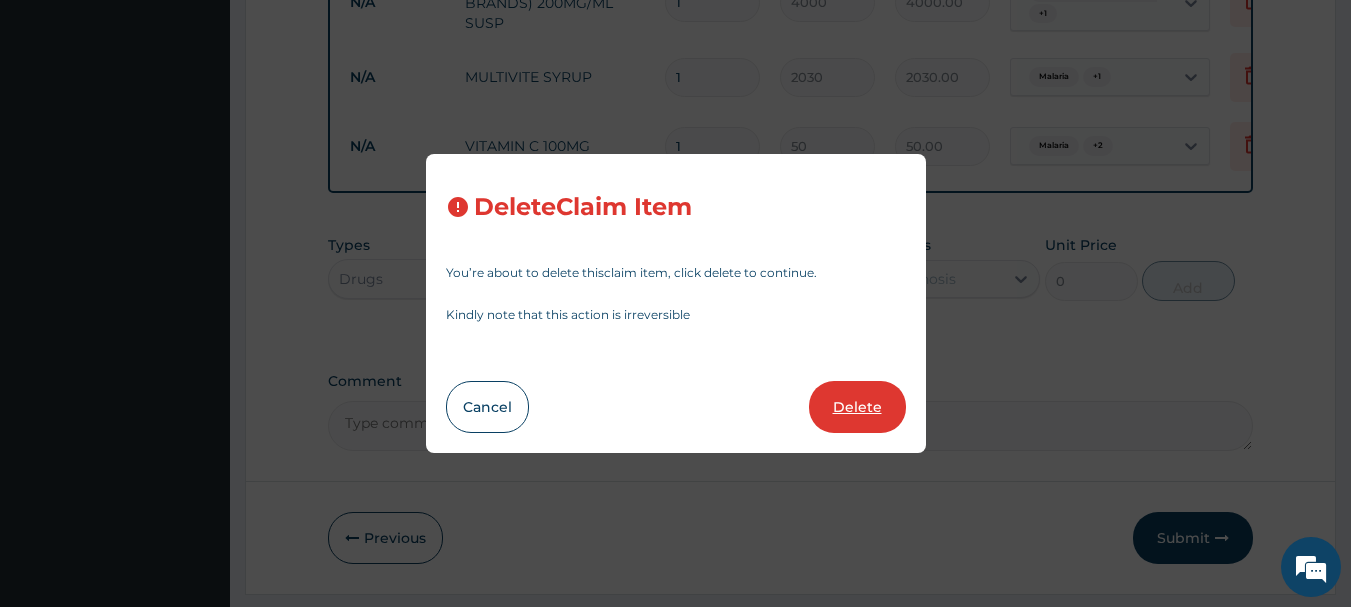 click on "Delete" at bounding box center [857, 407] 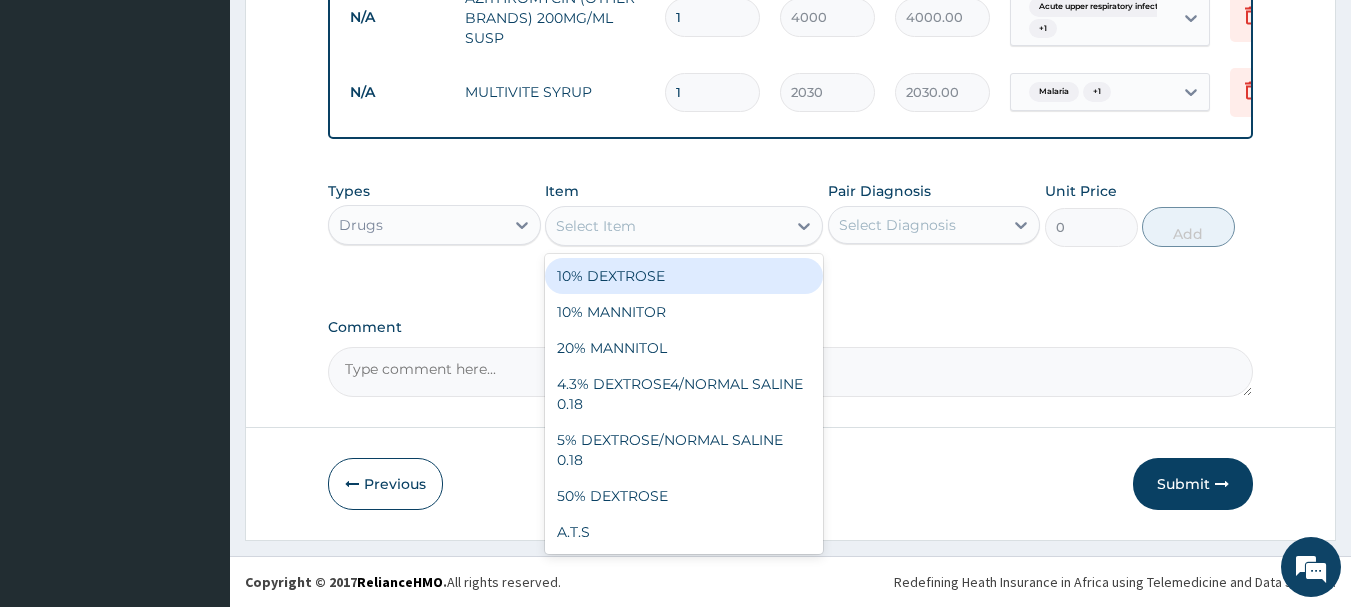 click on "Select Item" at bounding box center (596, 226) 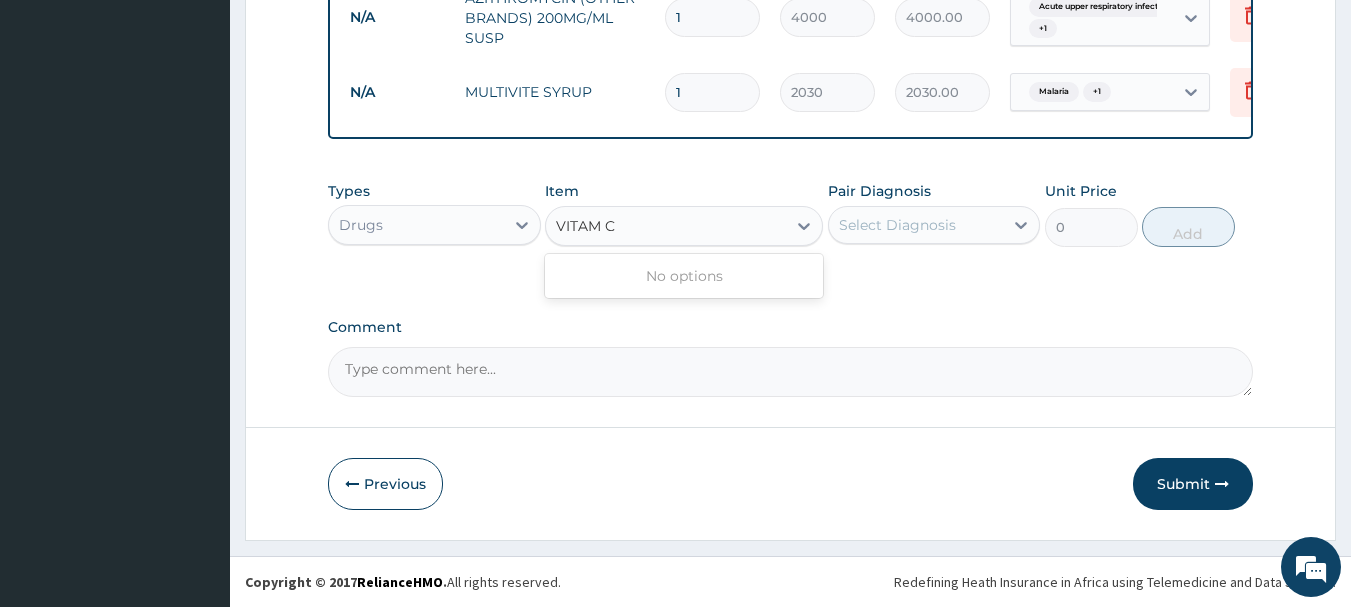 type on "VITAM" 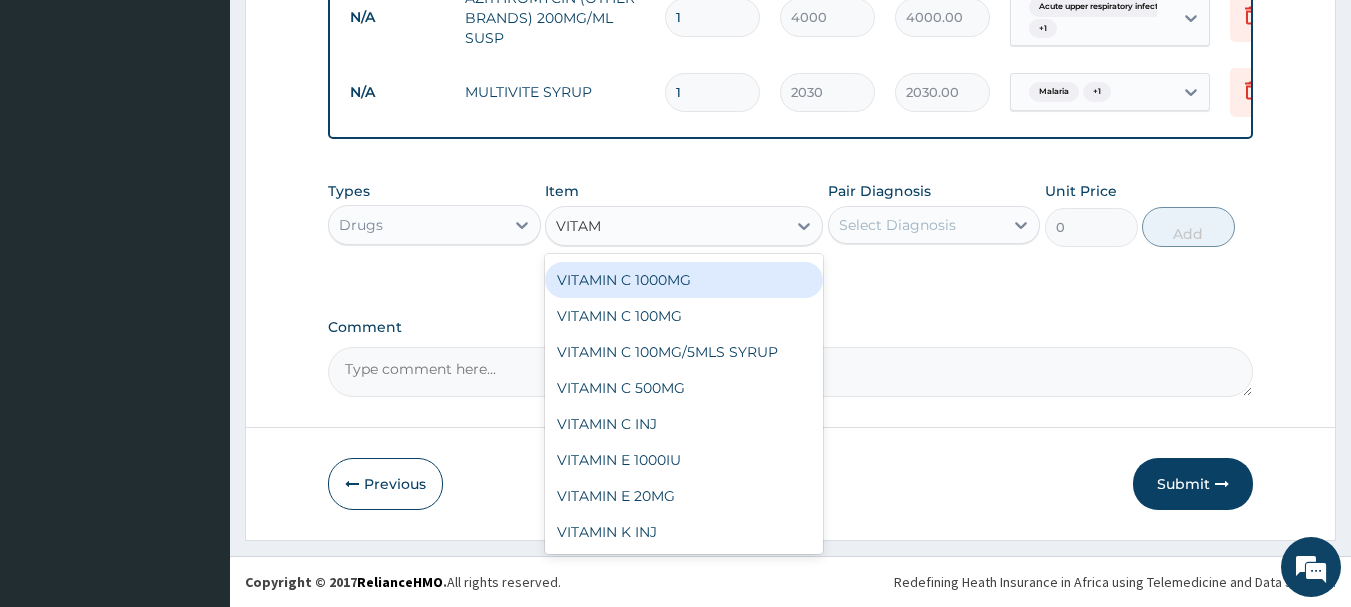 scroll, scrollTop: 196, scrollLeft: 0, axis: vertical 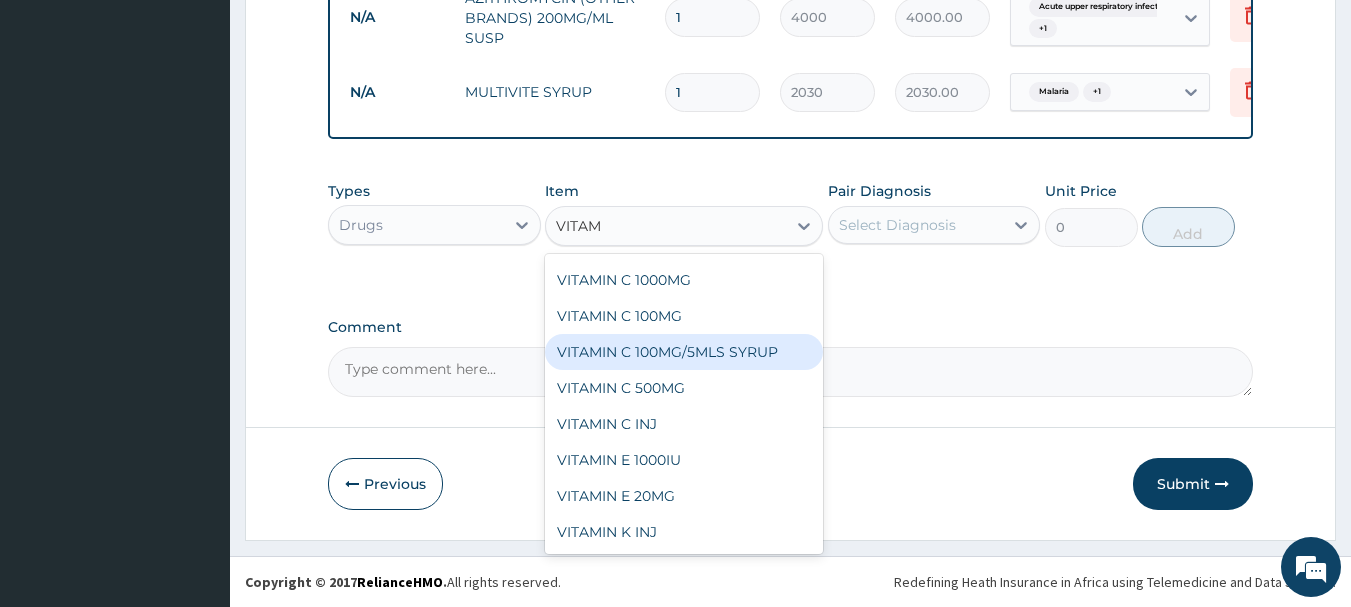 click on "VITAMIN C 100MG/5MLS SYRUP" at bounding box center (684, 352) 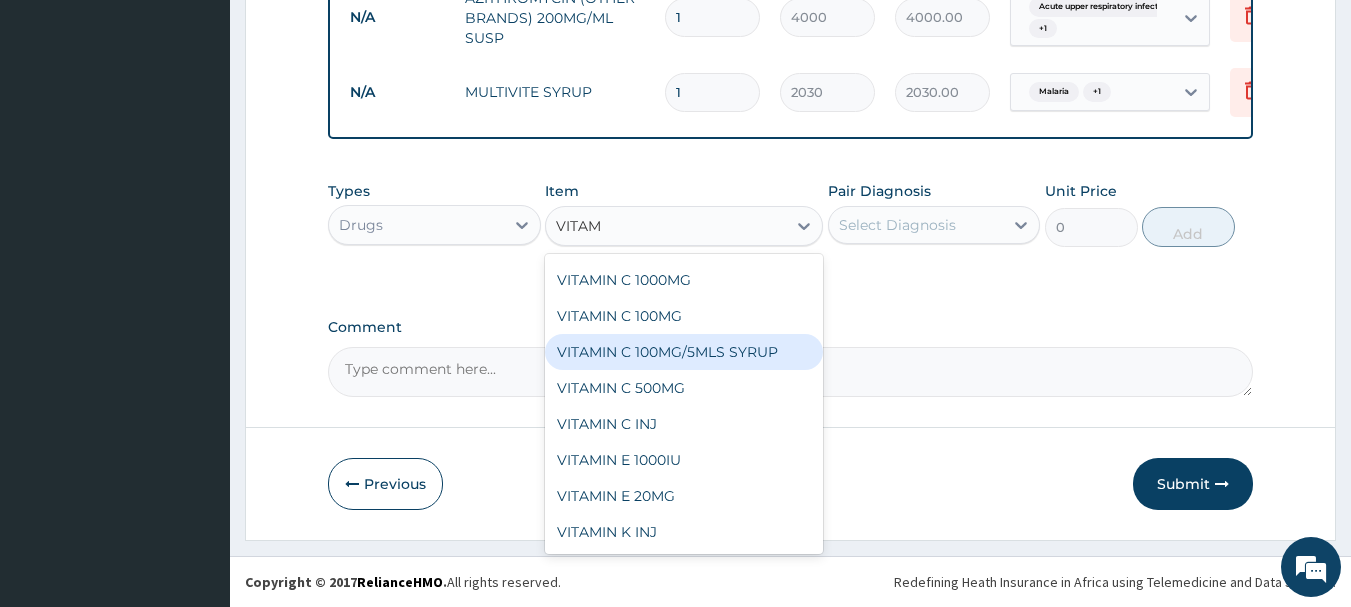type 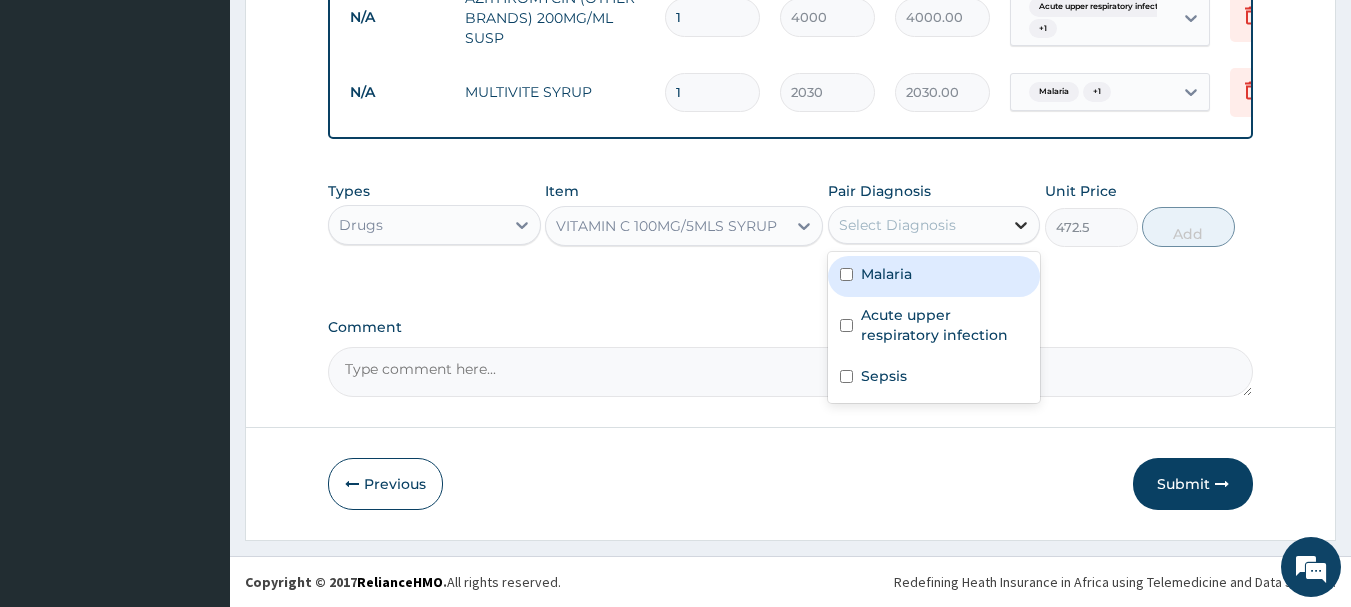 click 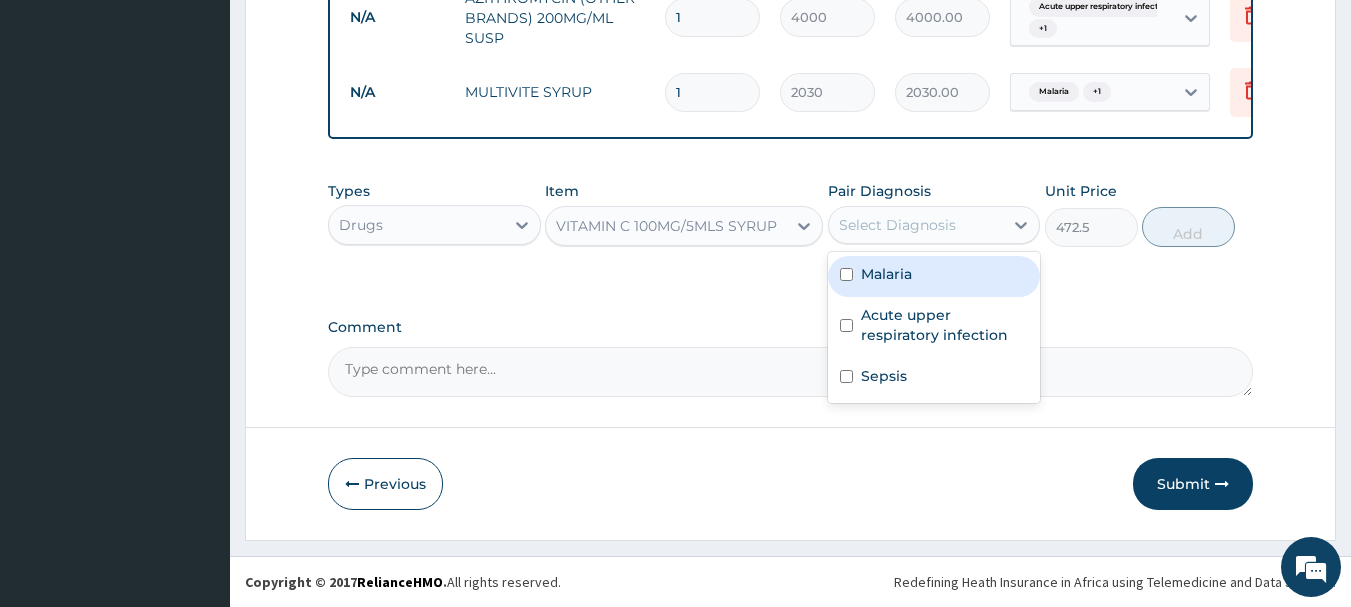 drag, startPoint x: 842, startPoint y: 269, endPoint x: 851, endPoint y: 338, distance: 69.58448 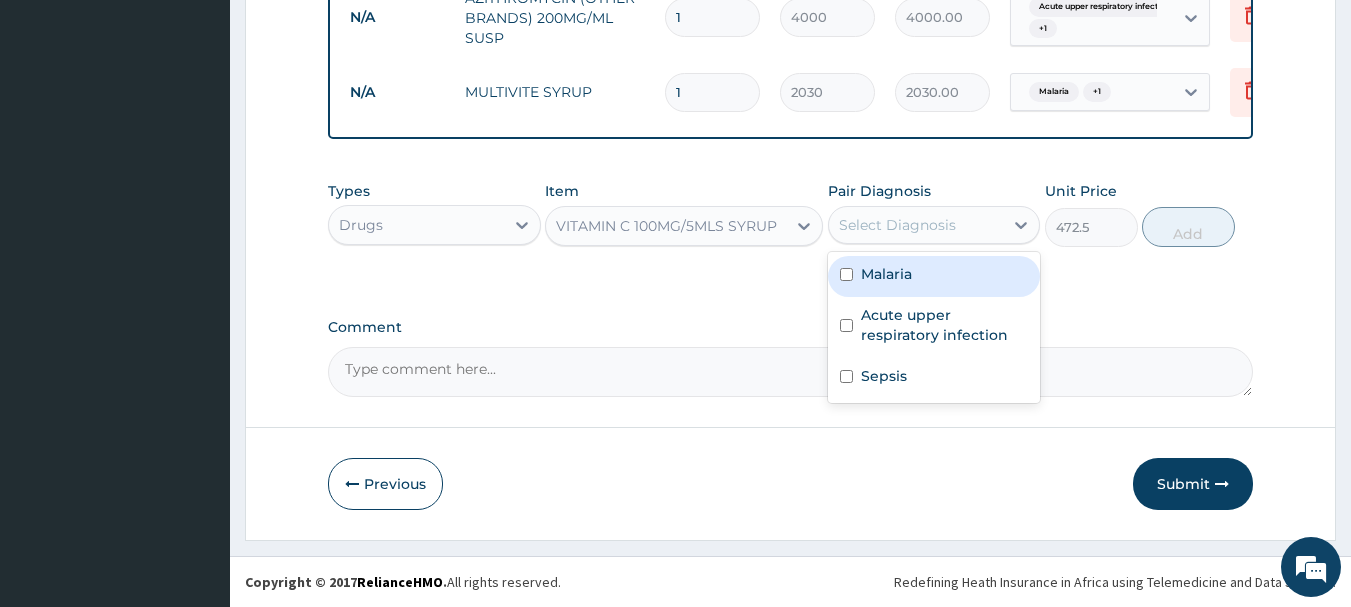 click on "Malaria" at bounding box center [934, 276] 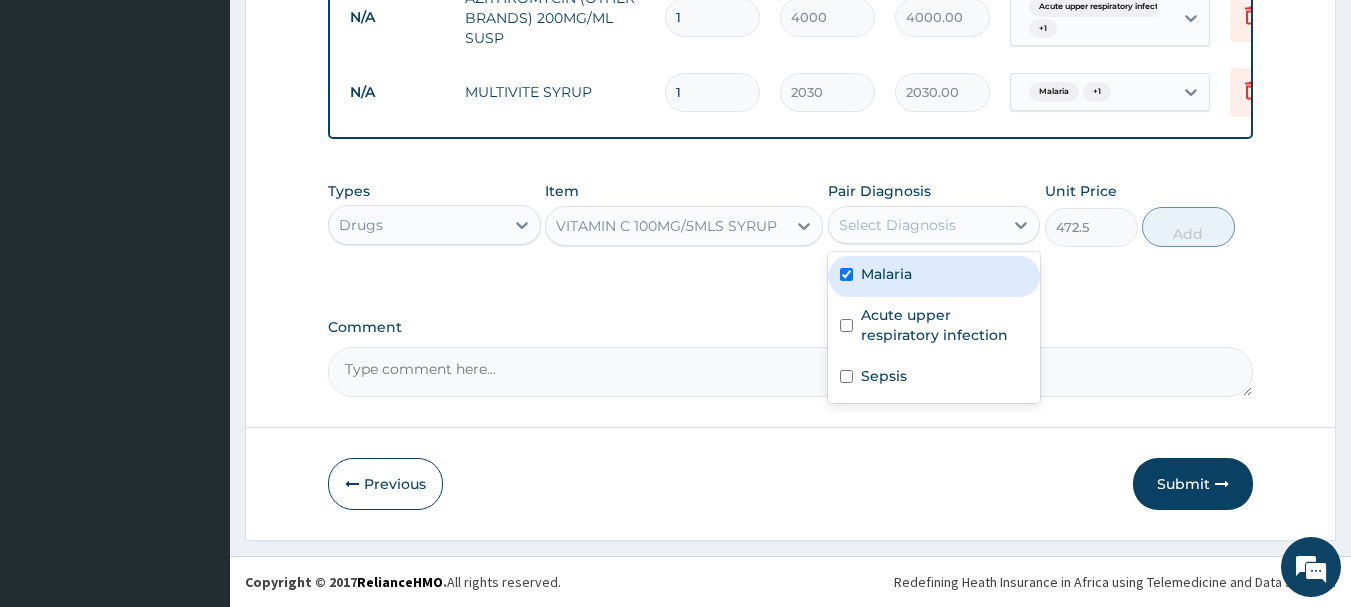 checkbox on "true" 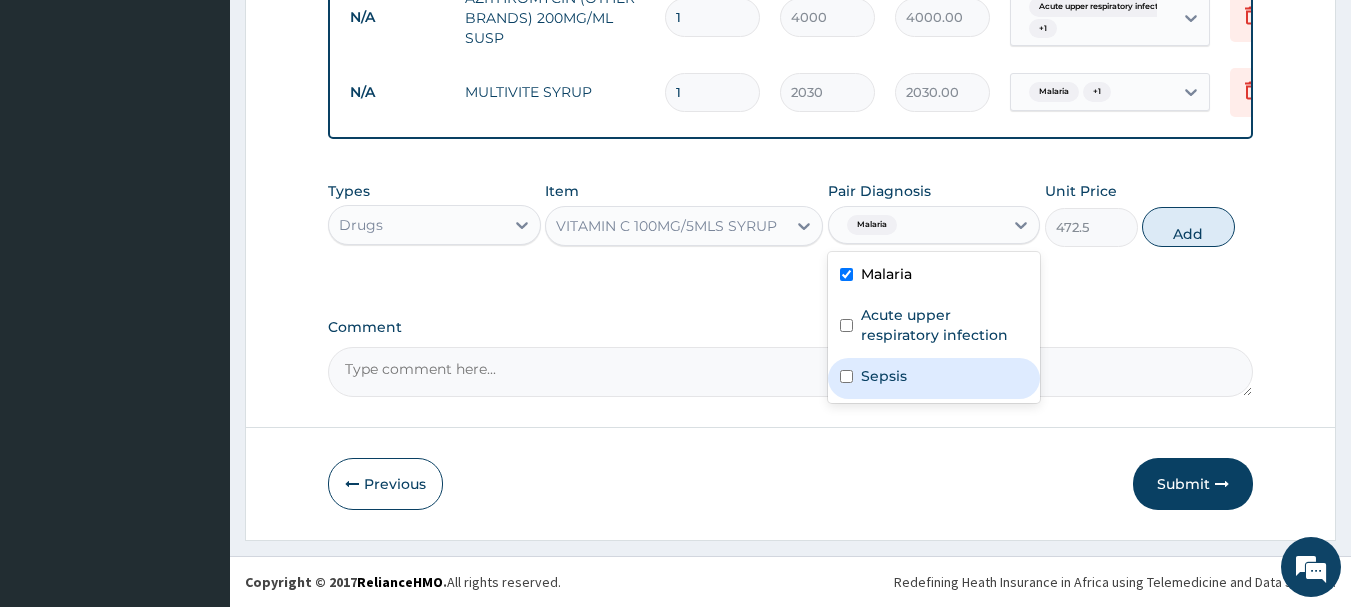 click on "Sepsis" at bounding box center [934, 378] 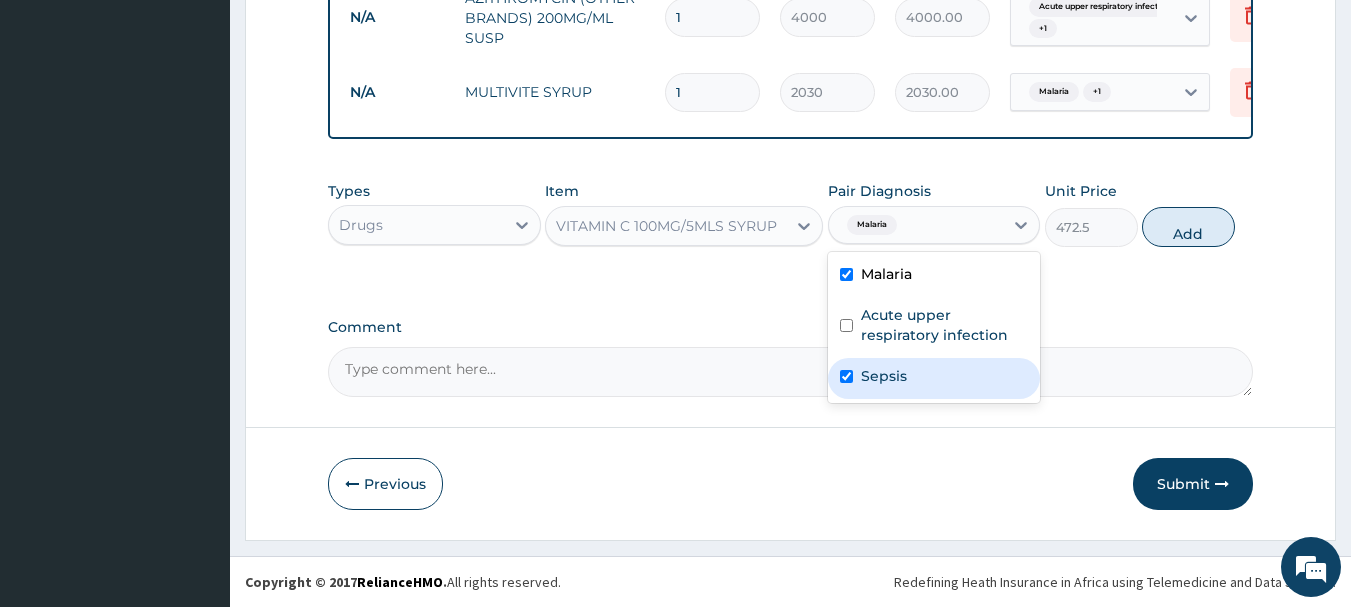 checkbox on "true" 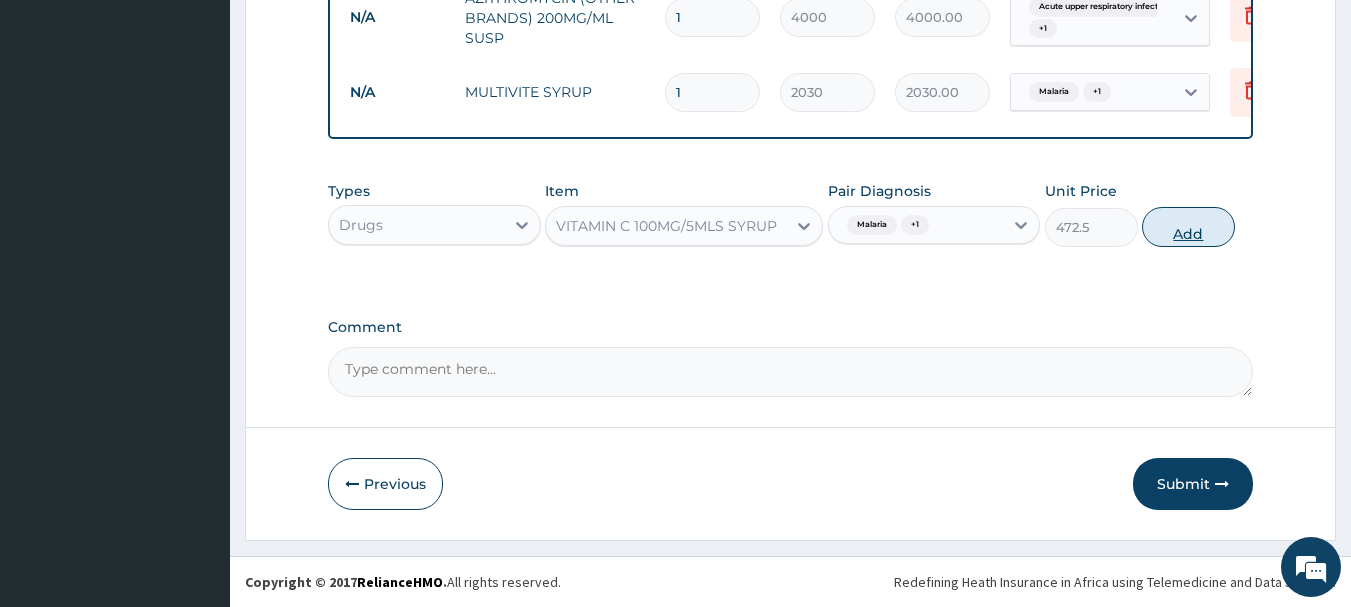 click on "Add" at bounding box center [1188, 227] 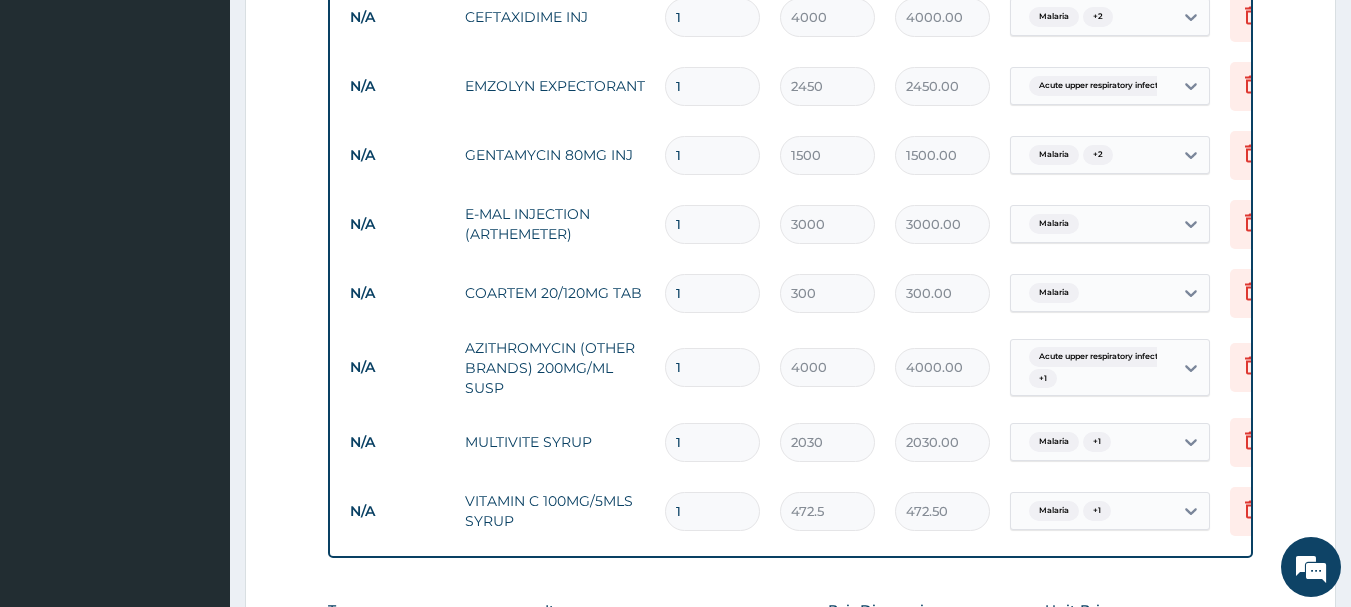 scroll, scrollTop: 1223, scrollLeft: 0, axis: vertical 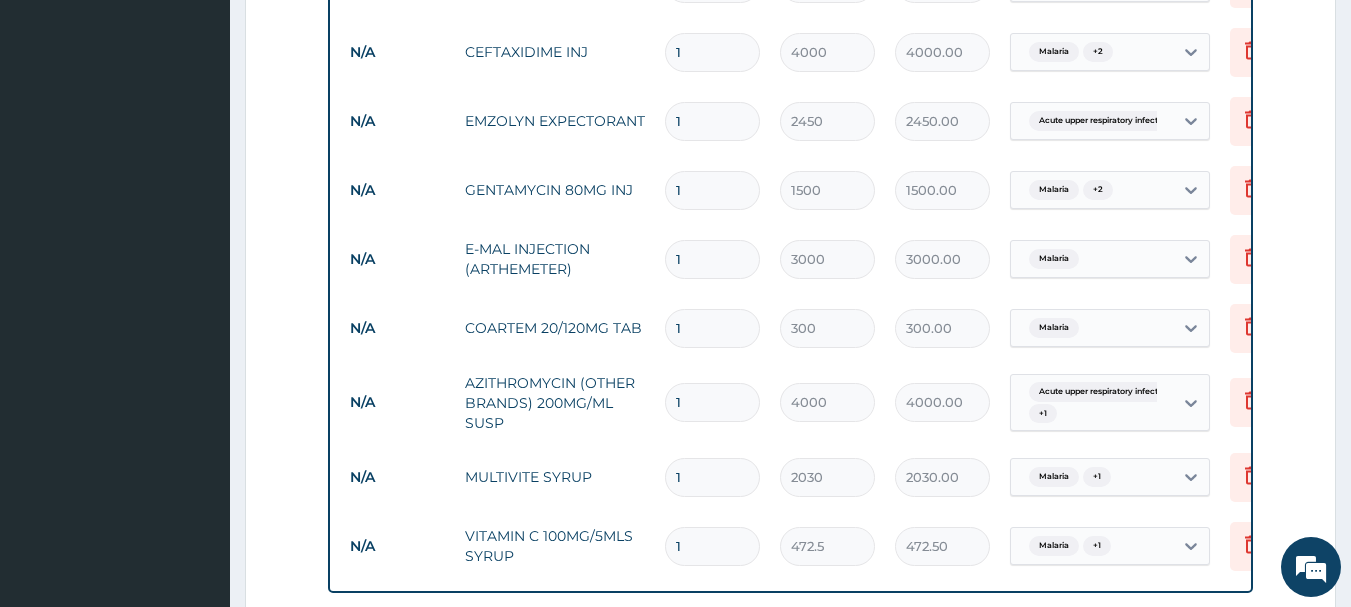drag, startPoint x: 708, startPoint y: 258, endPoint x: 574, endPoint y: 257, distance: 134.00374 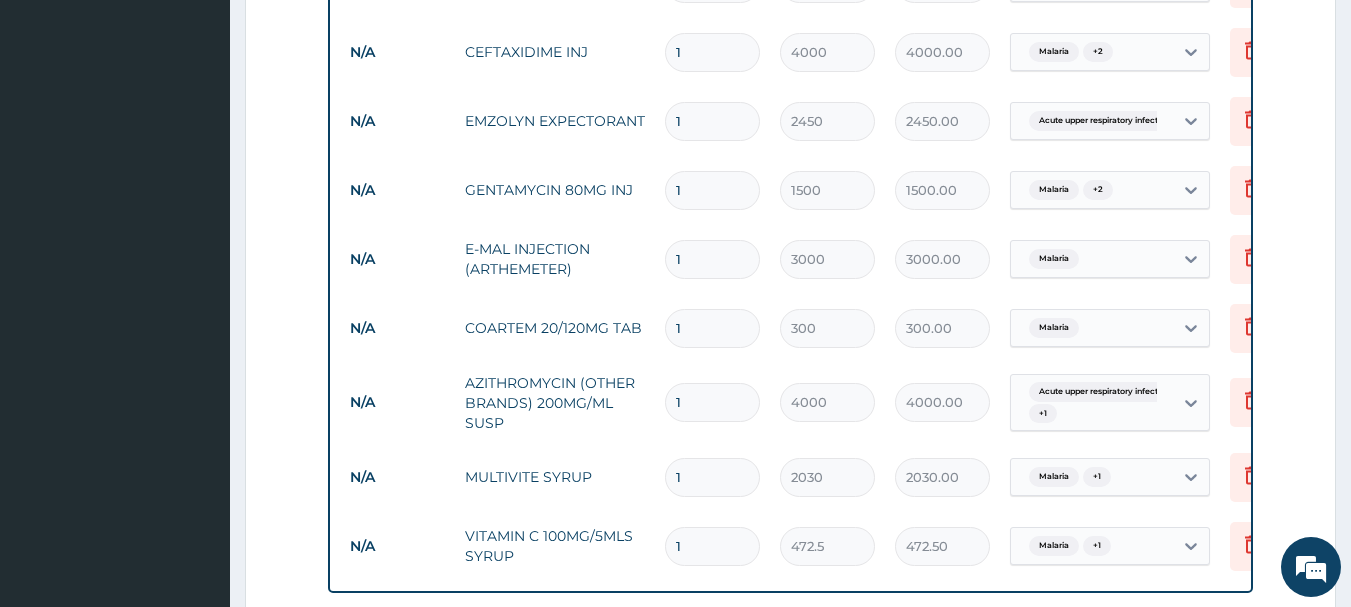 type on "3" 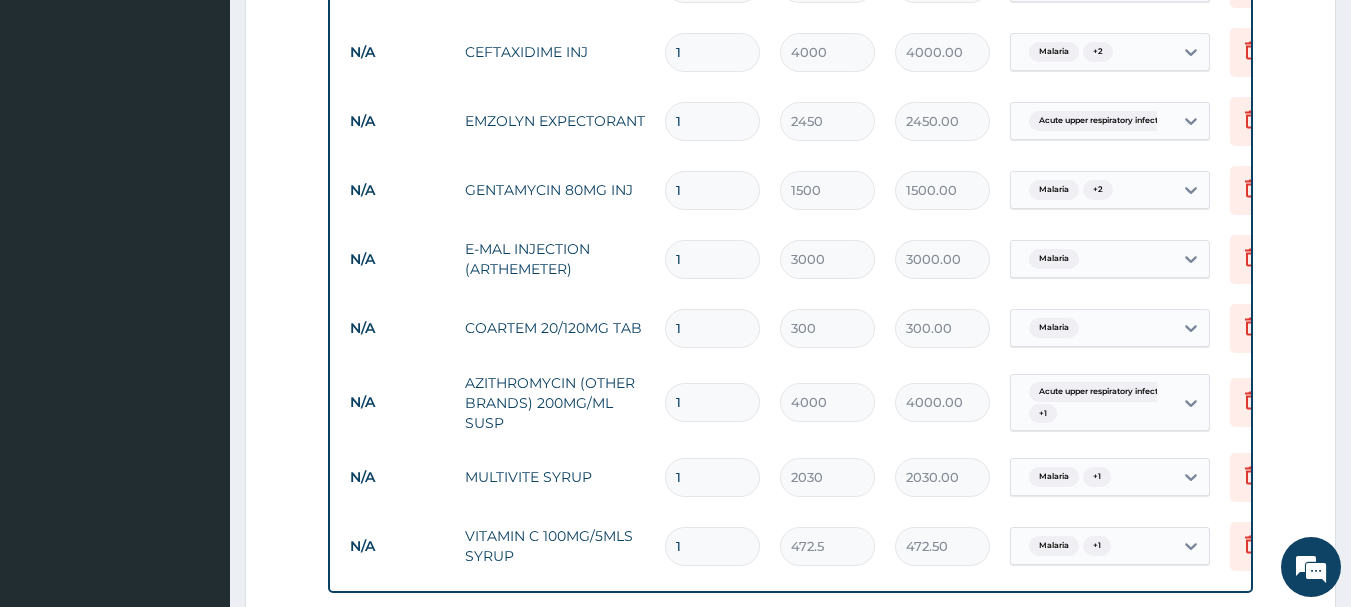 type on "9000.00" 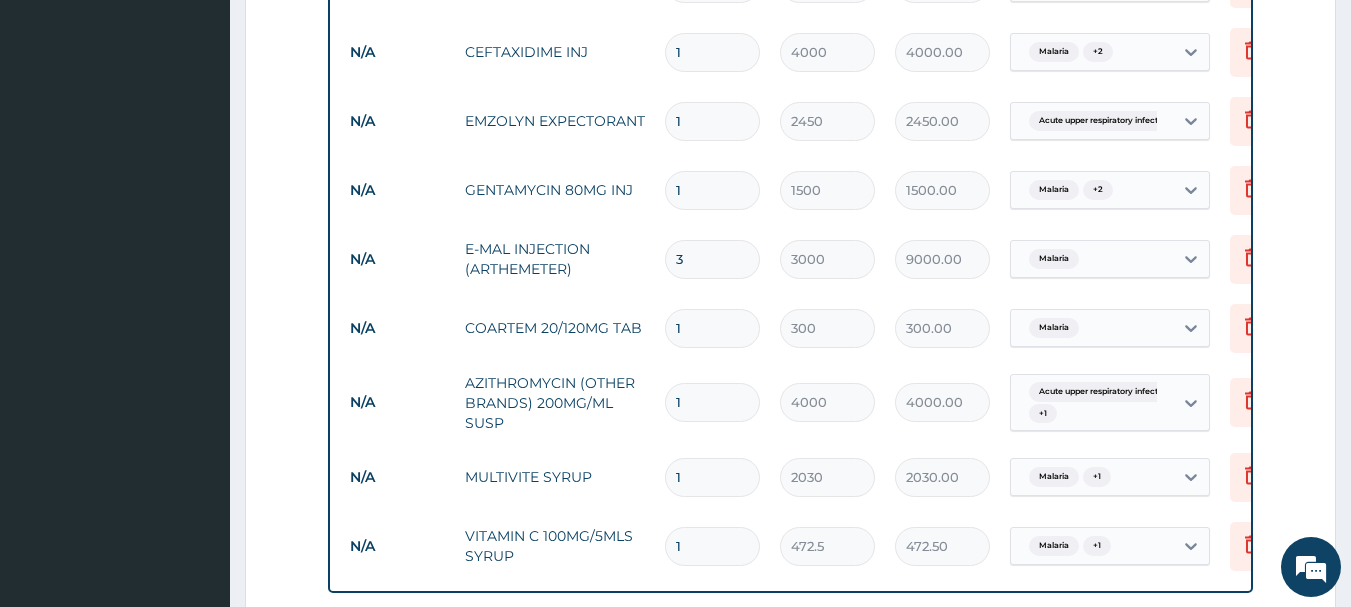 type on "3" 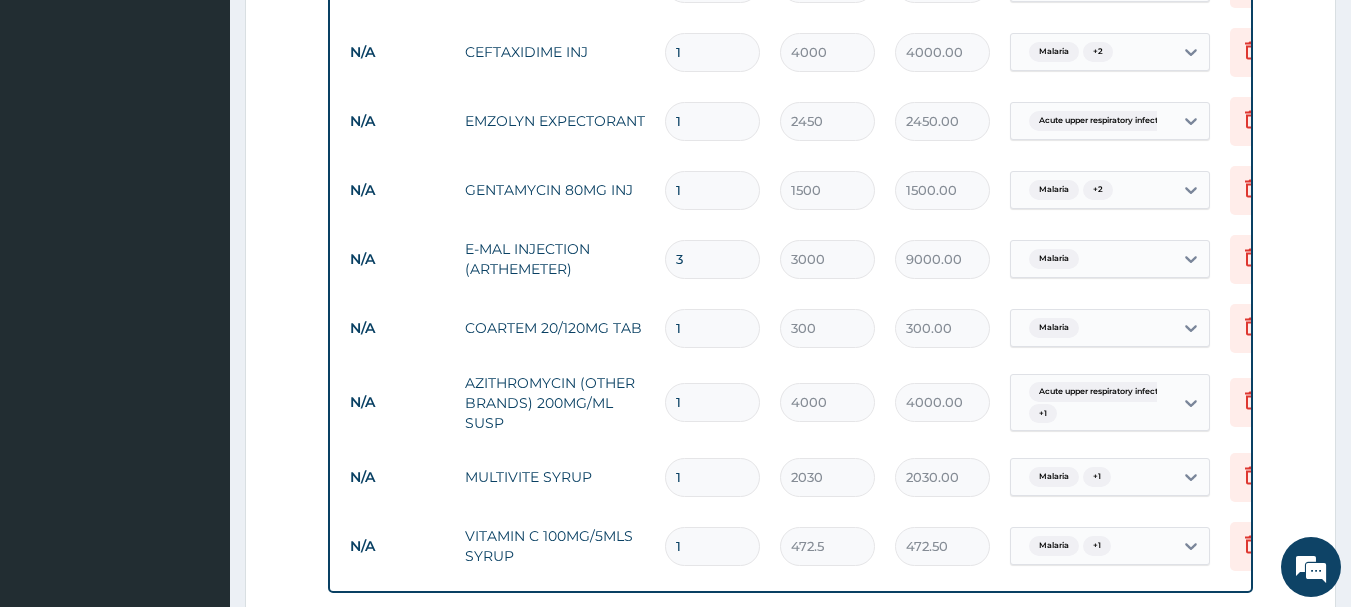 drag, startPoint x: 688, startPoint y: 190, endPoint x: 647, endPoint y: 192, distance: 41.04875 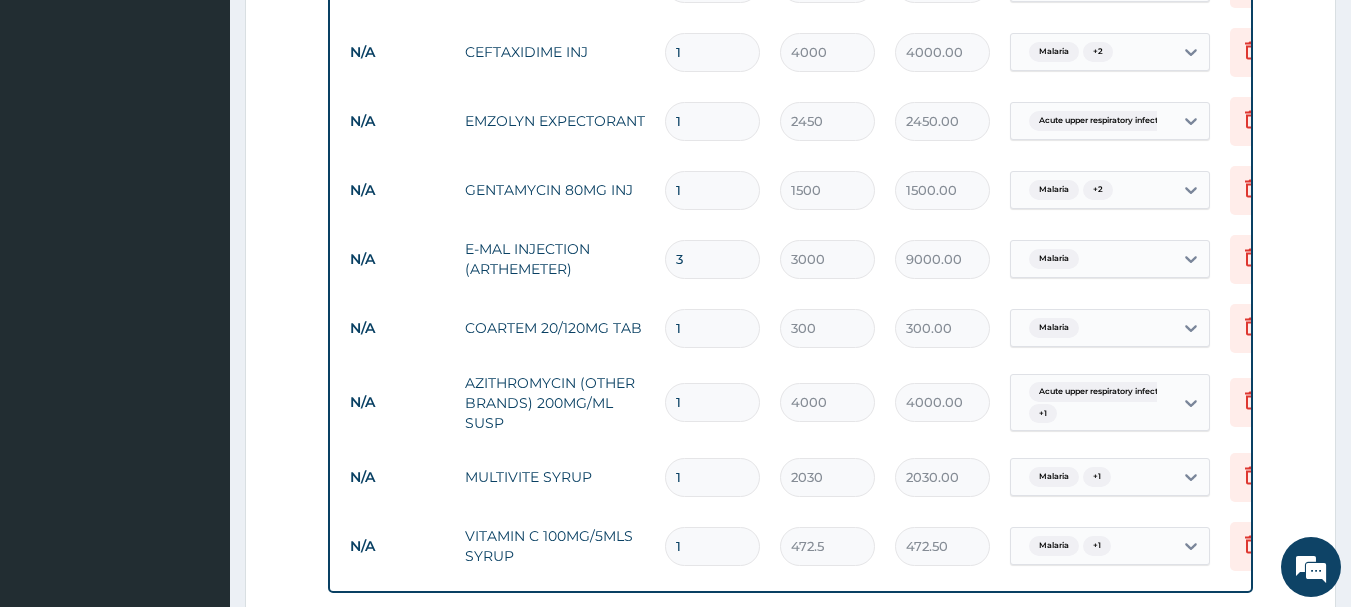 type on "8" 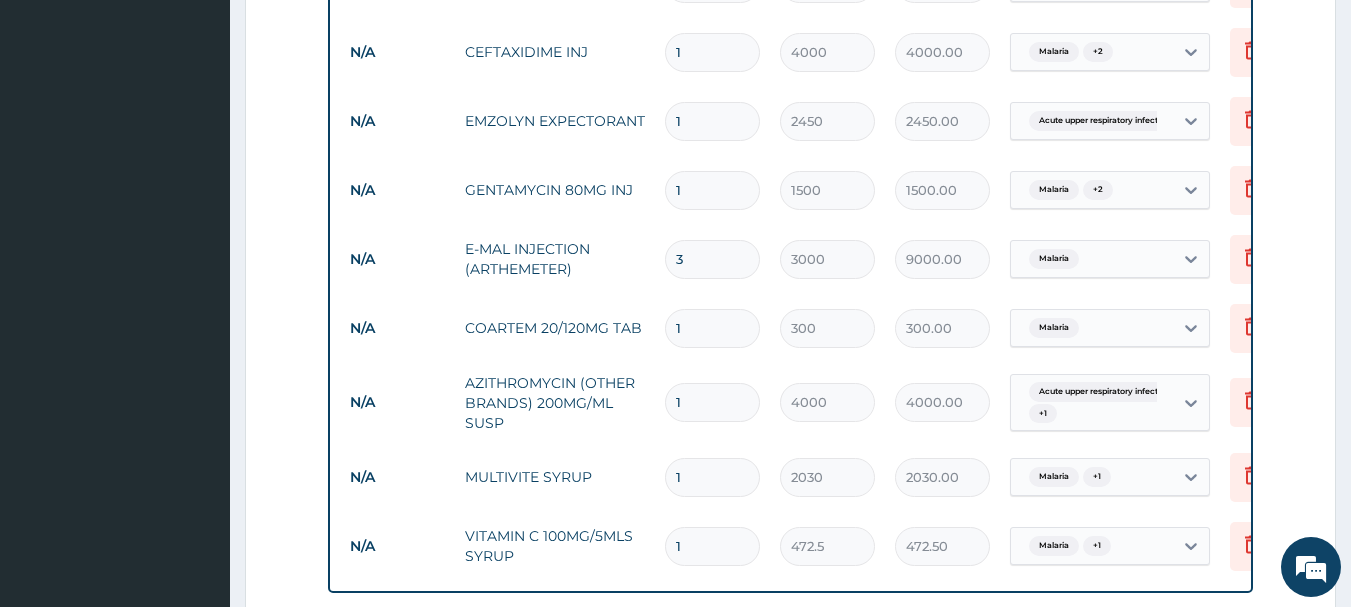 type on "12000.00" 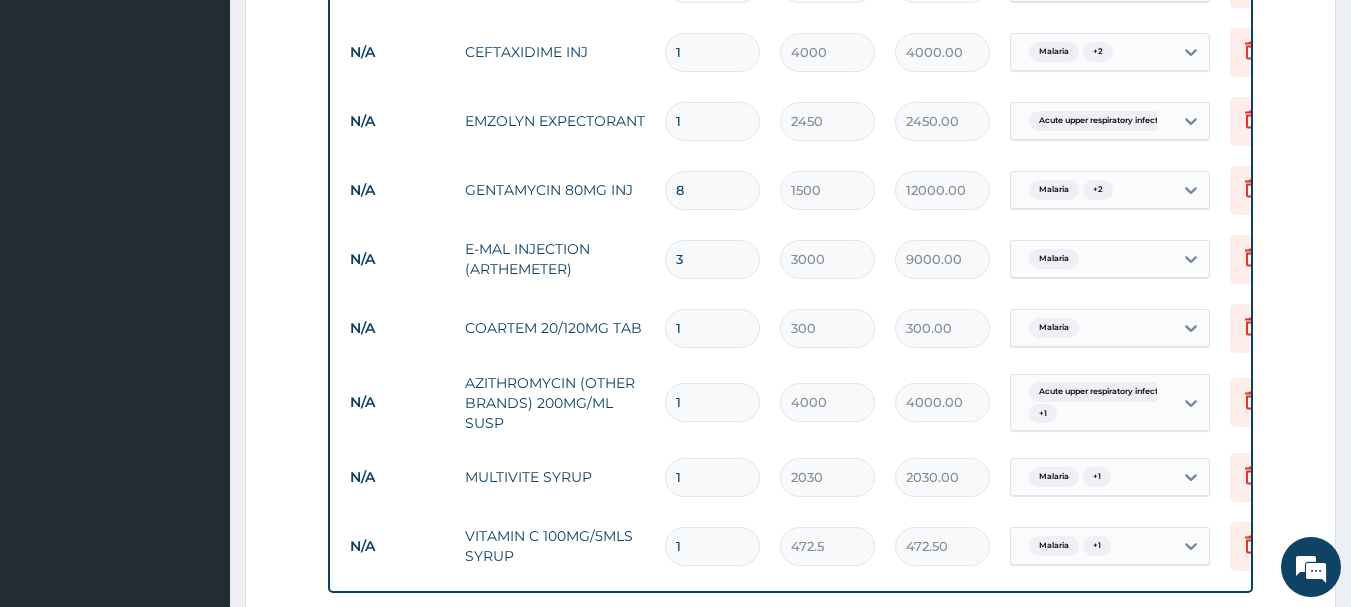 type on "8" 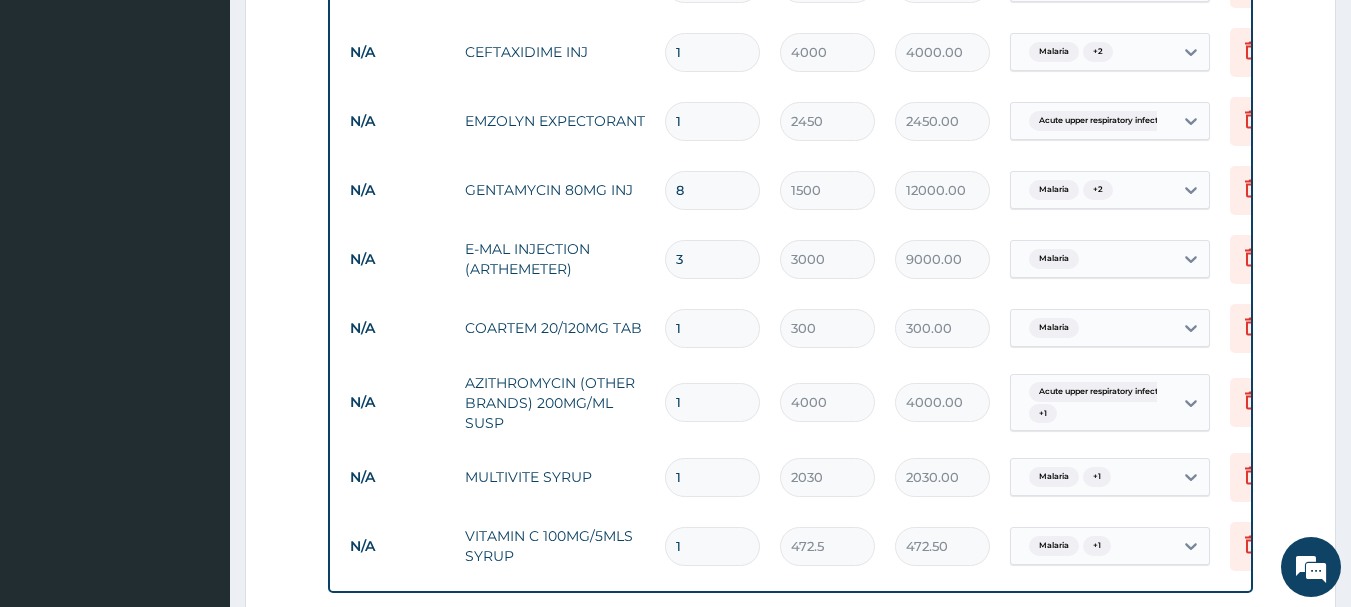 drag, startPoint x: 708, startPoint y: 120, endPoint x: 538, endPoint y: 111, distance: 170.23807 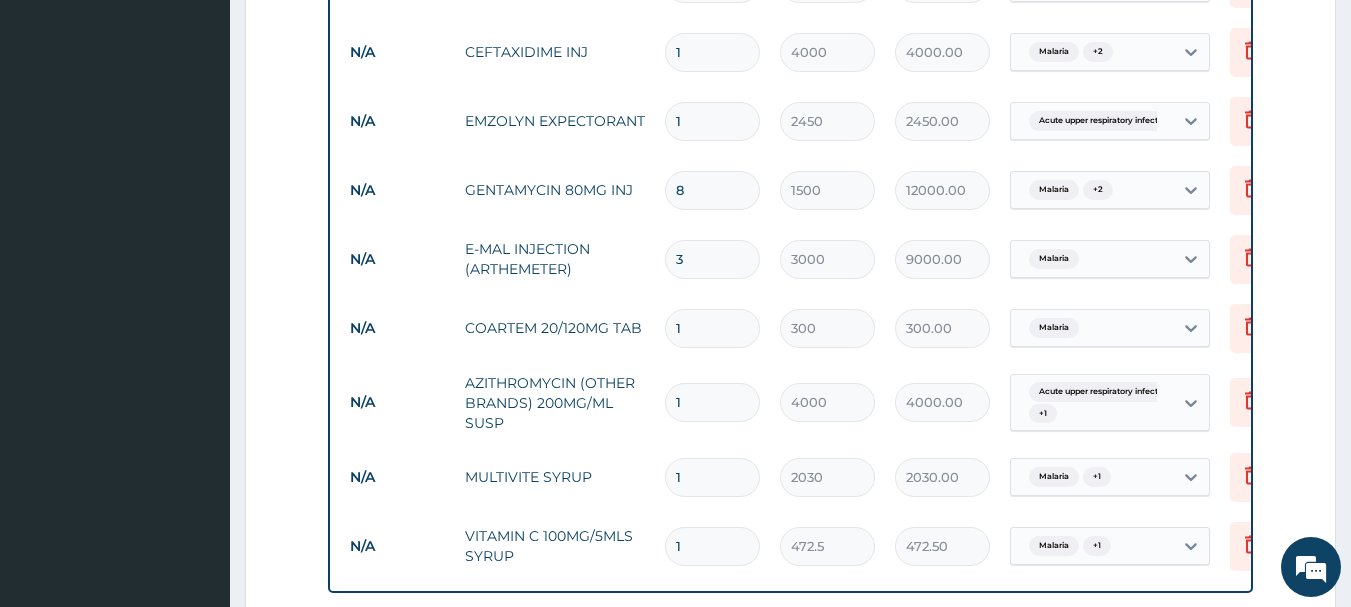 type on "3" 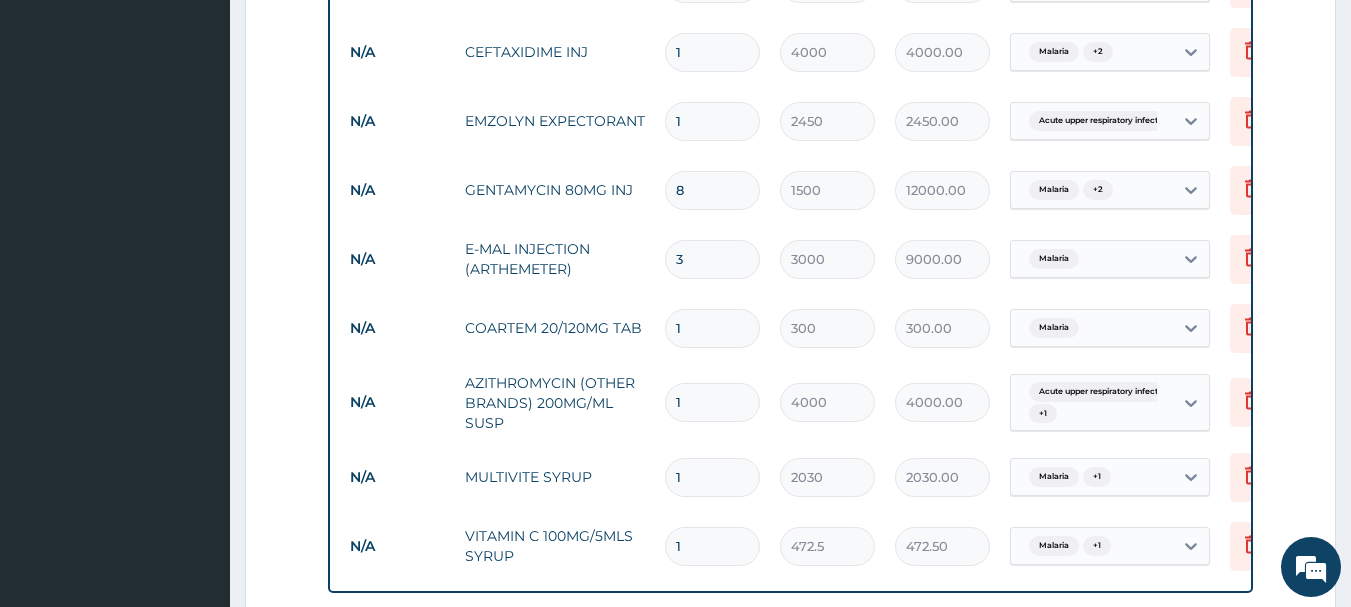 type on "12000.00" 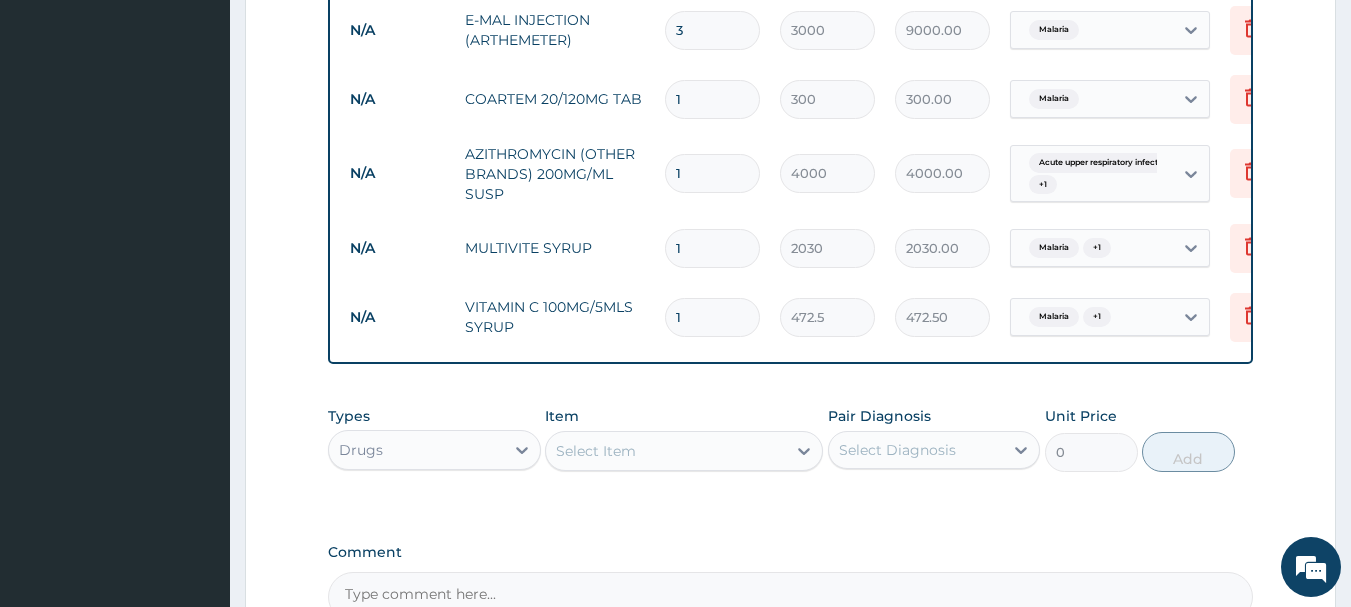 scroll, scrollTop: 1523, scrollLeft: 0, axis: vertical 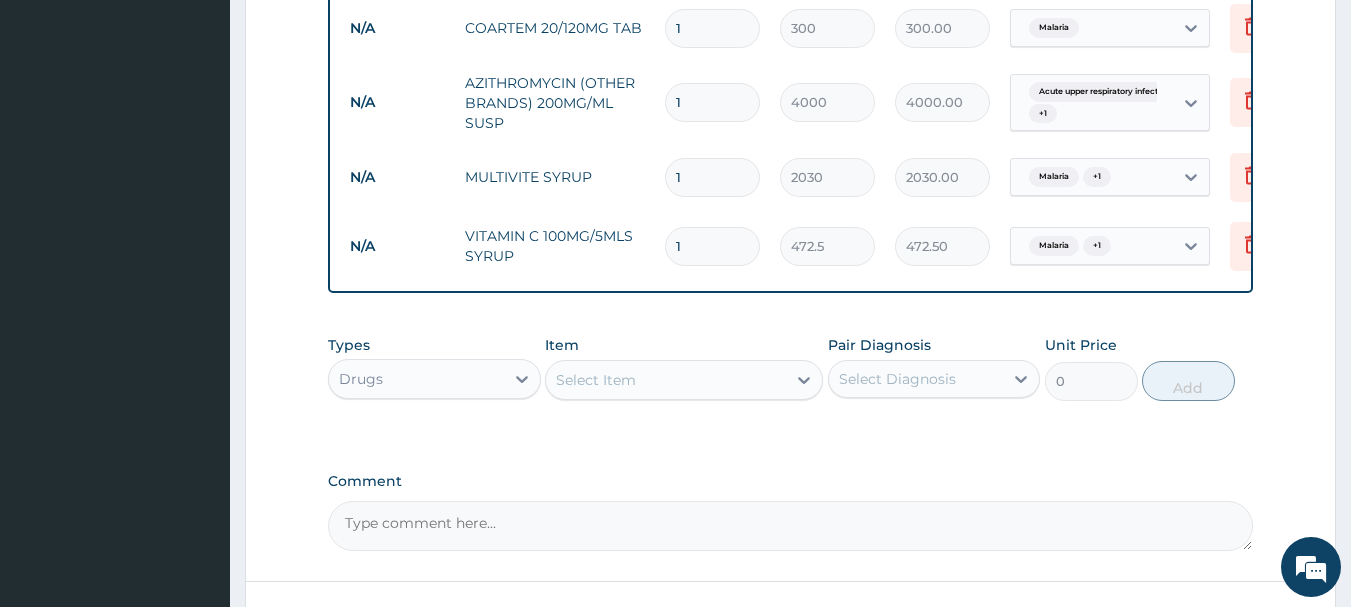 type on "3" 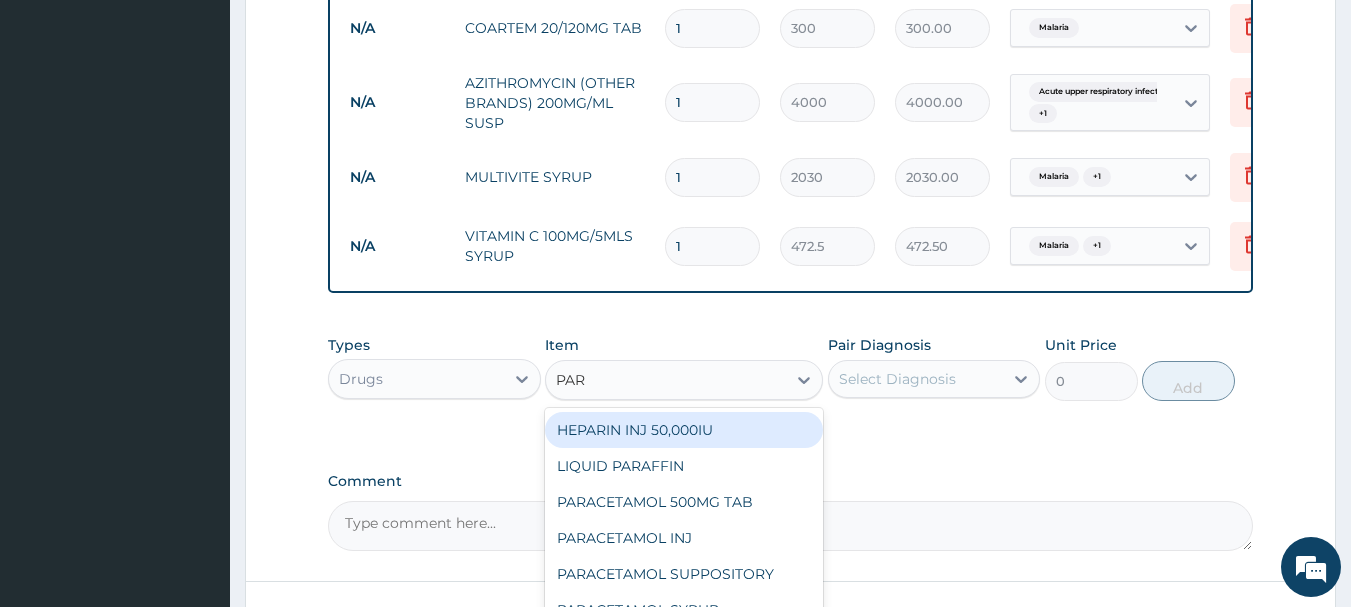 type on "PARA" 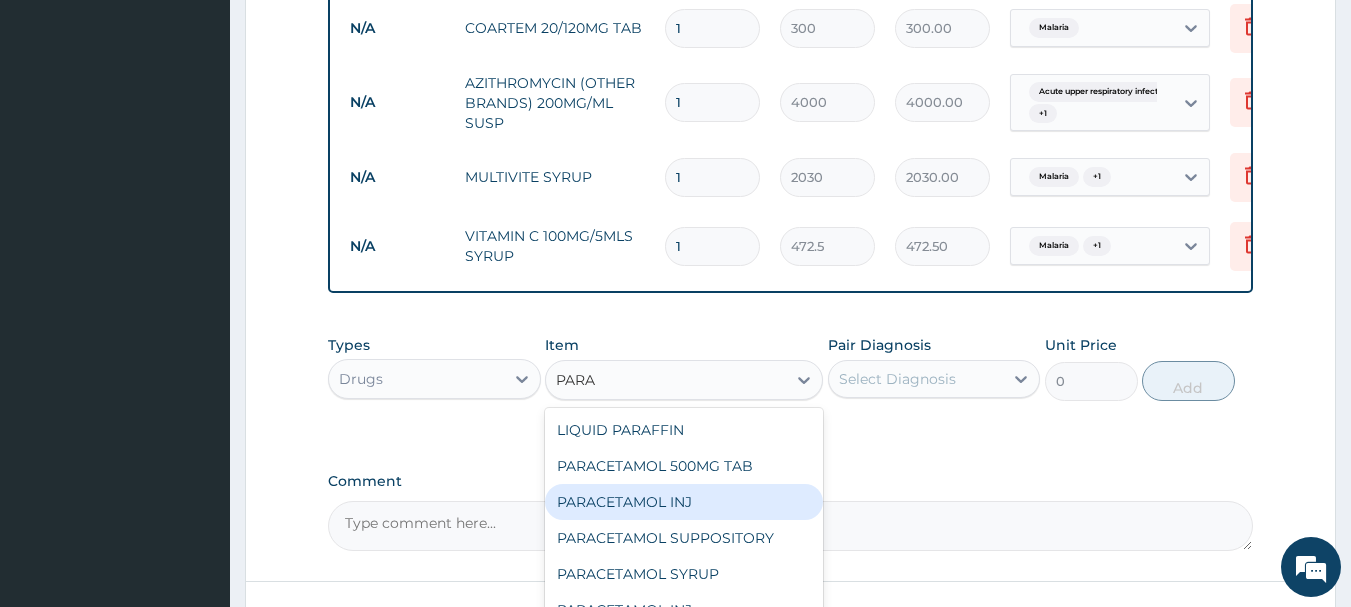 click on "PARACETAMOL INJ" at bounding box center (684, 502) 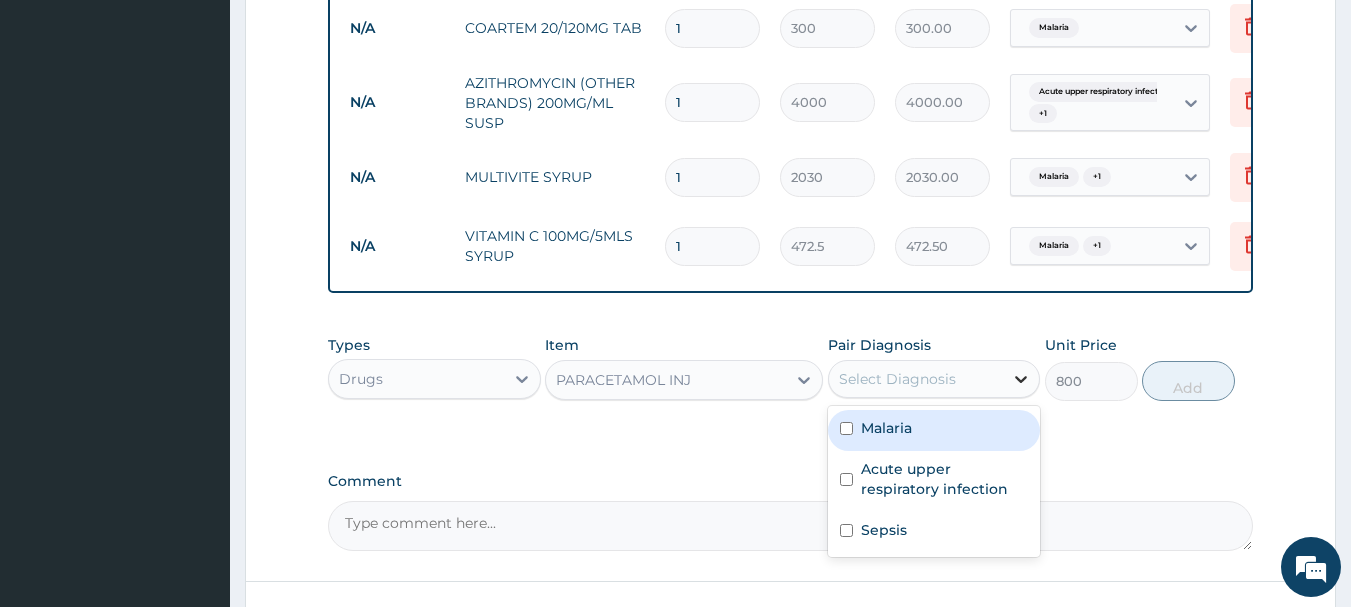 click at bounding box center [1021, 379] 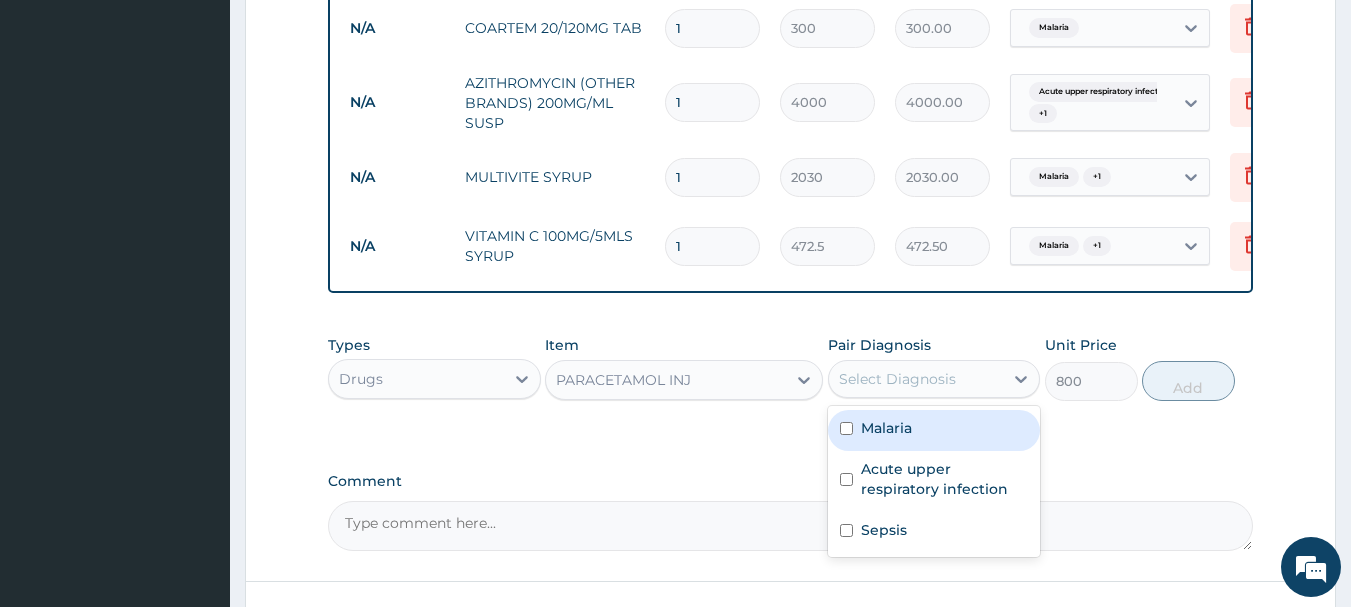 click on "Malaria" at bounding box center (934, 430) 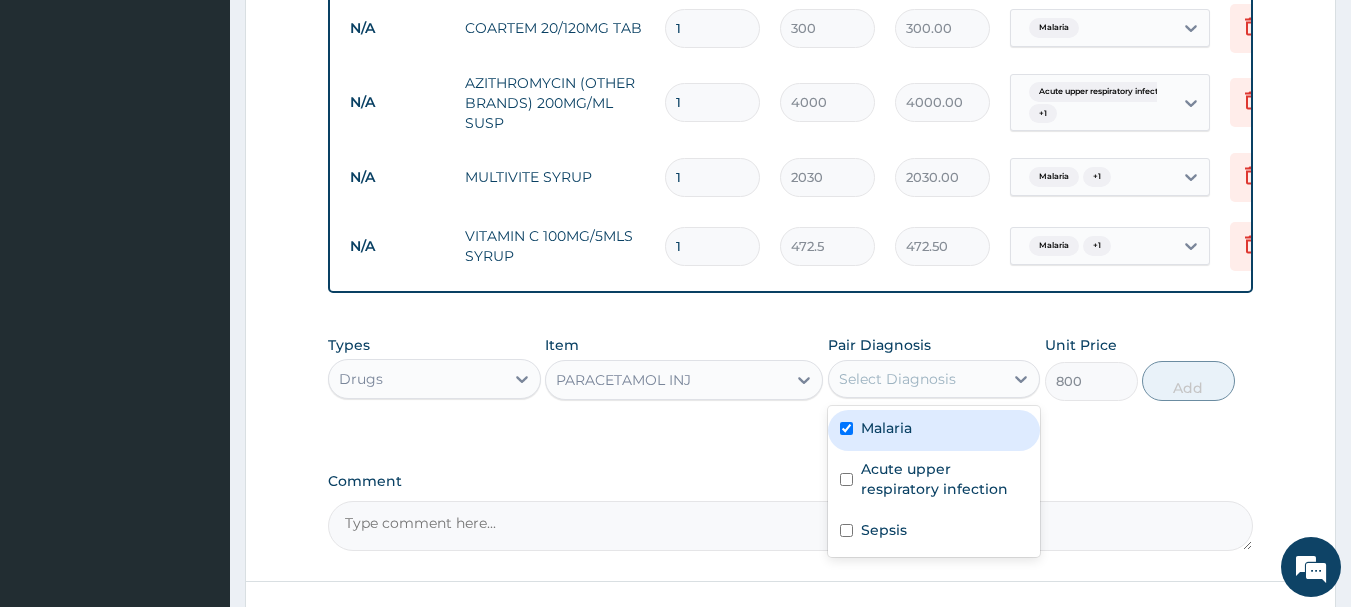 checkbox on "true" 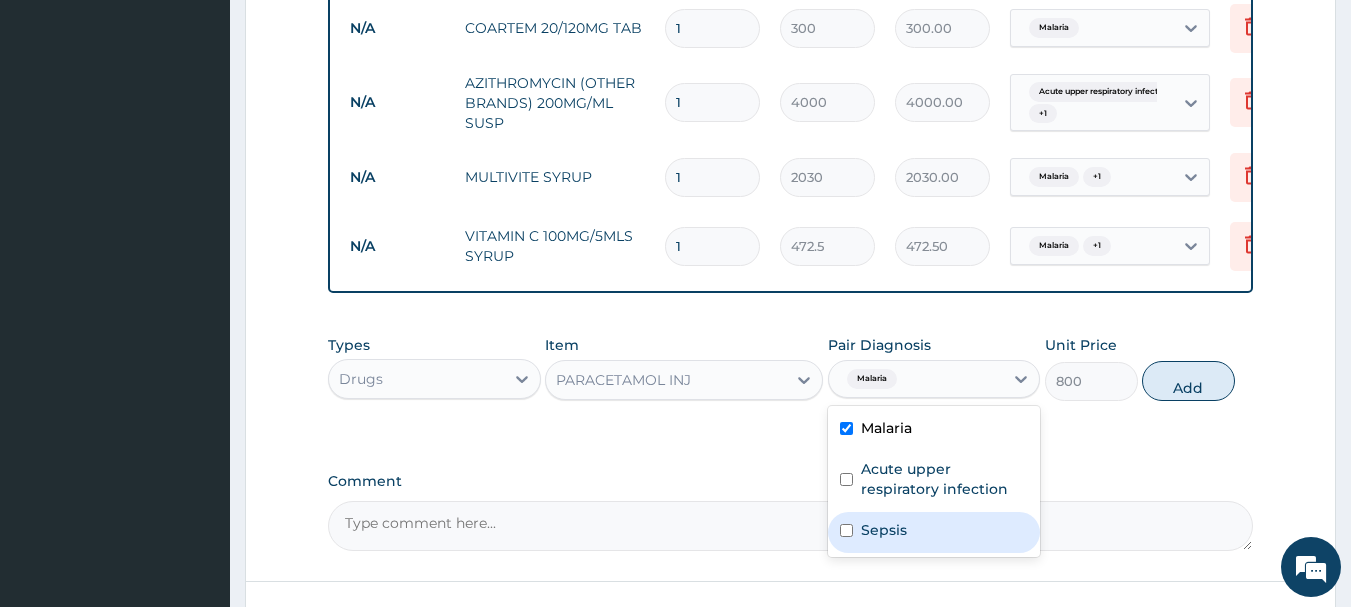 click on "Sepsis" at bounding box center [934, 532] 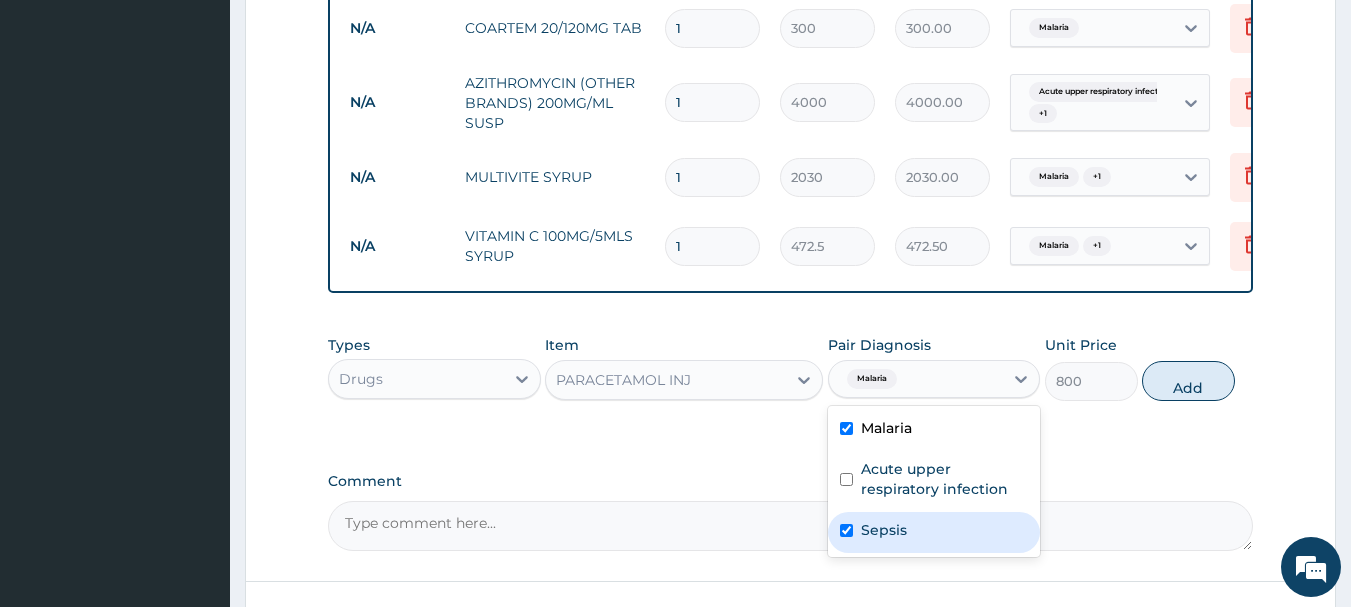 checkbox on "true" 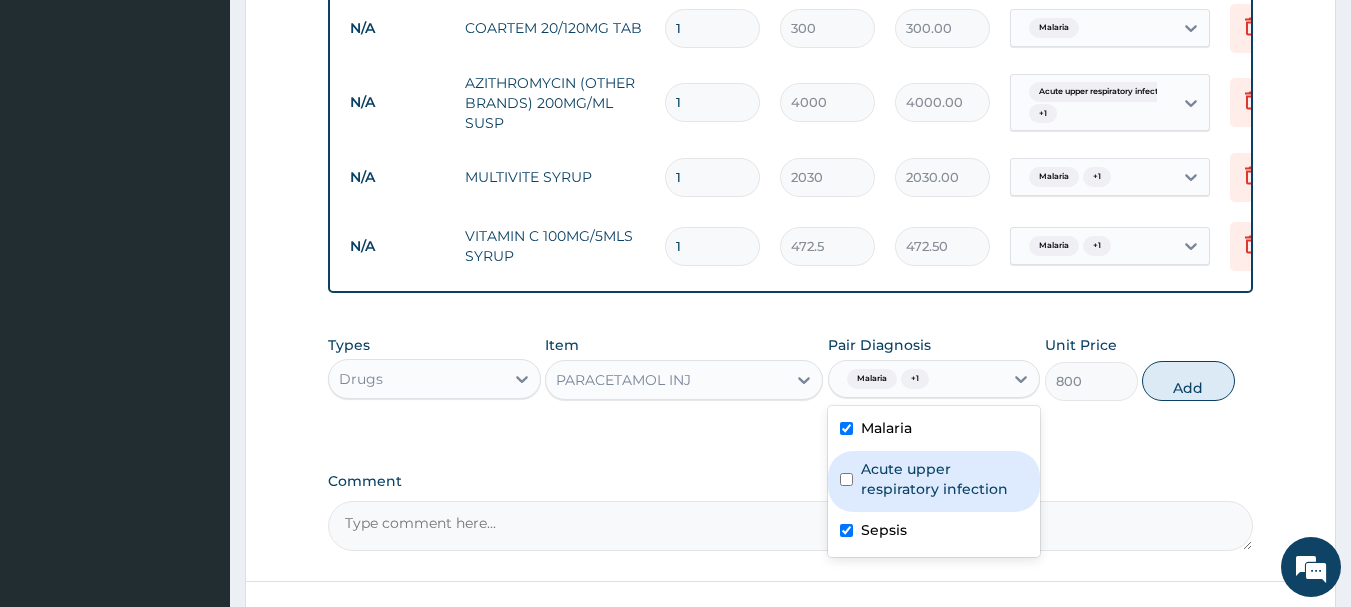 click on "Acute upper respiratory infection" at bounding box center (934, 481) 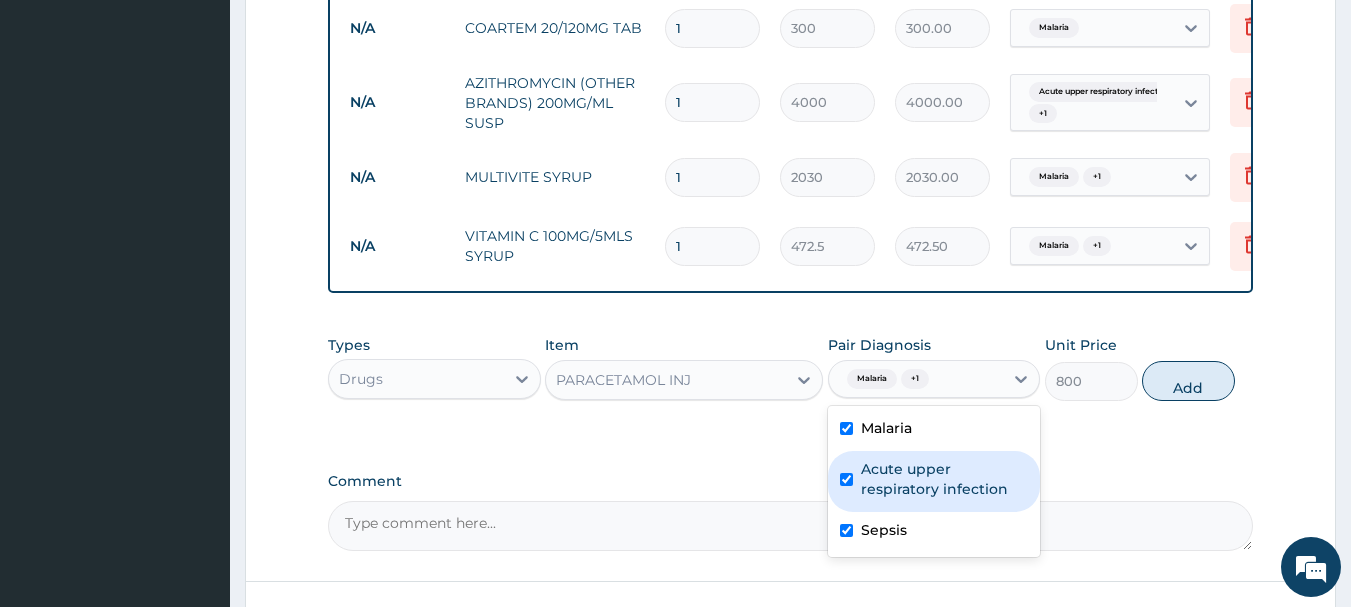 checkbox on "true" 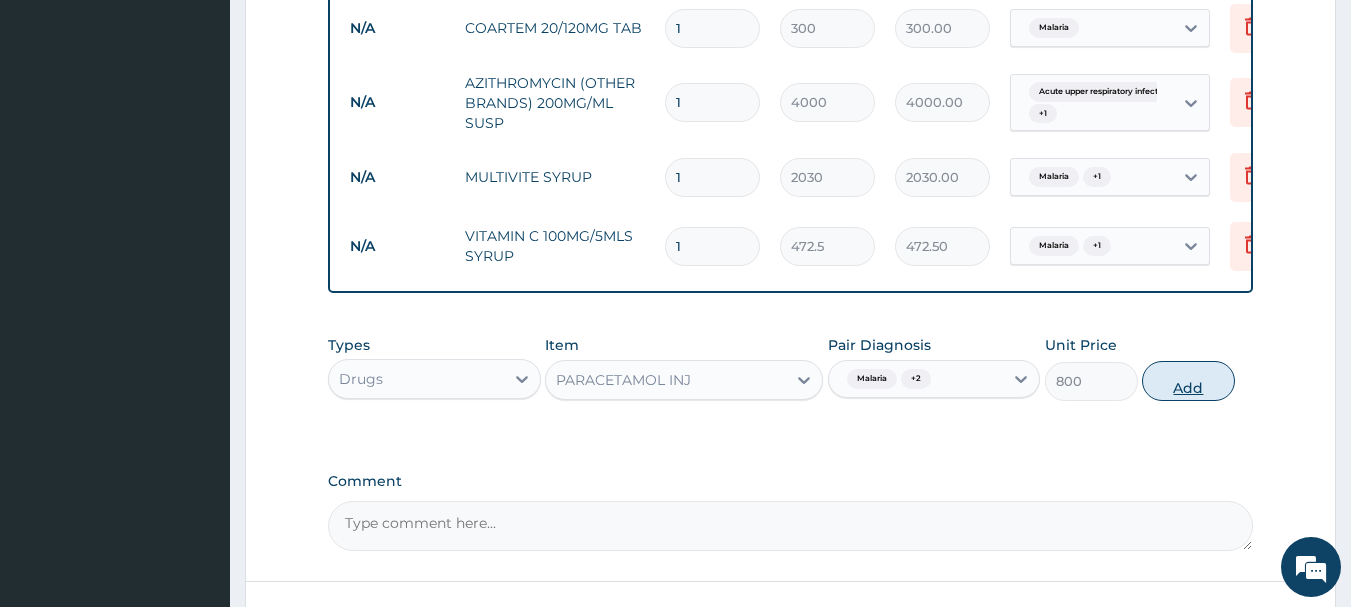 click on "Add" at bounding box center (1188, 381) 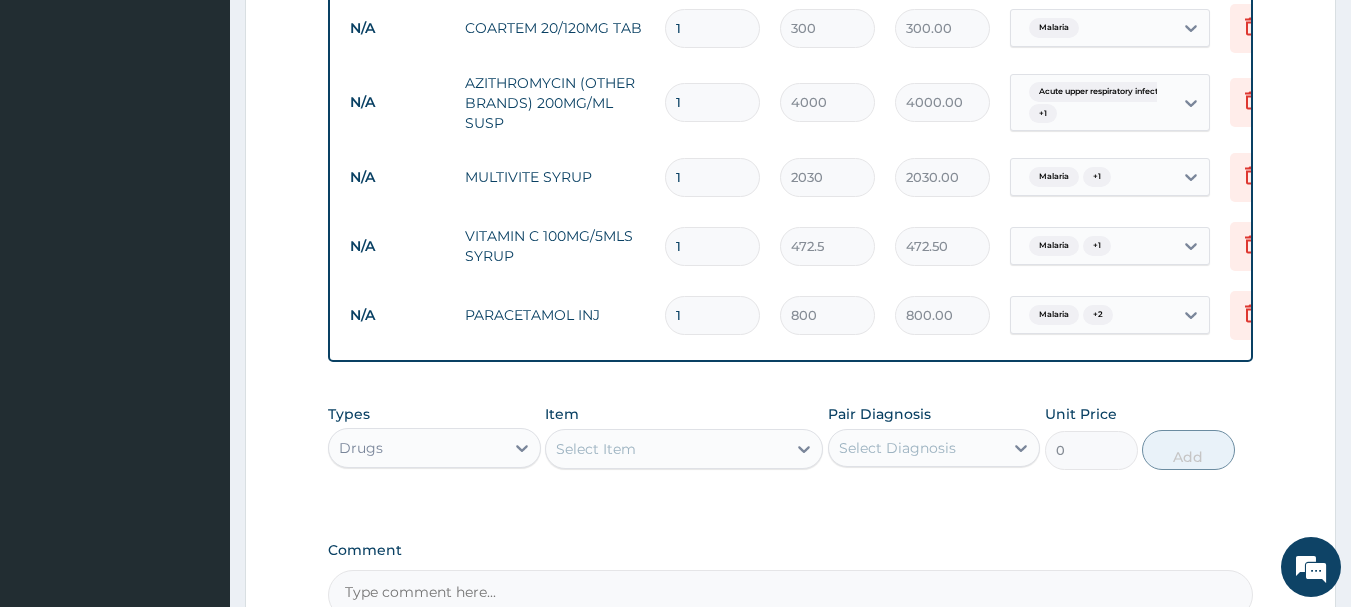 drag, startPoint x: 718, startPoint y: 322, endPoint x: 651, endPoint y: 307, distance: 68.65858 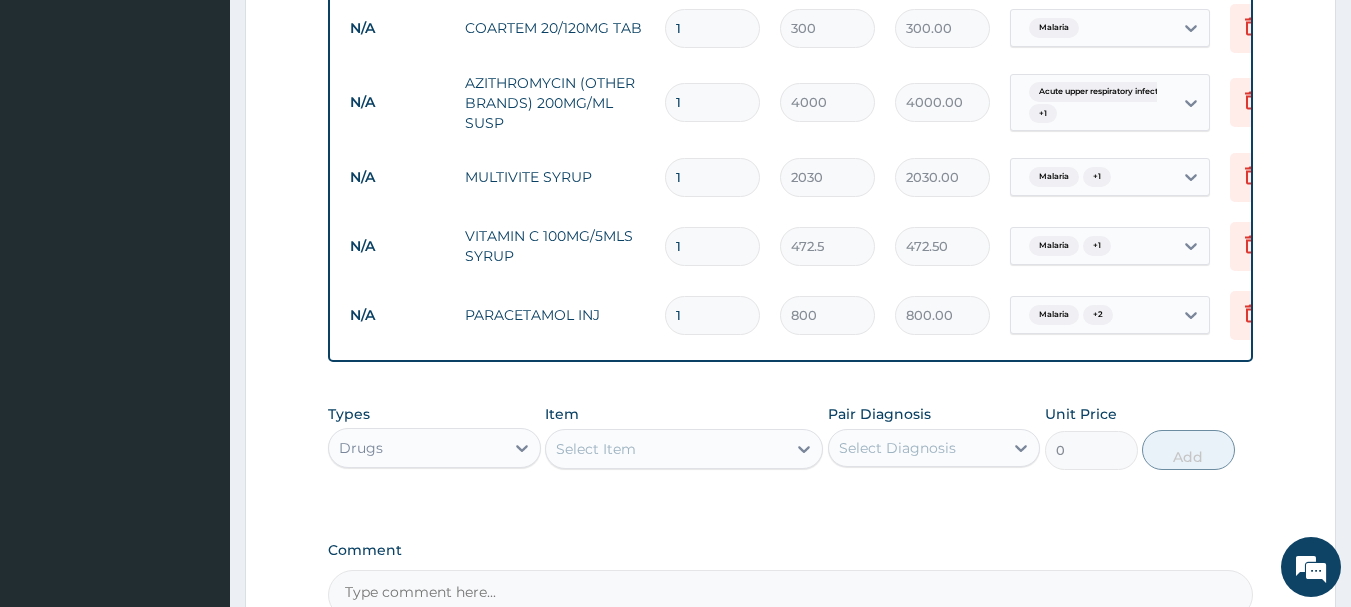 type on "4" 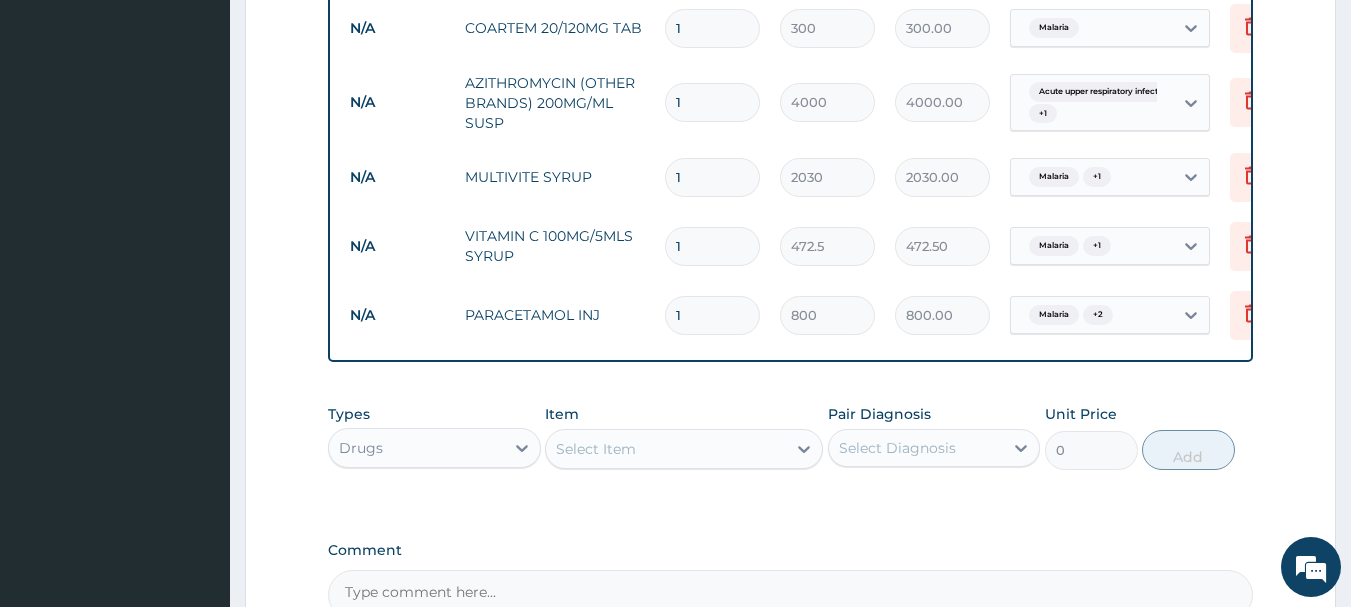 type on "3200.00" 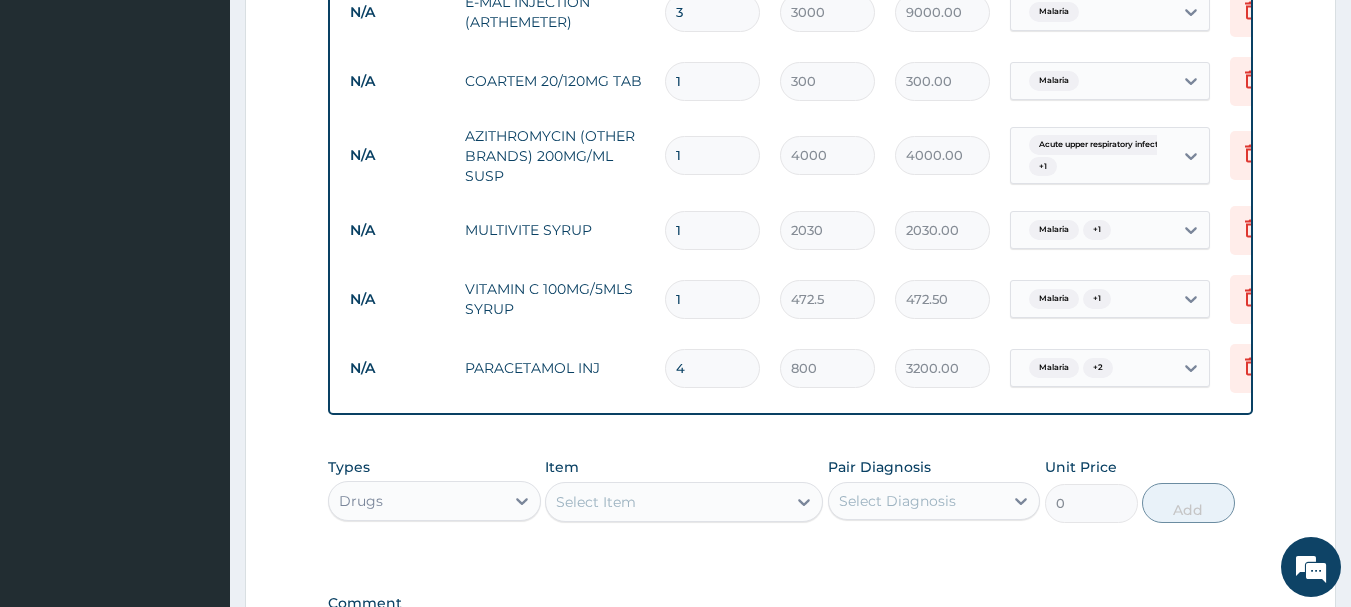 scroll, scrollTop: 1423, scrollLeft: 0, axis: vertical 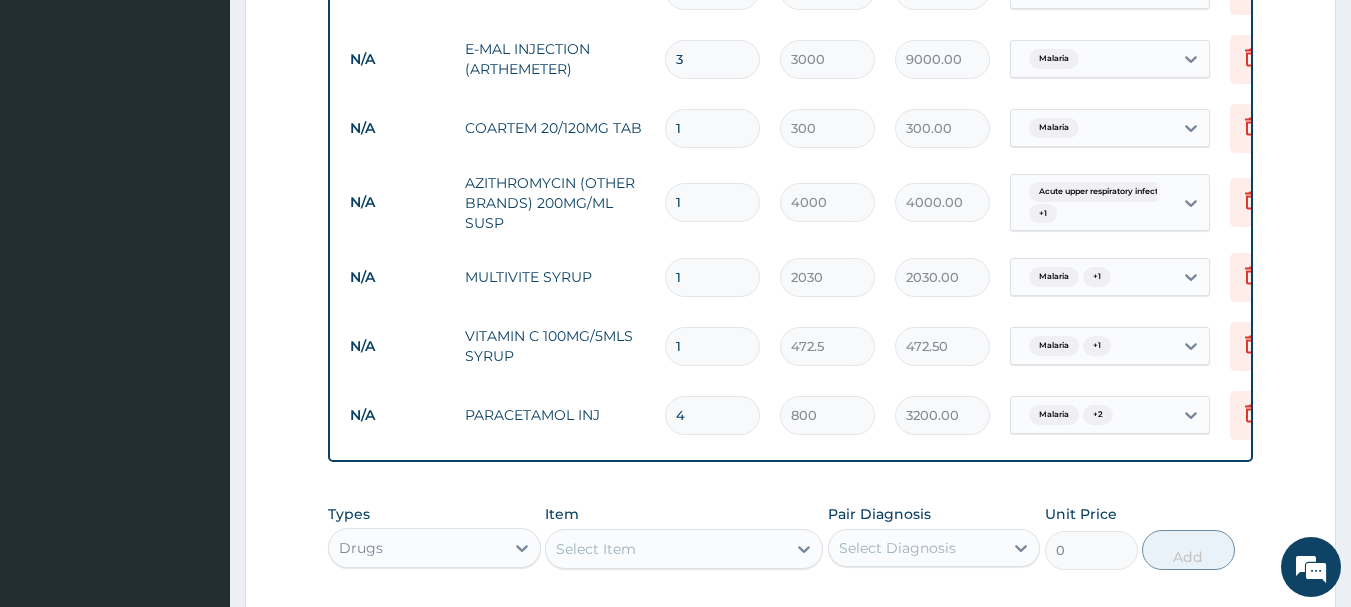 type on "4" 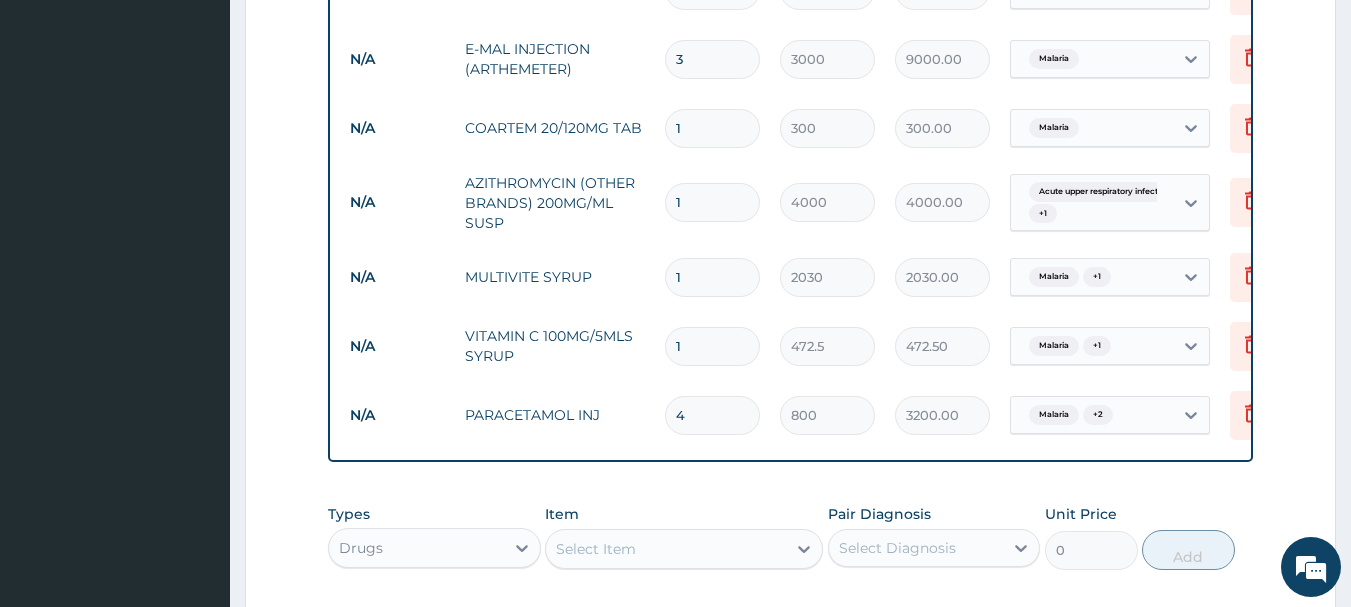 type on "6" 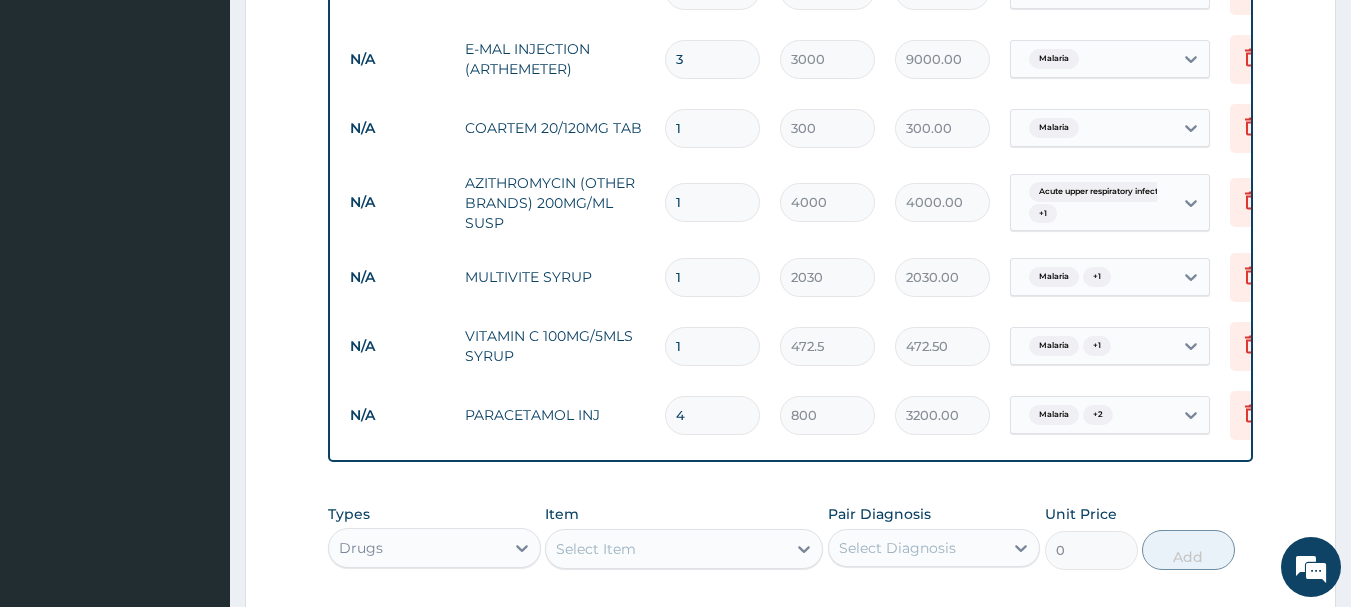 type on "1800.00" 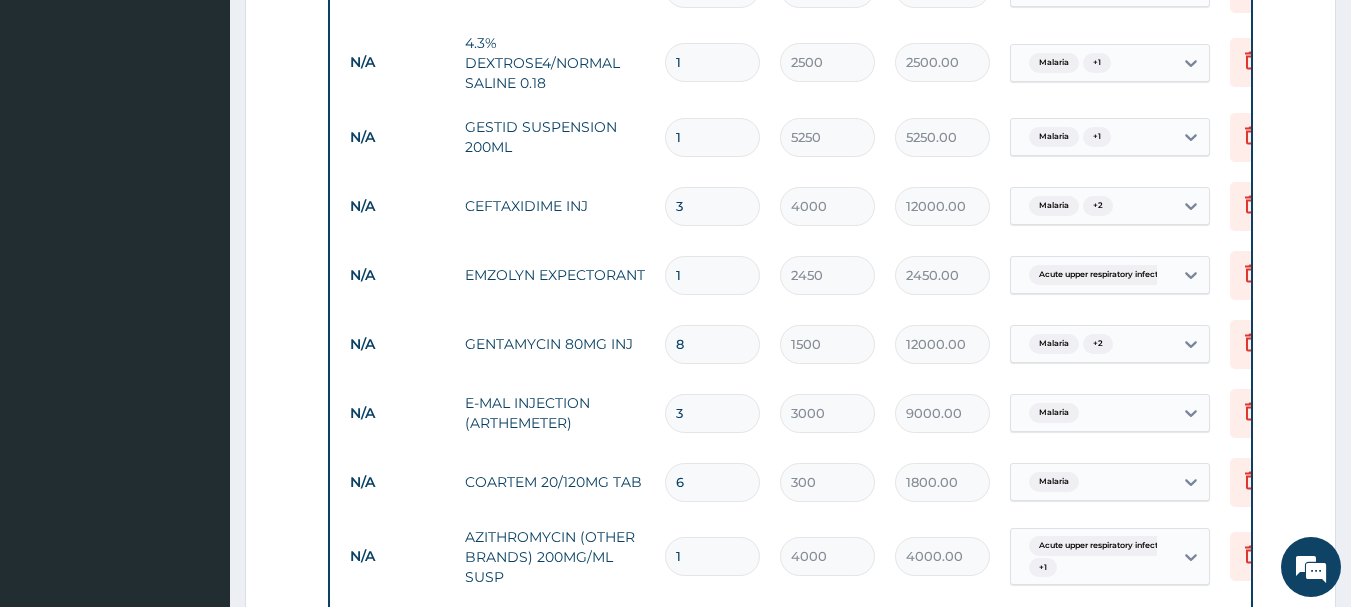 scroll, scrollTop: 1023, scrollLeft: 0, axis: vertical 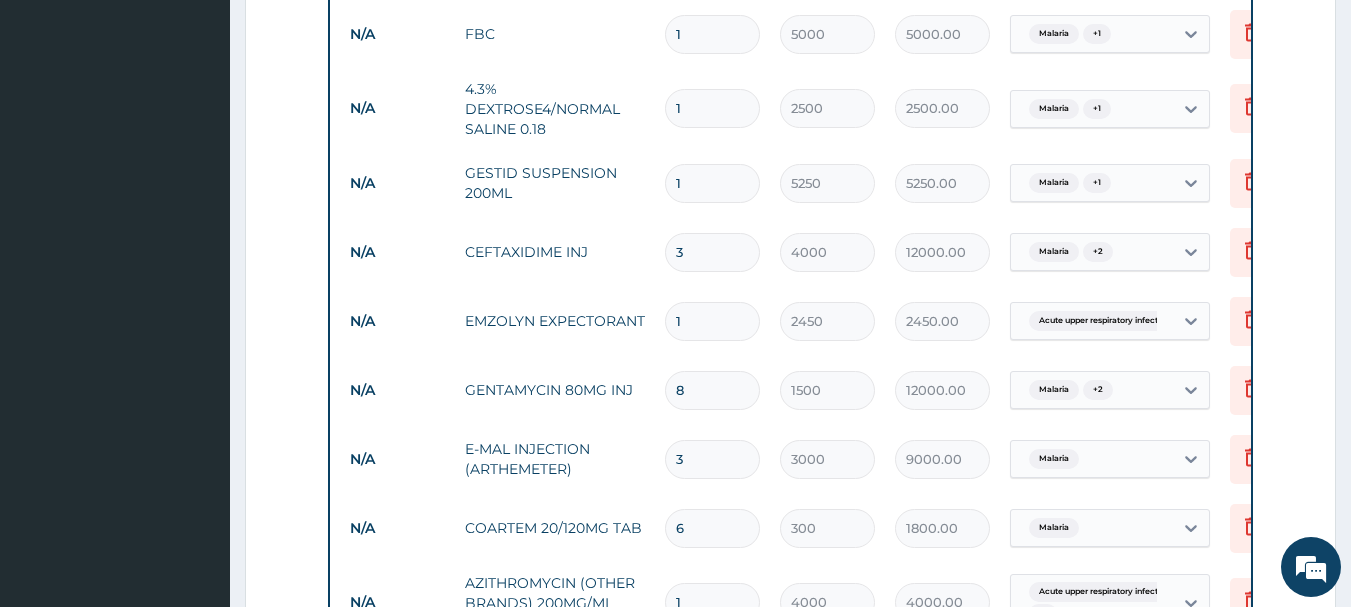 type on "6" 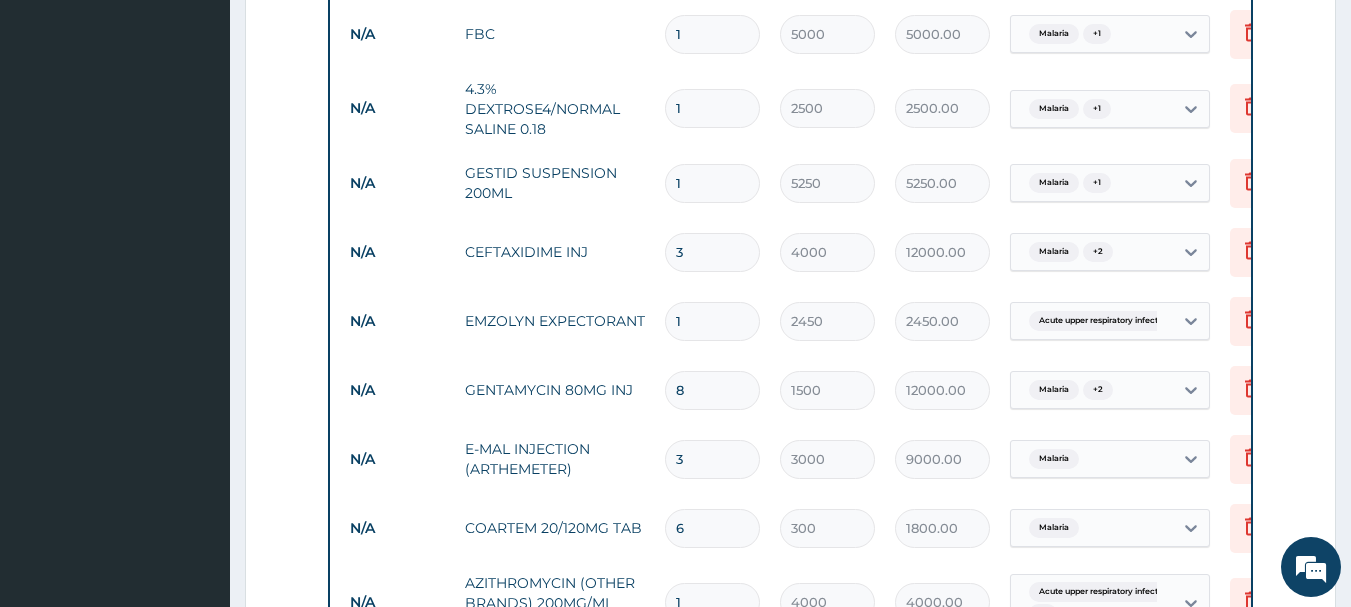 type on "4" 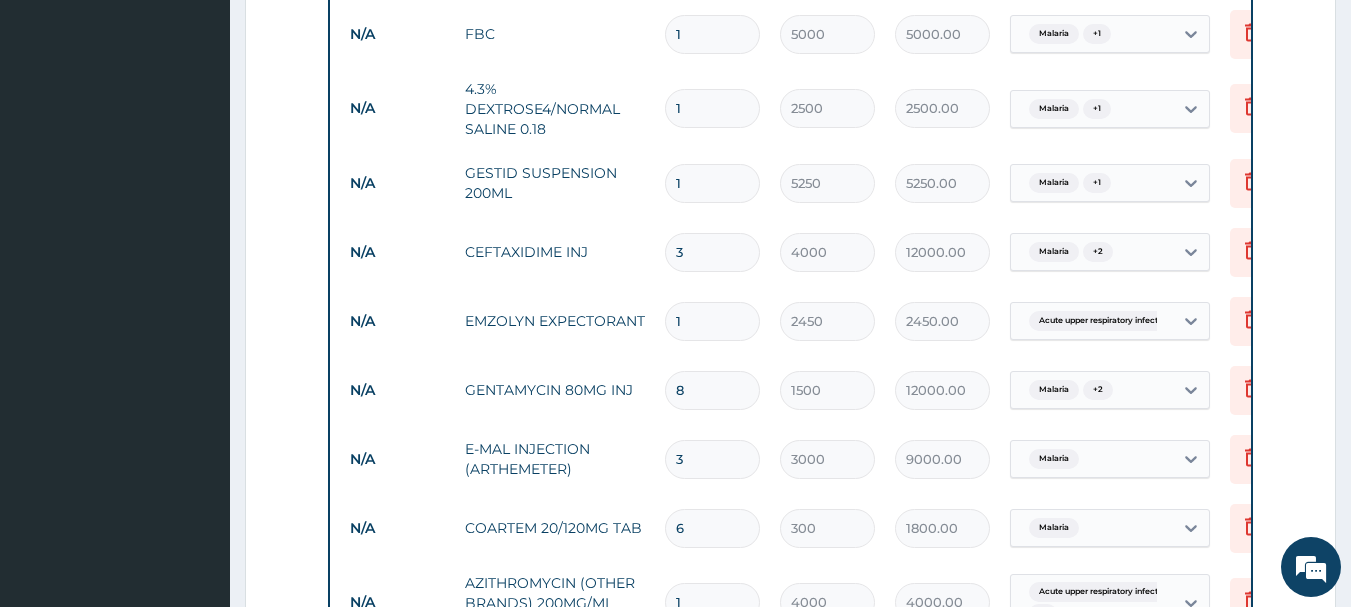 type on "10000.00" 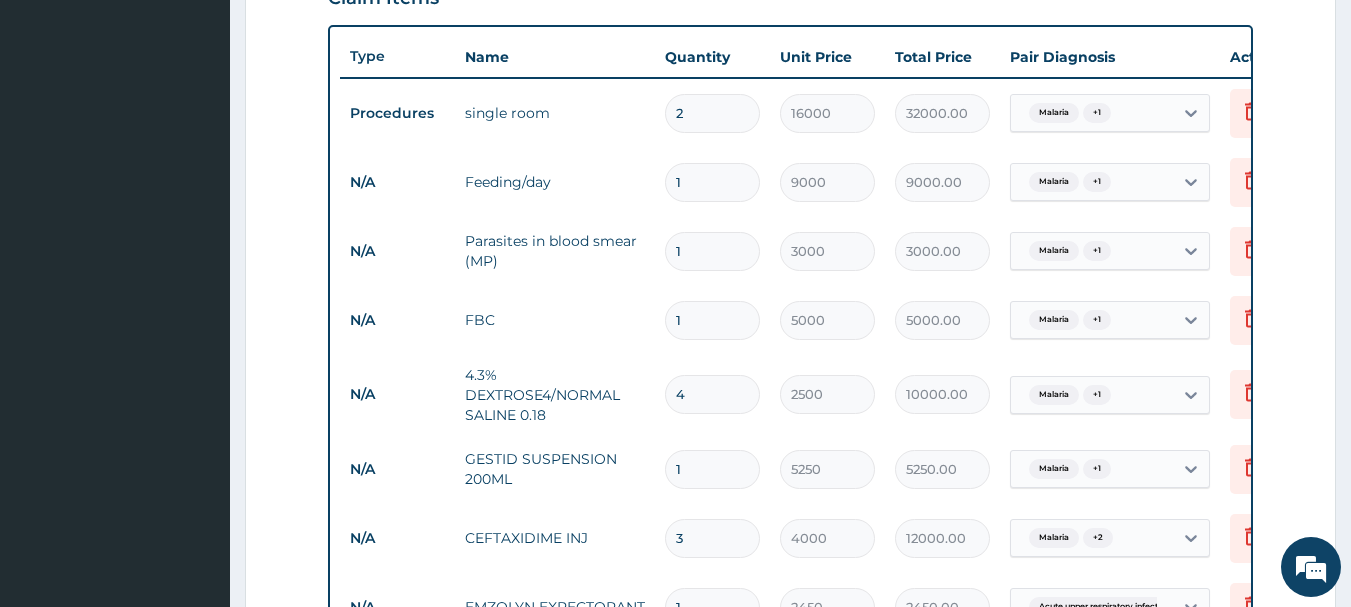 scroll, scrollTop: 723, scrollLeft: 0, axis: vertical 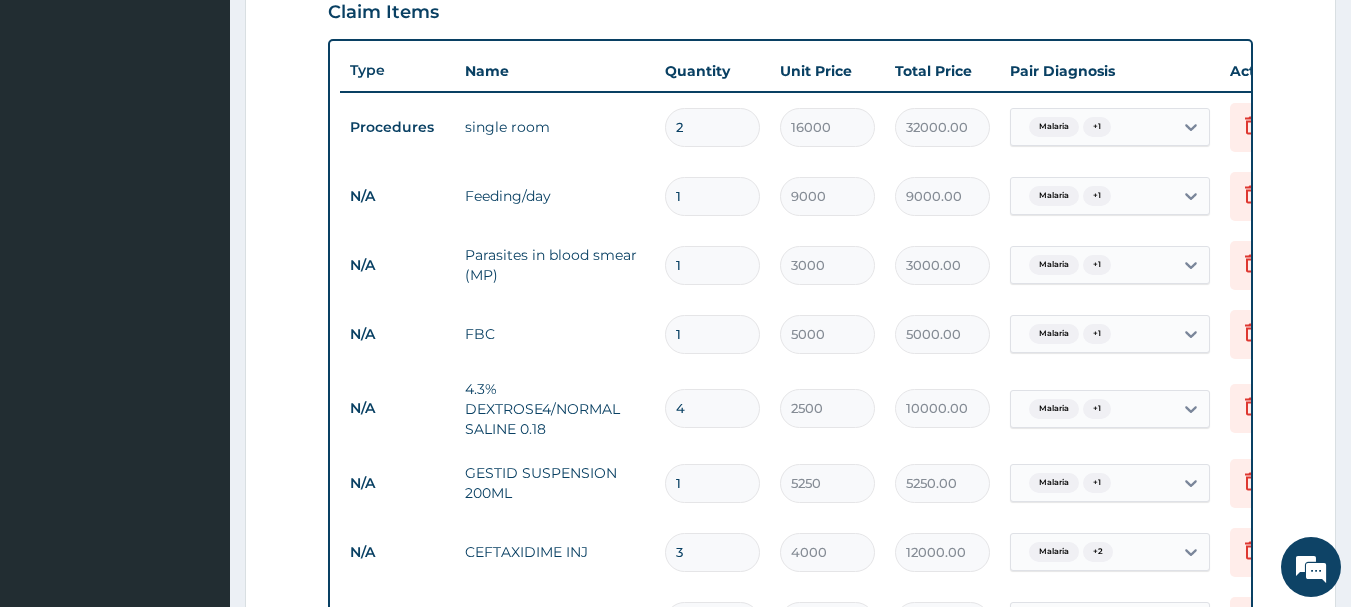 type on "4" 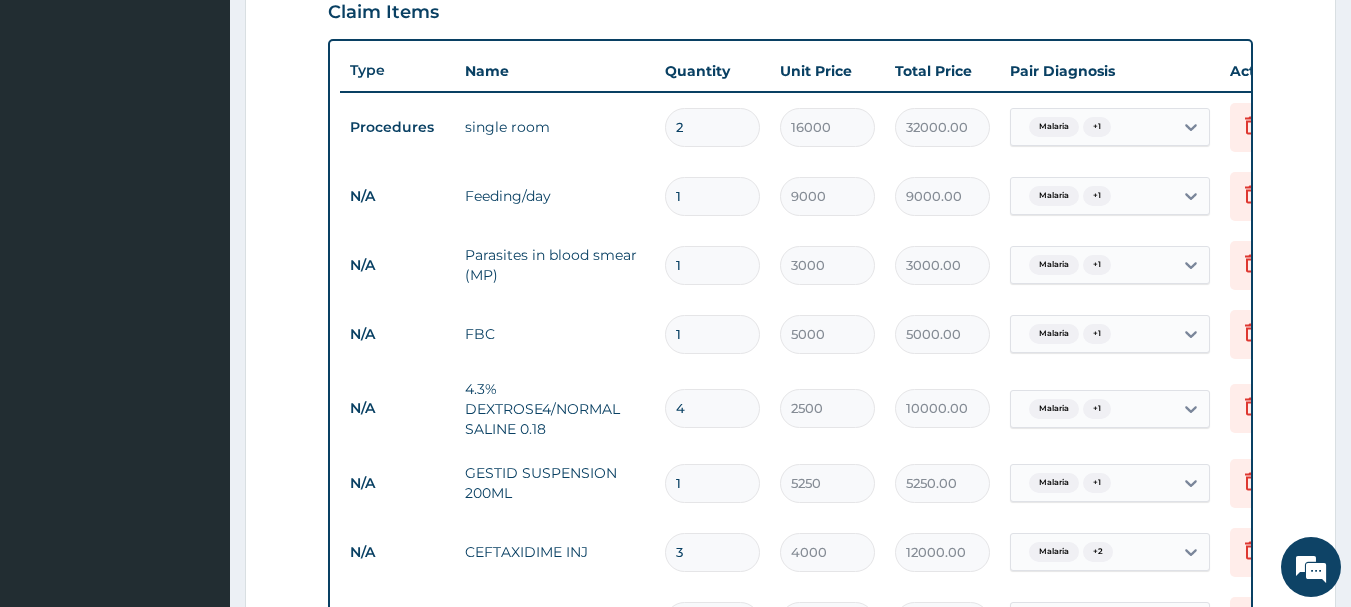type on "2" 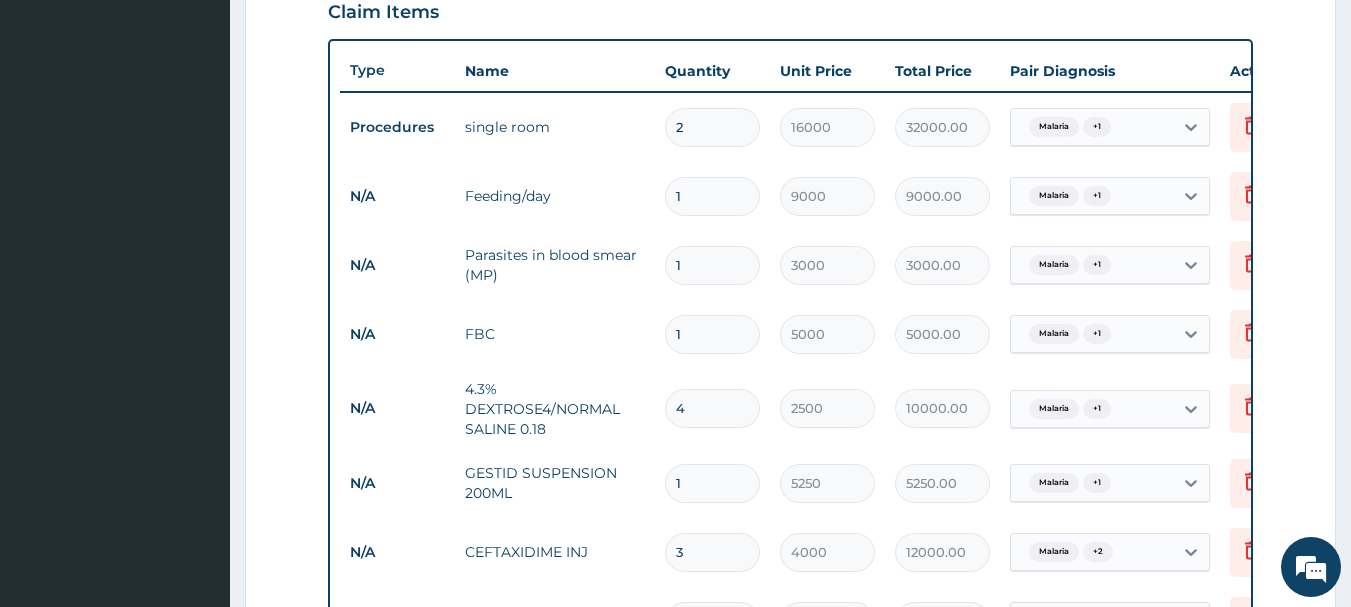 type on "18000.00" 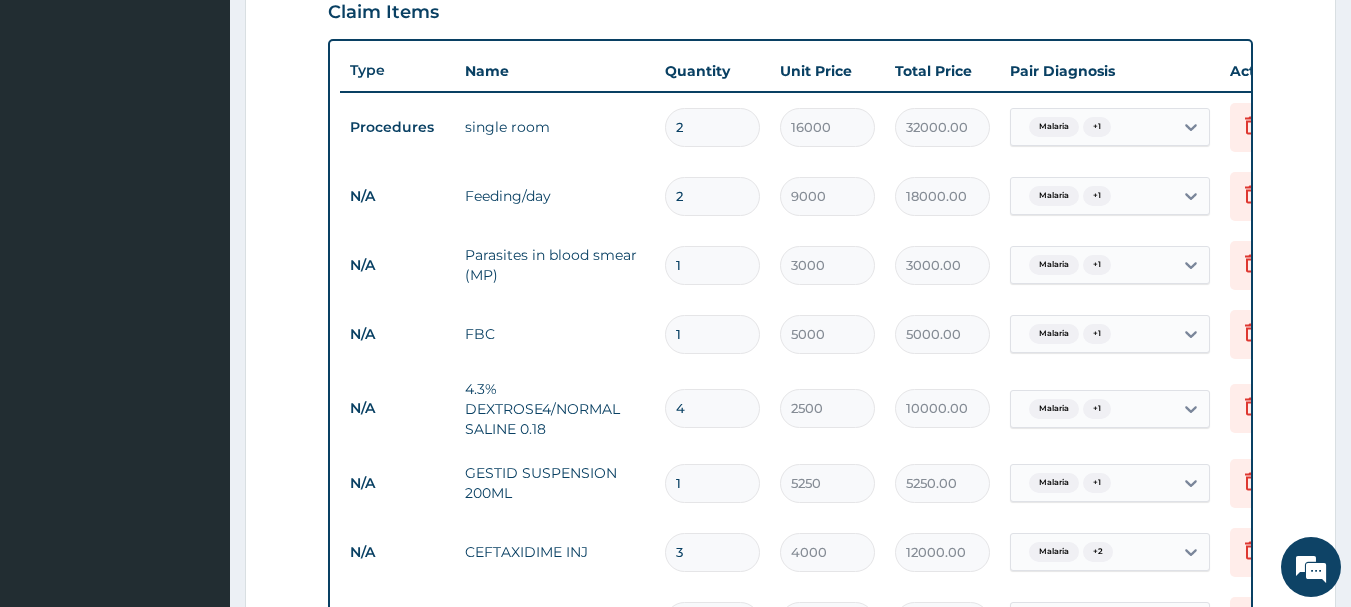 type on "0" 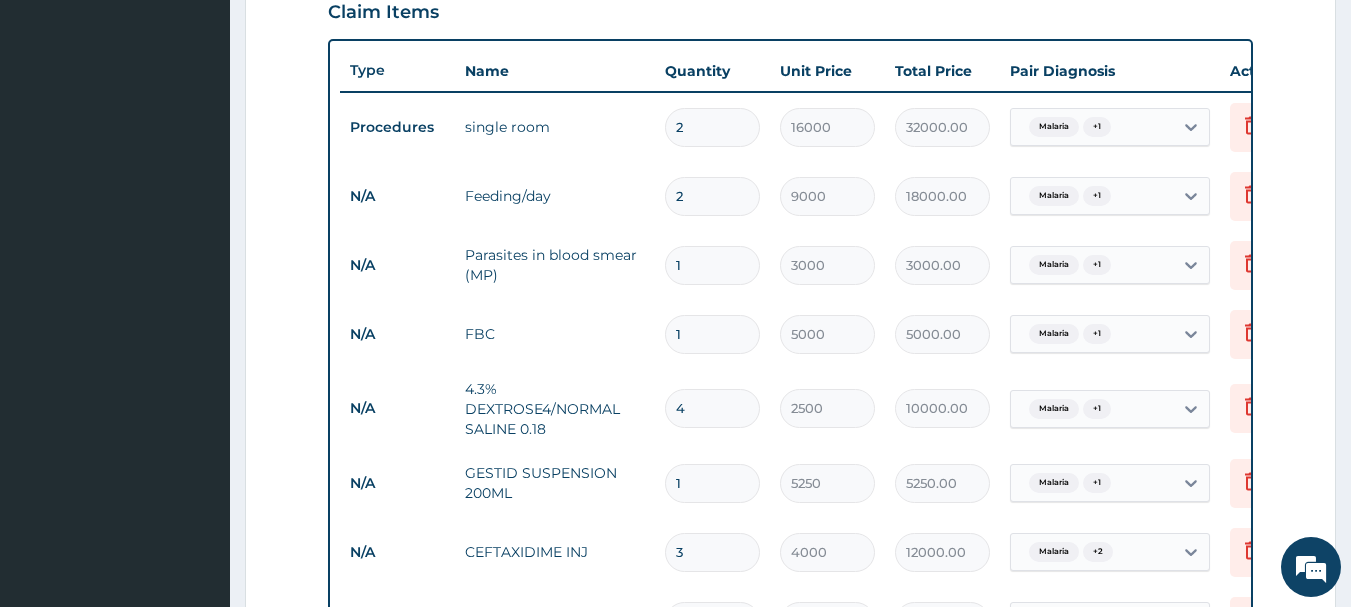 type on "0.00" 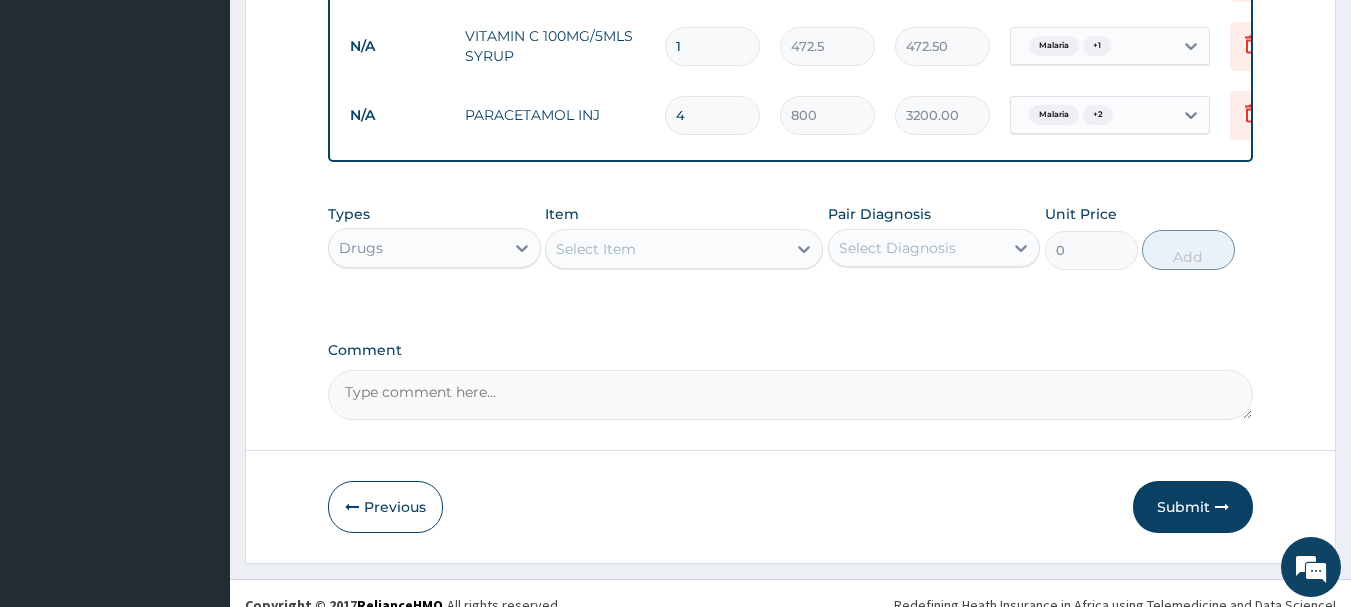 scroll, scrollTop: 1761, scrollLeft: 0, axis: vertical 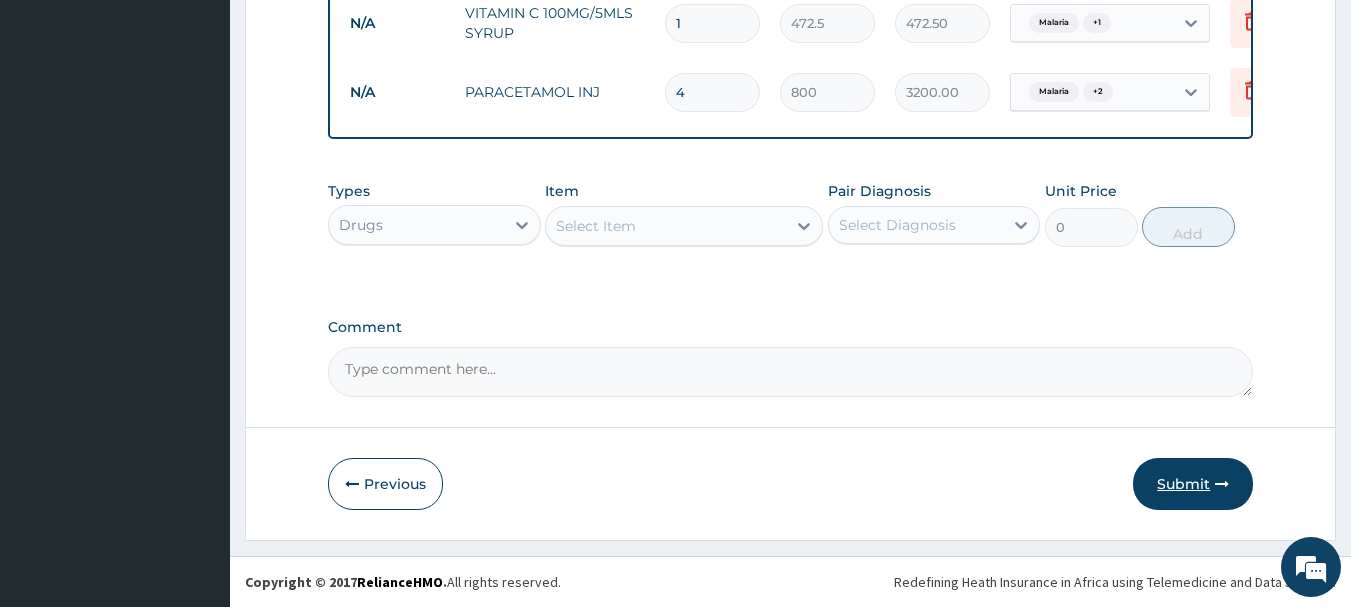 click on "Submit" at bounding box center [1193, 484] 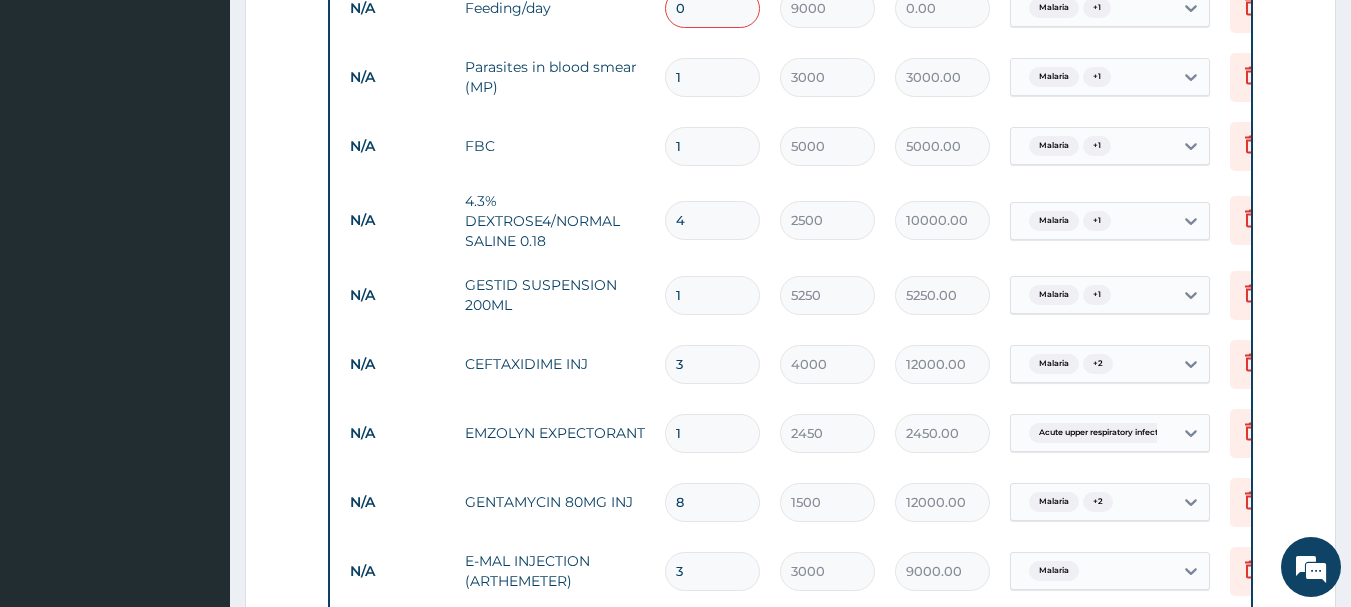 scroll, scrollTop: 900, scrollLeft: 0, axis: vertical 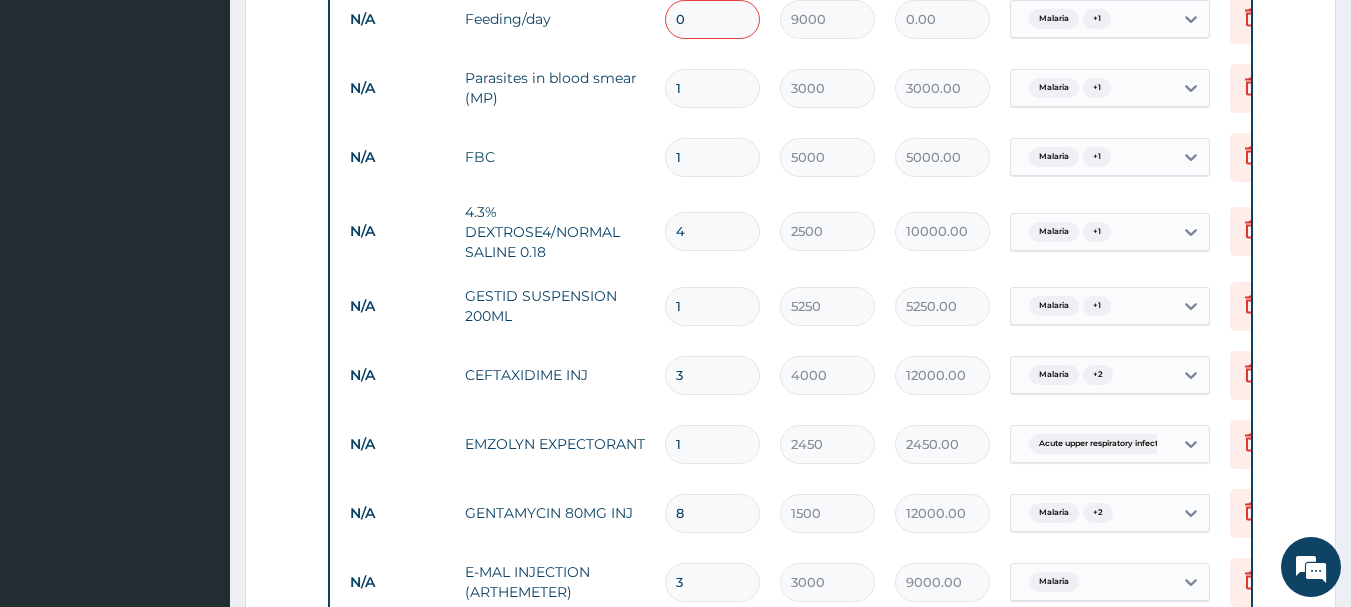 drag, startPoint x: 696, startPoint y: 24, endPoint x: 651, endPoint y: 24, distance: 45 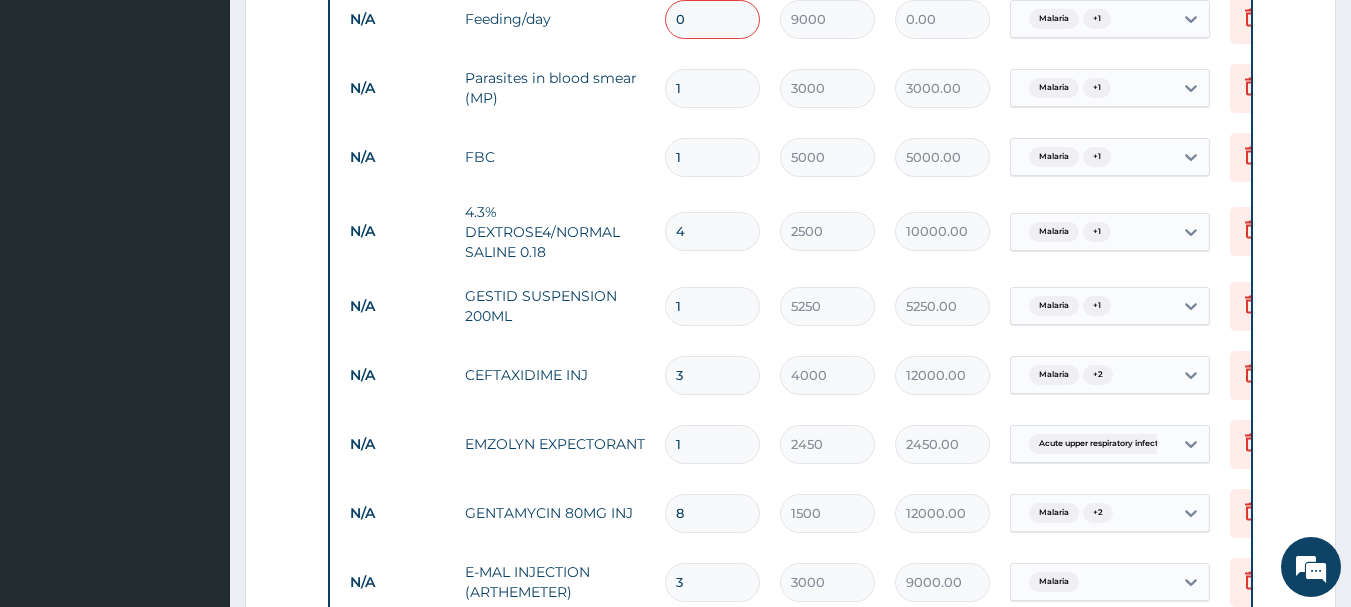 type on "02" 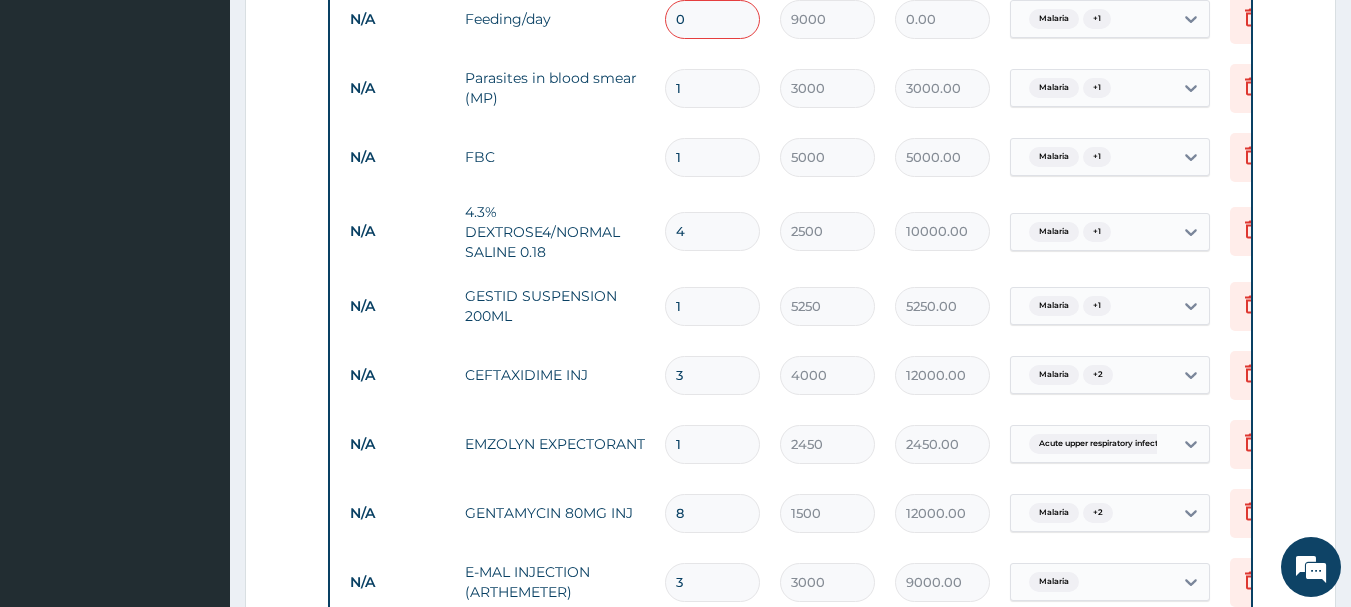 type on "18000.00" 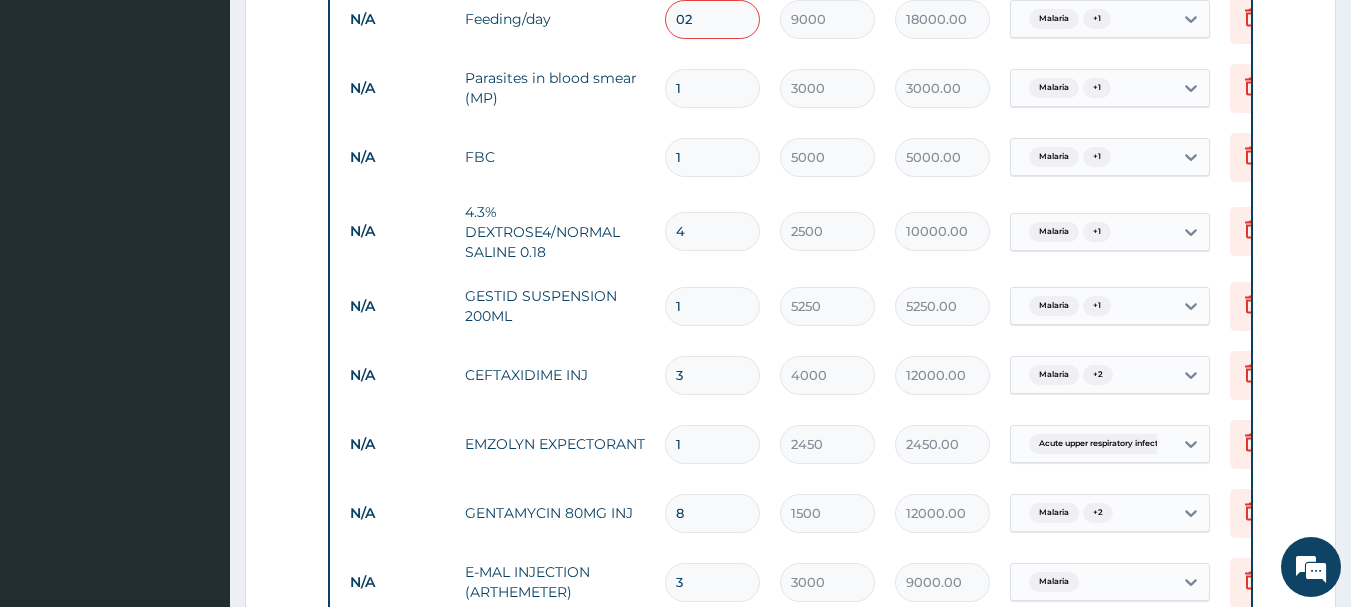 type on "0" 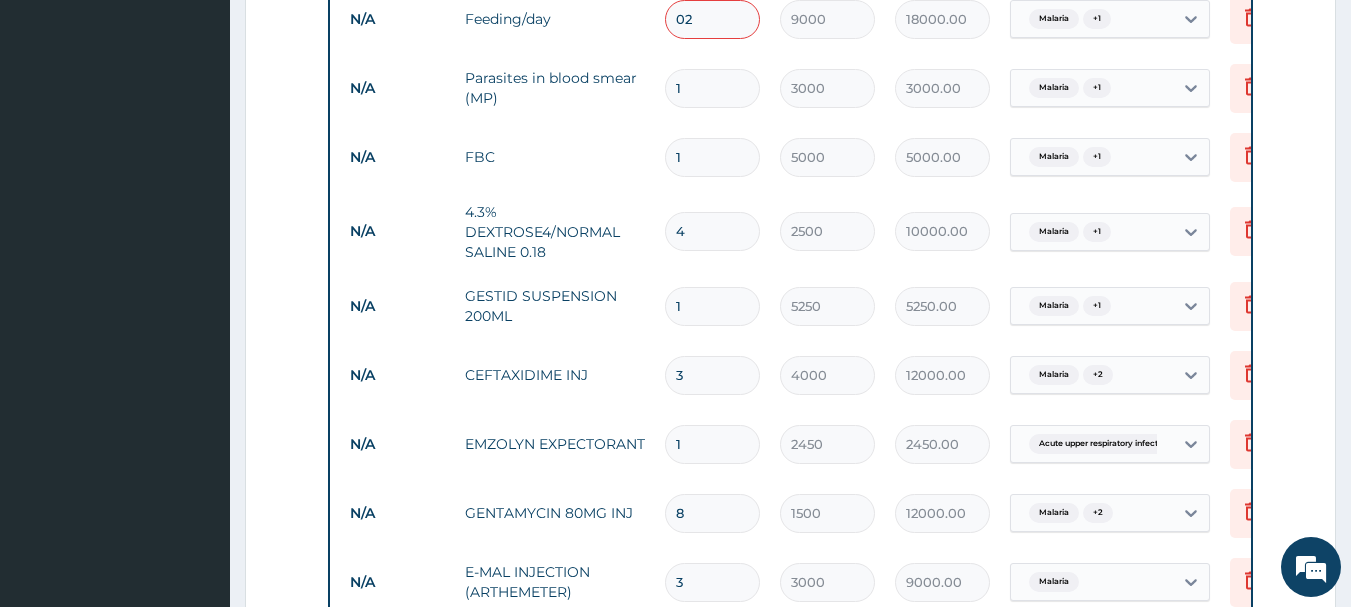 type on "0.00" 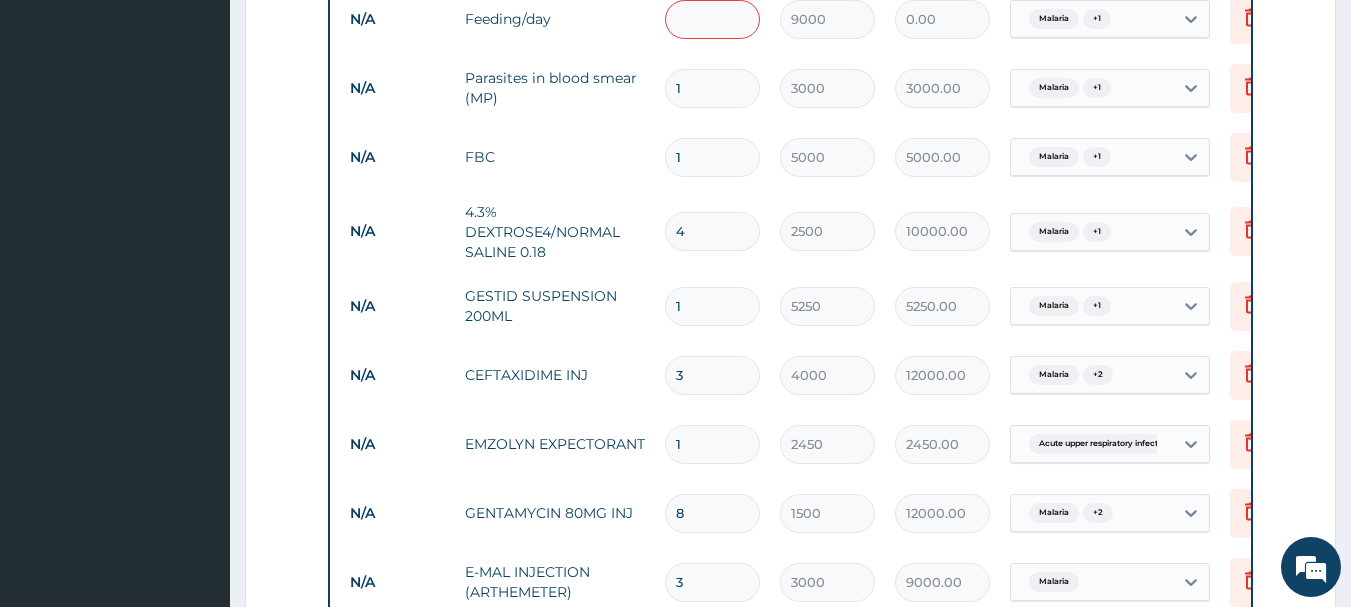 type on "2" 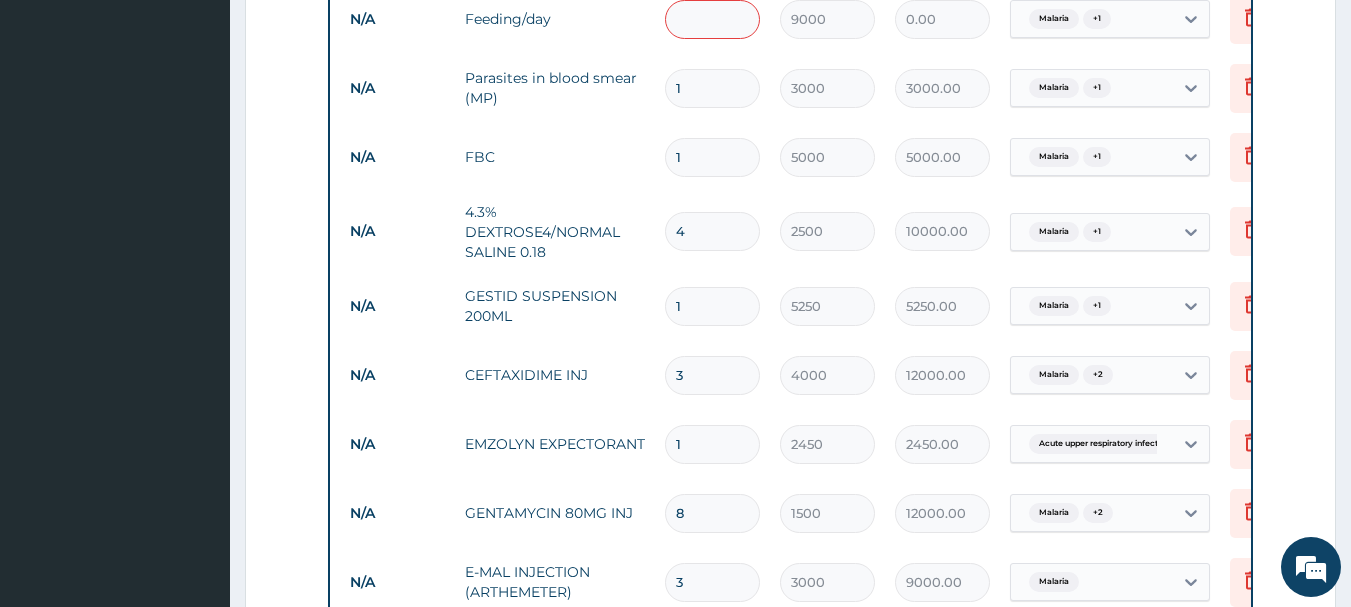 type on "18000.00" 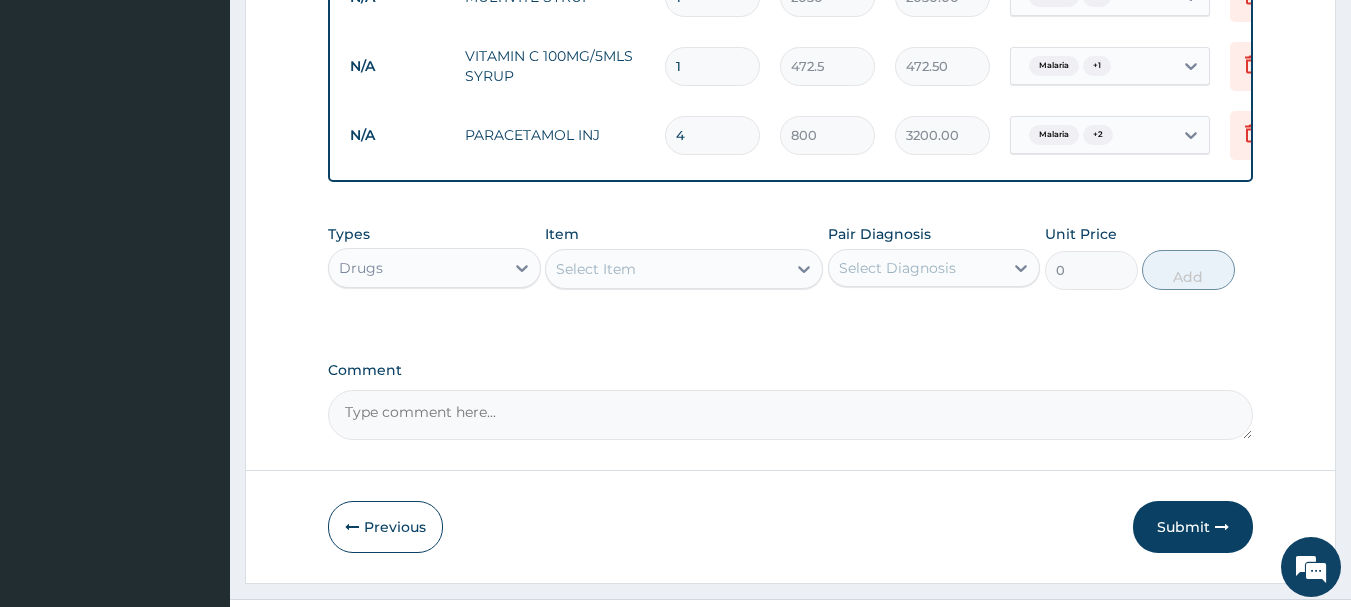 scroll, scrollTop: 1761, scrollLeft: 0, axis: vertical 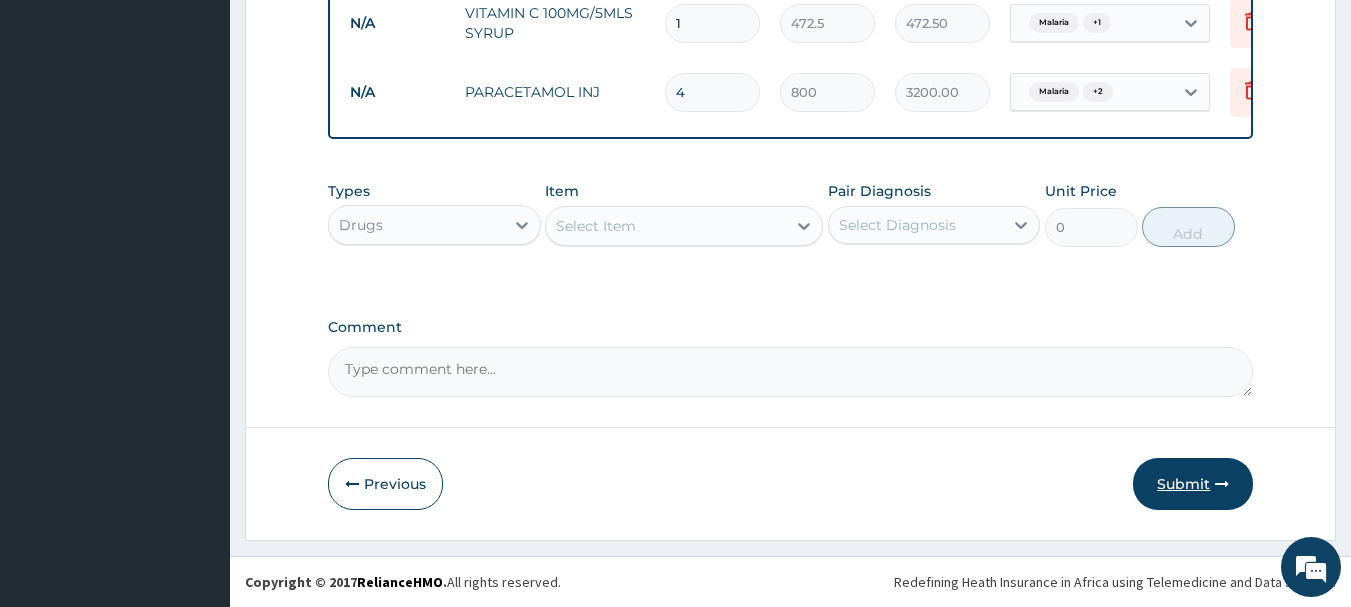 type on "2" 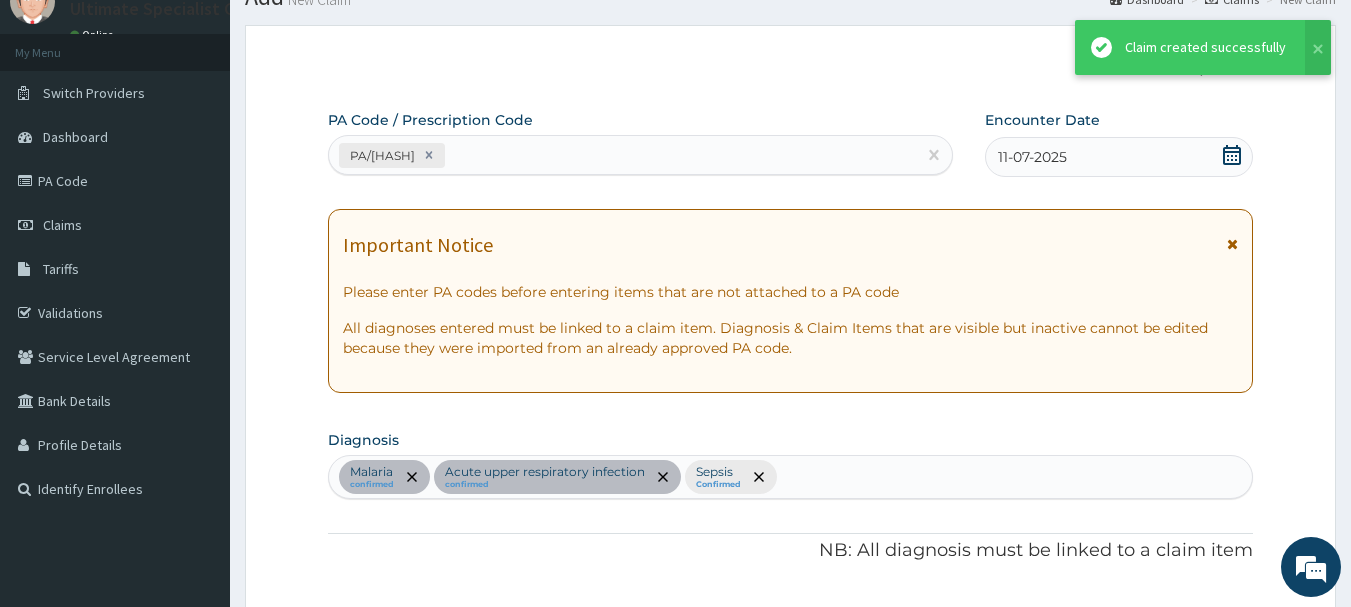scroll, scrollTop: 1743, scrollLeft: 0, axis: vertical 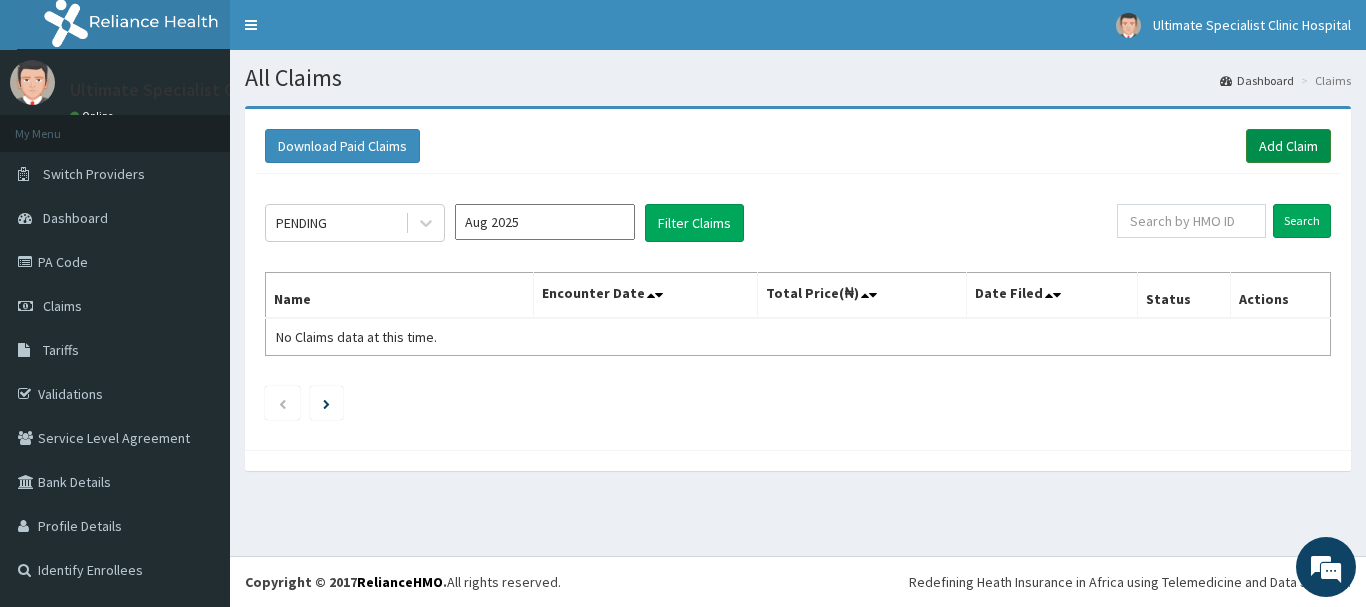 click on "Add Claim" at bounding box center [1288, 146] 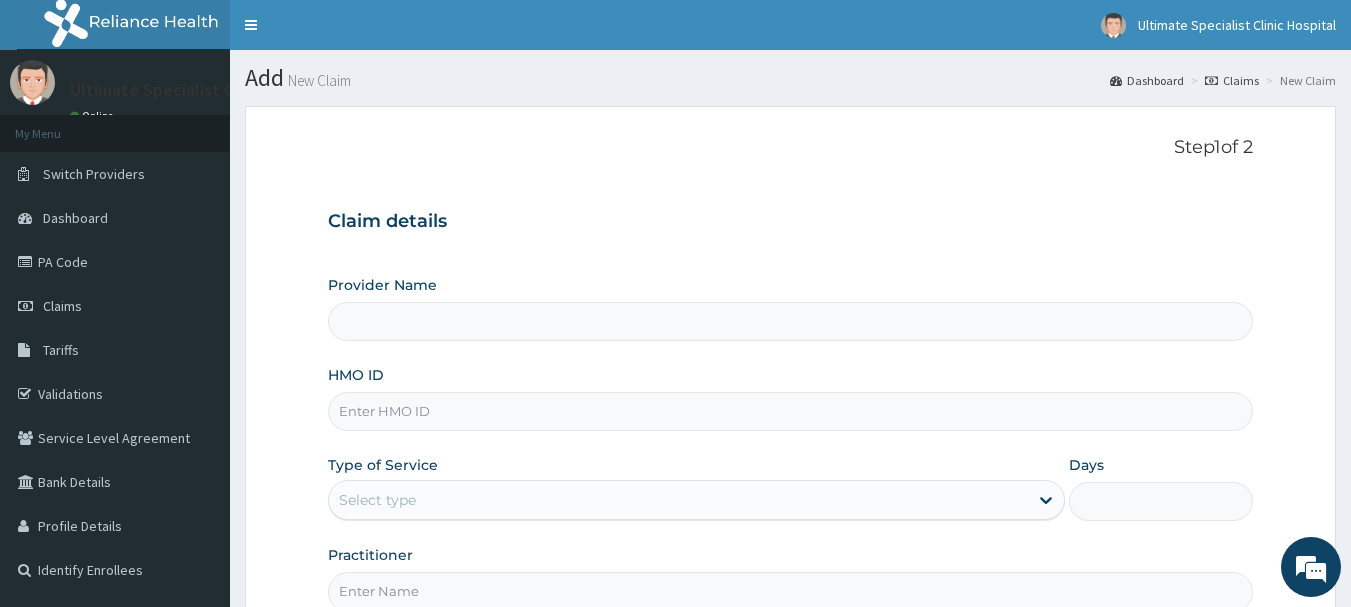 scroll, scrollTop: 0, scrollLeft: 0, axis: both 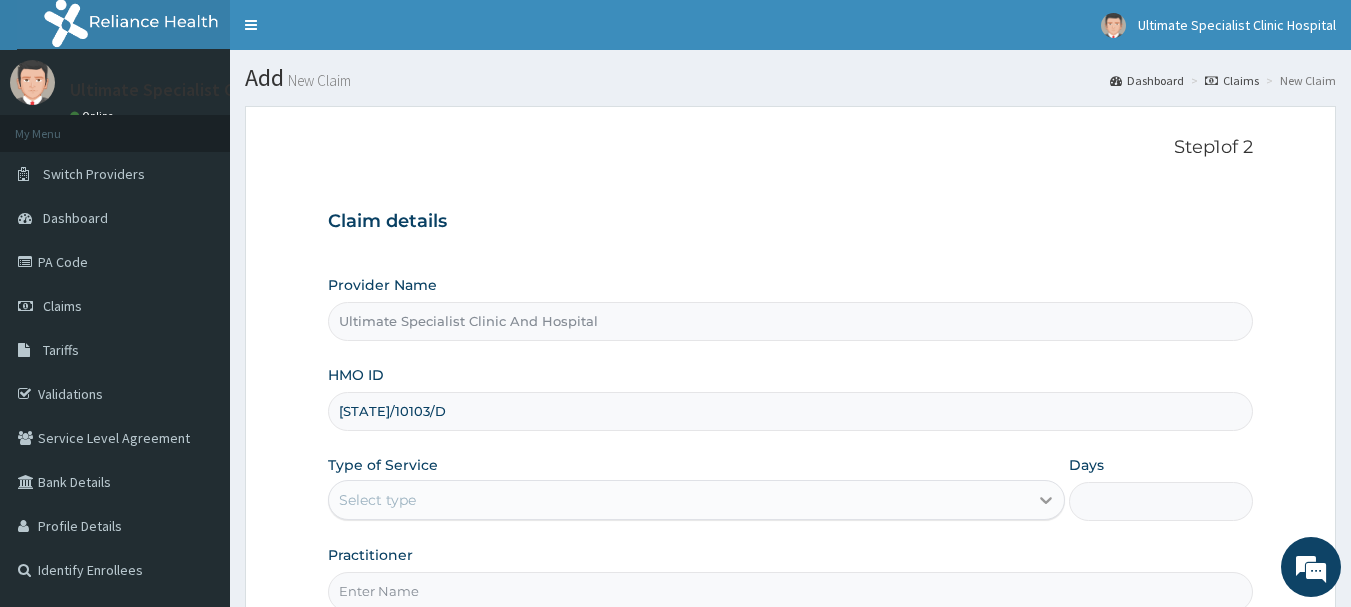 type on "[STATE]/10103/D" 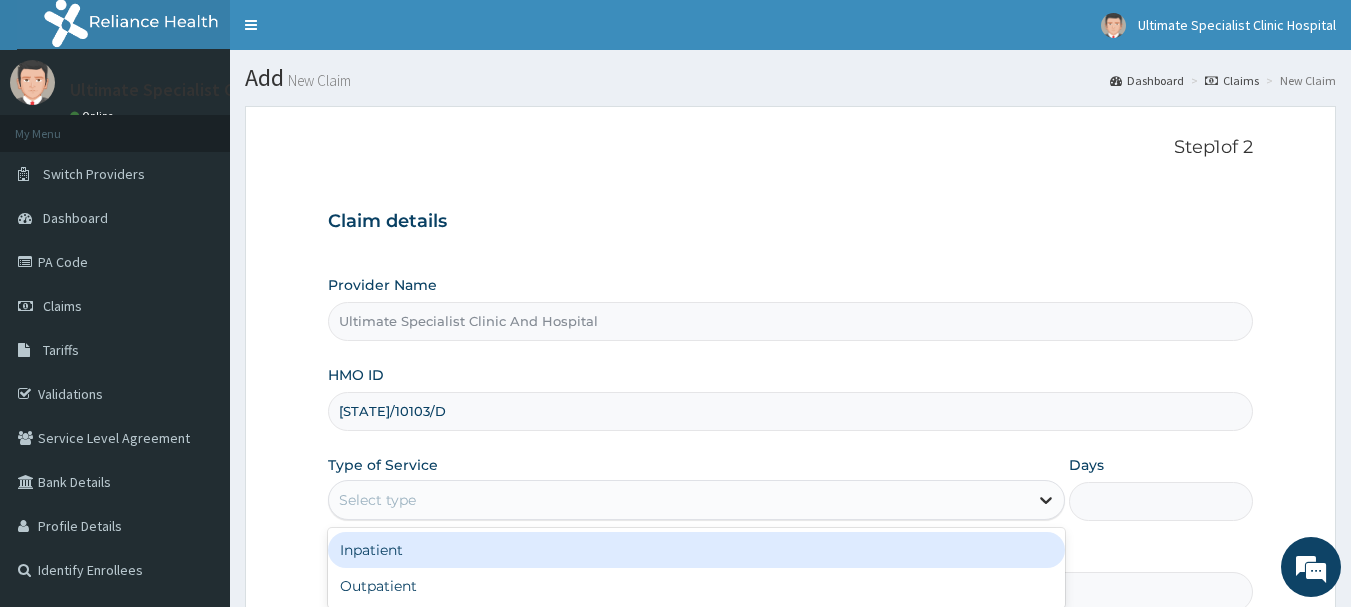 click 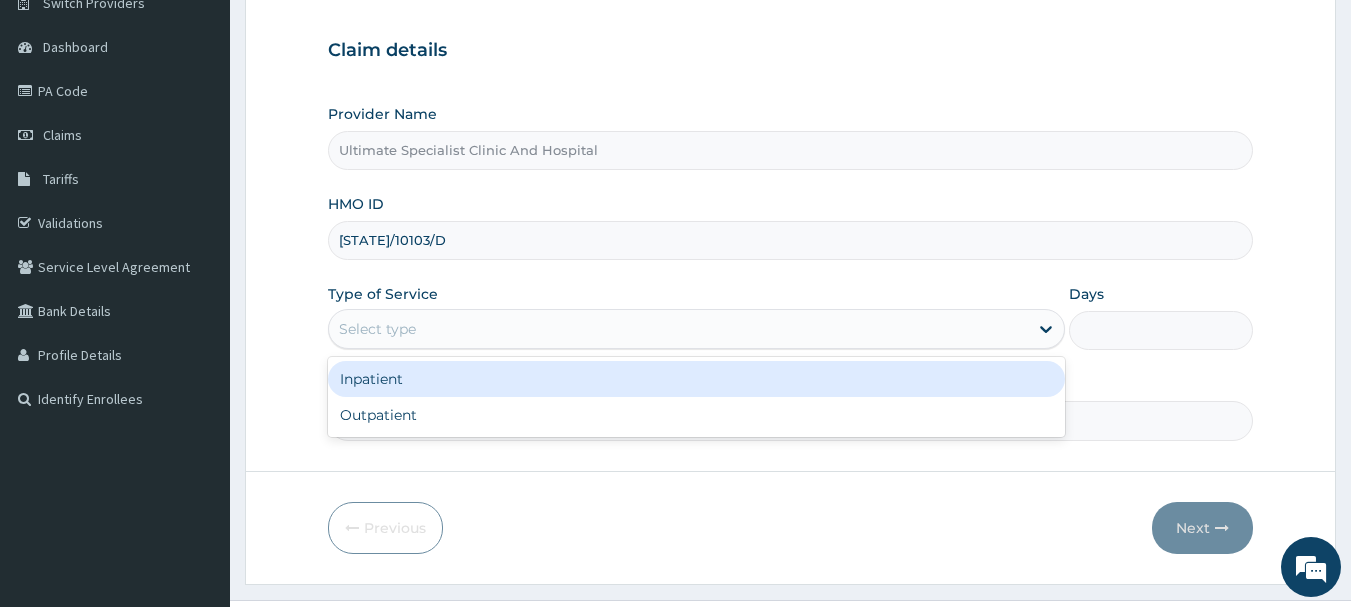 scroll, scrollTop: 200, scrollLeft: 0, axis: vertical 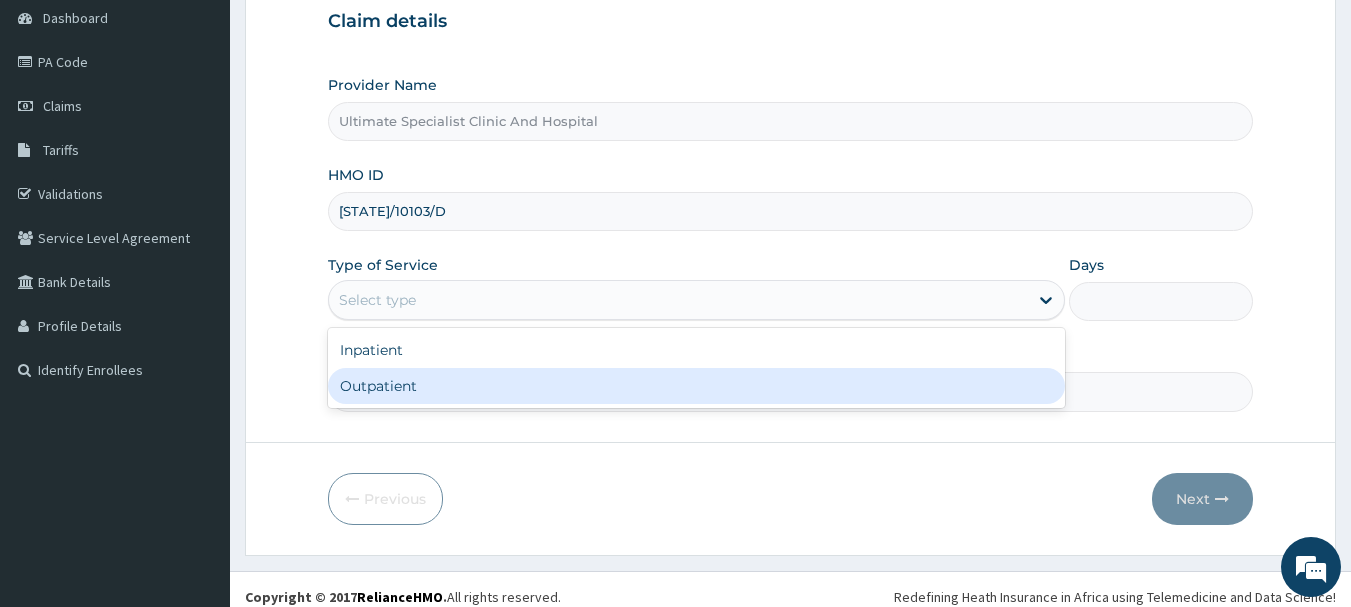 click on "Outpatient" at bounding box center (696, 386) 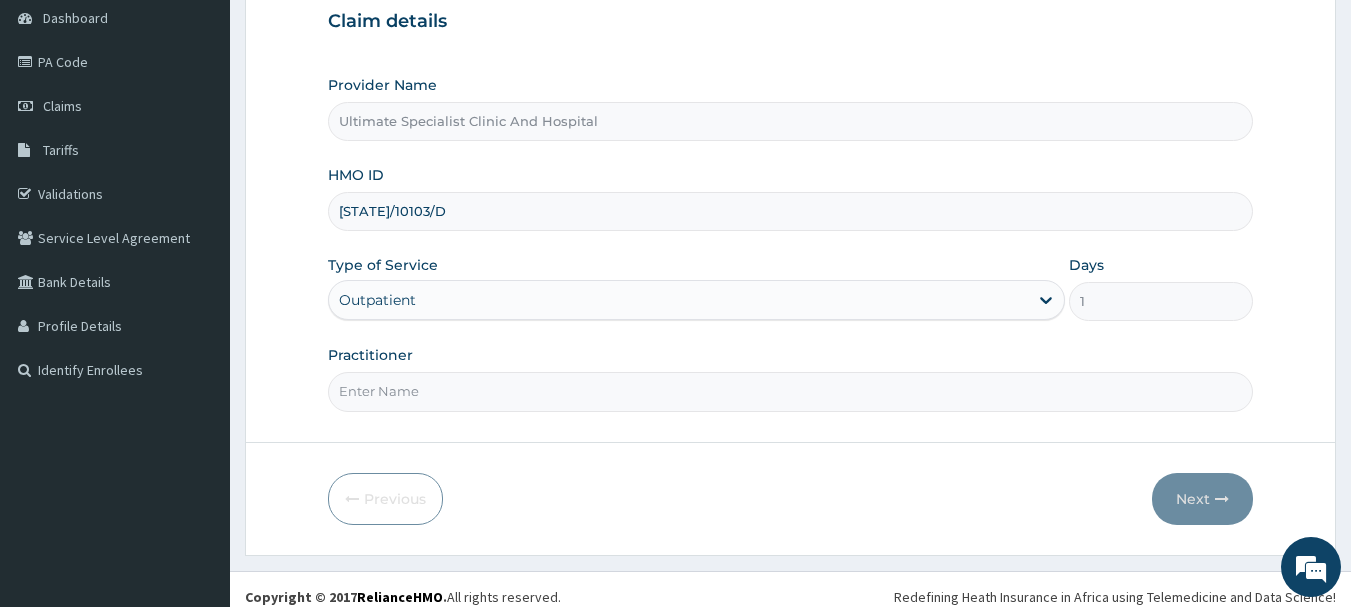 click on "Practitioner" at bounding box center (791, 391) 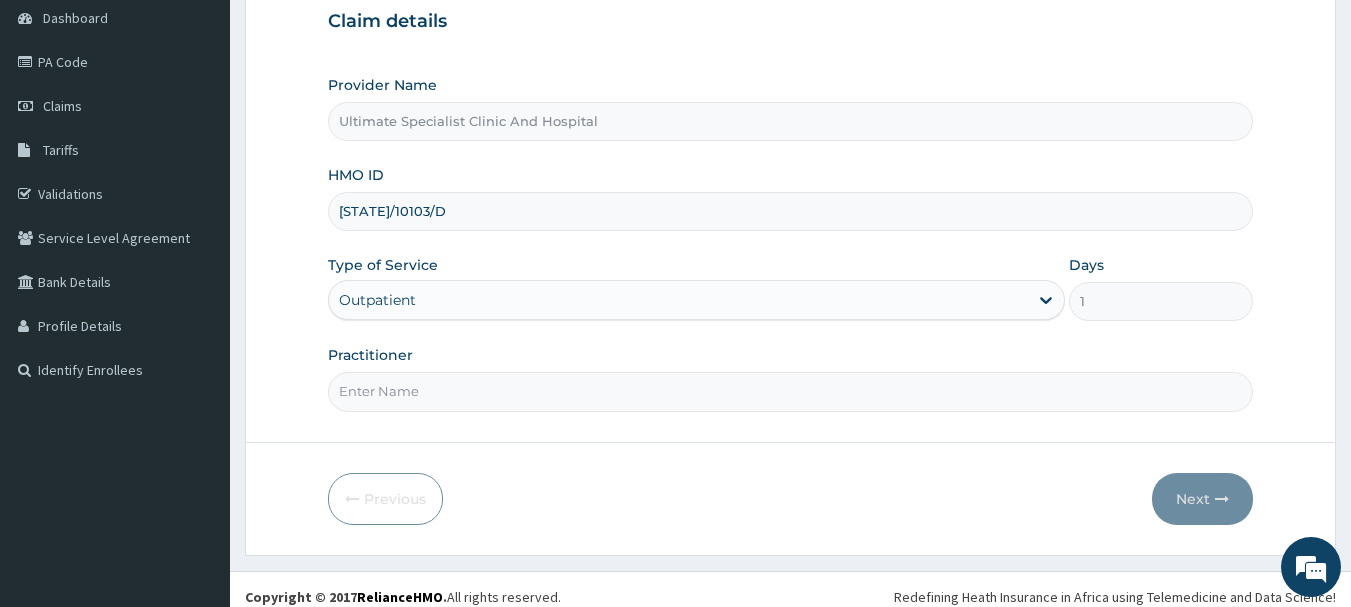 type on "DR TELEMA" 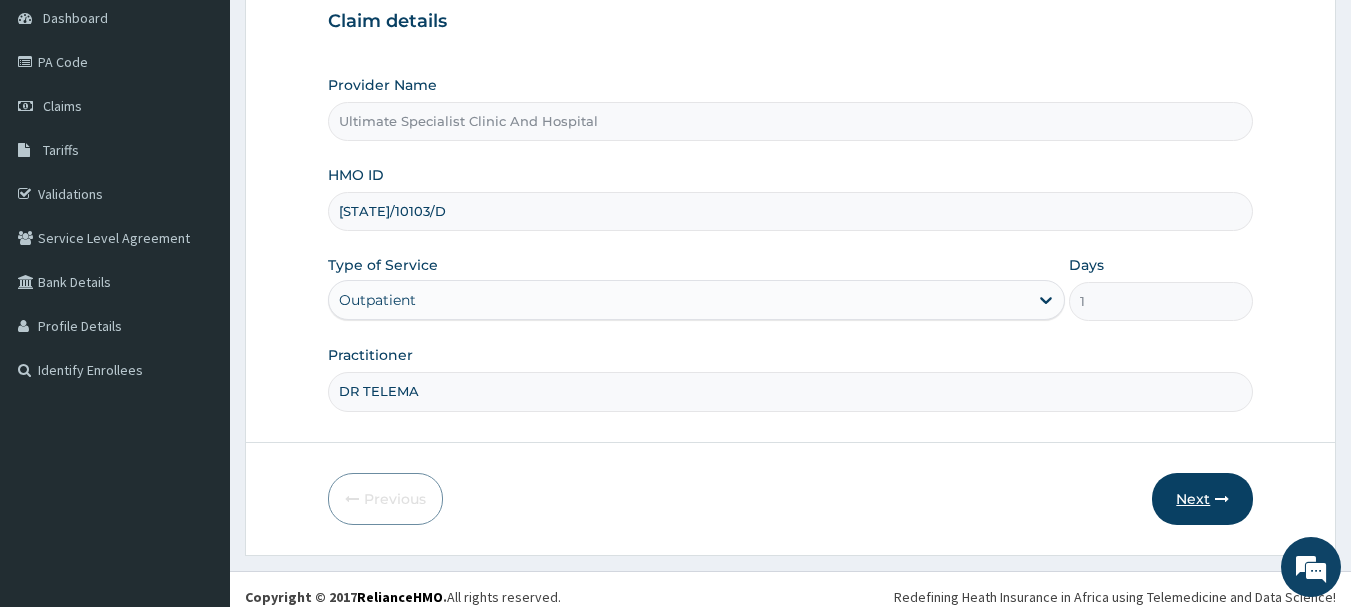 click on "Next" at bounding box center (1202, 499) 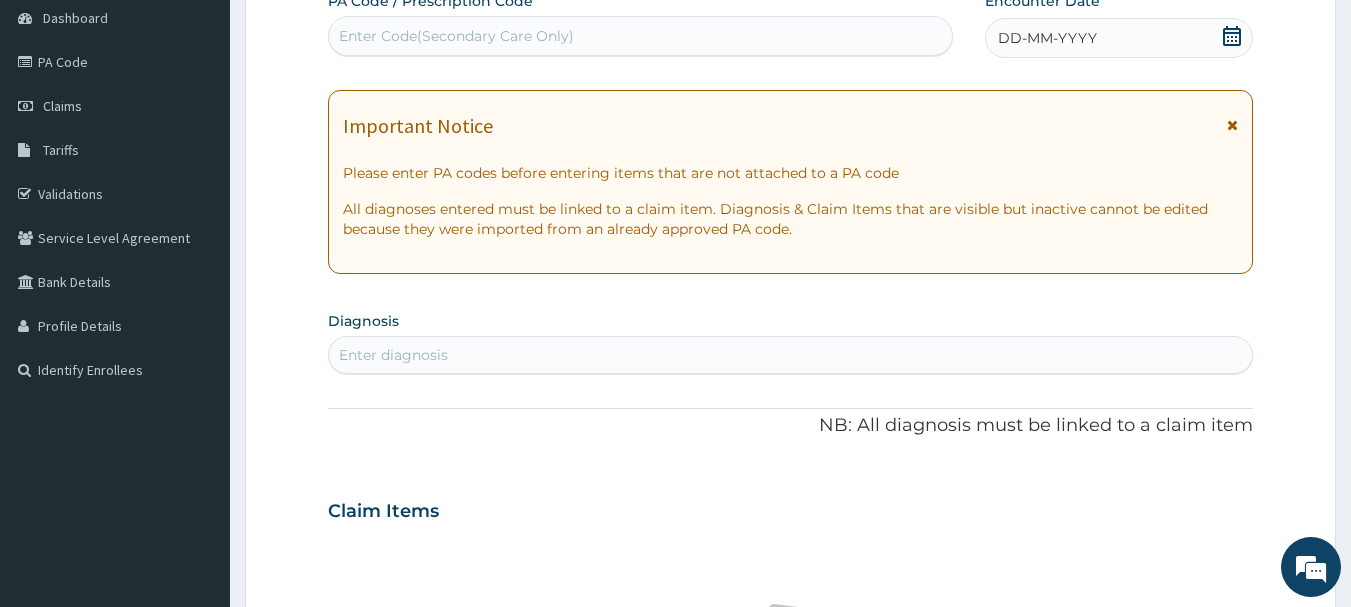 click on "Enter Code(Secondary Care Only)" at bounding box center (456, 36) 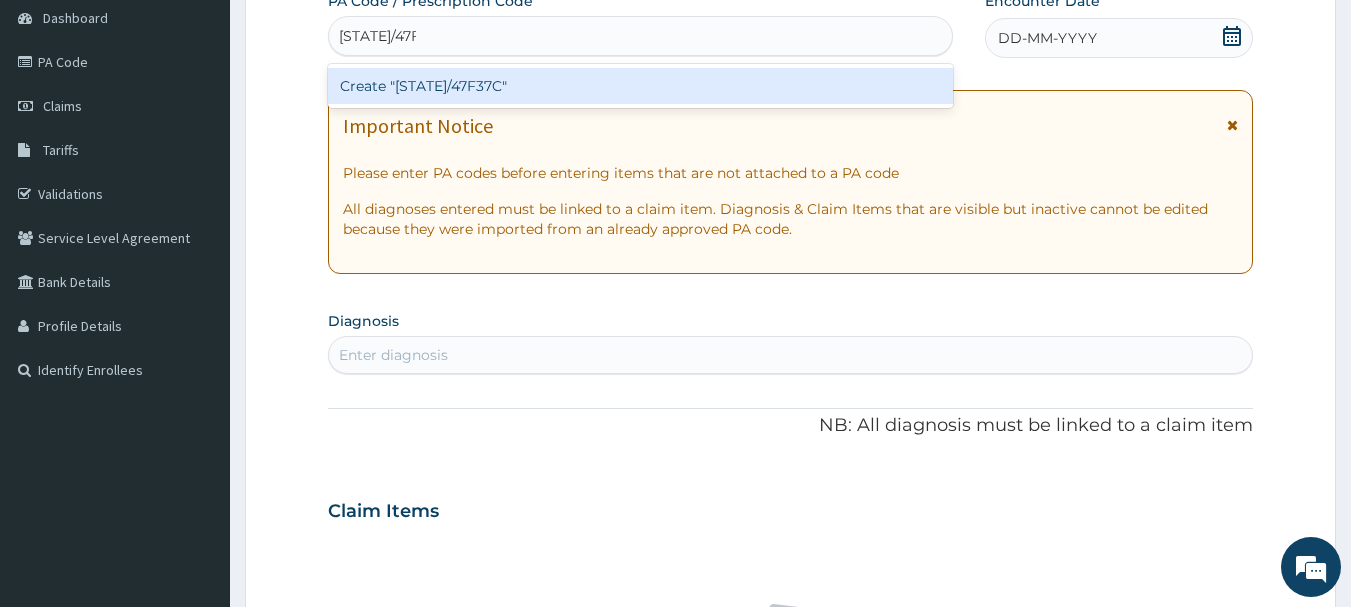 click on "Create "PA/47F37C"" at bounding box center (641, 86) 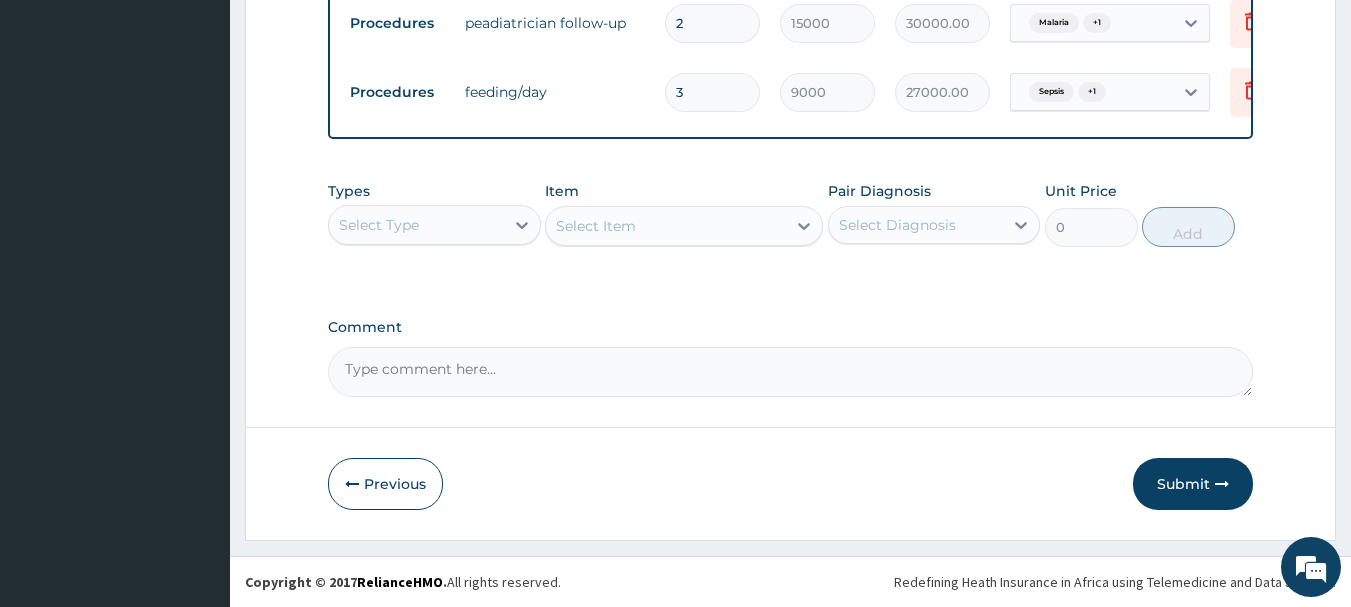 scroll, scrollTop: 962, scrollLeft: 0, axis: vertical 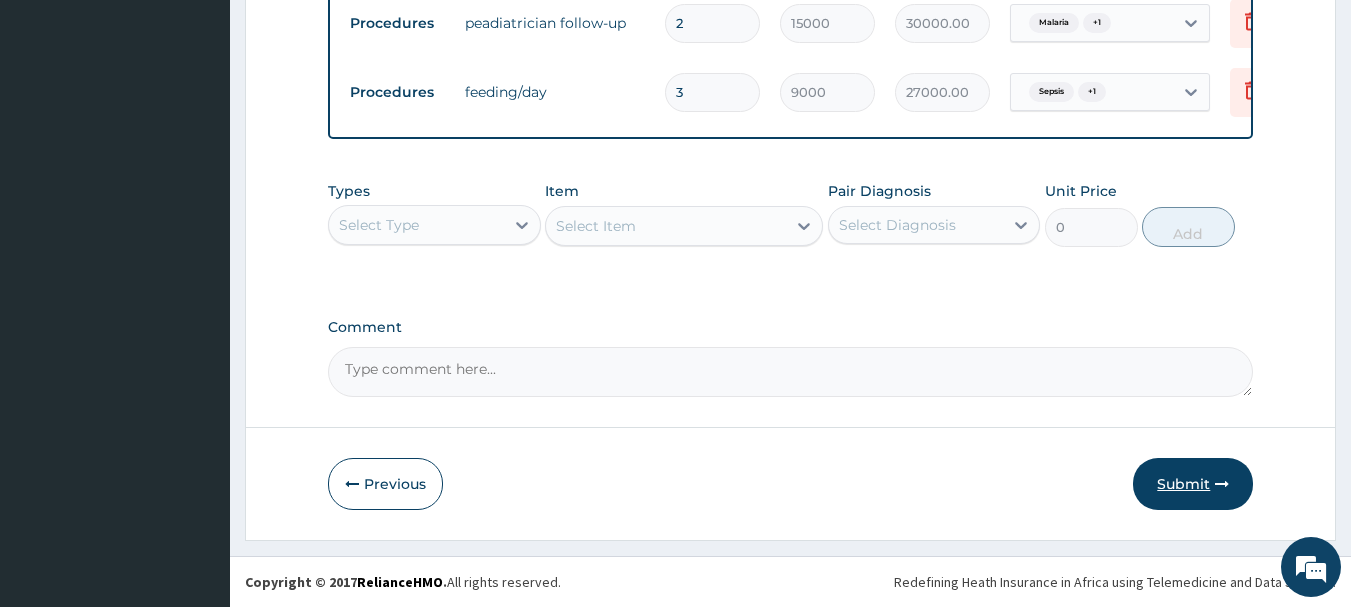 click on "Submit" at bounding box center (1193, 484) 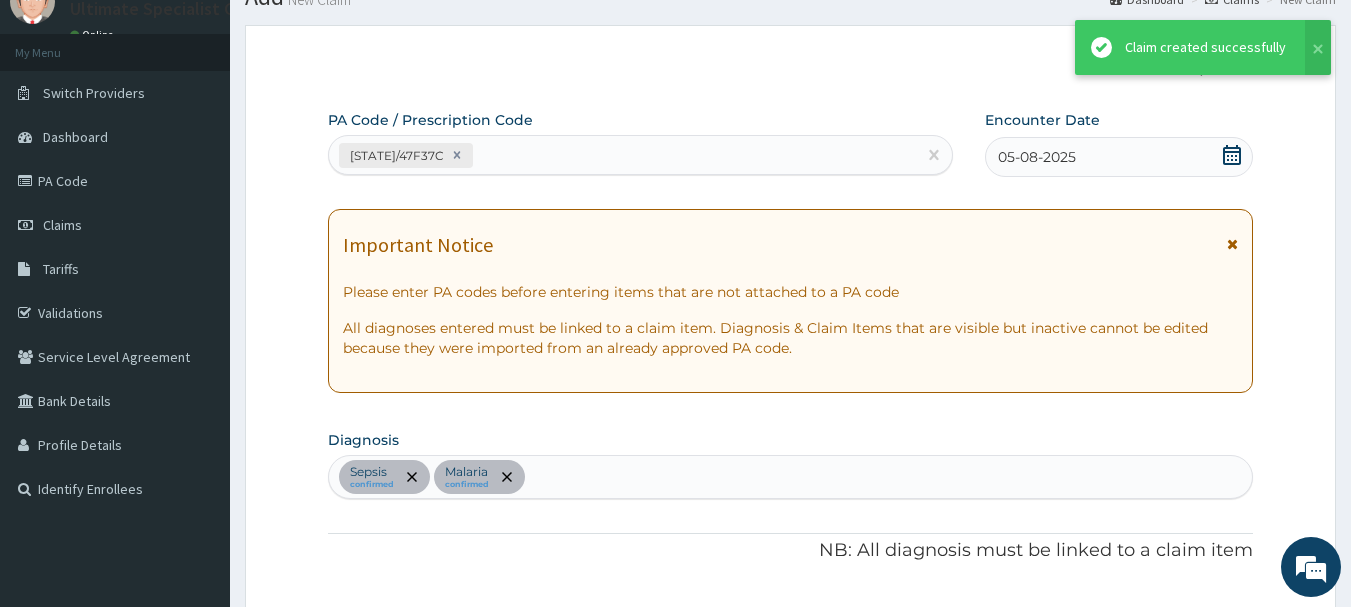 scroll, scrollTop: 962, scrollLeft: 0, axis: vertical 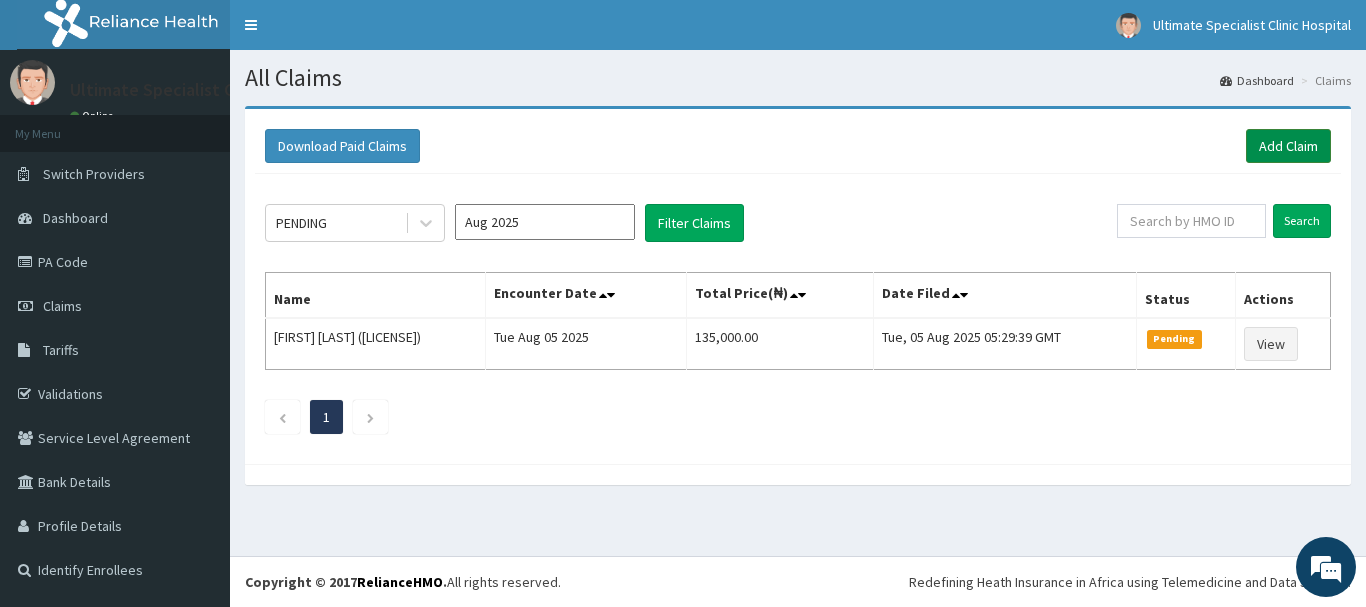 click on "Add Claim" at bounding box center (1288, 146) 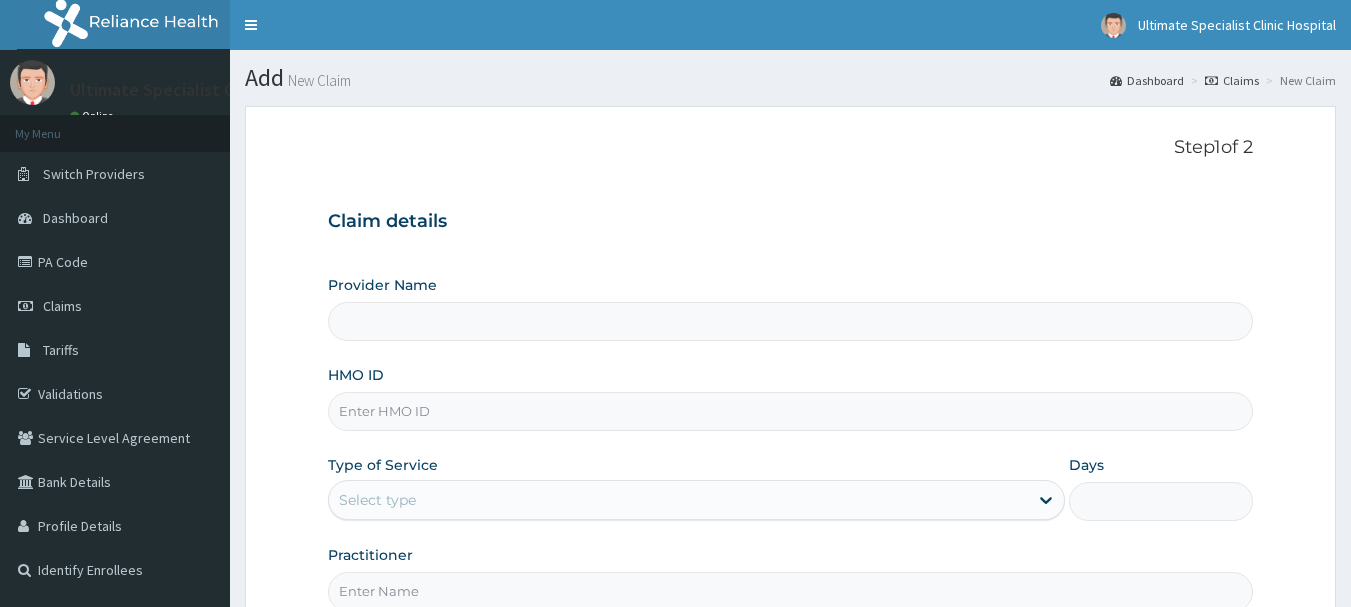 scroll, scrollTop: 0, scrollLeft: 0, axis: both 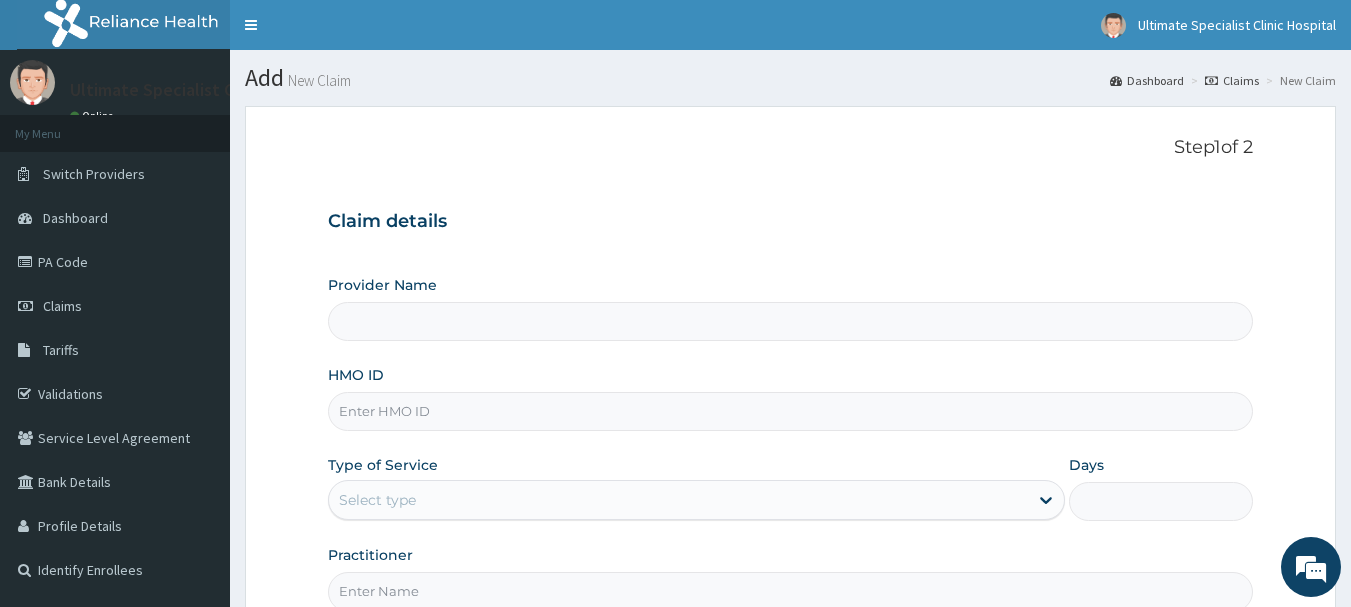 type on "Ultimate Specialist Clinic And Hospital" 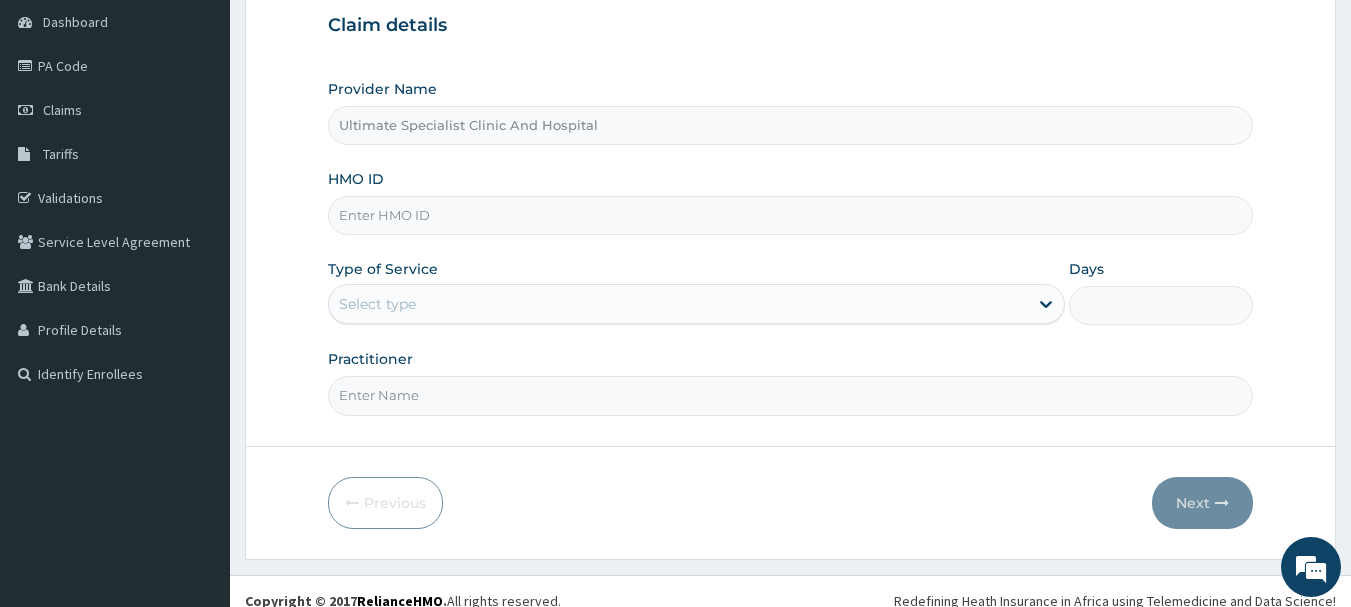 scroll, scrollTop: 200, scrollLeft: 0, axis: vertical 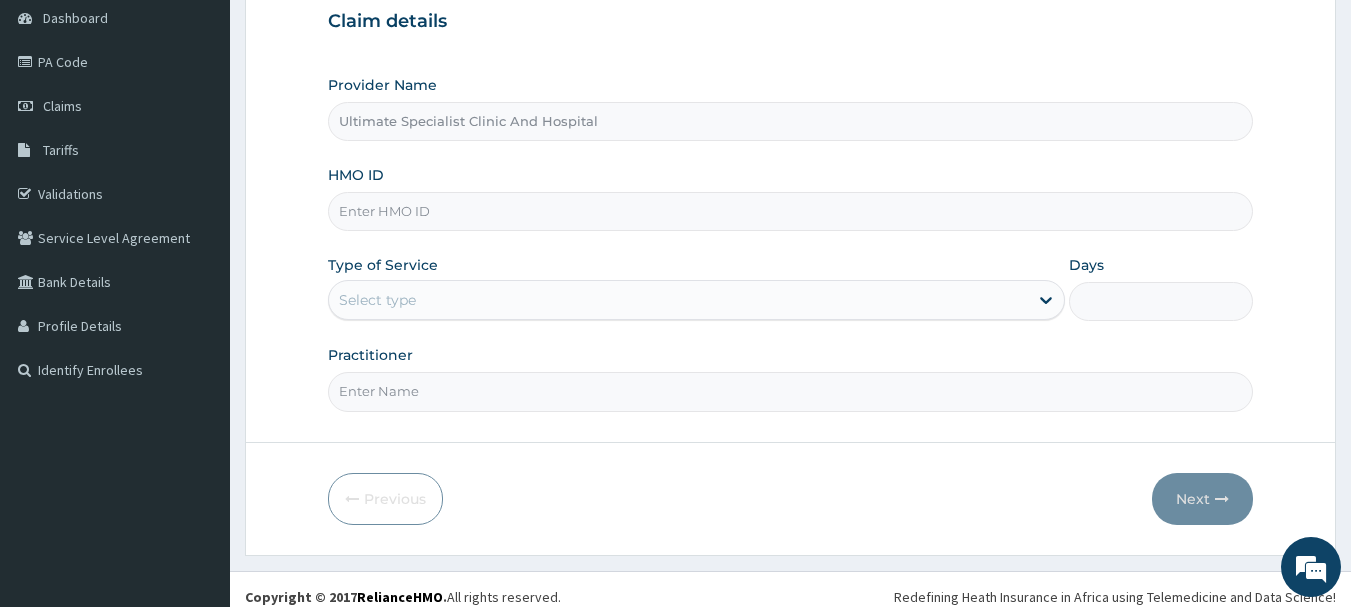 click on "HMO ID" at bounding box center (791, 211) 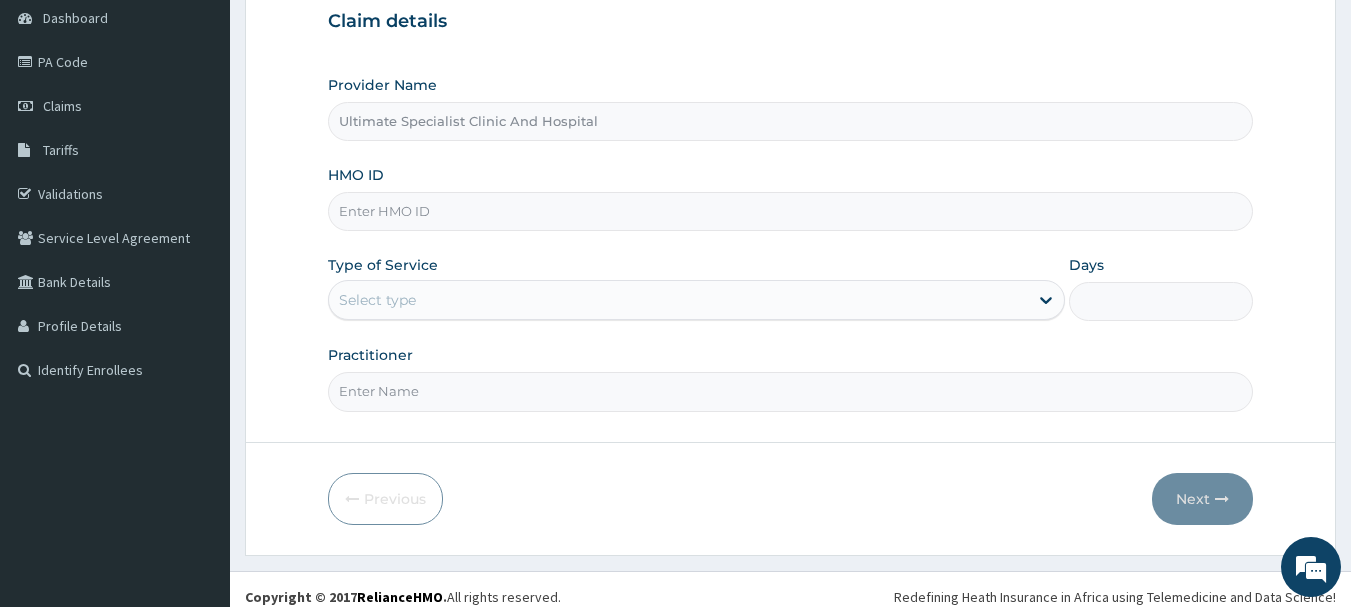 scroll, scrollTop: 0, scrollLeft: 0, axis: both 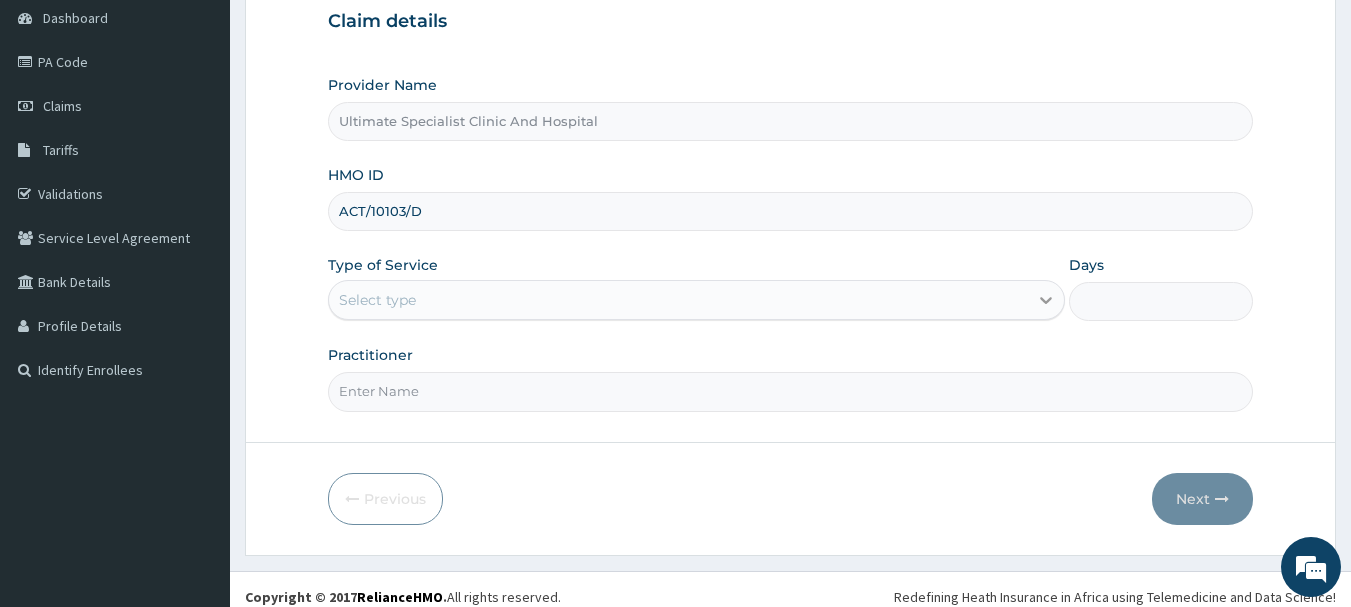 type on "ACT/10103/D" 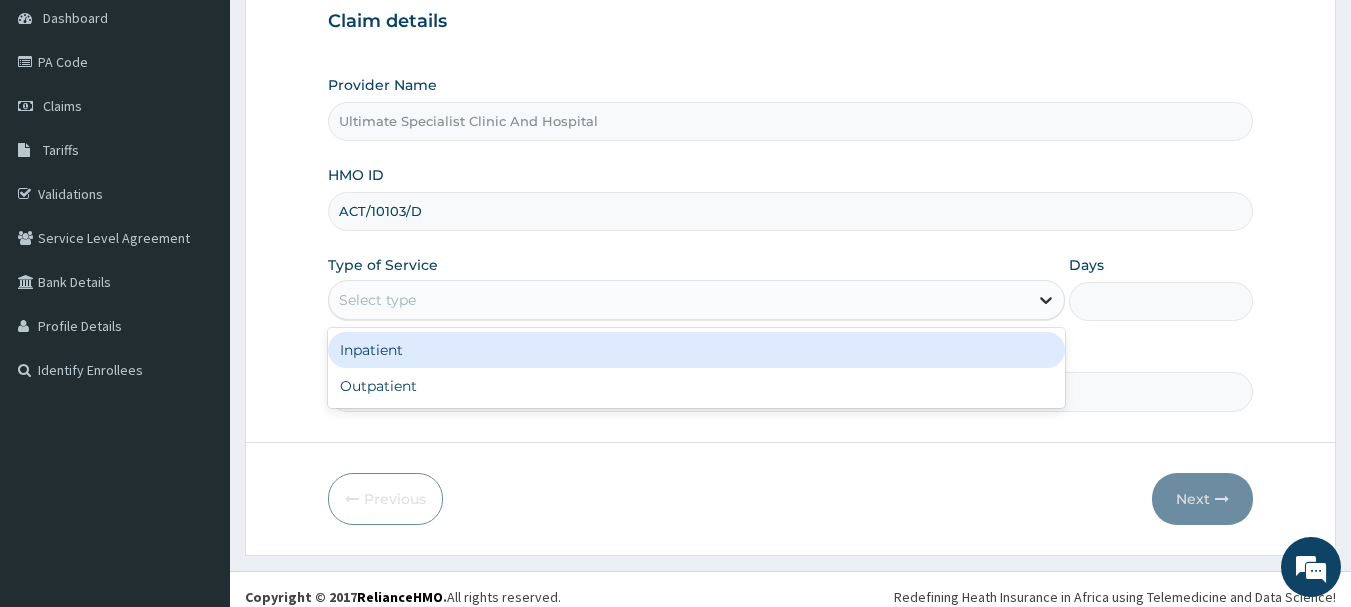 click 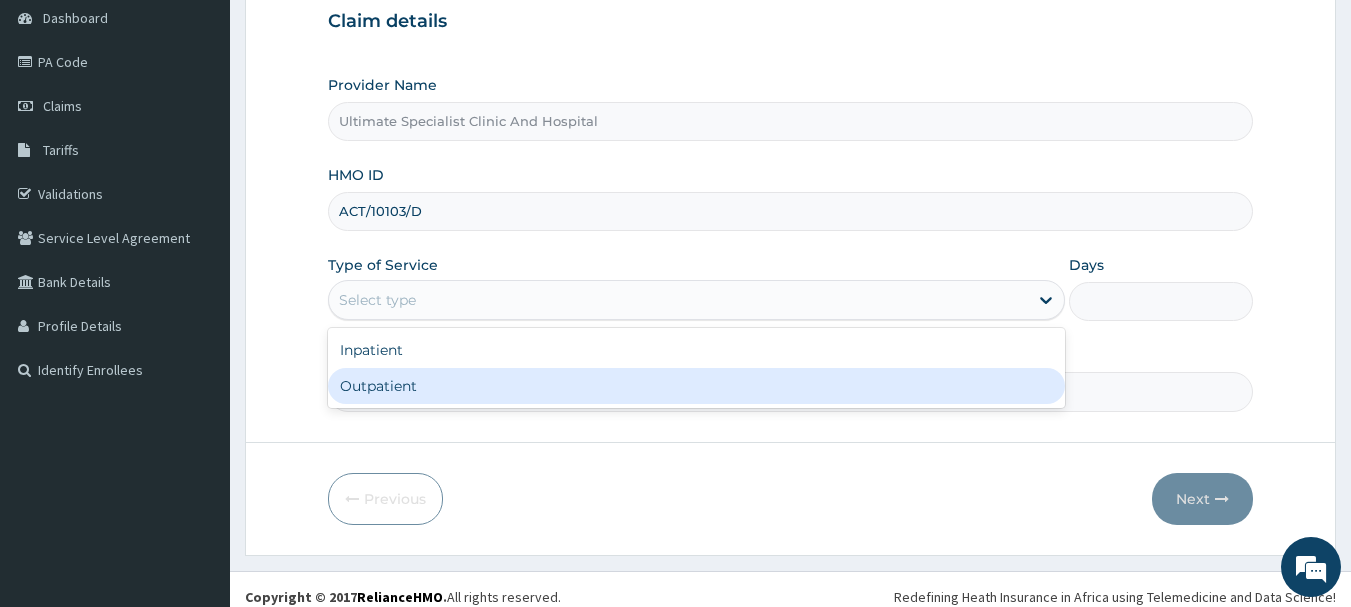 click on "Outpatient" at bounding box center [696, 386] 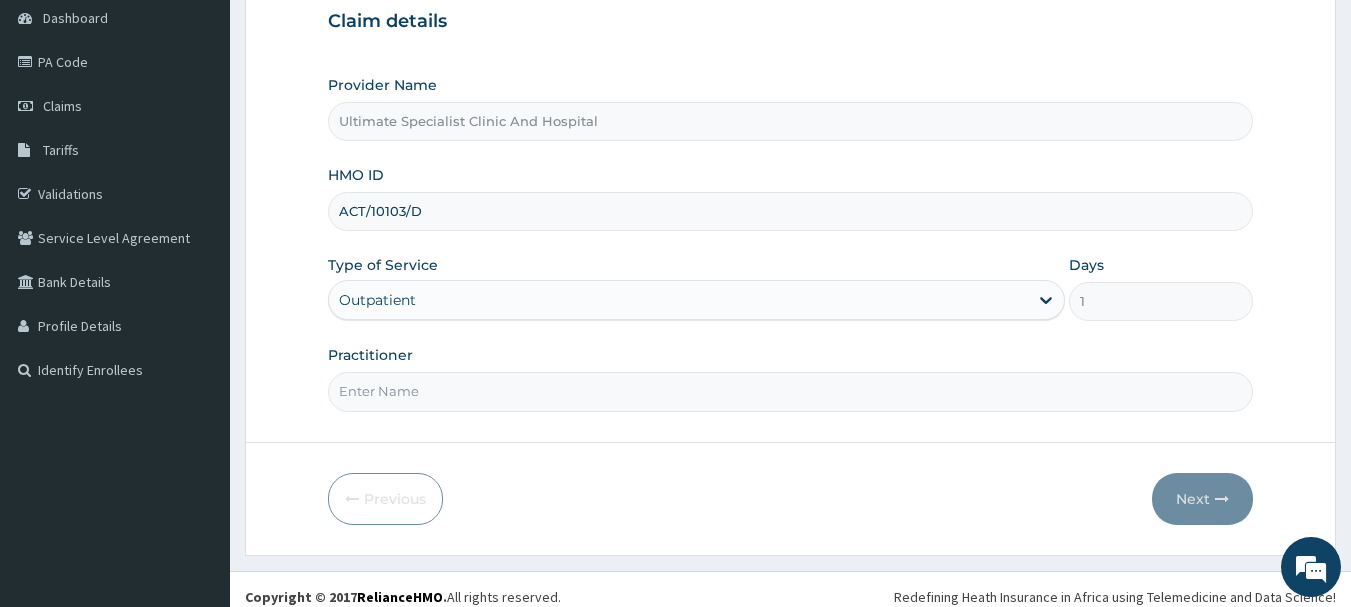 click on "Practitioner" at bounding box center [791, 391] 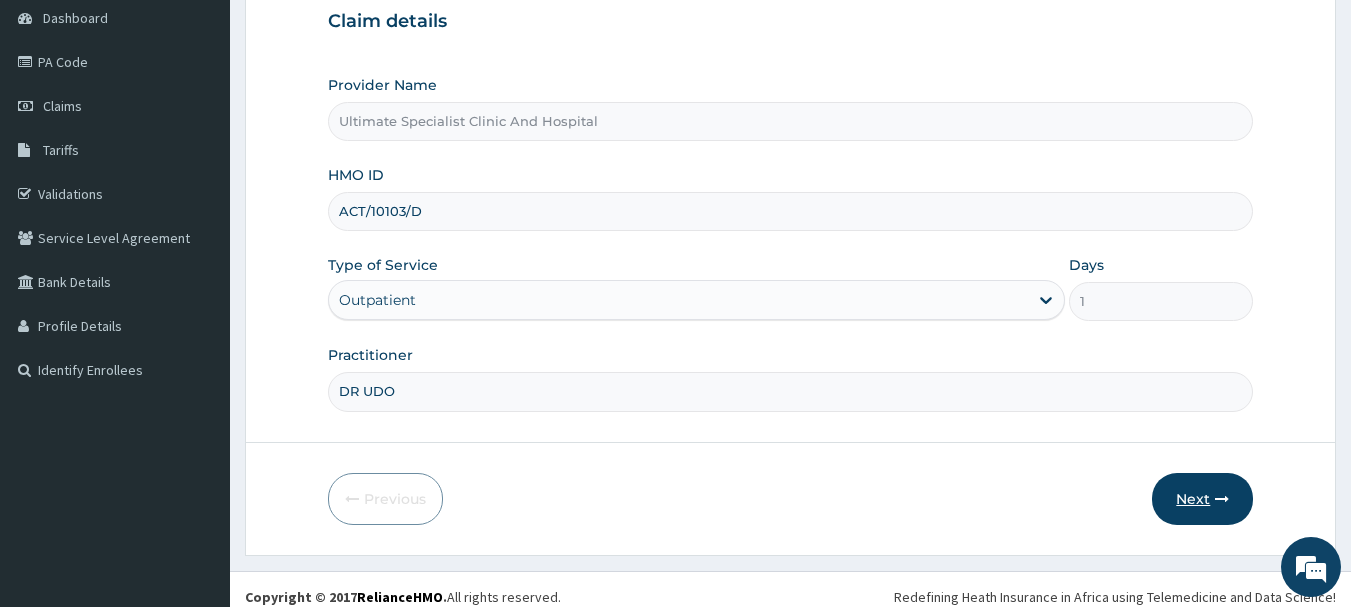 type on "DR UDO" 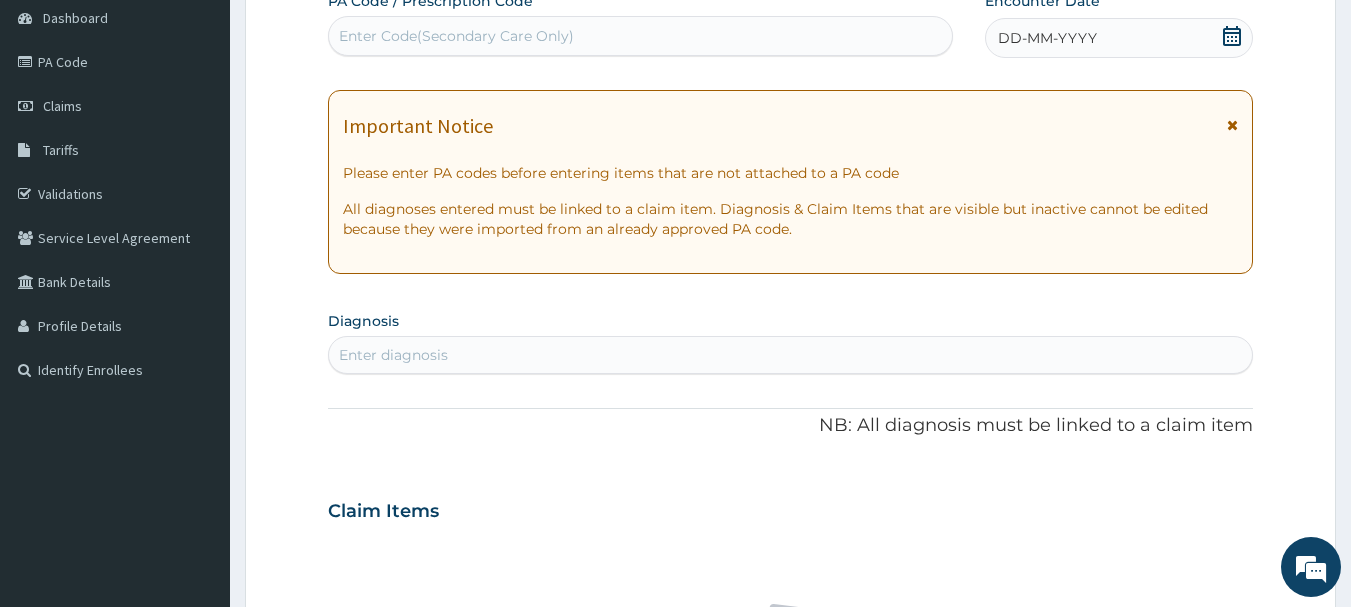 click on "Enter Code(Secondary Care Only)" at bounding box center (641, 36) 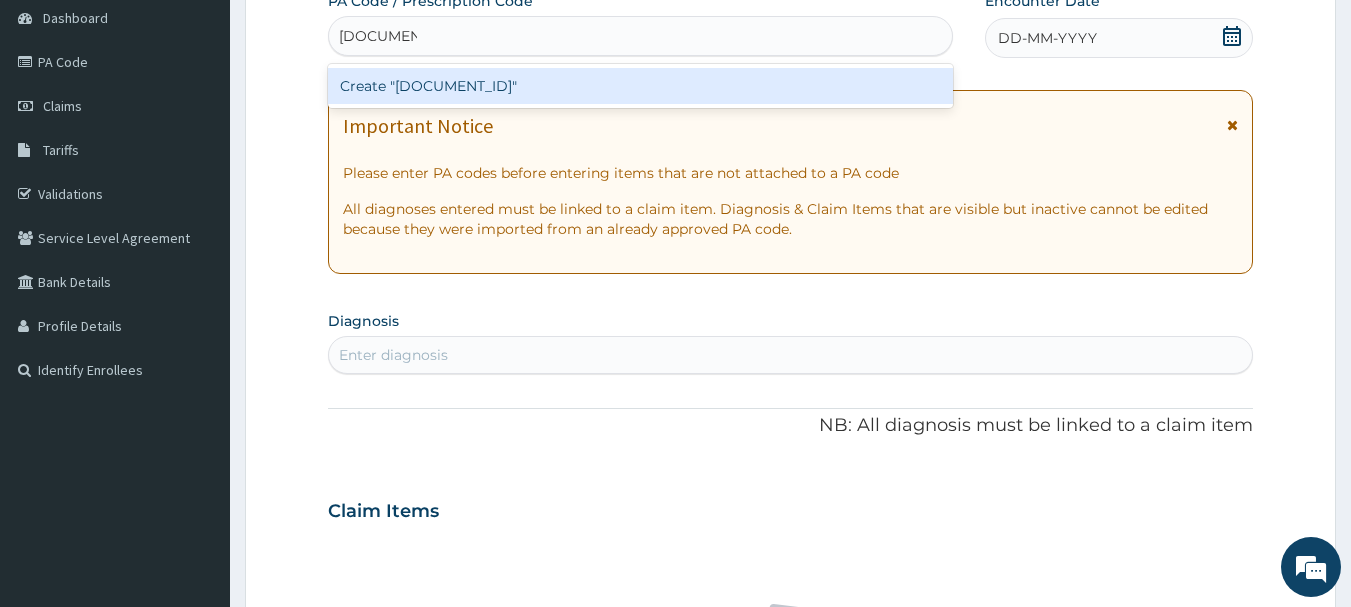 click on "Create "PA/35B656"" at bounding box center (641, 86) 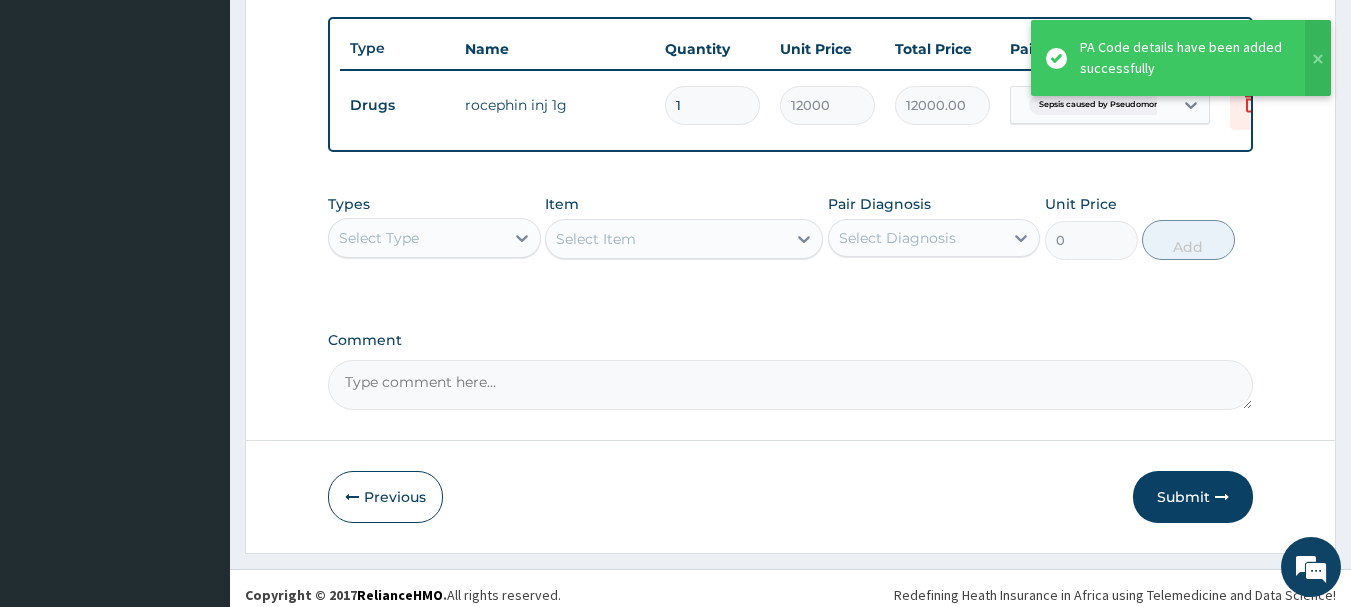 scroll, scrollTop: 729, scrollLeft: 0, axis: vertical 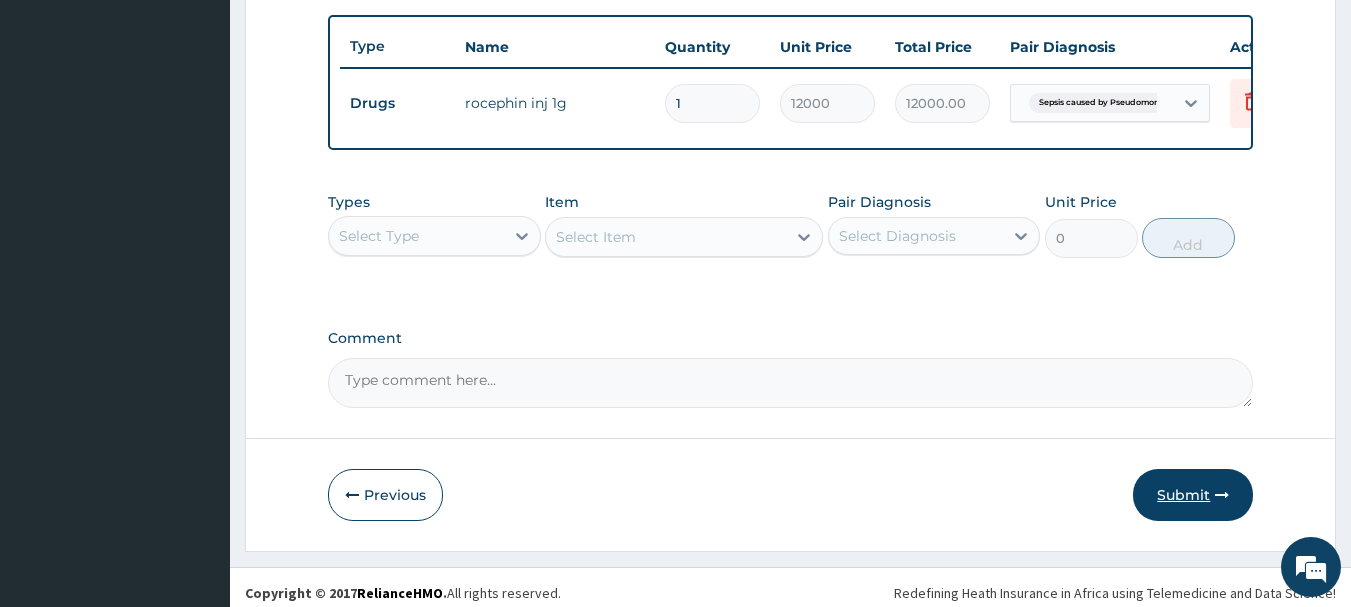 type 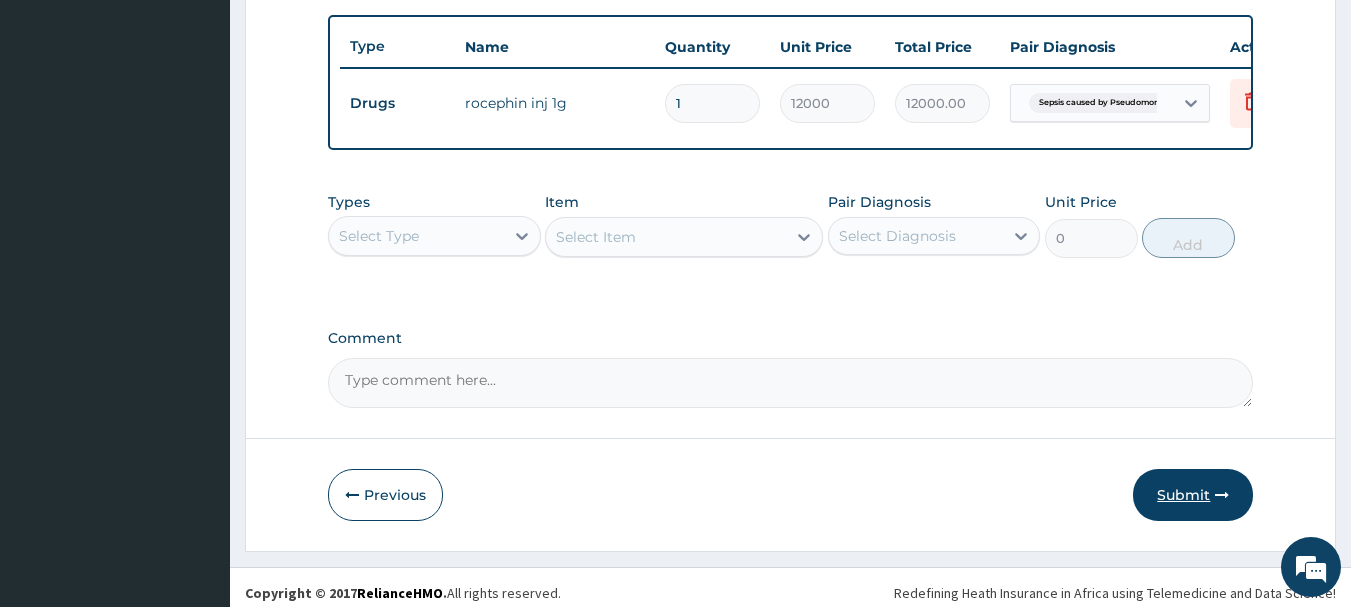 type on "0.00" 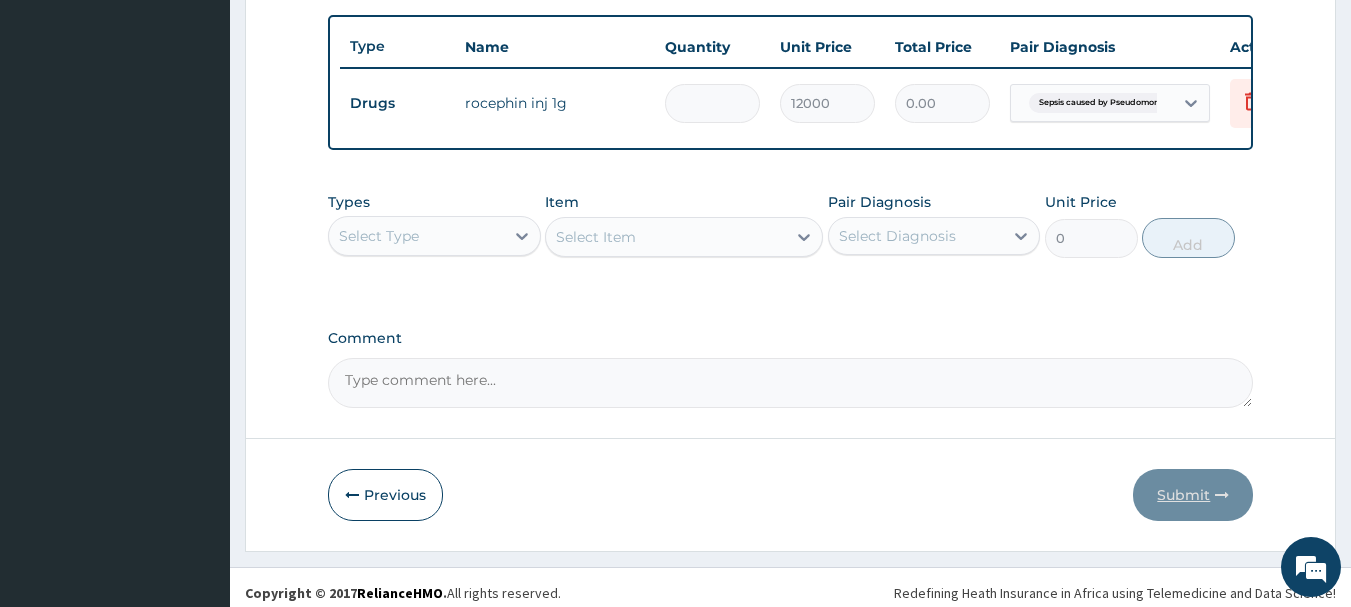 type on "6" 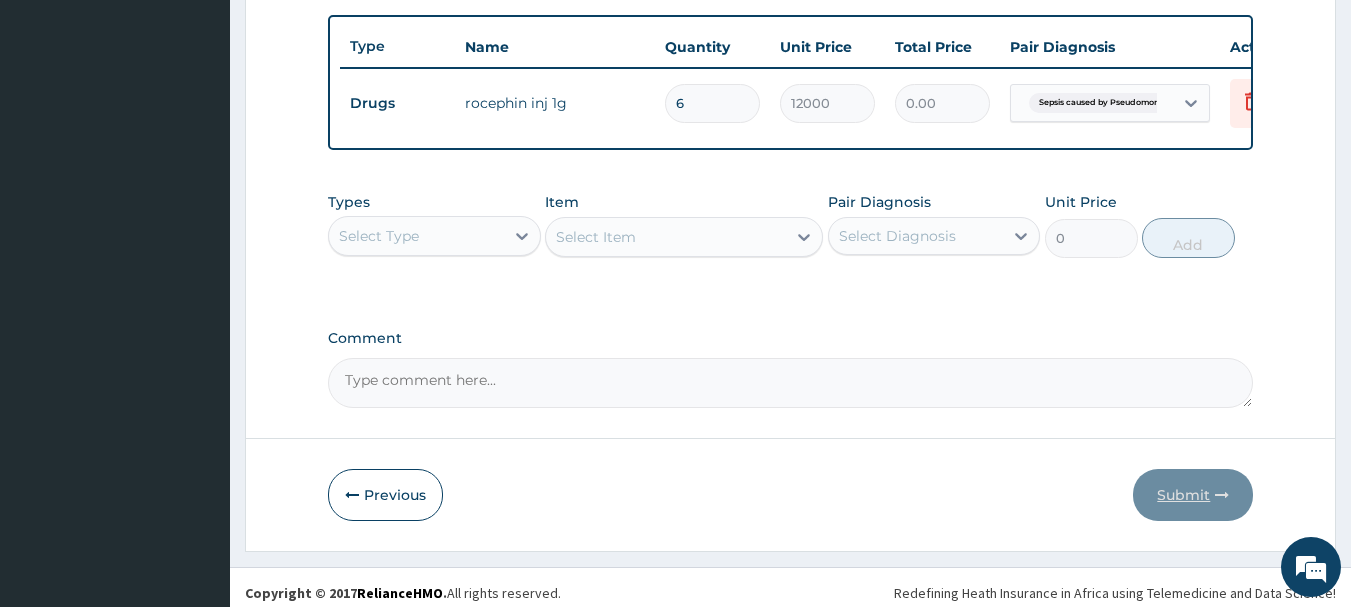 type on "72000.00" 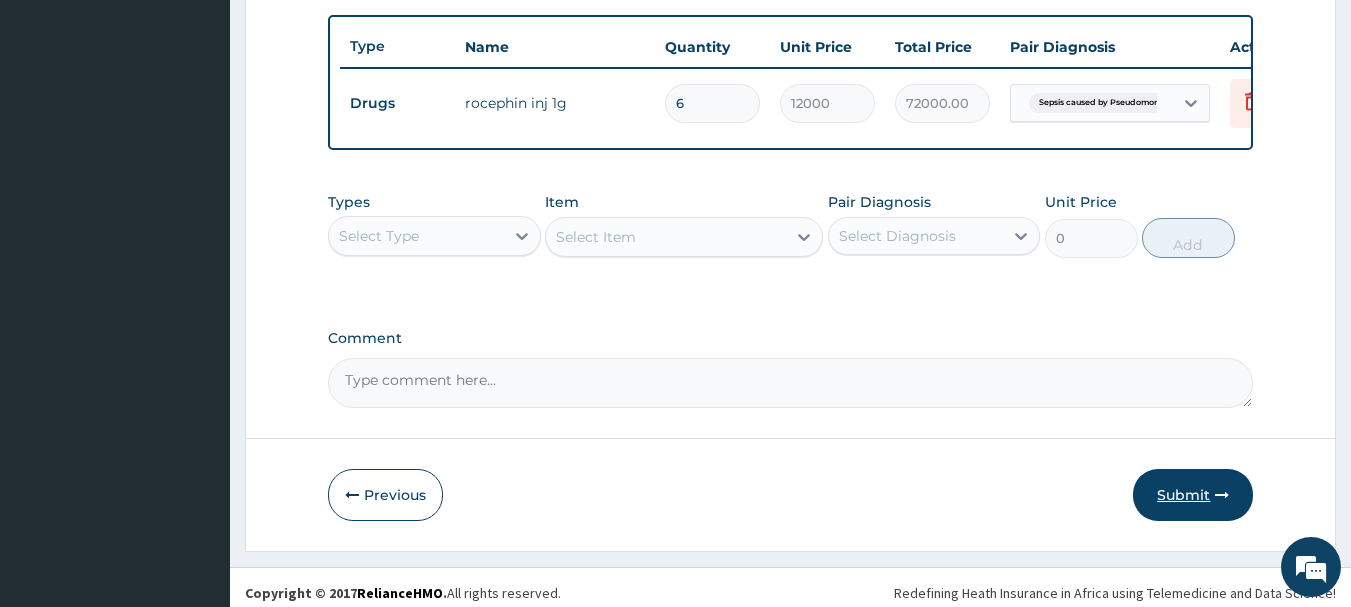 type on "6" 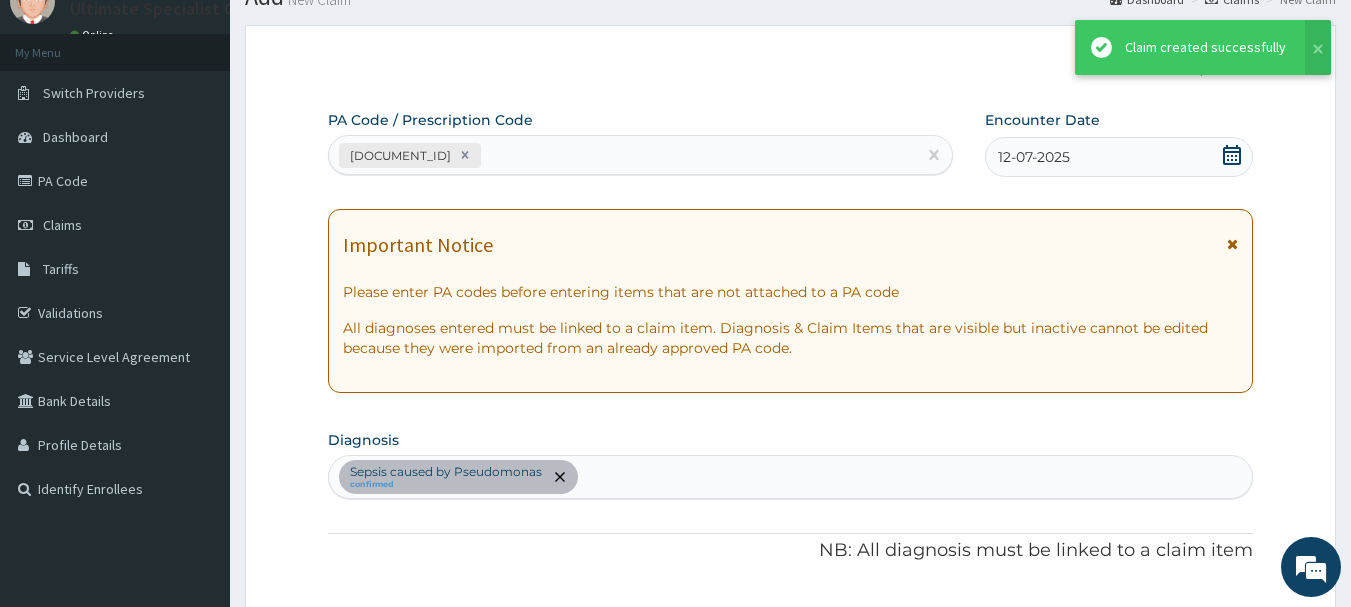 scroll, scrollTop: 729, scrollLeft: 0, axis: vertical 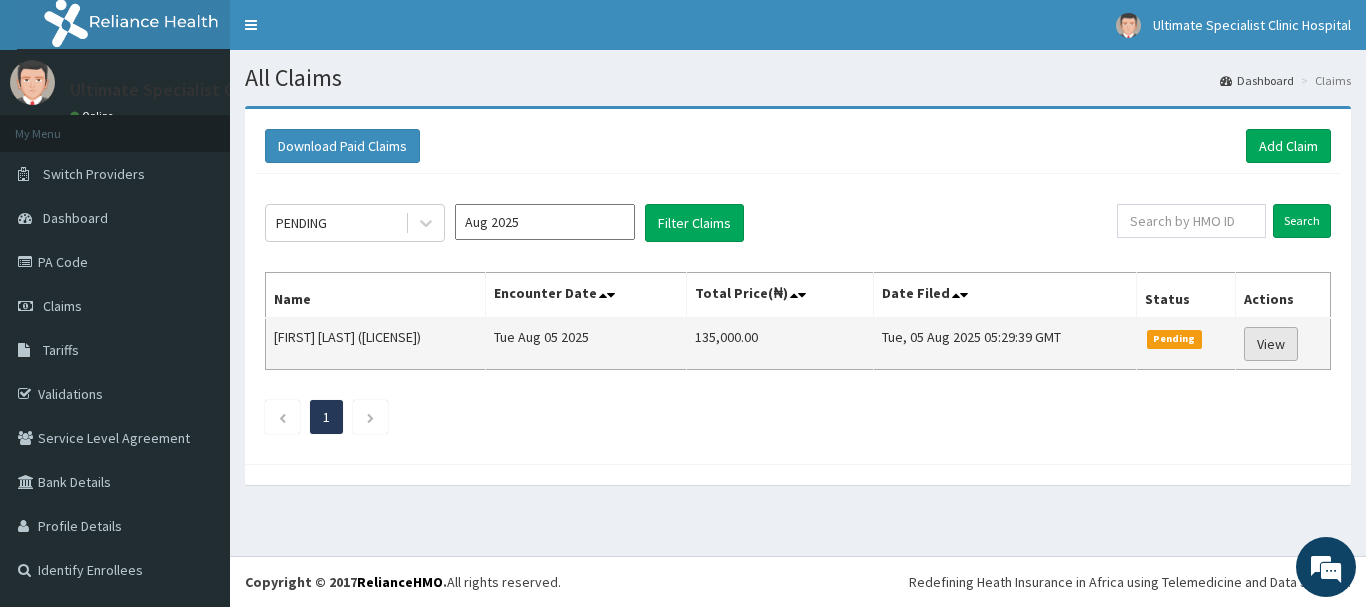 click on "View" at bounding box center [1271, 344] 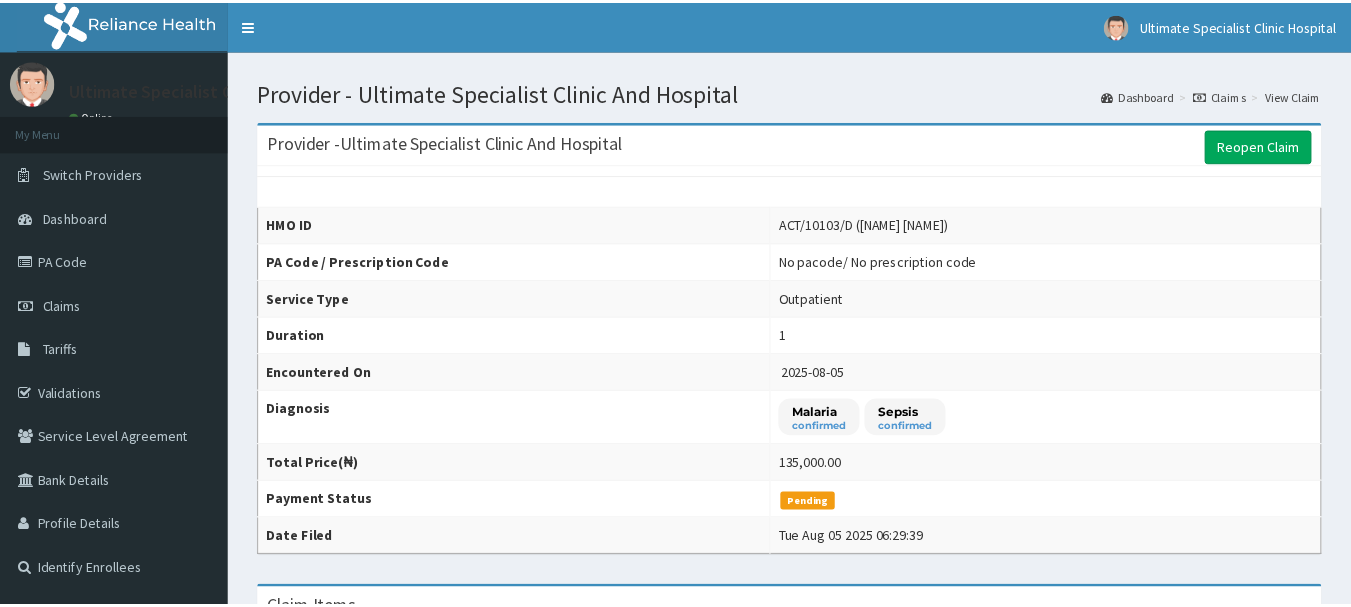 scroll, scrollTop: 0, scrollLeft: 0, axis: both 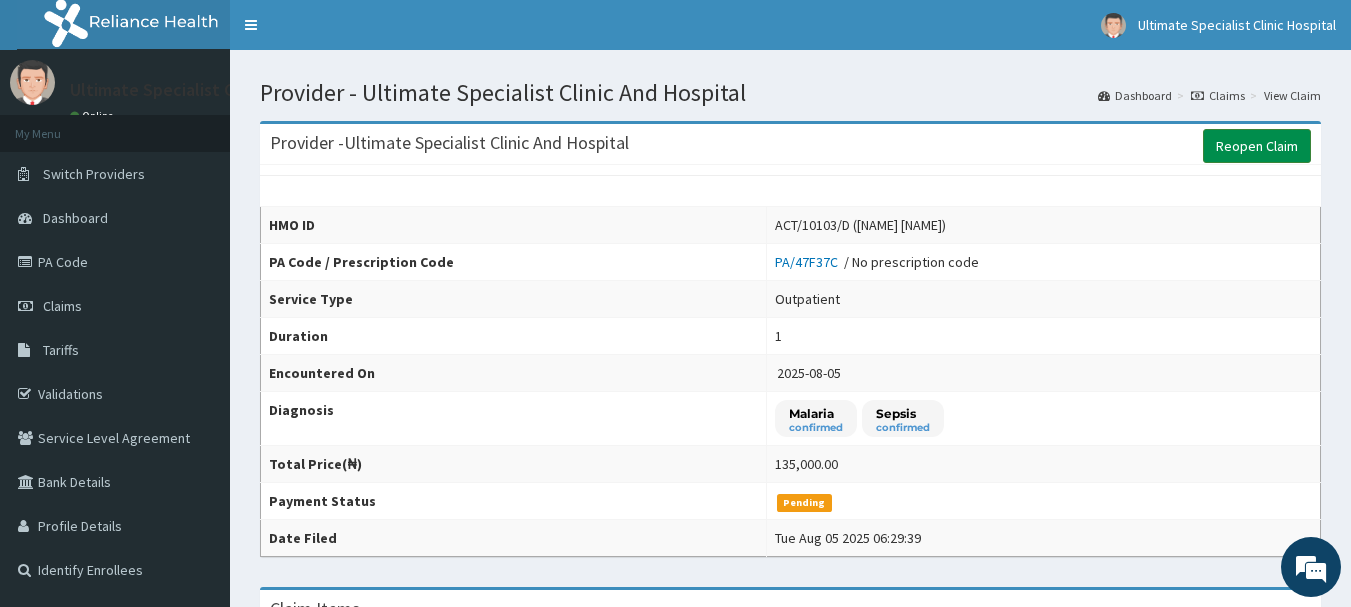 click on "Reopen Claim" at bounding box center [1257, 146] 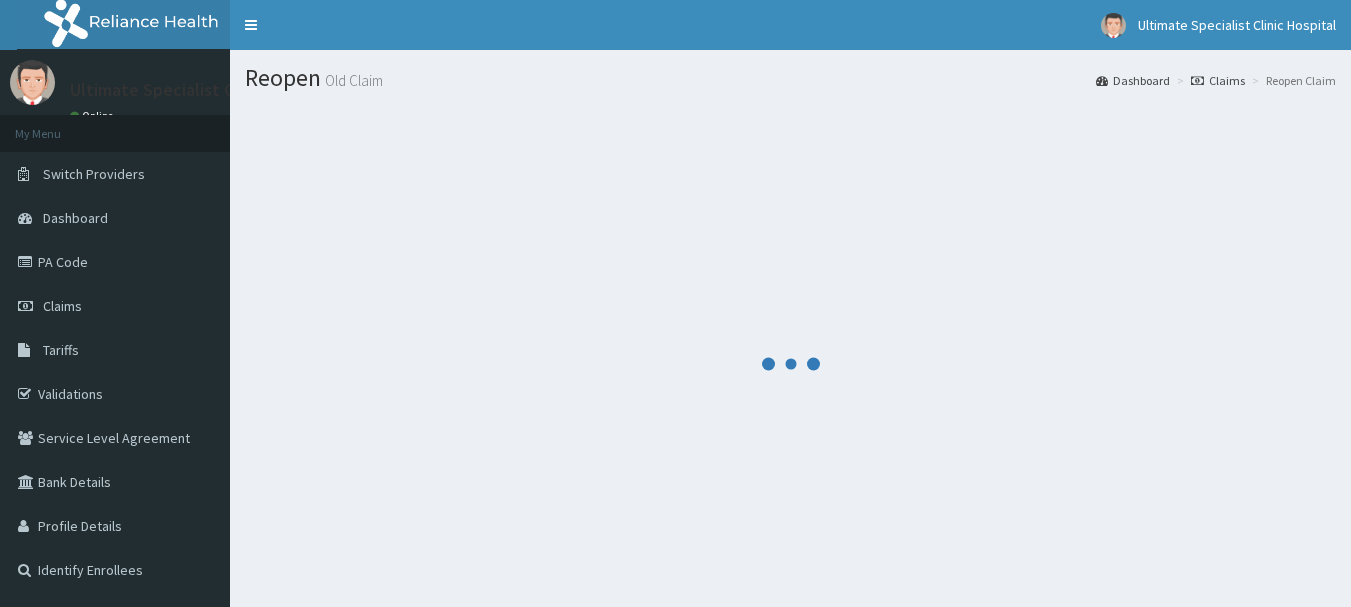 scroll, scrollTop: 0, scrollLeft: 0, axis: both 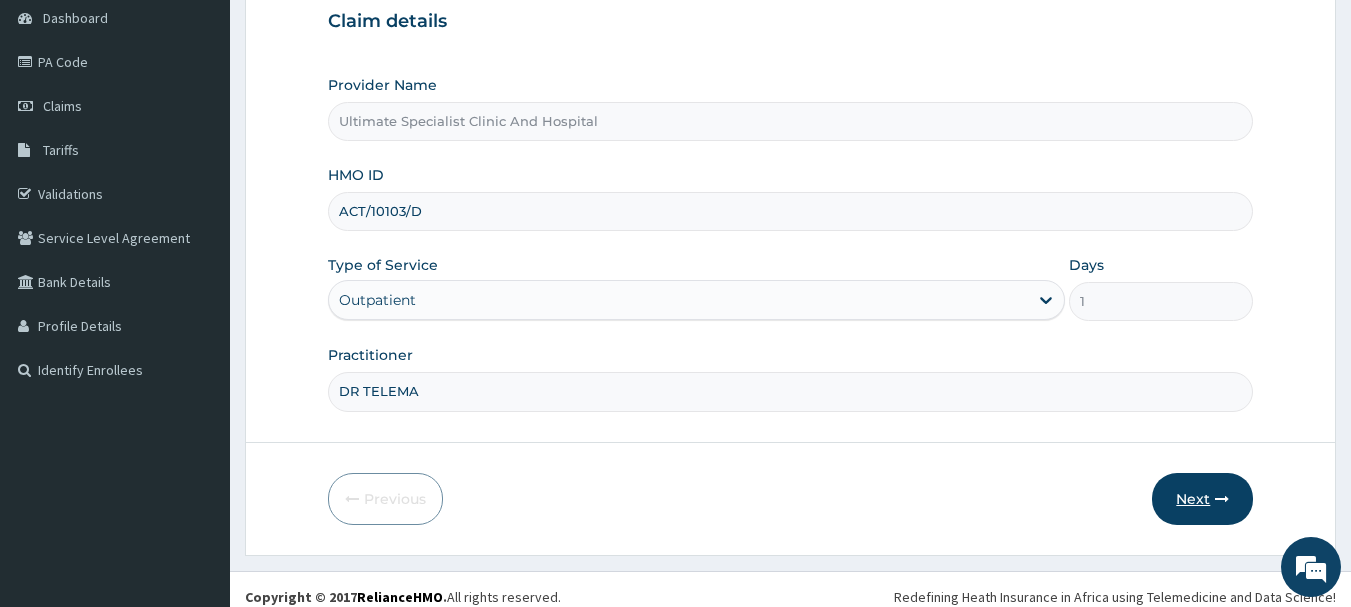 click on "Next" at bounding box center (1202, 499) 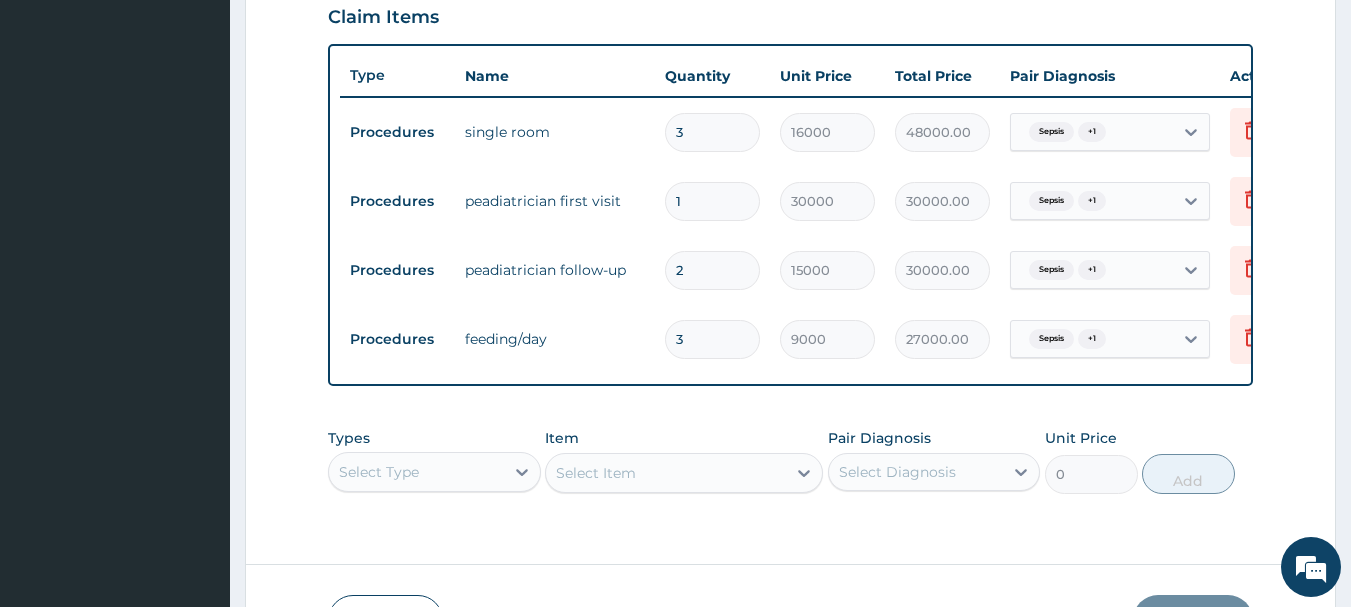 scroll, scrollTop: 852, scrollLeft: 0, axis: vertical 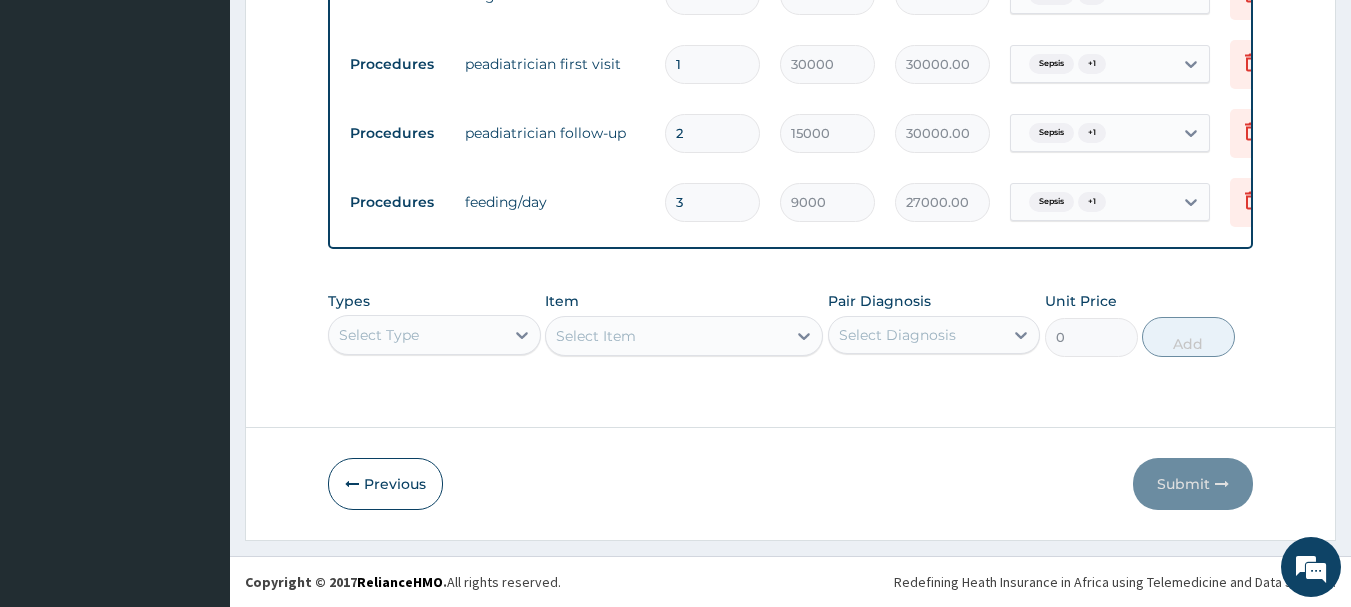 click on "Types Select Type Item Select Item Pair Diagnosis Select Diagnosis Unit Price 0 Add" at bounding box center (791, 339) 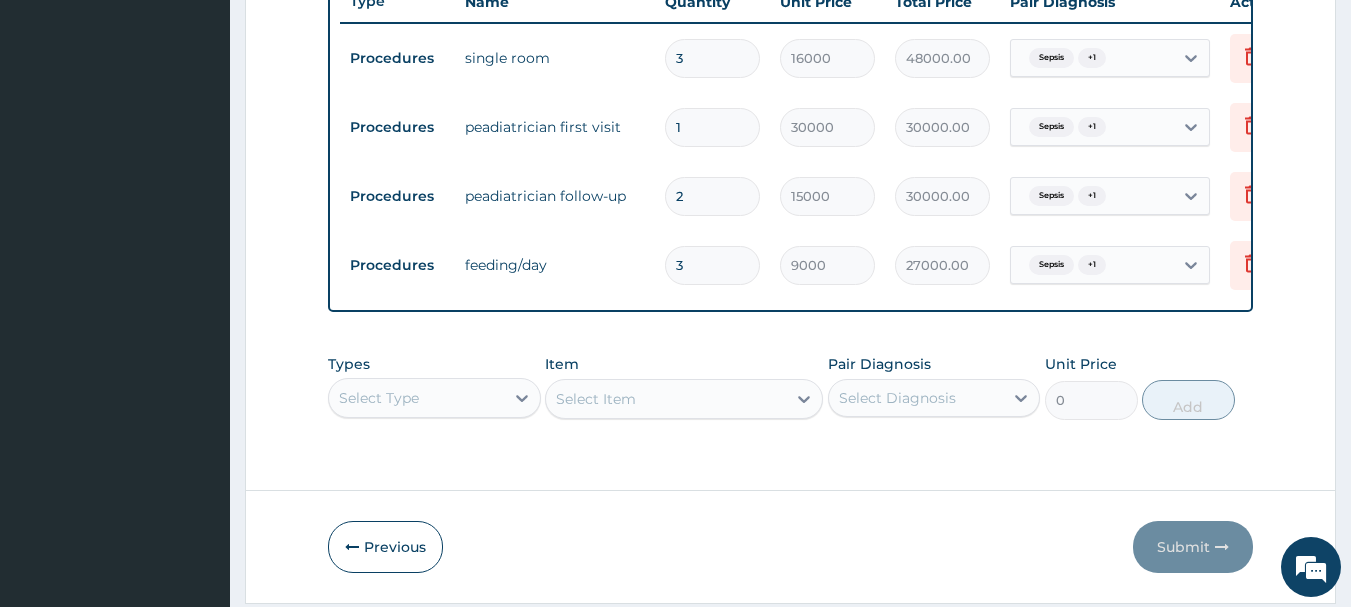 scroll, scrollTop: 852, scrollLeft: 0, axis: vertical 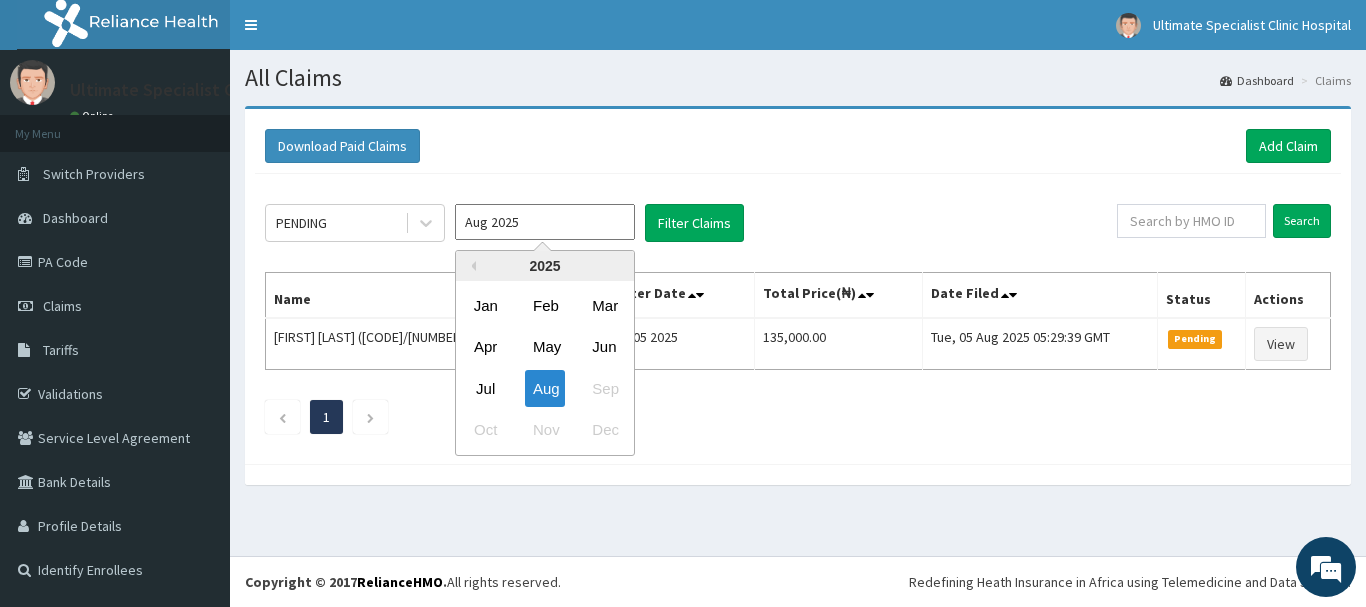 click on "Aug 2025" at bounding box center (545, 222) 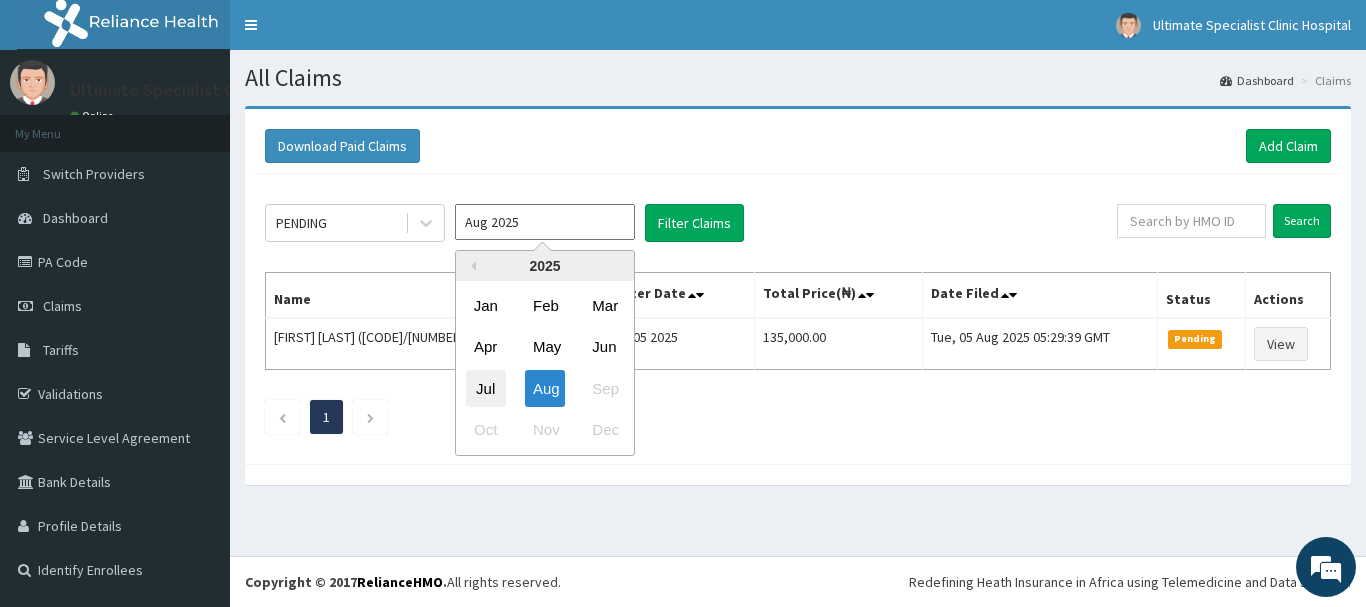 click on "Jul" at bounding box center (486, 388) 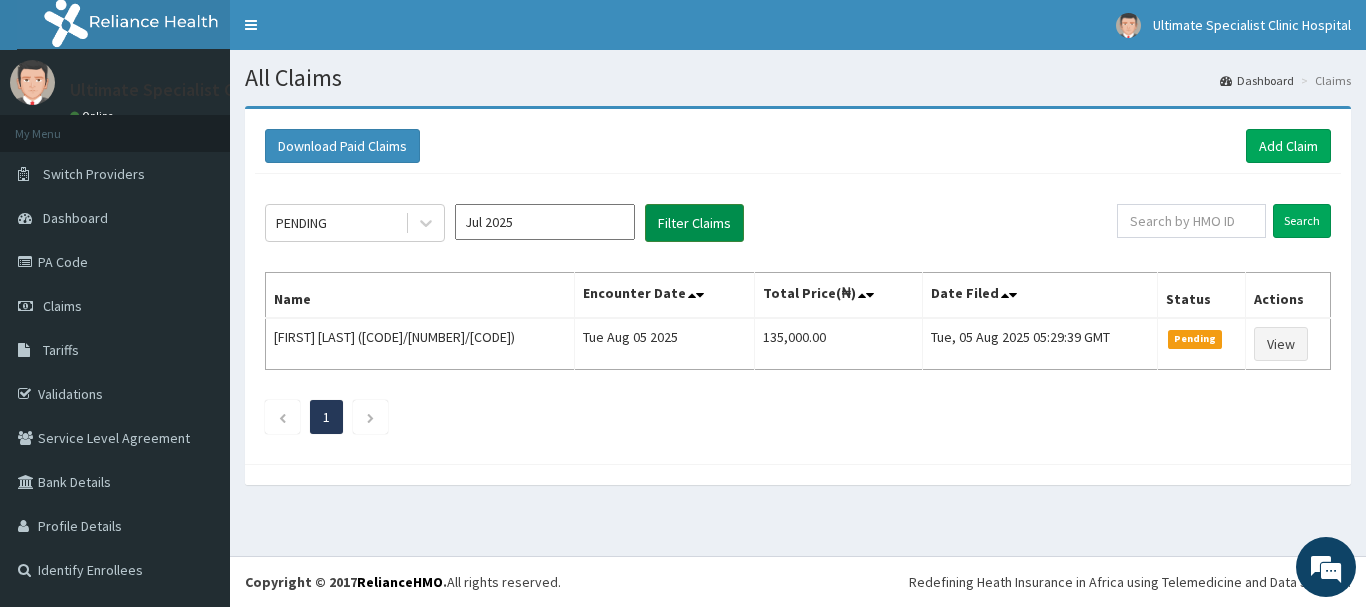 click on "Filter Claims" at bounding box center (694, 223) 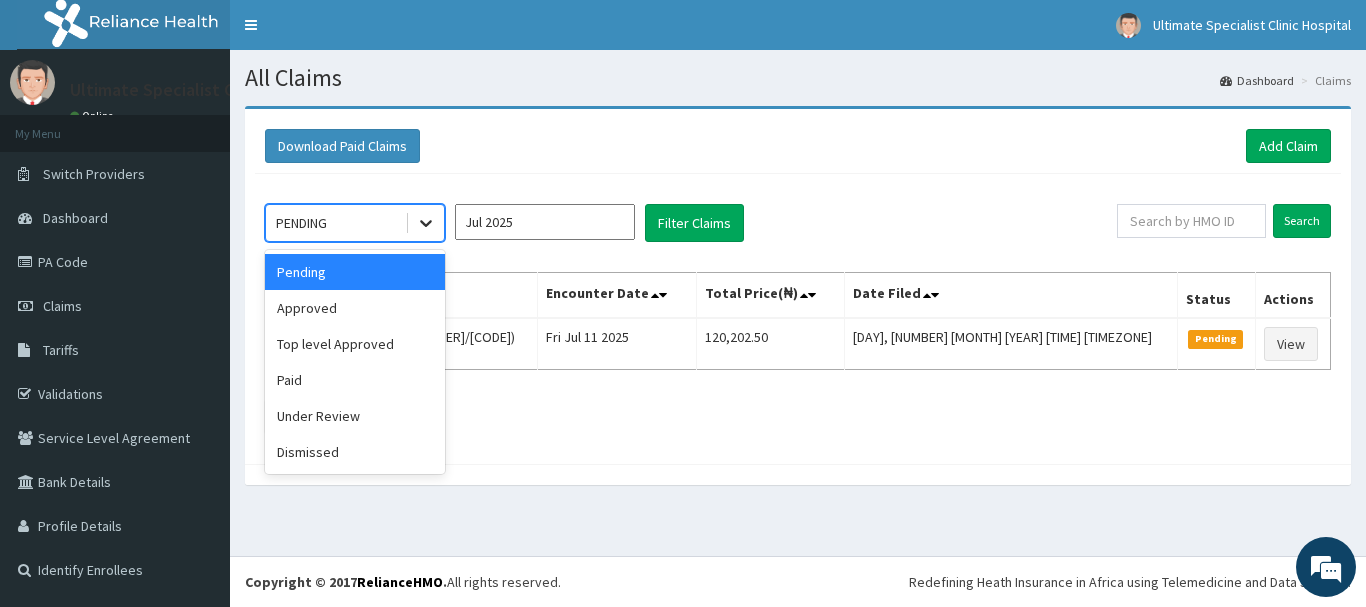 click 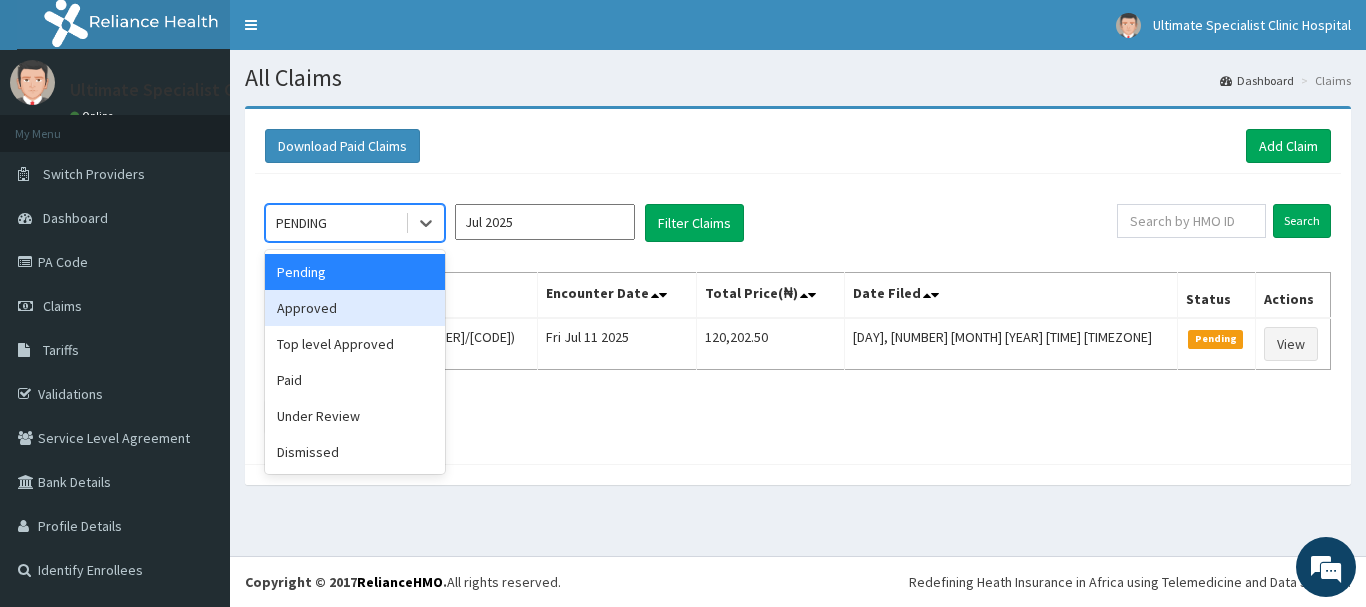 click on "Approved" at bounding box center (355, 308) 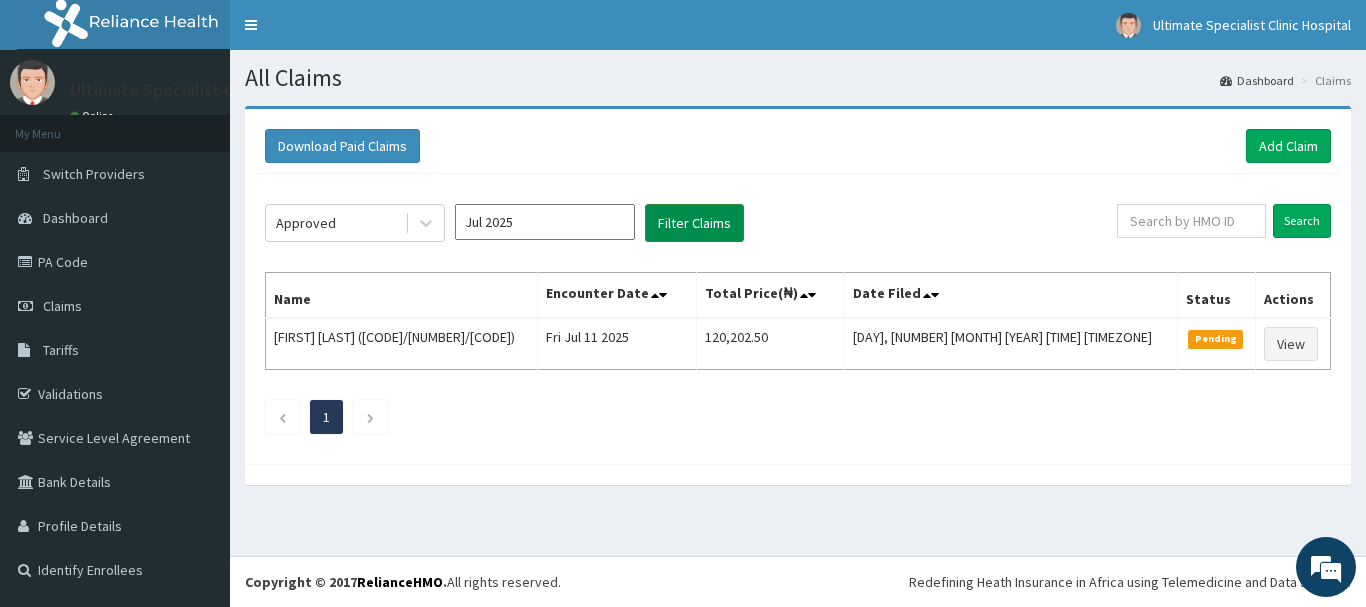 click on "Filter Claims" at bounding box center (694, 223) 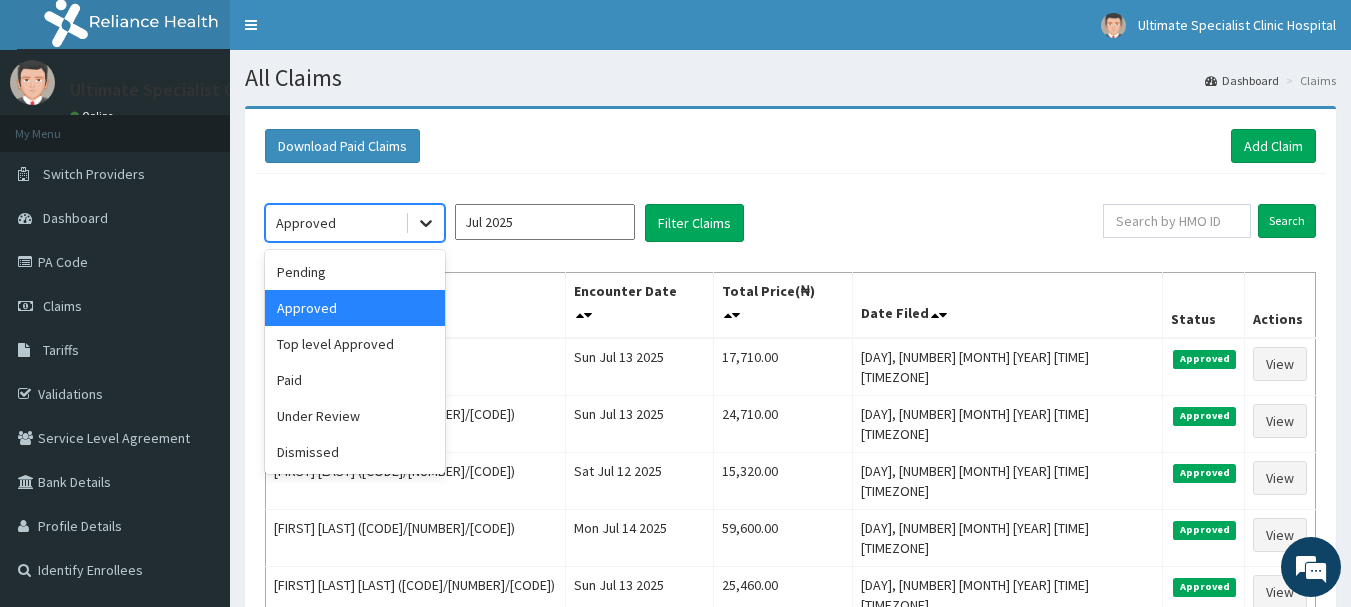 click 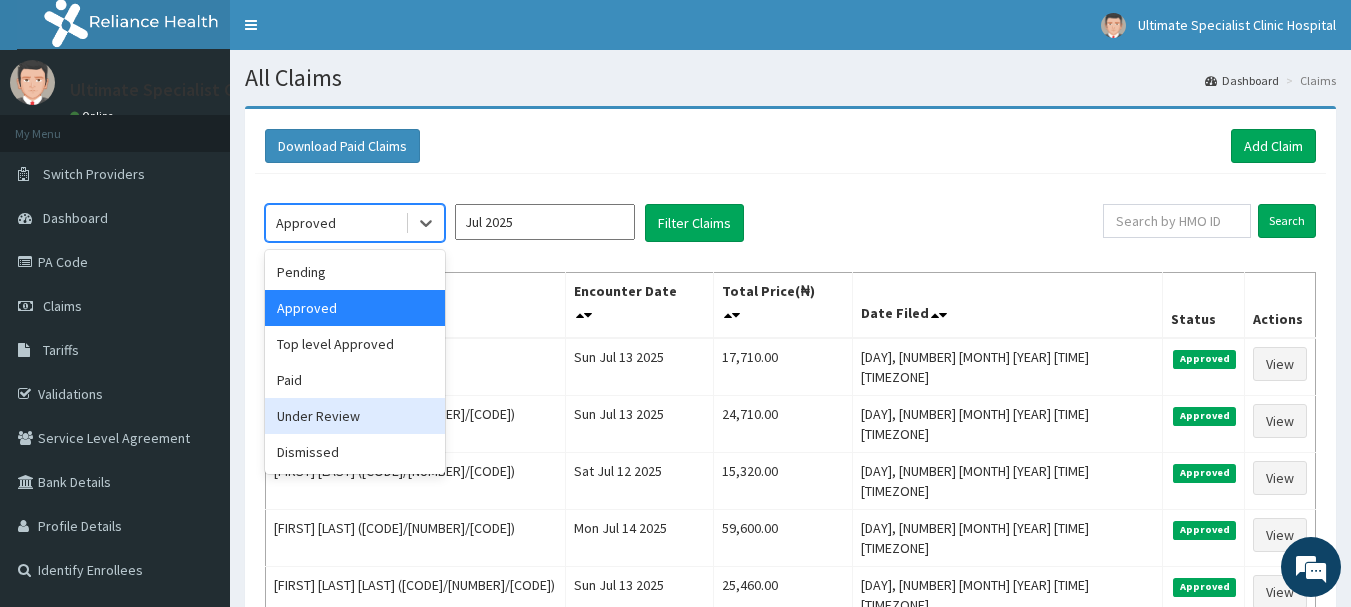 click on "Under Review" at bounding box center (355, 416) 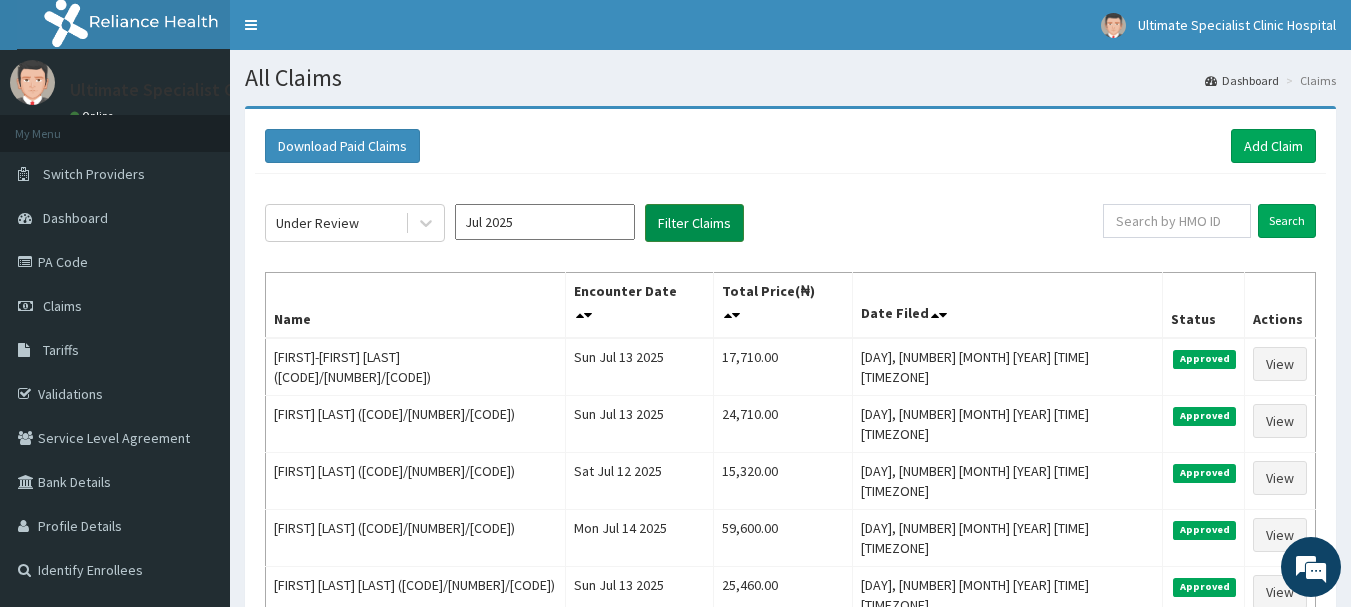 click on "Filter Claims" at bounding box center [694, 223] 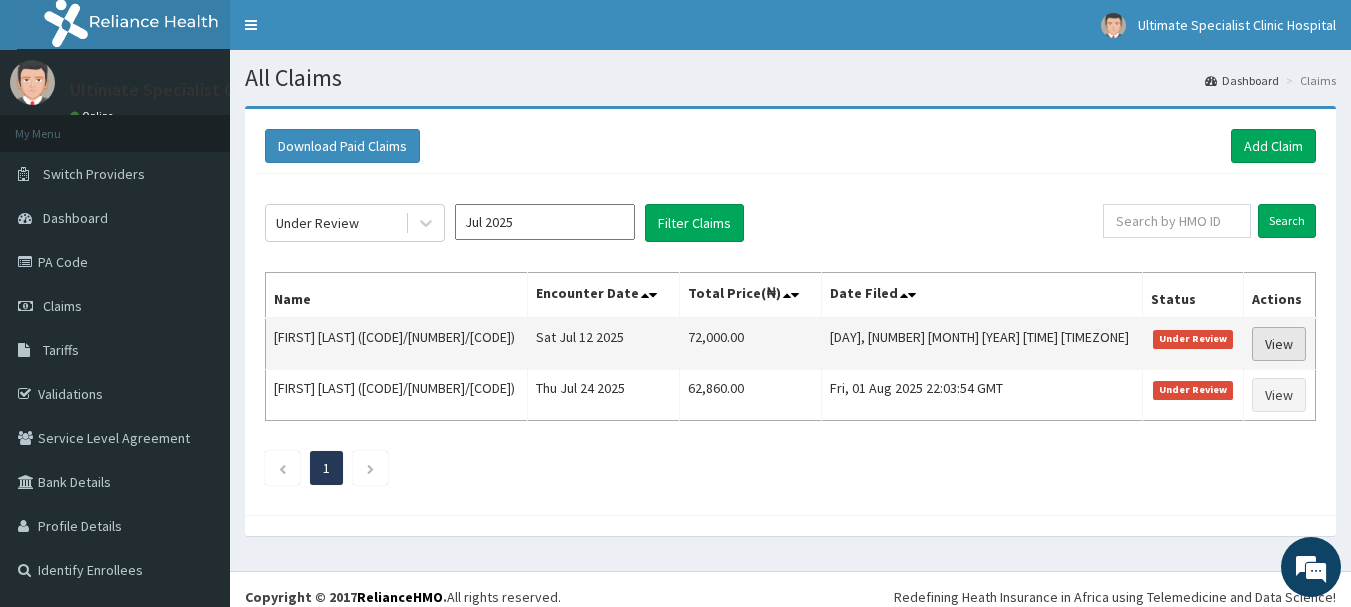 click on "View" at bounding box center [1279, 344] 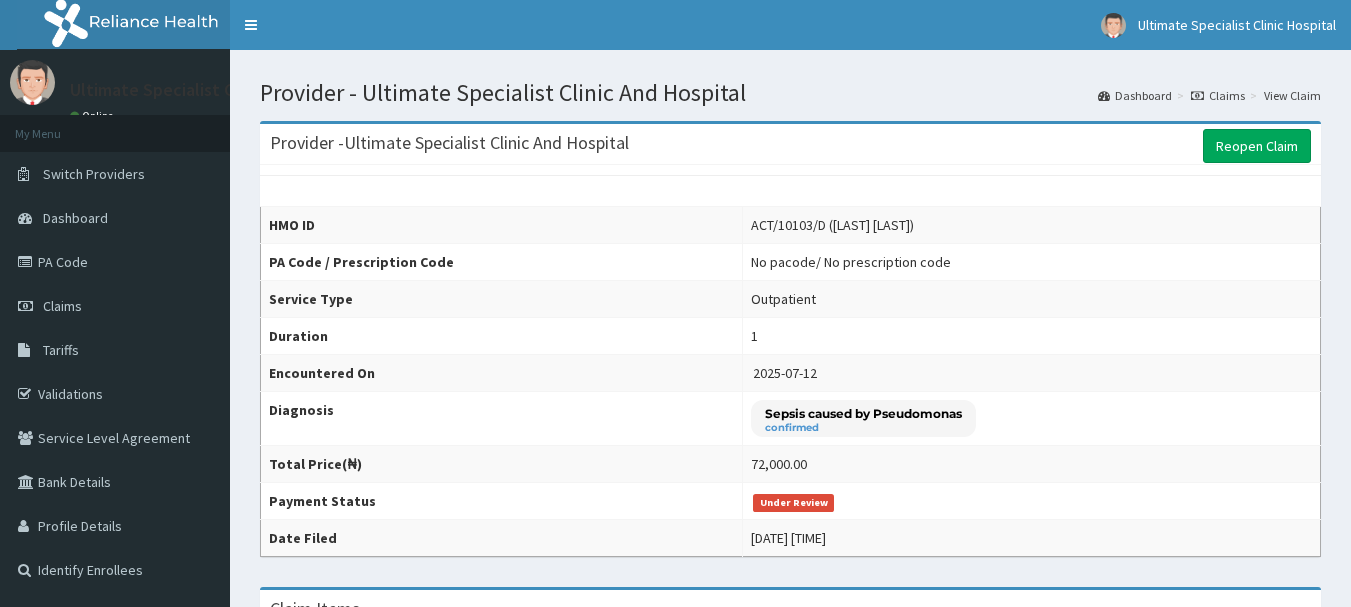 scroll, scrollTop: 0, scrollLeft: 0, axis: both 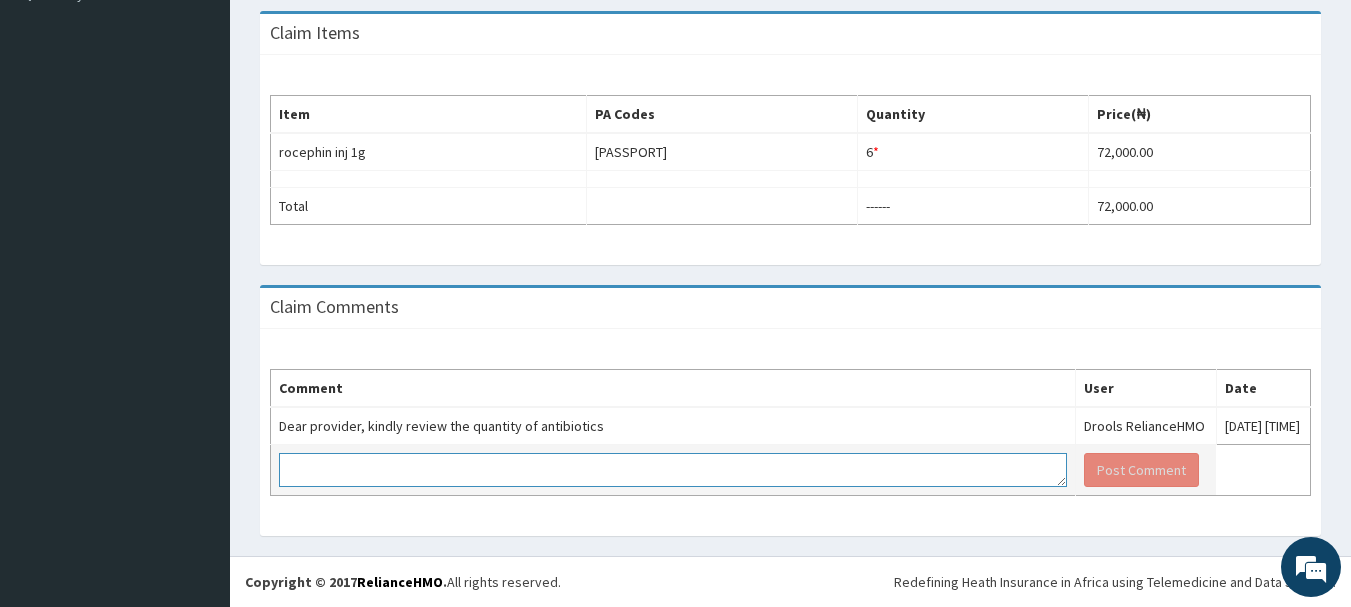 click at bounding box center (673, 470) 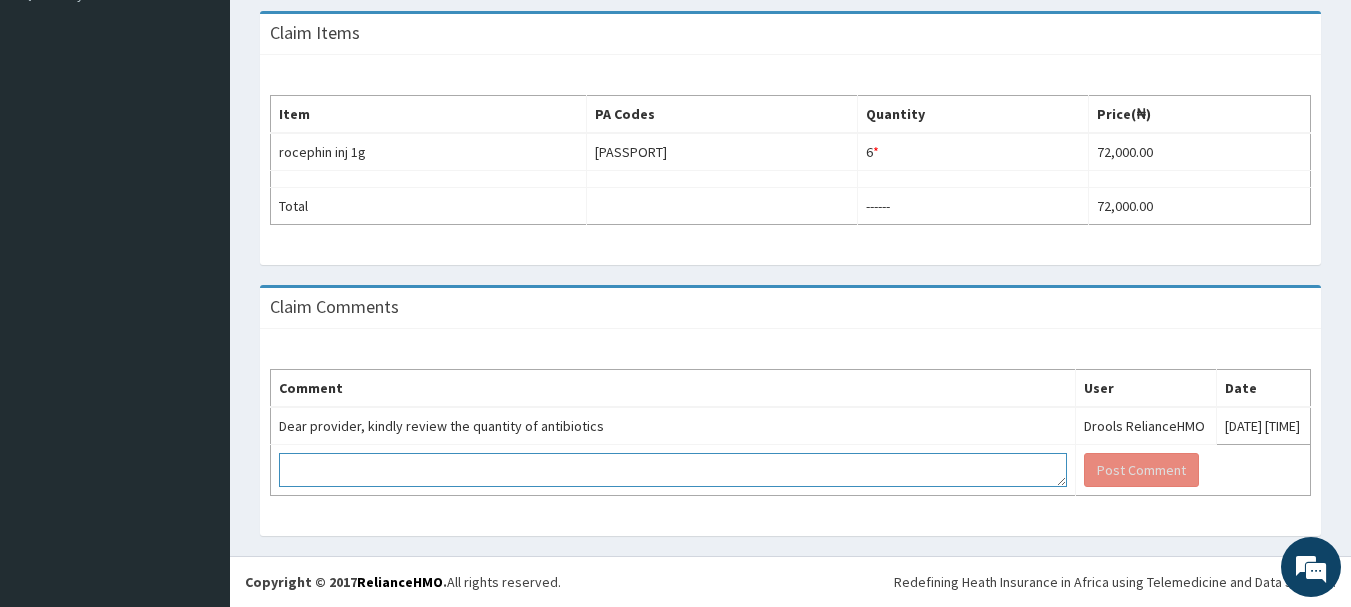 scroll, scrollTop: 0, scrollLeft: 0, axis: both 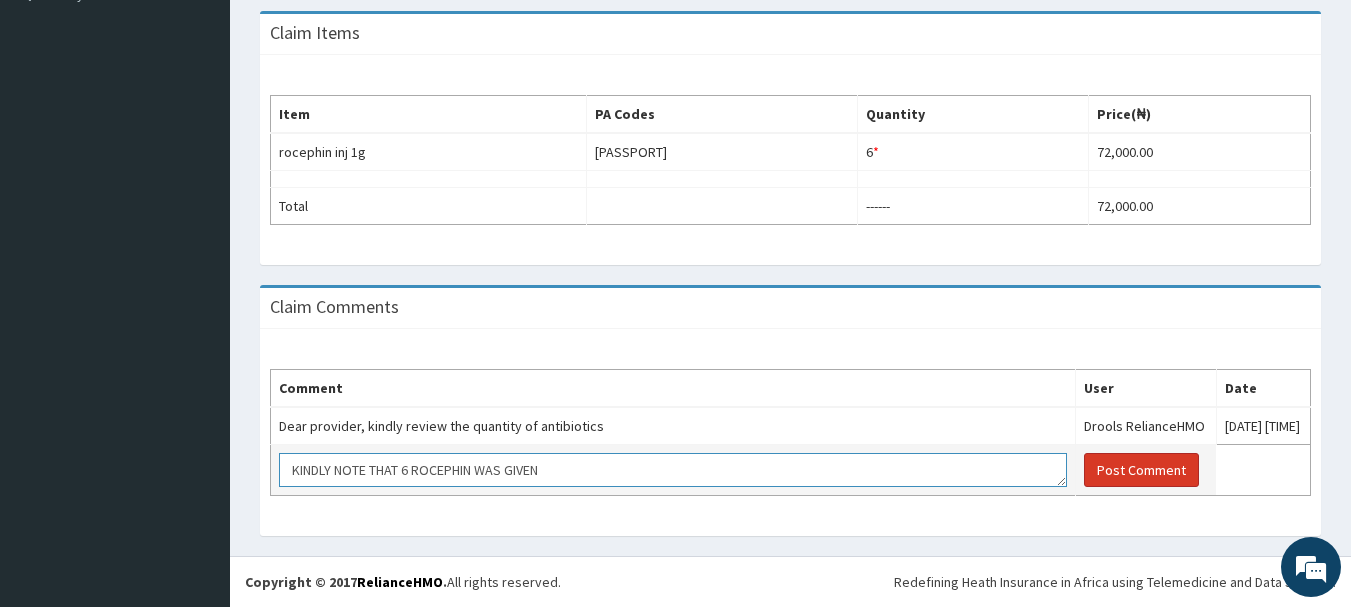 type on "KINDLY NOTE THAT 6 ROCEPHIN WAS GIVEN" 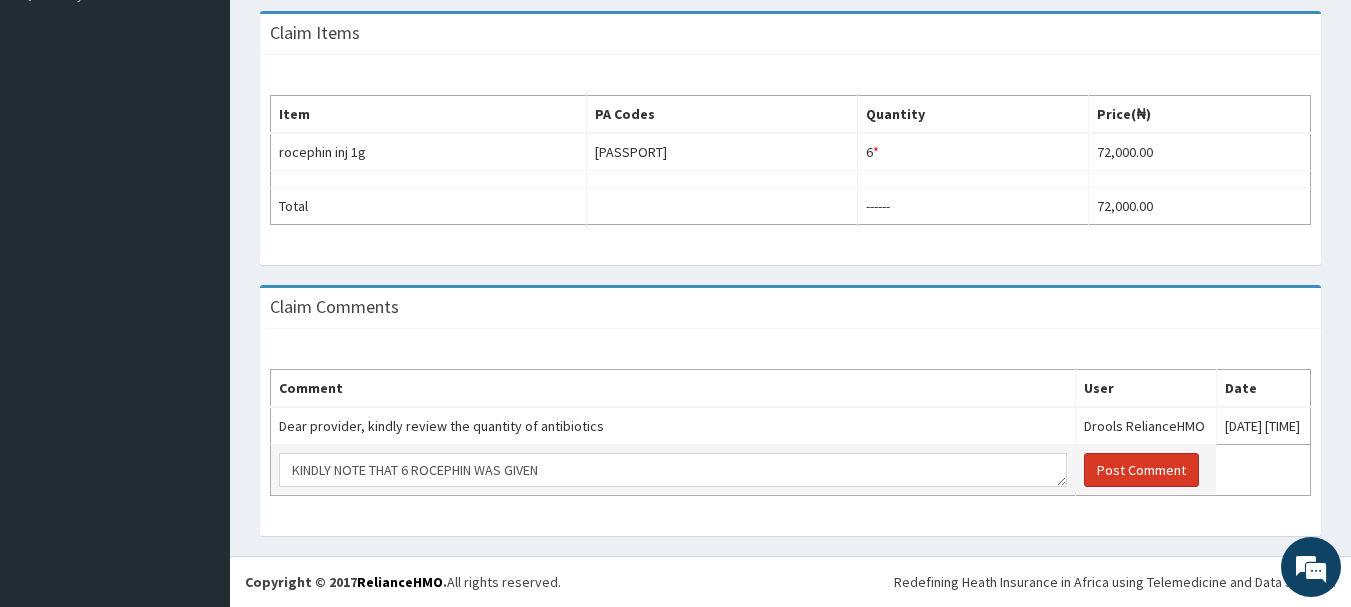 click on "Post Comment" at bounding box center (1141, 470) 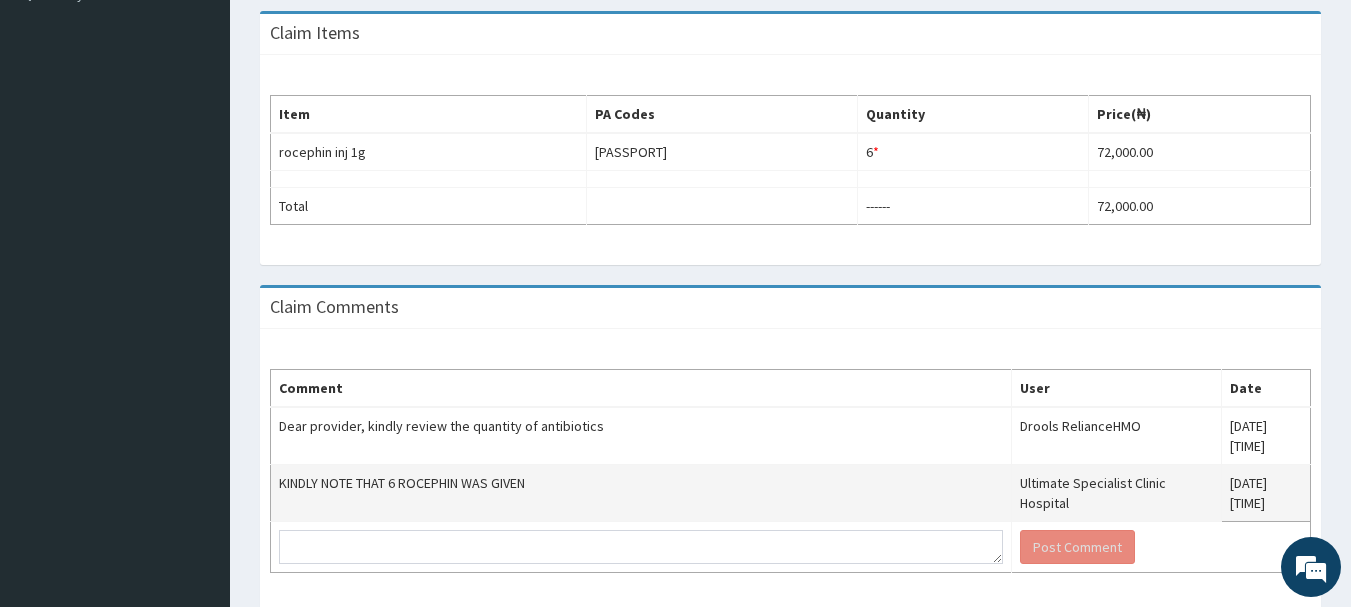 drag, startPoint x: 339, startPoint y: 12, endPoint x: 452, endPoint y: 56, distance: 121.264175 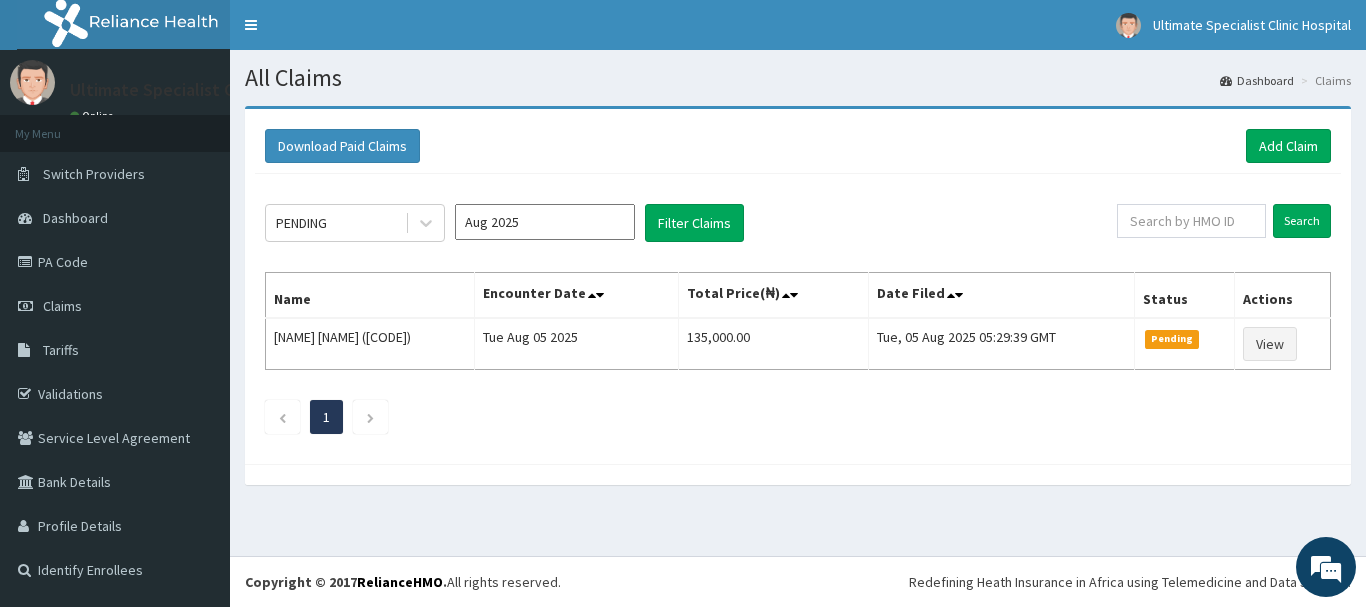 scroll, scrollTop: 0, scrollLeft: 0, axis: both 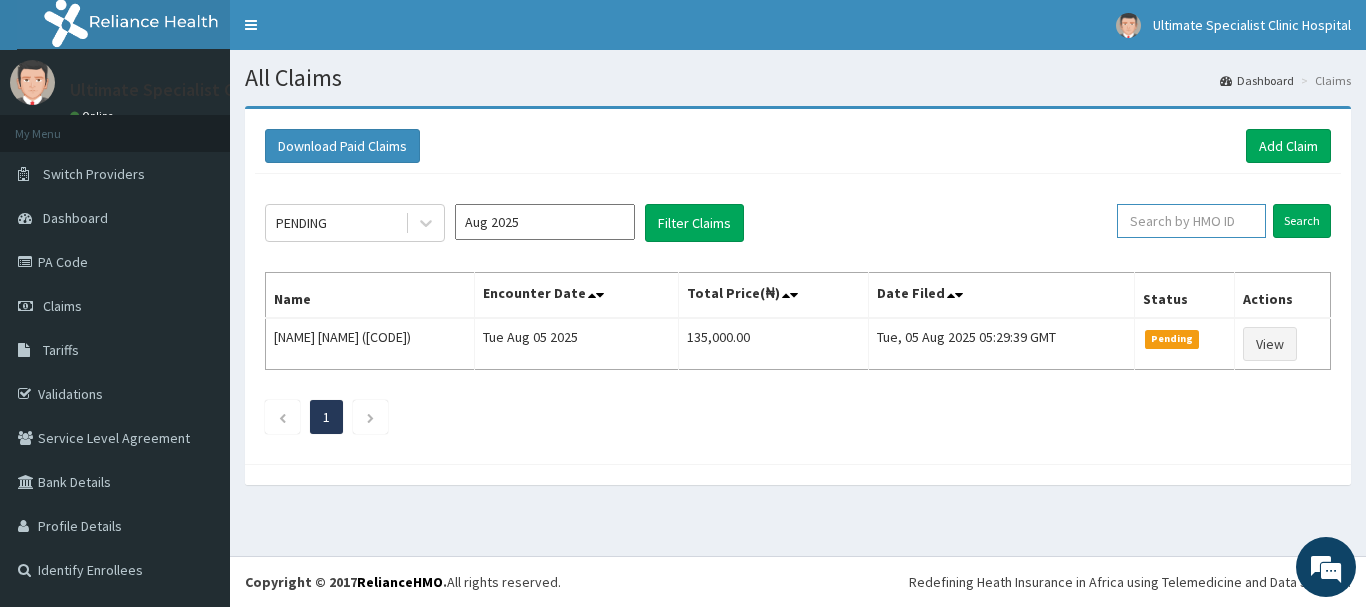 click at bounding box center [1191, 221] 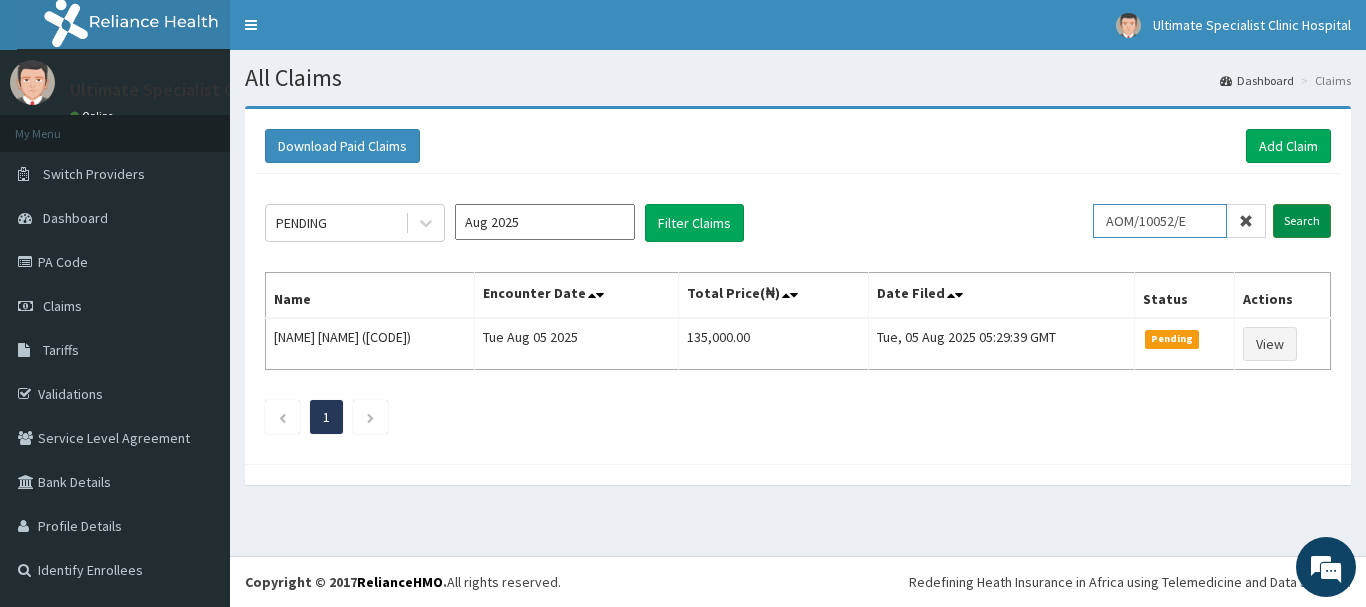 type on "AOM/10052/E" 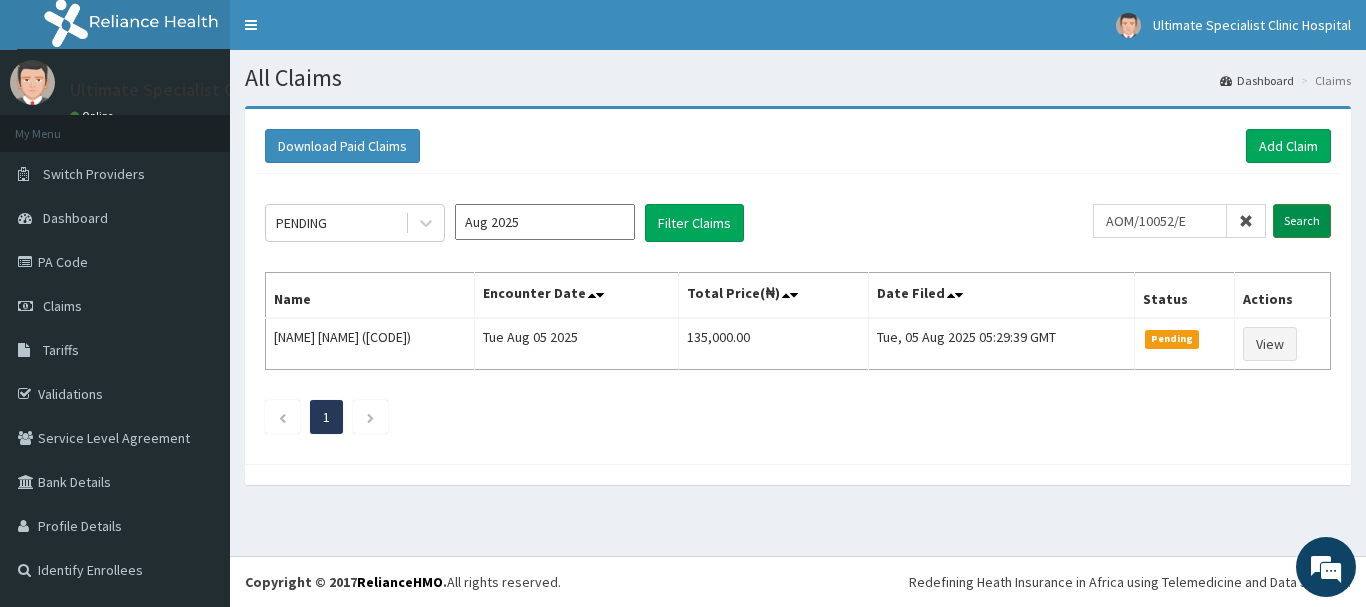 click on "Search" at bounding box center (1302, 221) 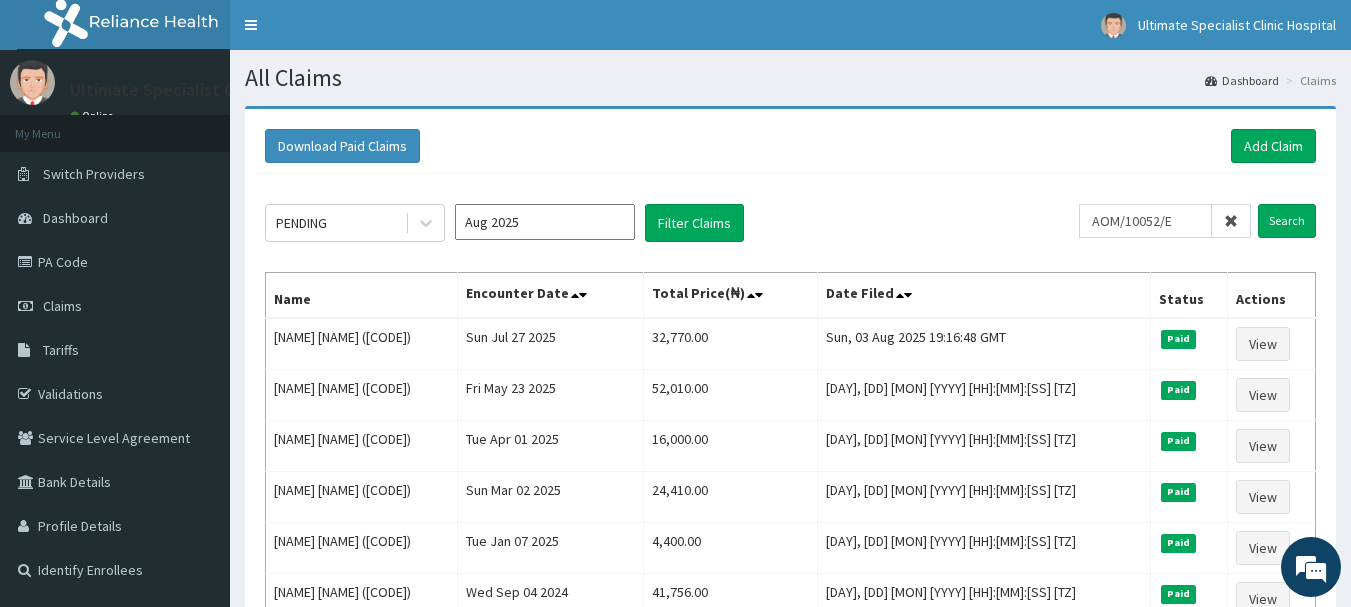 click at bounding box center [1231, 221] 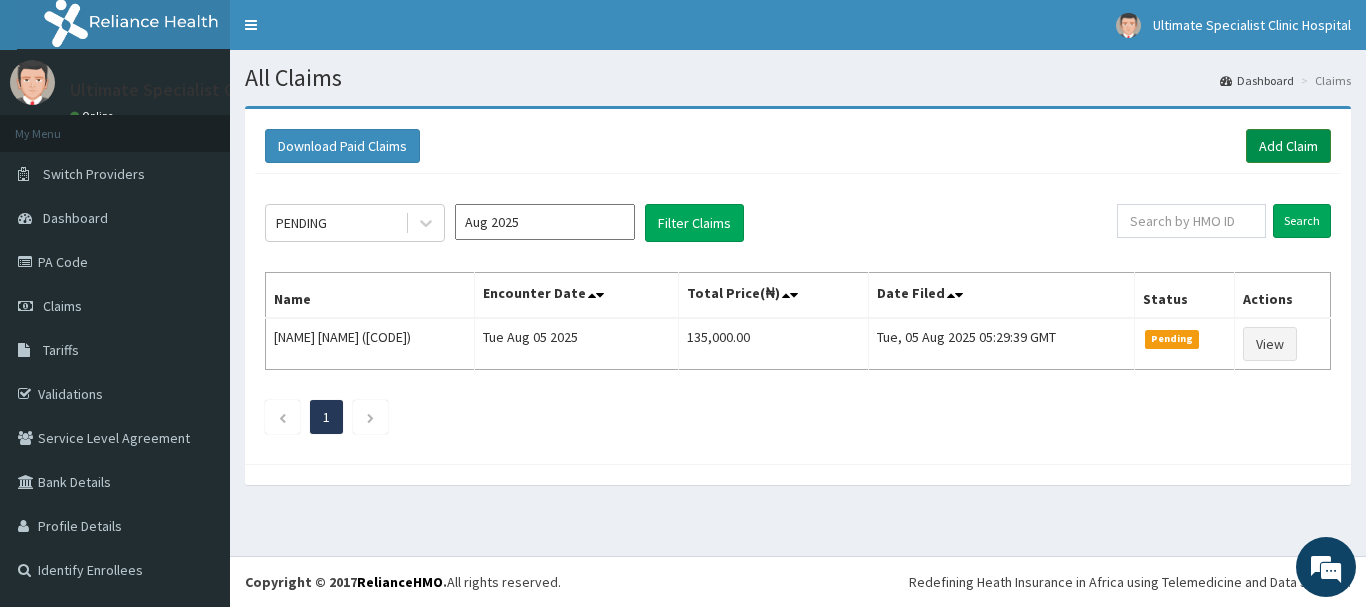 click on "Add Claim" at bounding box center (1288, 146) 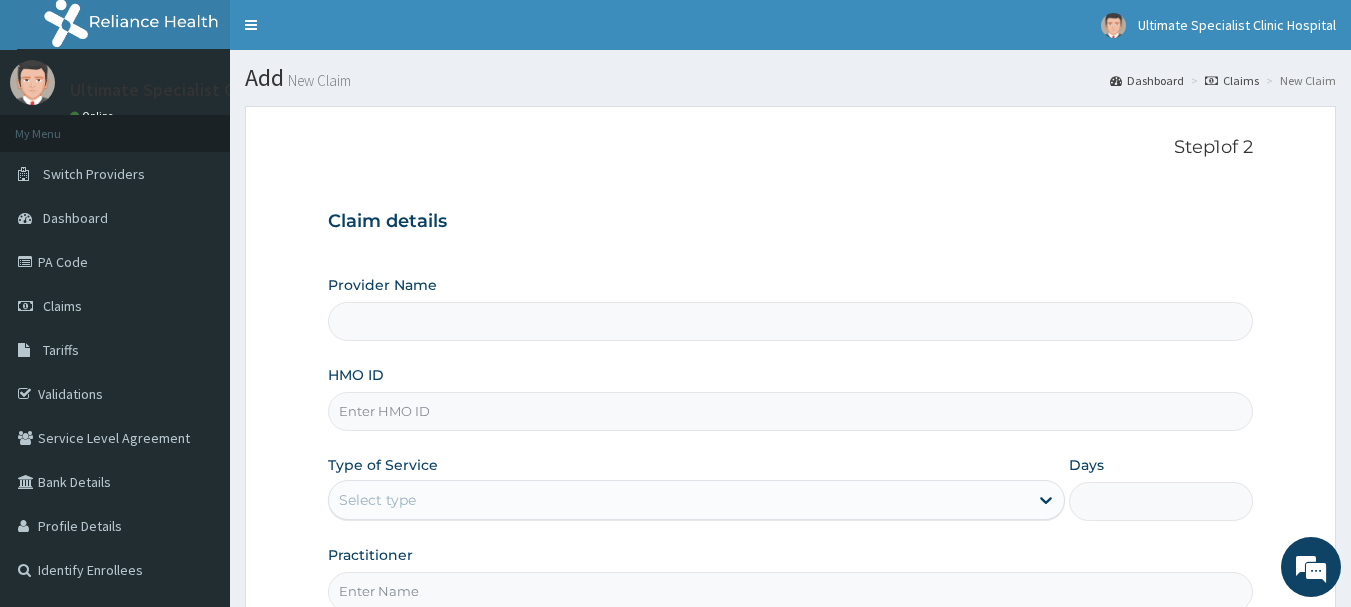 scroll, scrollTop: 0, scrollLeft: 0, axis: both 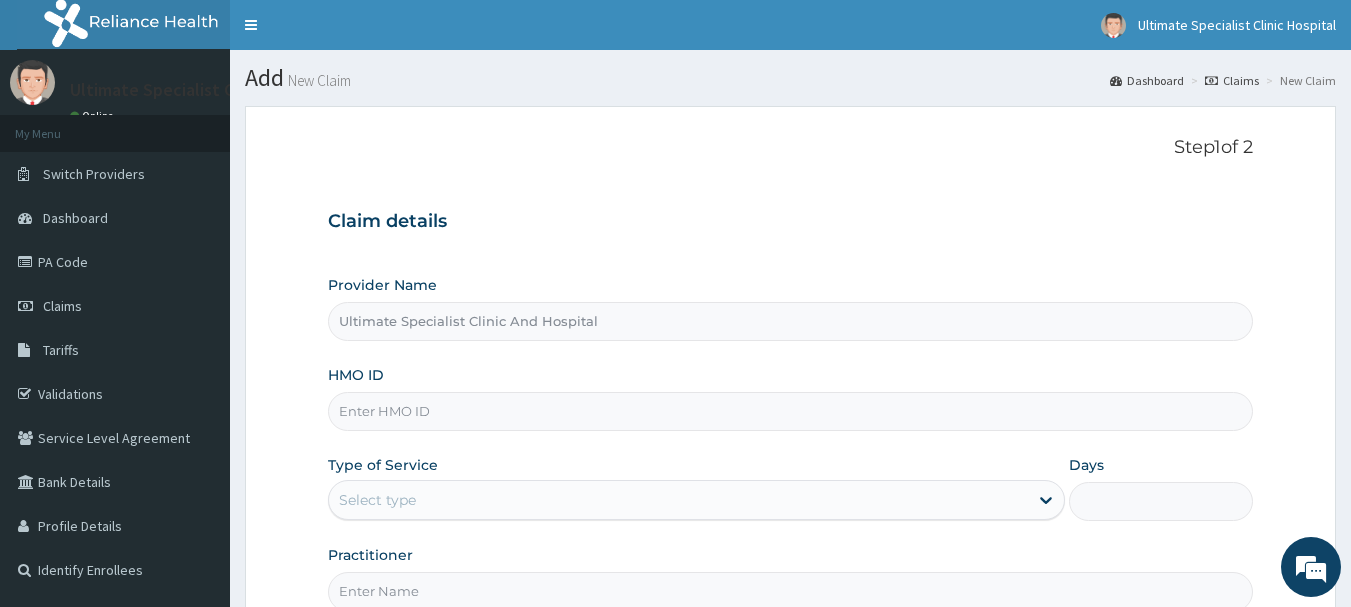 click on "HMO ID" at bounding box center [791, 411] 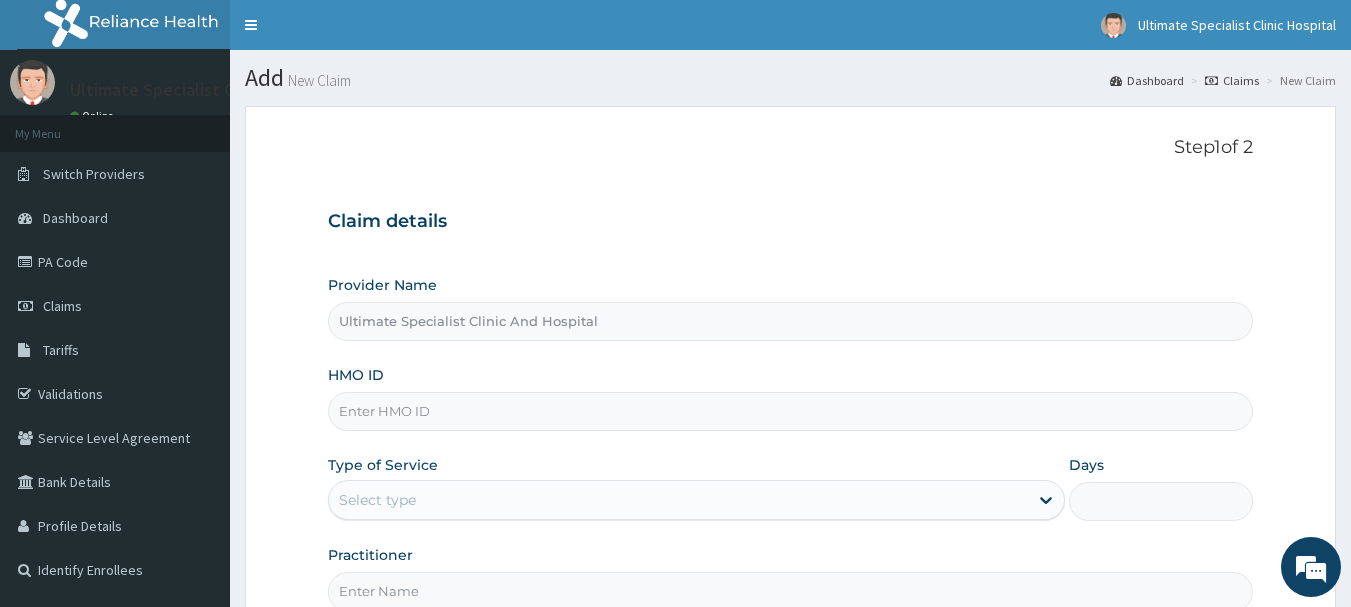 type on "V" 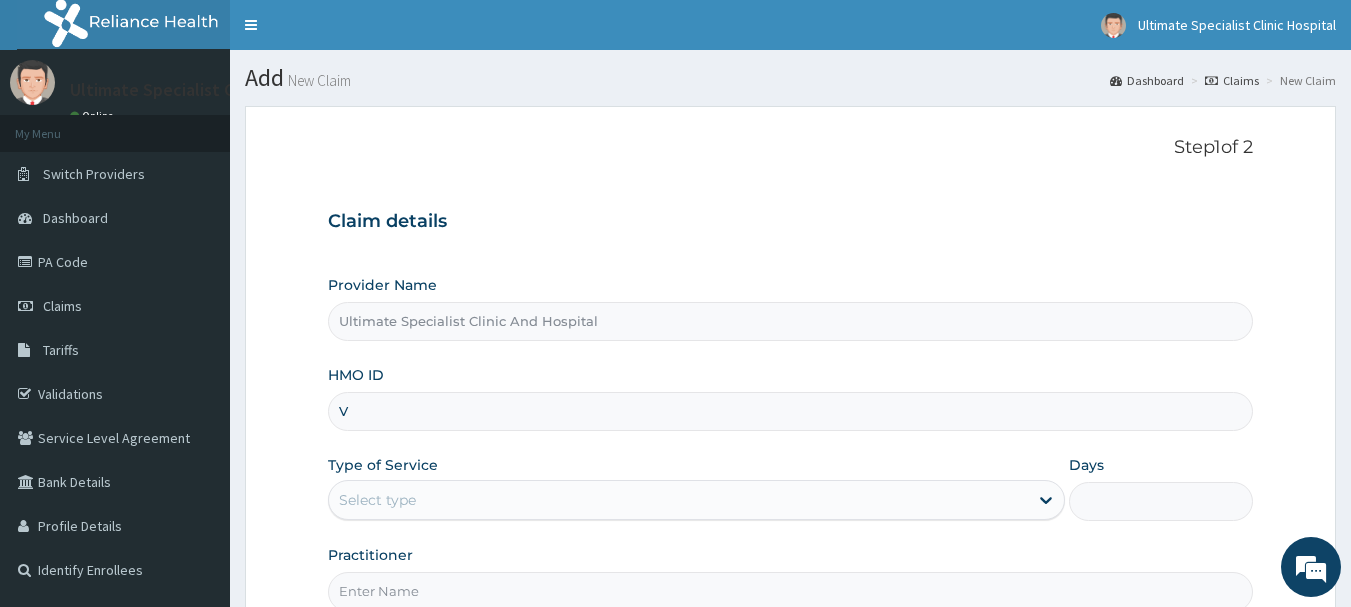 scroll, scrollTop: 0, scrollLeft: 0, axis: both 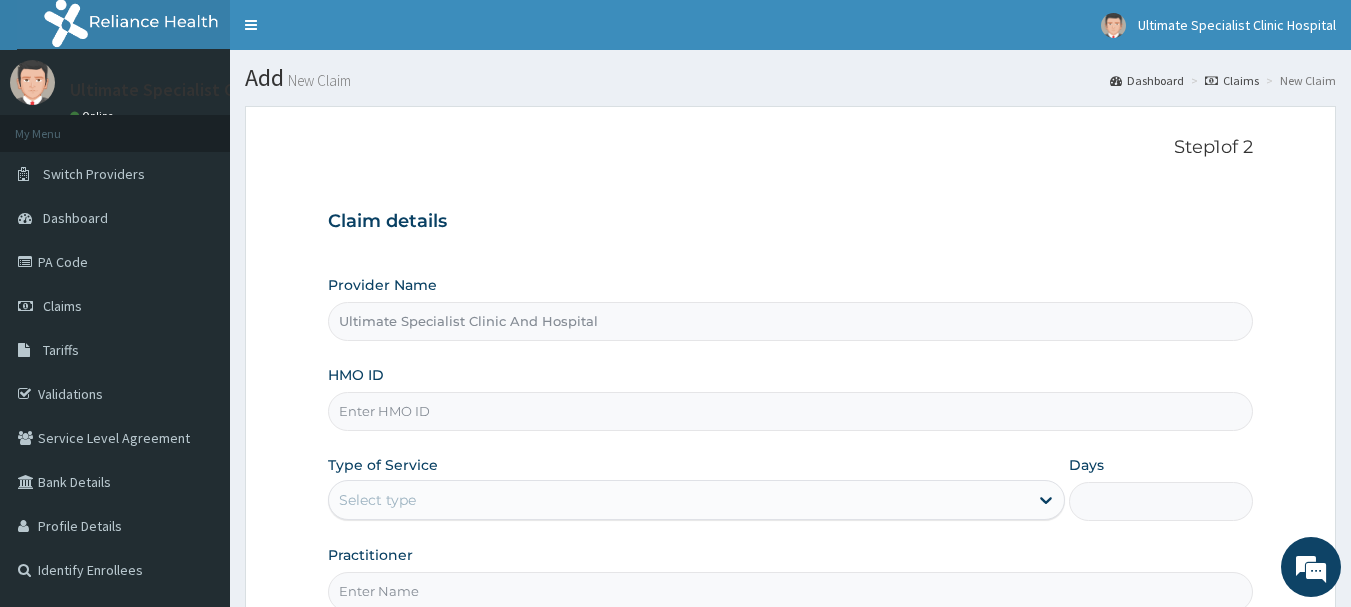 paste on "TMT/10141/D" 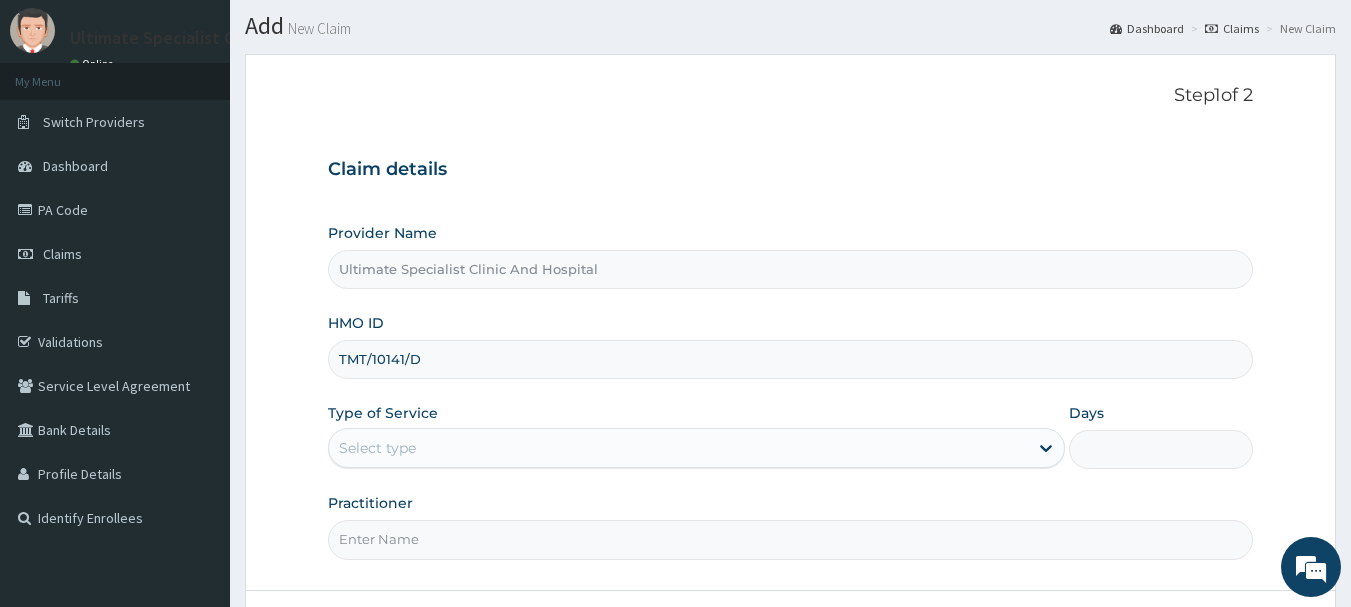 scroll, scrollTop: 100, scrollLeft: 0, axis: vertical 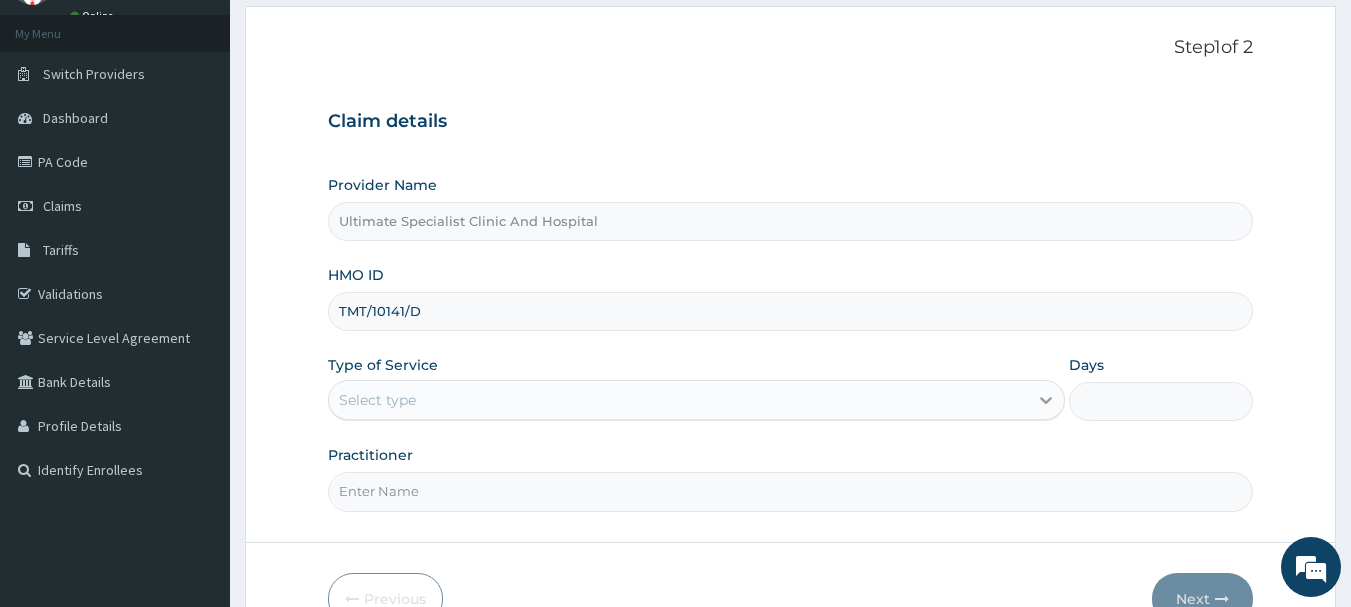 type on "TMT/10141/D" 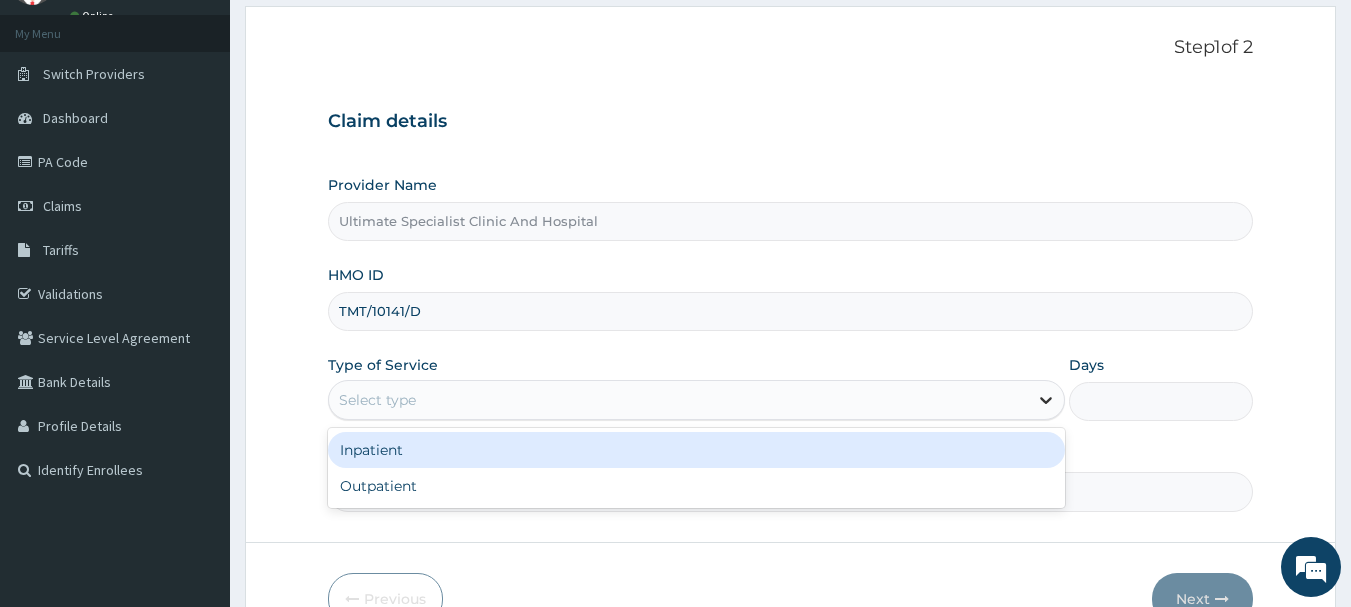 click 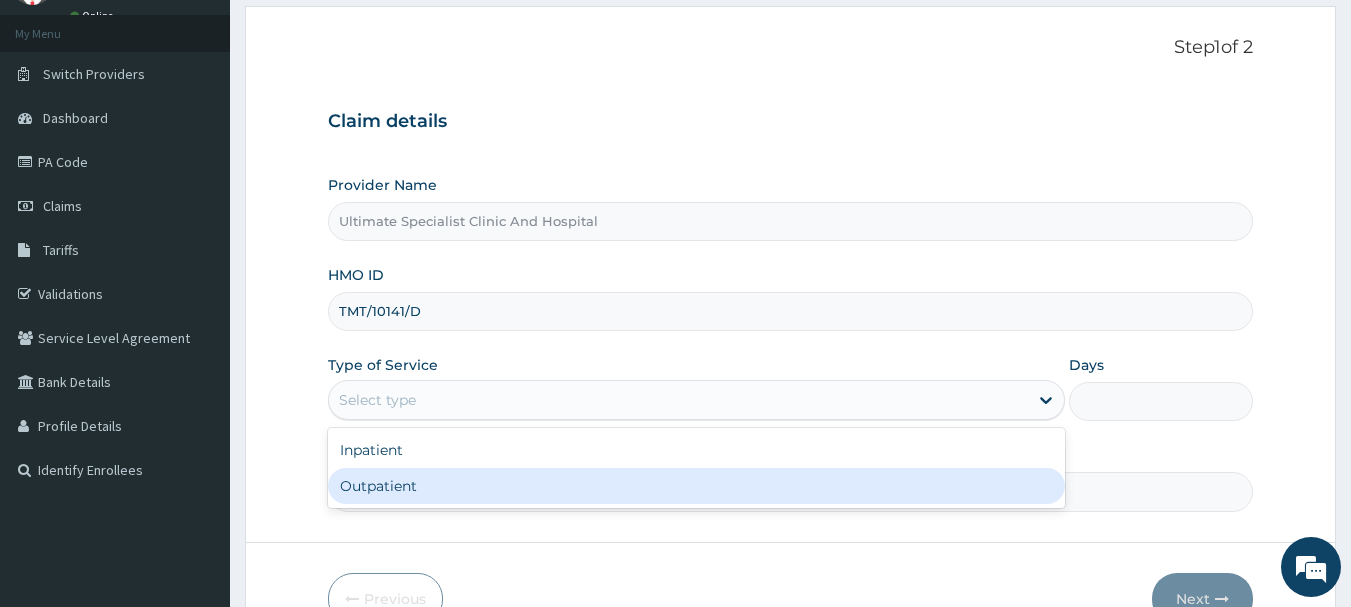 click on "Outpatient" at bounding box center (696, 486) 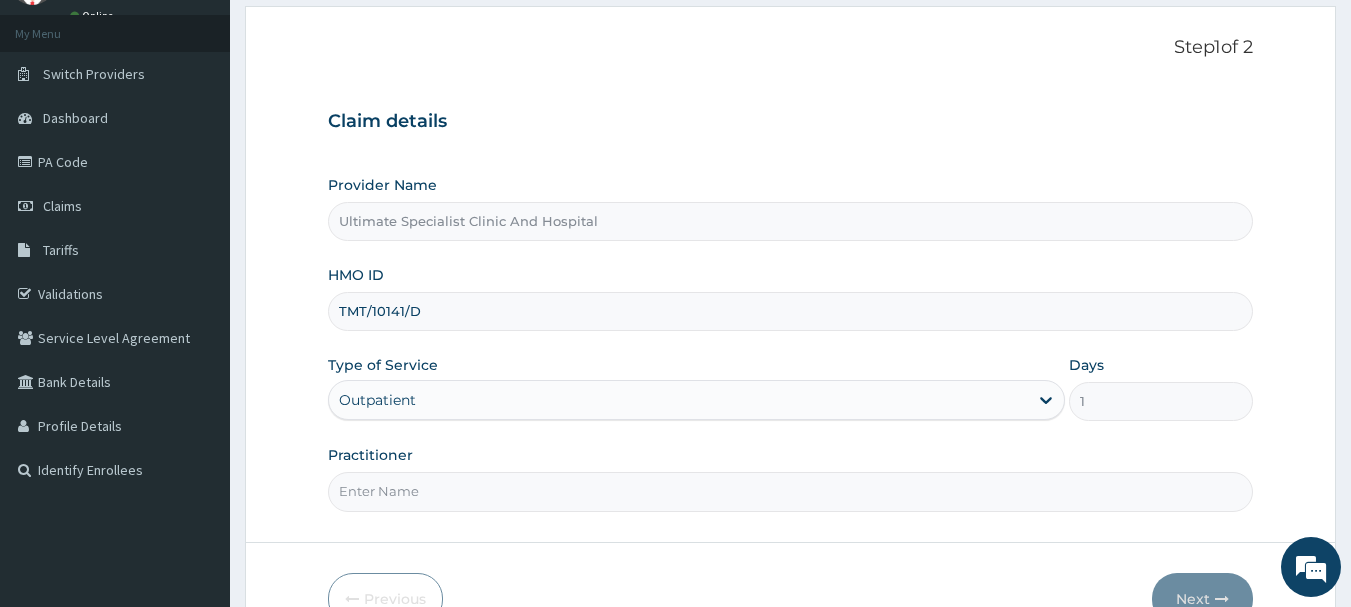 click on "Practitioner" at bounding box center [791, 491] 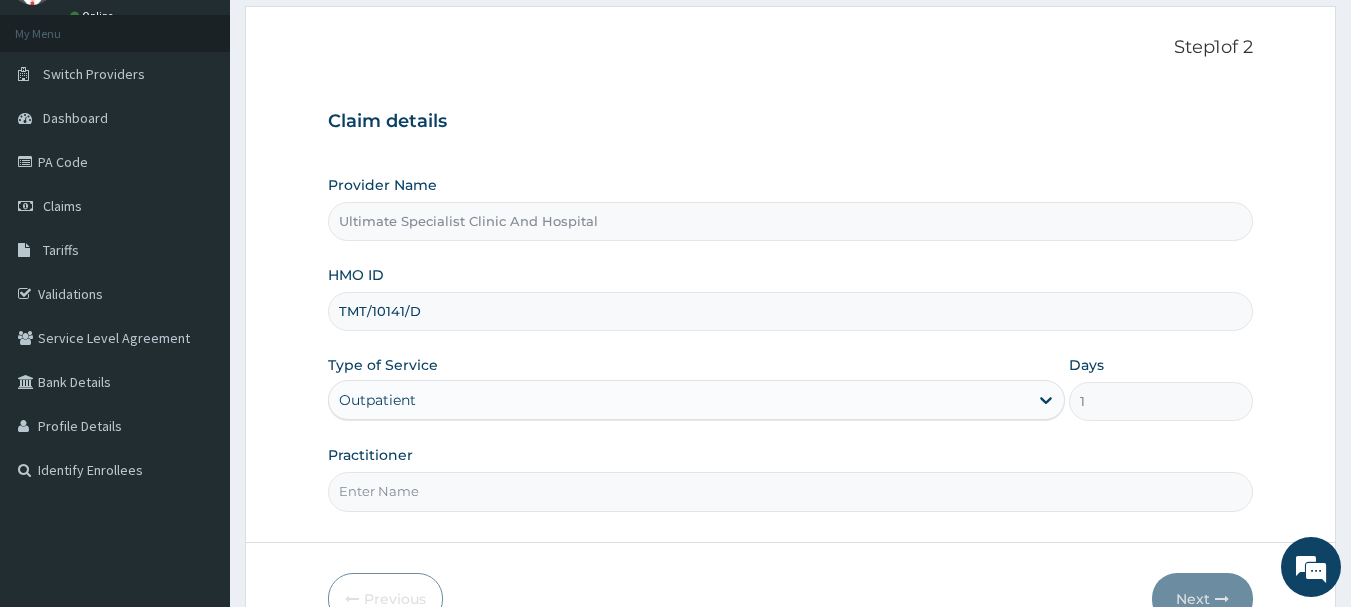 type on "[TITLE] [LAST]" 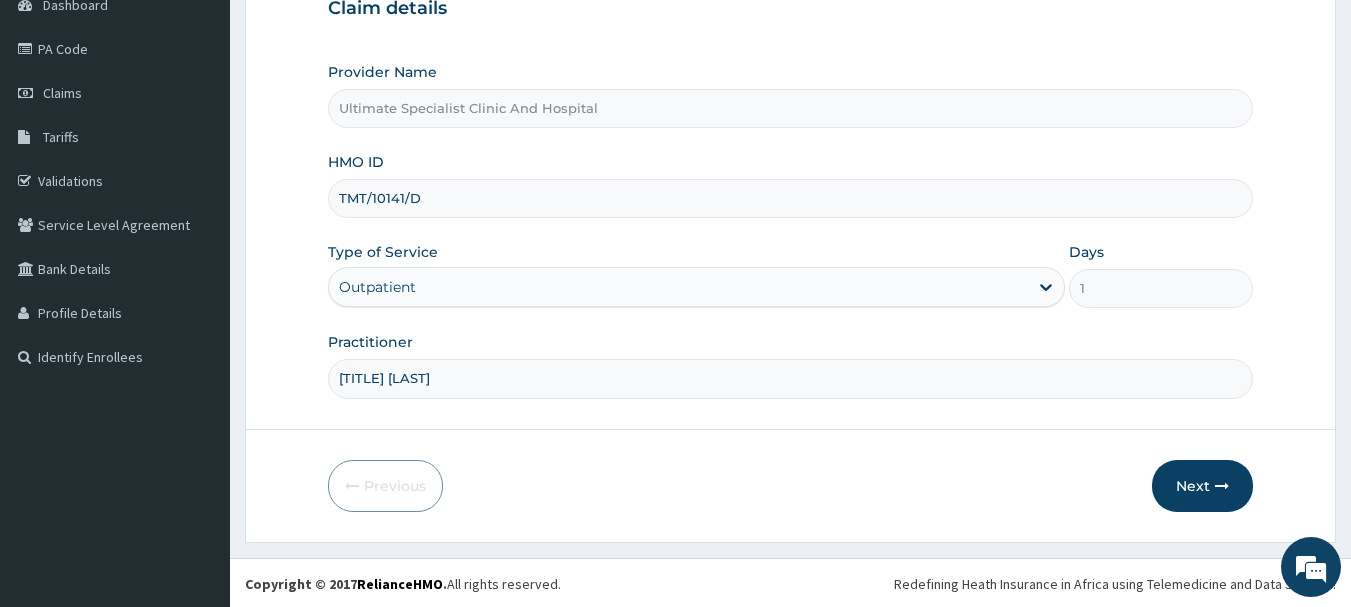 scroll, scrollTop: 215, scrollLeft: 0, axis: vertical 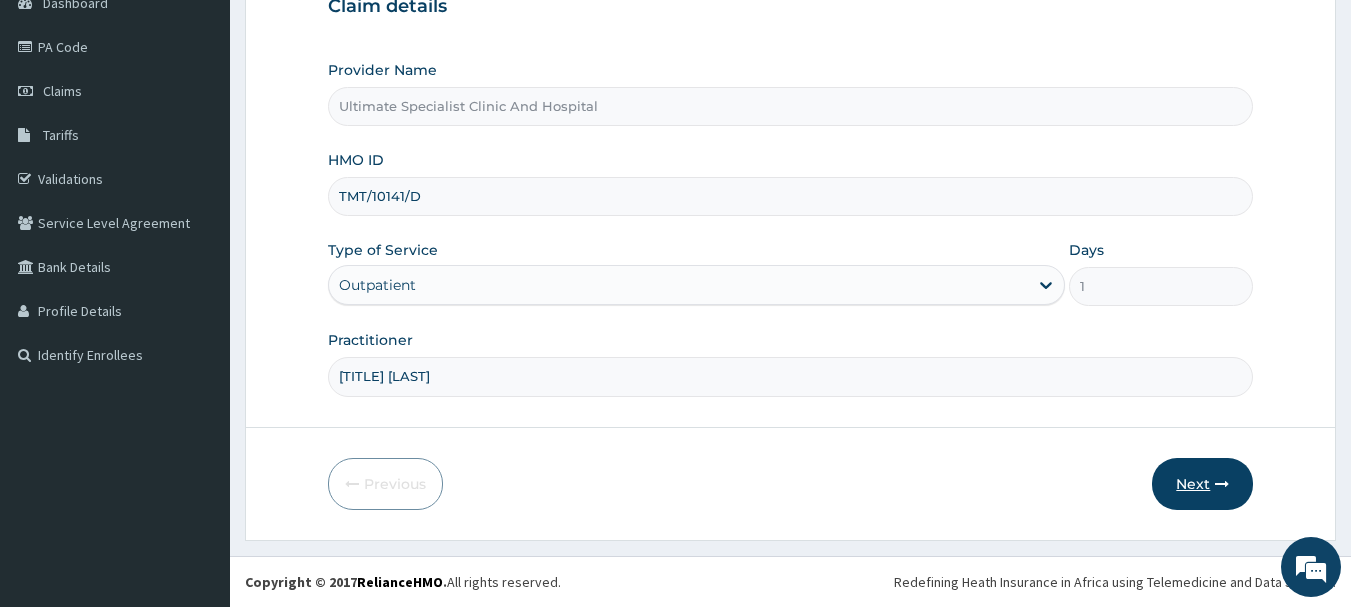 click on "Next" at bounding box center (1202, 484) 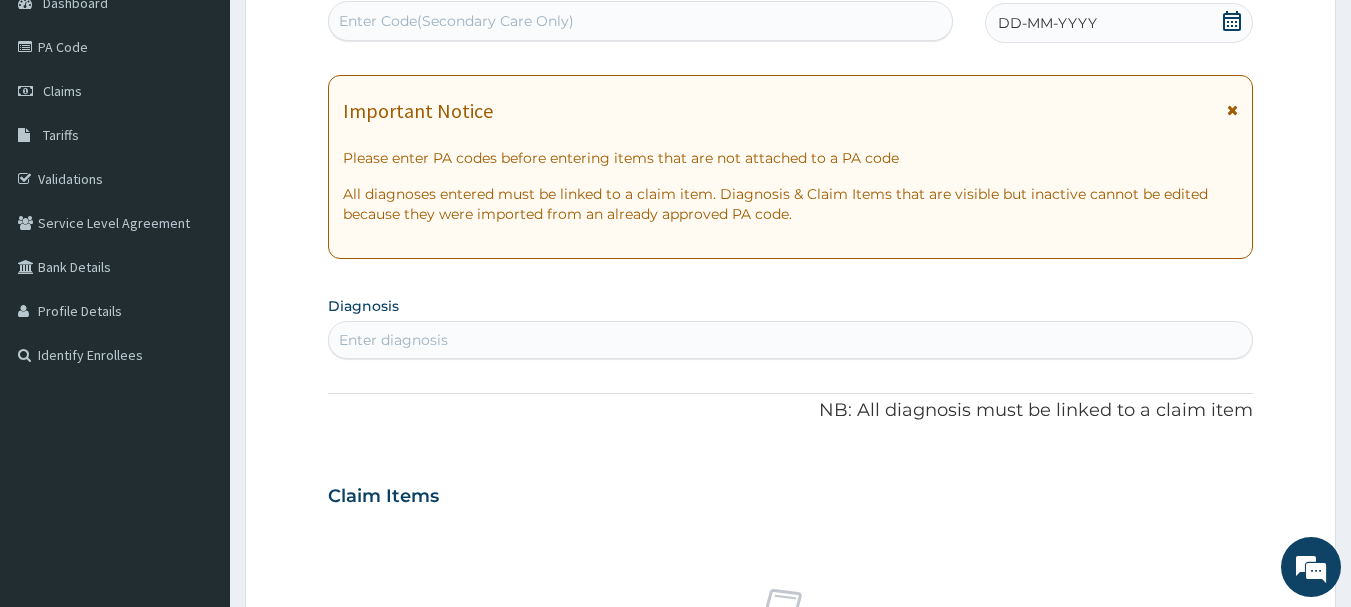 click on "Enter Code(Secondary Care Only)" at bounding box center (456, 21) 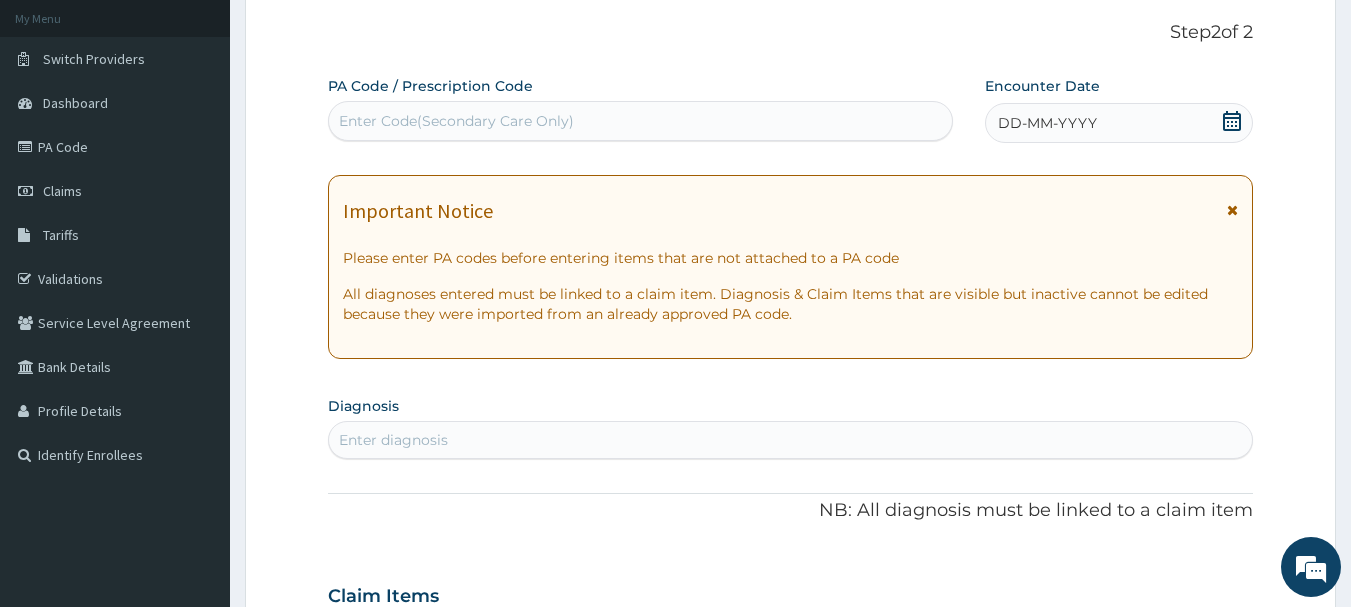 click on "Enter Code(Secondary Care Only)" at bounding box center (456, 121) 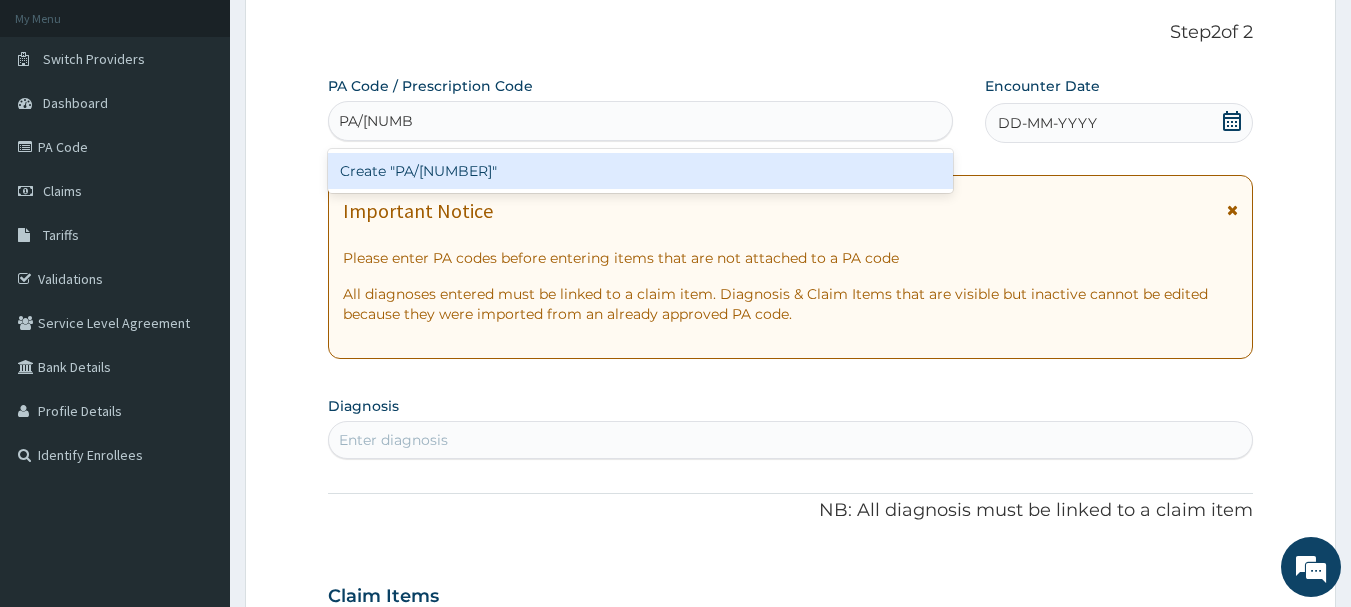 click on "Create "PA/[NUMBER]"" at bounding box center [641, 171] 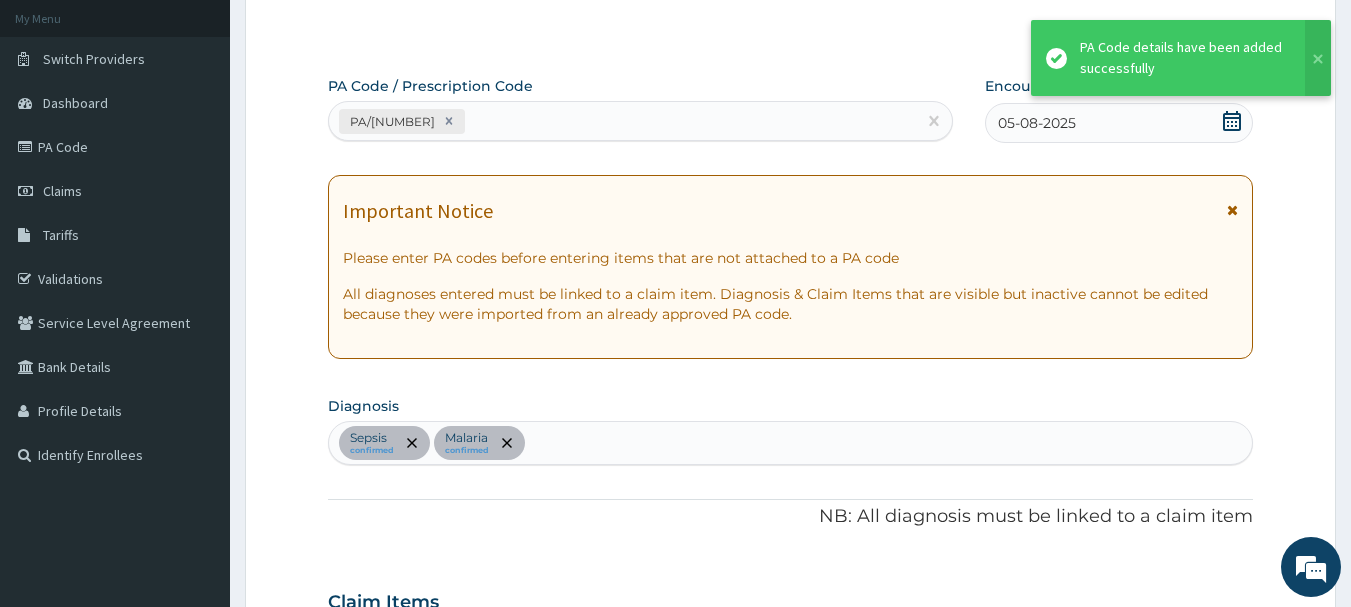 scroll, scrollTop: 598, scrollLeft: 0, axis: vertical 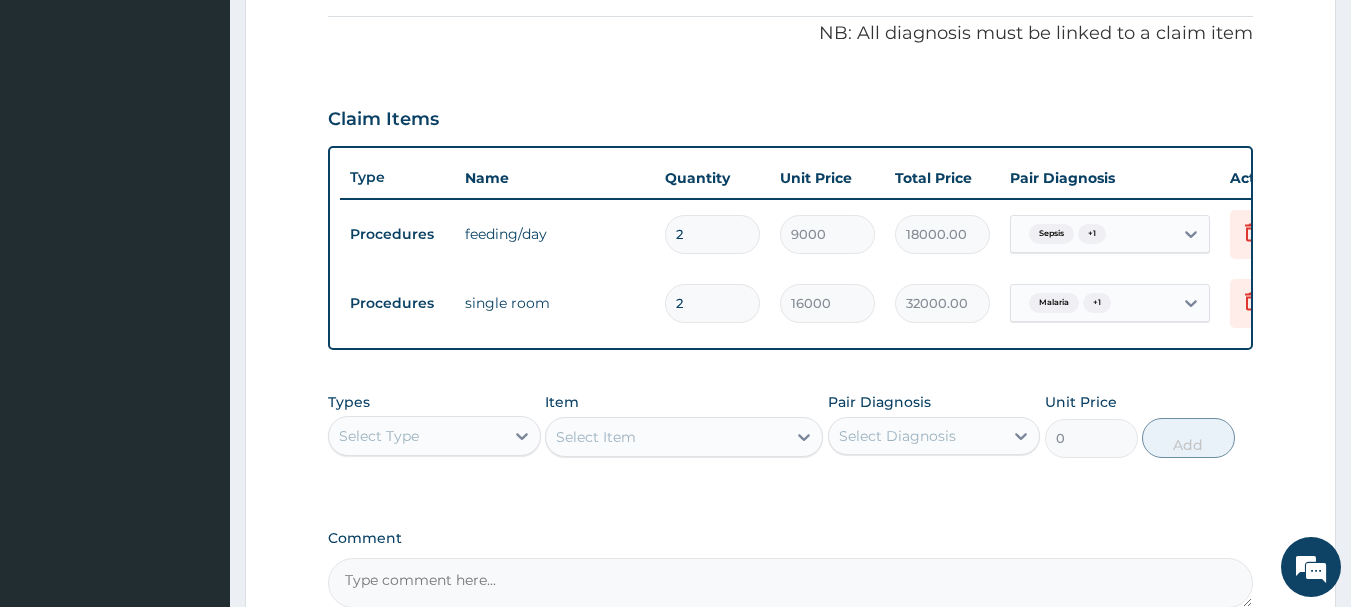 click on "Select Item" at bounding box center [684, 437] 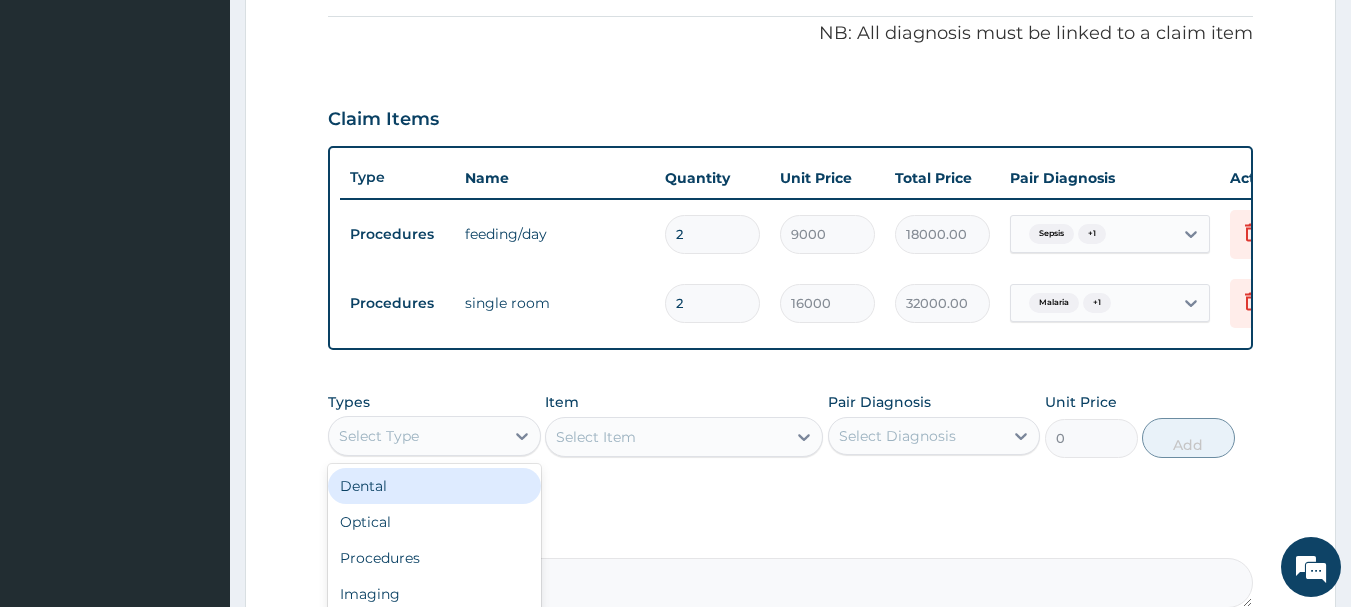 drag, startPoint x: 523, startPoint y: 447, endPoint x: 485, endPoint y: 486, distance: 54.451813 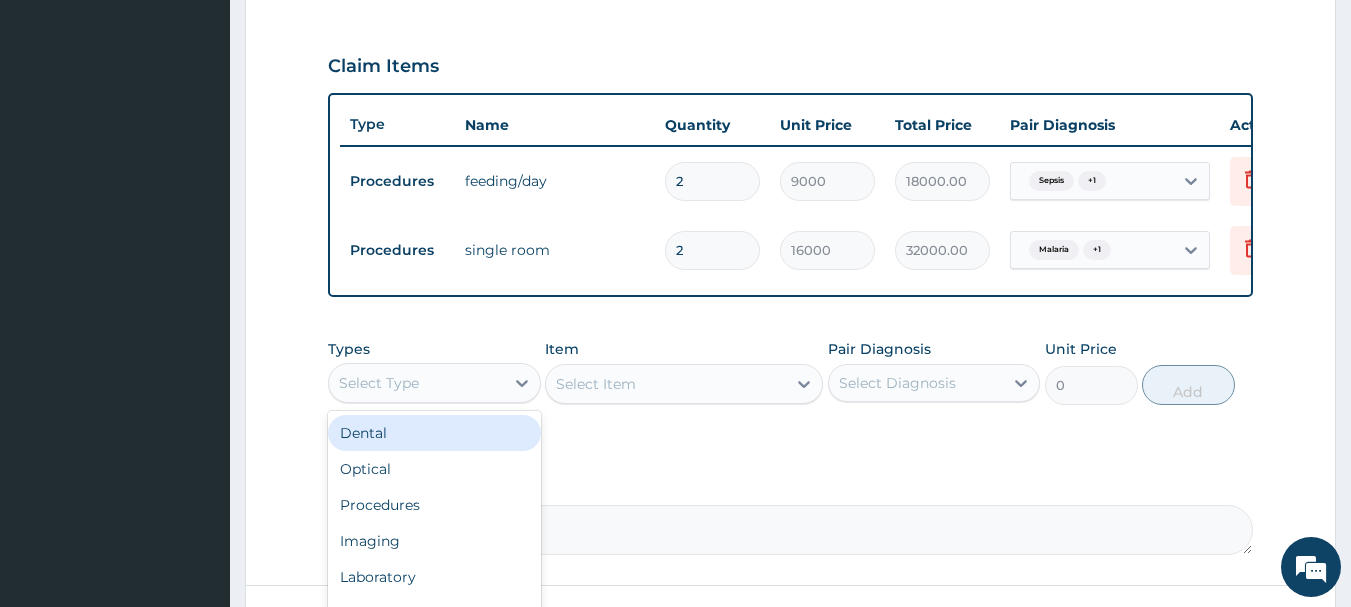 scroll, scrollTop: 698, scrollLeft: 0, axis: vertical 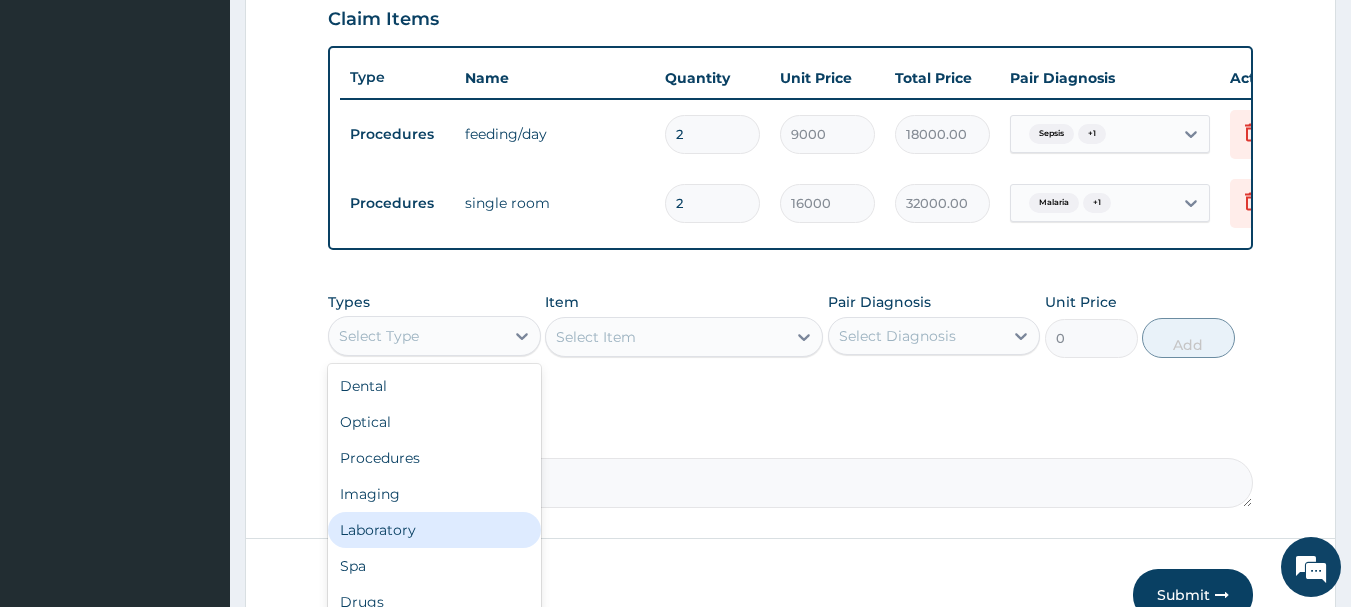 drag, startPoint x: 395, startPoint y: 548, endPoint x: 413, endPoint y: 531, distance: 24.758837 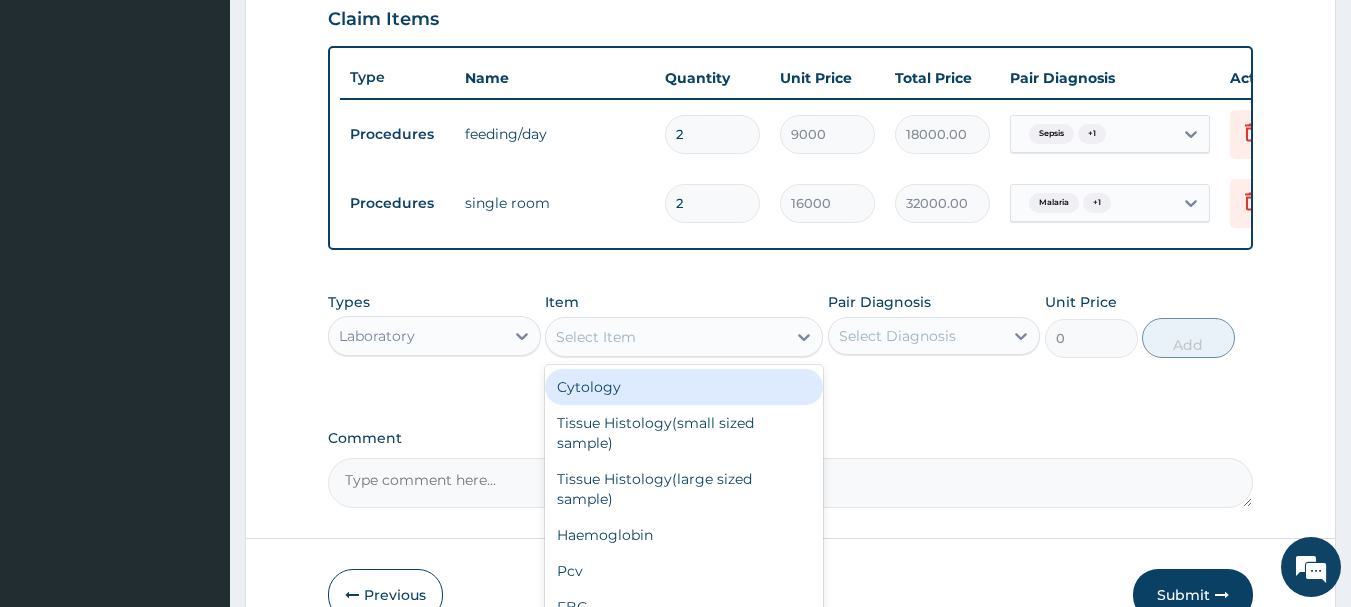 click on "Select Item" at bounding box center [666, 337] 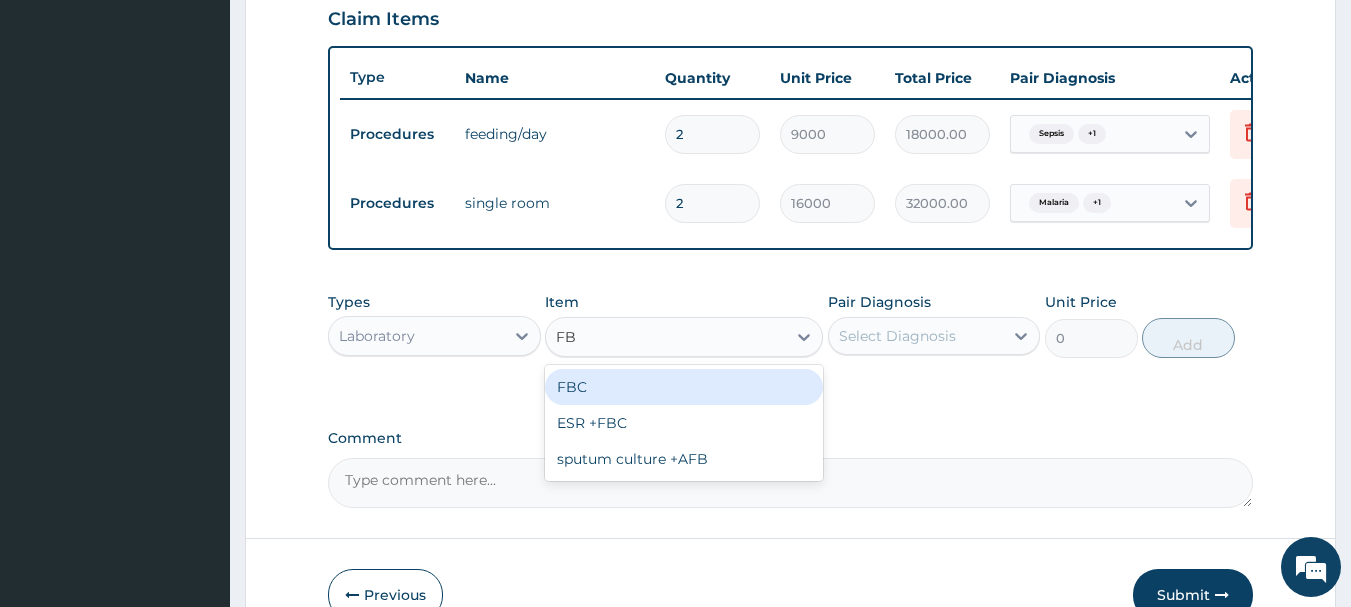 type on "FBC" 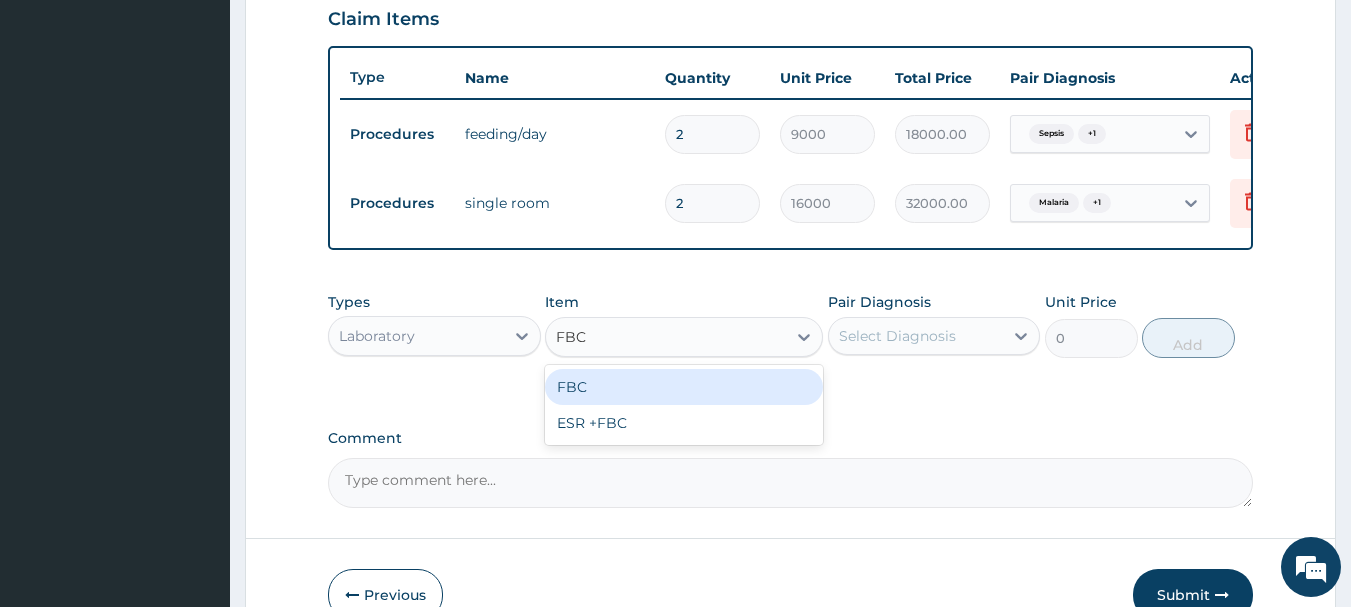 click on "FBC" at bounding box center (684, 387) 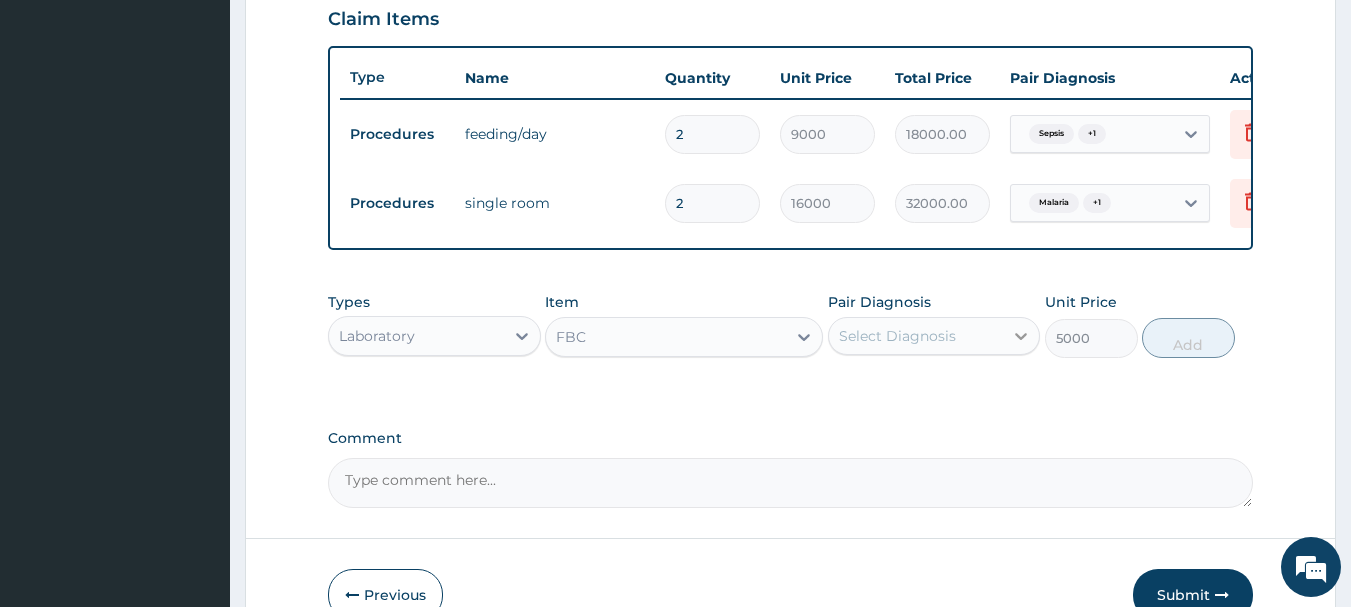 click 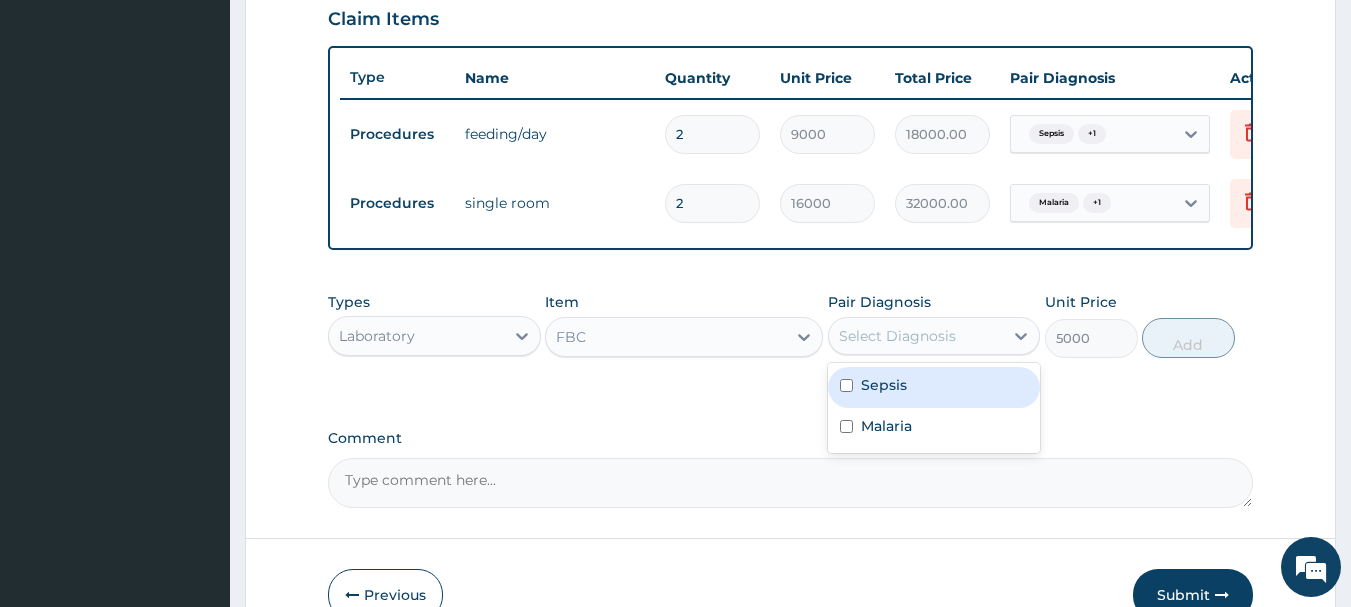 click on "Sepsis" at bounding box center [934, 387] 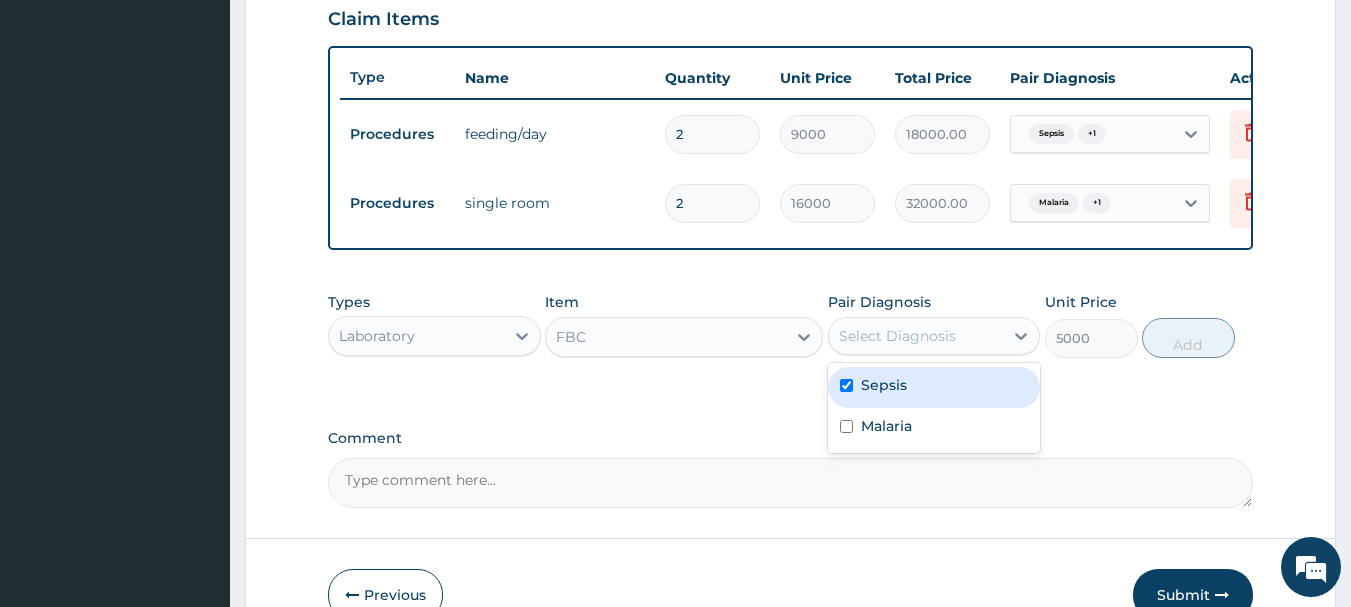 checkbox on "true" 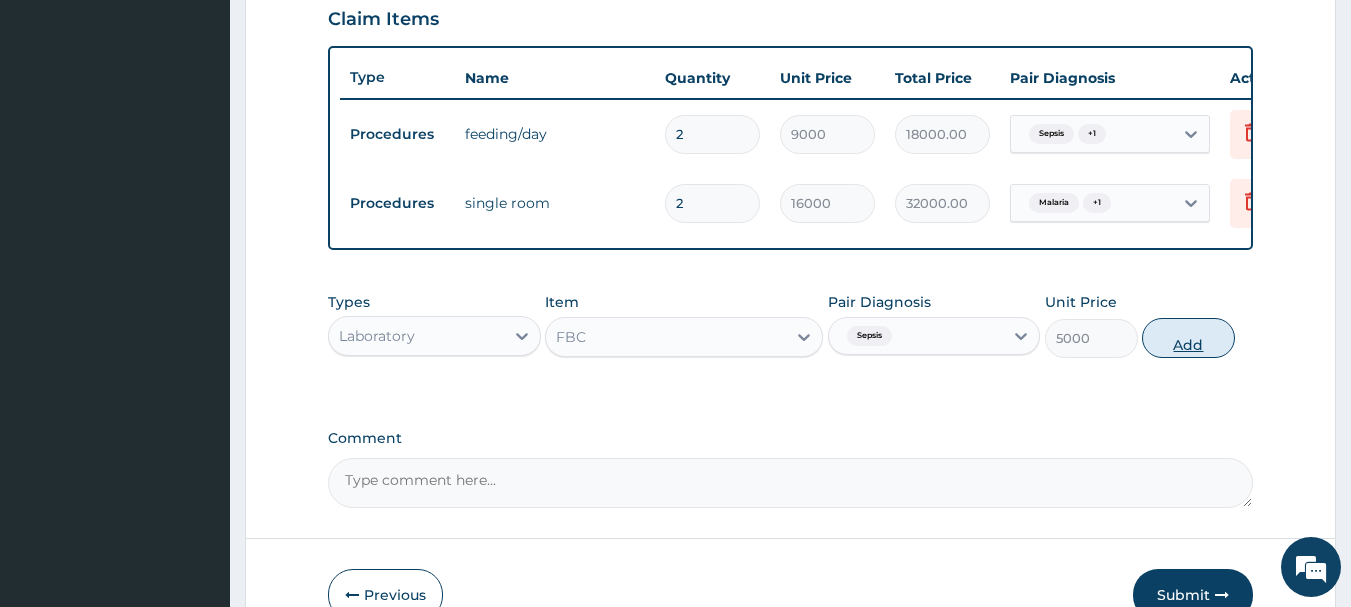 click on "Add" at bounding box center (1188, 338) 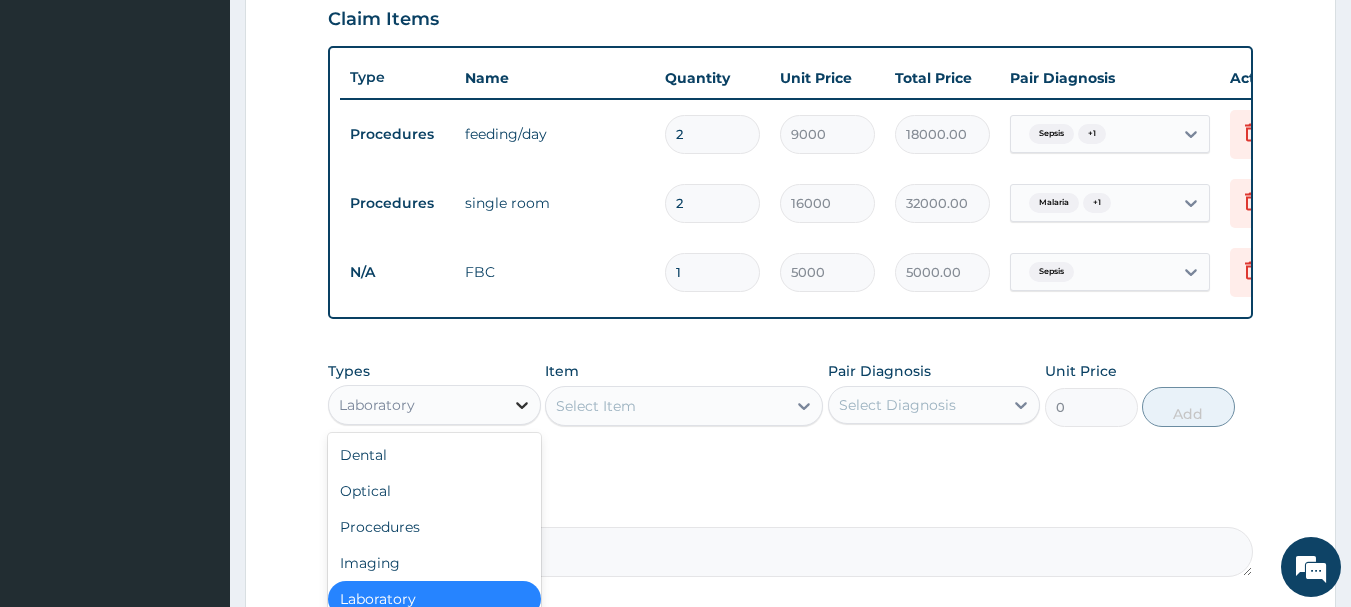 click 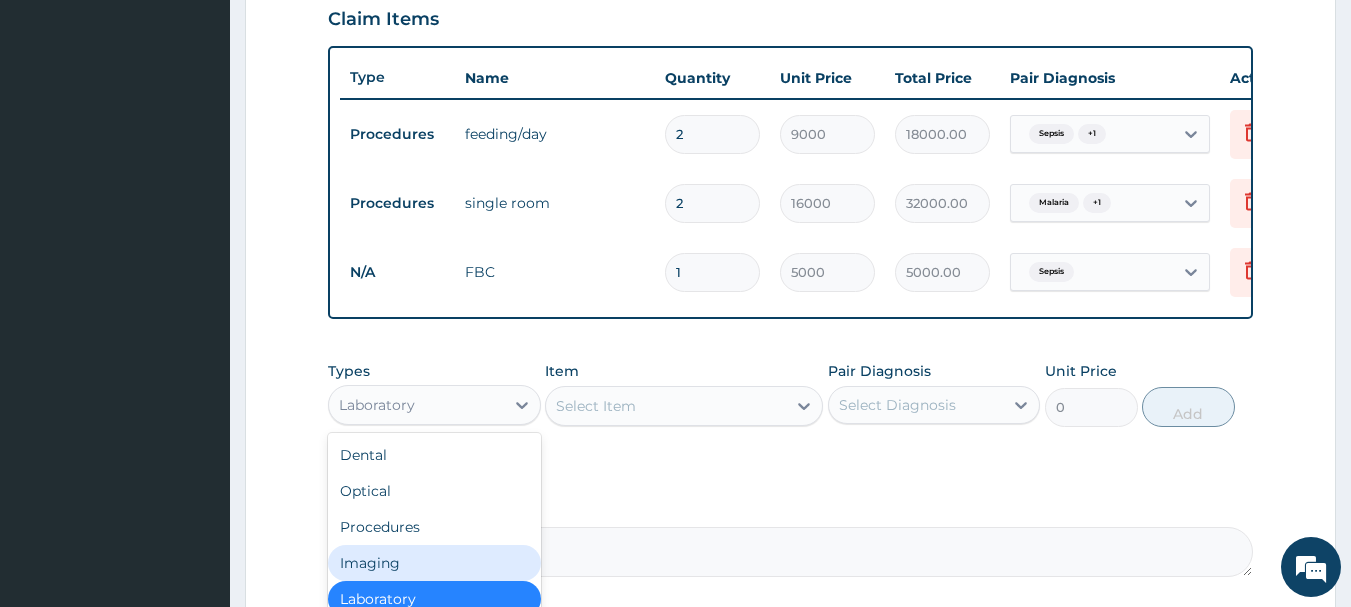 scroll, scrollTop: 68, scrollLeft: 0, axis: vertical 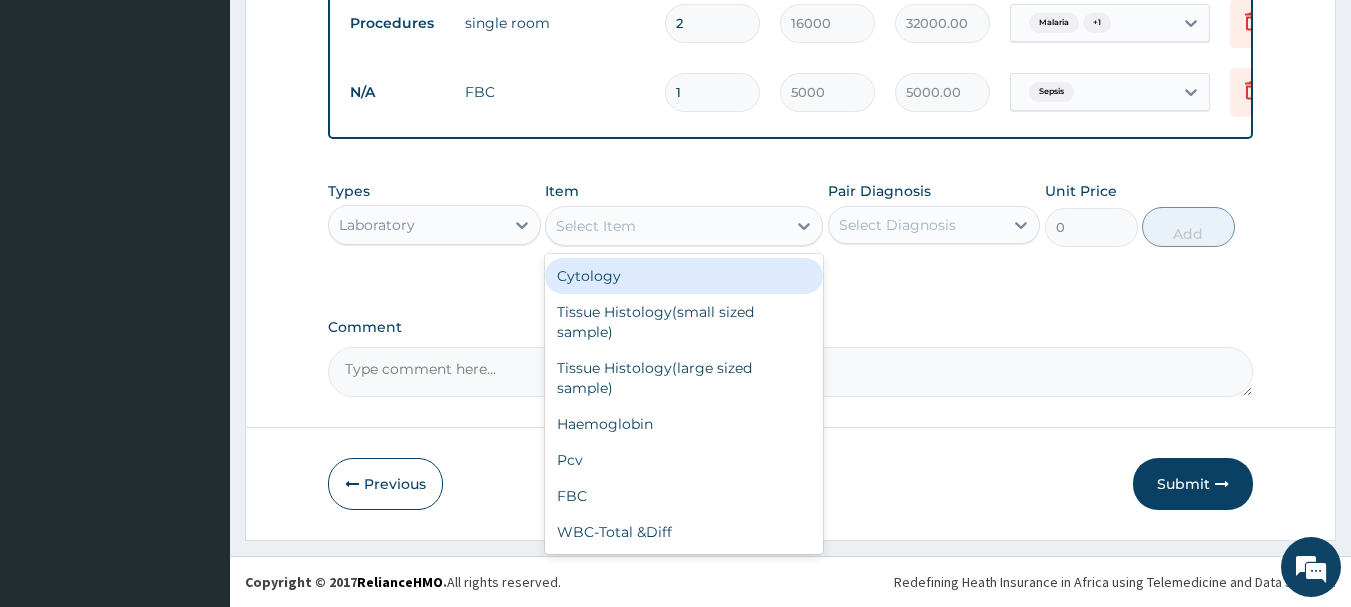 click on "Select Item" at bounding box center (666, 226) 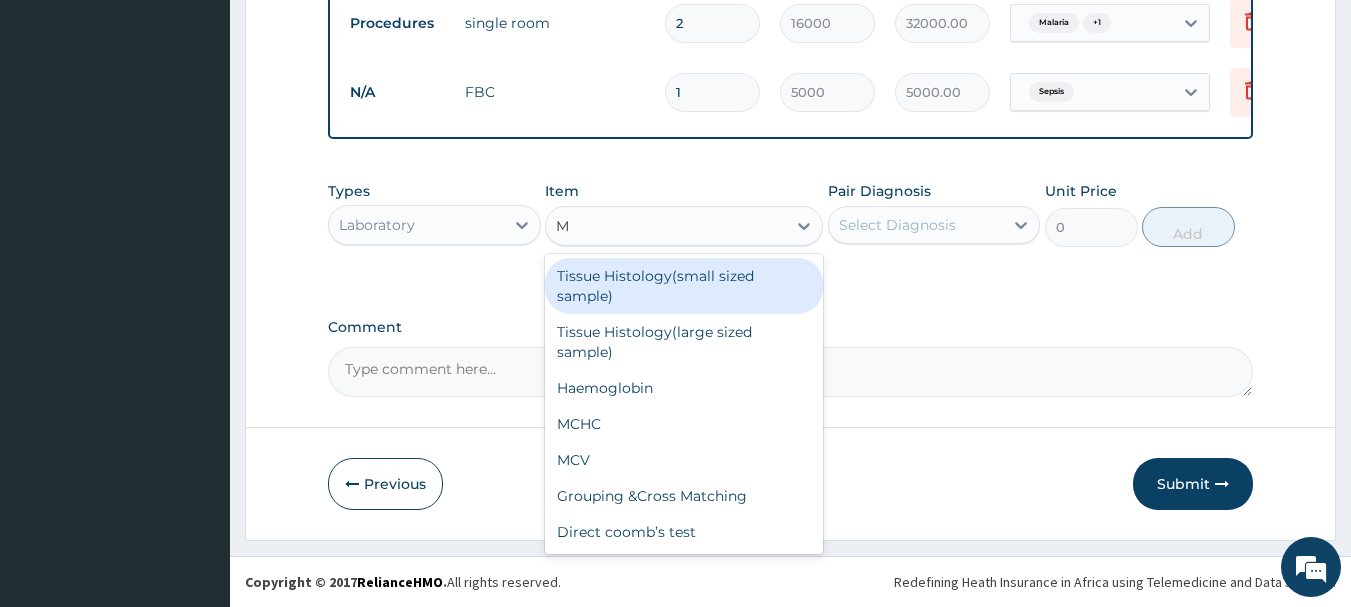 type on "MP" 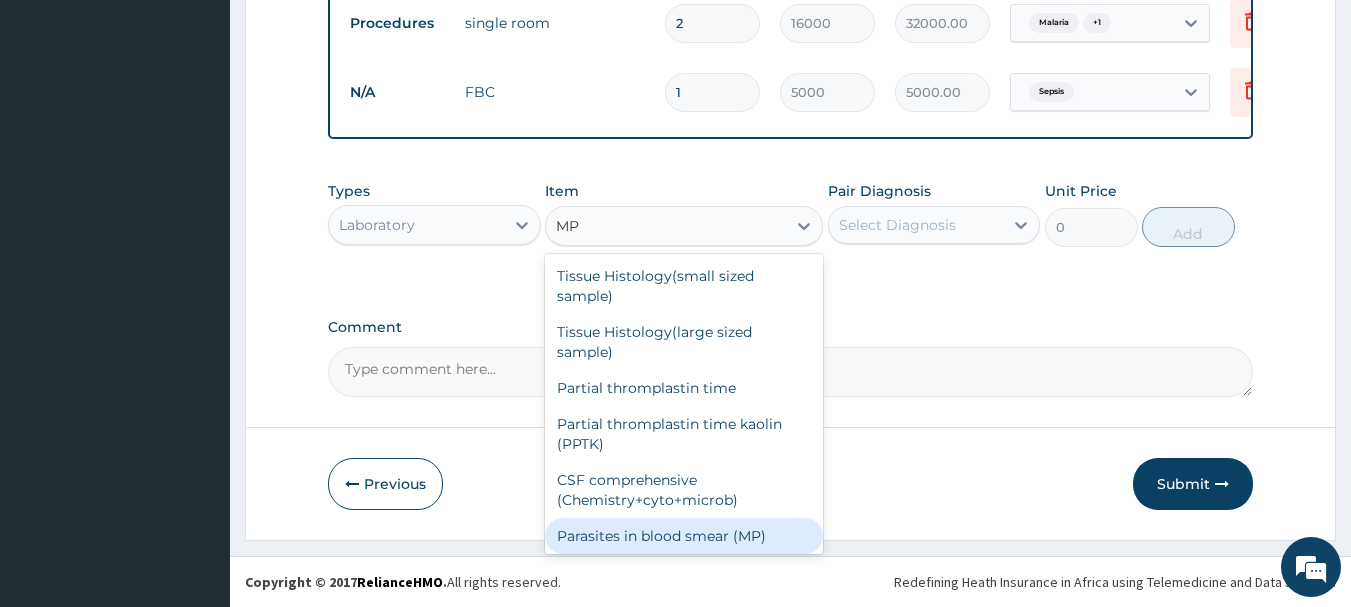 click on "Parasites in blood smear (MP)" at bounding box center [684, 536] 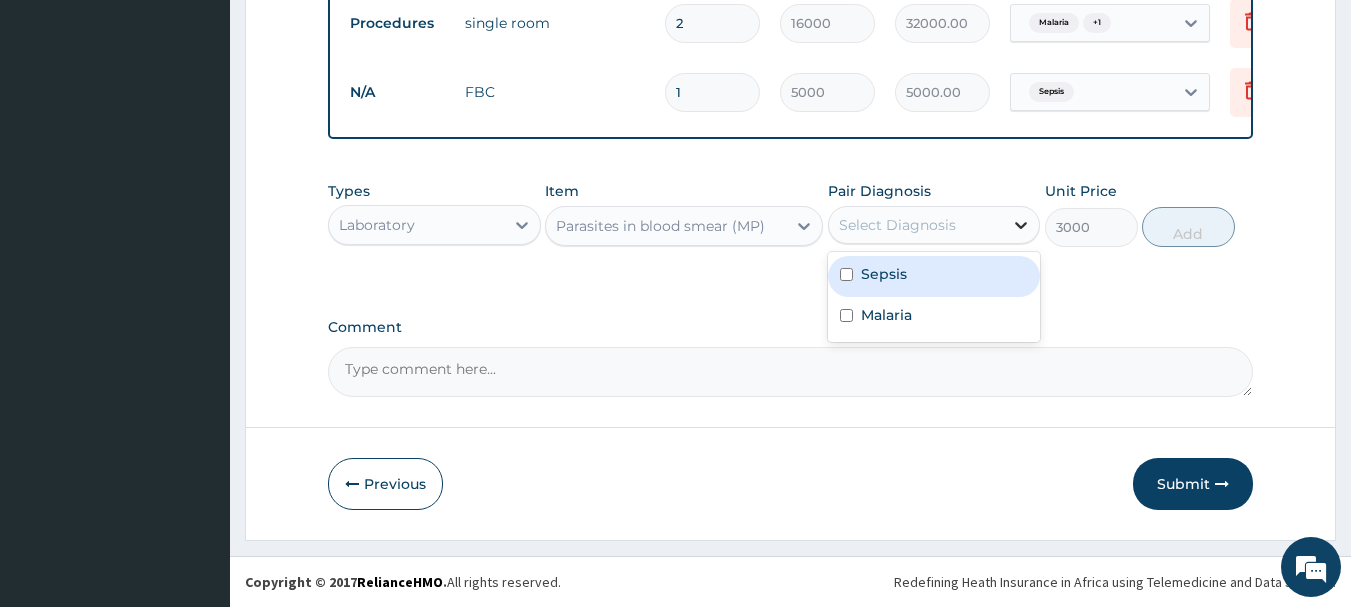 click 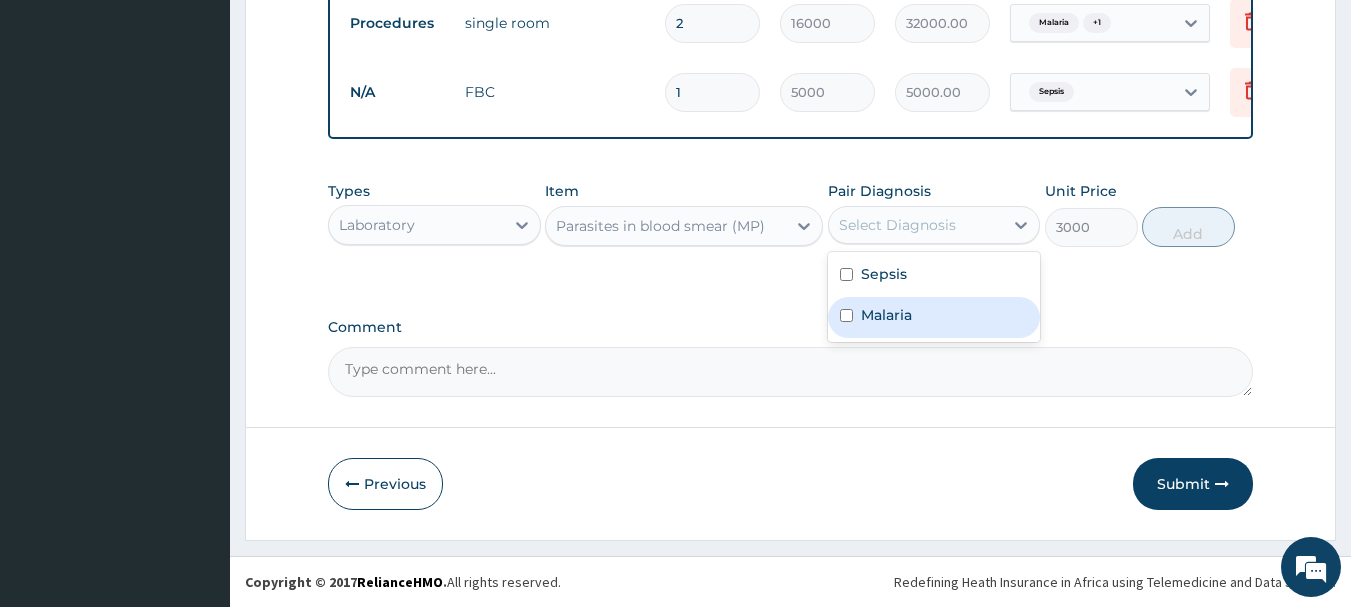 click on "Malaria" at bounding box center [886, 315] 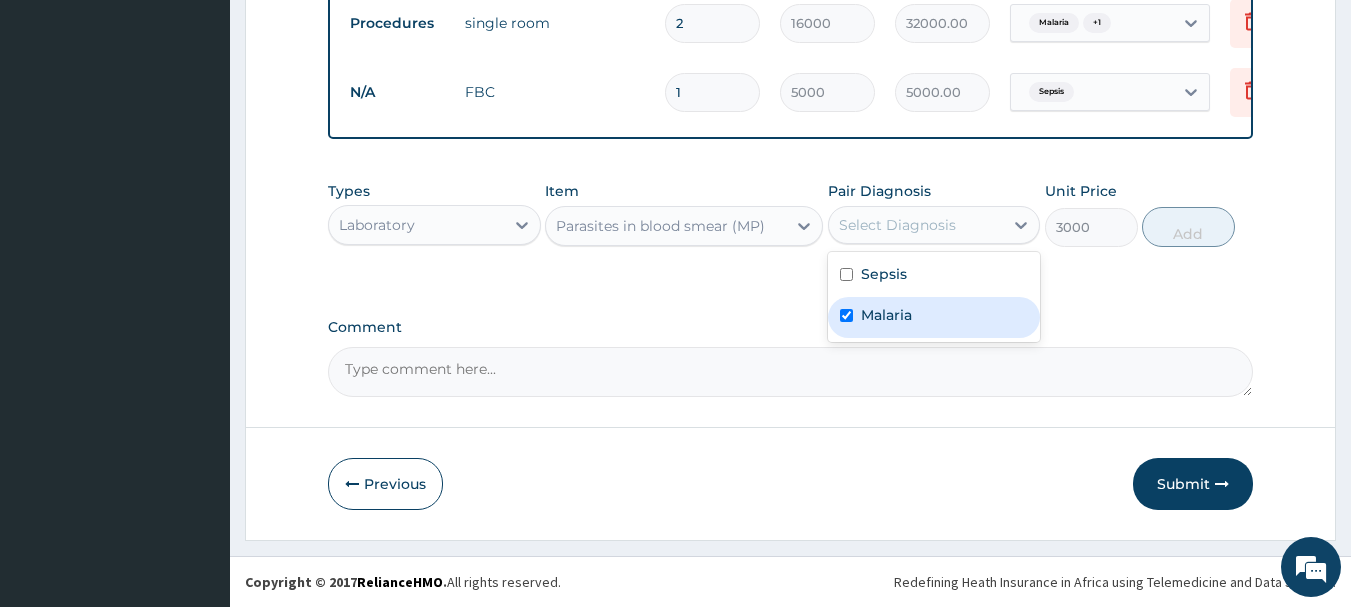 checkbox on "true" 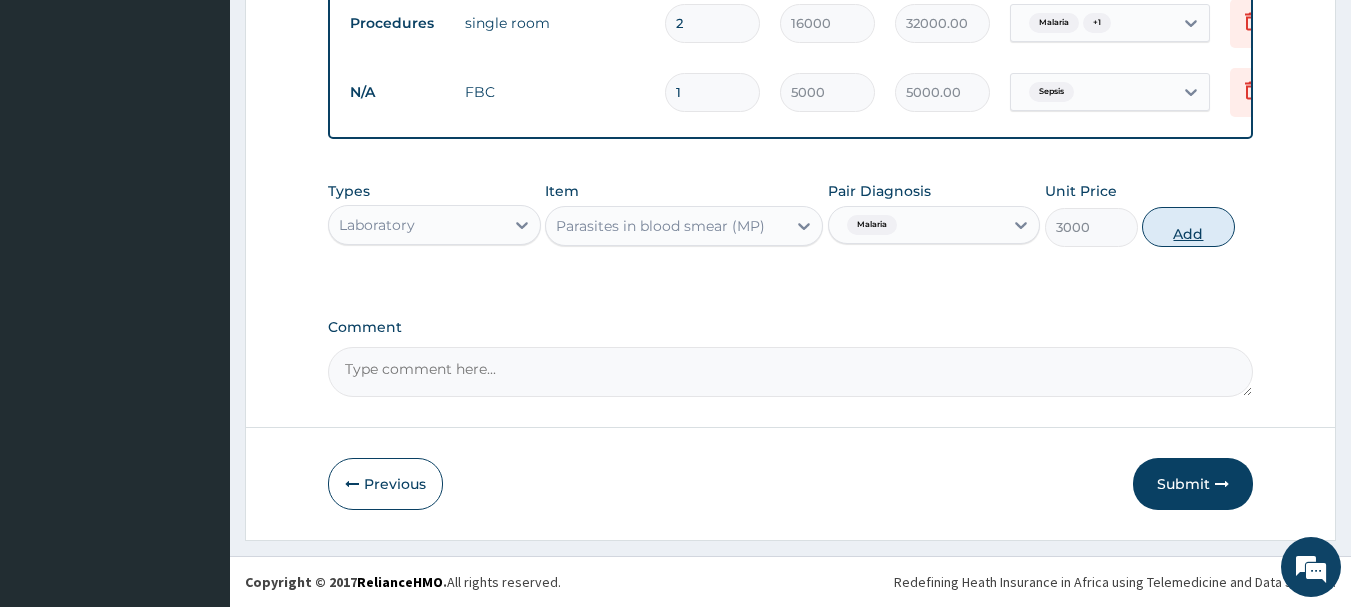 click on "Add" at bounding box center [1188, 227] 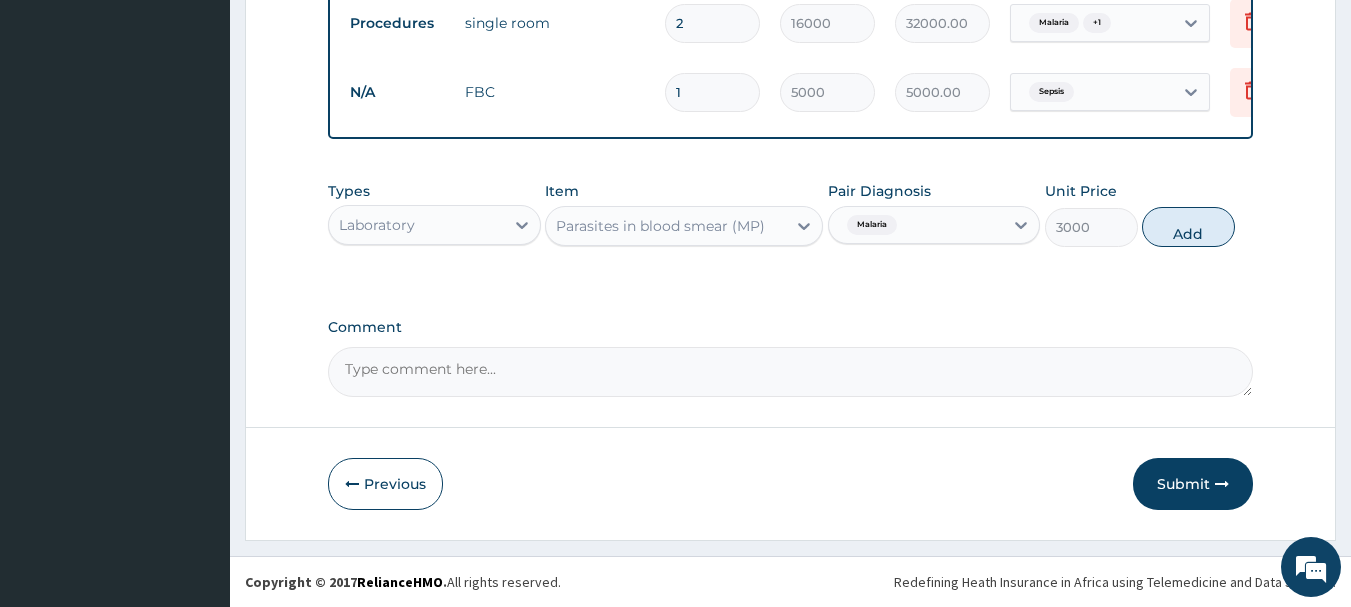 type on "0" 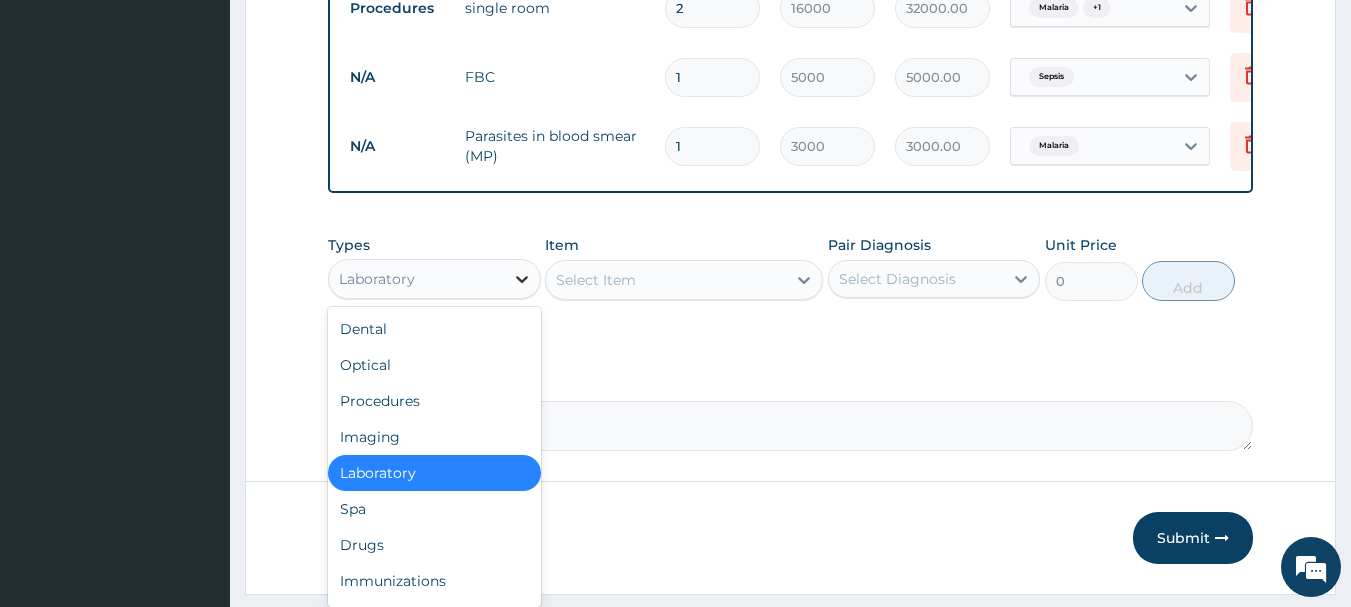 click 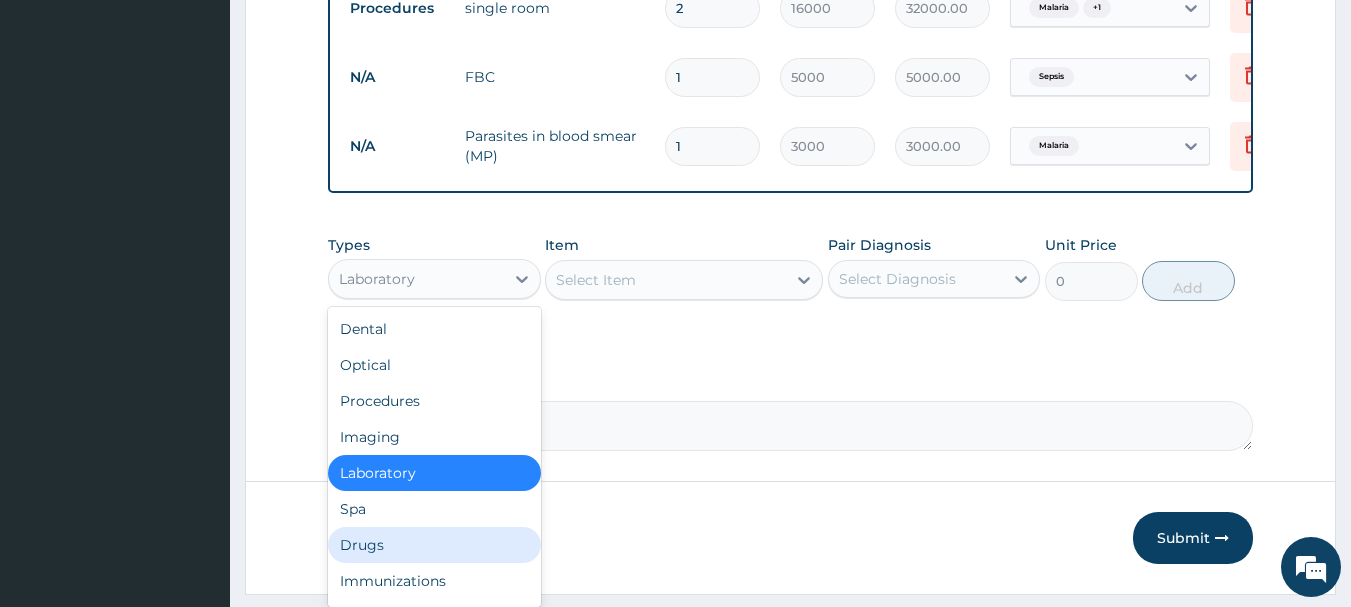 click on "Drugs" at bounding box center [434, 545] 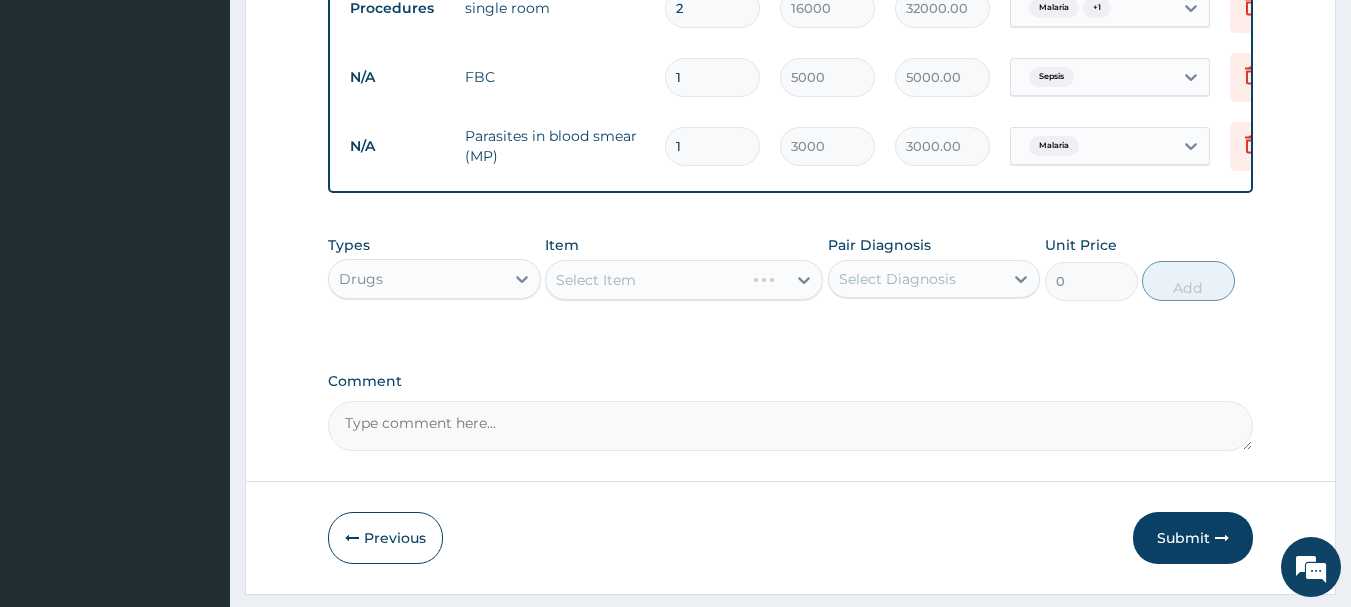 click on "Select Item" at bounding box center (684, 280) 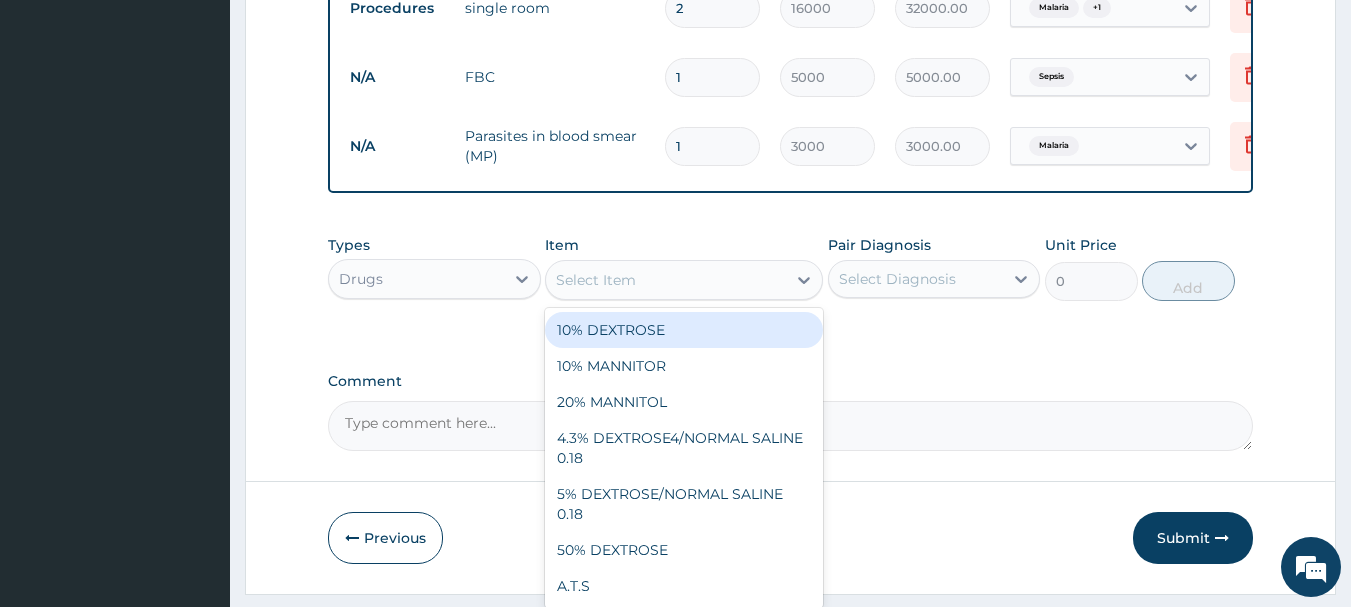 click on "Select Item" at bounding box center (596, 280) 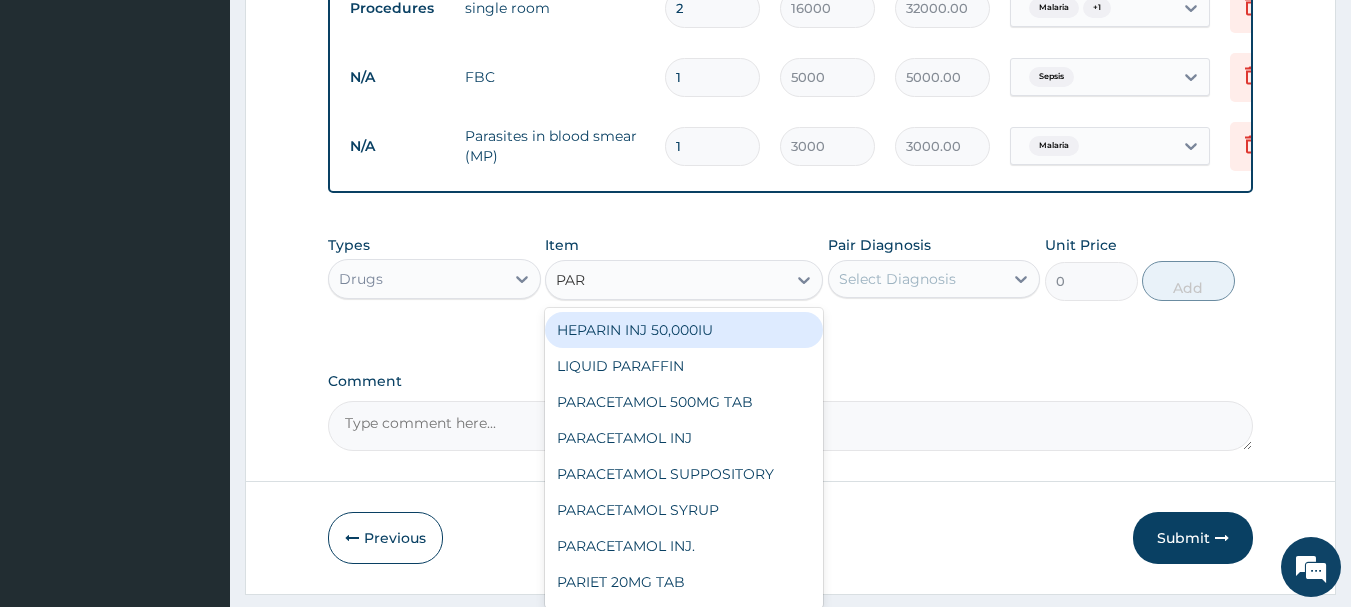 type on "PARA" 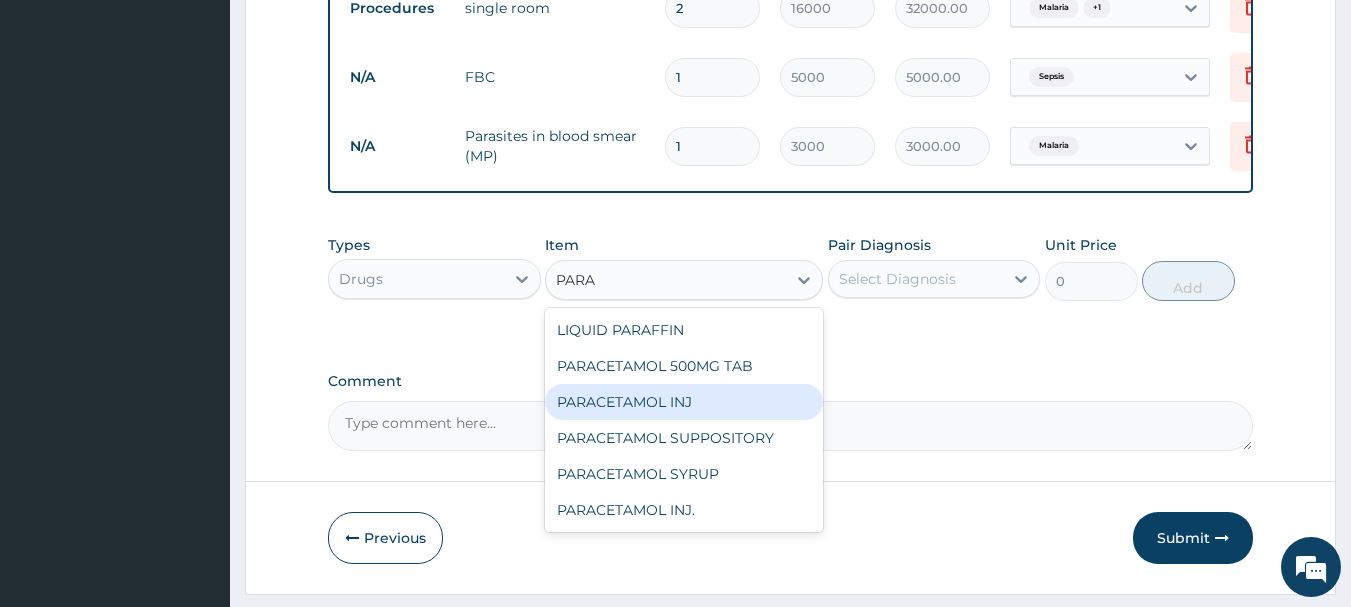 click on "PARACETAMOL INJ" at bounding box center [684, 402] 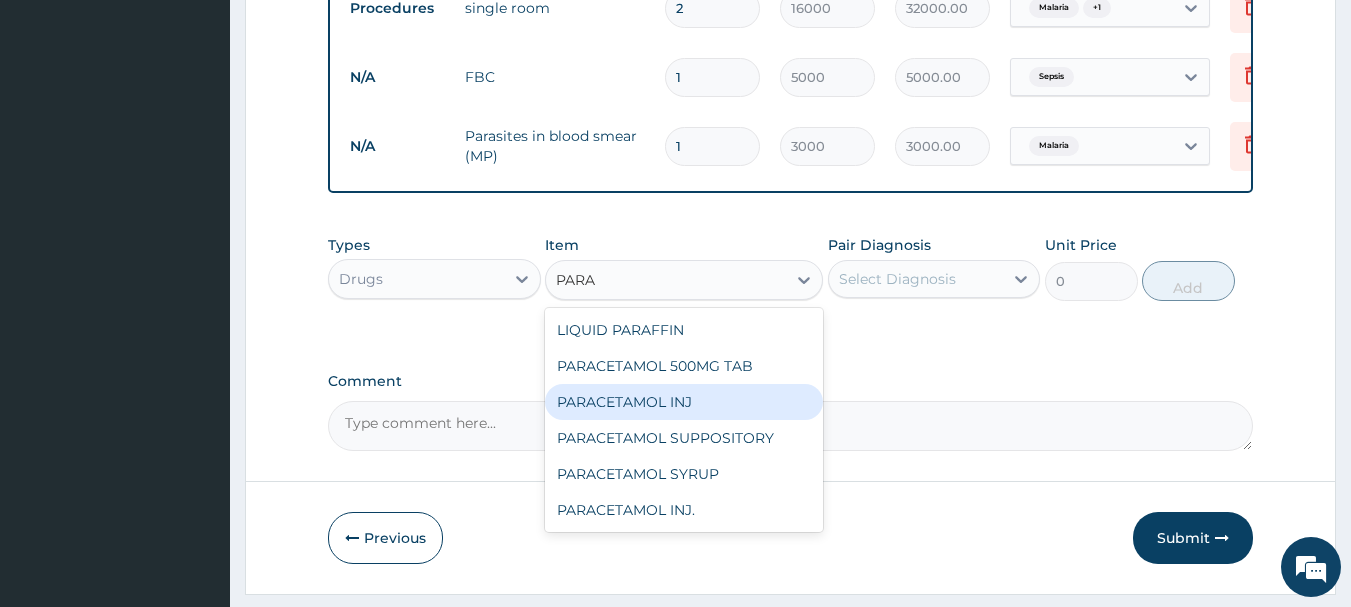 type 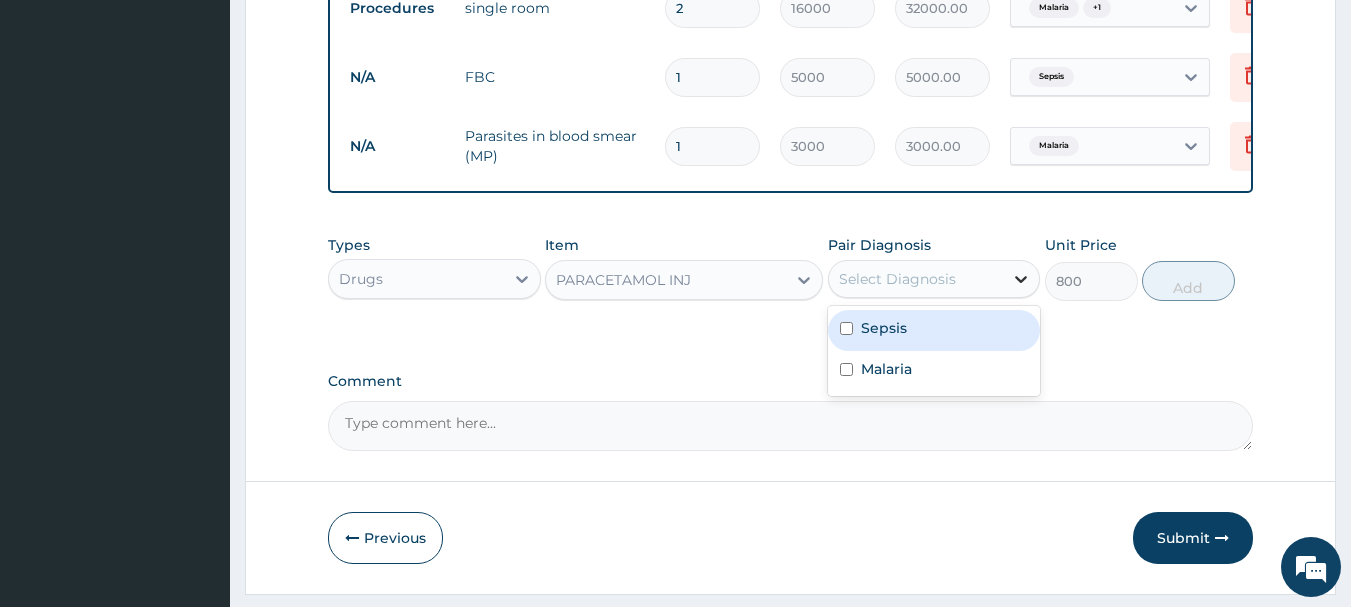 click 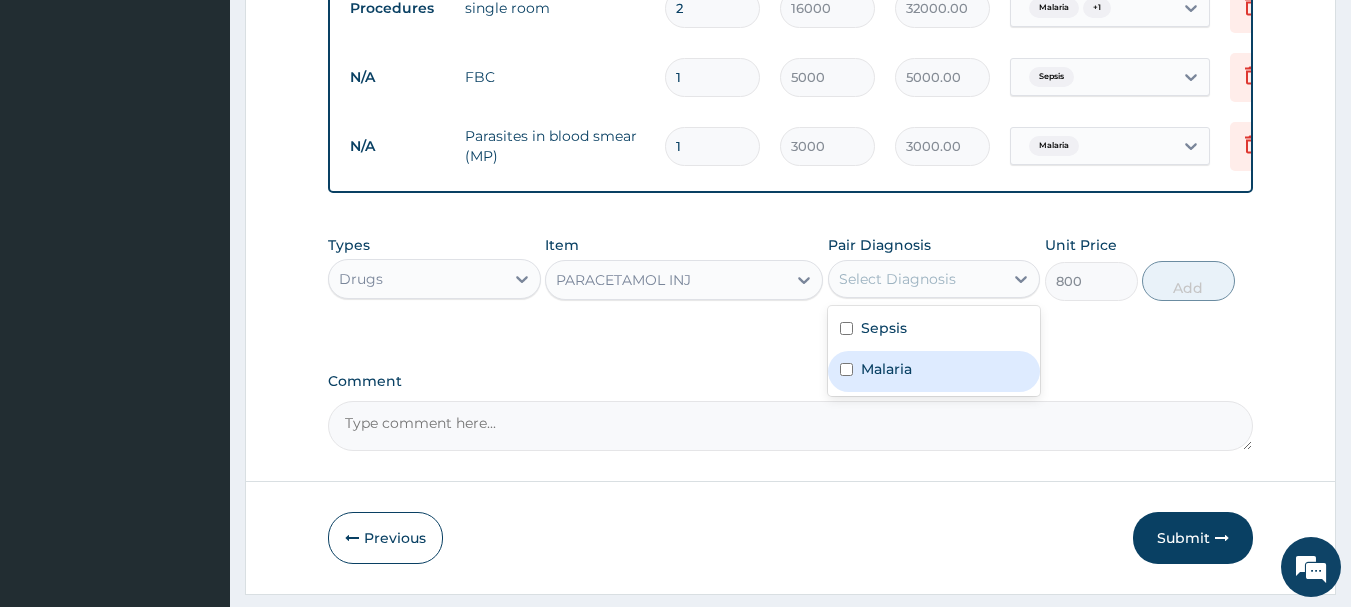 click on "Malaria" at bounding box center (934, 371) 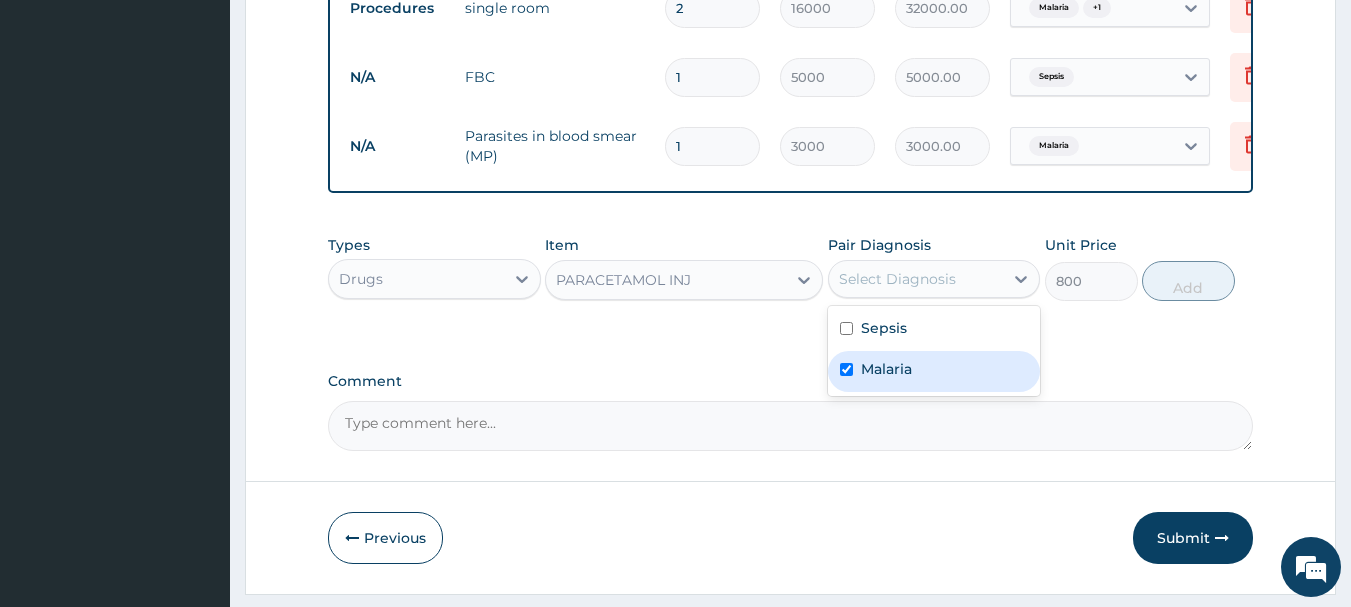 checkbox on "true" 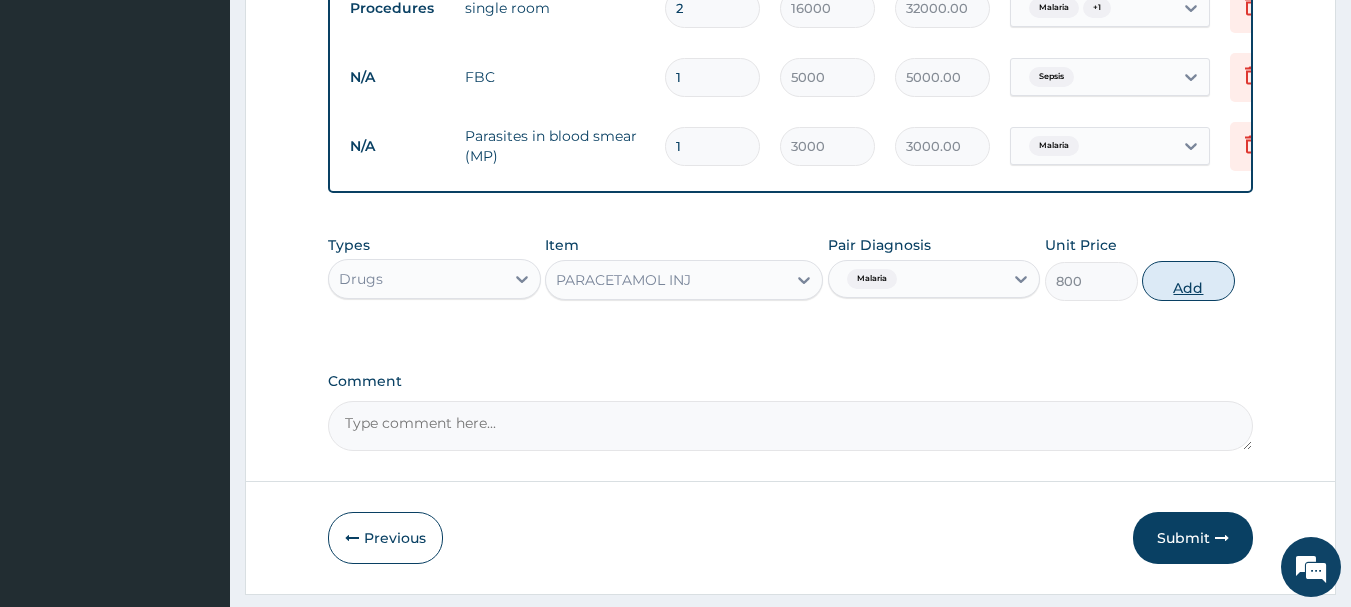 click on "Add" at bounding box center [1188, 281] 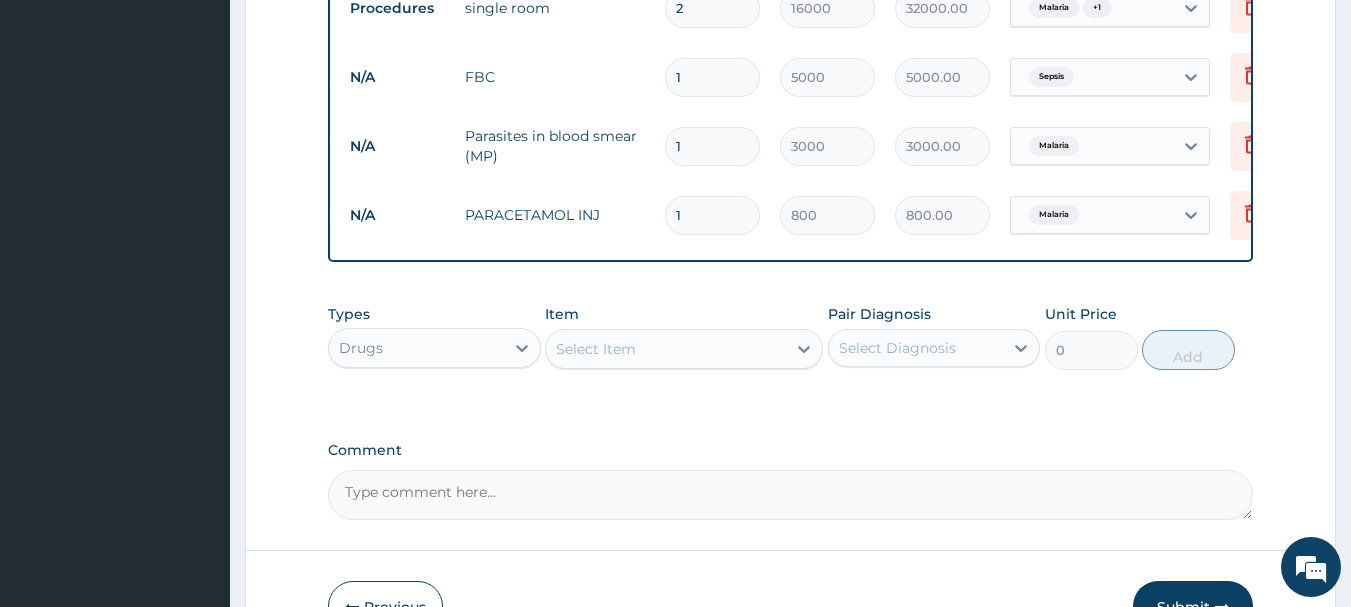type 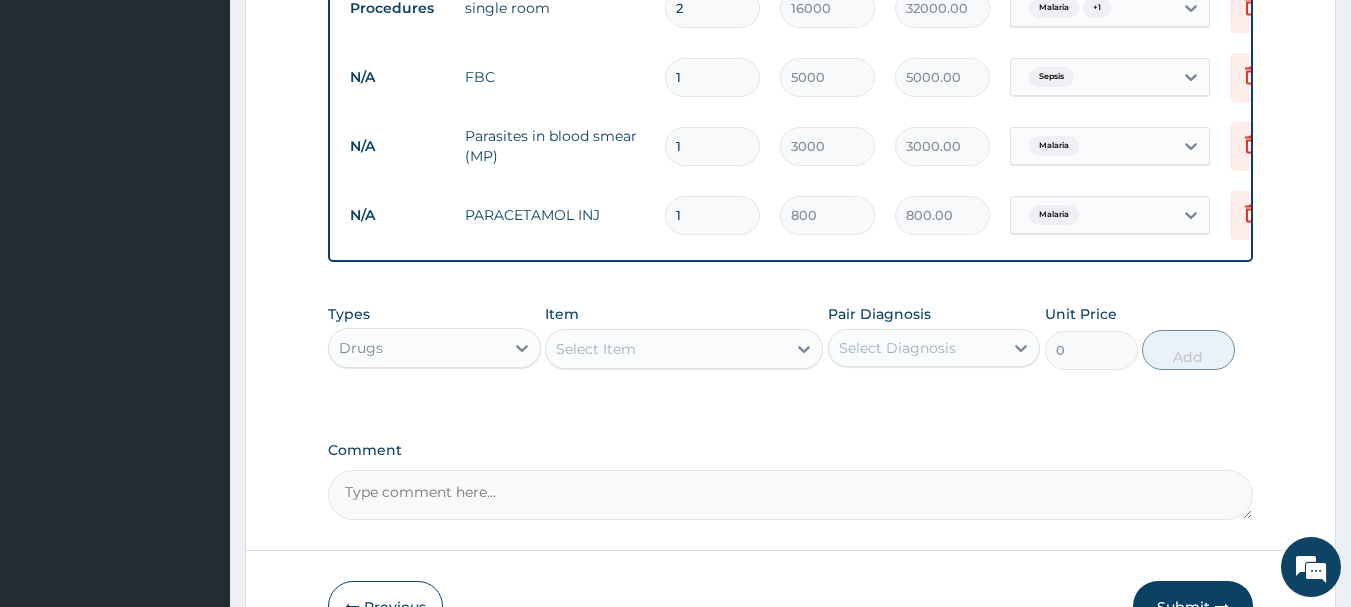 type on "0.00" 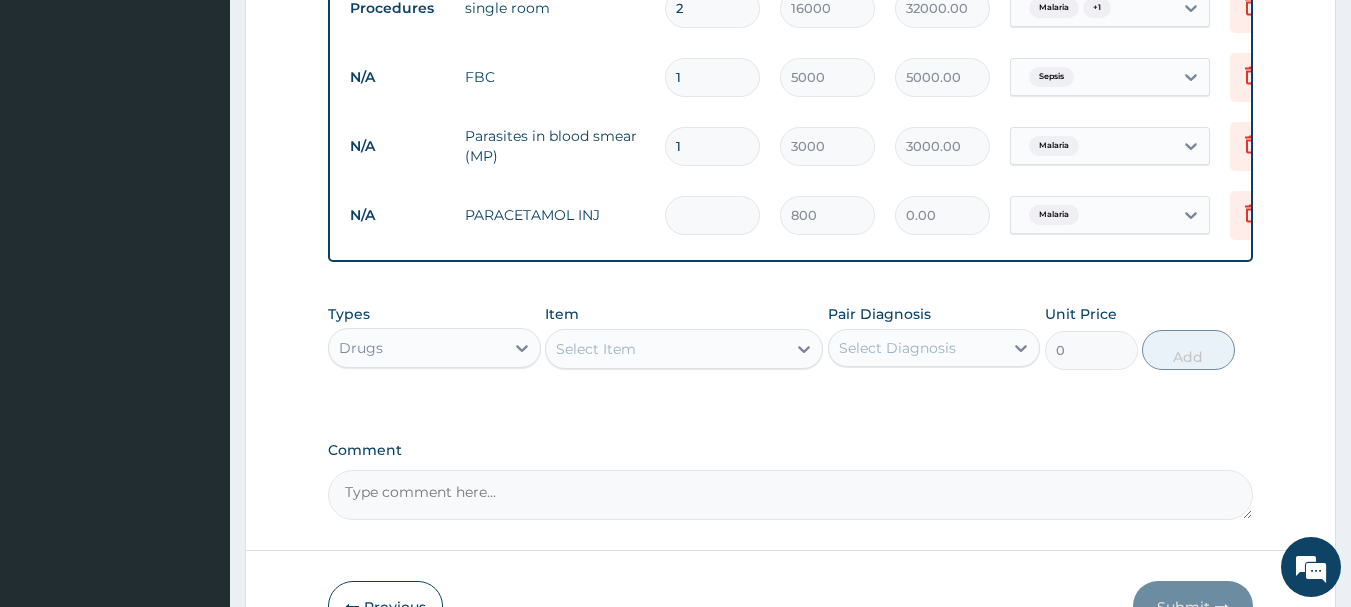 type on "4" 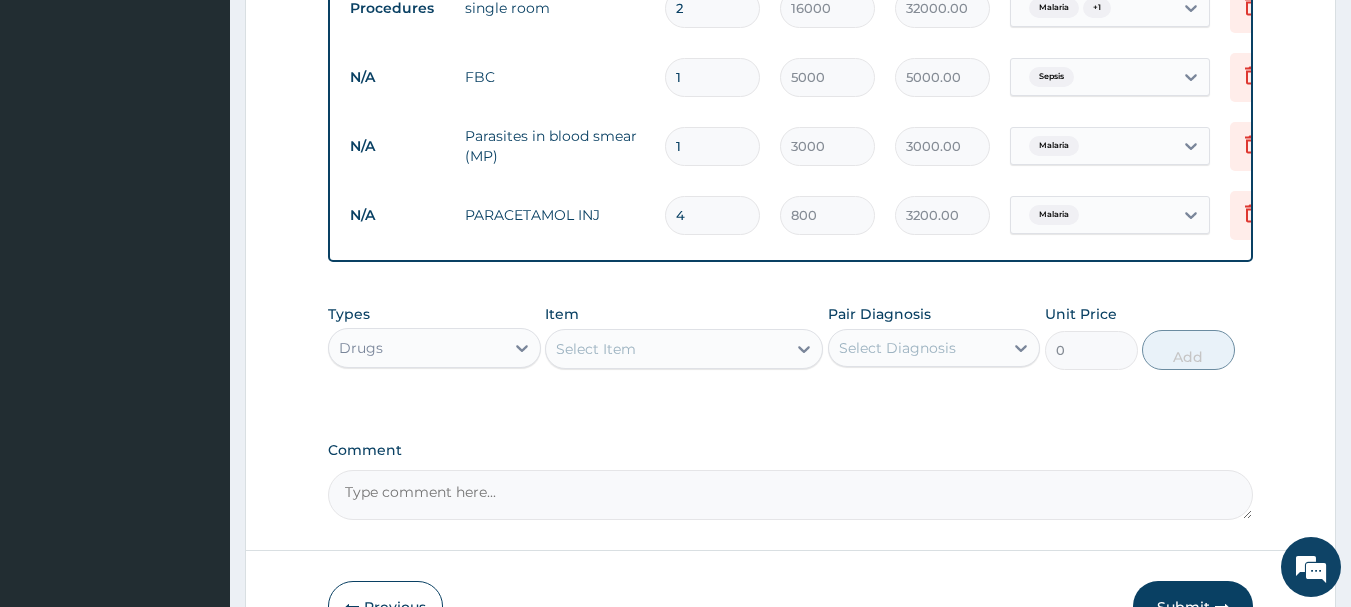 type on "4" 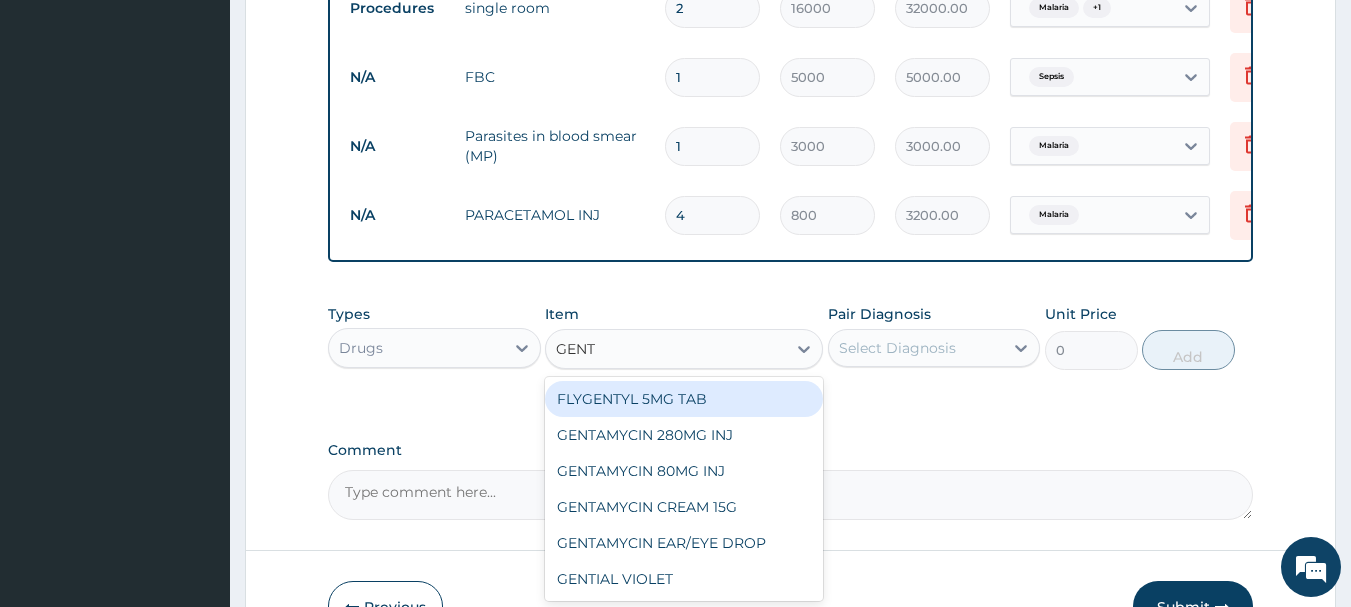 type on "GENTA" 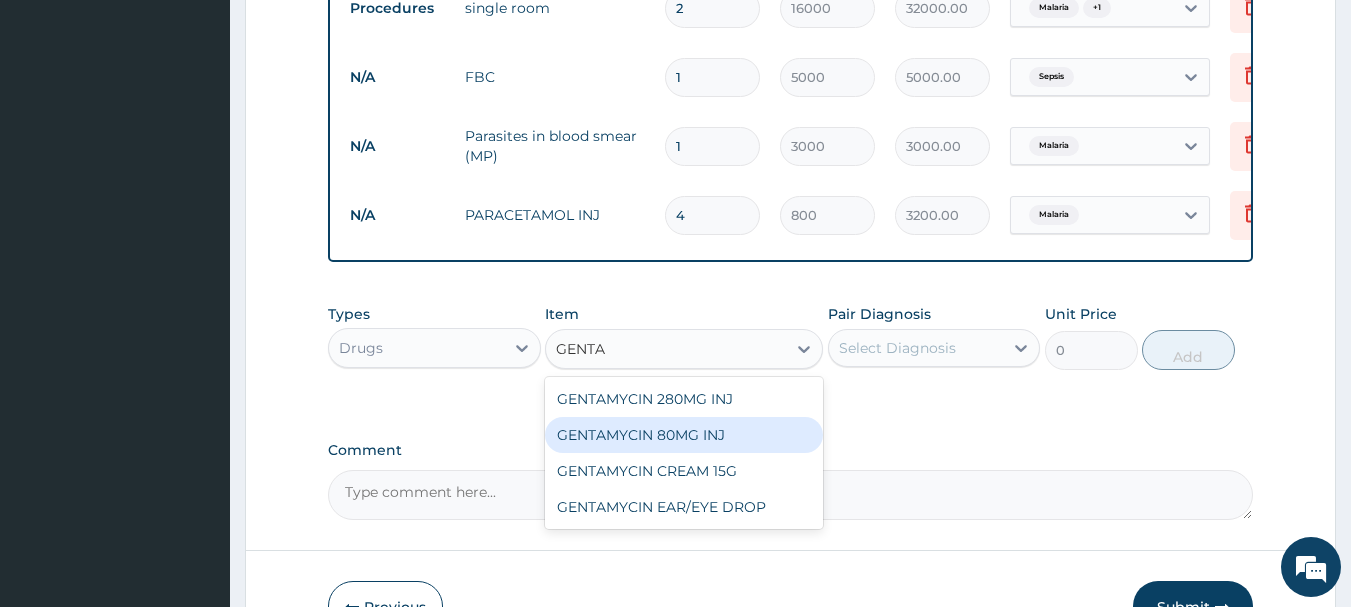click on "GENTAMYCIN 80MG INJ" at bounding box center (684, 435) 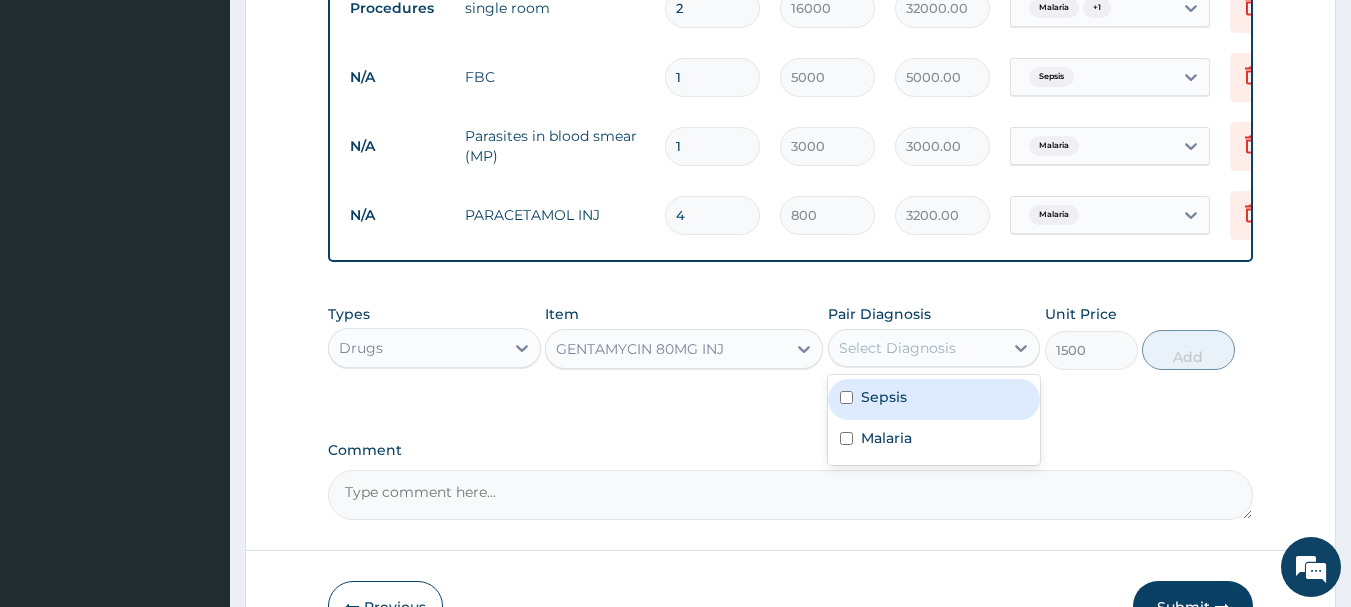 click on "Select Diagnosis" at bounding box center [916, 348] 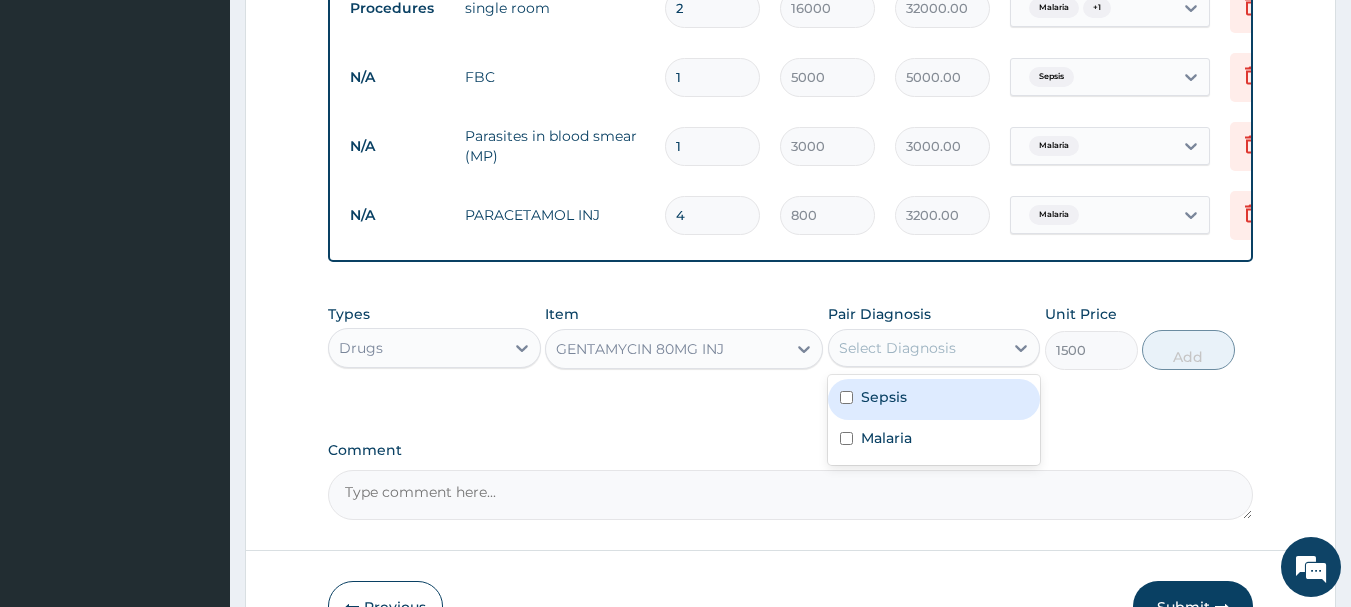 drag, startPoint x: 851, startPoint y: 412, endPoint x: 851, endPoint y: 453, distance: 41 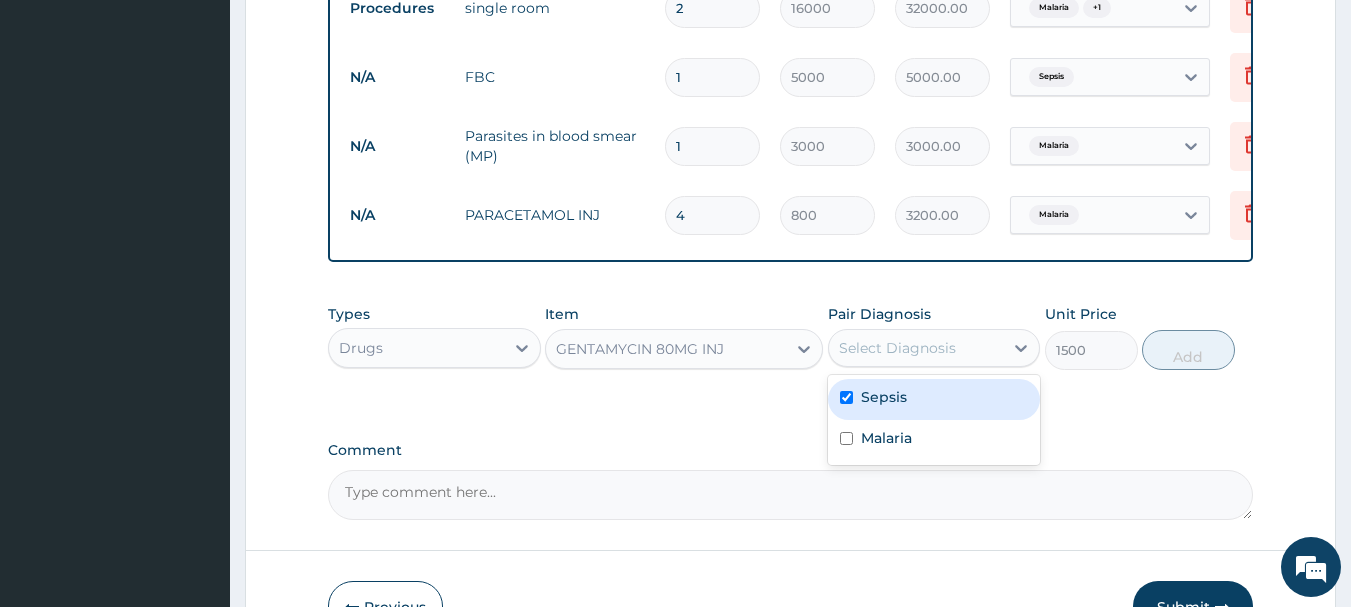 checkbox on "true" 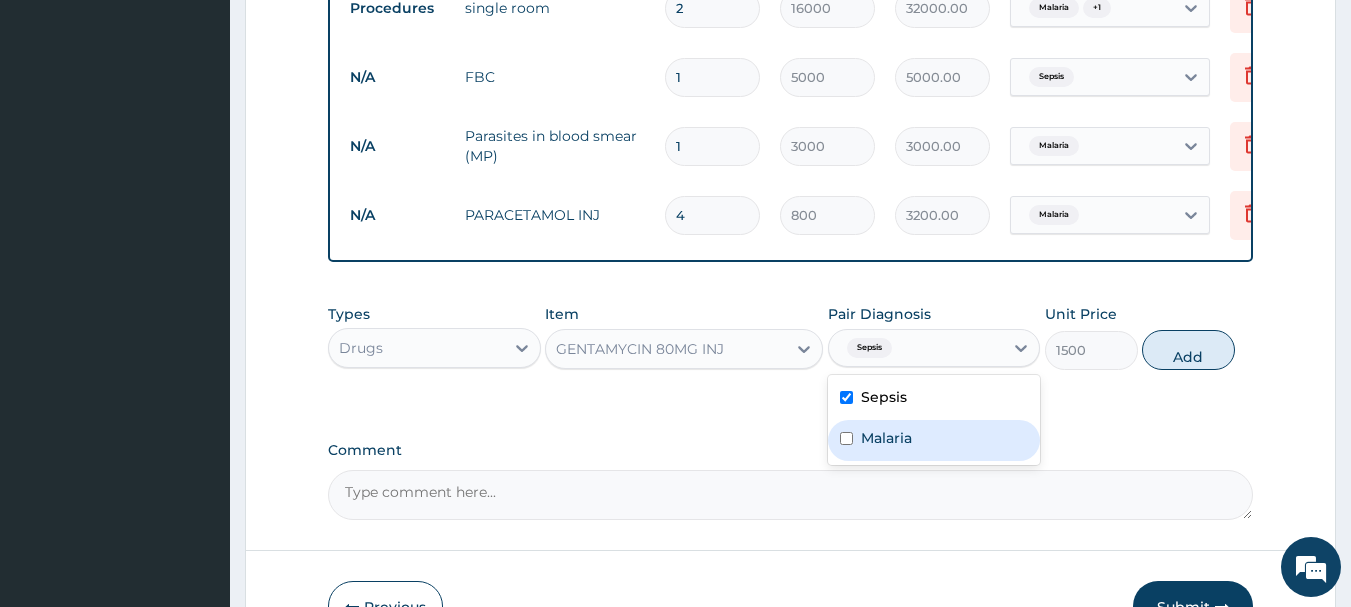 drag, startPoint x: 851, startPoint y: 455, endPoint x: 877, endPoint y: 453, distance: 26.076809 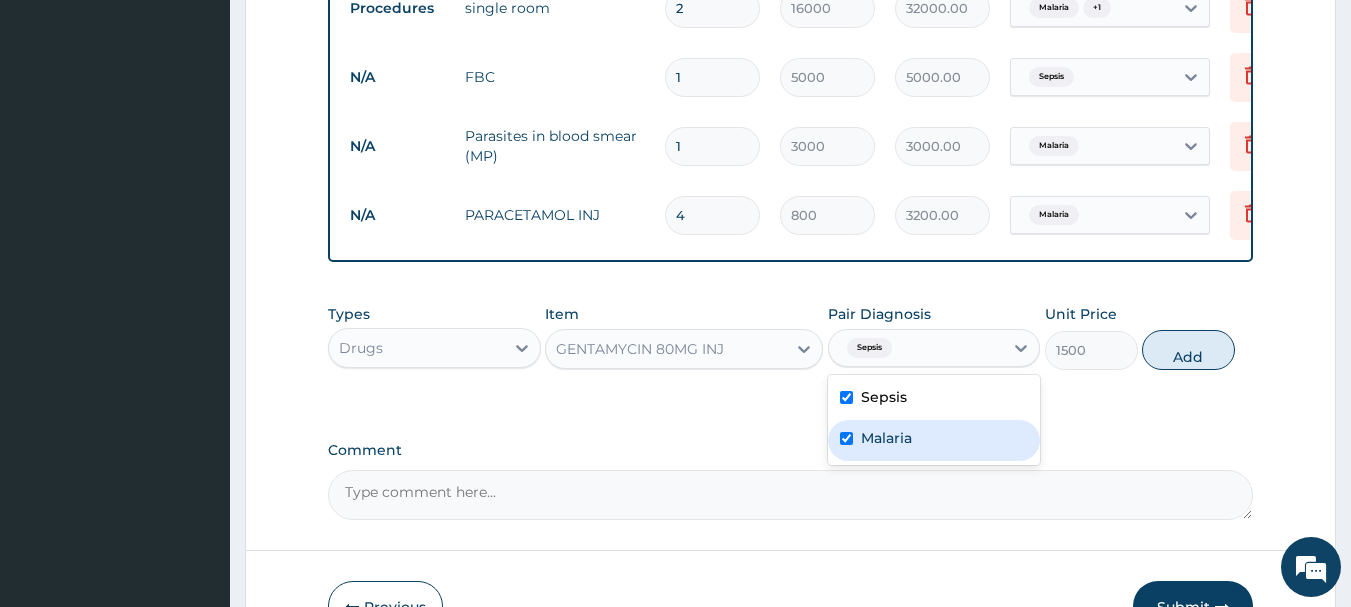 checkbox on "true" 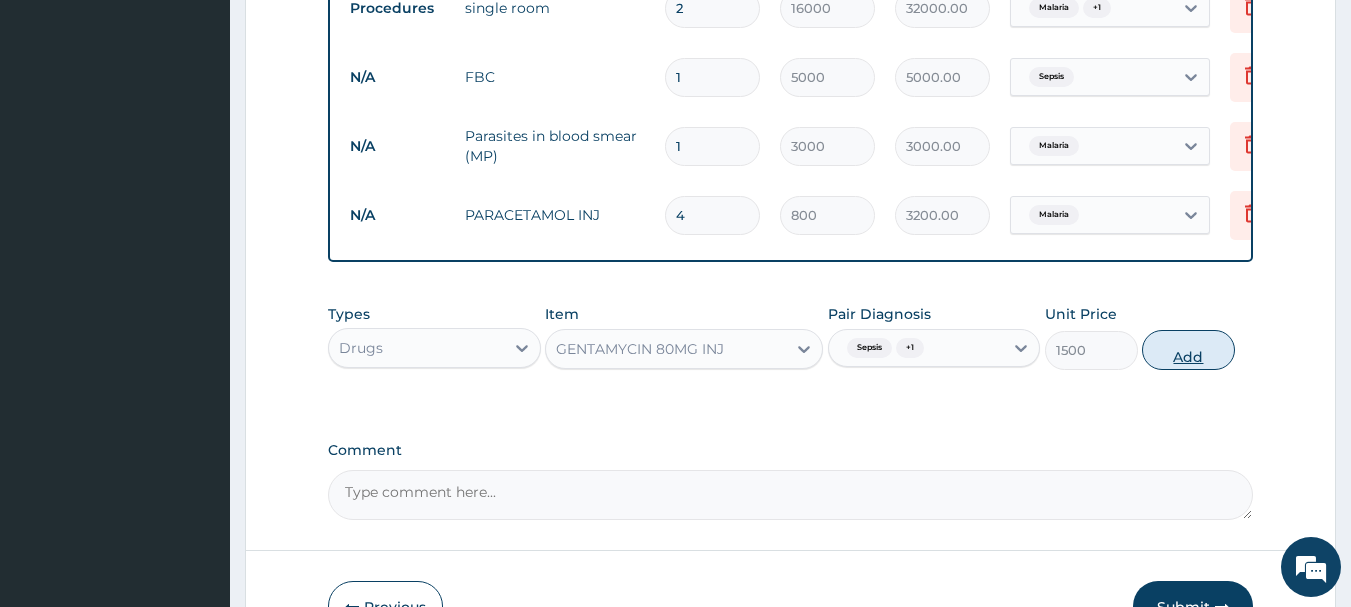 click on "Add" at bounding box center [1188, 350] 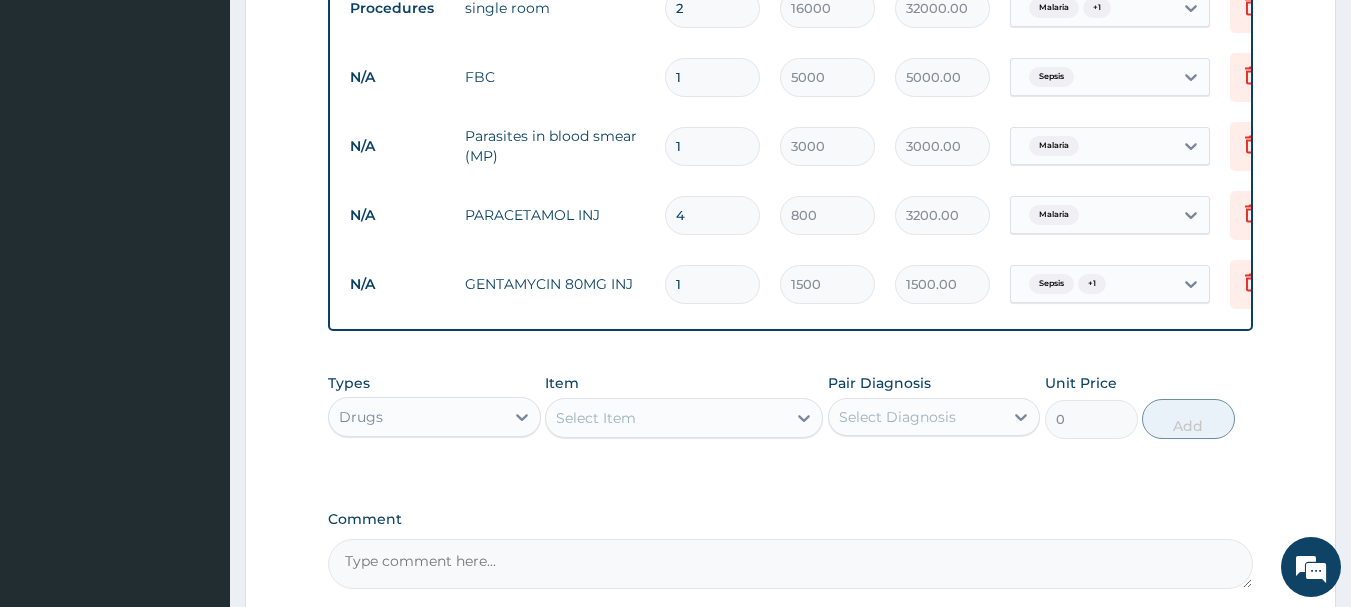 type 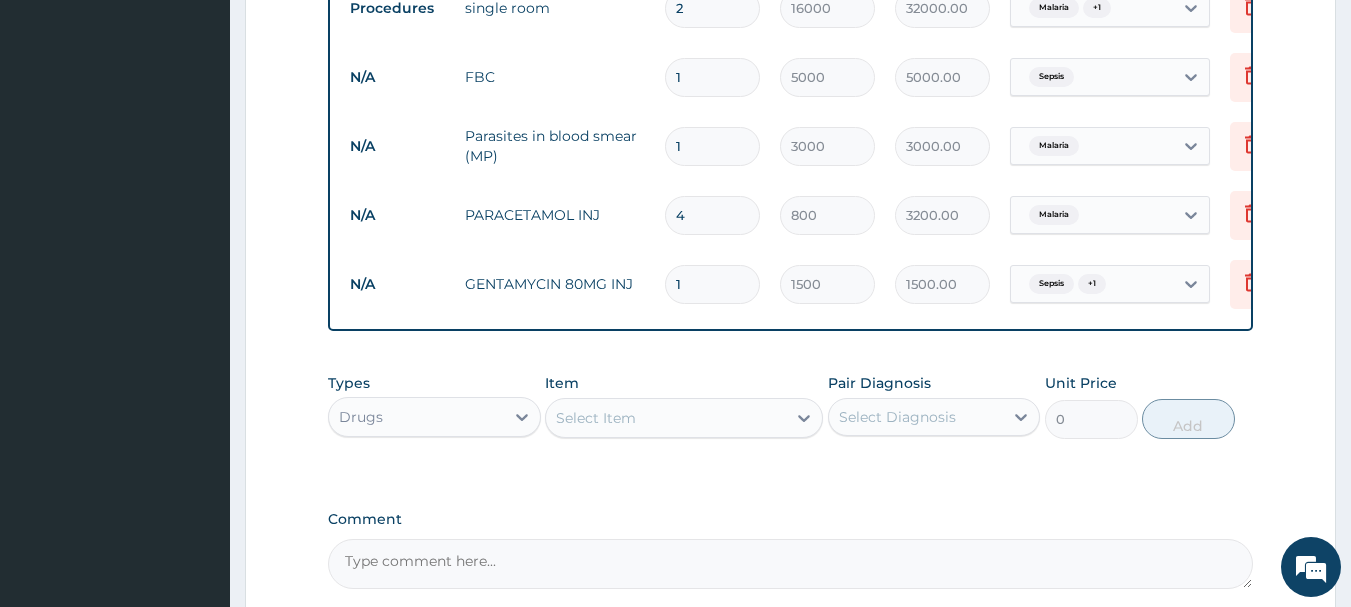 type on "0.00" 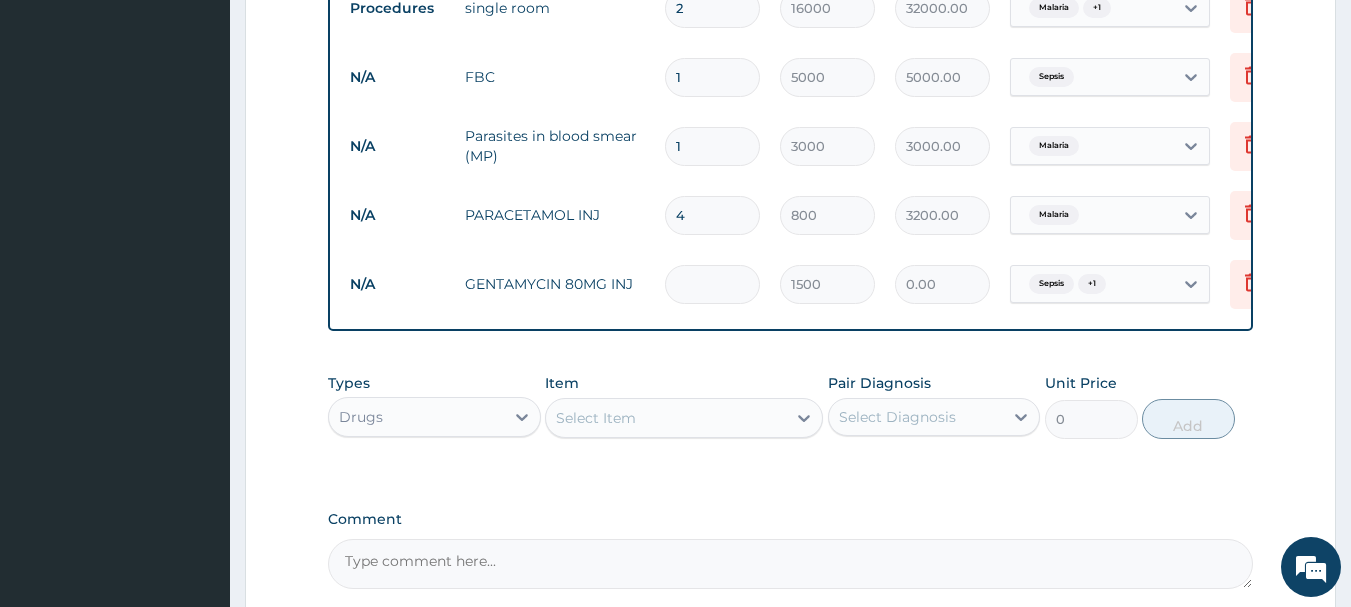 type on "3" 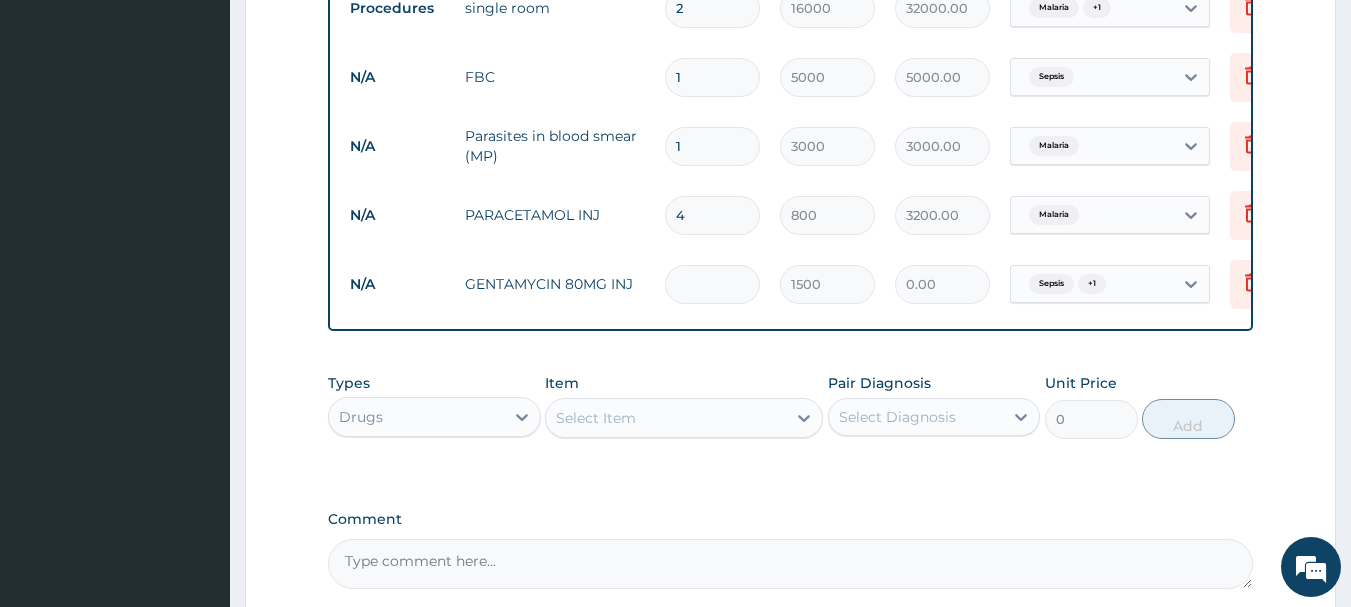 type on "4500.00" 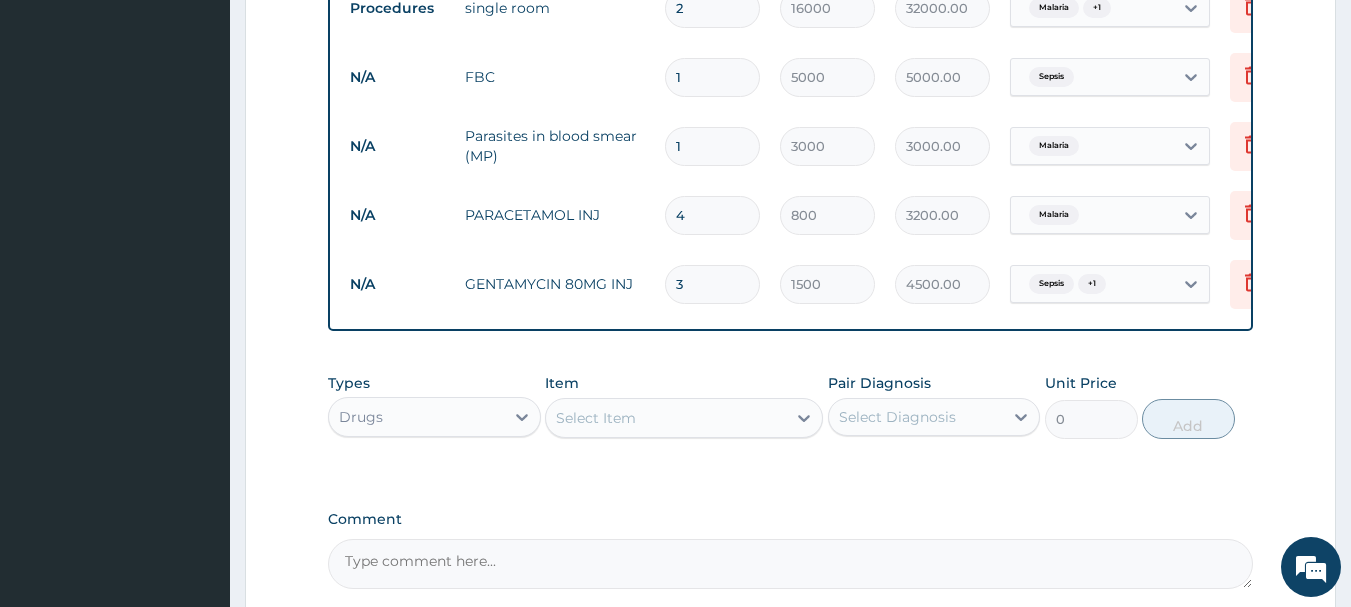 type on "3" 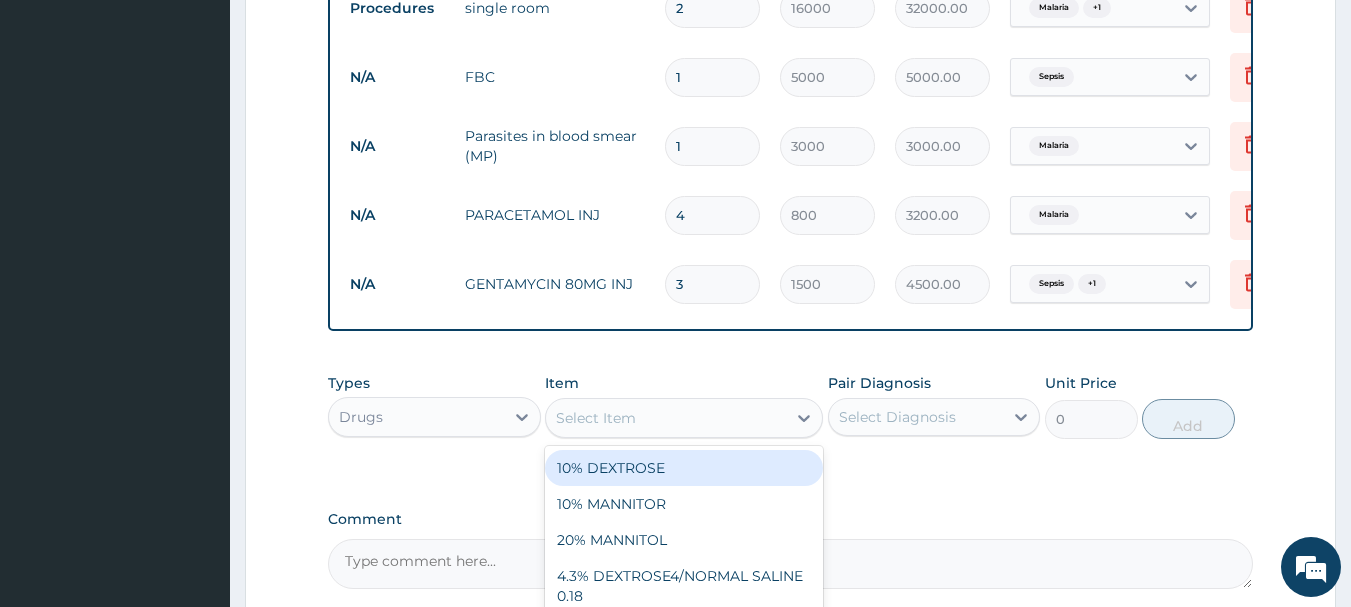 click on "Select Item" at bounding box center [666, 418] 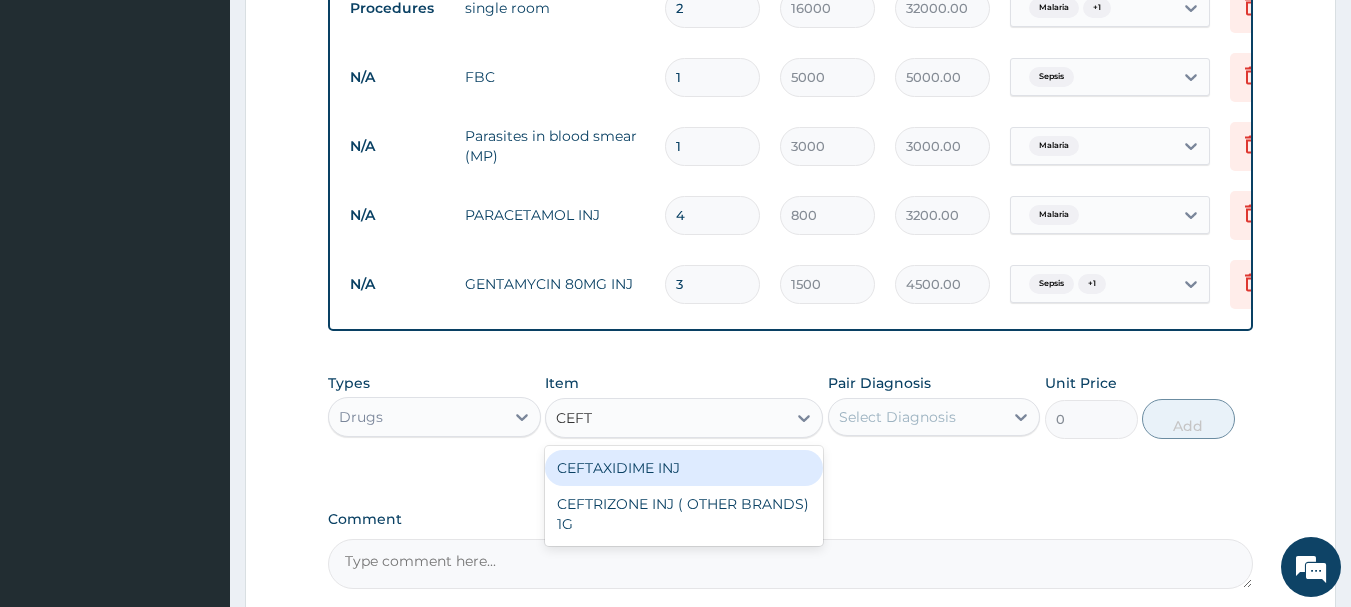 type on "CEFTR" 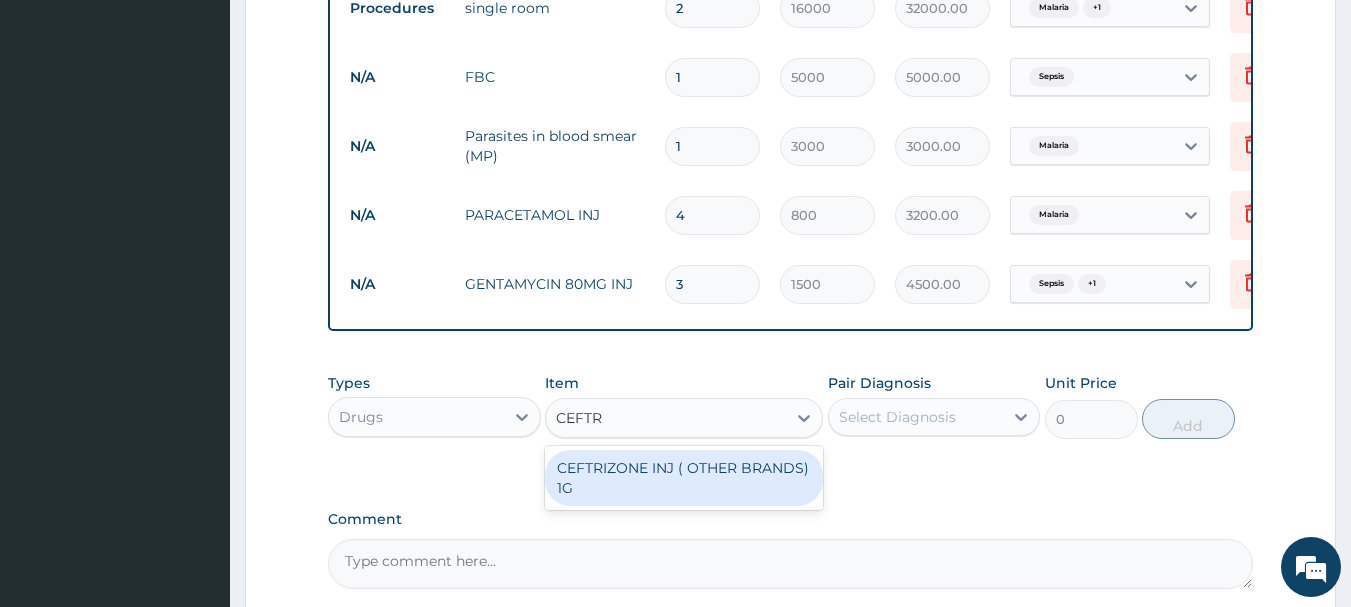 click on "CEFTRIZONE INJ ( OTHER BRANDS) 1G" at bounding box center (684, 478) 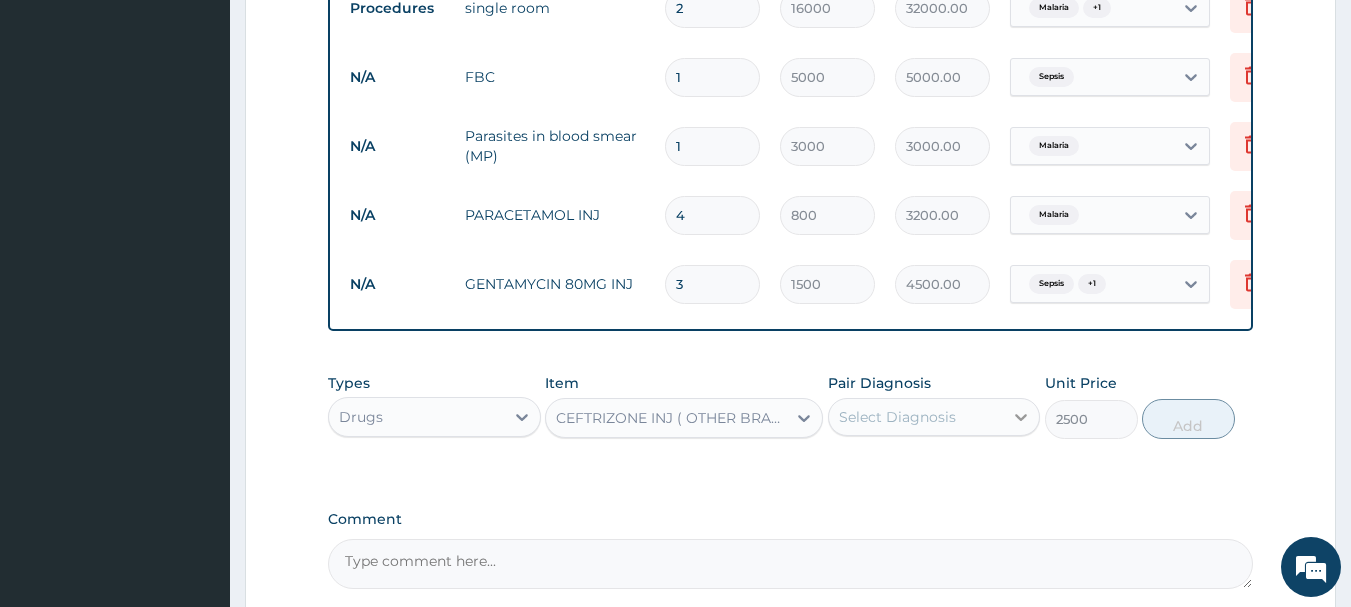 click 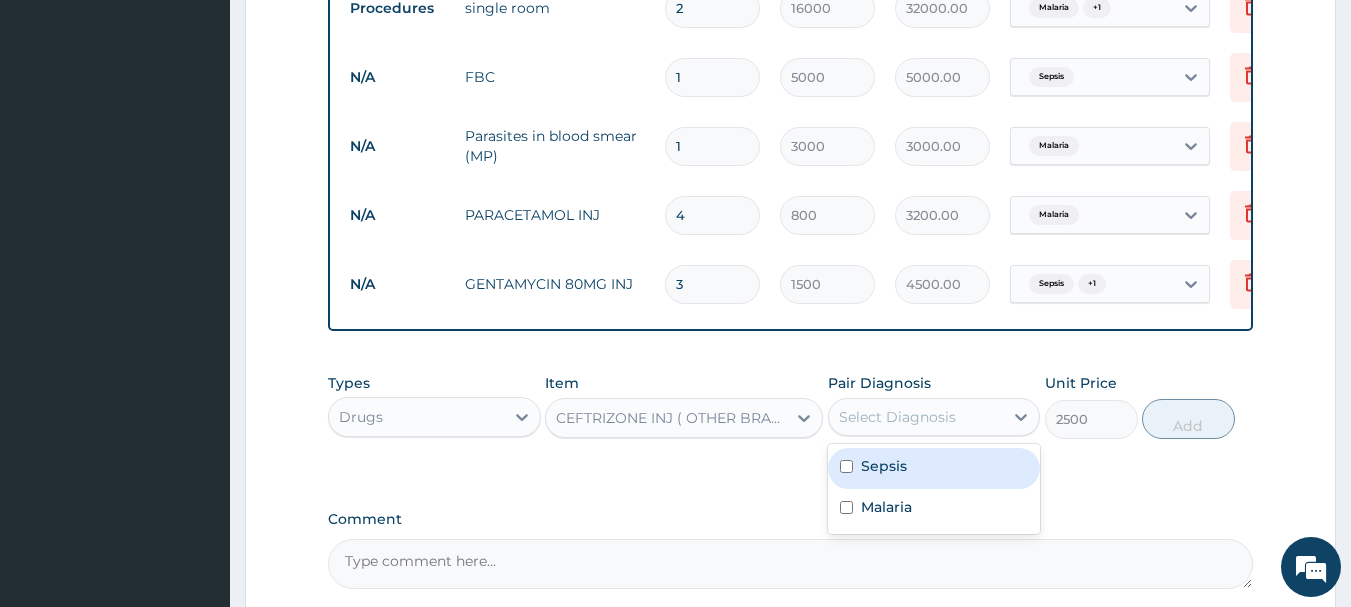 click at bounding box center (846, 466) 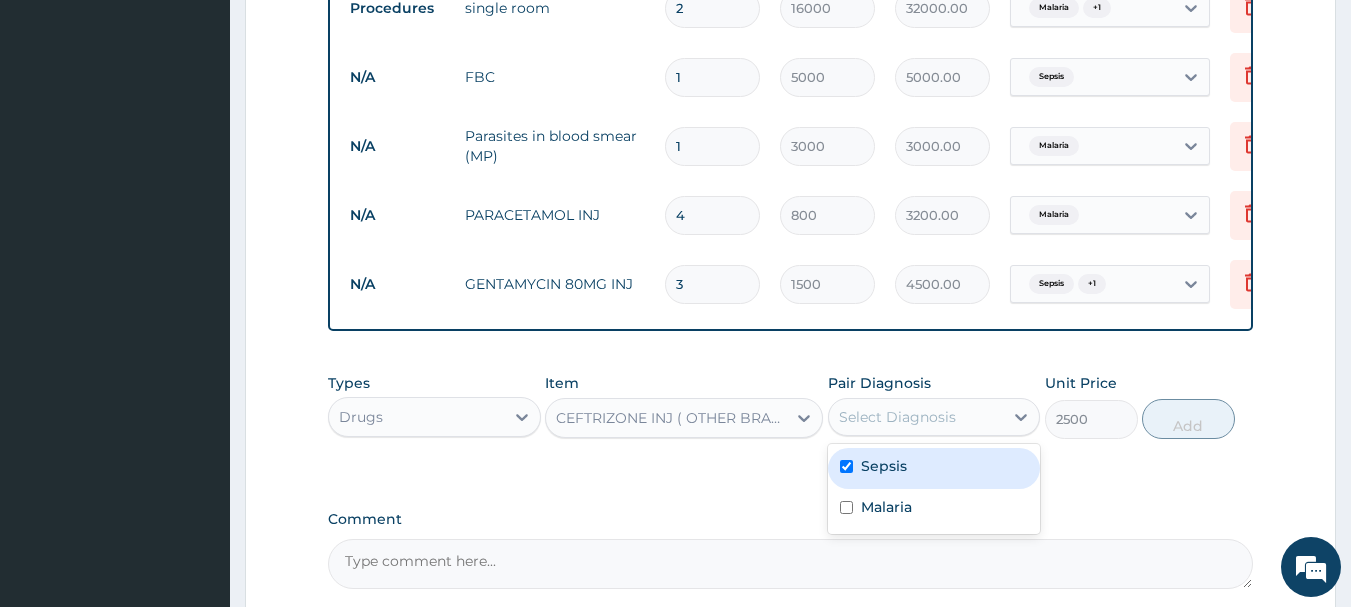 checkbox on "true" 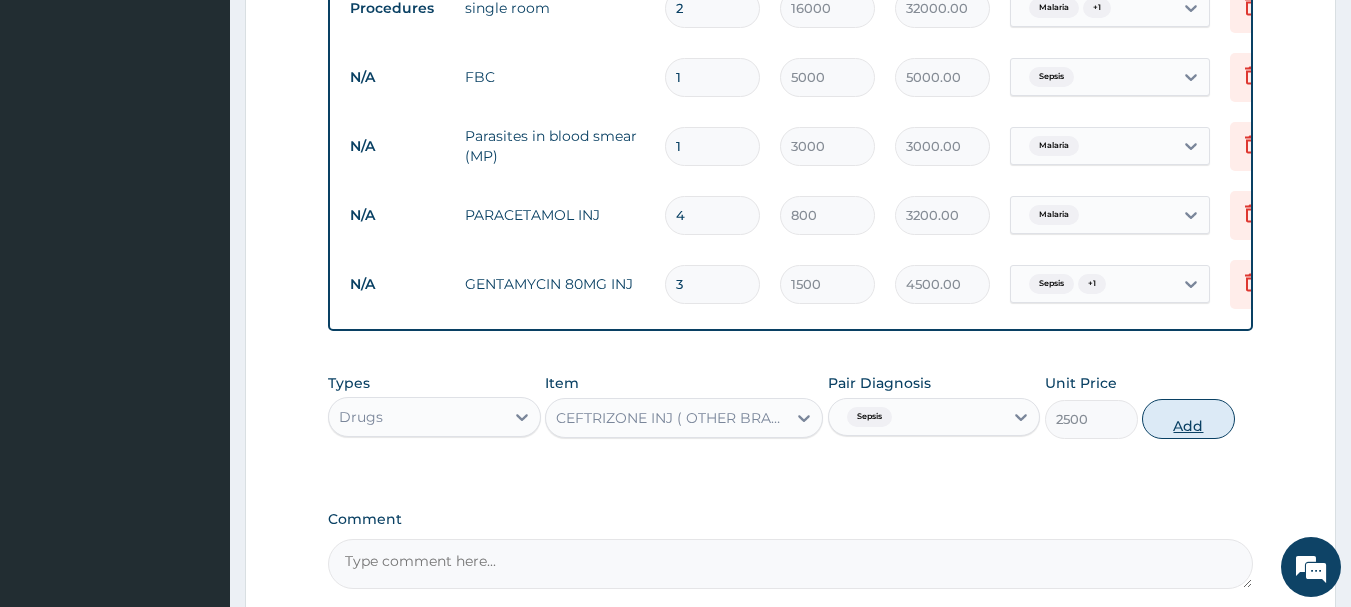 click on "Add" at bounding box center (1188, 419) 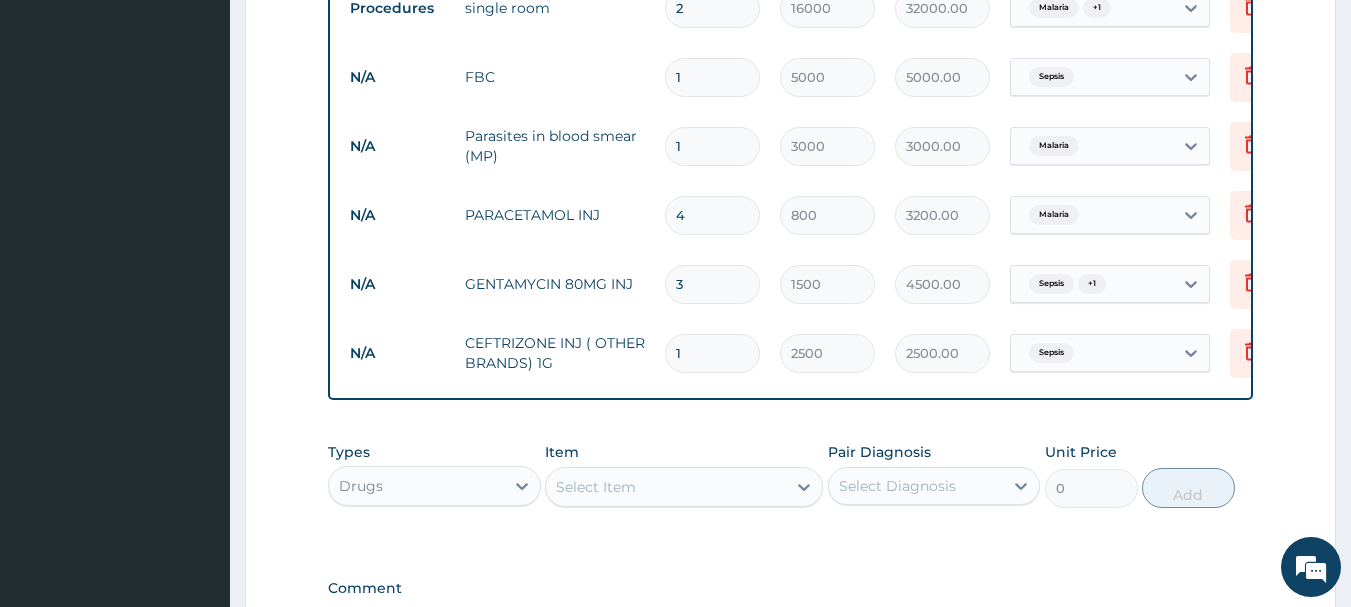 type 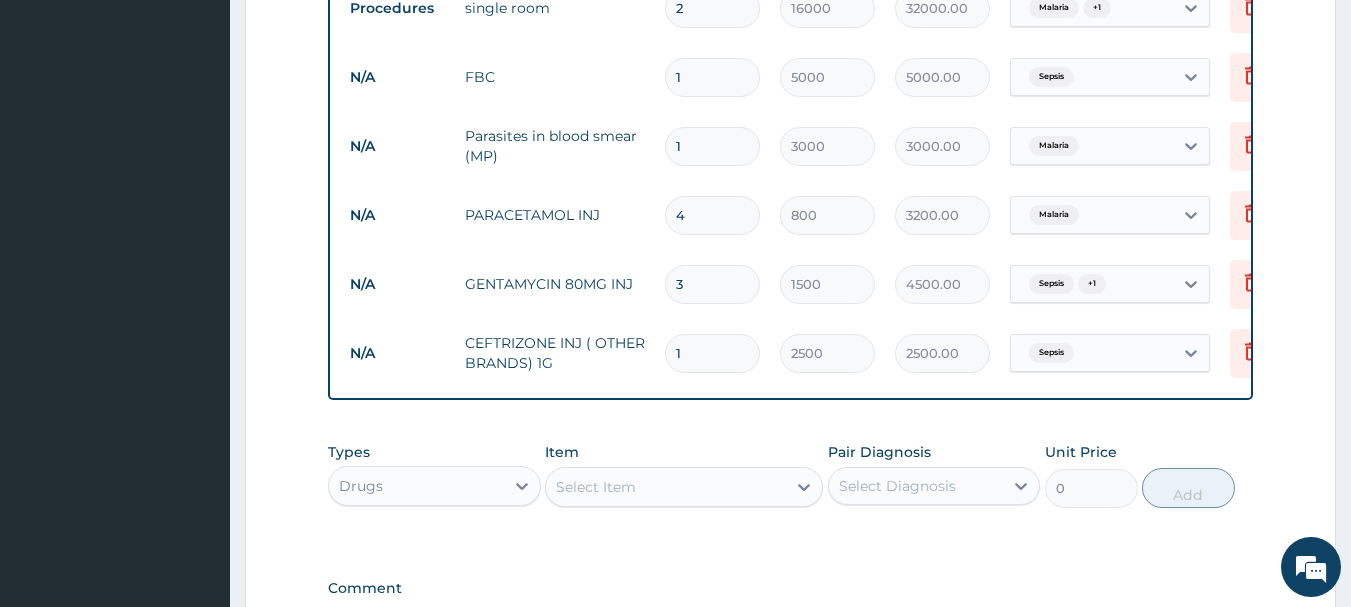 type on "0.00" 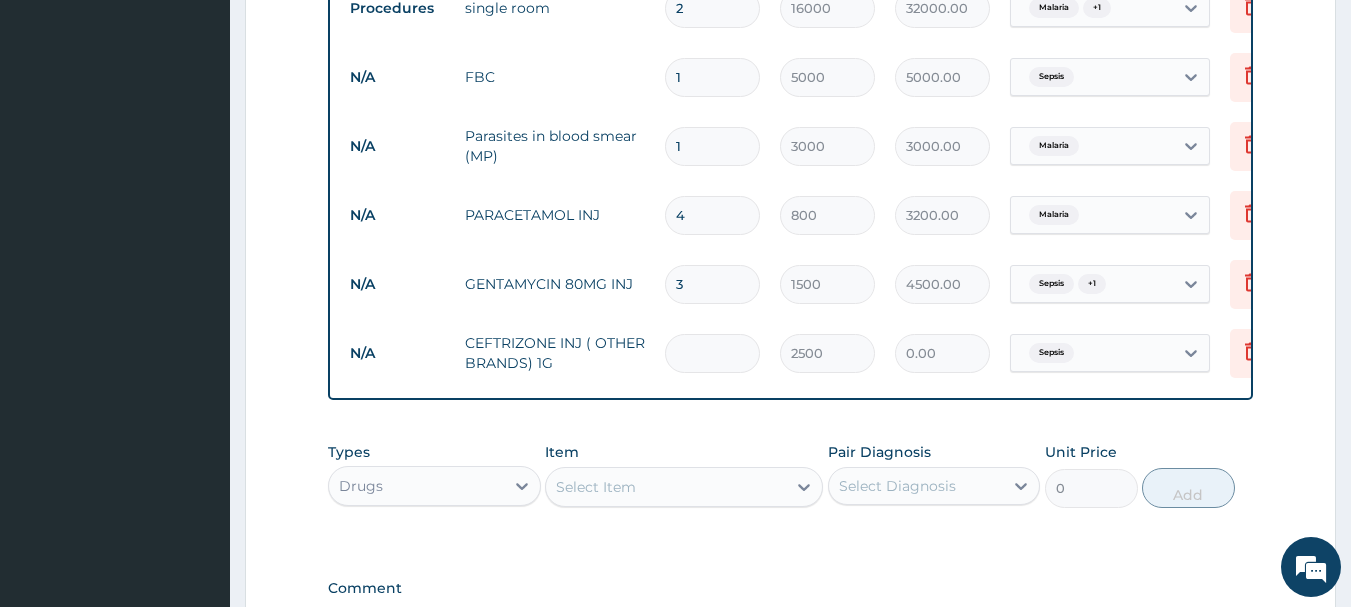 type on "4" 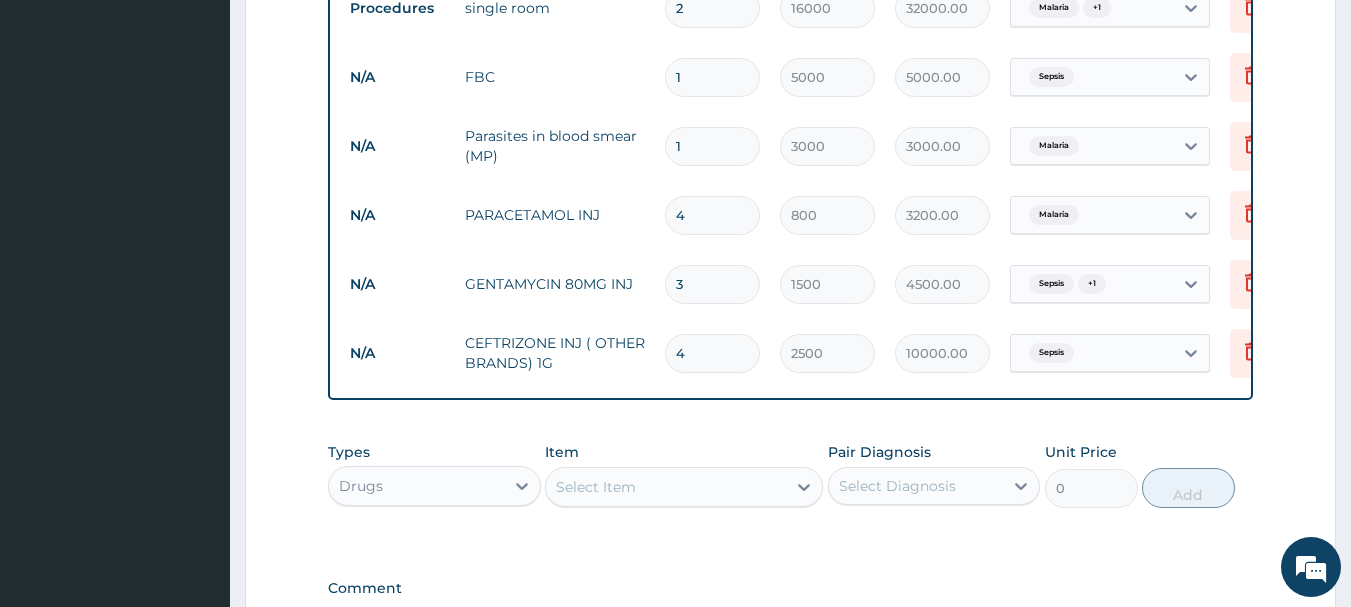 type on "4" 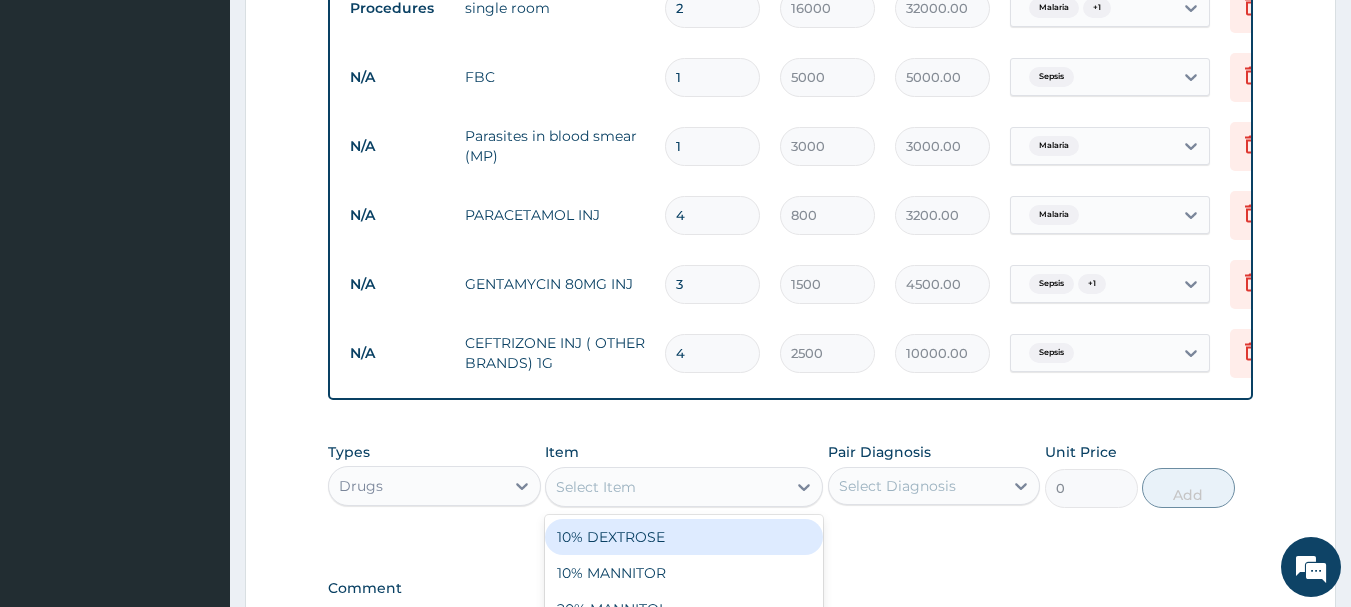 click on "Select Item" at bounding box center (596, 487) 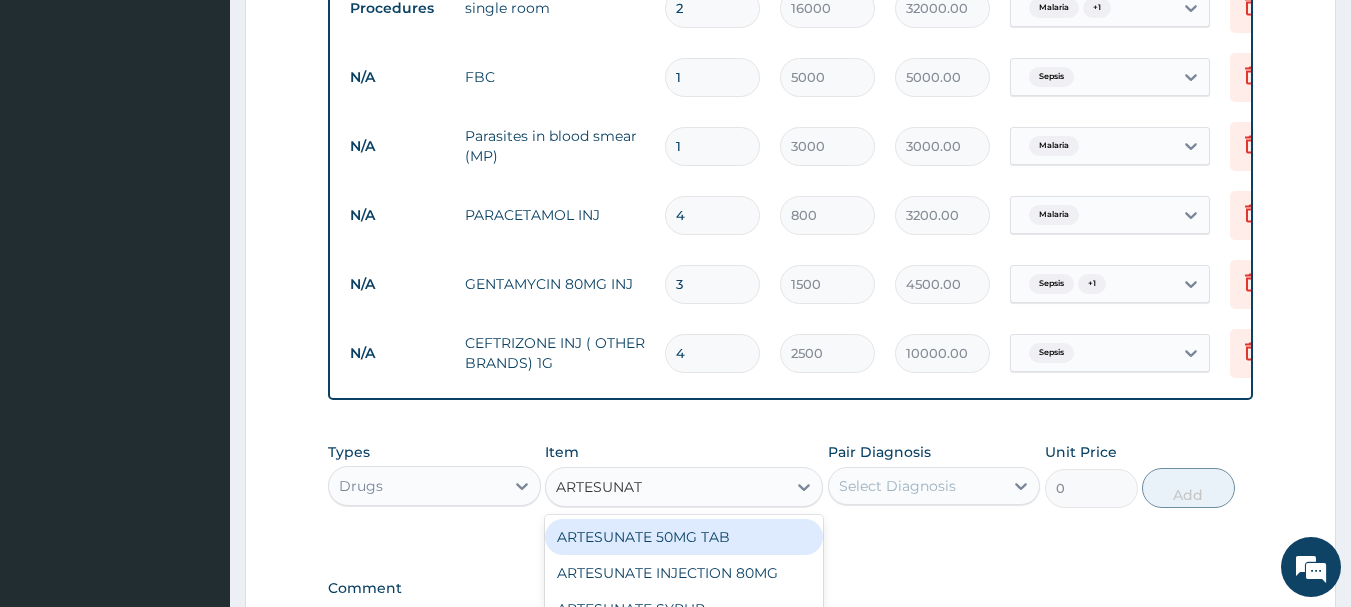 type on "ARTESUNATE" 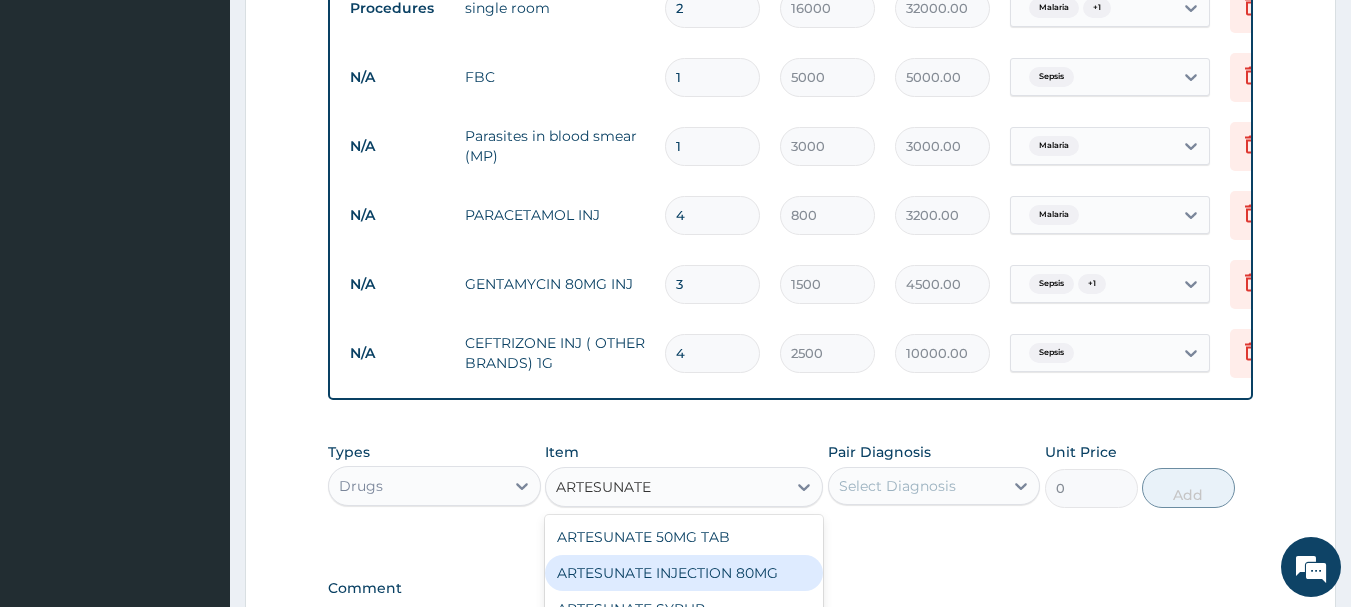 click on "ARTESUNATE INJECTION 80MG" at bounding box center [684, 573] 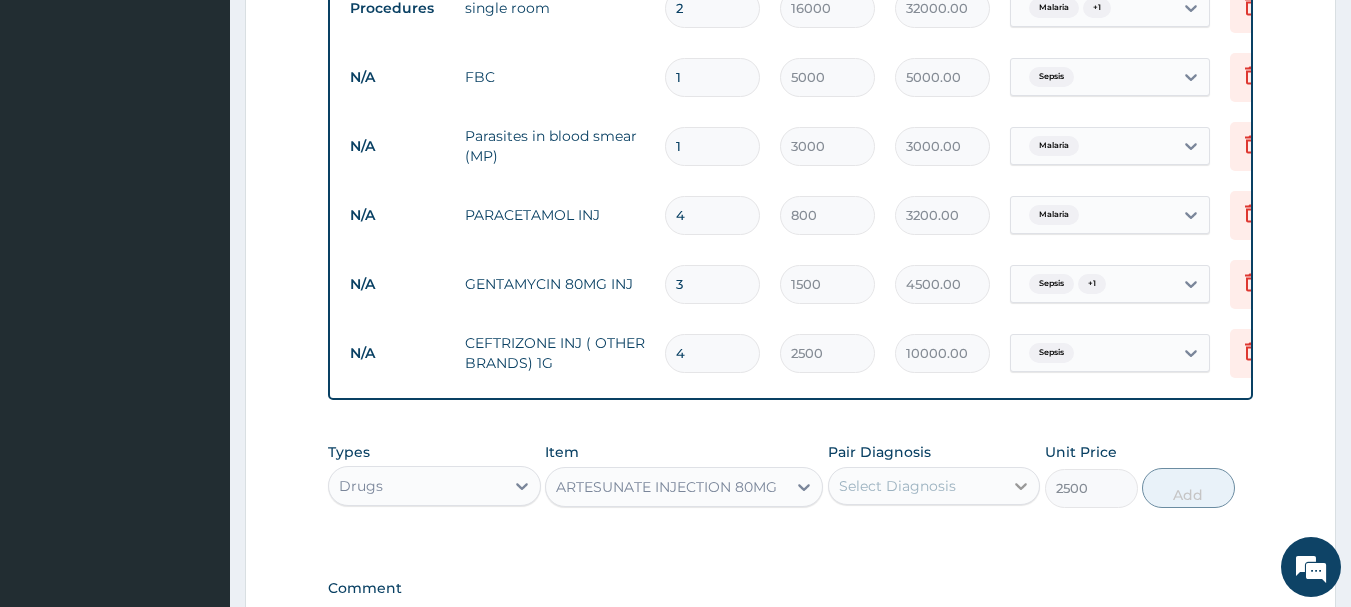 click 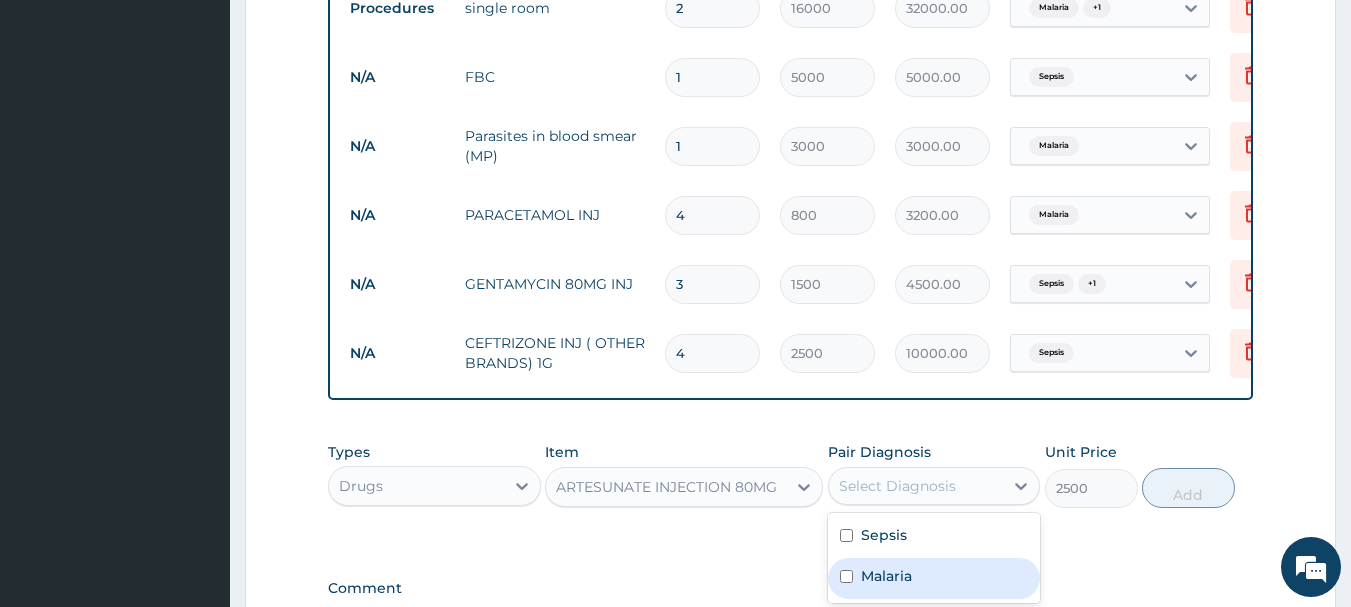 drag, startPoint x: 845, startPoint y: 582, endPoint x: 962, endPoint y: 523, distance: 131.03435 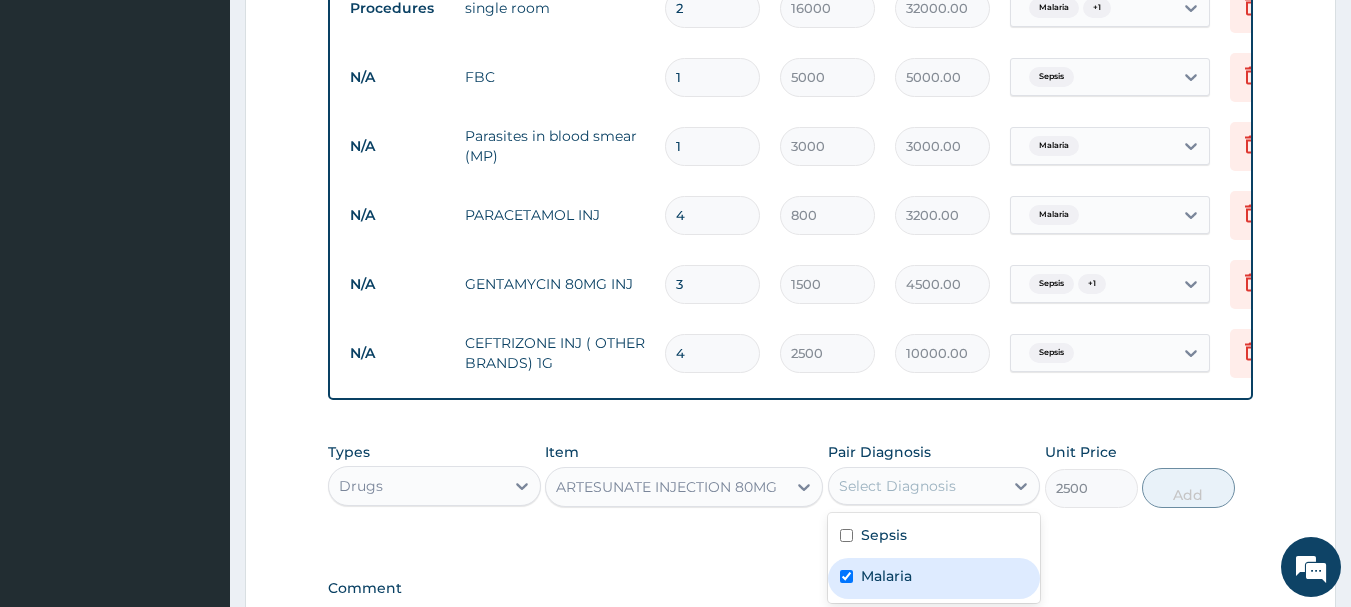 checkbox on "true" 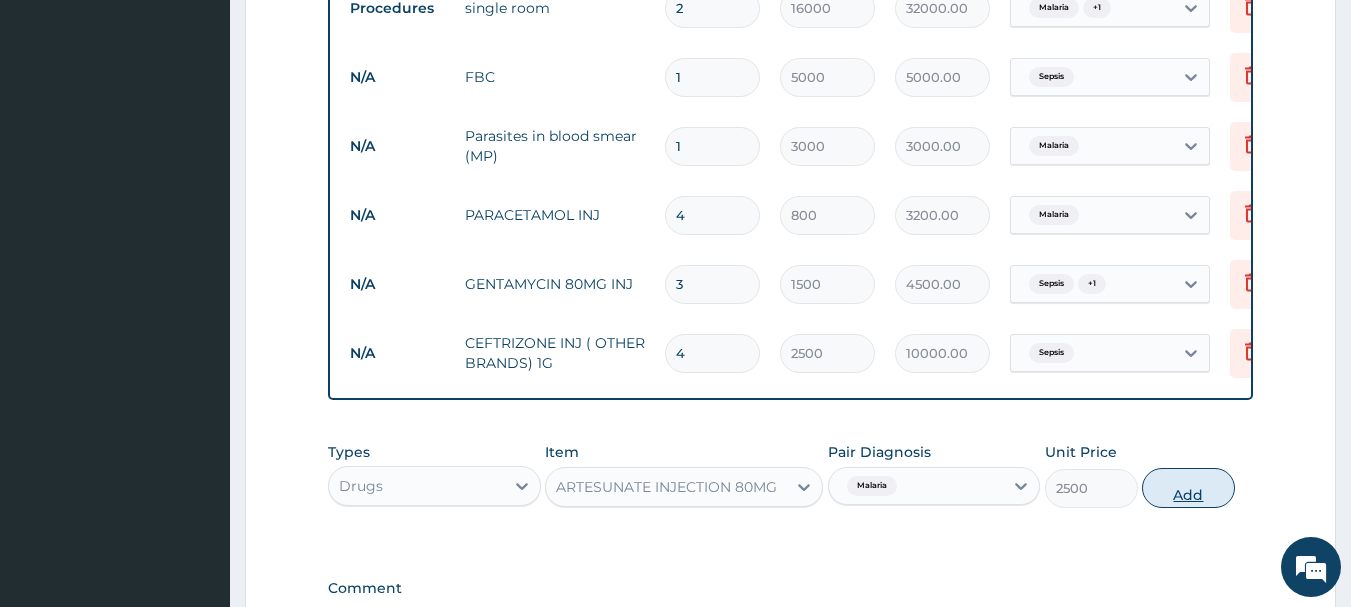 click on "Add" at bounding box center [1188, 488] 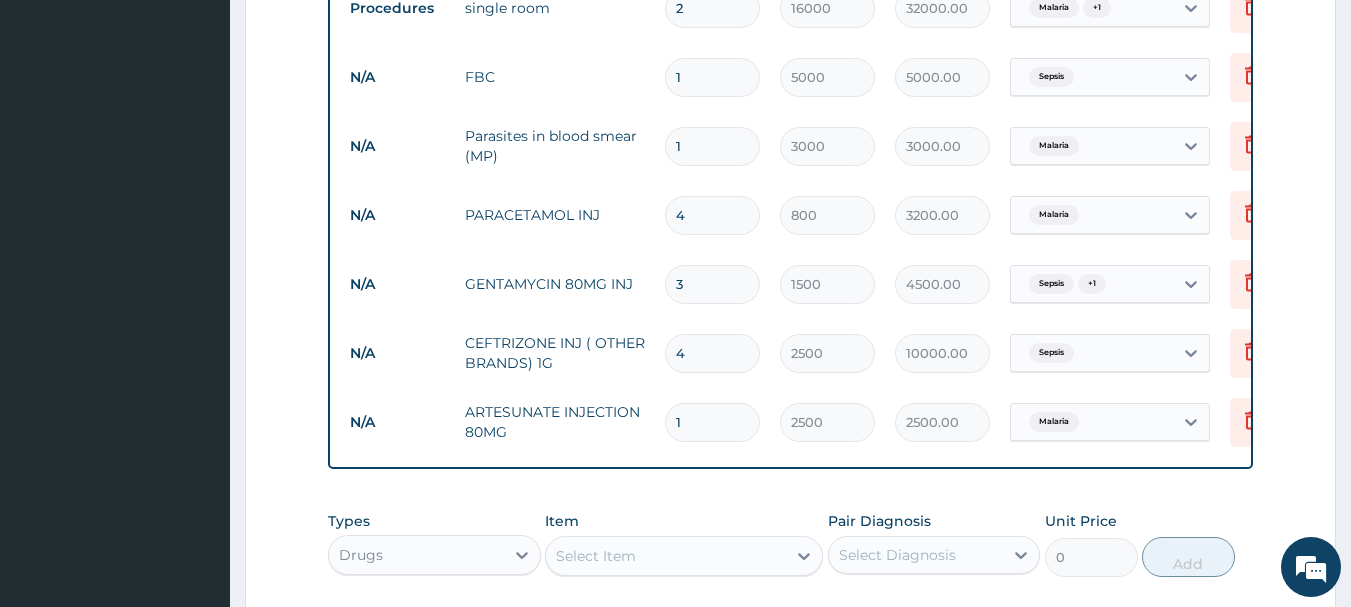 click on "Select Item" at bounding box center [596, 556] 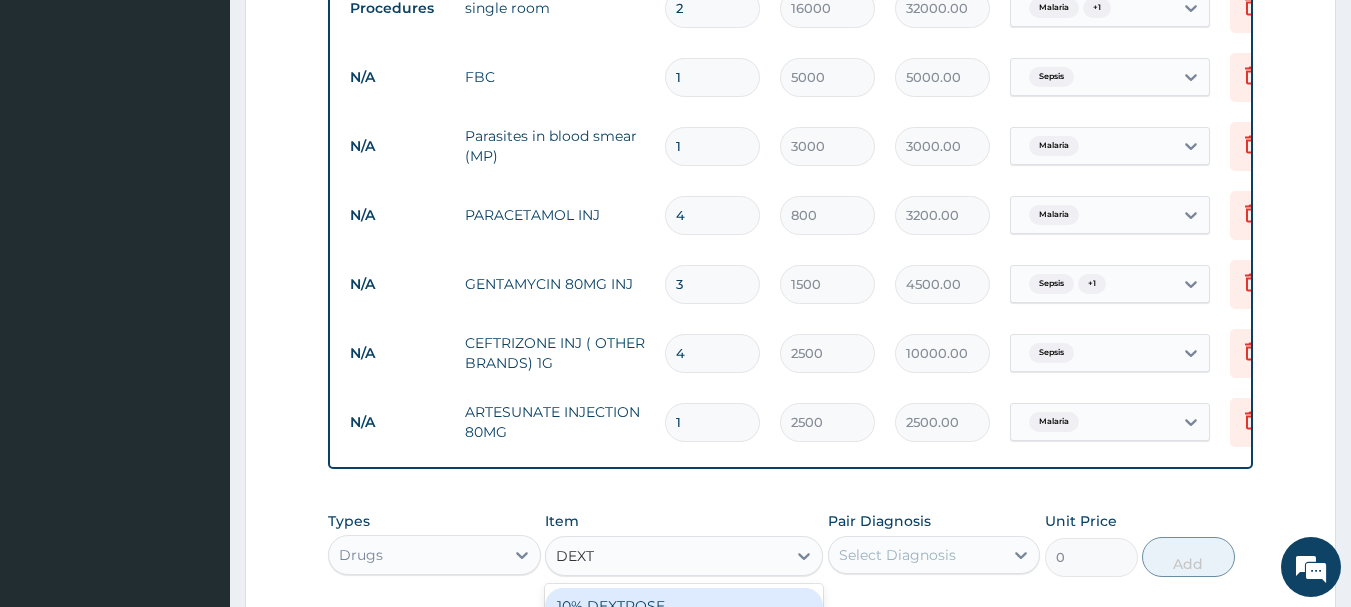type on "DEXTR" 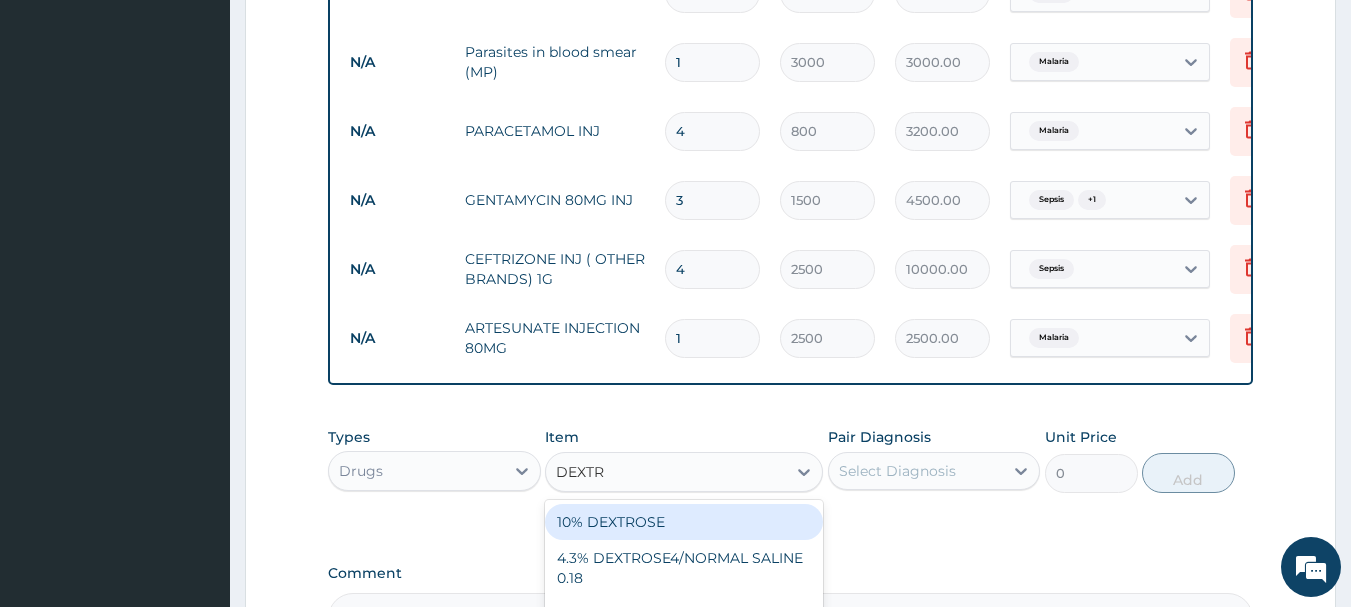 scroll, scrollTop: 1193, scrollLeft: 0, axis: vertical 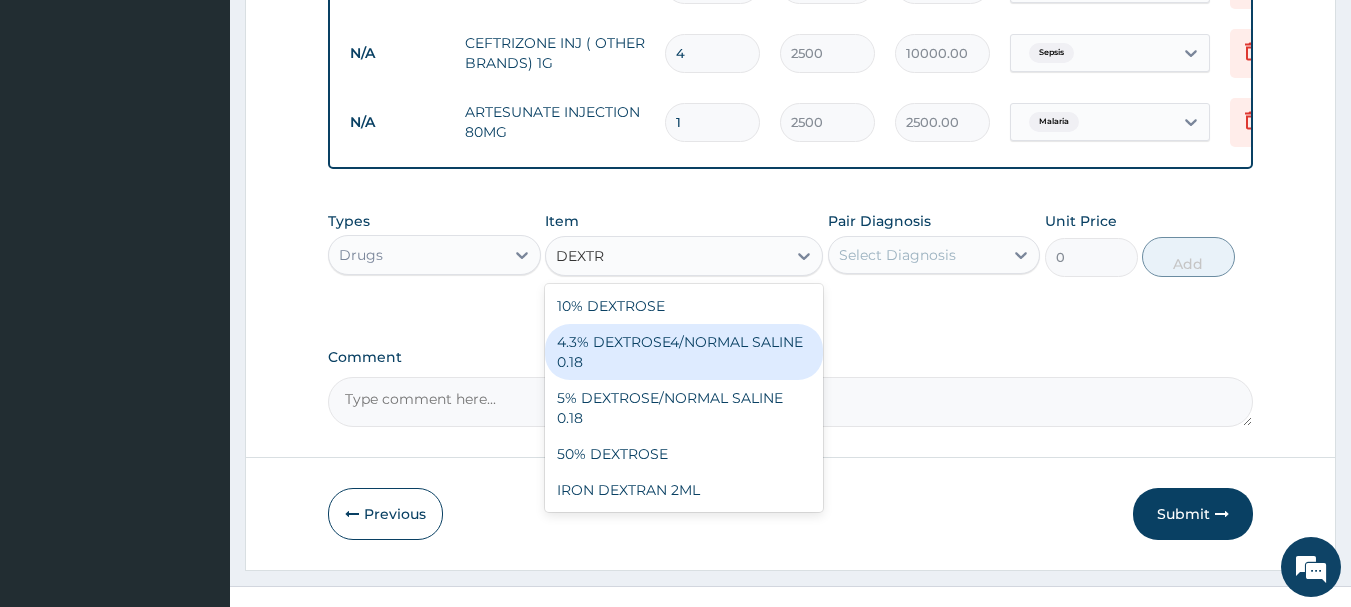 click on "4.3% DEXTROSE4/NORMAL SALINE 0.18" at bounding box center [684, 352] 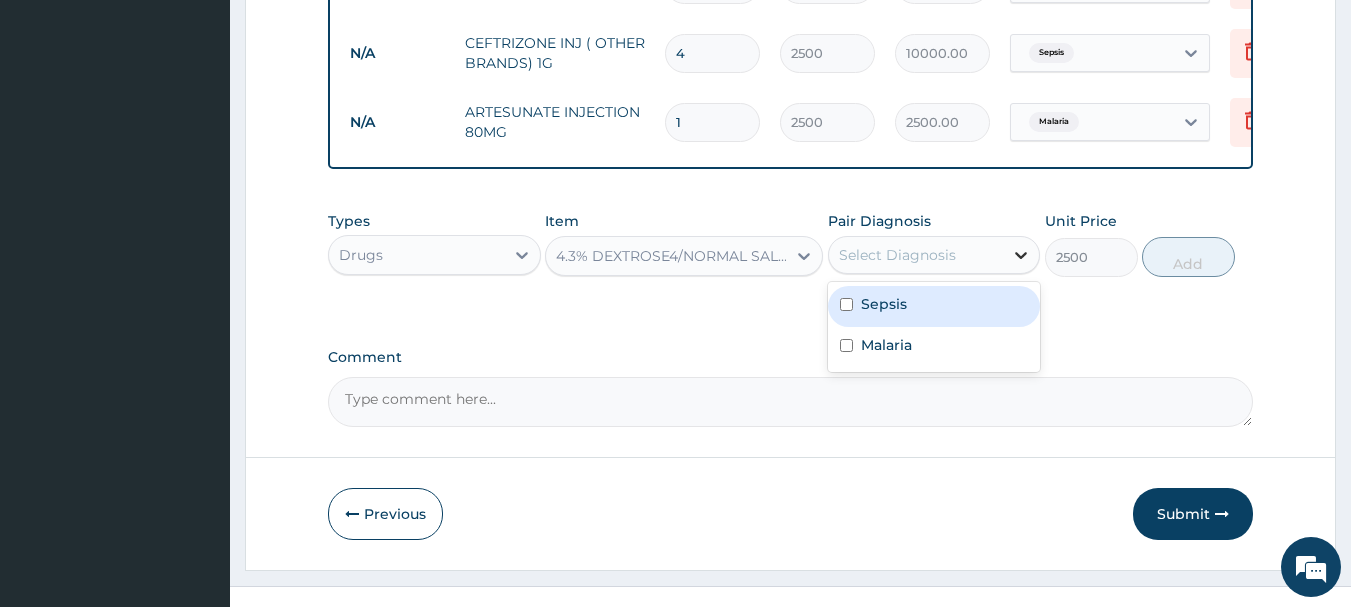 click 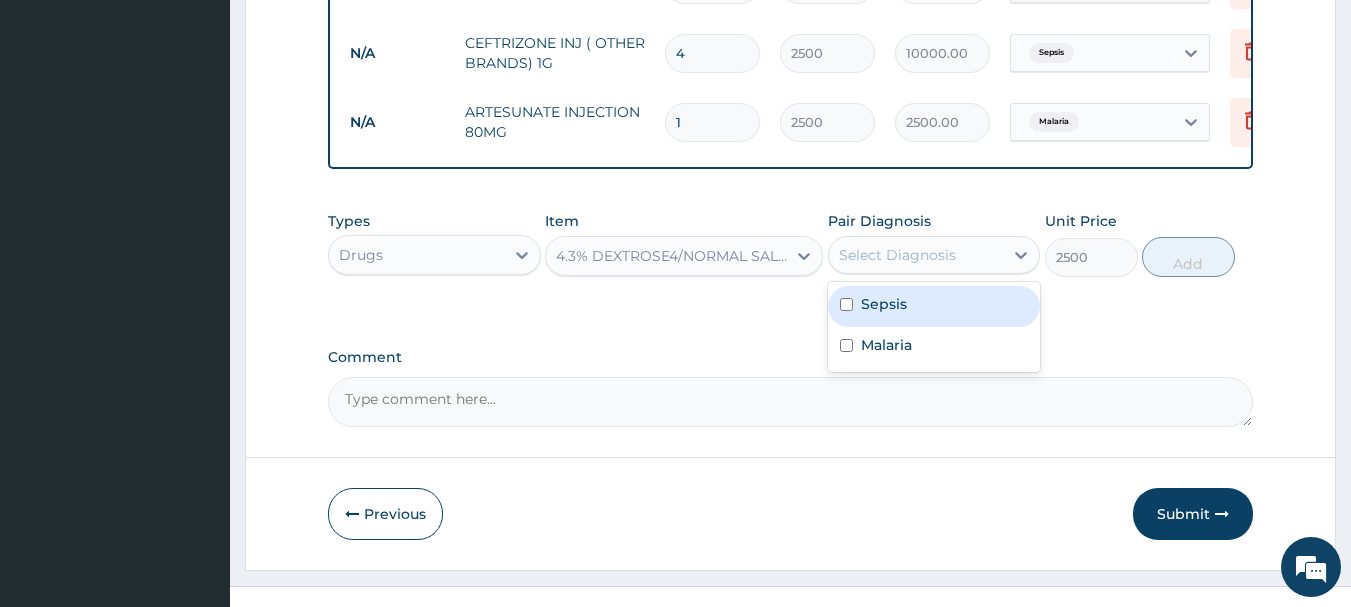 drag, startPoint x: 845, startPoint y: 317, endPoint x: 858, endPoint y: 366, distance: 50.695168 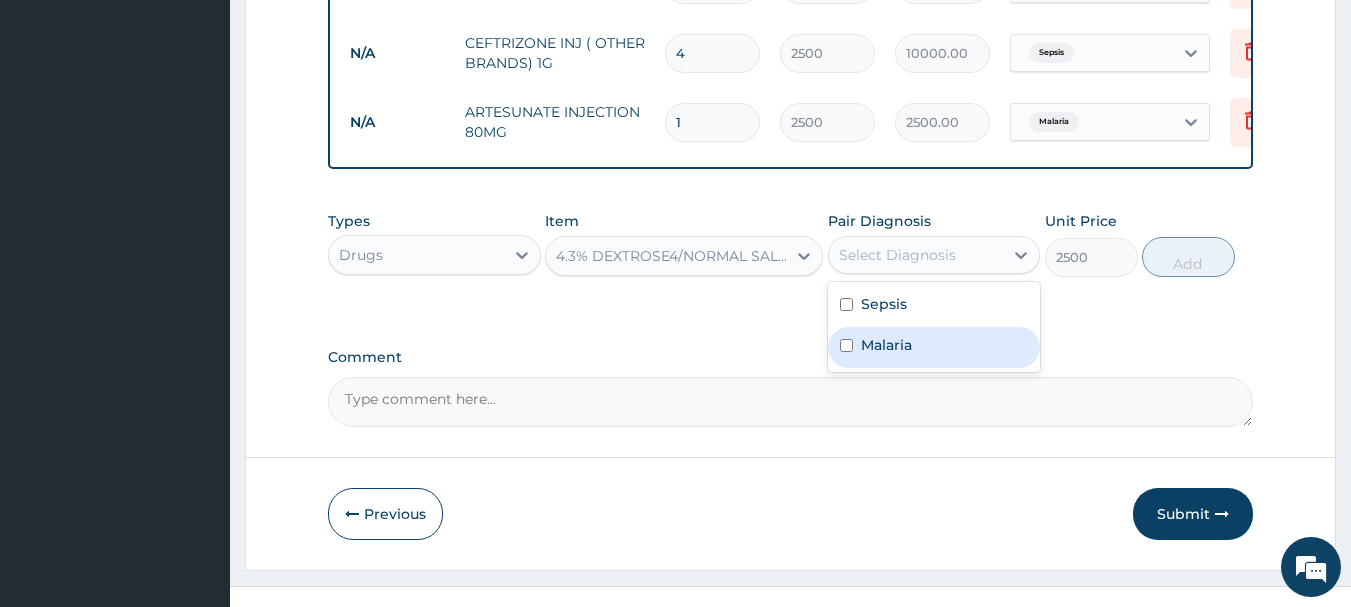 click on "Malaria" at bounding box center (934, 347) 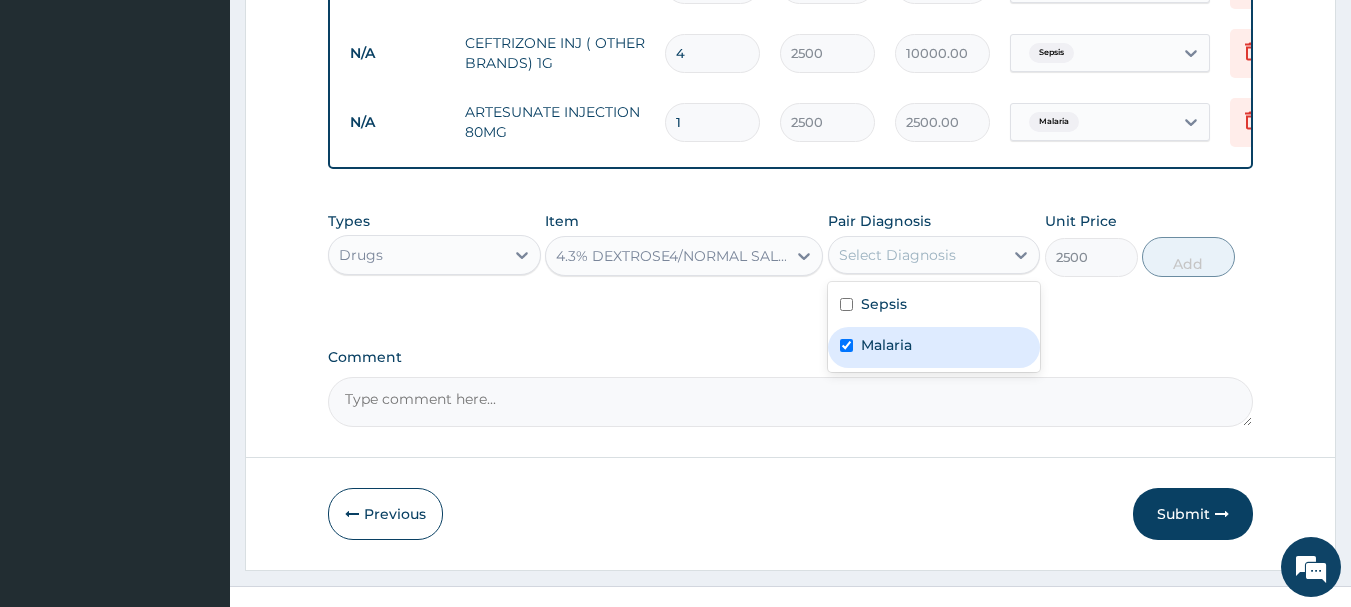checkbox on "true" 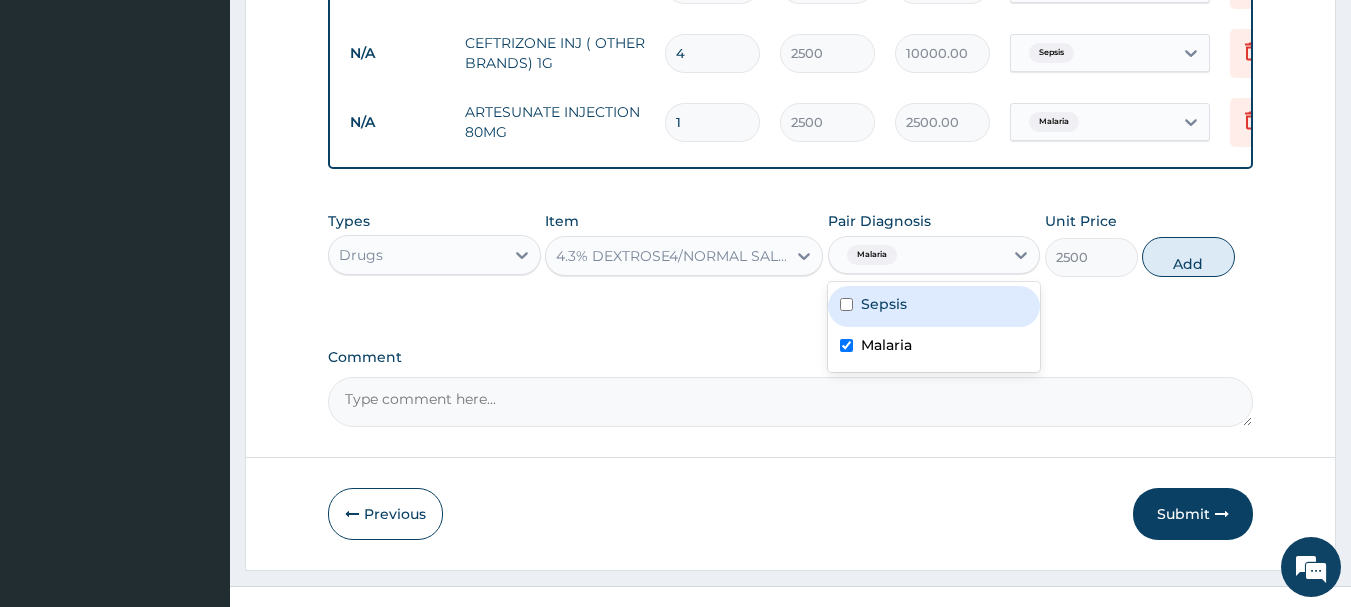 click at bounding box center [846, 304] 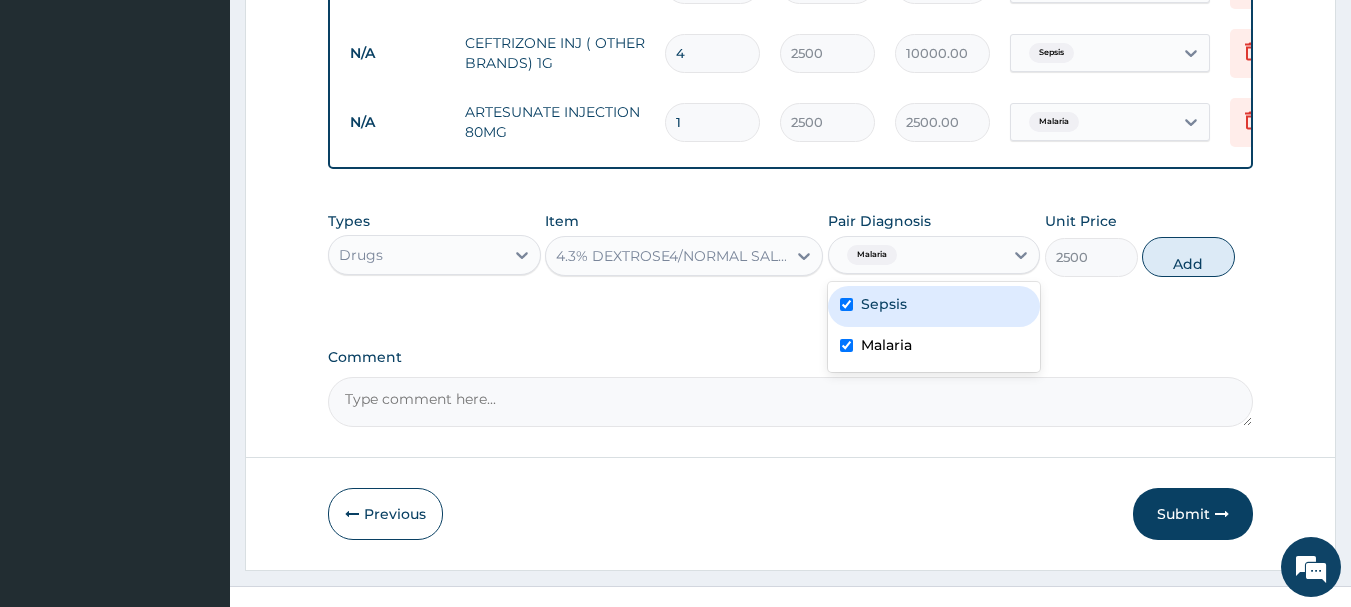 checkbox on "true" 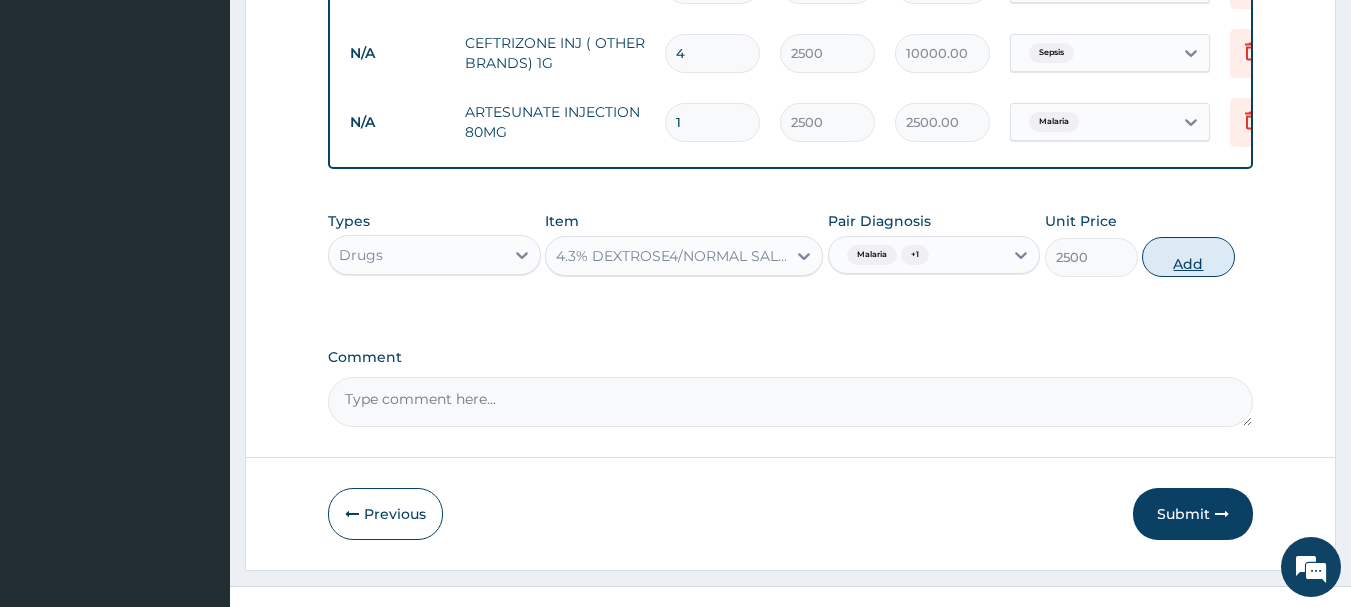 click on "Add" at bounding box center (1188, 257) 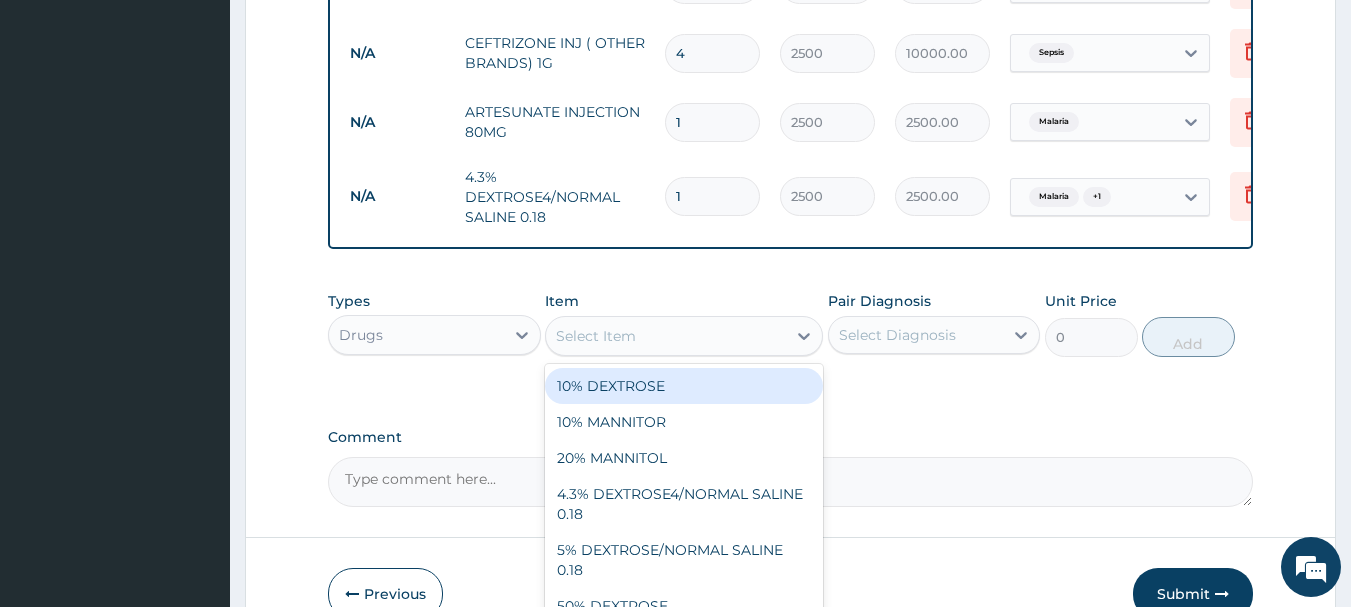 click on "Select Item" at bounding box center (596, 336) 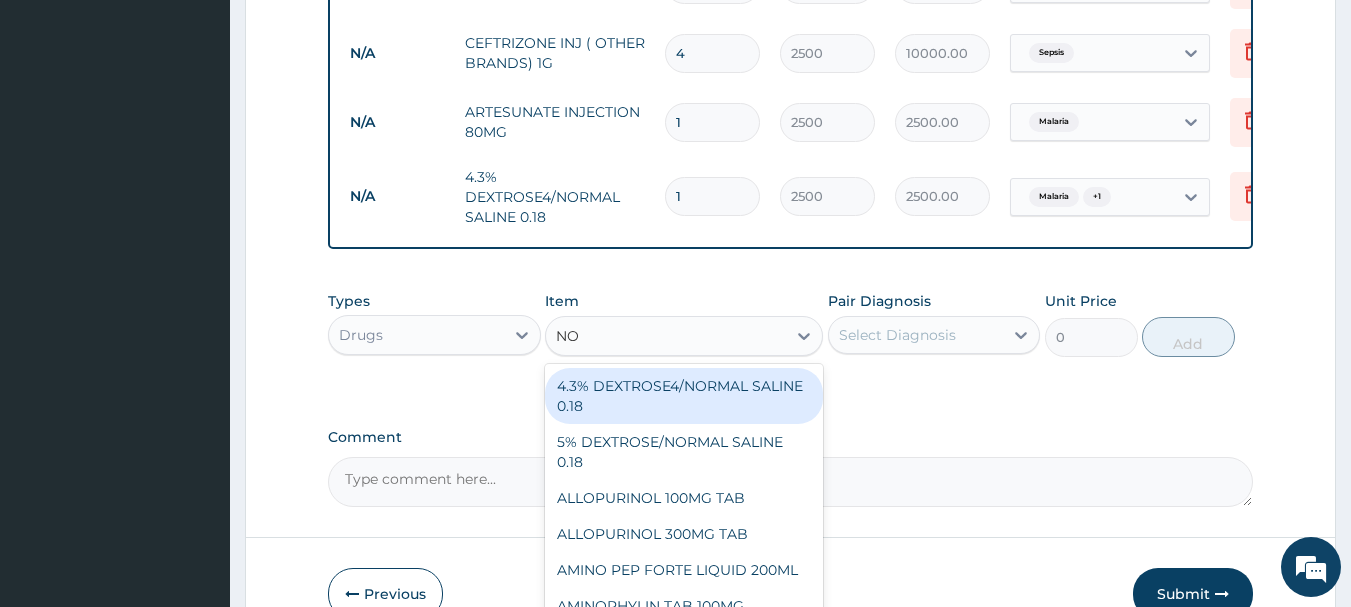 type on "N" 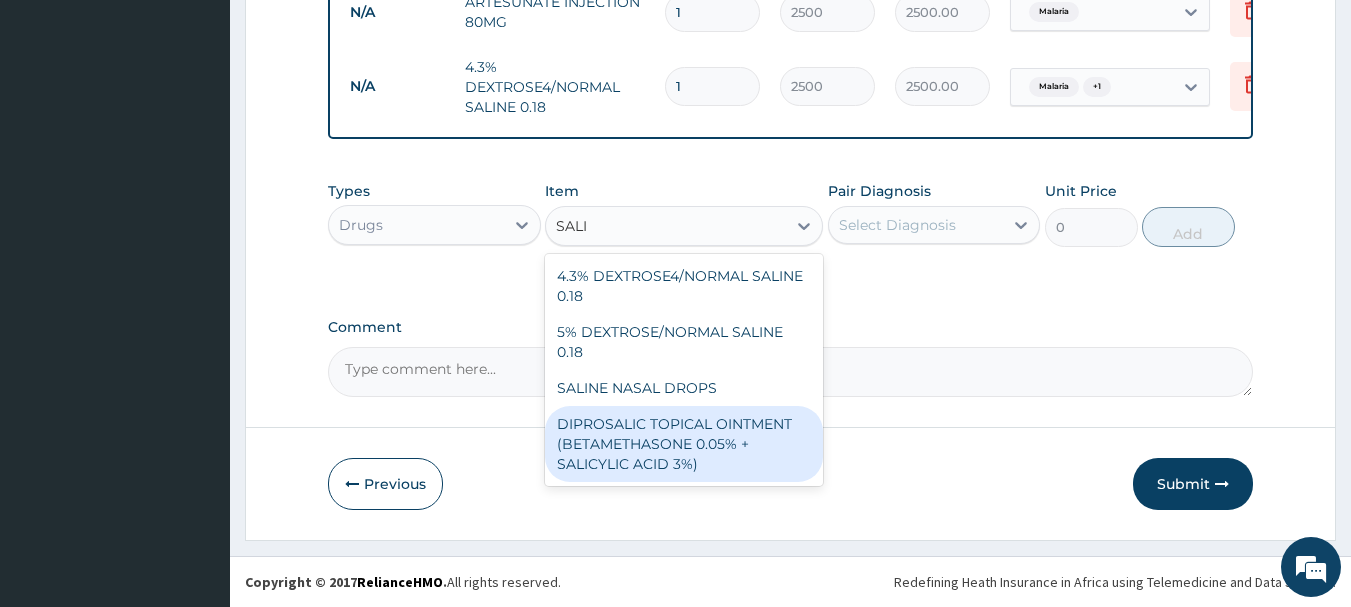 scroll, scrollTop: 1318, scrollLeft: 0, axis: vertical 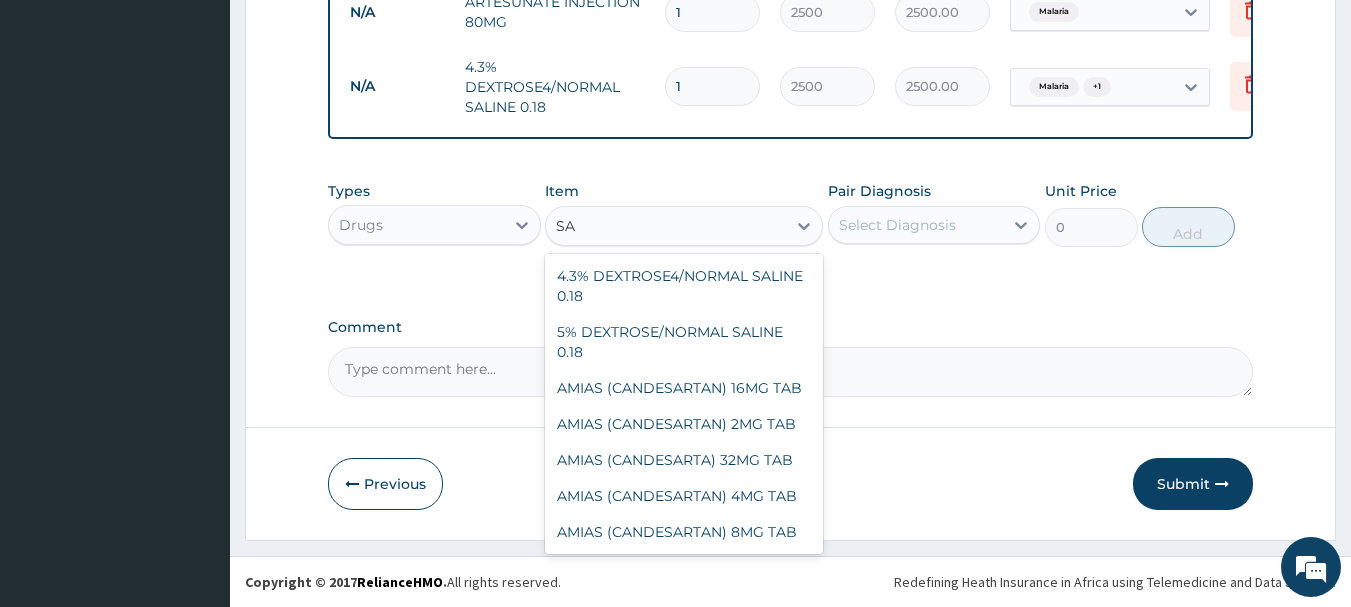 type on "S" 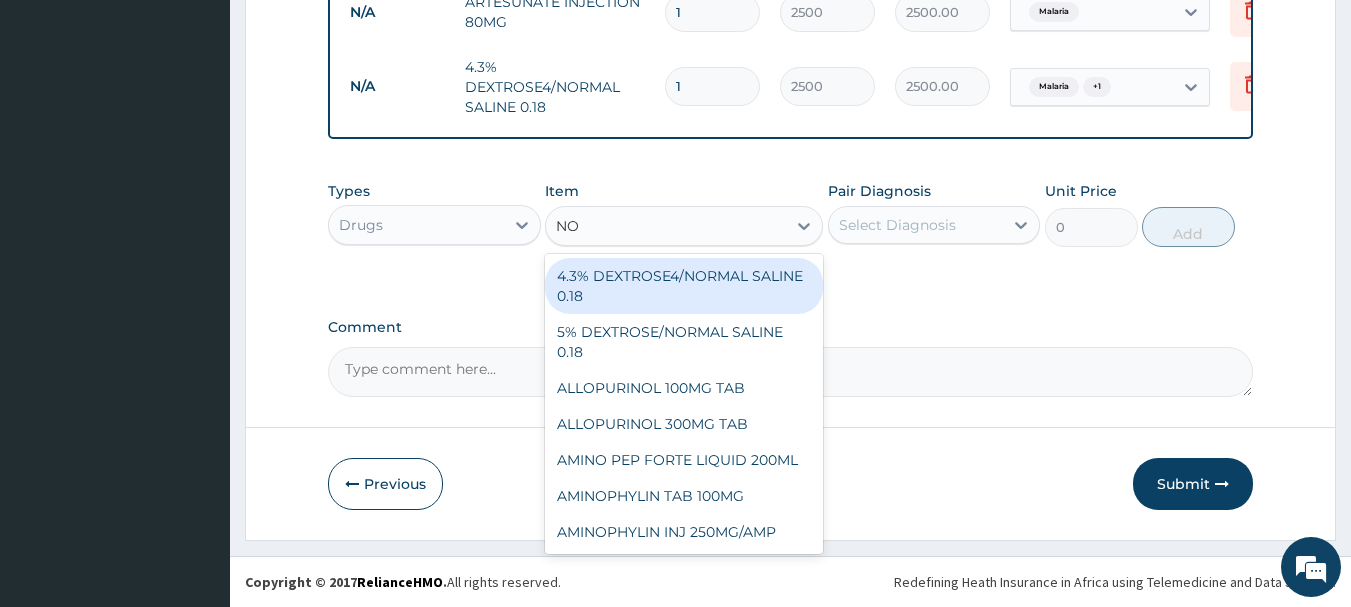 type on "N" 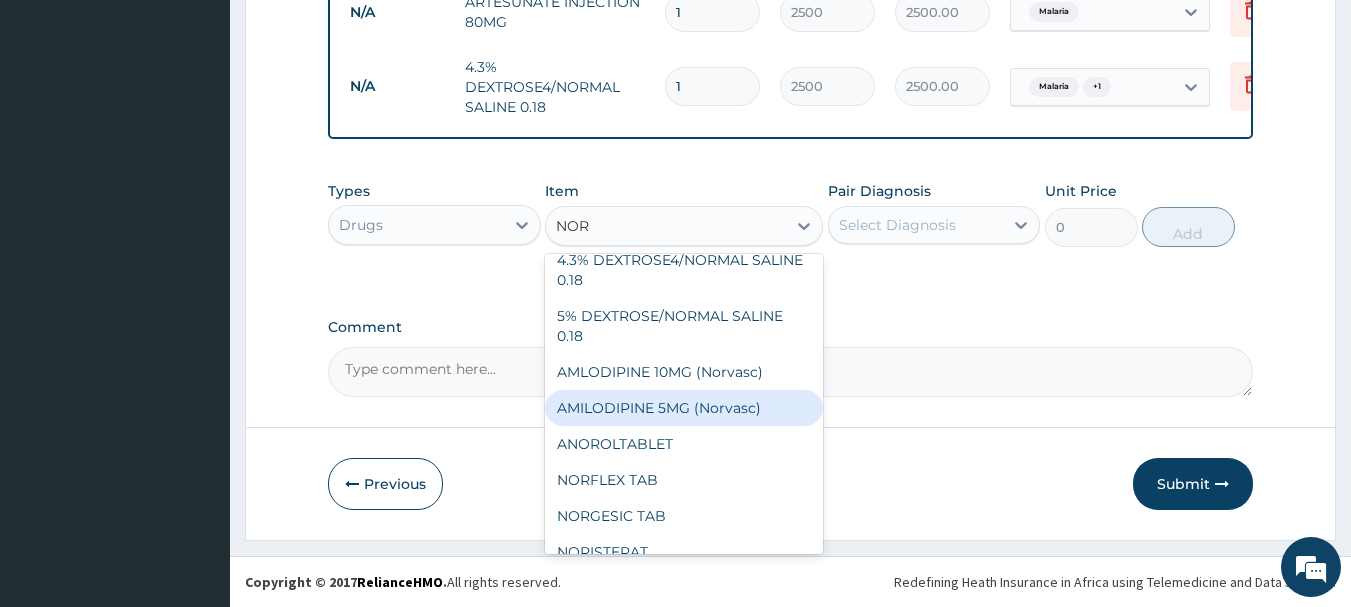 scroll, scrollTop: 0, scrollLeft: 0, axis: both 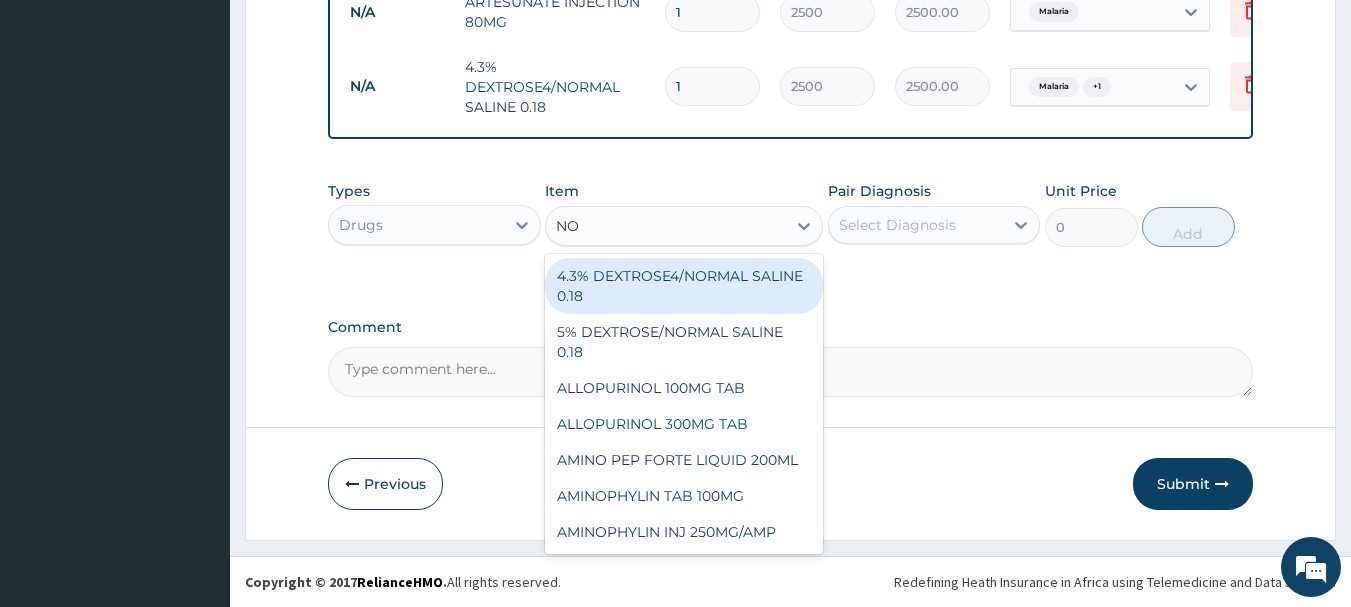 type on "N" 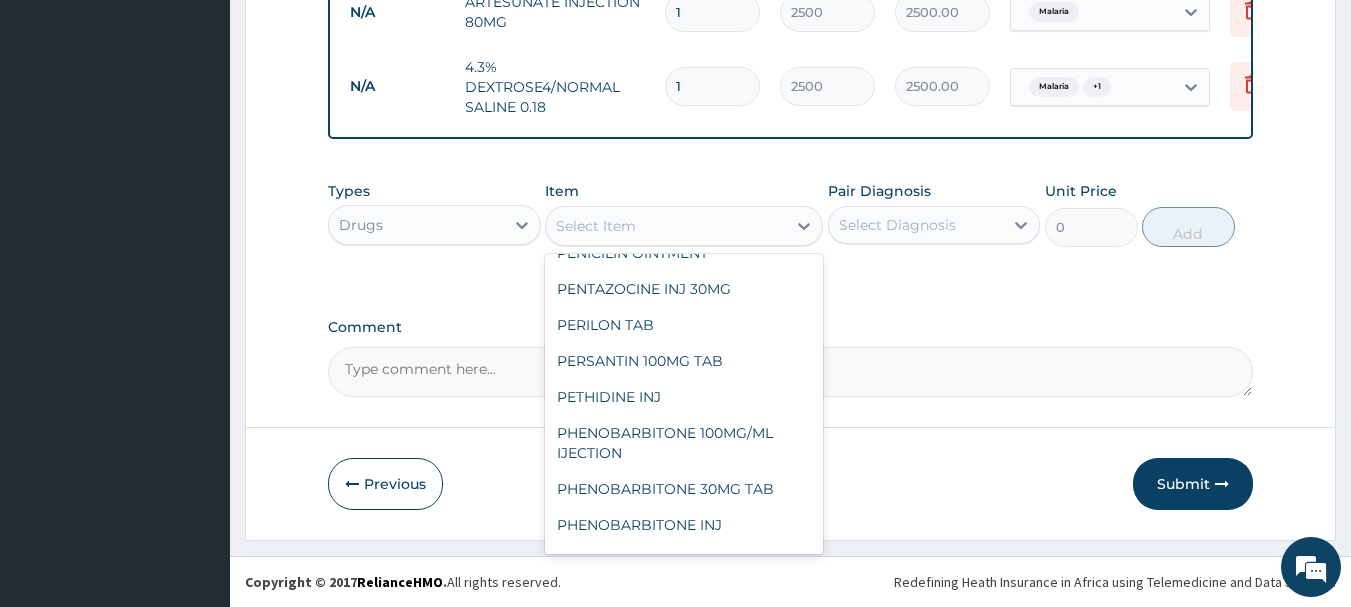scroll, scrollTop: 32500, scrollLeft: 0, axis: vertical 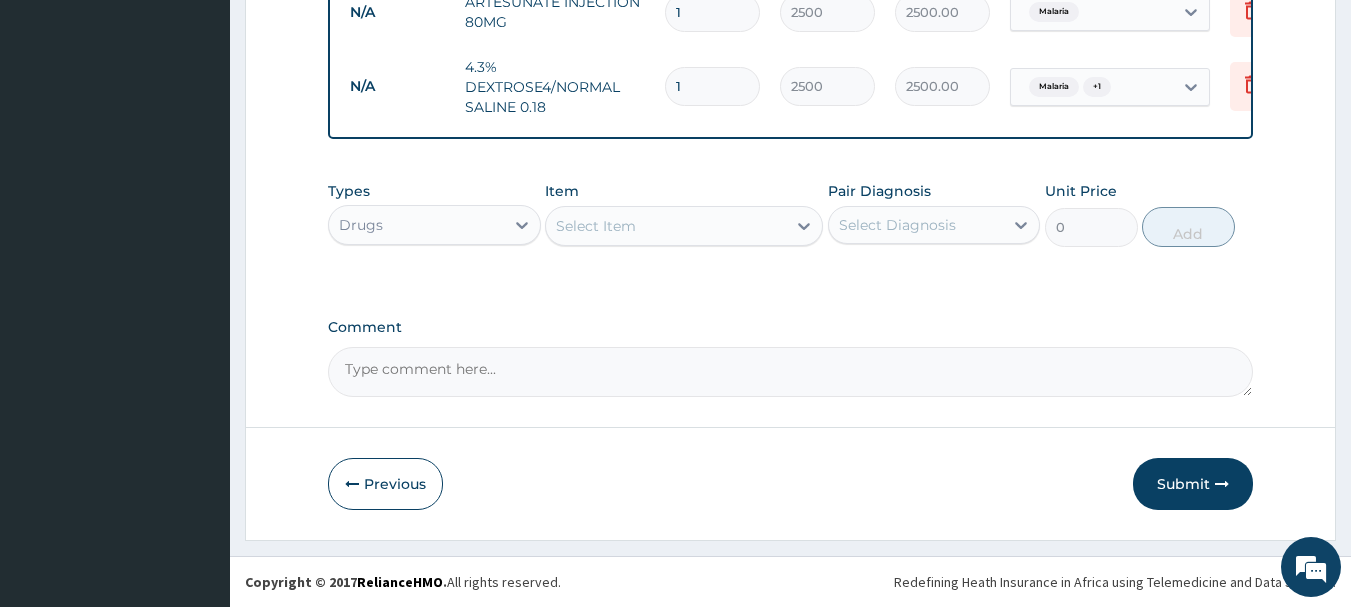 click on "PA Code / Prescription Code PA/[NUMBER] Encounter Date [DATE] Important Notice Please enter PA codes before entering items that are not attached to a PA code   All diagnoses entered must be linked to a claim item. Diagnosis & Claim Items that are visible but inactive cannot be edited because they were imported from an already approved PA code. Diagnosis Sepsis confirmed Malaria confirmed NB: All diagnosis must be linked to a claim item Claim Items Type Name Quantity Unit Price Total Price Pair Diagnosis Actions Procedures feeding/day 2 9000 18000.00 Sepsis  + 1 Delete Procedures single room 2 16000 32000.00 Malaria  + 1 Delete N/A FBC 1 5000 5000.00 Sepsis Delete N/A Parasites in blood smear (MP) 1 3000 3000.00 Malaria Delete N/A PARACETAMOL INJ 4 800 3200.00 Malaria Delete N/A GENTAMYCIN 80MG INJ 3 1500 4500.00 Sepsis  + 1 Delete N/A CEFTRIZONE INJ ( OTHER BRANDS) 1G 4 2500 10000.00 Sepsis Delete N/A ARTESUNATE INJECTION 80MG 1 2500 2500.00 Malaria Delete N/A 4.3% DEXTROSE4/NORMAL SALINE 0.18 1 2500  + 1 0" at bounding box center [791, -358] 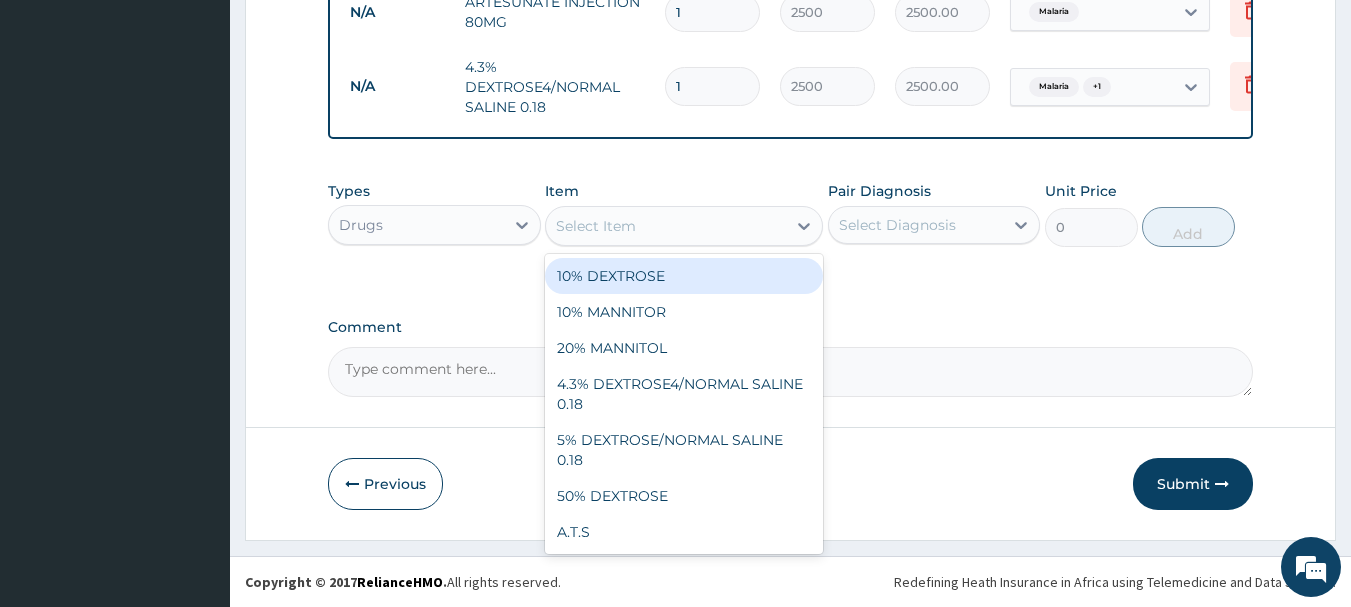 click on "Select Item" at bounding box center (596, 226) 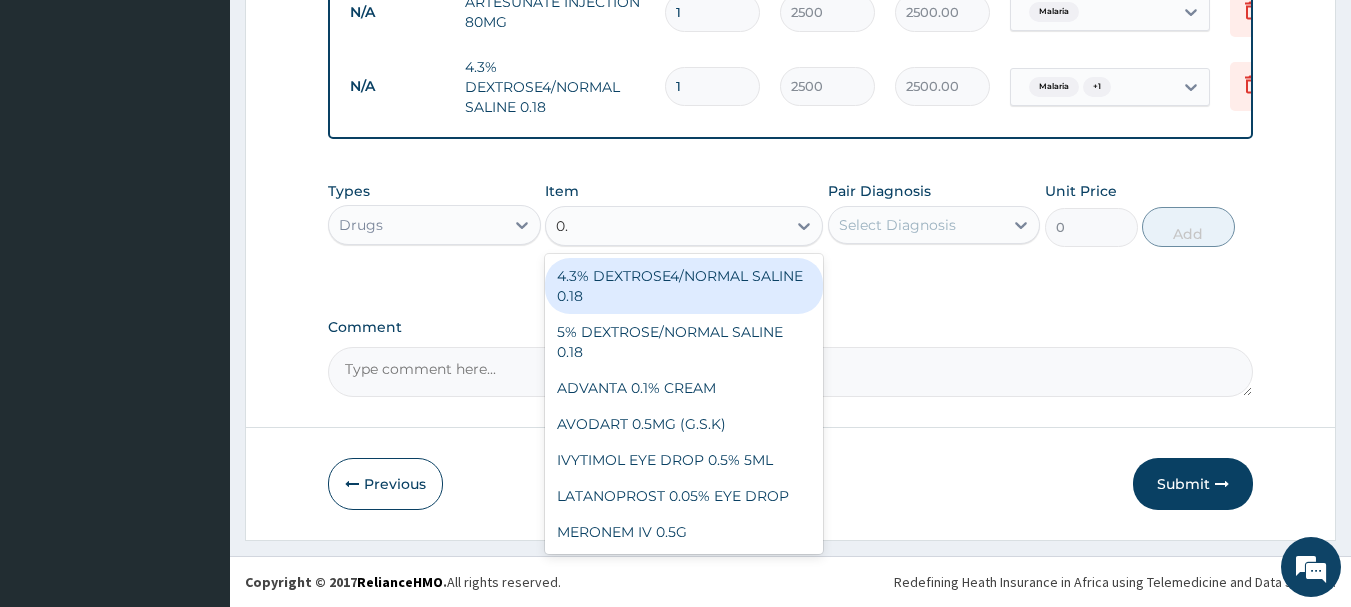 type on "0" 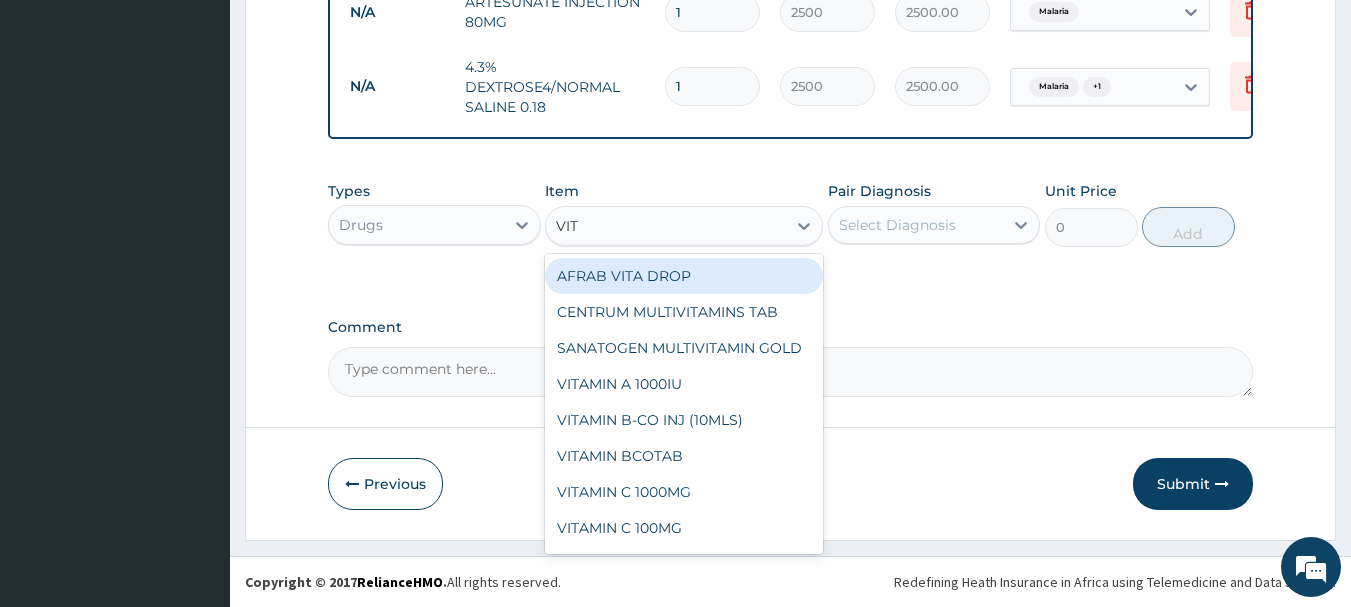 type on "VITA" 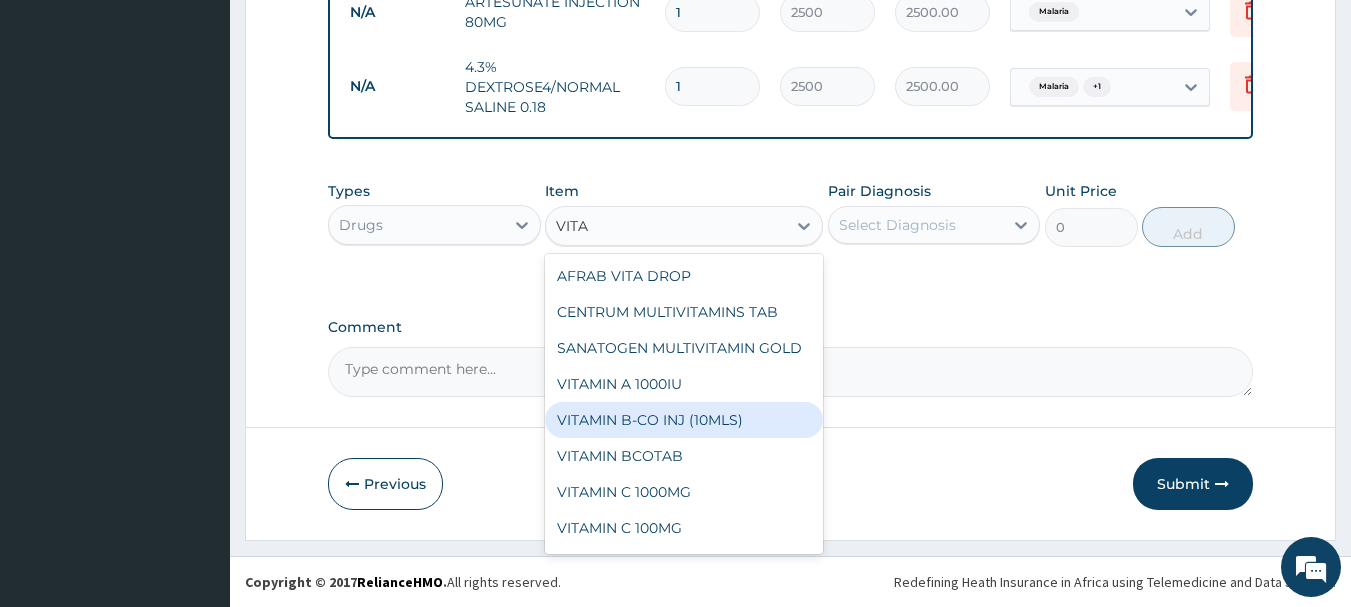 click on "VITAMIN B-CO INJ (10MLS)" at bounding box center (684, 420) 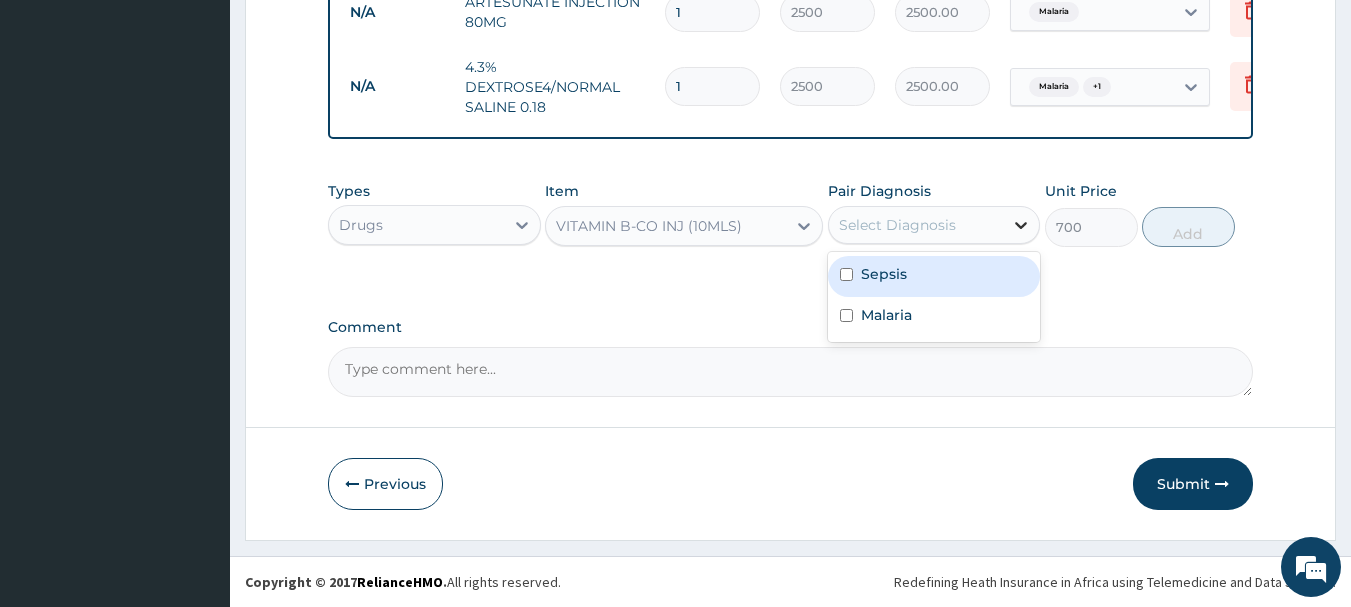 click 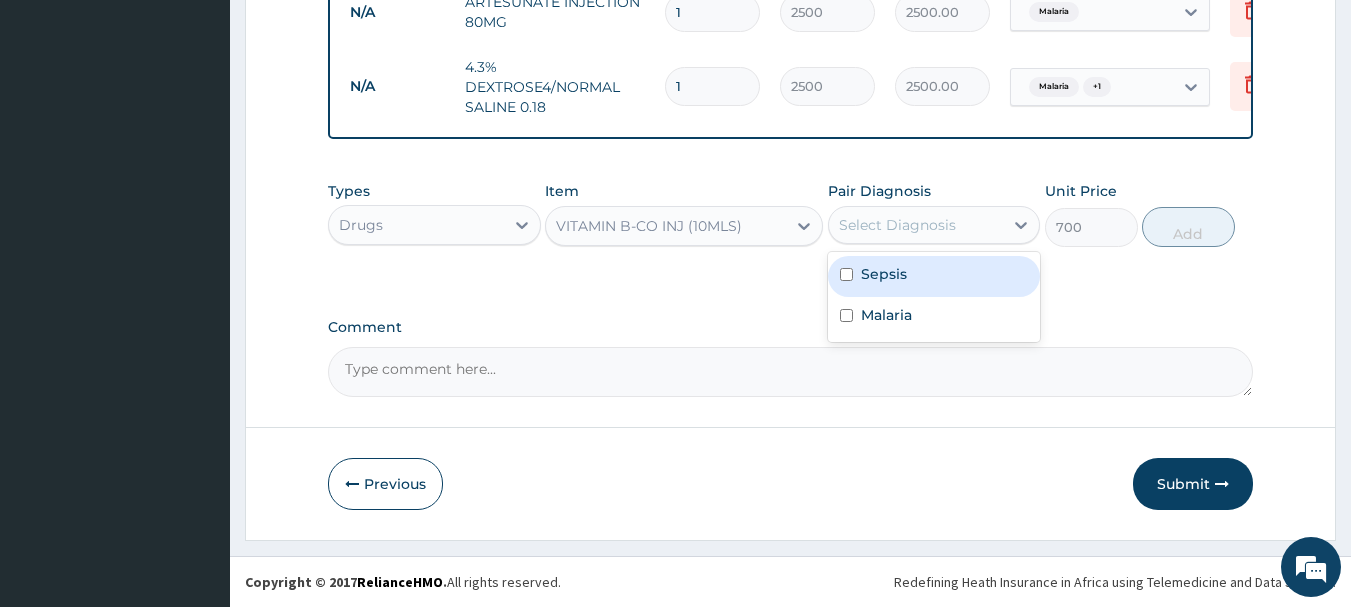 click on "Sepsis" at bounding box center [884, 274] 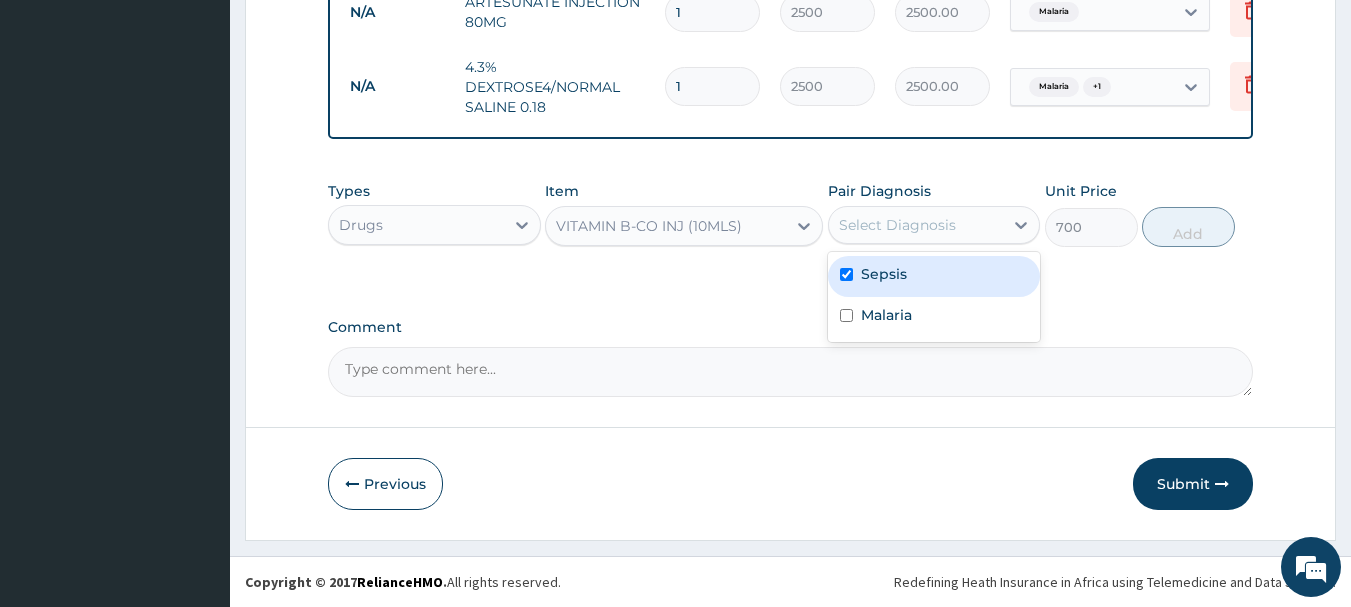 checkbox on "true" 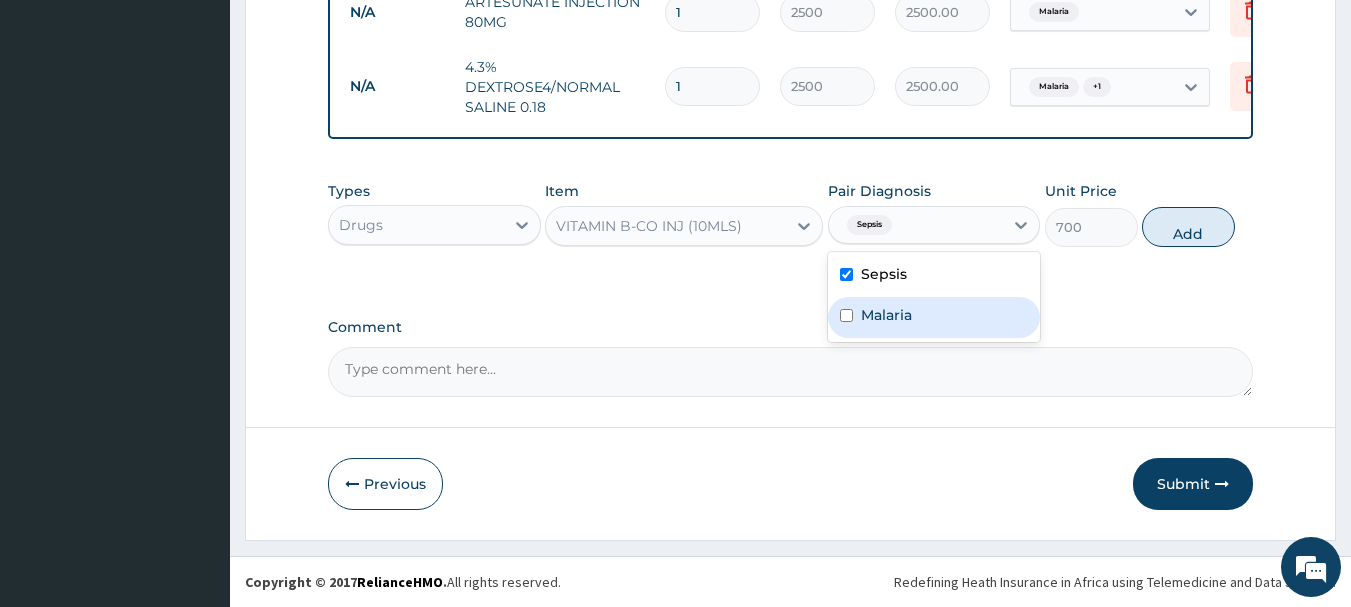 click at bounding box center (846, 315) 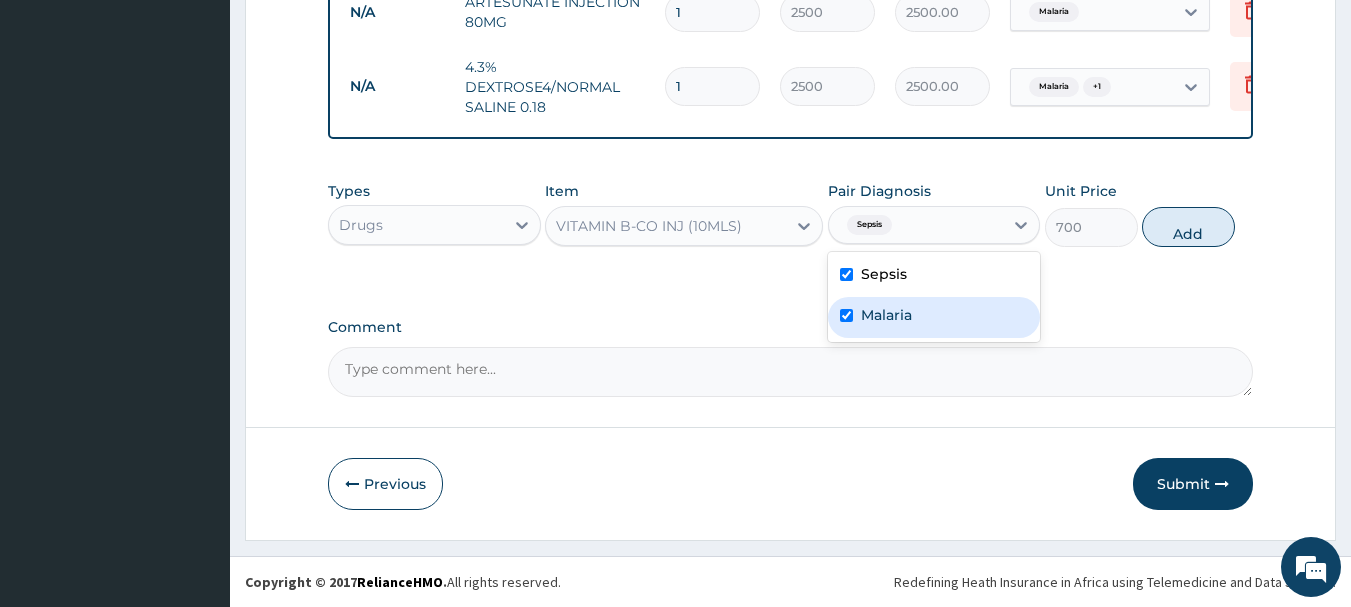 checkbox on "true" 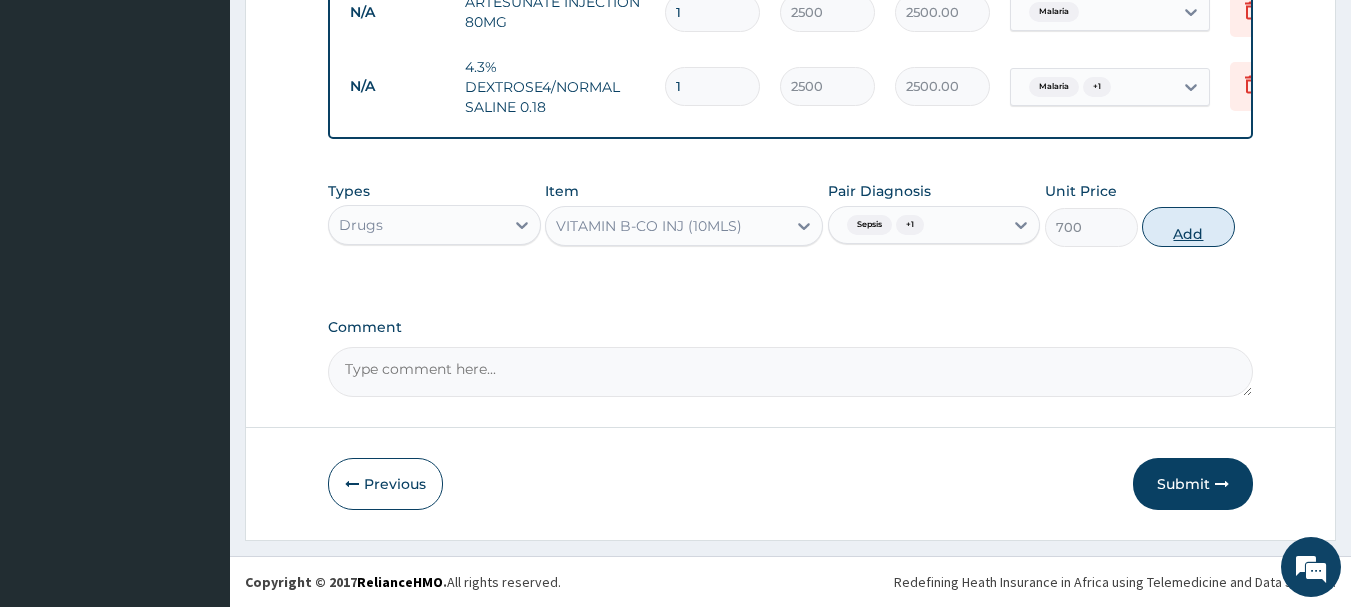 click on "Add" at bounding box center [1188, 227] 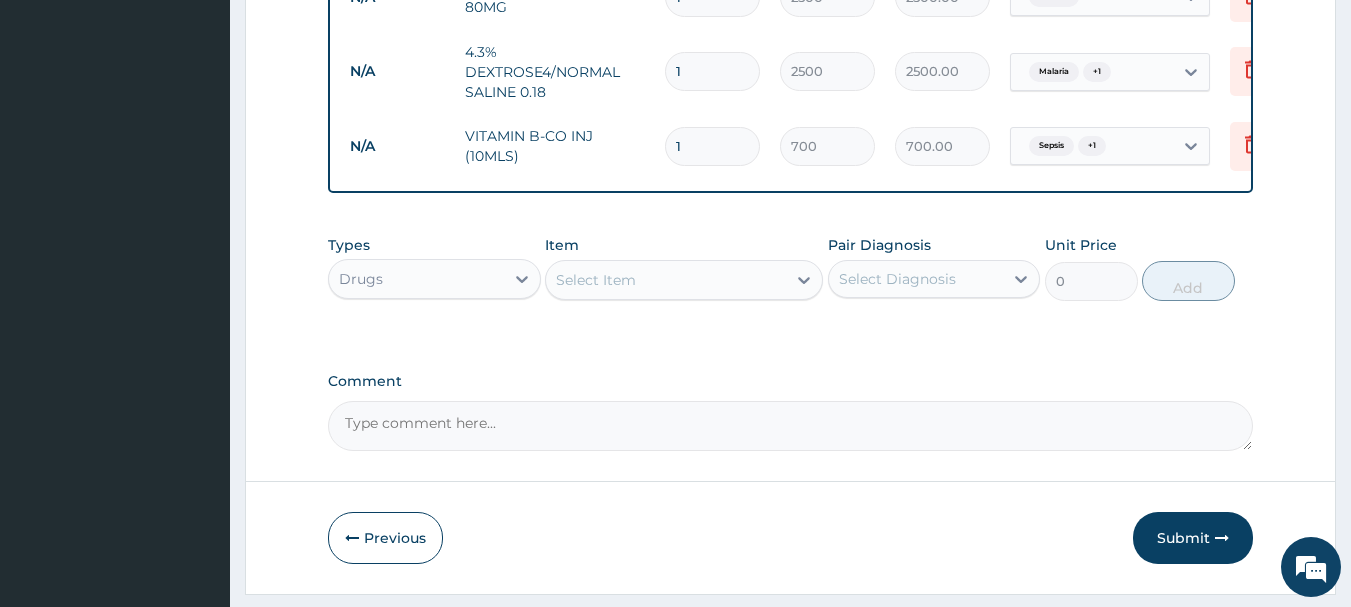 click on "Select Item" at bounding box center (596, 280) 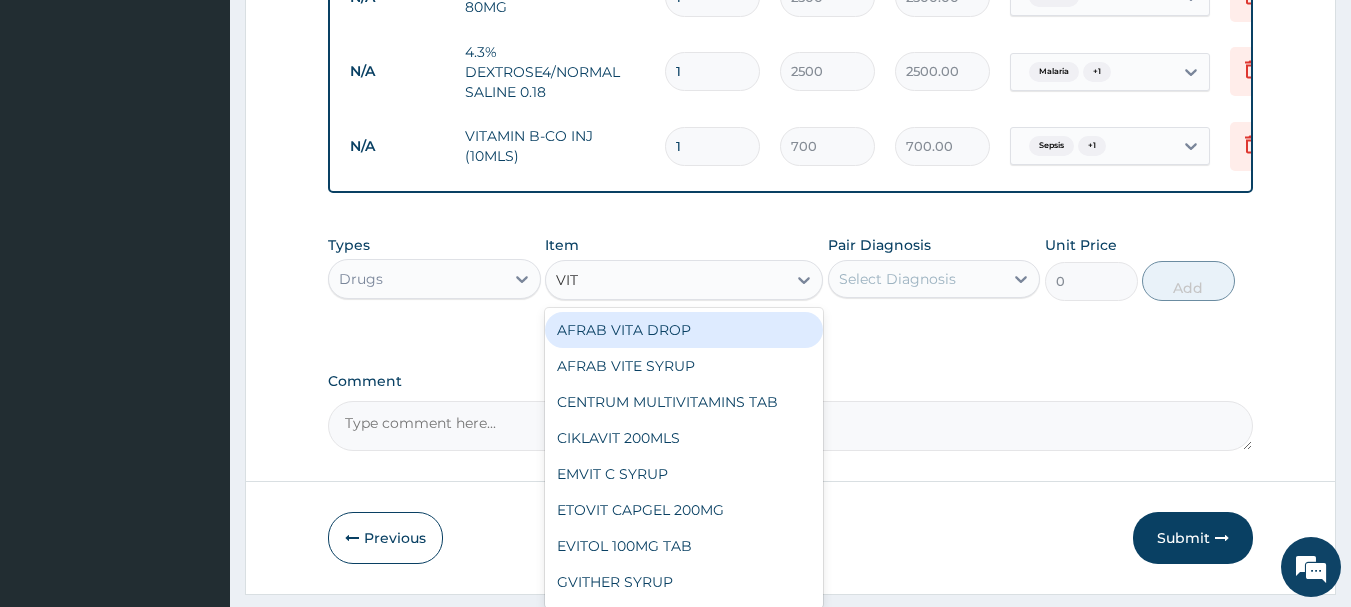 type on "VITA" 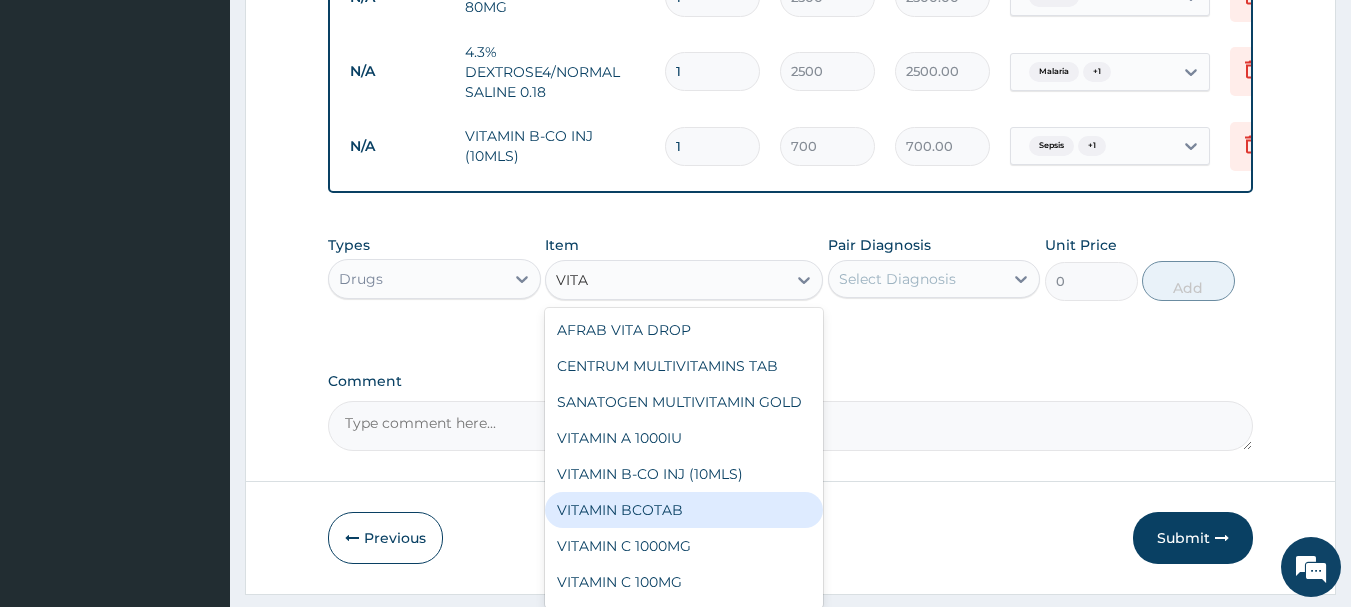 click on "VITAMIN BCOTAB" at bounding box center [684, 510] 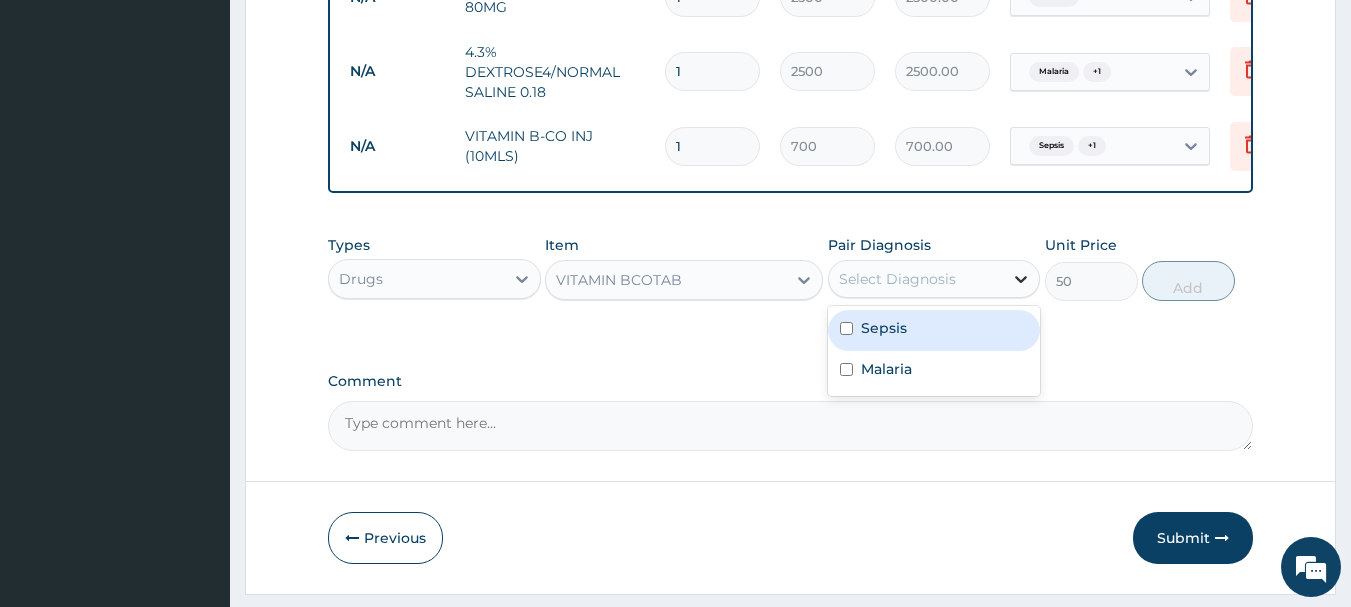 click 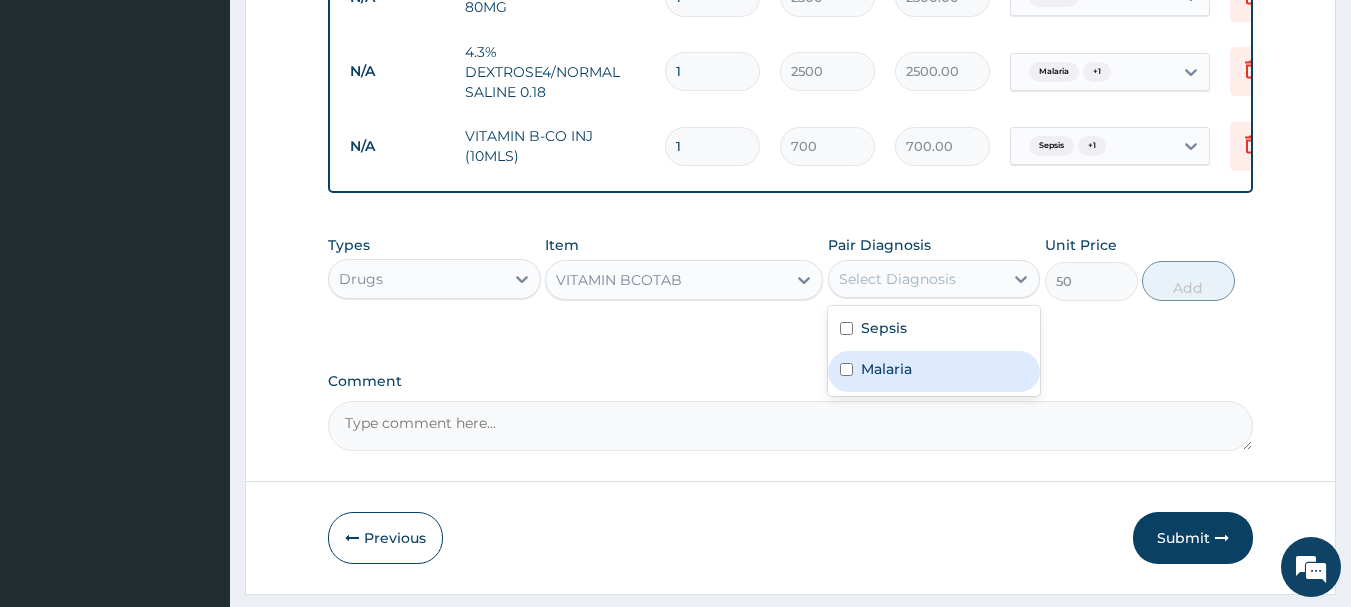 click at bounding box center (846, 369) 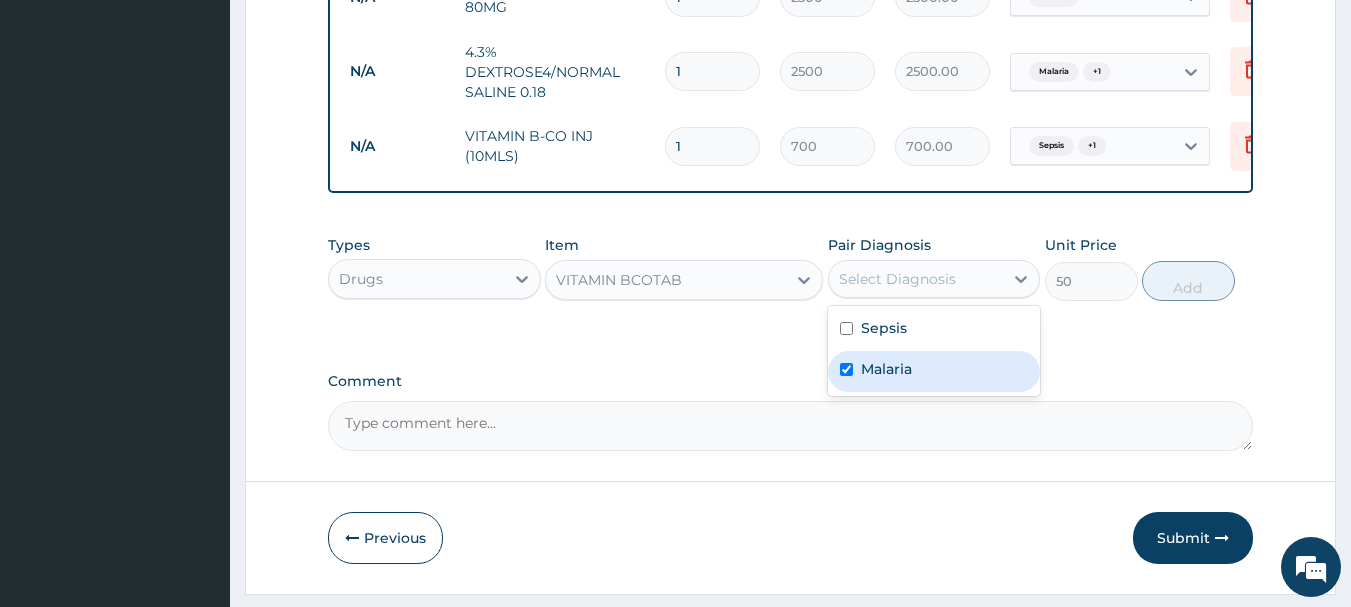checkbox on "true" 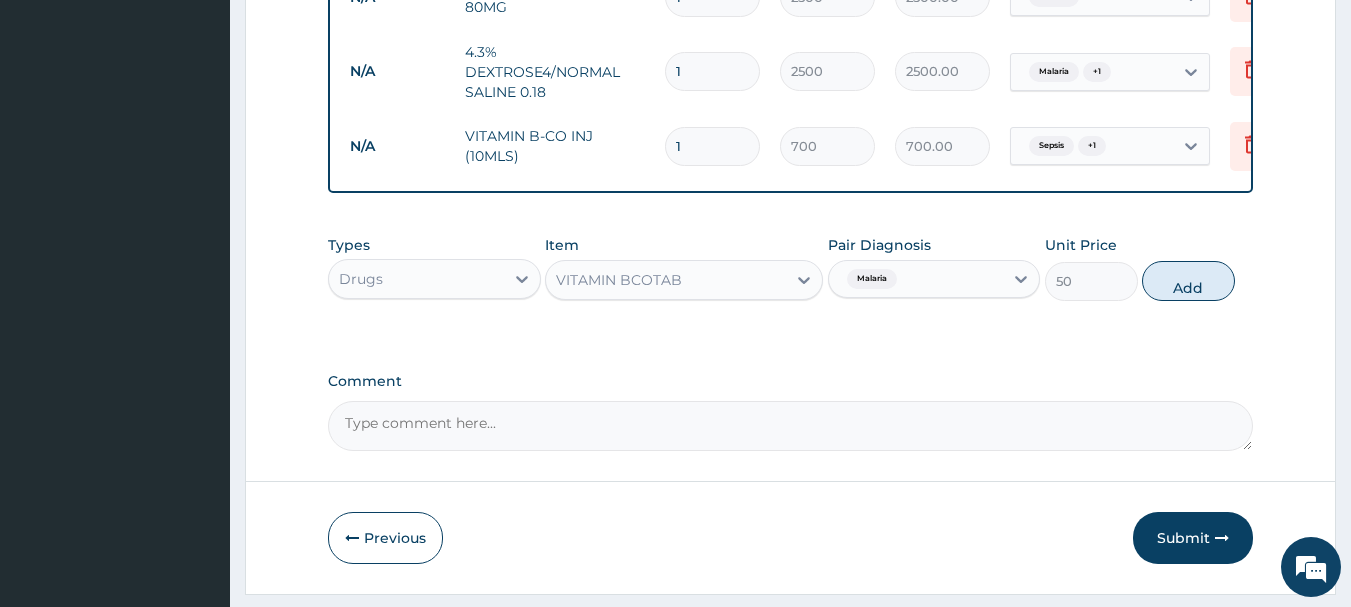 drag, startPoint x: 1202, startPoint y: 286, endPoint x: 1139, endPoint y: 308, distance: 66.730804 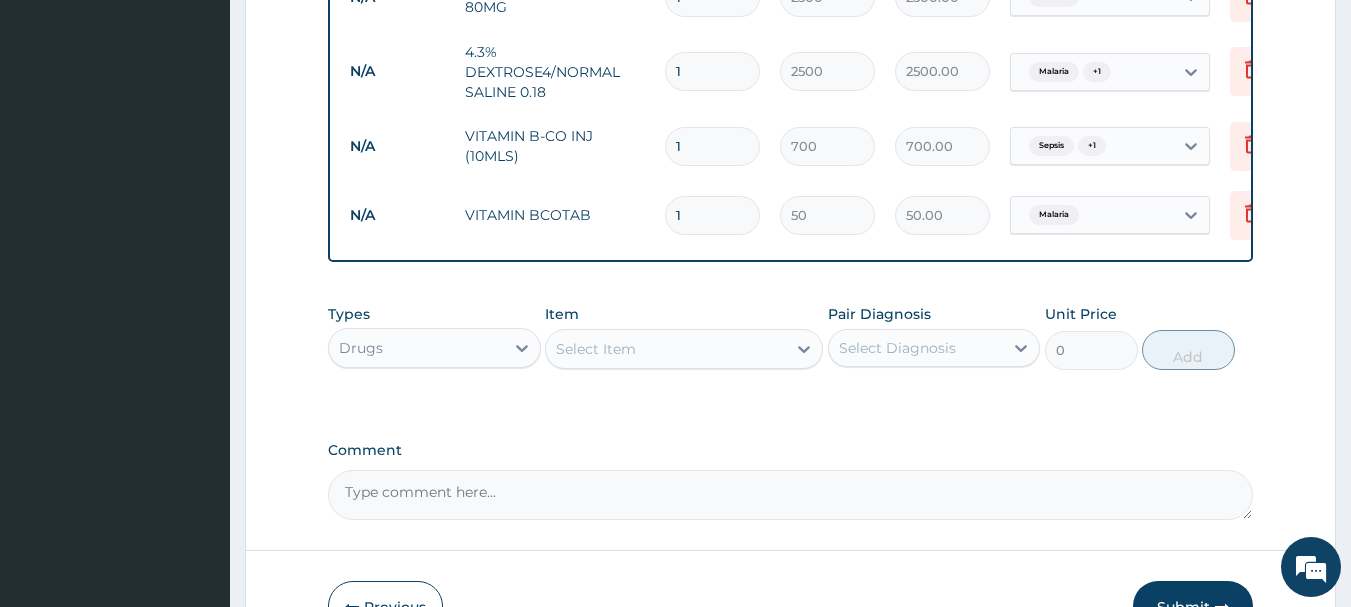 type 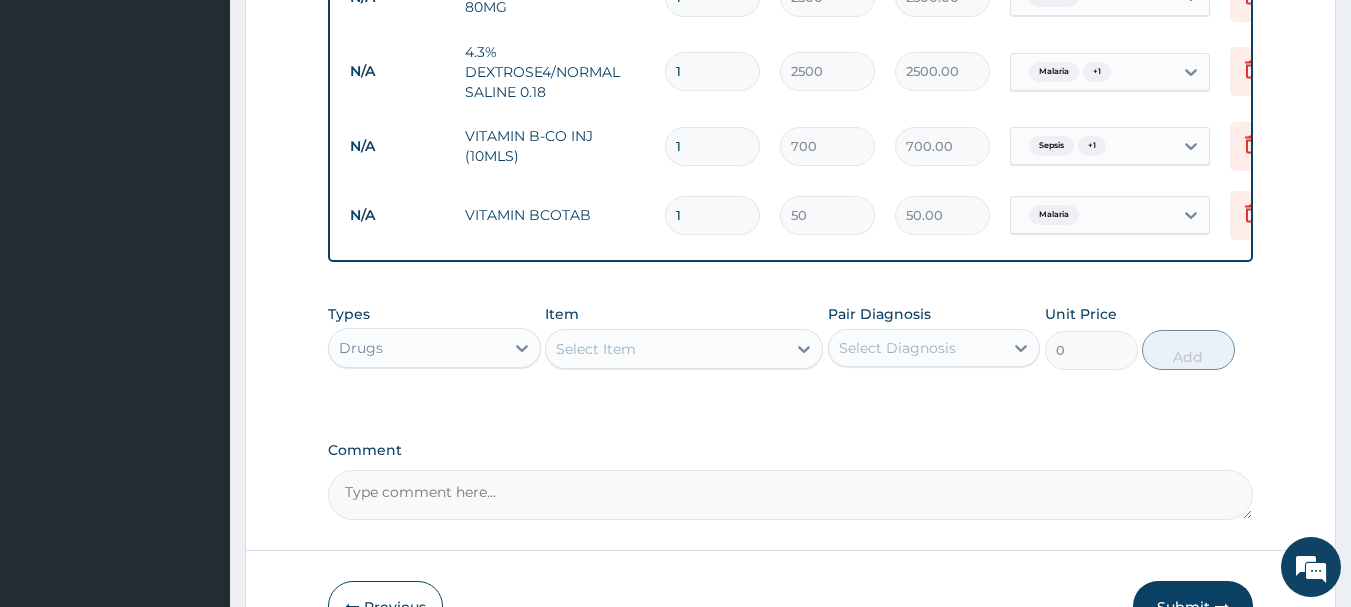 type on "0.00" 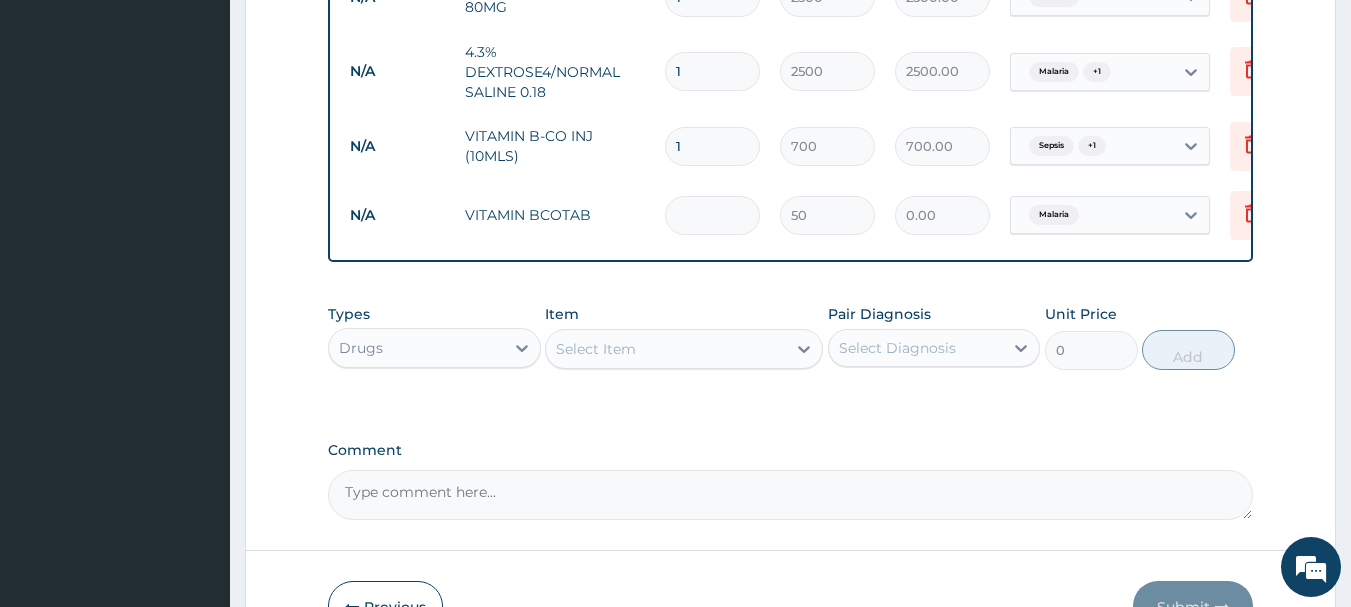 type on "2" 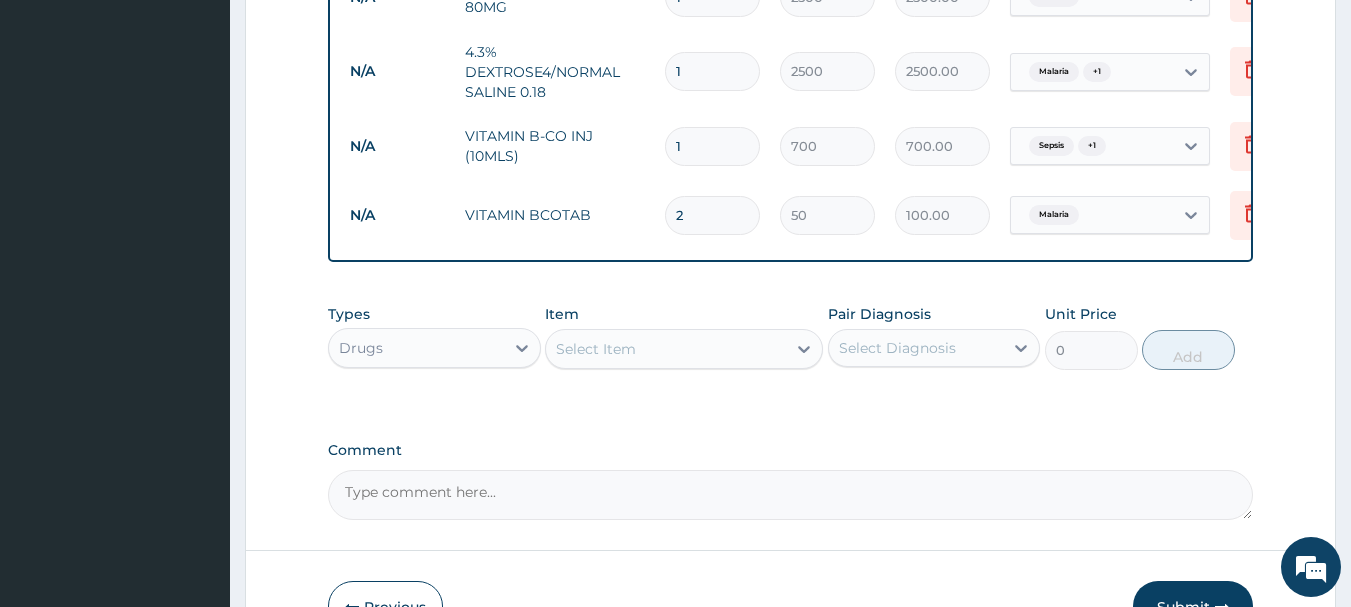 type on "28" 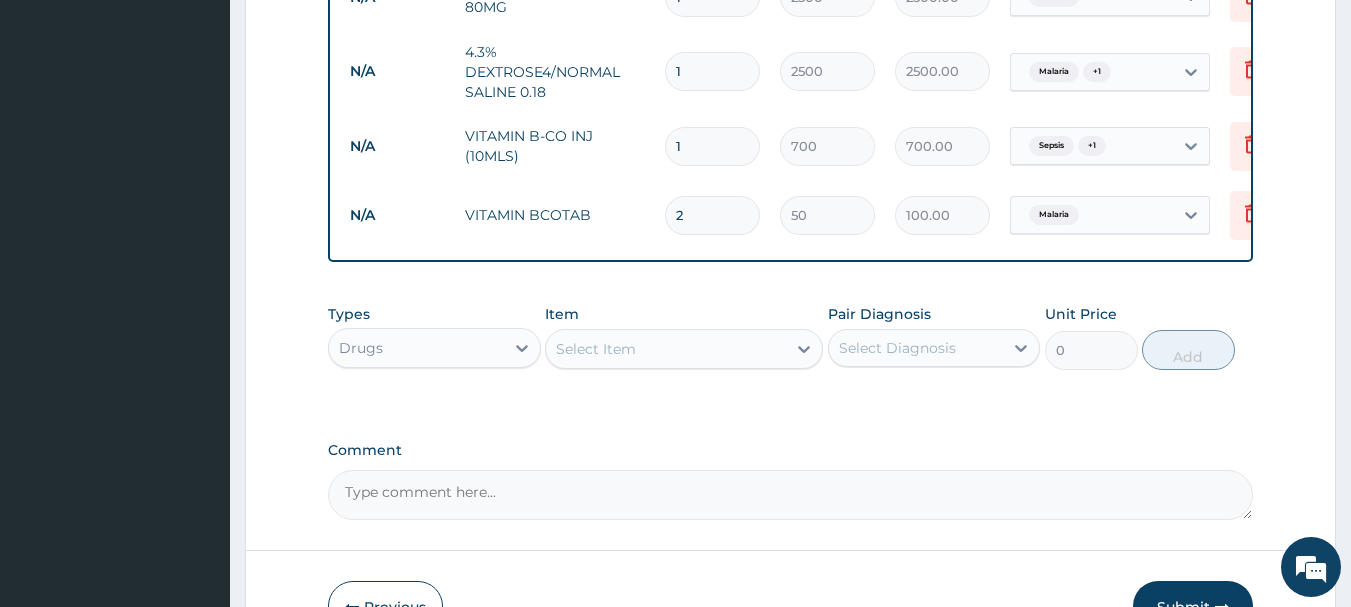 type on "1400.00" 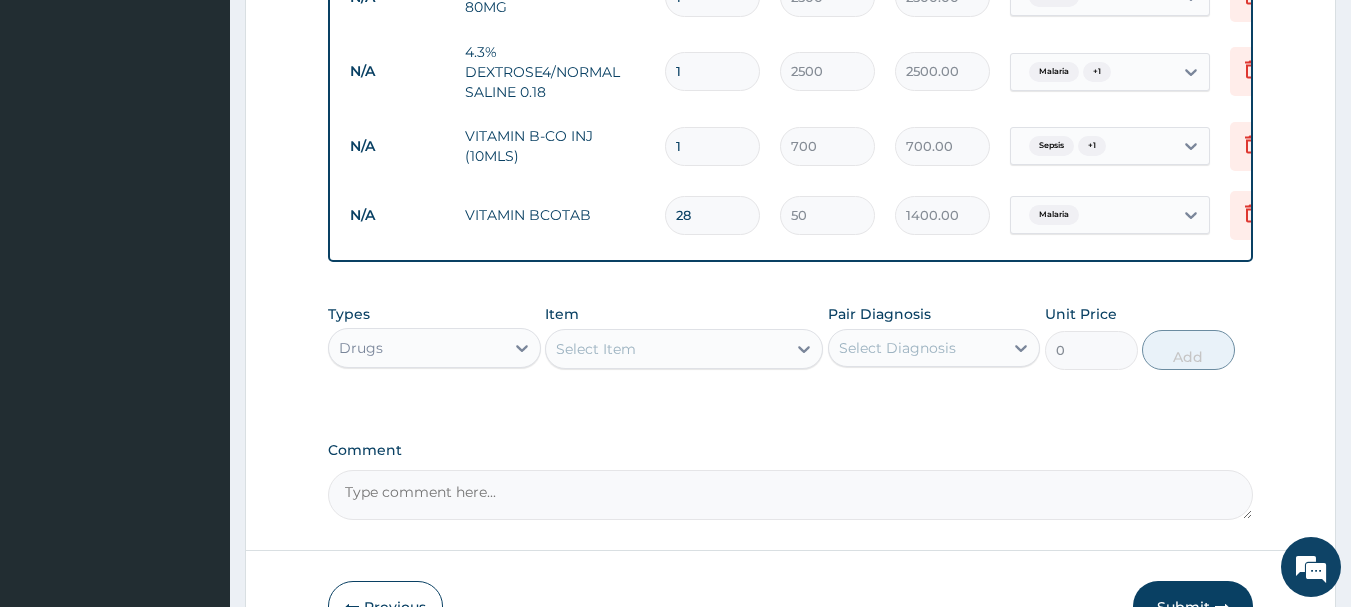 type on "28" 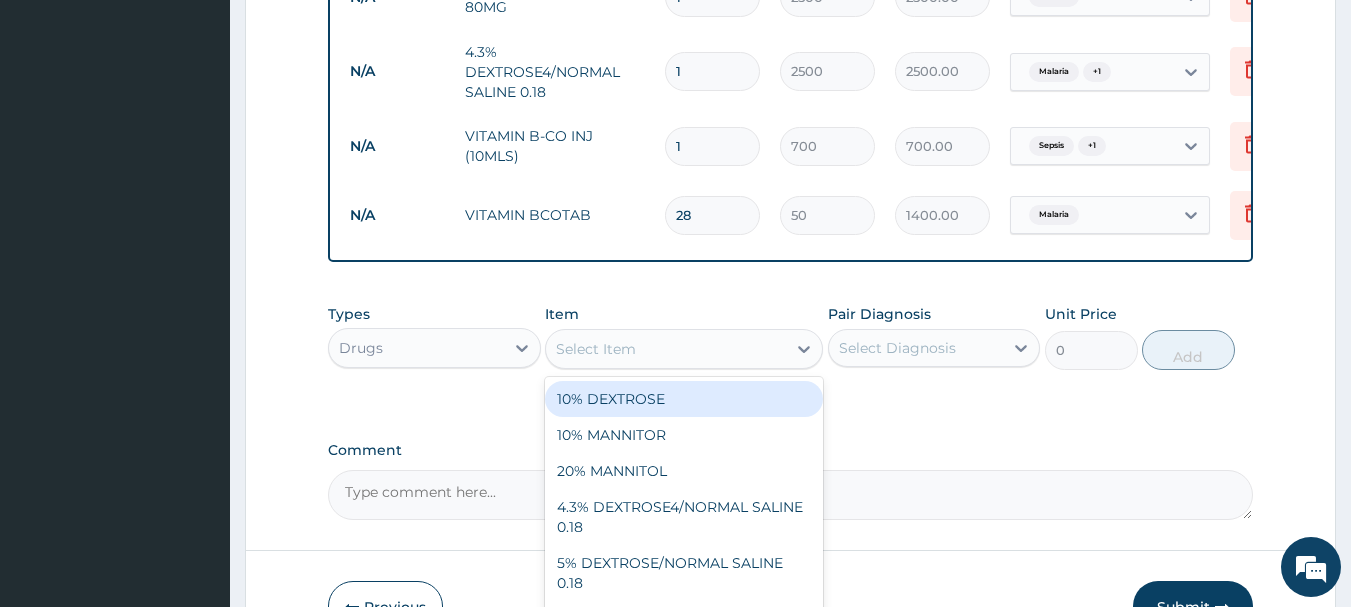 click on "Select Item" at bounding box center [596, 349] 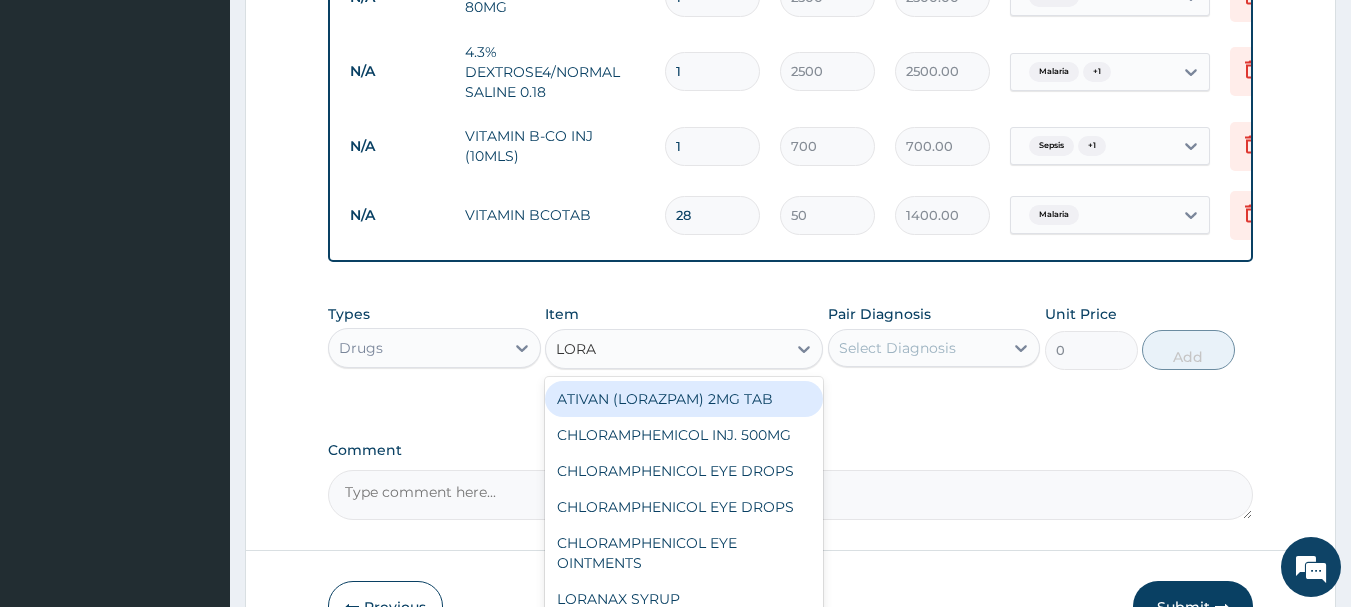 type on "LORAT" 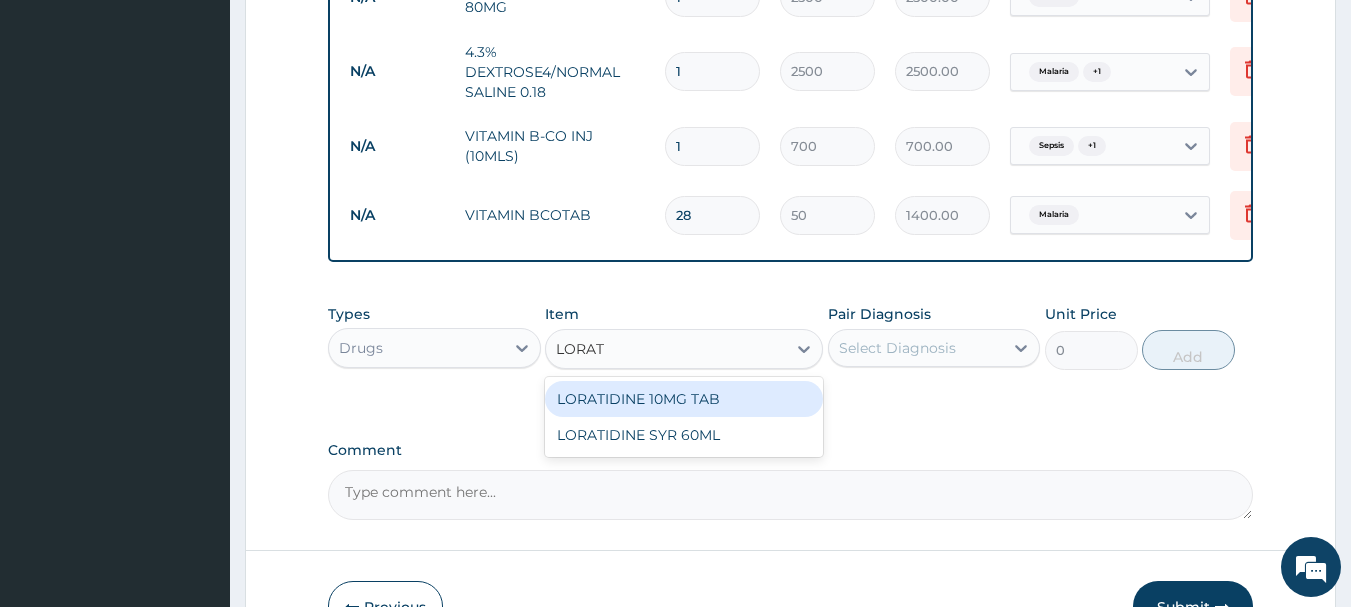 drag, startPoint x: 651, startPoint y: 419, endPoint x: 896, endPoint y: 364, distance: 251.0976 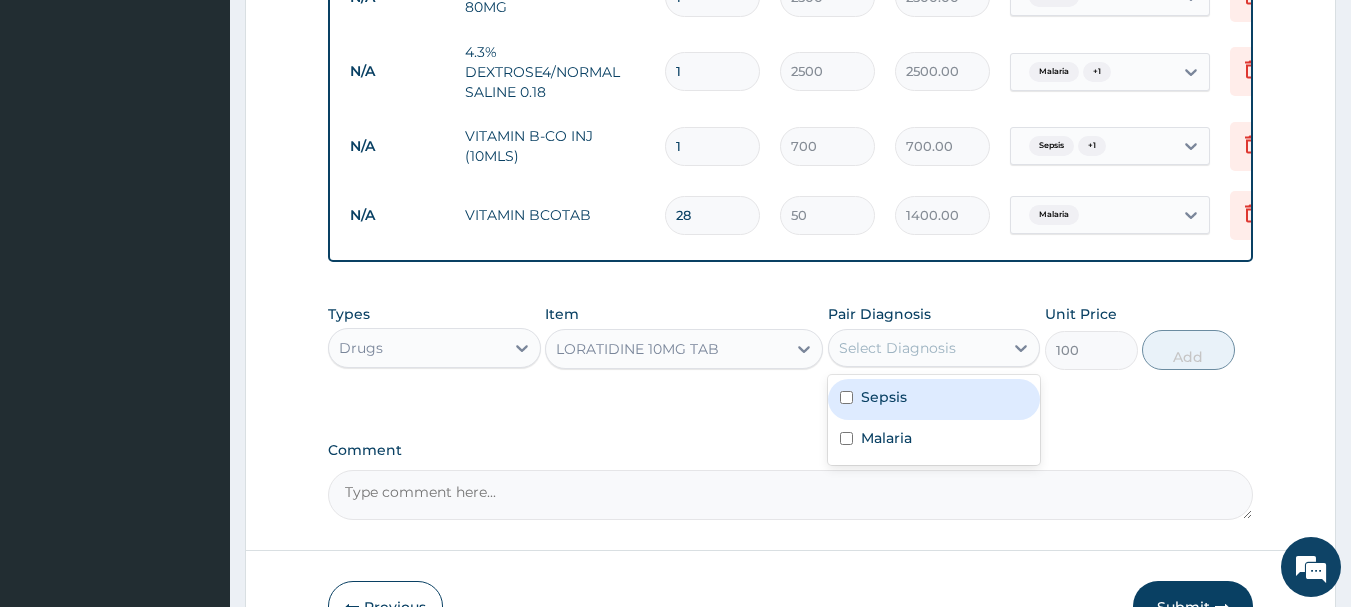 drag, startPoint x: 1019, startPoint y: 352, endPoint x: 983, endPoint y: 369, distance: 39.812057 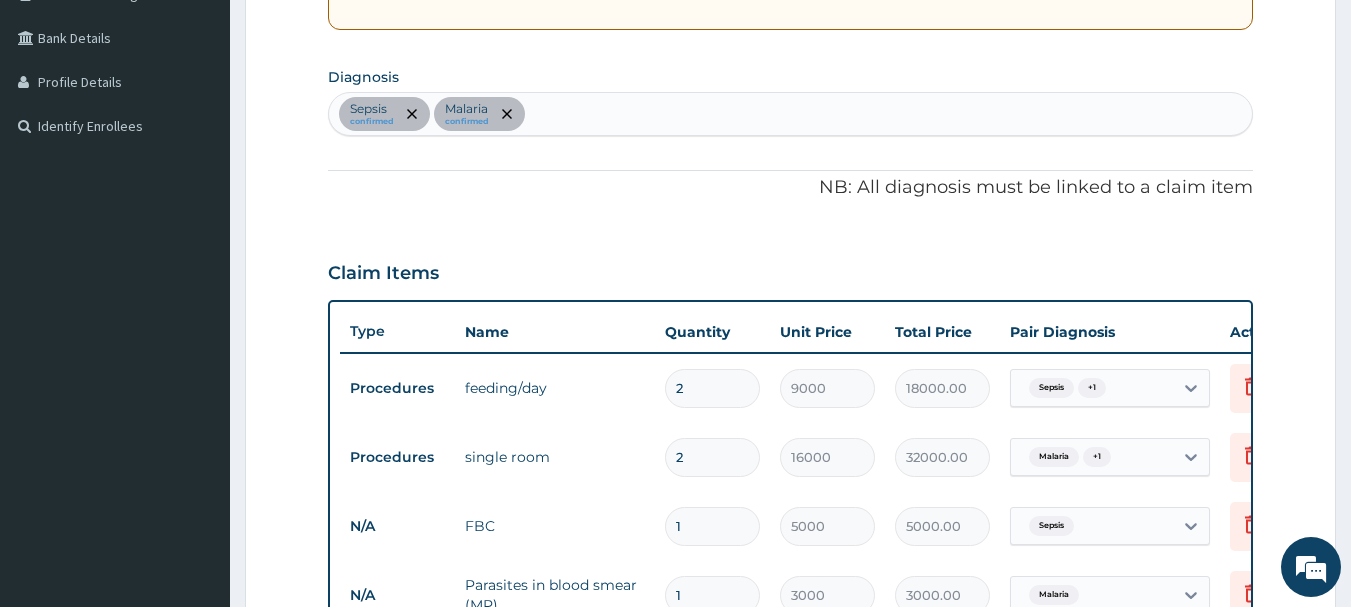 scroll, scrollTop: 318, scrollLeft: 0, axis: vertical 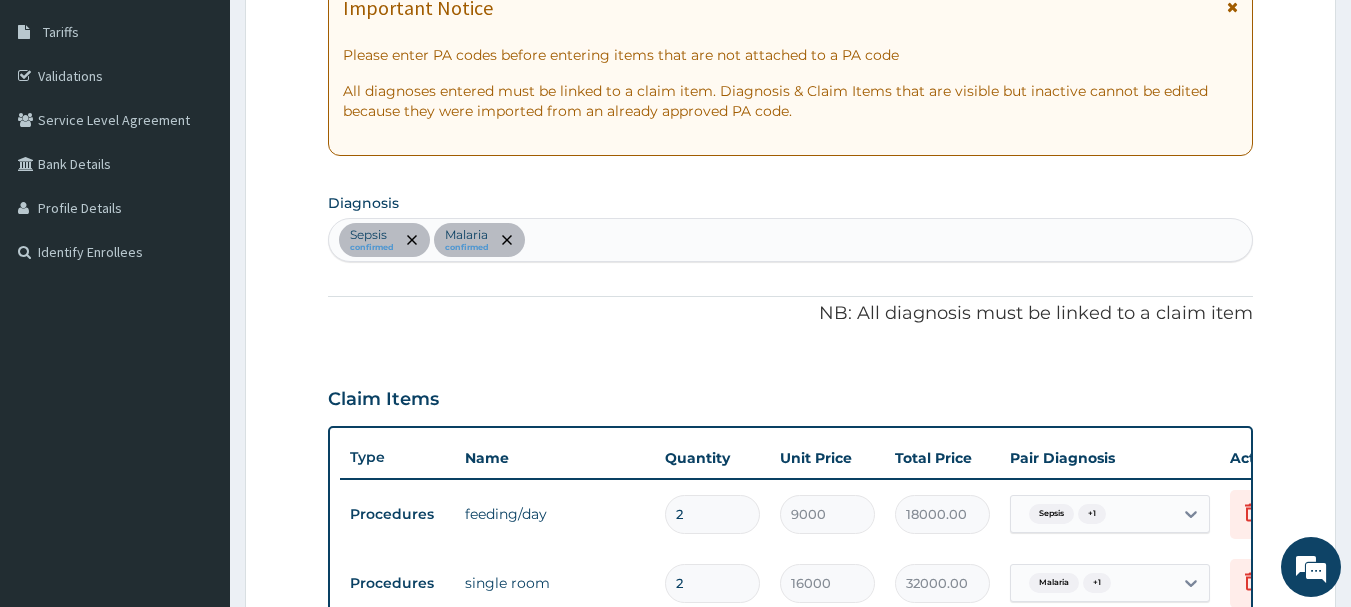 click on "Sepsis confirmed Malaria confirmed" at bounding box center [791, 240] 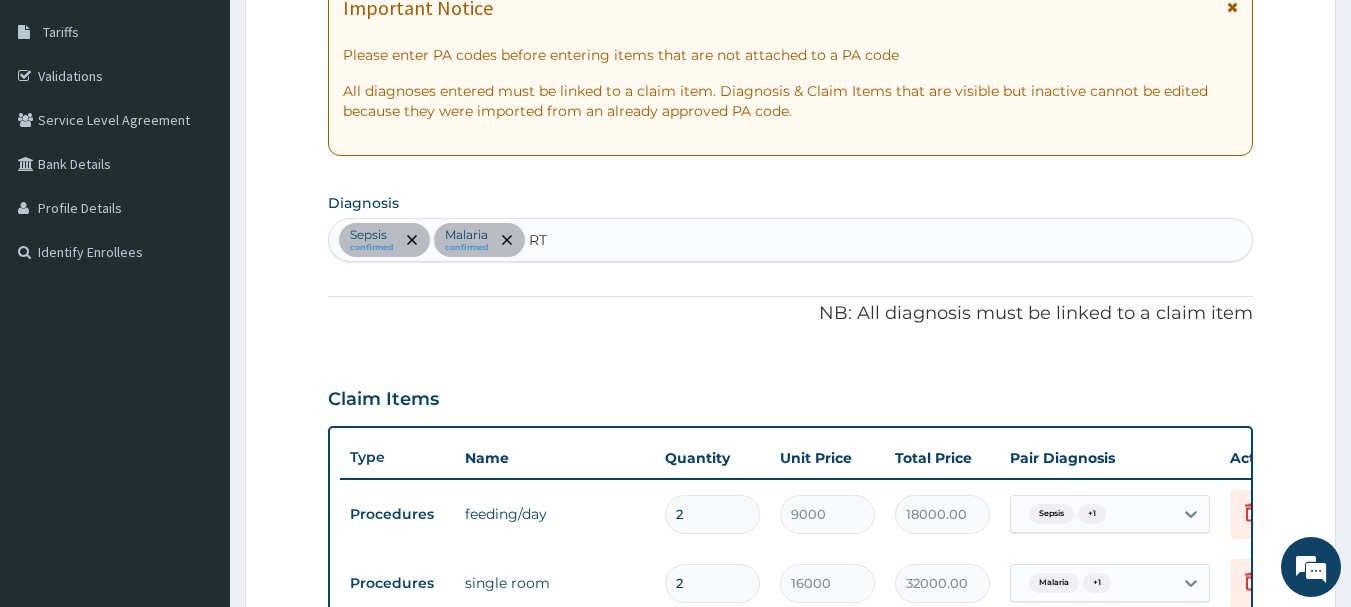 type on "RTI" 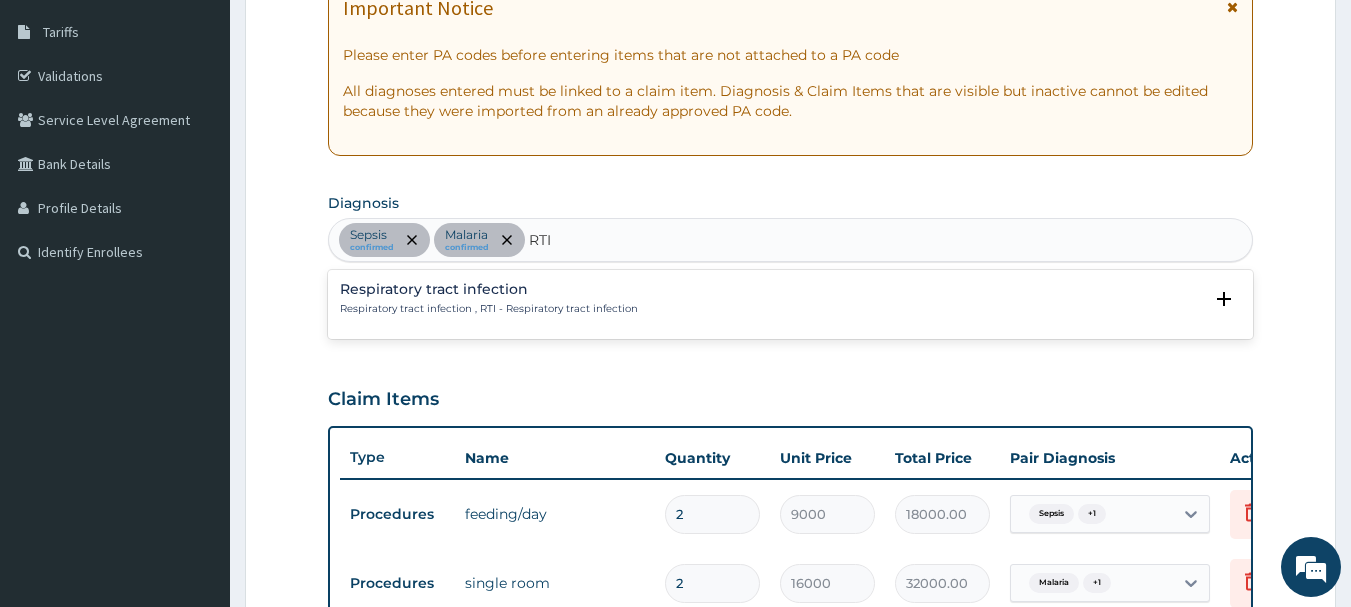 click on "Respiratory tract infection Respiratory tract infection , RTI - Respiratory tract infection" at bounding box center (489, 299) 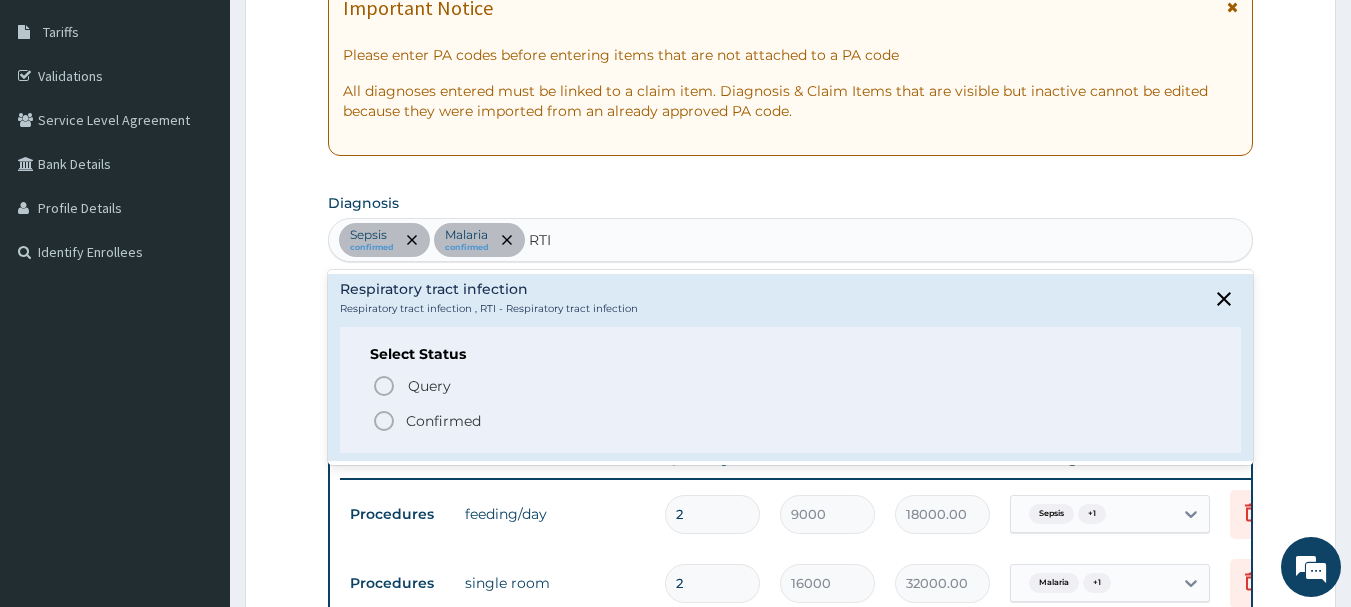 click 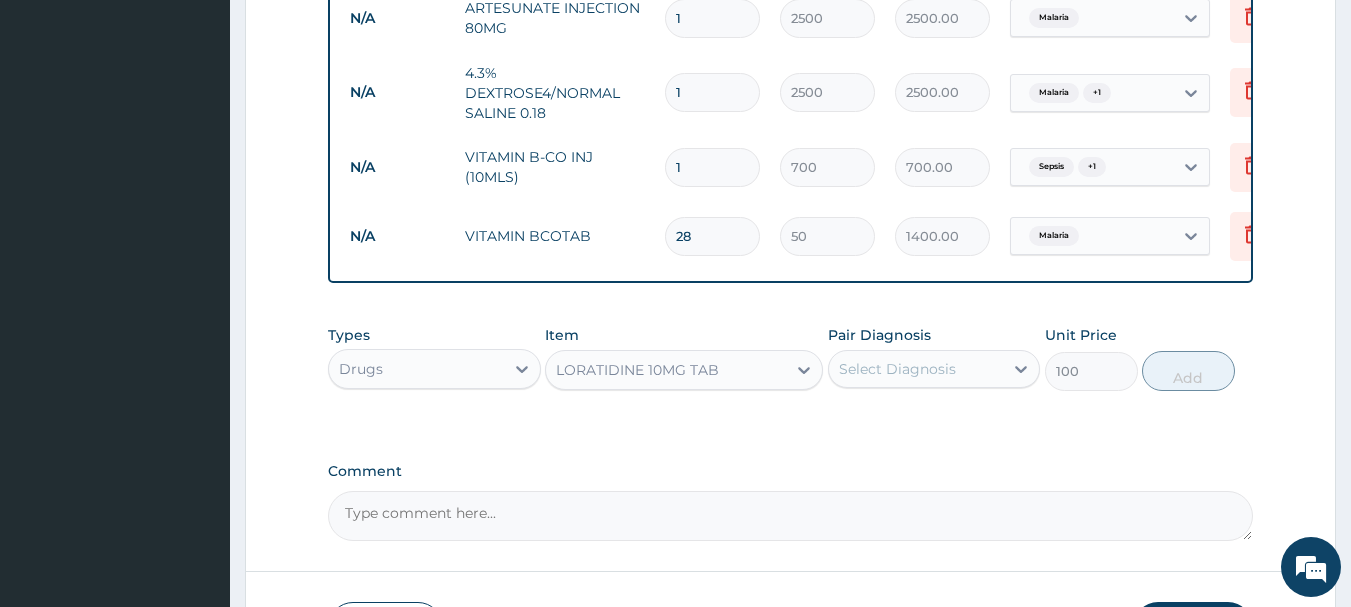 scroll, scrollTop: 1318, scrollLeft: 0, axis: vertical 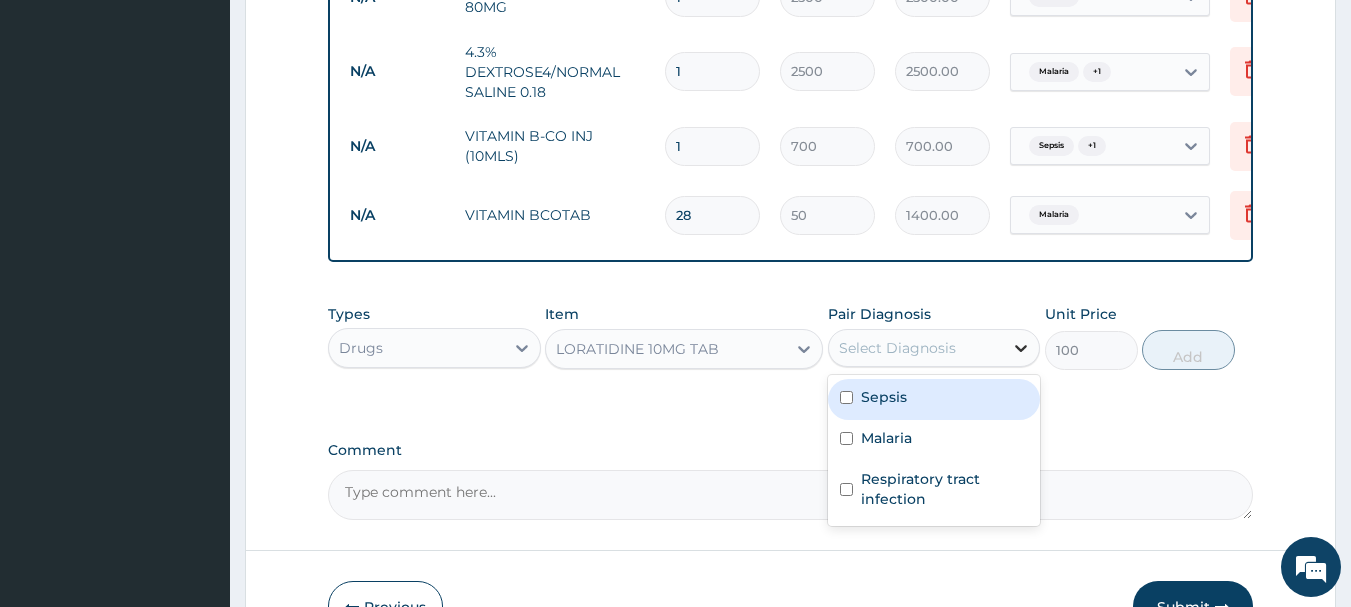 click at bounding box center [1021, 348] 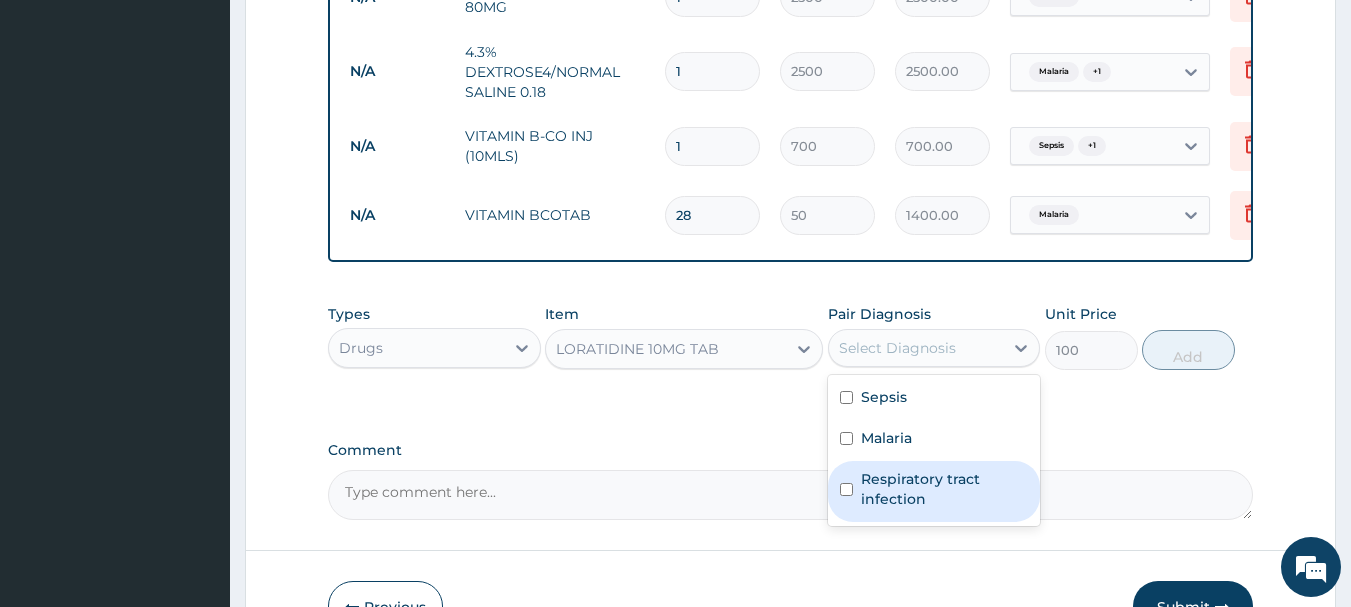 click at bounding box center [846, 489] 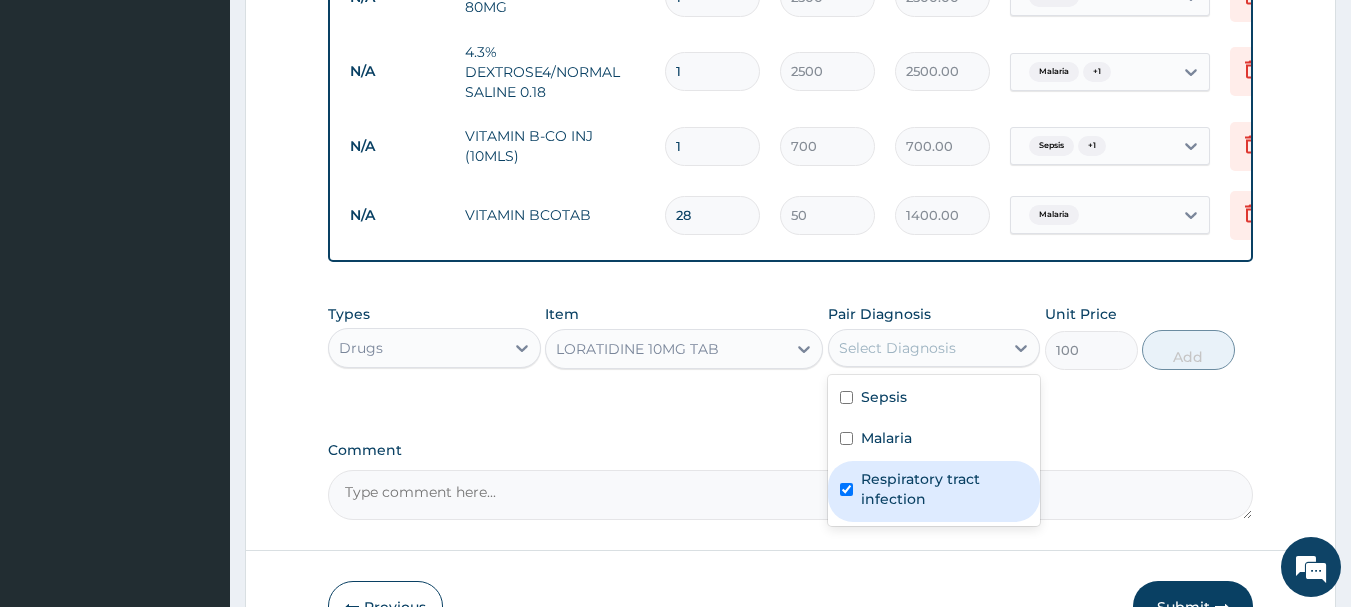 checkbox on "true" 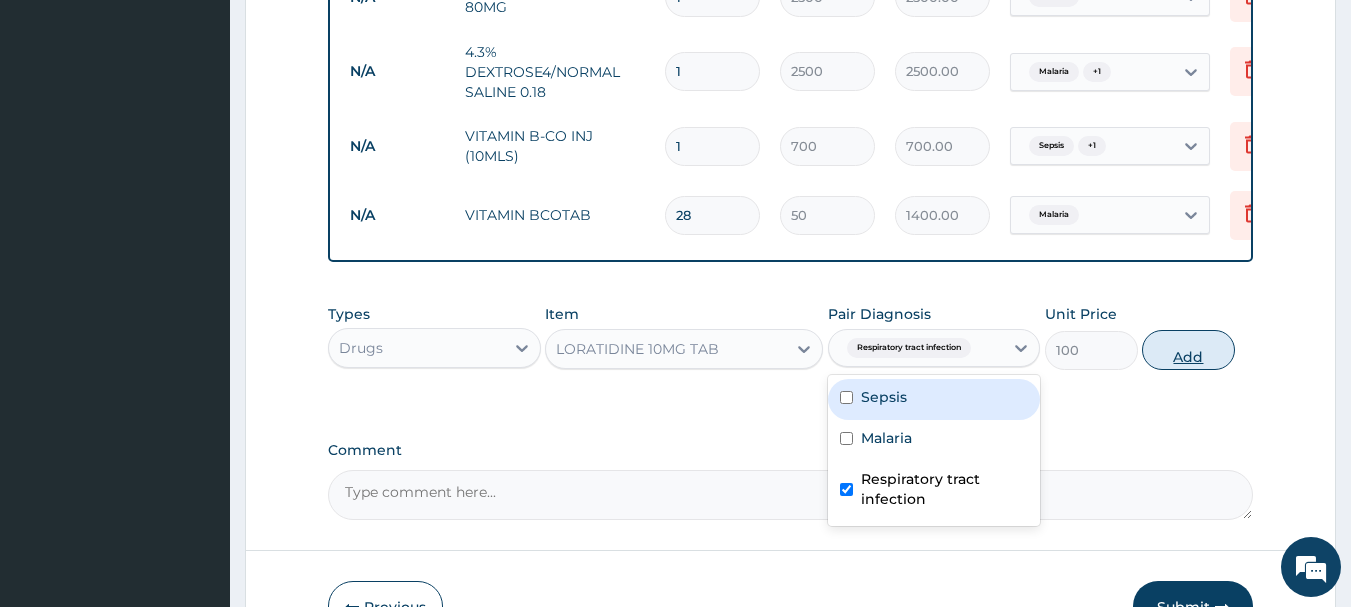 click on "Add" at bounding box center [1188, 350] 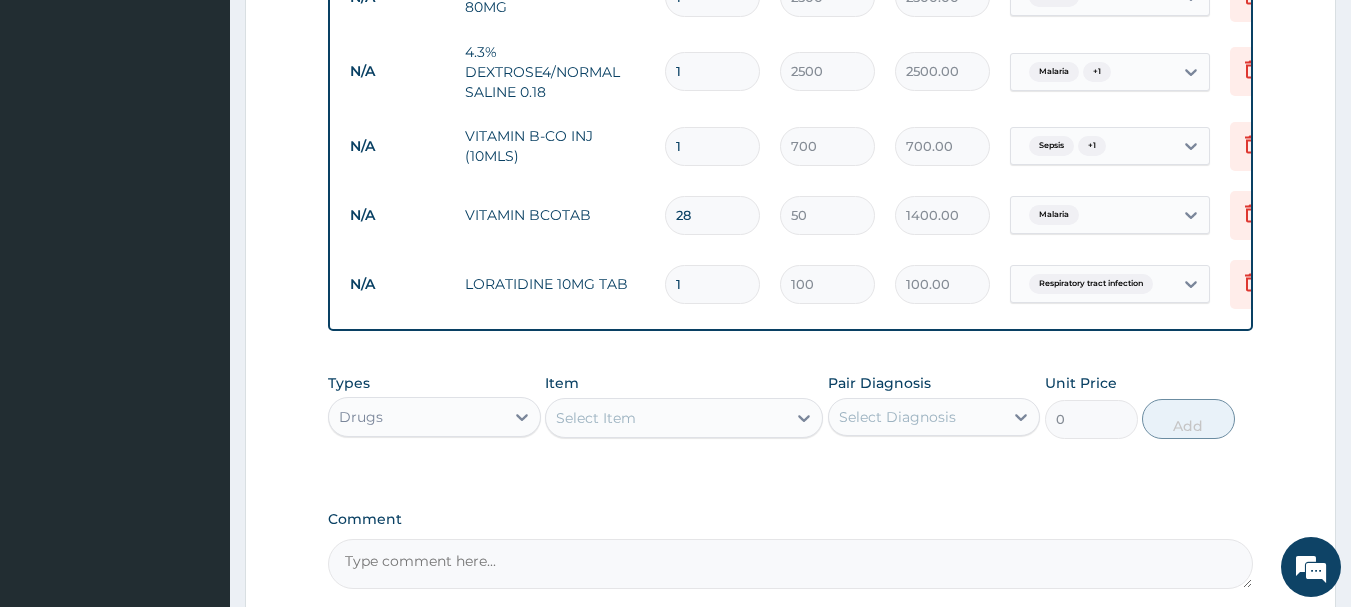 type 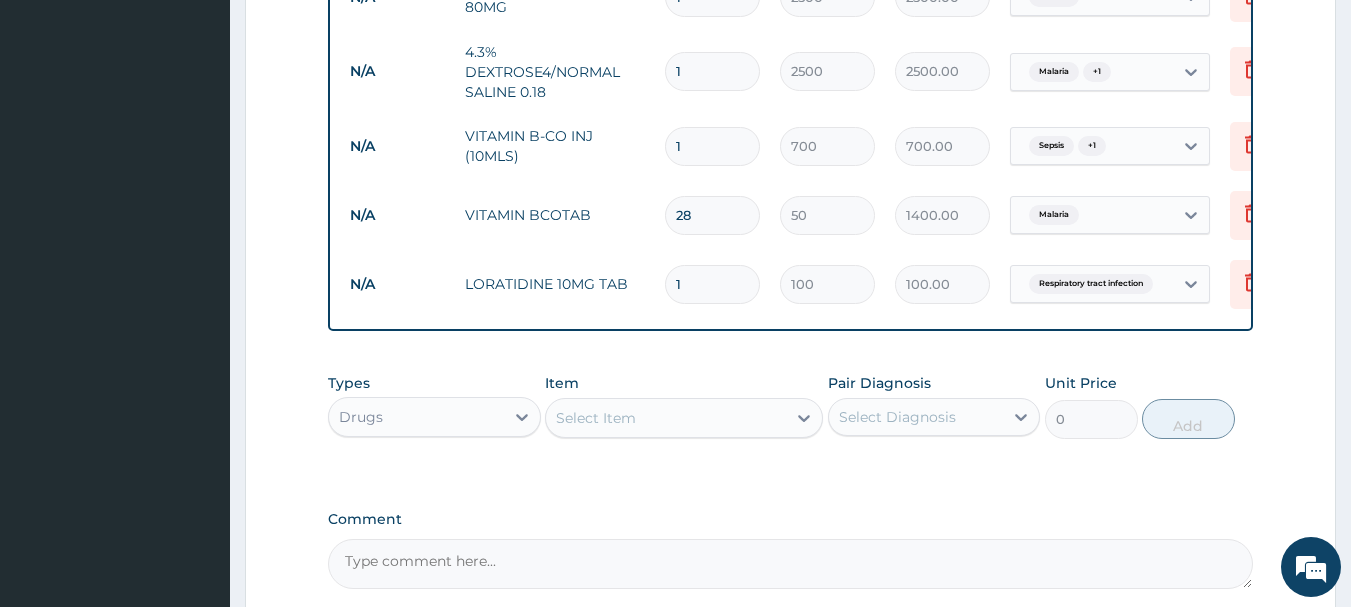 type on "0.00" 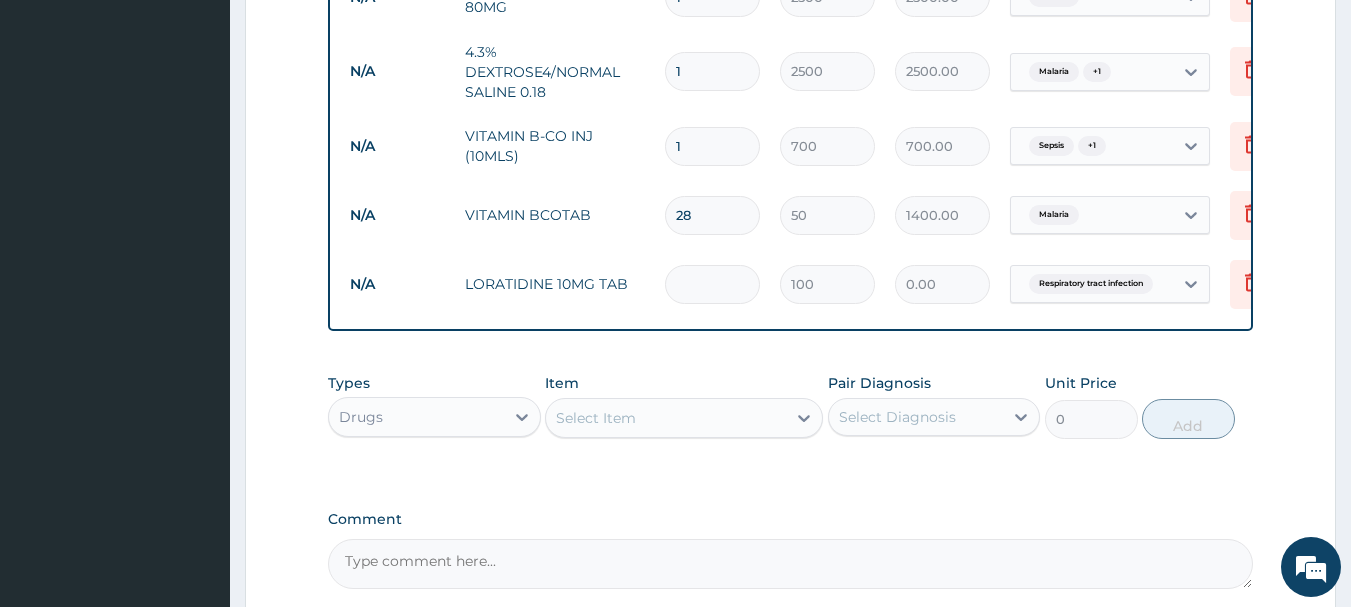 type on "7" 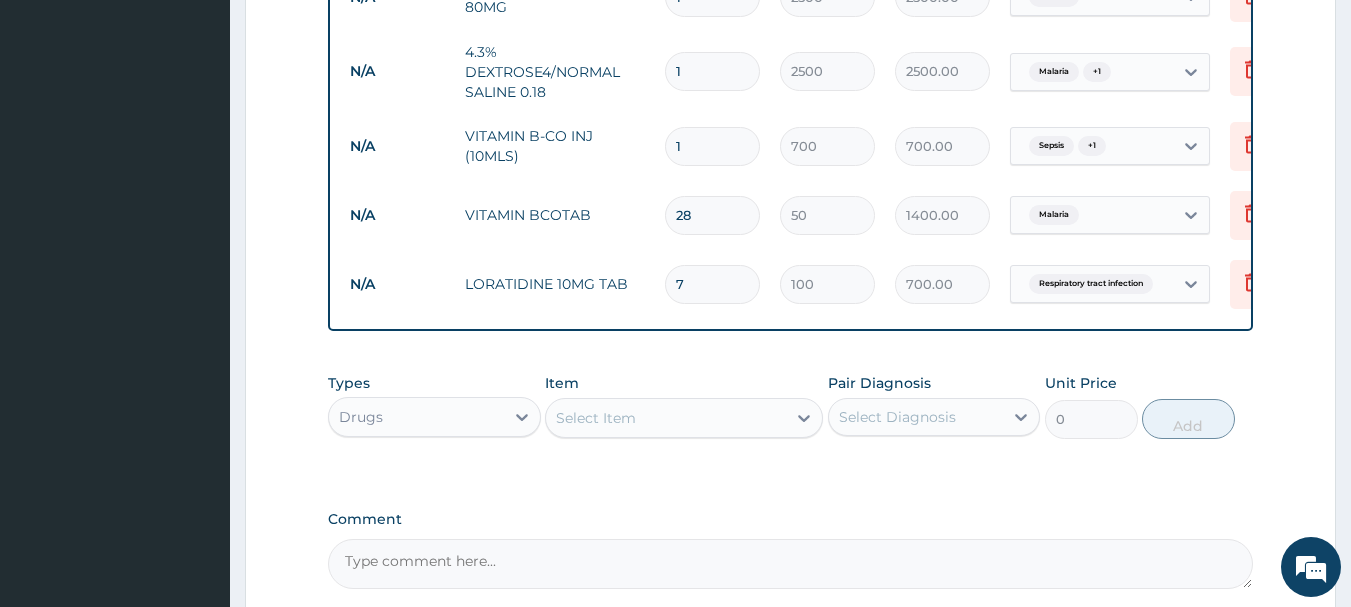 type on "7" 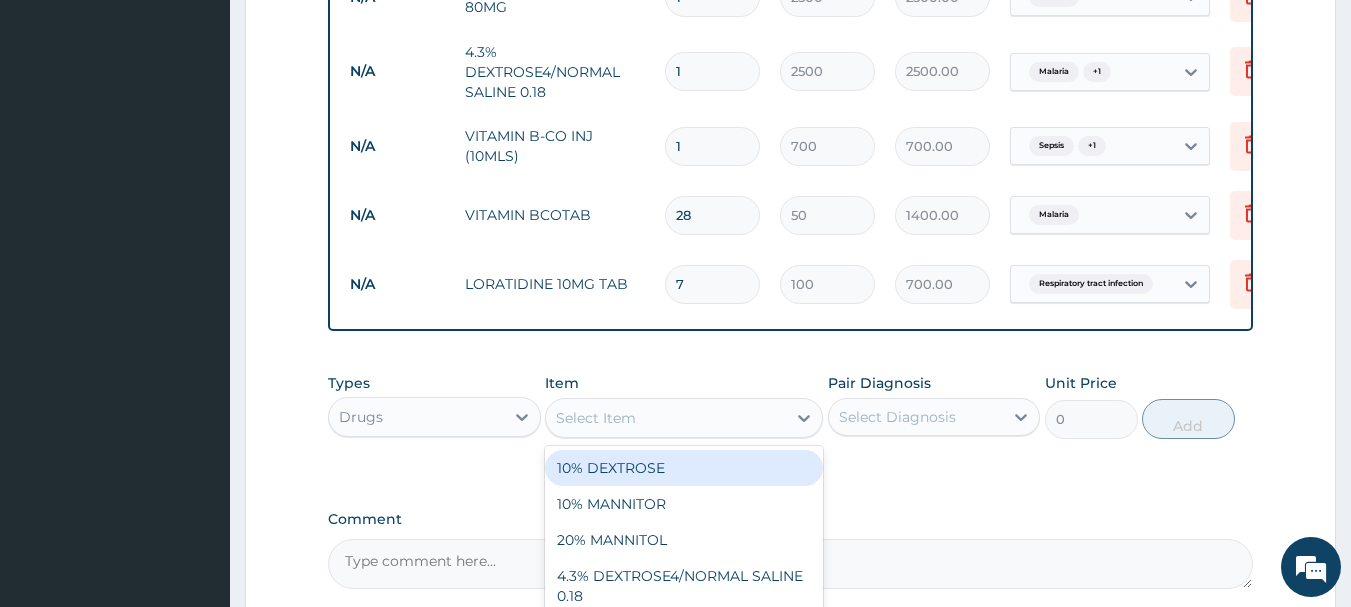 click on "Select Item" at bounding box center [666, 418] 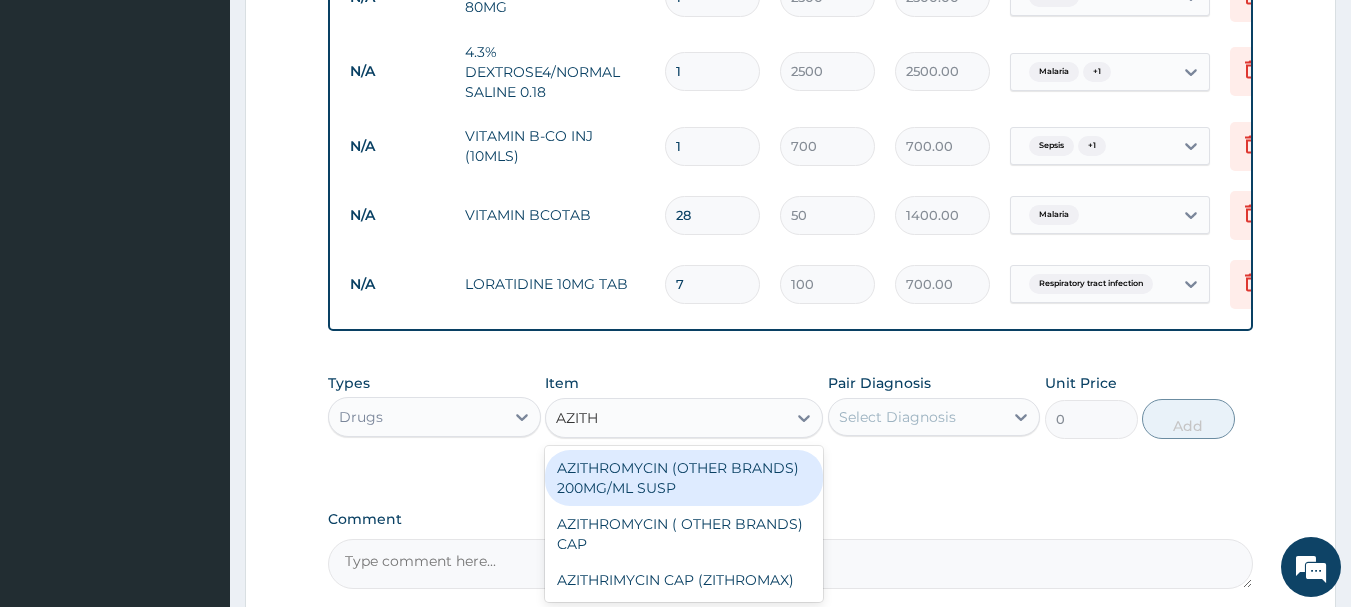 type on "AZITHR" 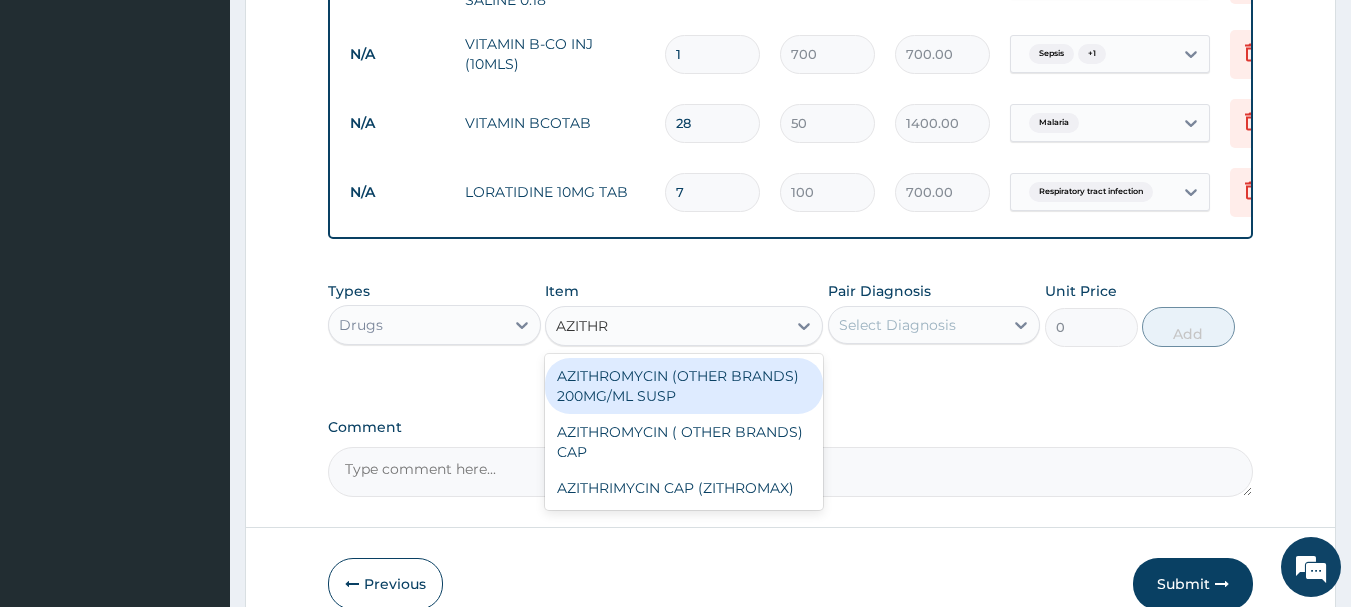 scroll, scrollTop: 1418, scrollLeft: 0, axis: vertical 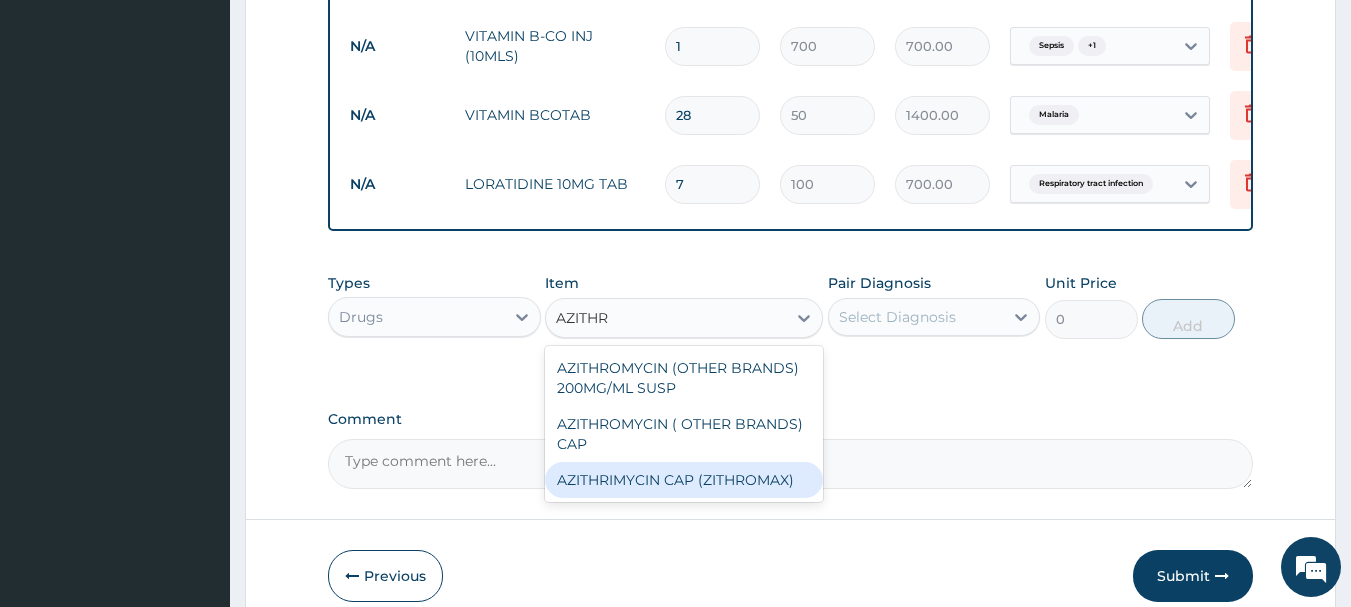 click on "AZITHRIMYCIN CAP (ZITHROMAX)" at bounding box center [684, 480] 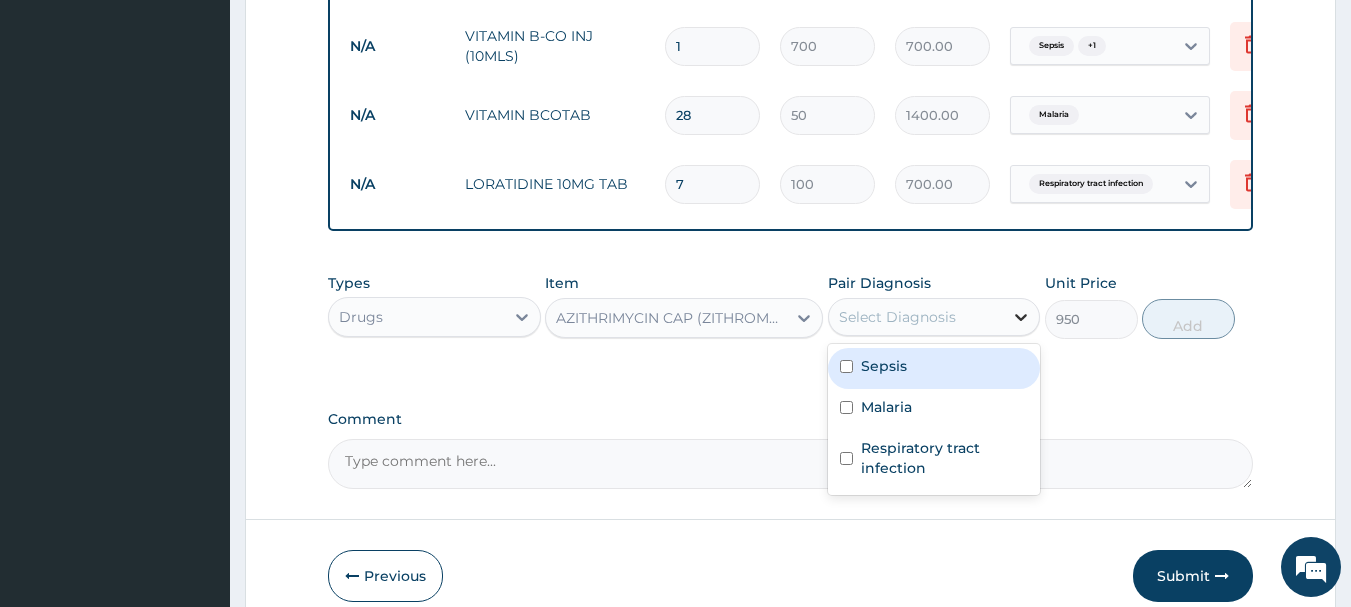 click 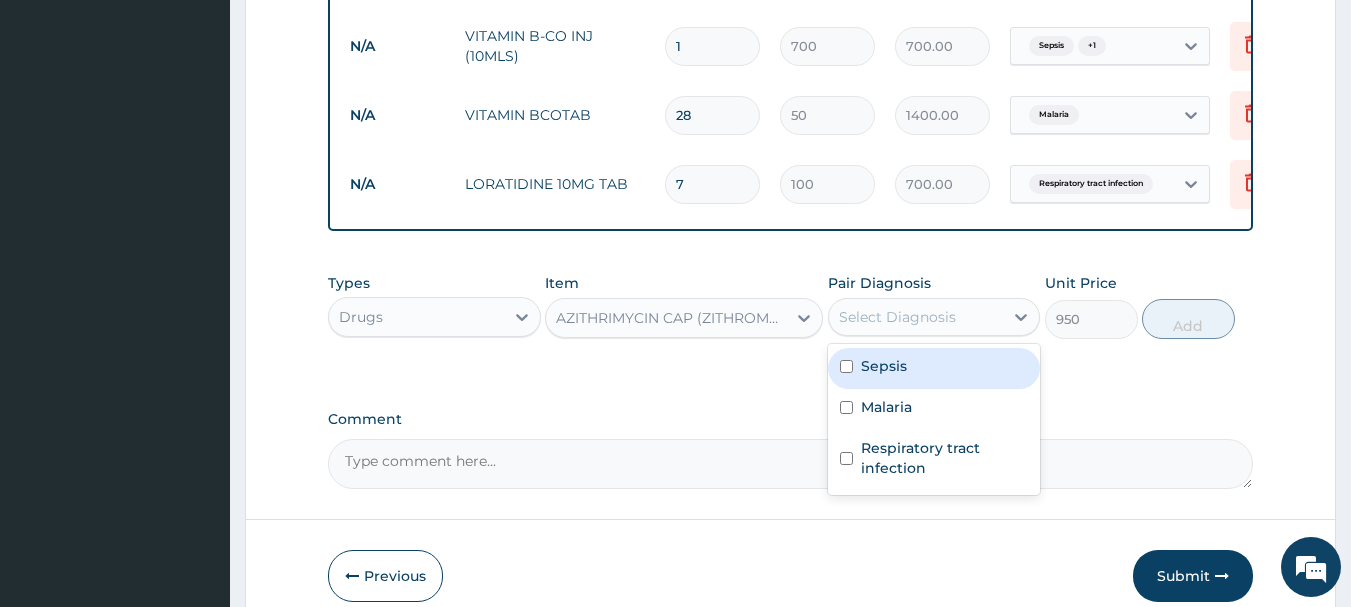 click on "Sepsis" at bounding box center [934, 368] 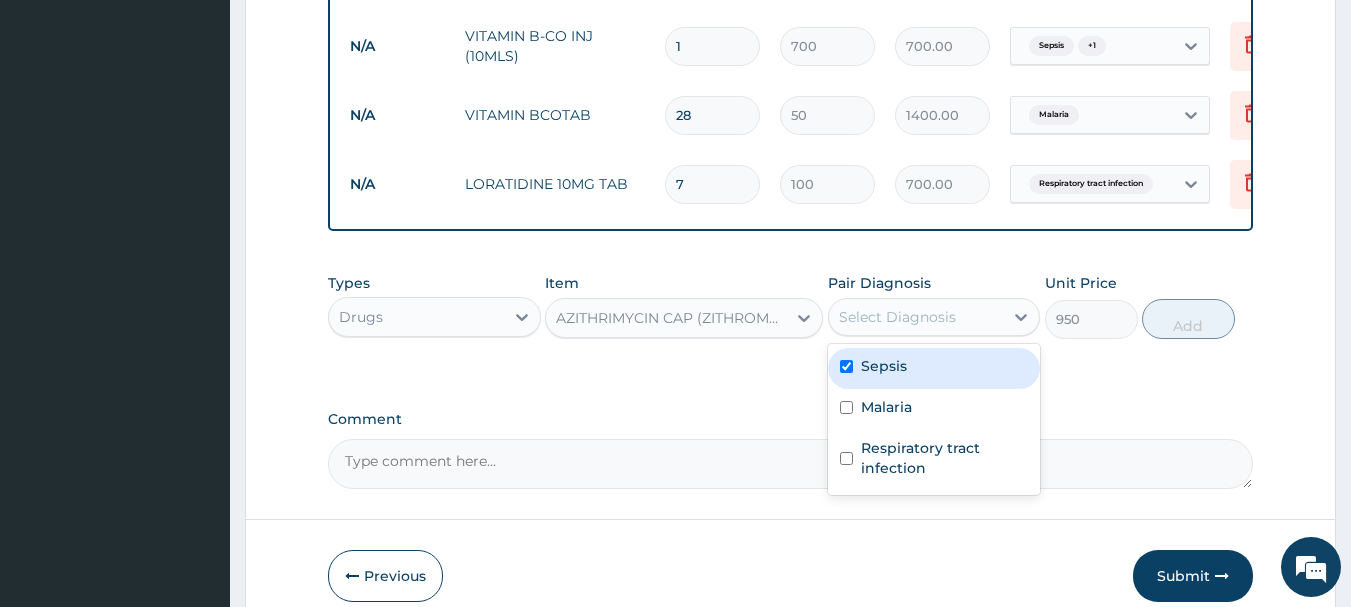 checkbox on "true" 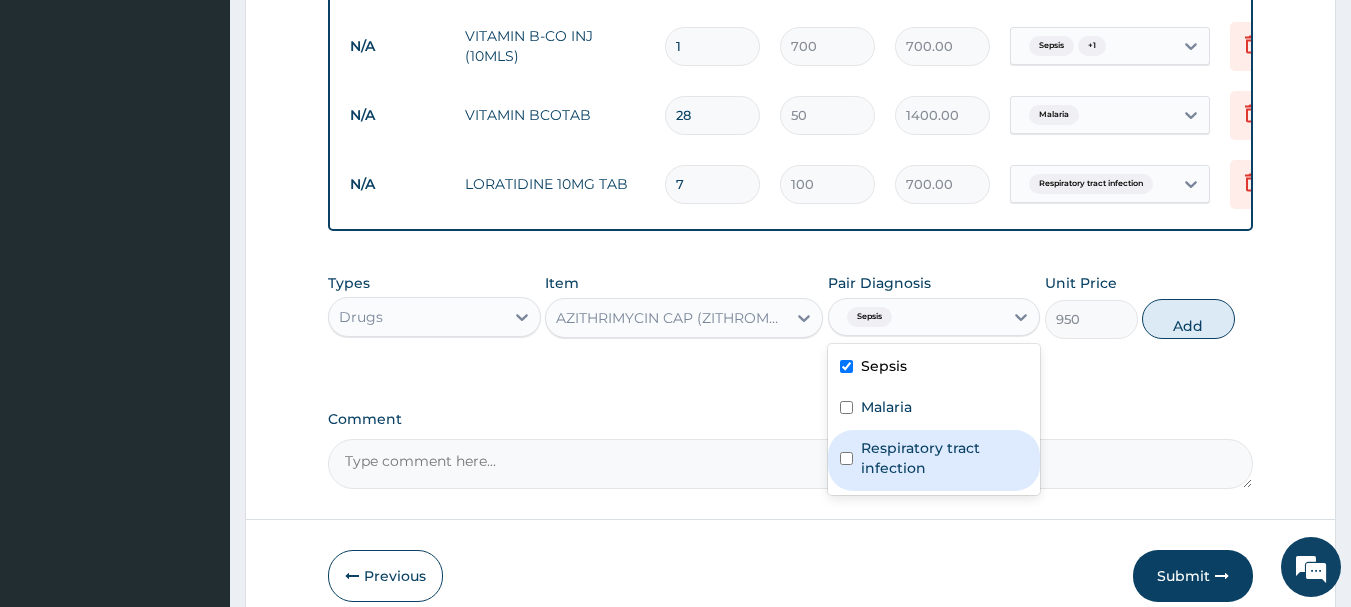 click on "Respiratory tract infection" at bounding box center (934, 460) 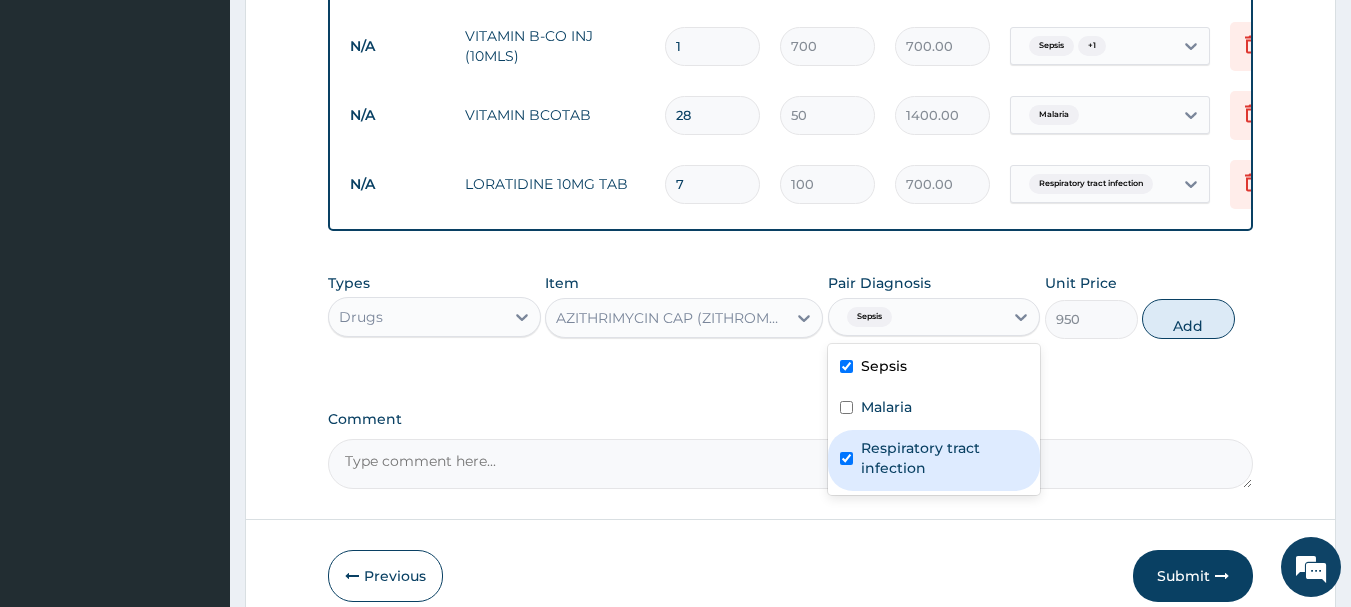 checkbox on "true" 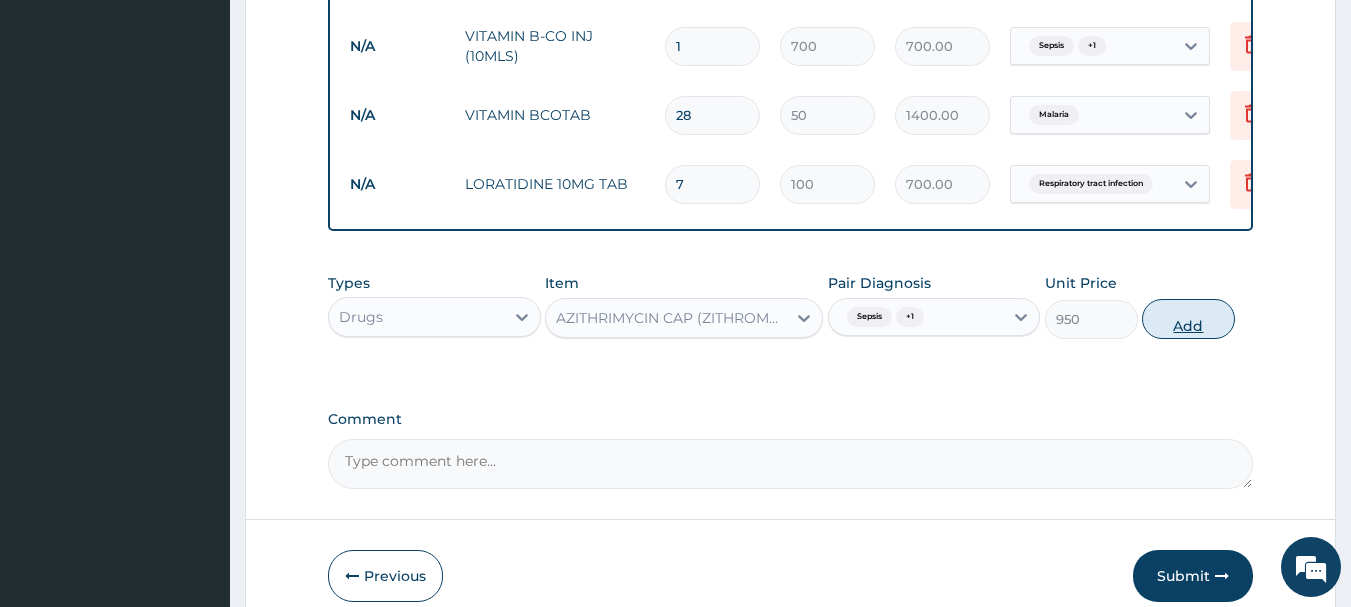 click on "Add" at bounding box center (1188, 319) 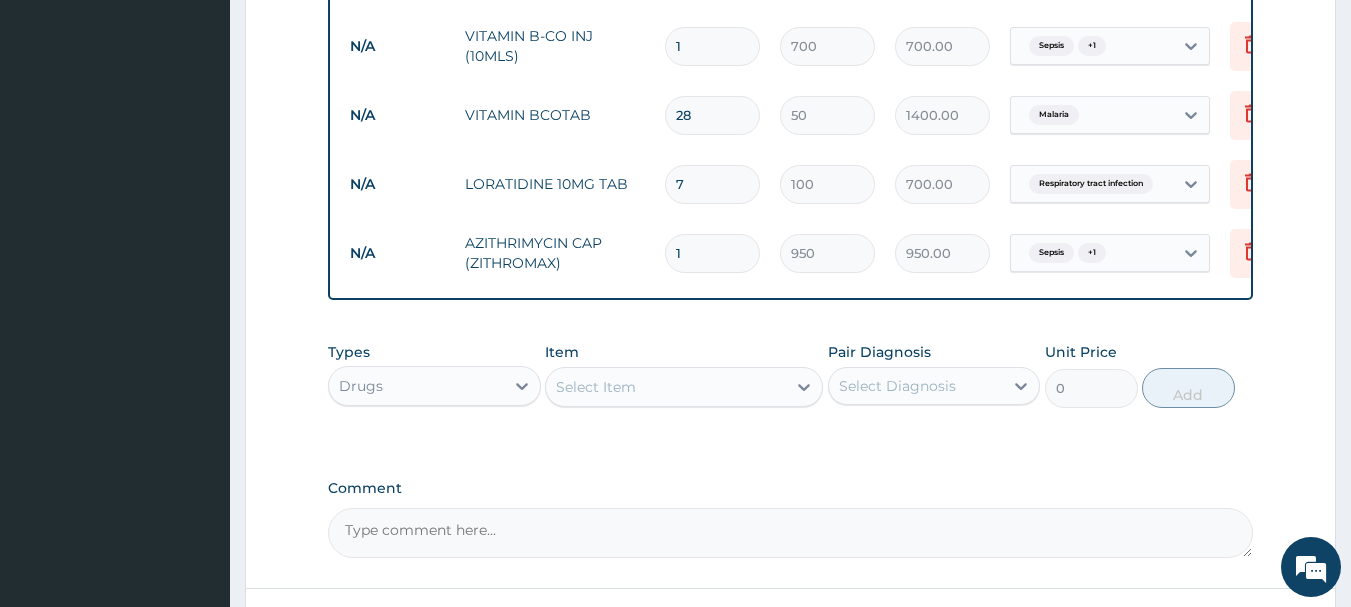 type 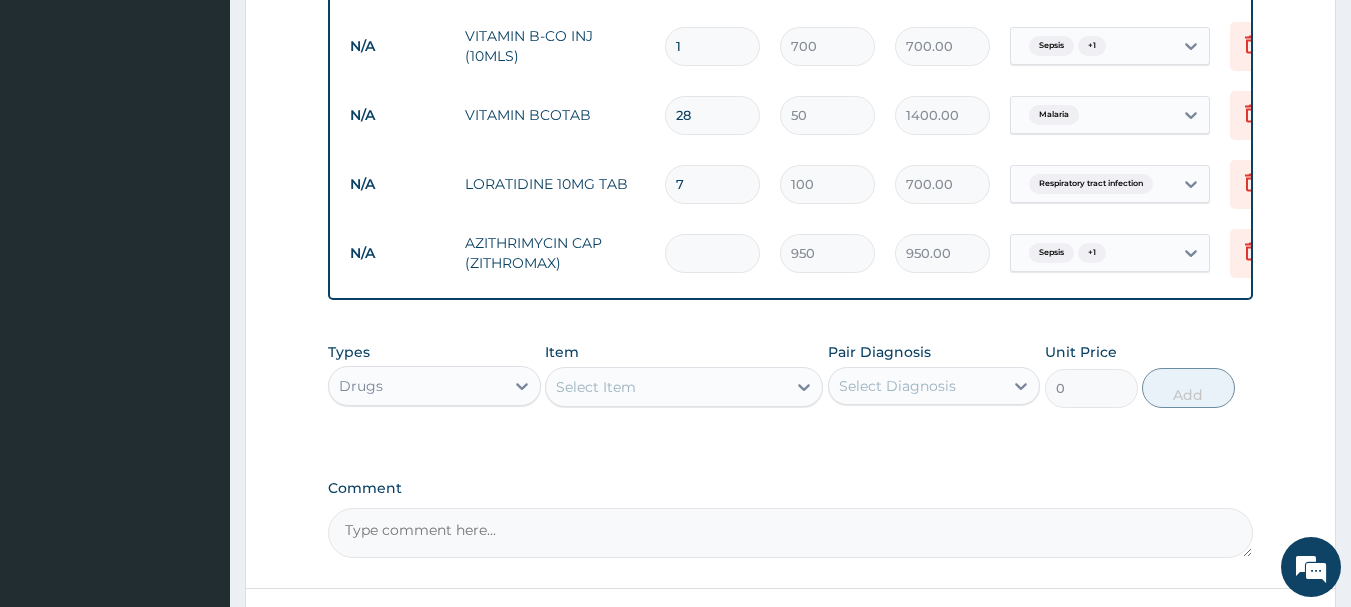type on "0.00" 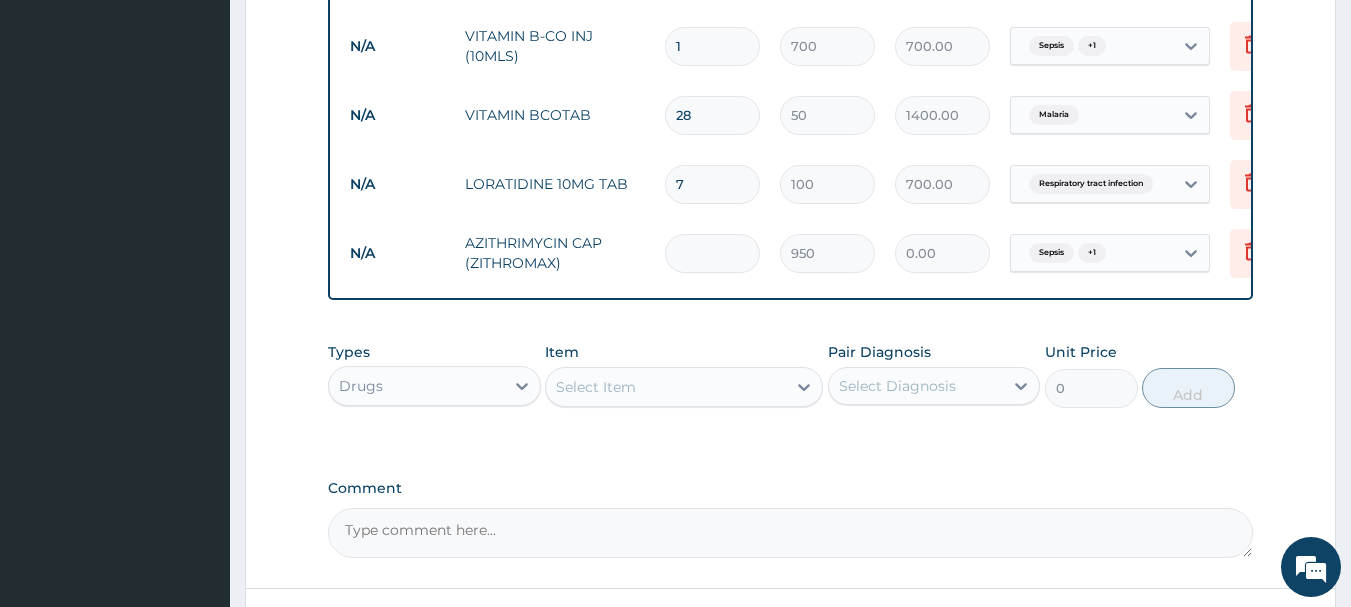 type on "3" 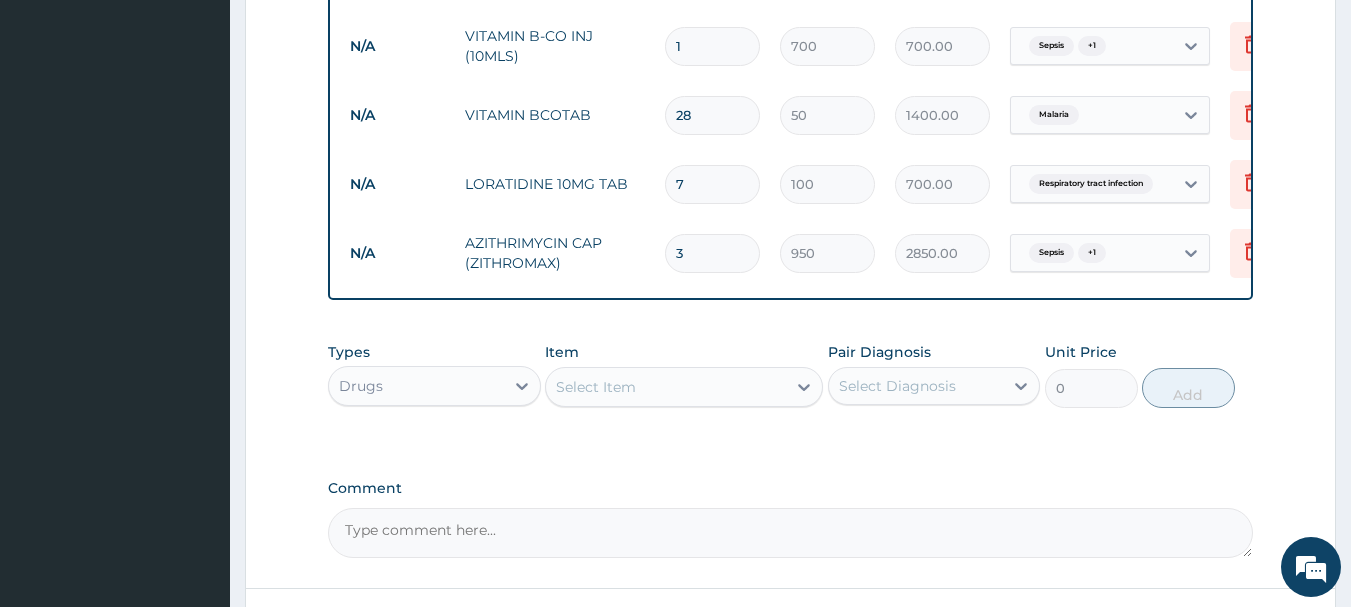 type on "3" 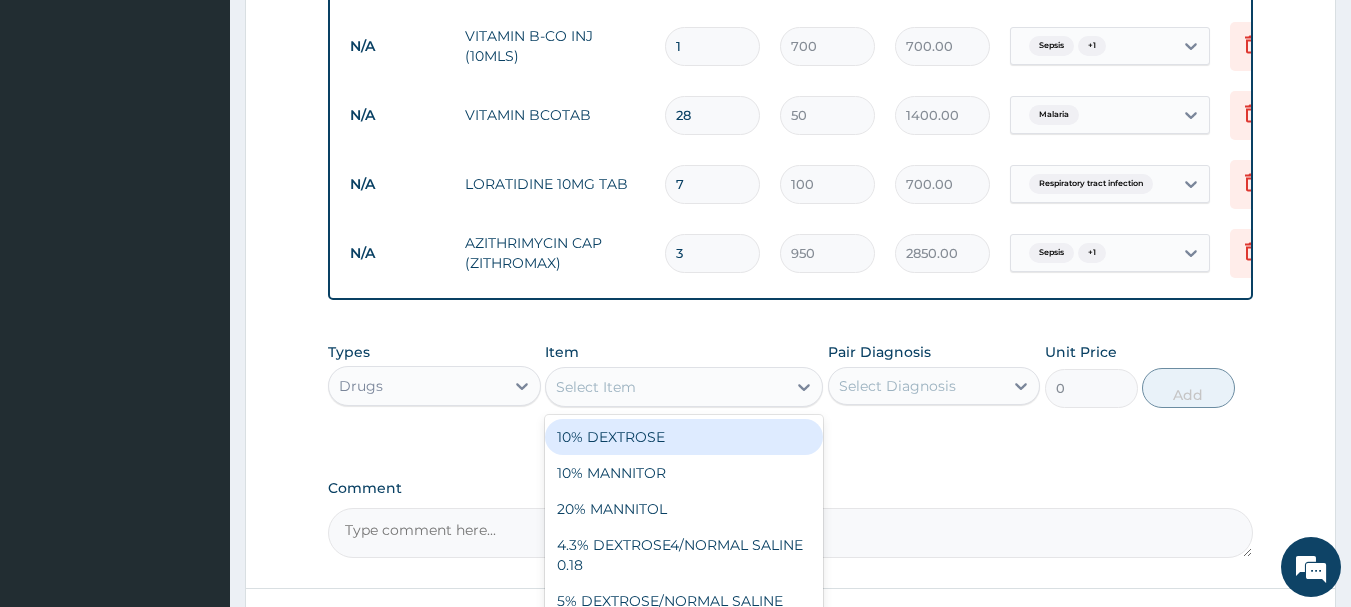 drag, startPoint x: 599, startPoint y: 388, endPoint x: 600, endPoint y: 399, distance: 11.045361 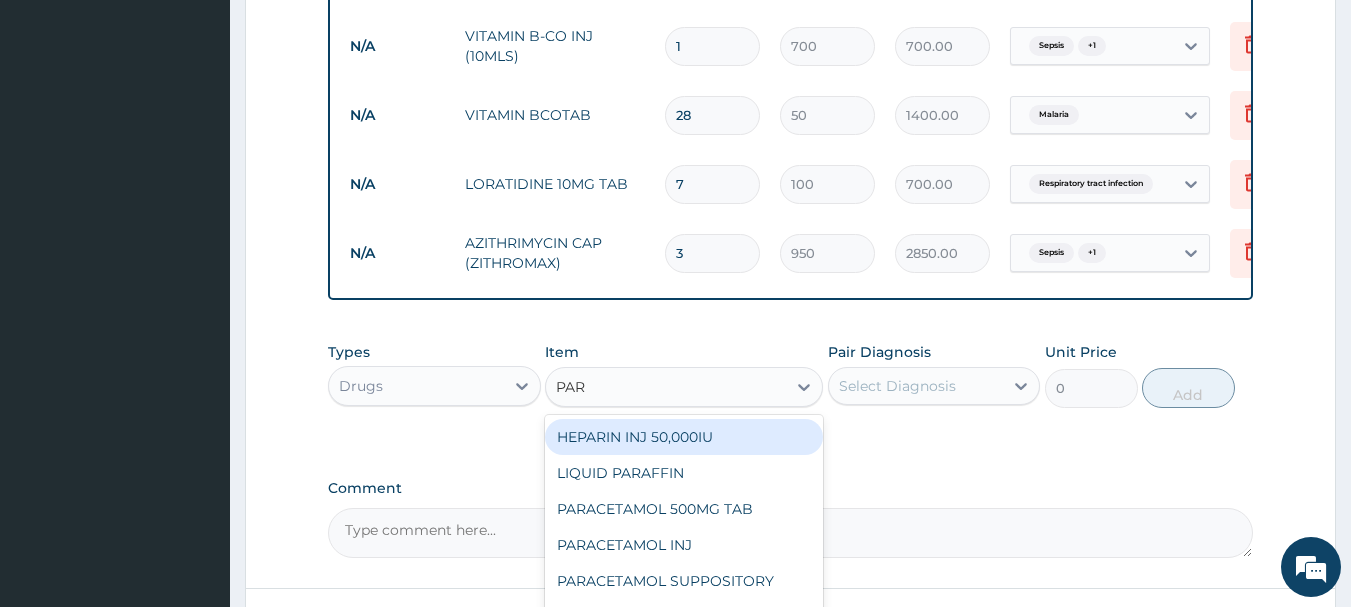type on "PARA" 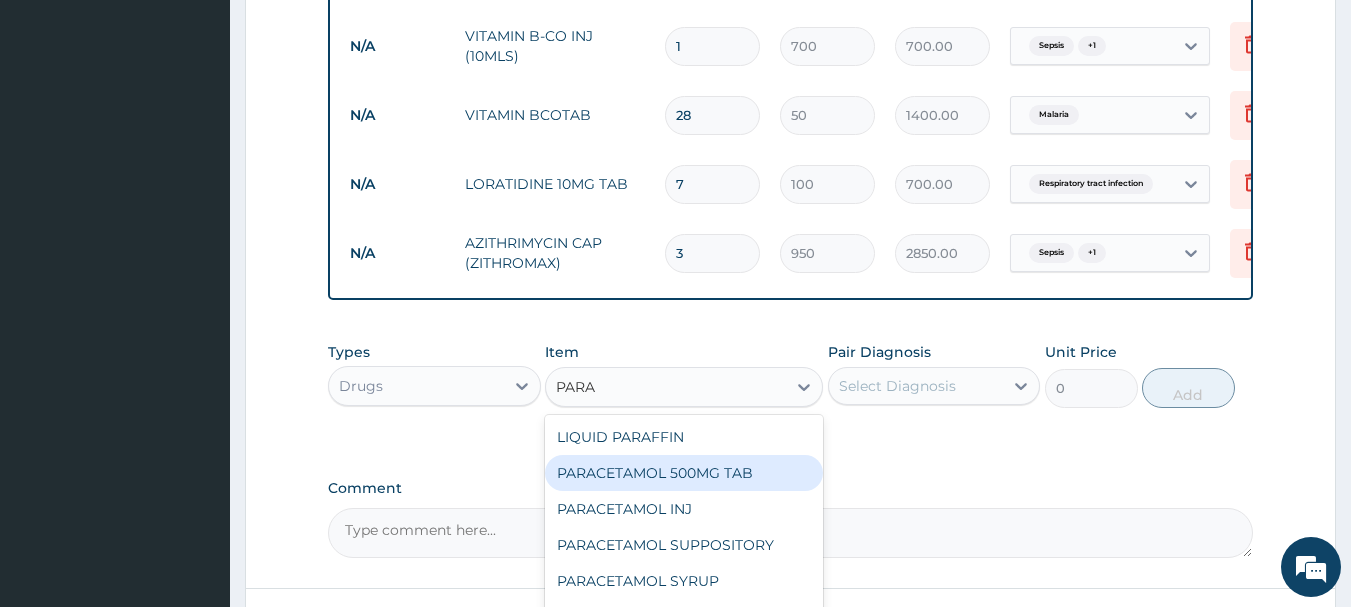 drag, startPoint x: 667, startPoint y: 498, endPoint x: 693, endPoint y: 484, distance: 29.529646 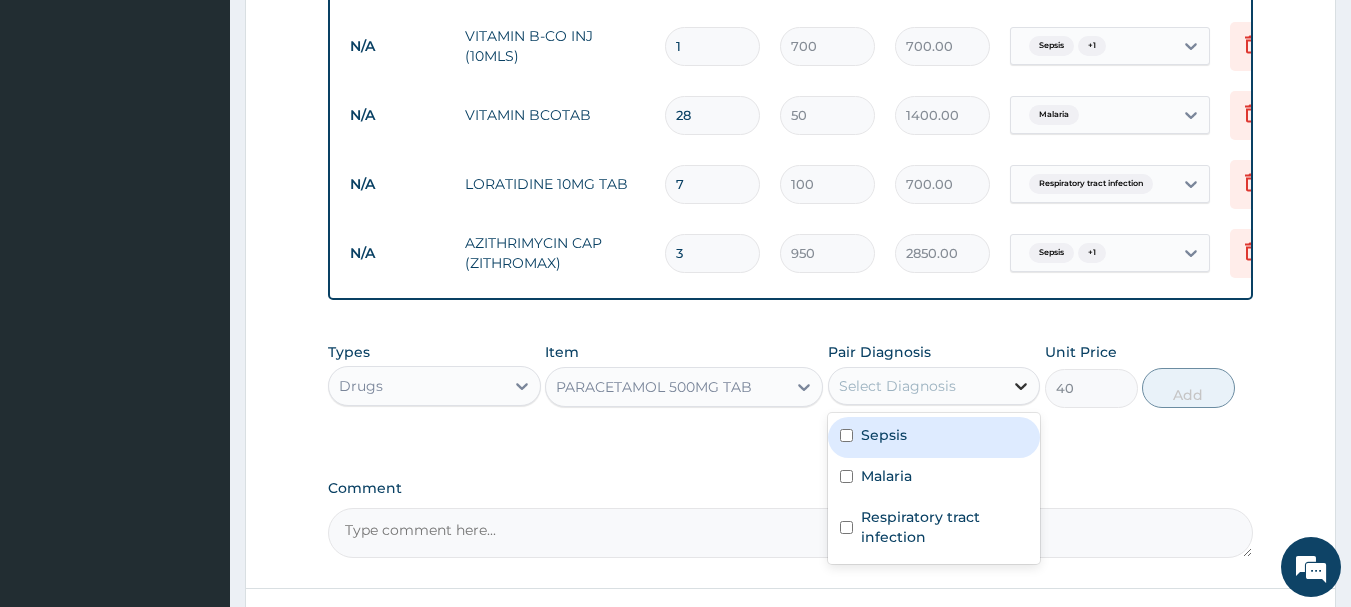 click 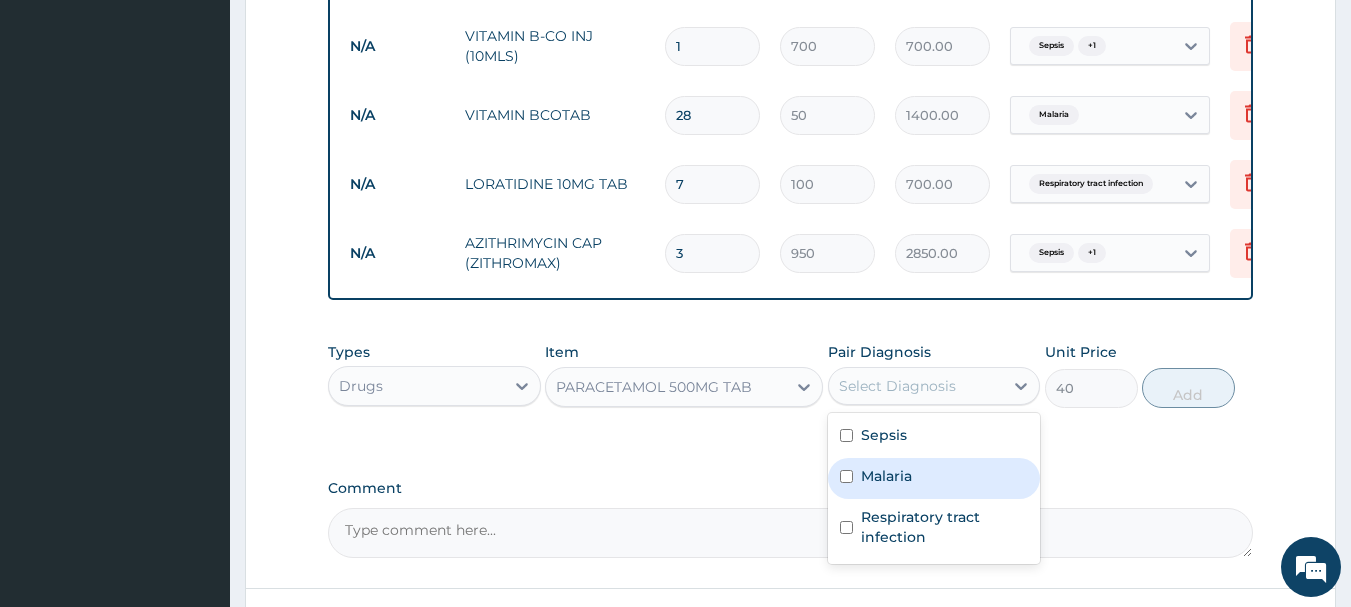 click at bounding box center (846, 476) 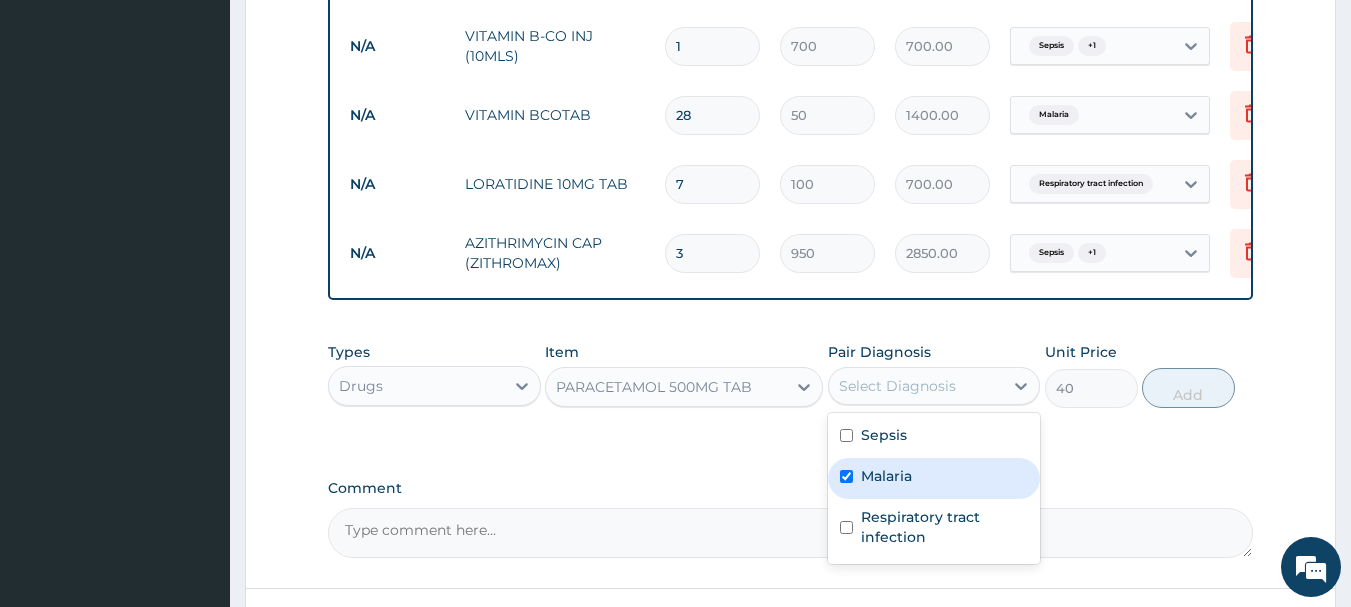 checkbox on "true" 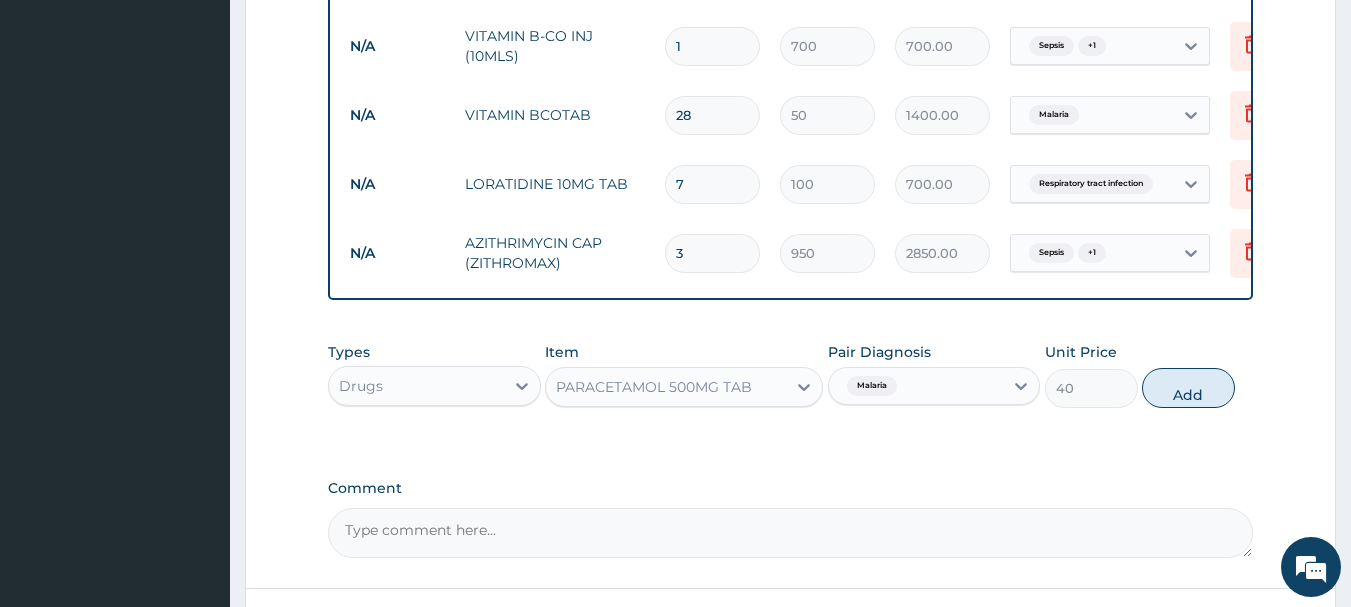 drag, startPoint x: 1199, startPoint y: 406, endPoint x: 1130, endPoint y: 412, distance: 69.260376 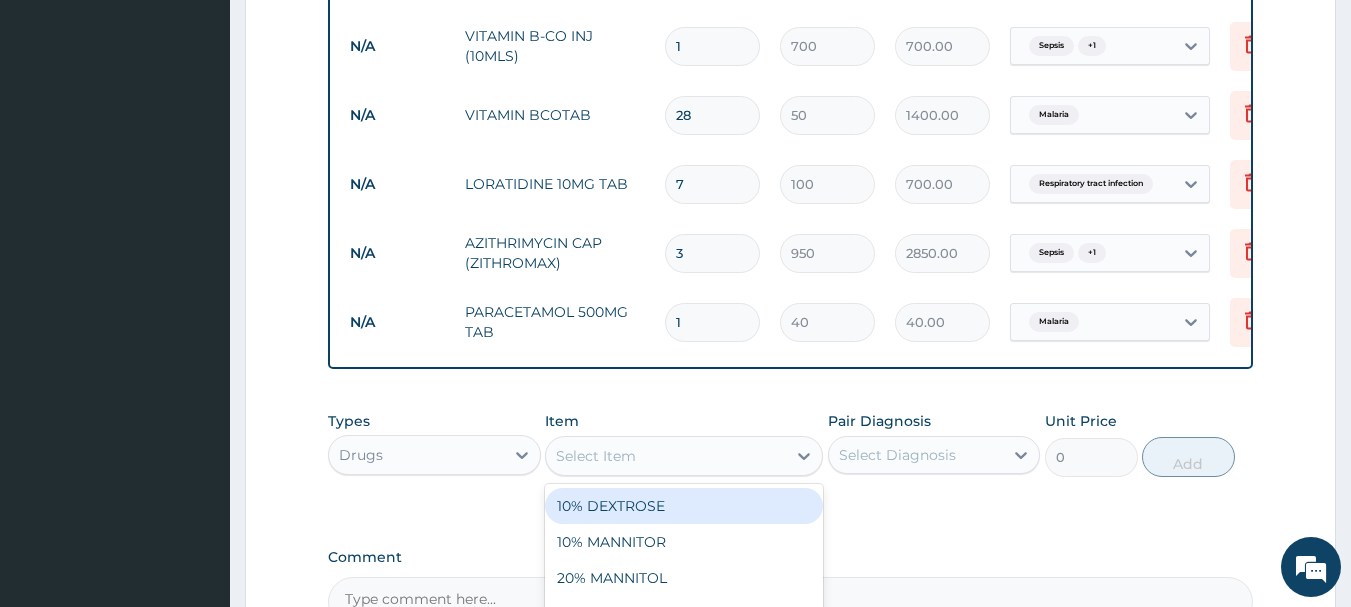 click on "Select Item" at bounding box center [596, 456] 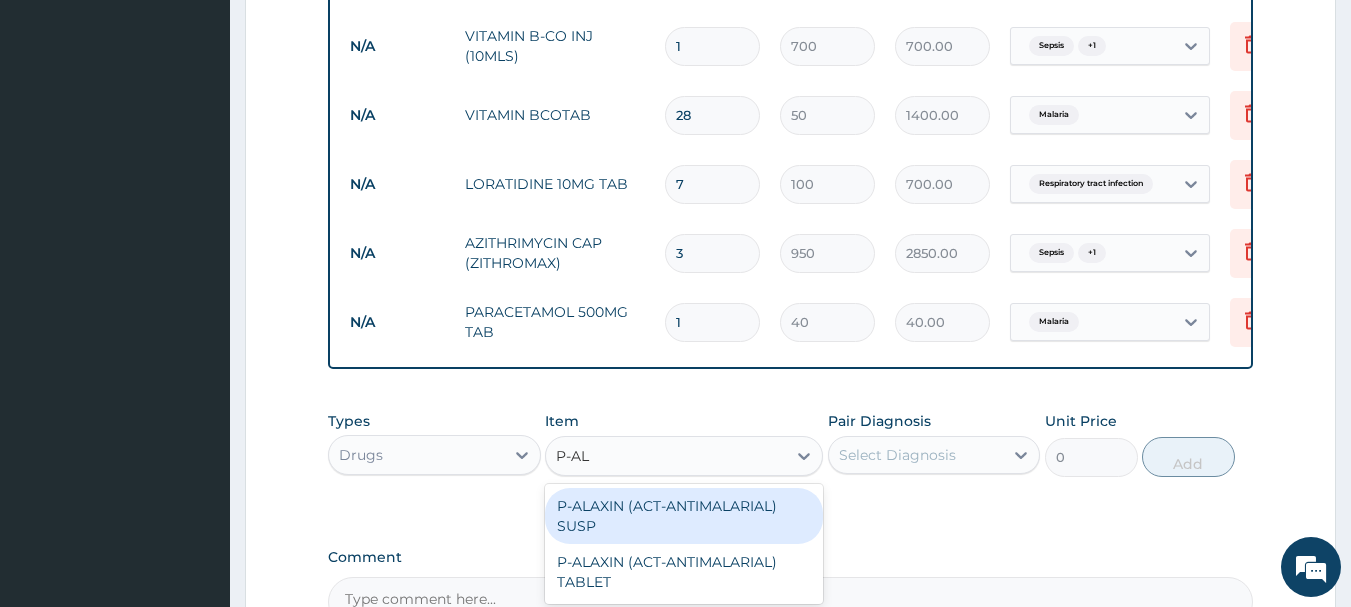 type on "P-ALA" 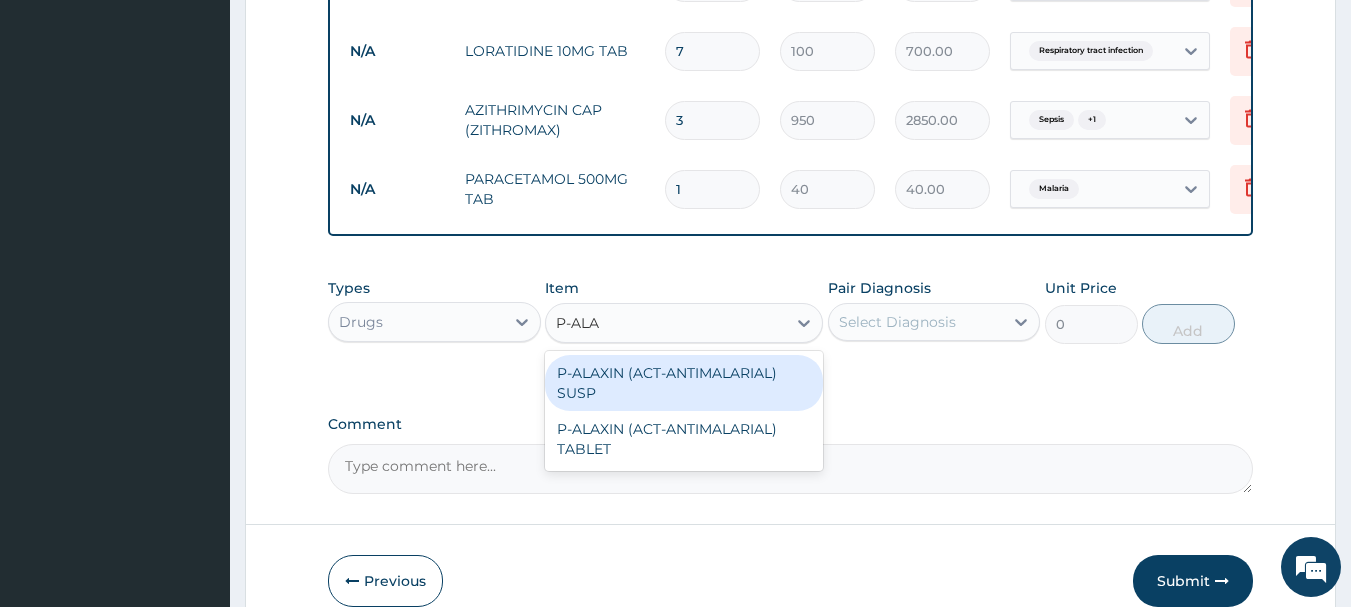 scroll, scrollTop: 1618, scrollLeft: 0, axis: vertical 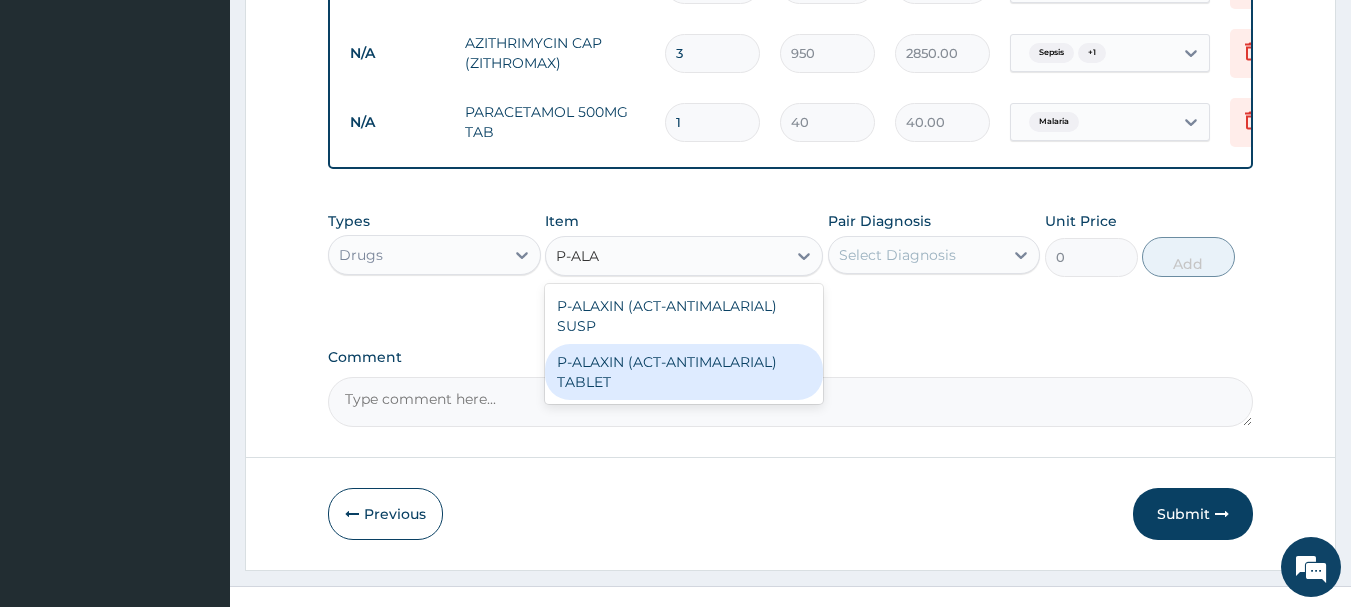 click on "P-ALAXIN (ACT-ANTIMALARIAL) TABLET" at bounding box center [684, 372] 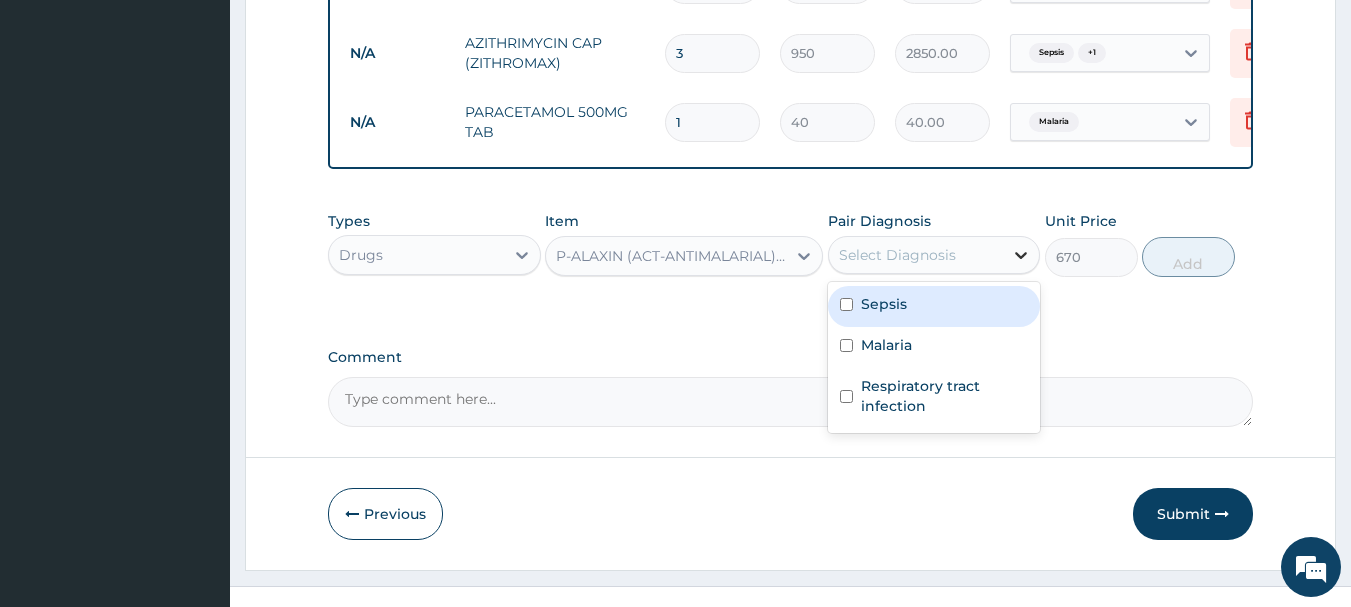 drag, startPoint x: 1019, startPoint y: 261, endPoint x: 1013, endPoint y: 277, distance: 17.088007 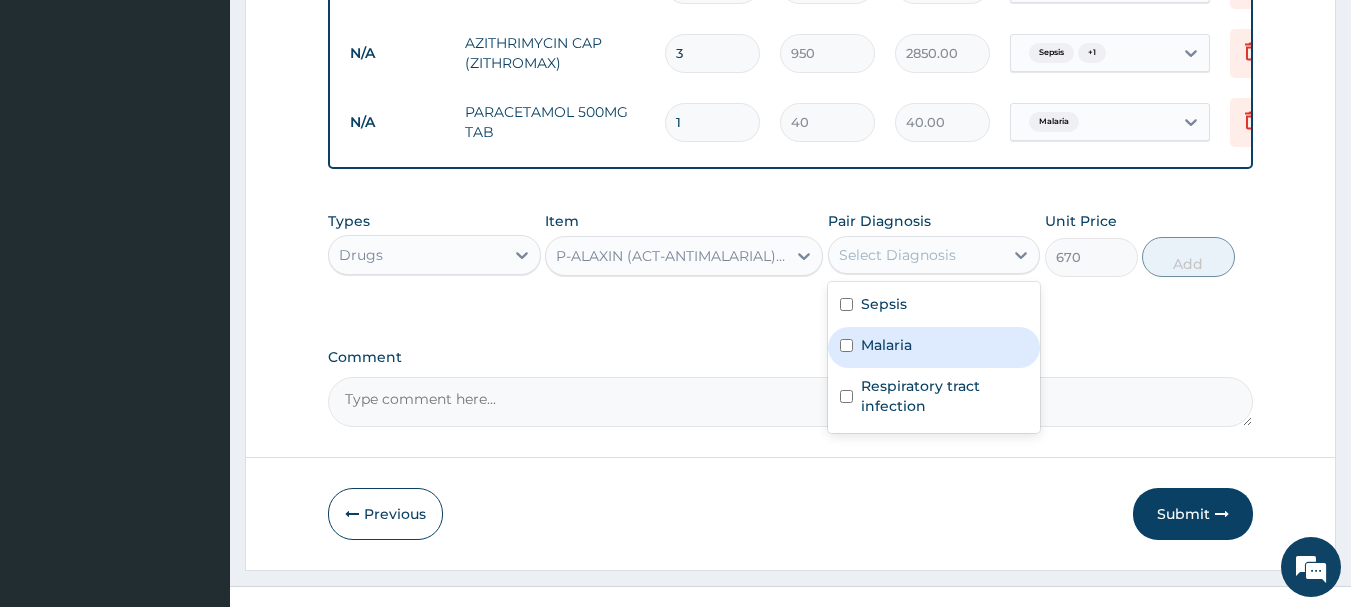 click at bounding box center (846, 345) 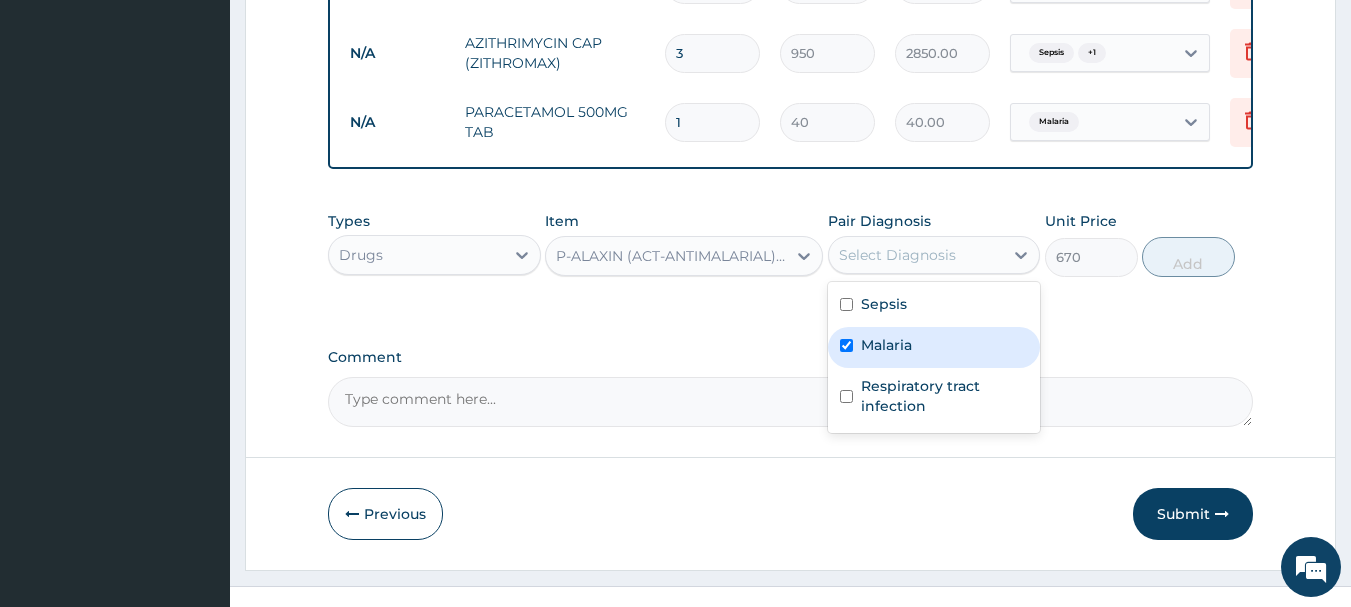 checkbox on "true" 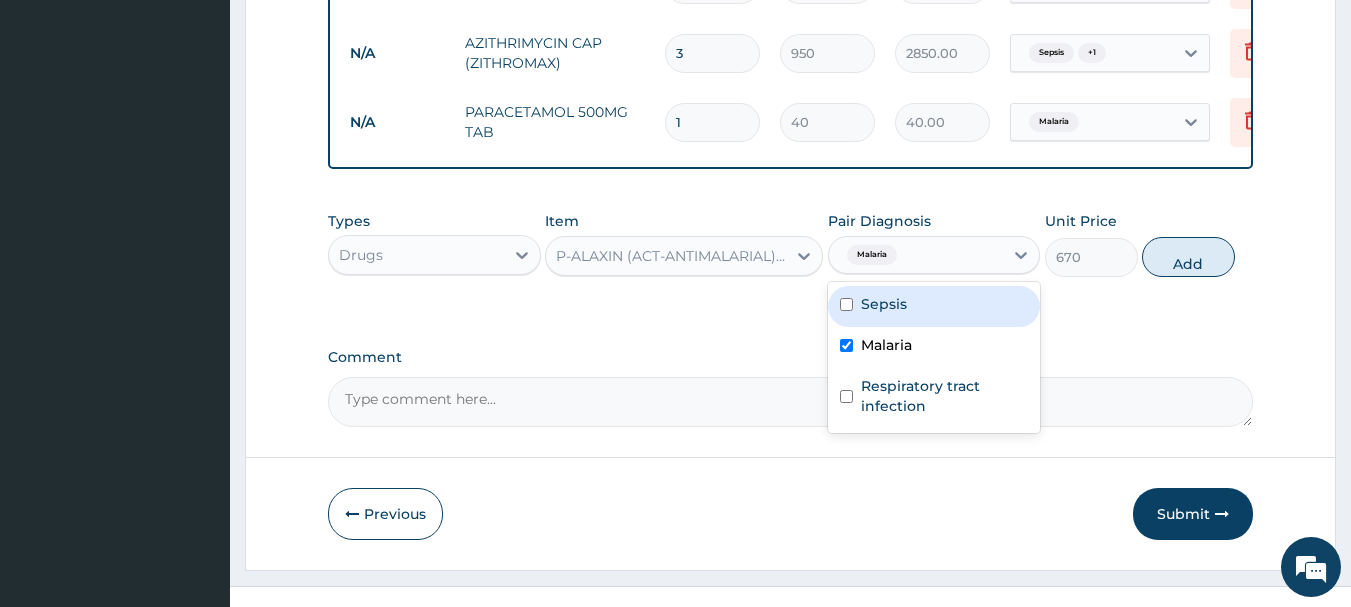 click at bounding box center (846, 304) 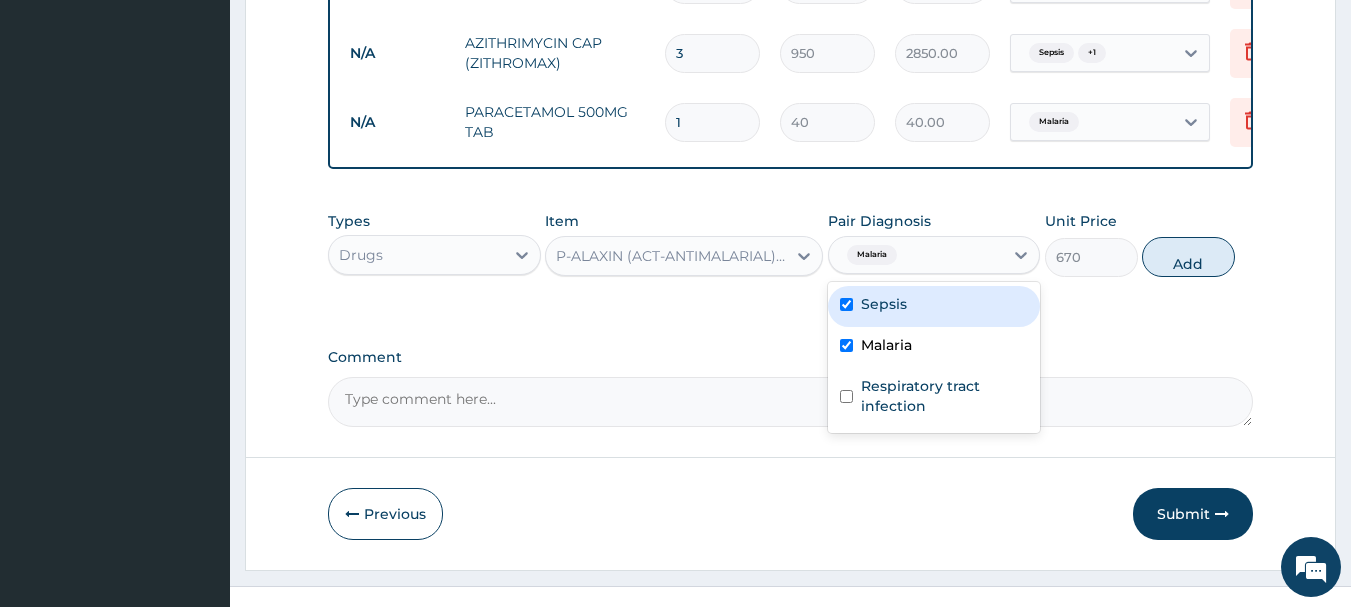 checkbox on "true" 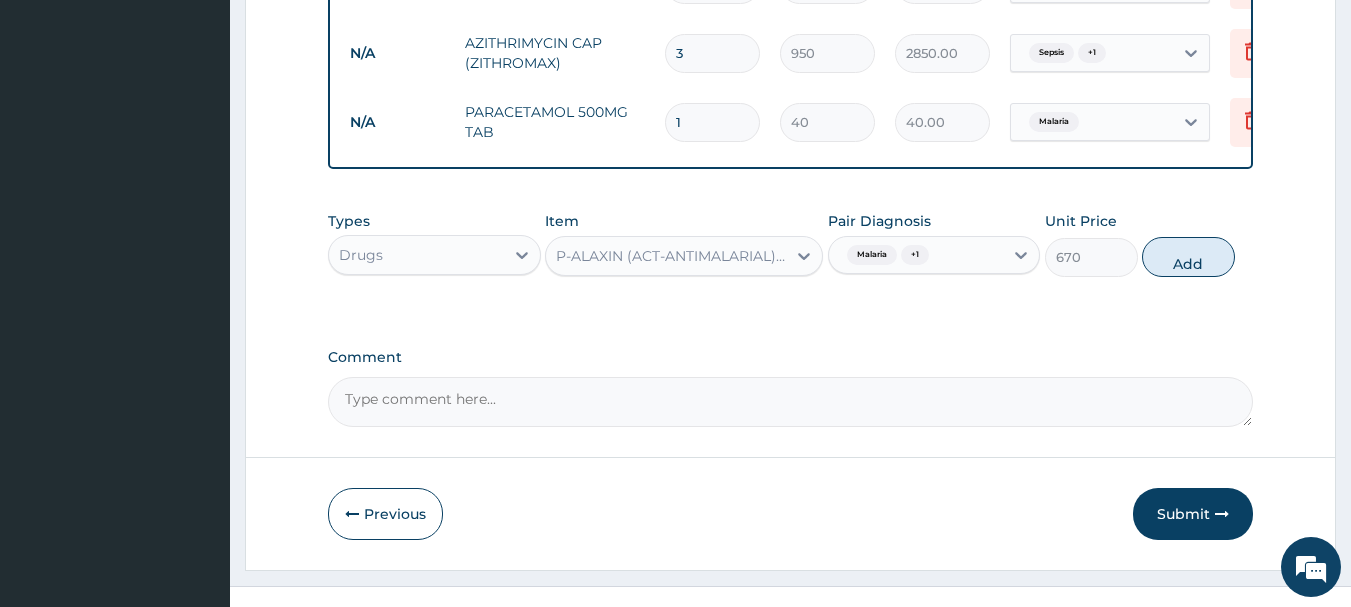 click on "PA Code / Prescription Code PA/[NUMBER] Encounter Date [DATE] Important Notice Please enter PA codes before entering items that are not attached to a PA code   All diagnoses entered must be linked to a claim item. Diagnosis & Claim Items that are visible but inactive cannot be edited because they were imported from an already approved PA code. Diagnosis Sepsis confirmed Malaria confirmed NB: All diagnosis must be linked to a claim item Claim Items Type Name Quantity Unit Price Total Price Pair Diagnosis Actions Procedures feeding/day 2 9000 18000.00 Sepsis  + 1 Delete Procedures single room 2 16000 32000.00 Malaria  + 1 Delete N/A FBC 1 5000 5000.00 Sepsis Delete N/A Parasites in blood smear (MP) 1 3000 3000.00 Malaria Delete N/A PARACETAMOL INJ 4 800 3200.00 Malaria Delete N/A GENTAMYCIN 80MG INJ 3 1500 4500.00 Sepsis  + 1 Delete N/A CEFTRIZONE INJ ( OTHER BRANDS) 1G 4 2500 10000.00 Sepsis Delete N/A ARTESUNATE INJECTION 80MG 1 2500 2500.00 Malaria Delete N/A 4.3% DEXTROSE4/NORMAL SALINE 0.18 1 2500  + 1 0" at bounding box center (791, -500) 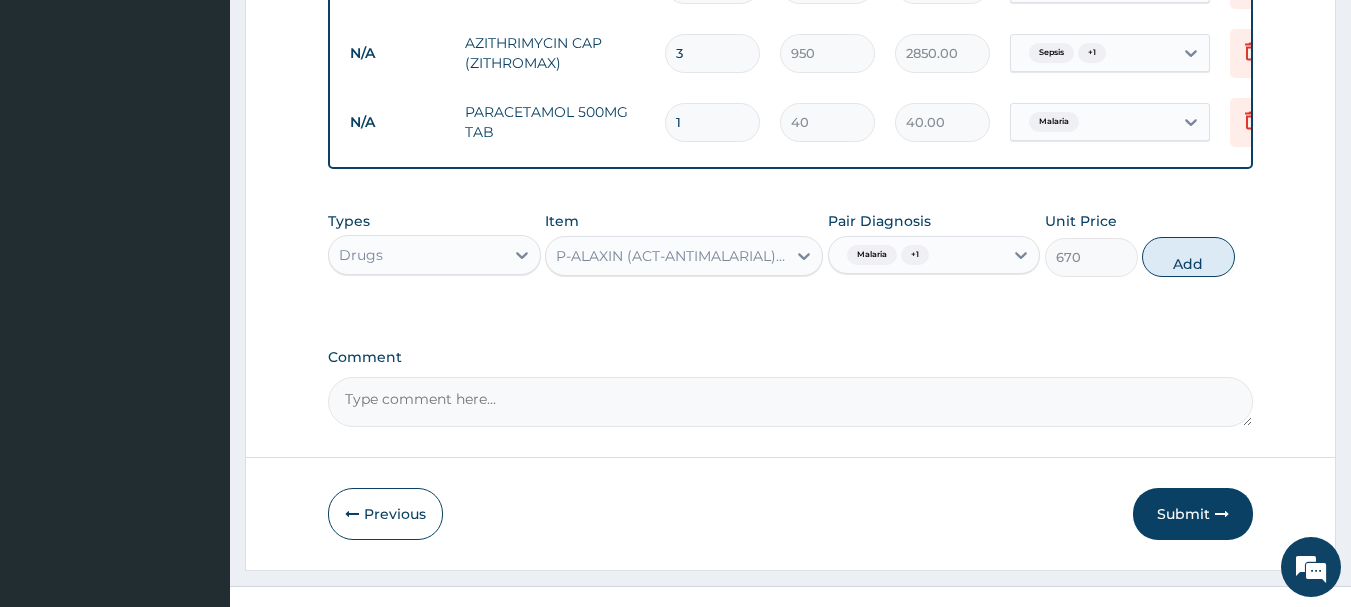 drag, startPoint x: 1166, startPoint y: 279, endPoint x: 1125, endPoint y: 290, distance: 42.44997 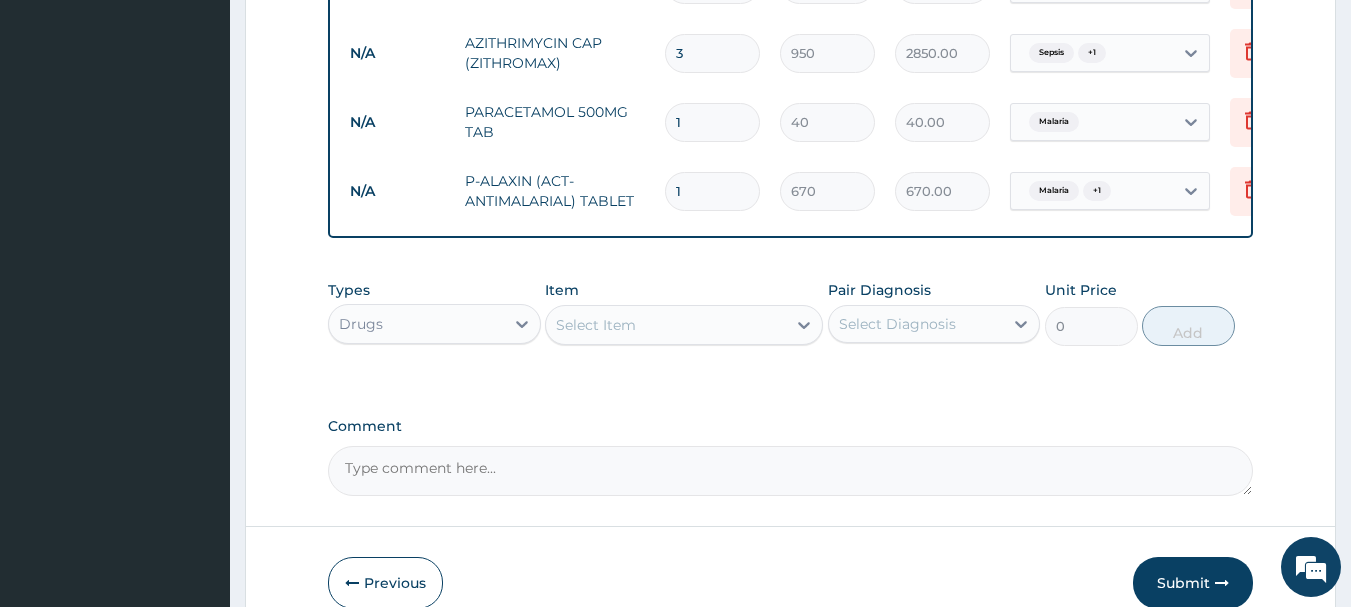 type 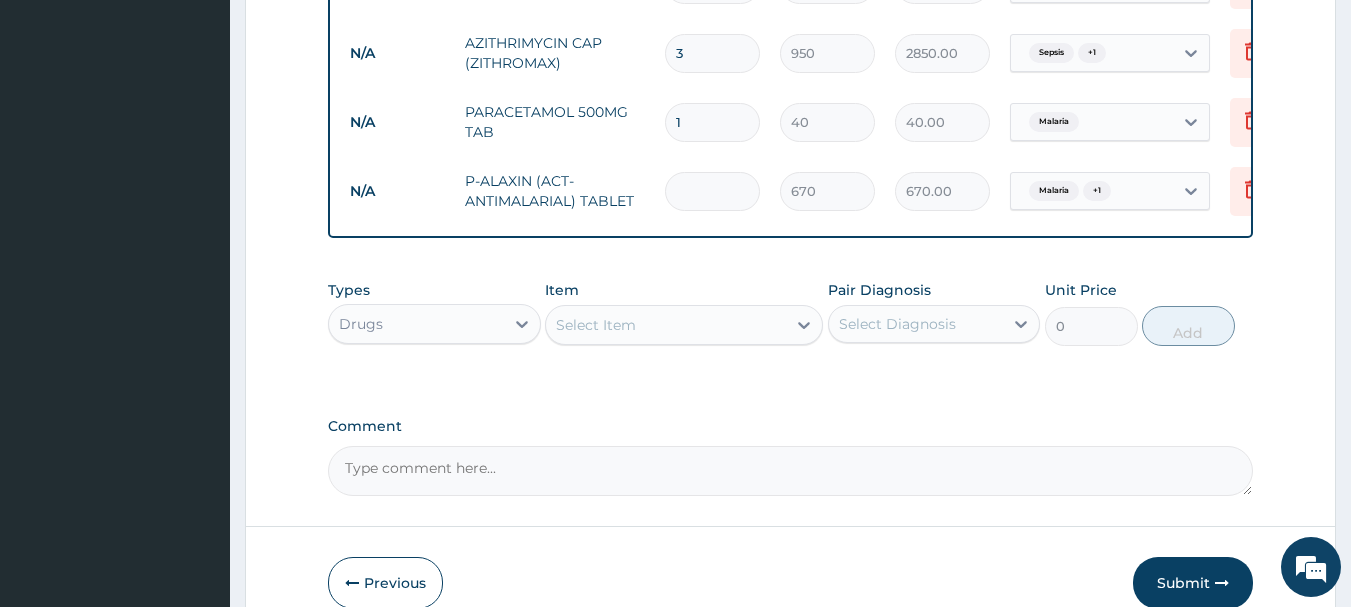 type on "0.00" 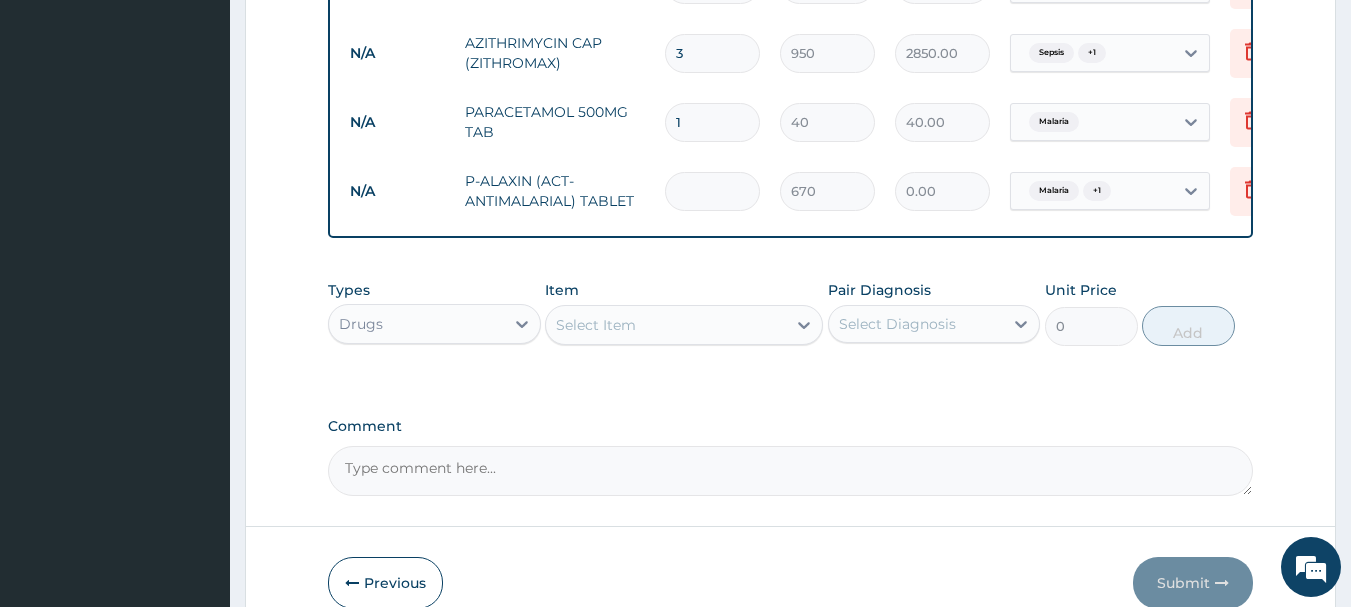 type on "9" 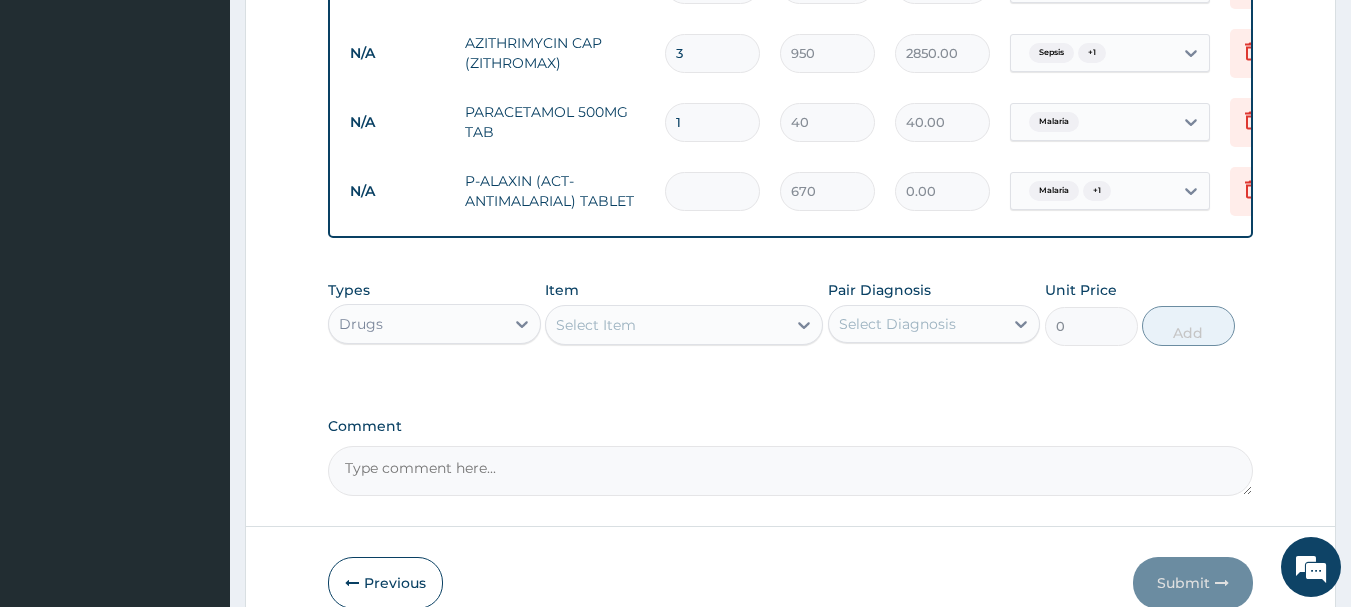 type on "6030.00" 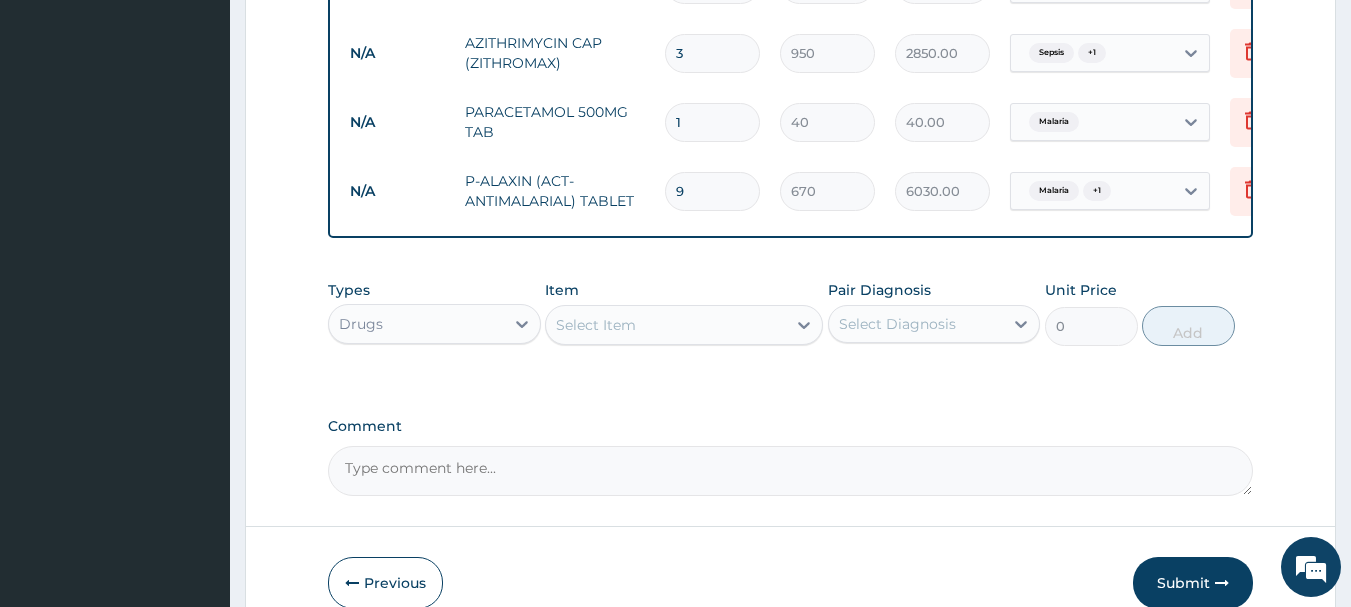 type on "9" 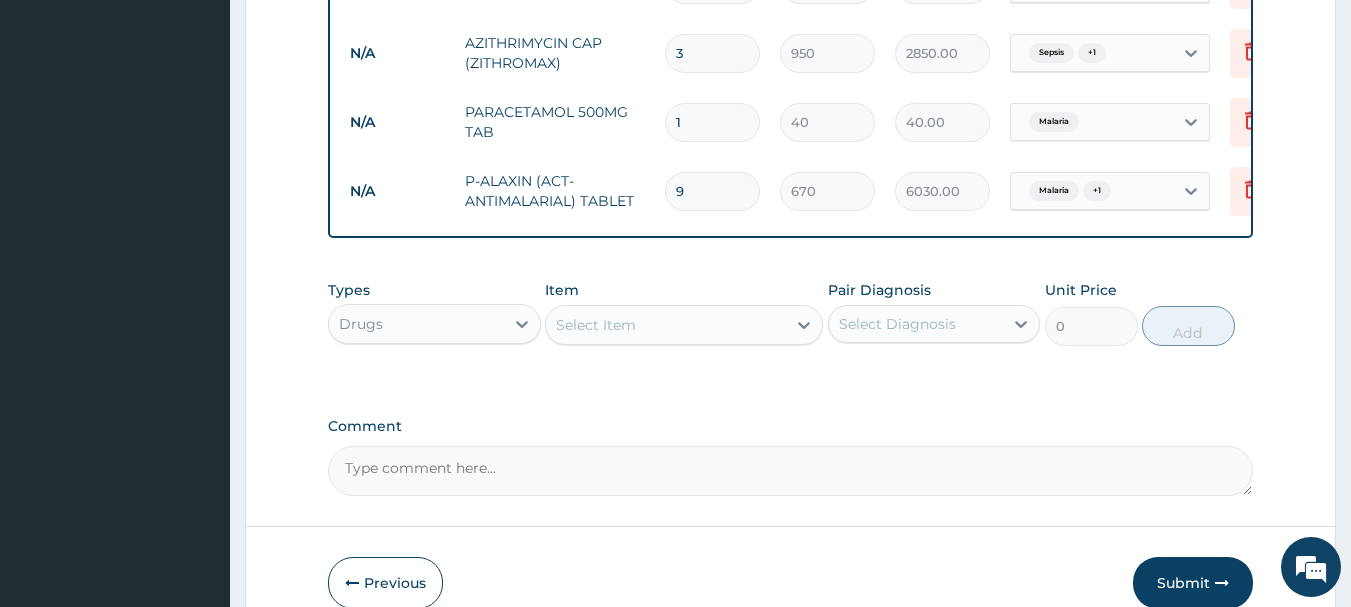 type on "18" 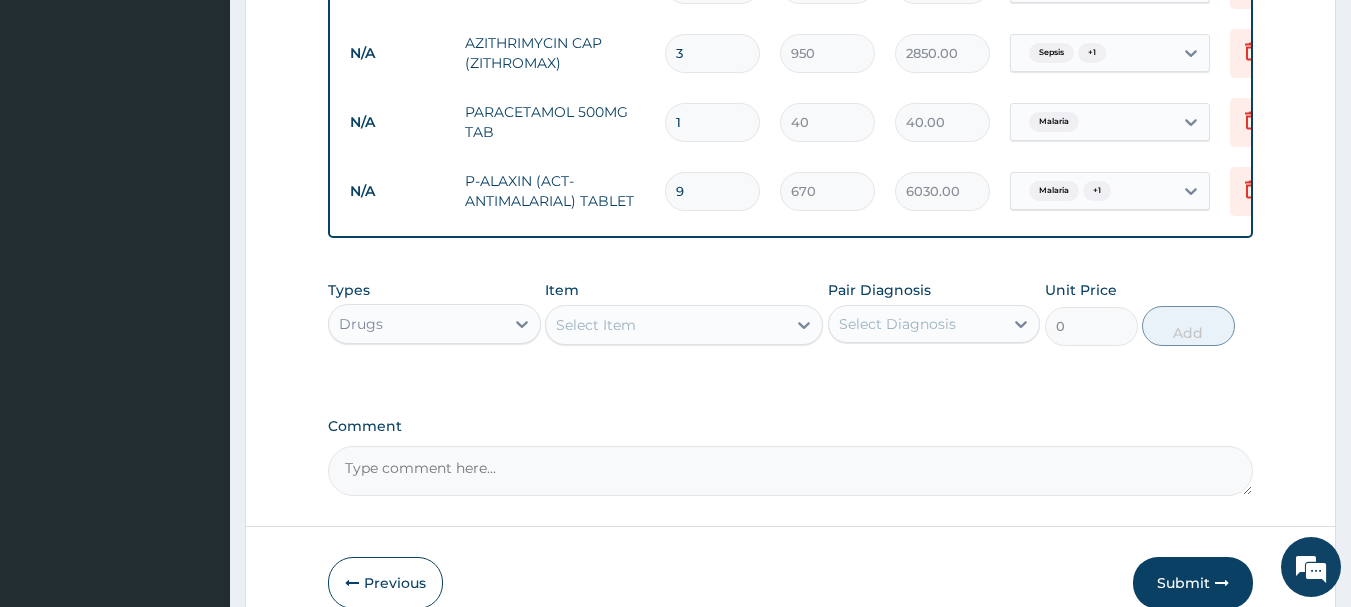 type on "720.00" 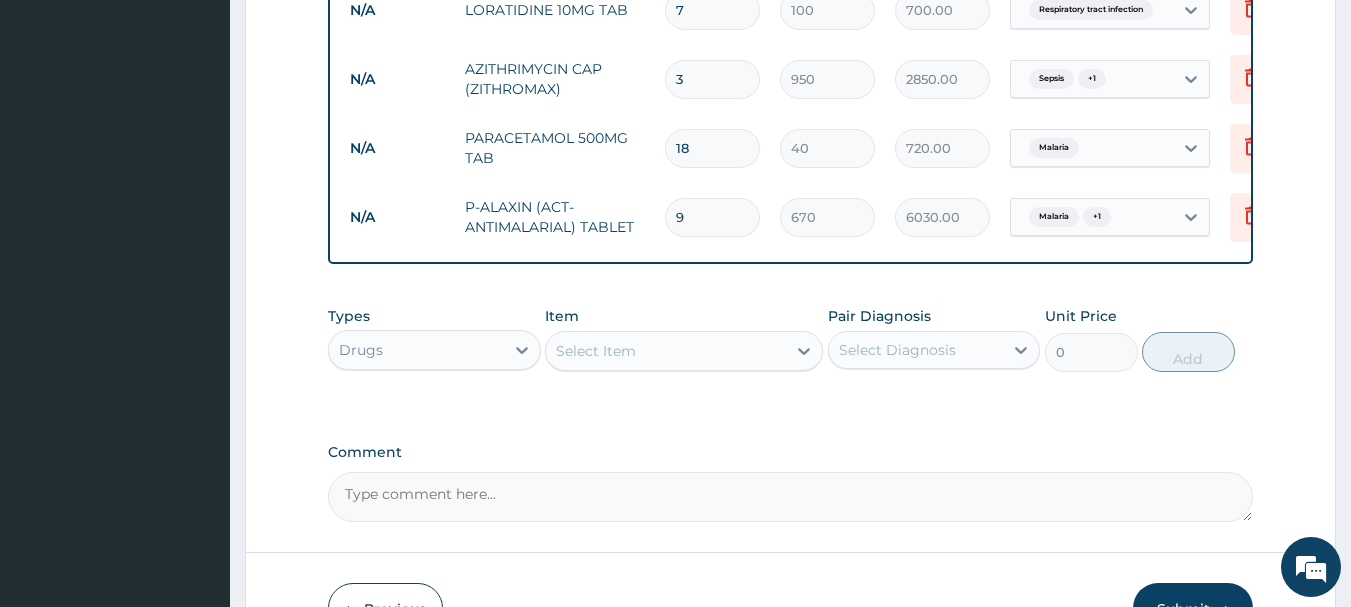 scroll, scrollTop: 1718, scrollLeft: 0, axis: vertical 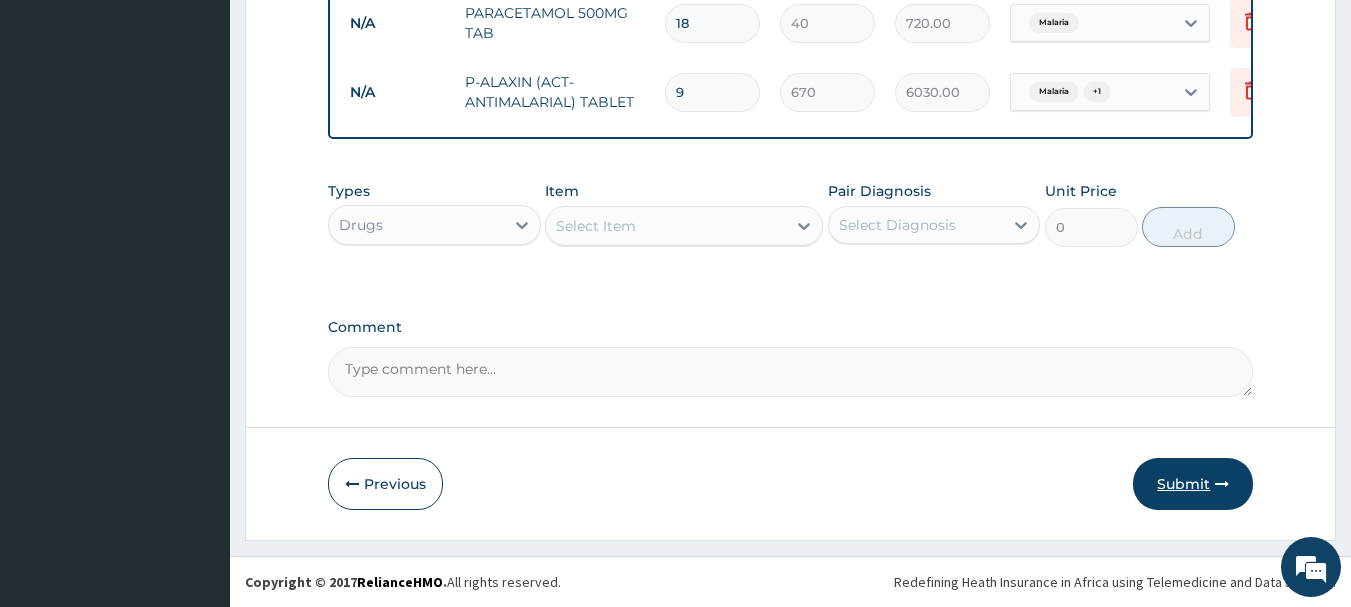 type on "18" 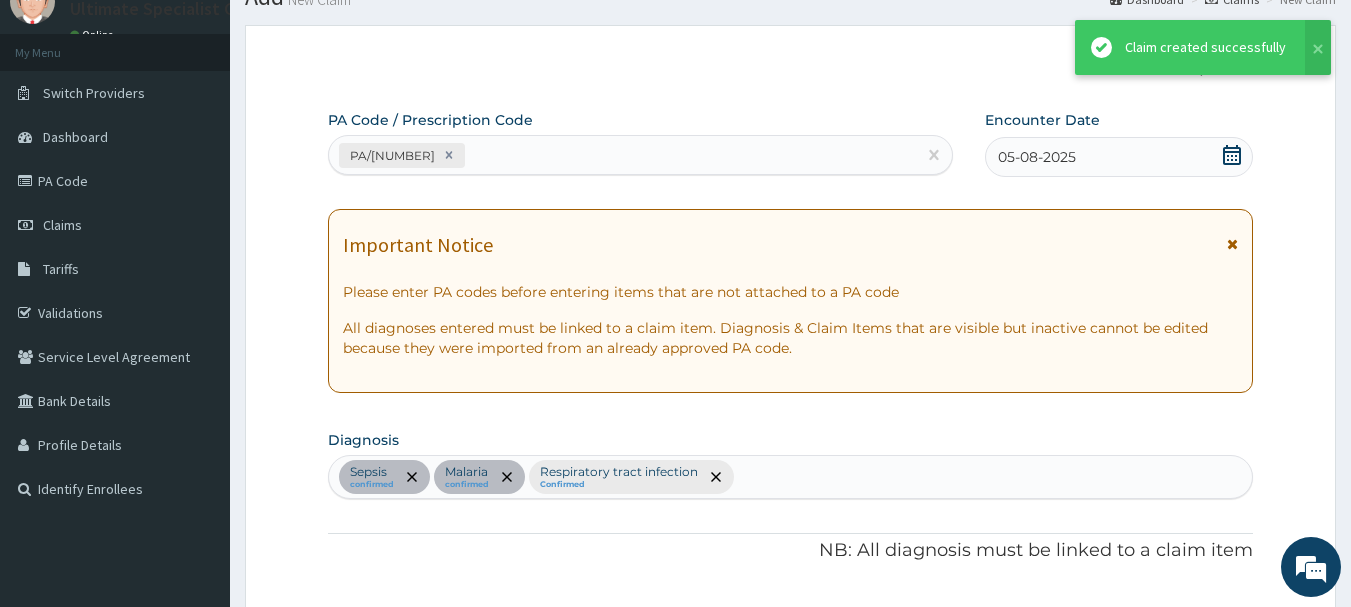 scroll, scrollTop: 1718, scrollLeft: 0, axis: vertical 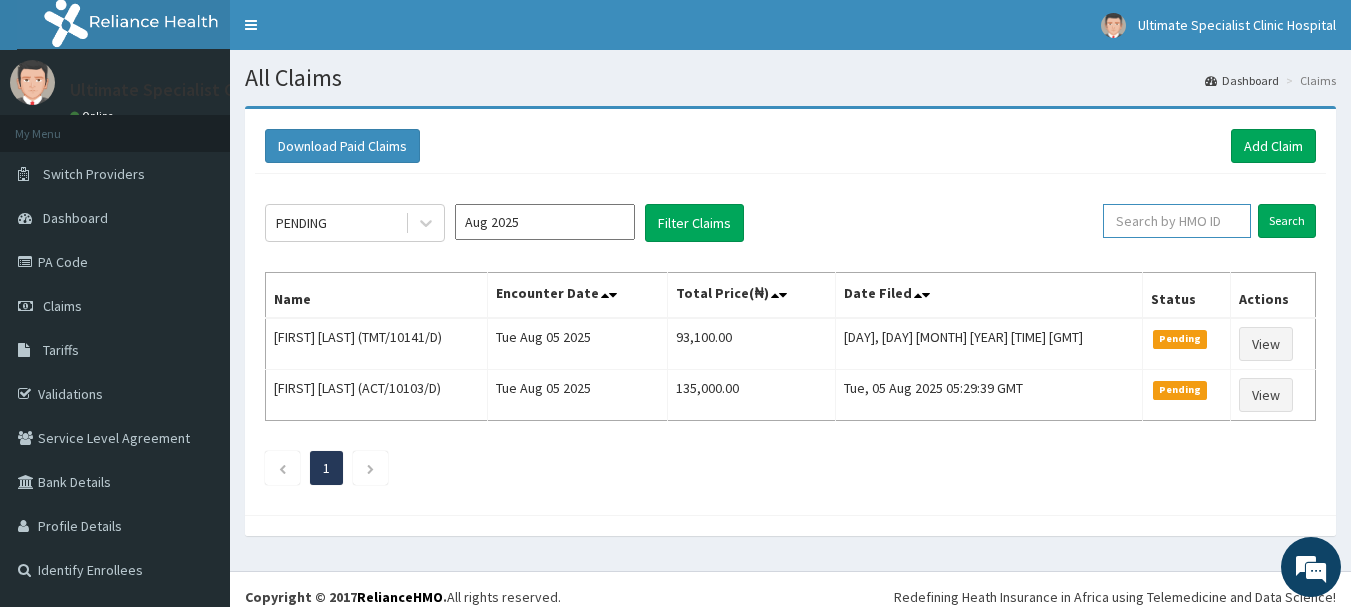click at bounding box center [1177, 221] 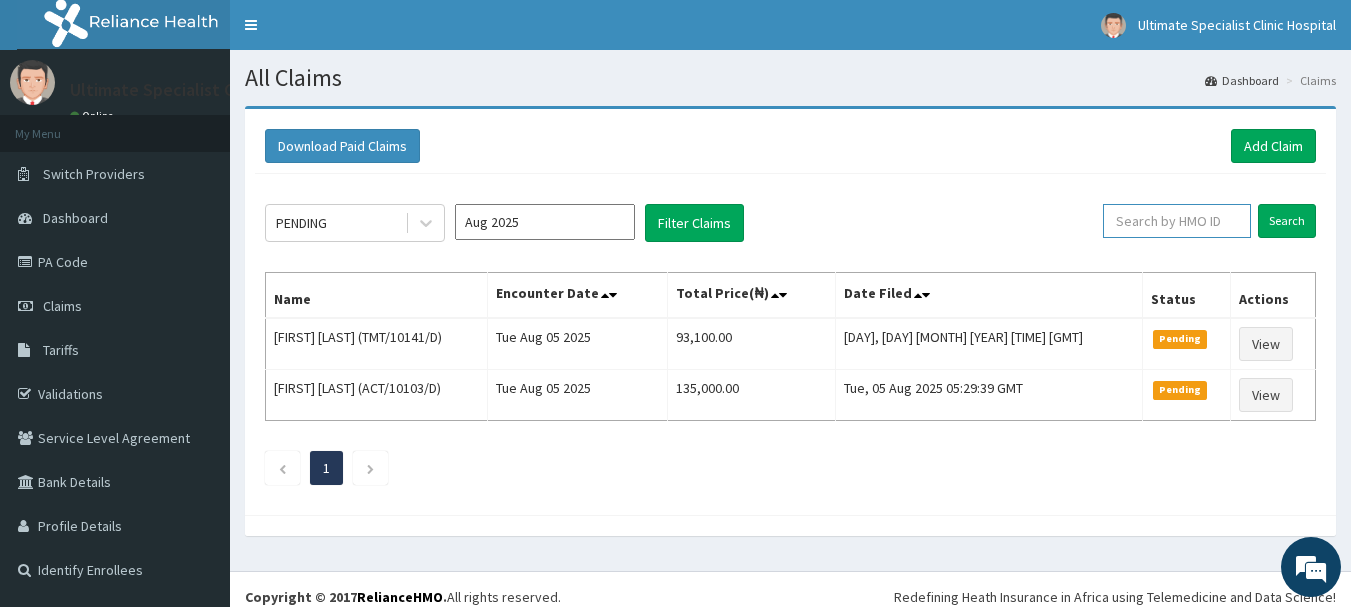 paste on "GMS/10035/D" 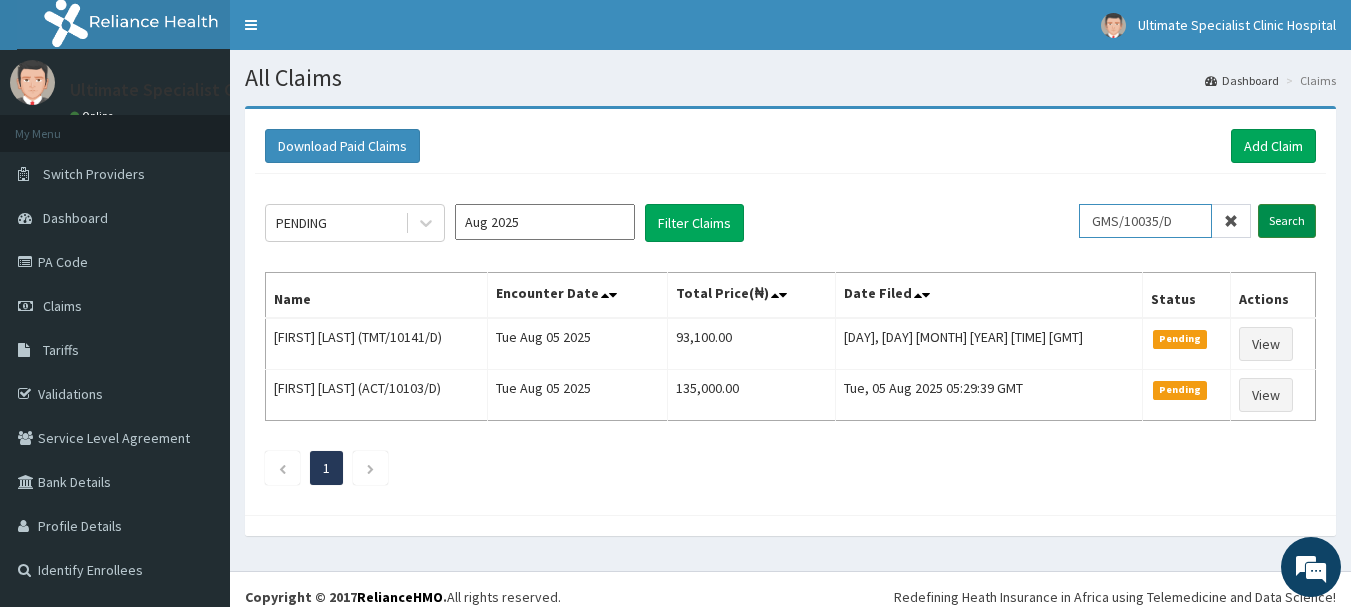 type on "GMS/10035/D" 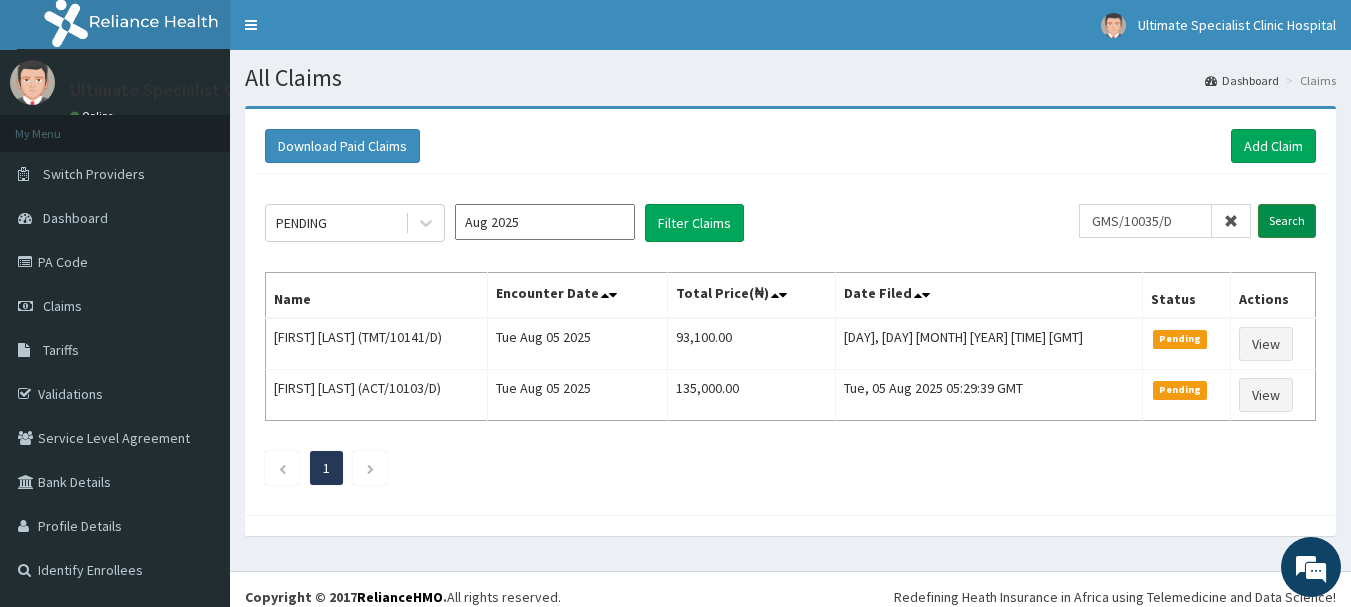 click on "Search" at bounding box center [1287, 221] 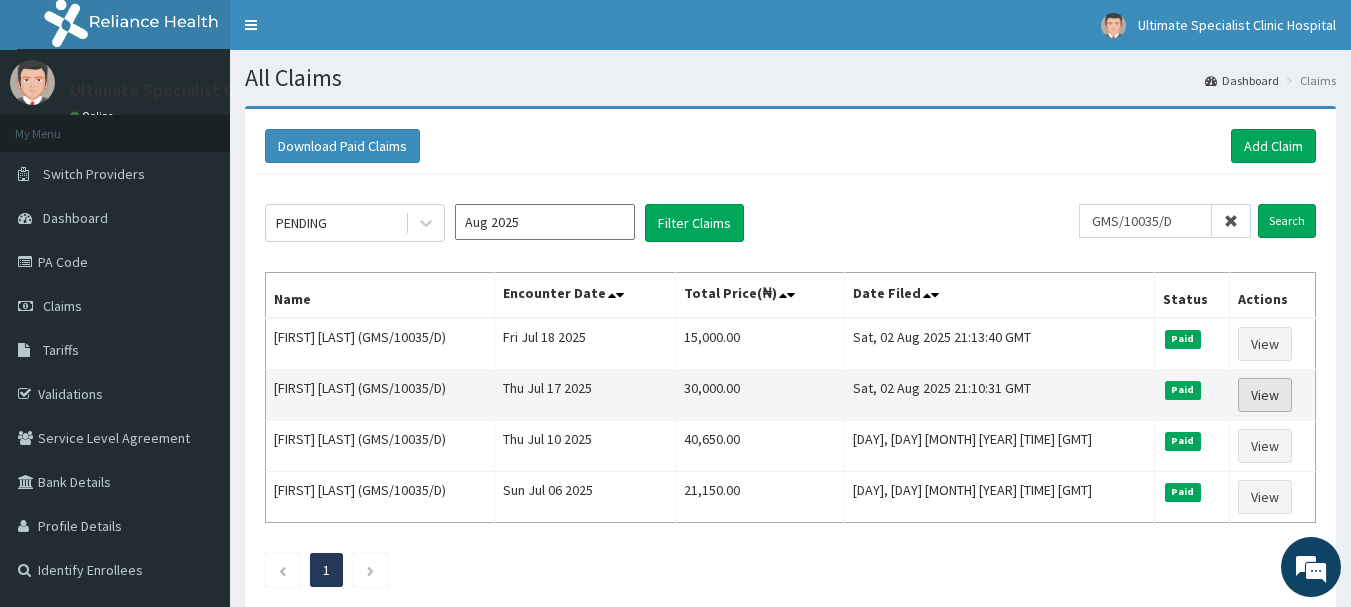 click on "View" at bounding box center (1265, 395) 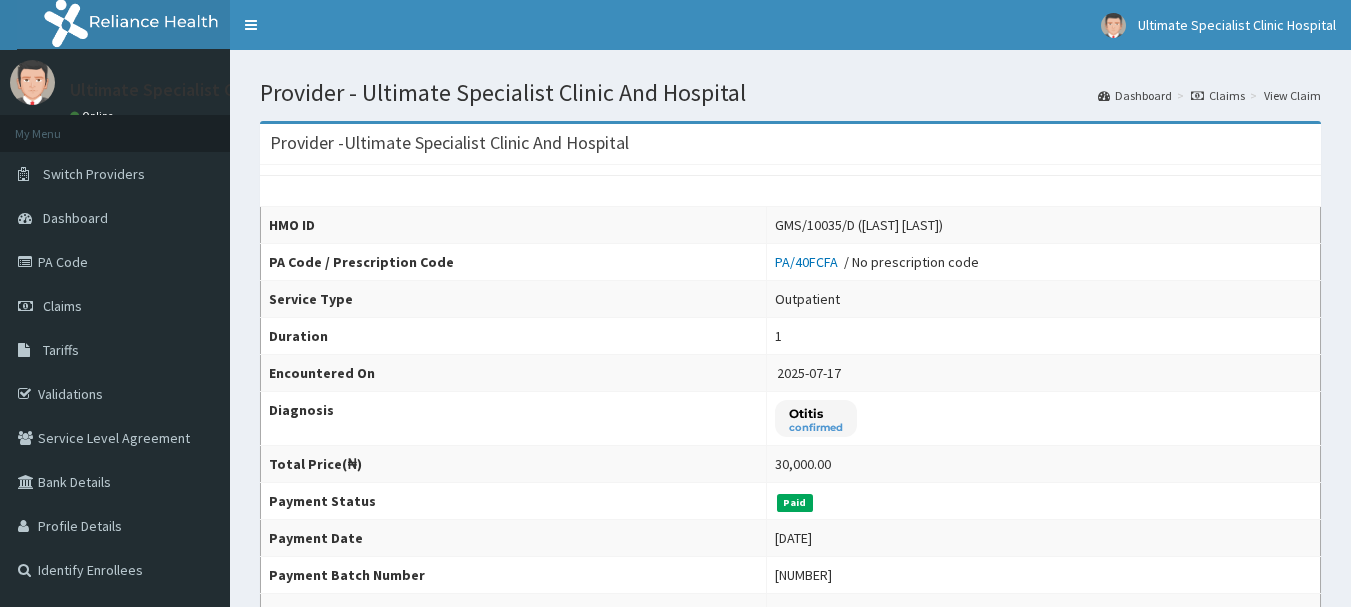 scroll, scrollTop: 0, scrollLeft: 0, axis: both 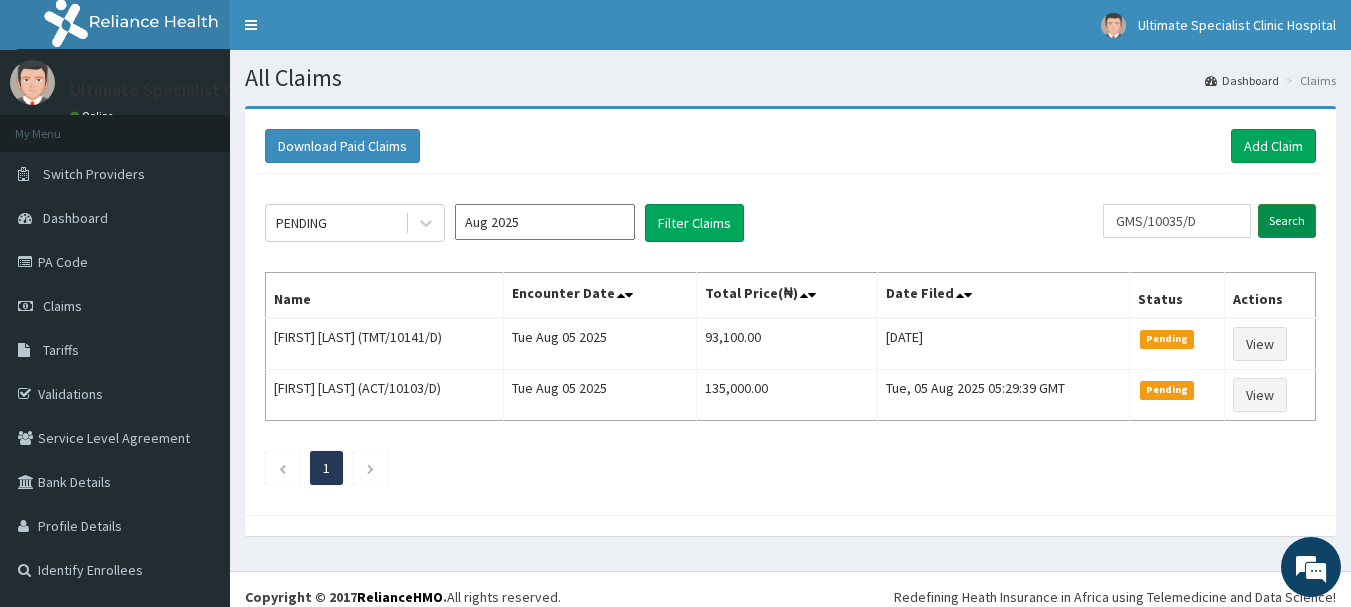 click on "Search" at bounding box center [1287, 221] 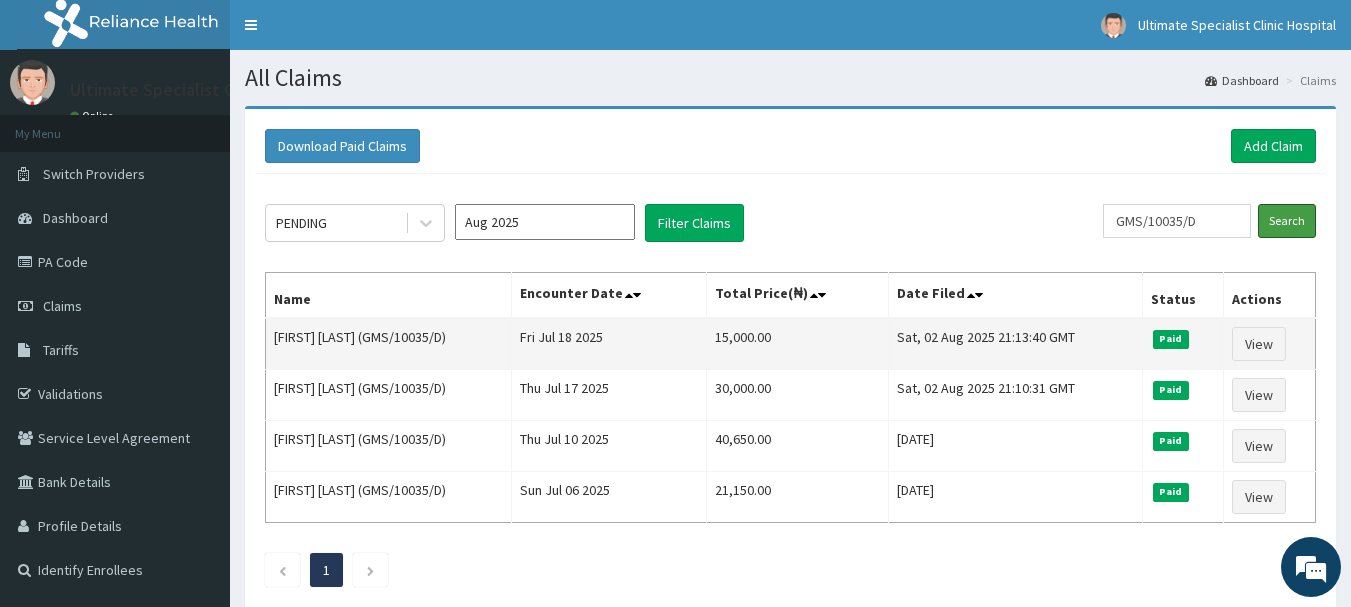scroll, scrollTop: 0, scrollLeft: 0, axis: both 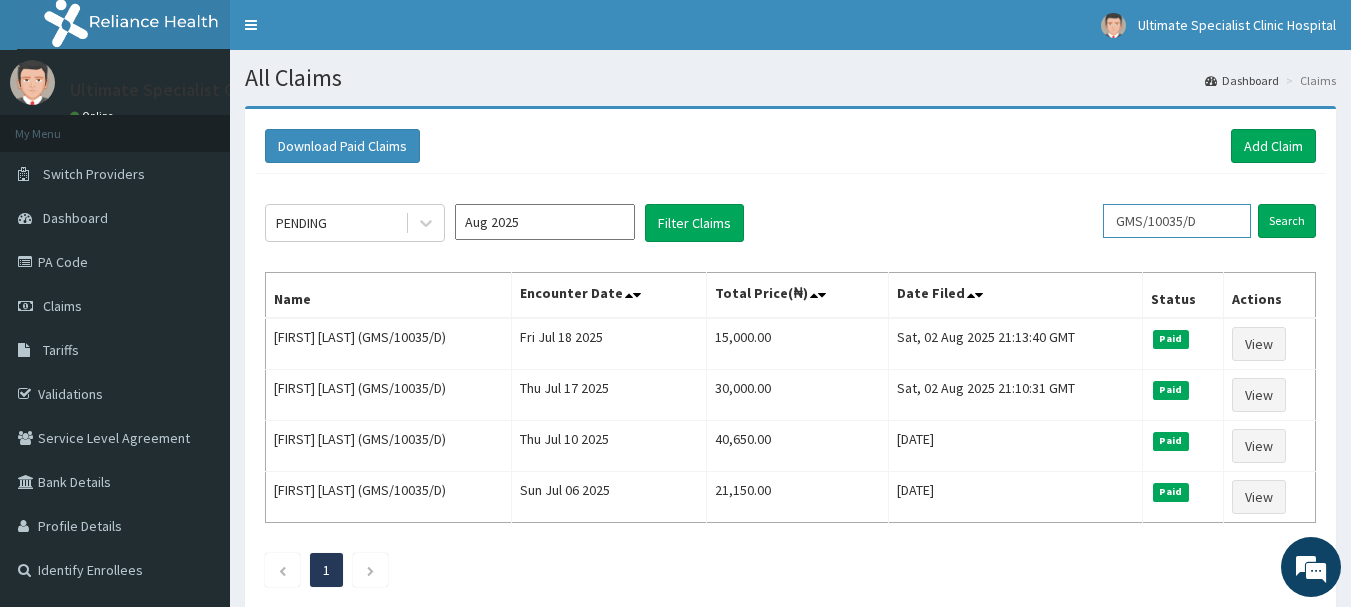 drag, startPoint x: 1215, startPoint y: 224, endPoint x: 1101, endPoint y: 224, distance: 114 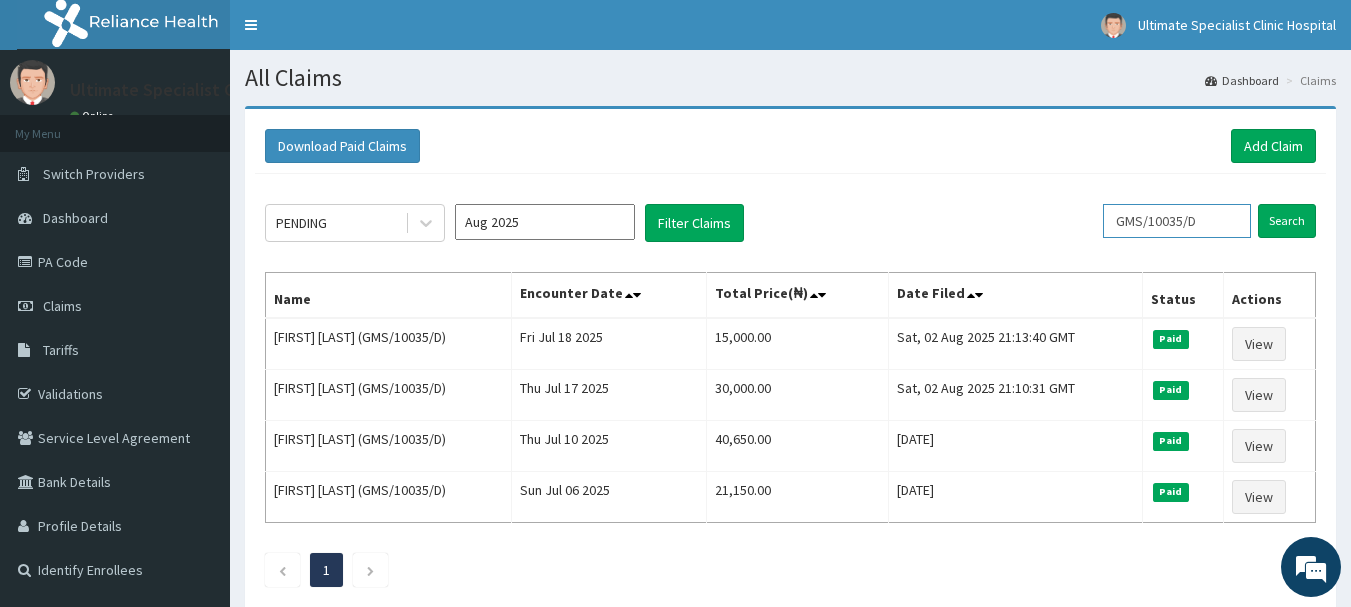 paste on "NBT/10019/A" 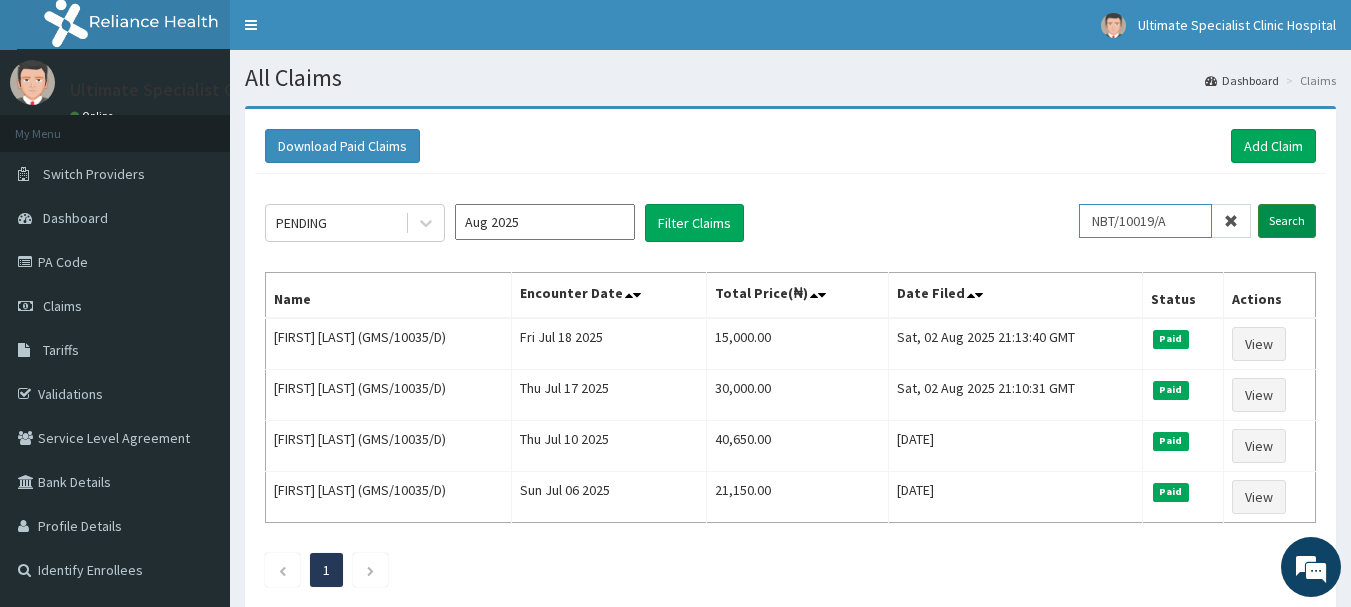 type on "NBT/10019/A" 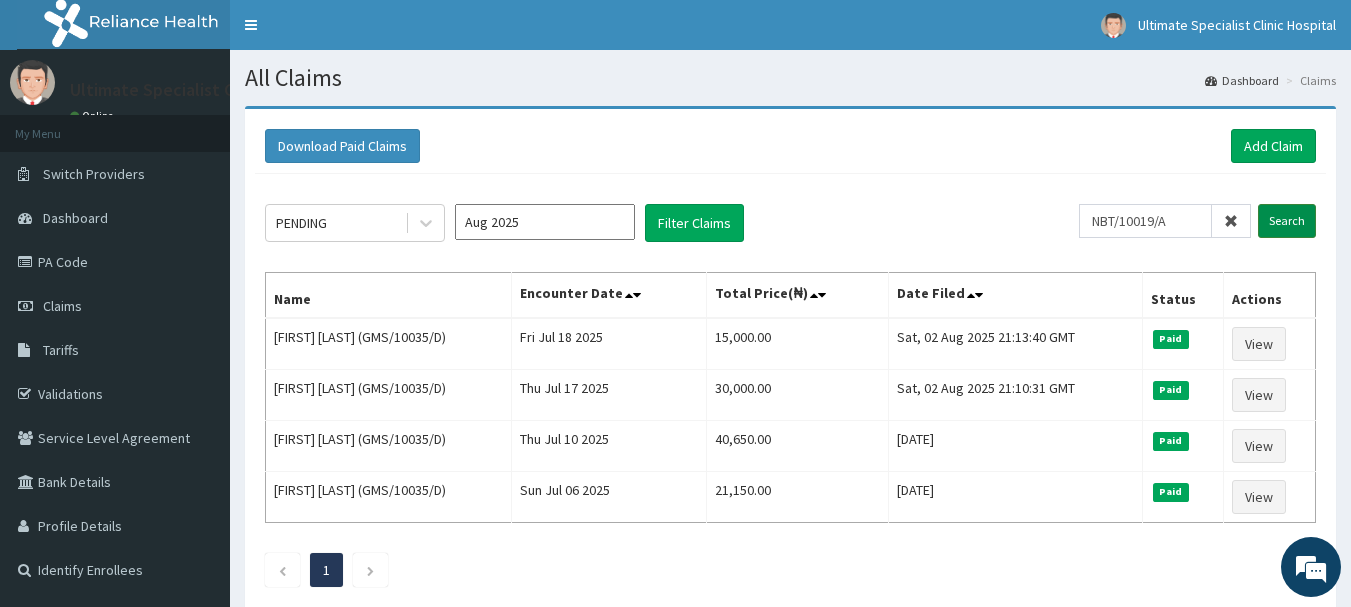 click on "Search" at bounding box center [1287, 221] 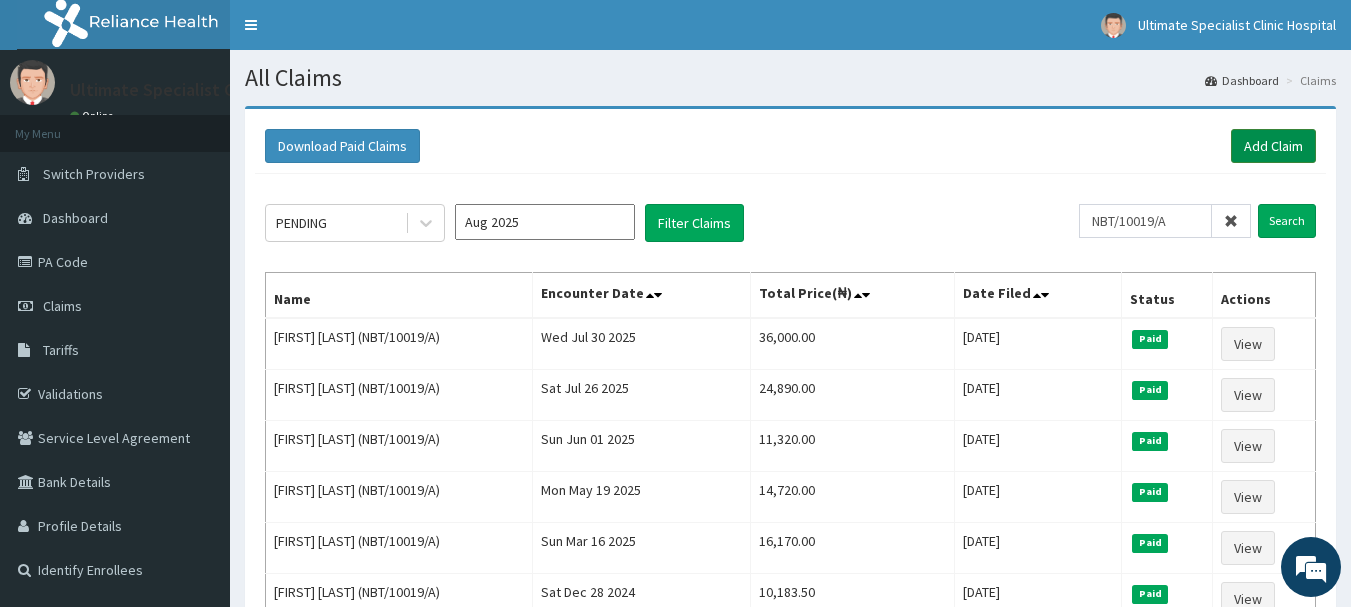 click on "Add Claim" at bounding box center (1273, 146) 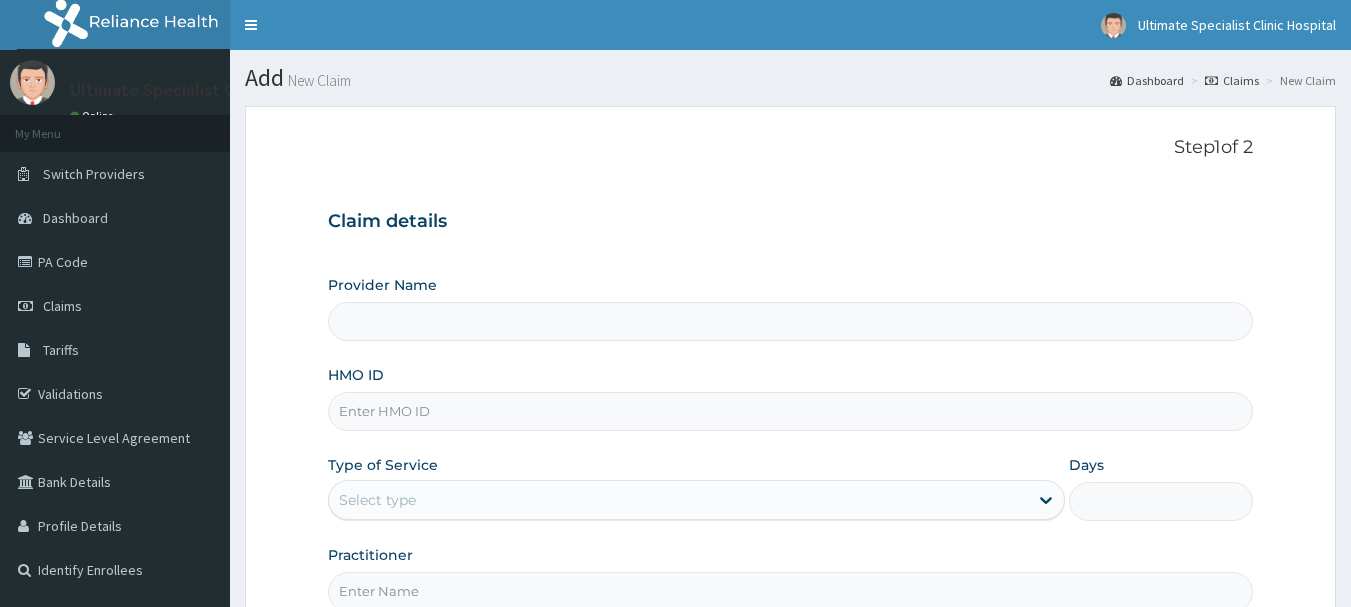scroll, scrollTop: 0, scrollLeft: 0, axis: both 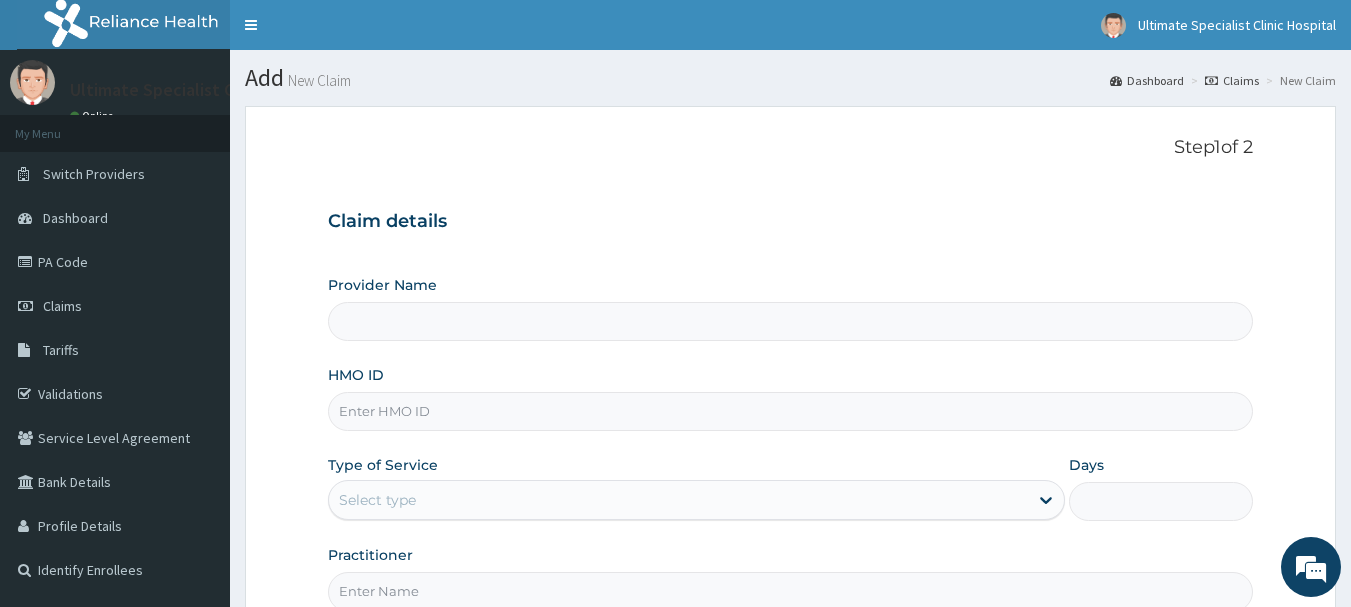type on "Ultimate Specialist Clinic And Hospital" 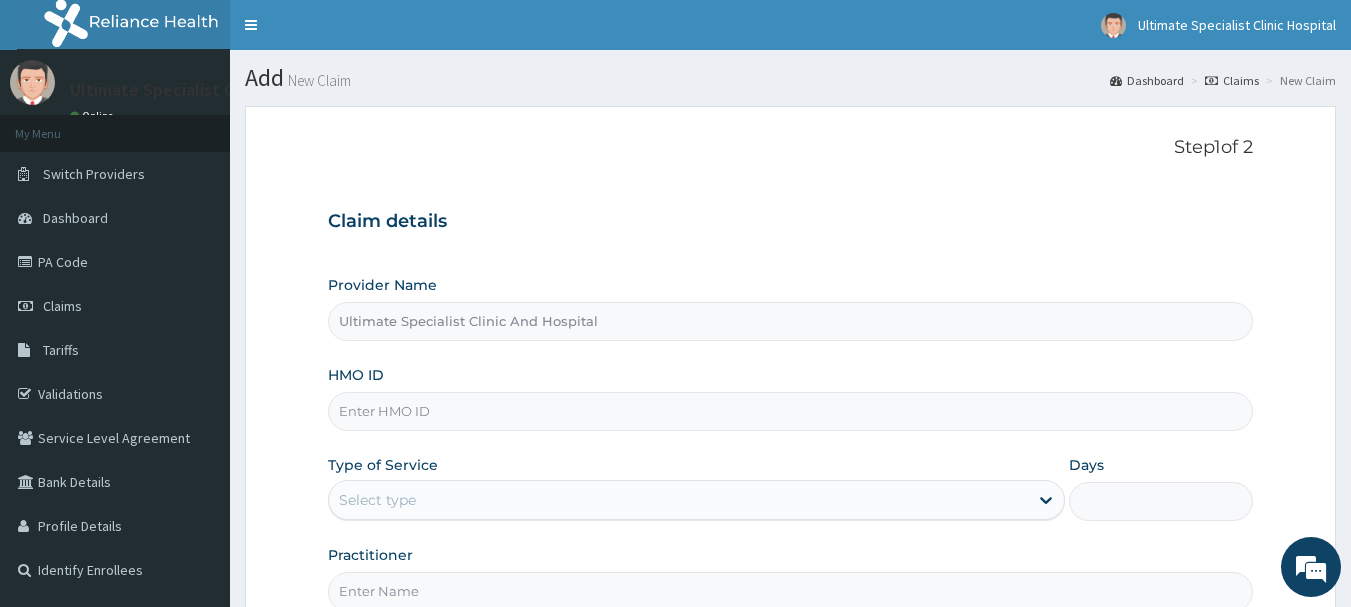 scroll, scrollTop: 0, scrollLeft: 0, axis: both 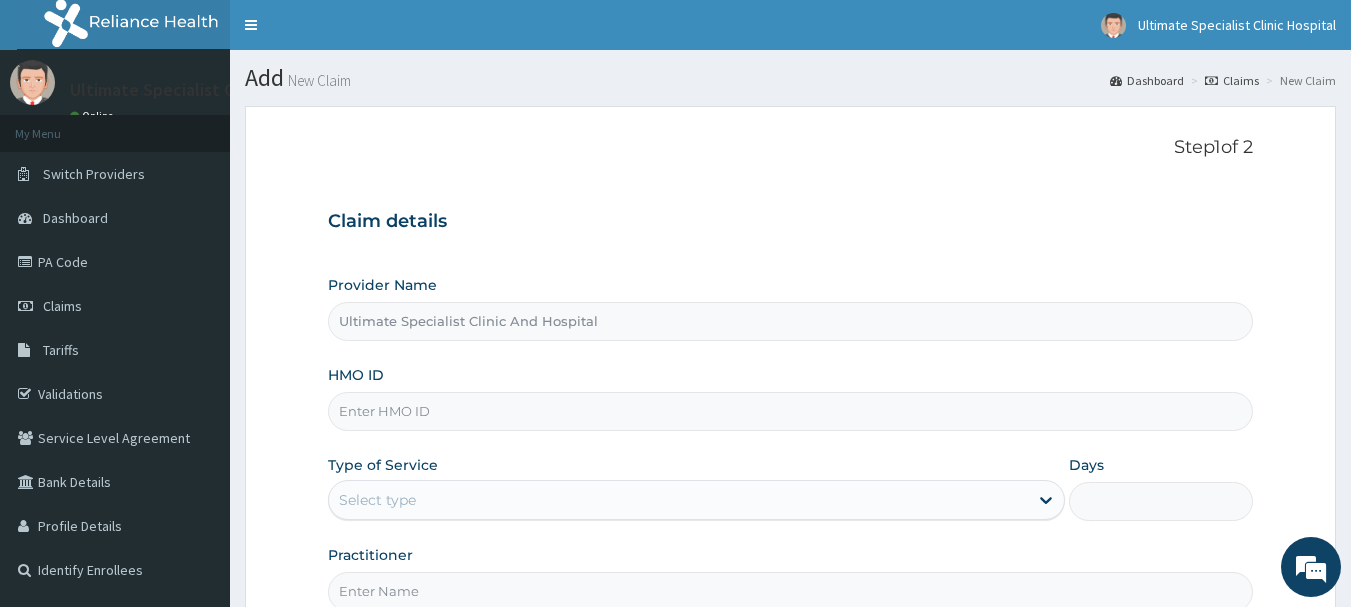 click on "HMO ID" at bounding box center (791, 411) 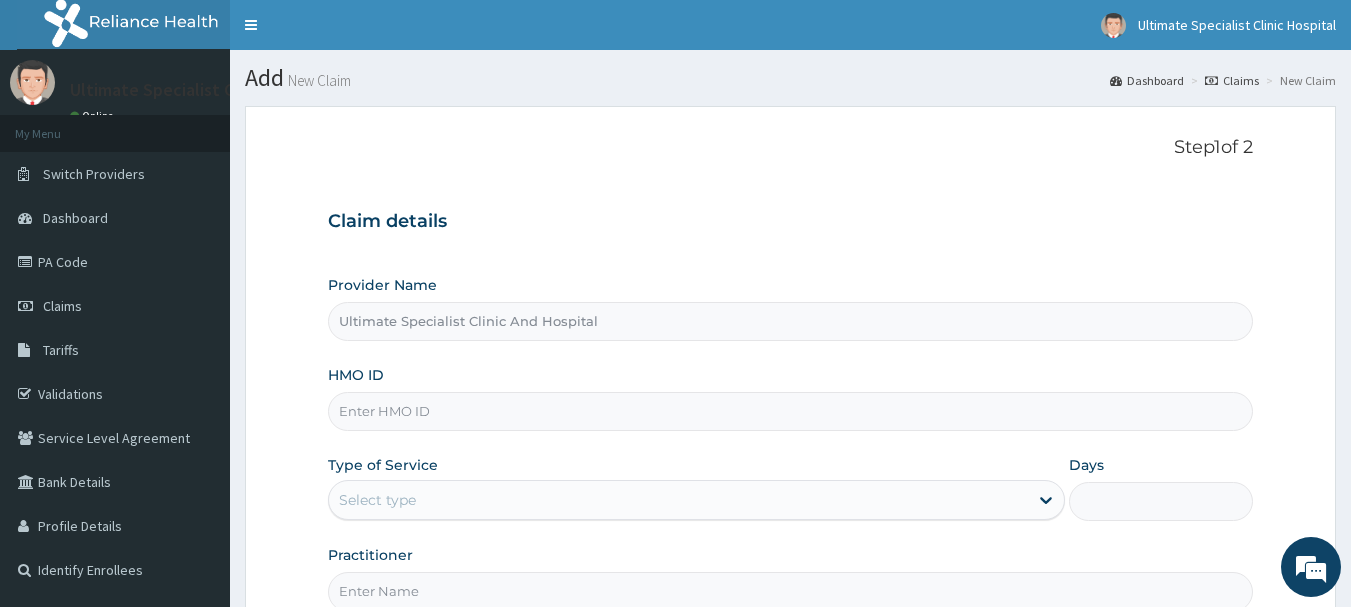 paste on "GPP/10041/C" 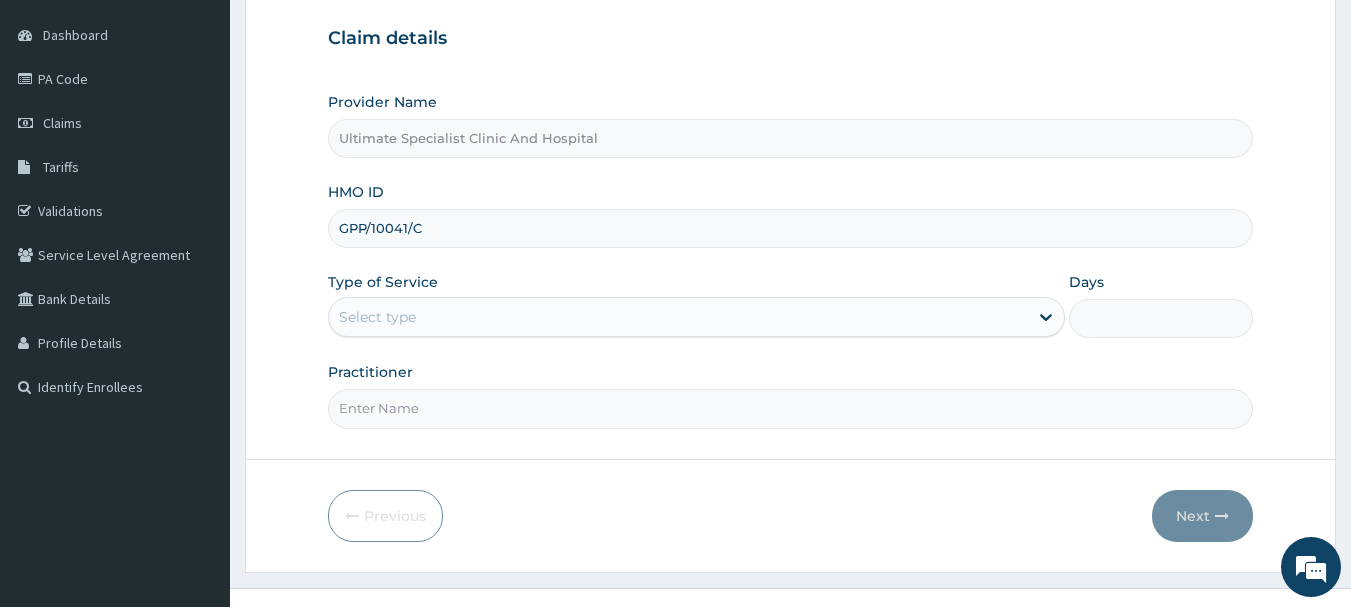 scroll, scrollTop: 200, scrollLeft: 0, axis: vertical 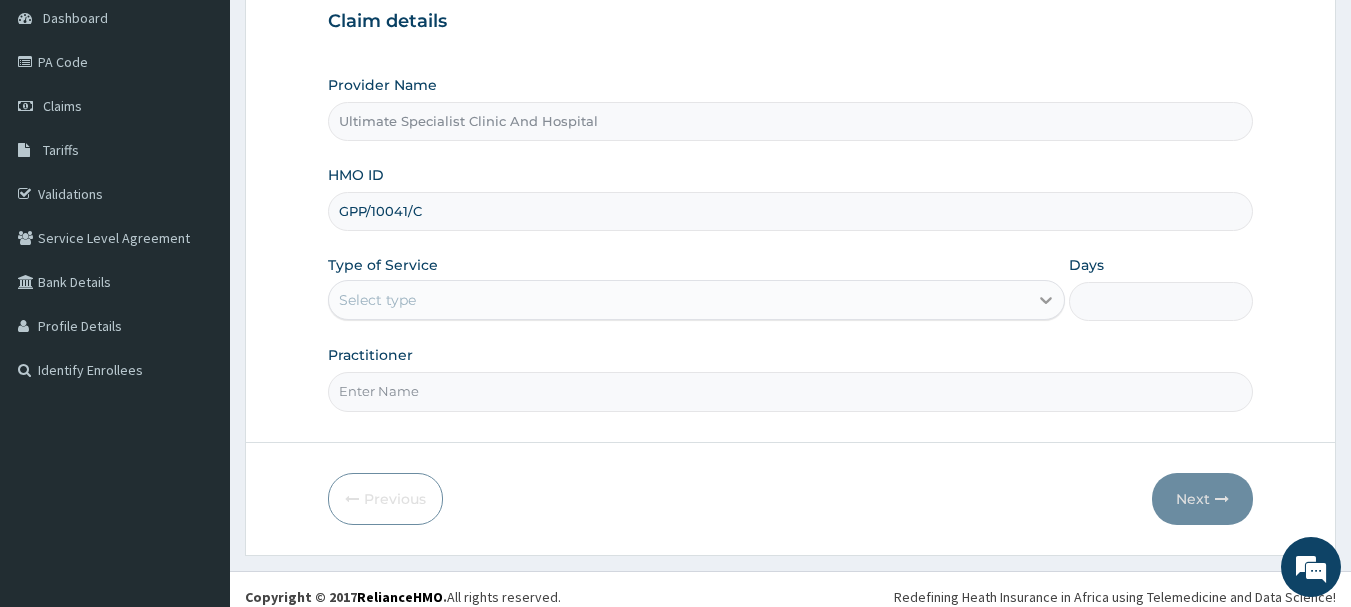 type on "GPP/10041/C" 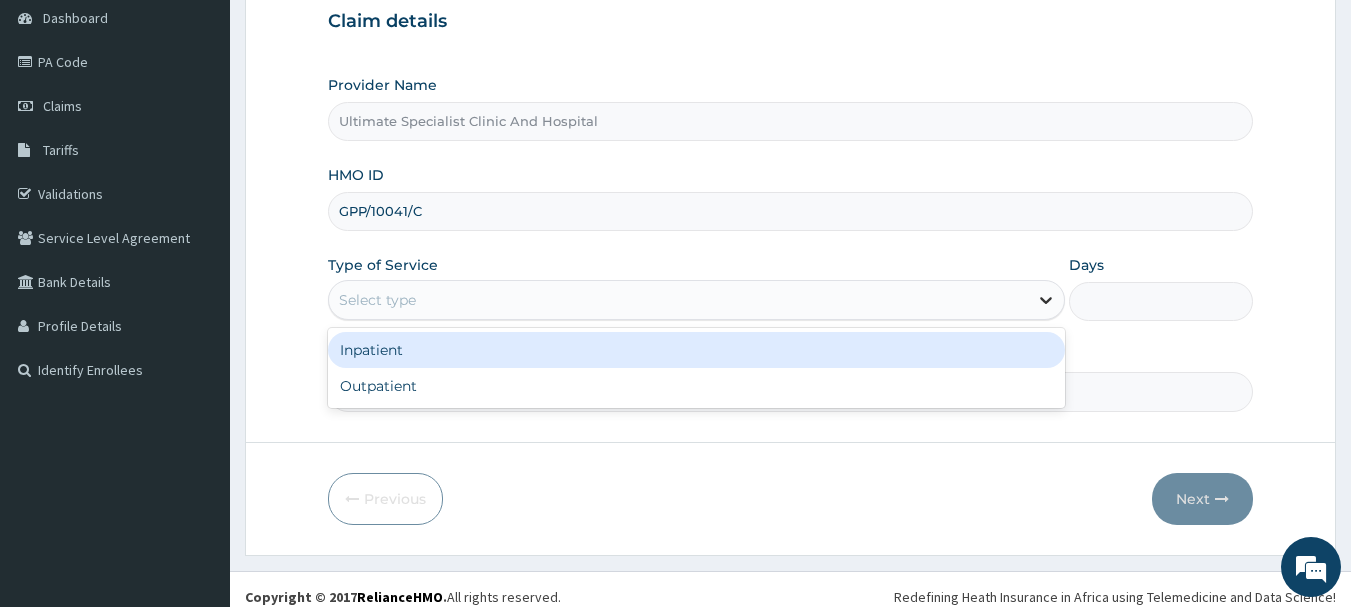click 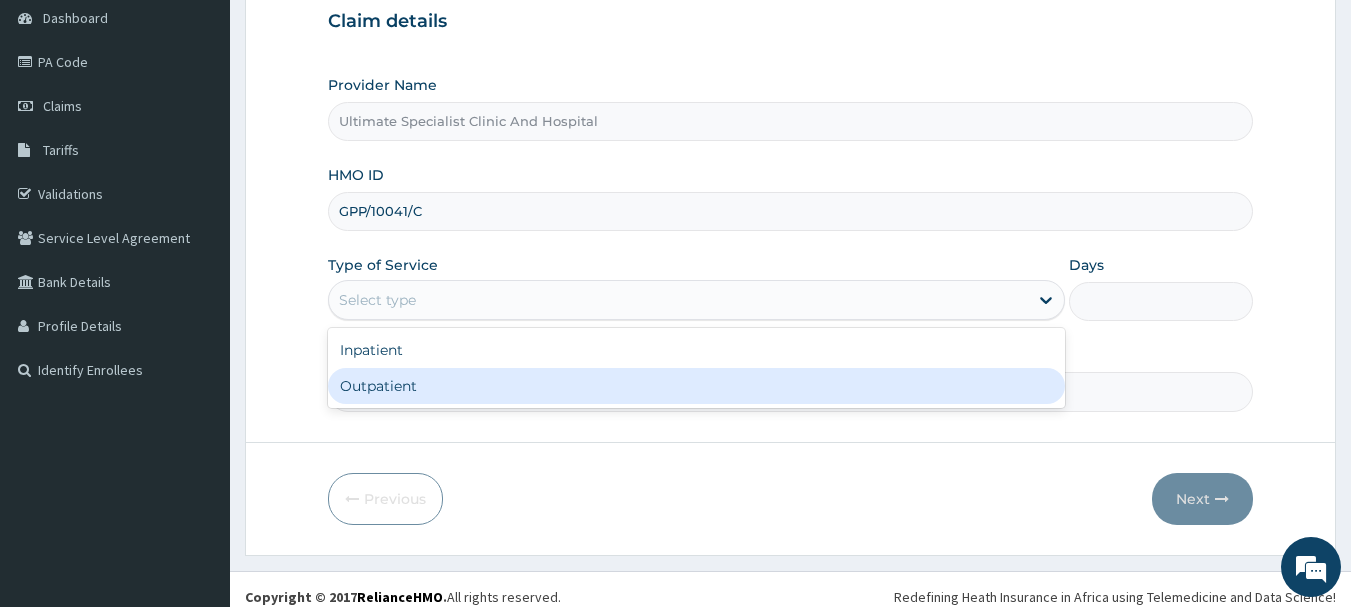 click on "Outpatient" at bounding box center (696, 386) 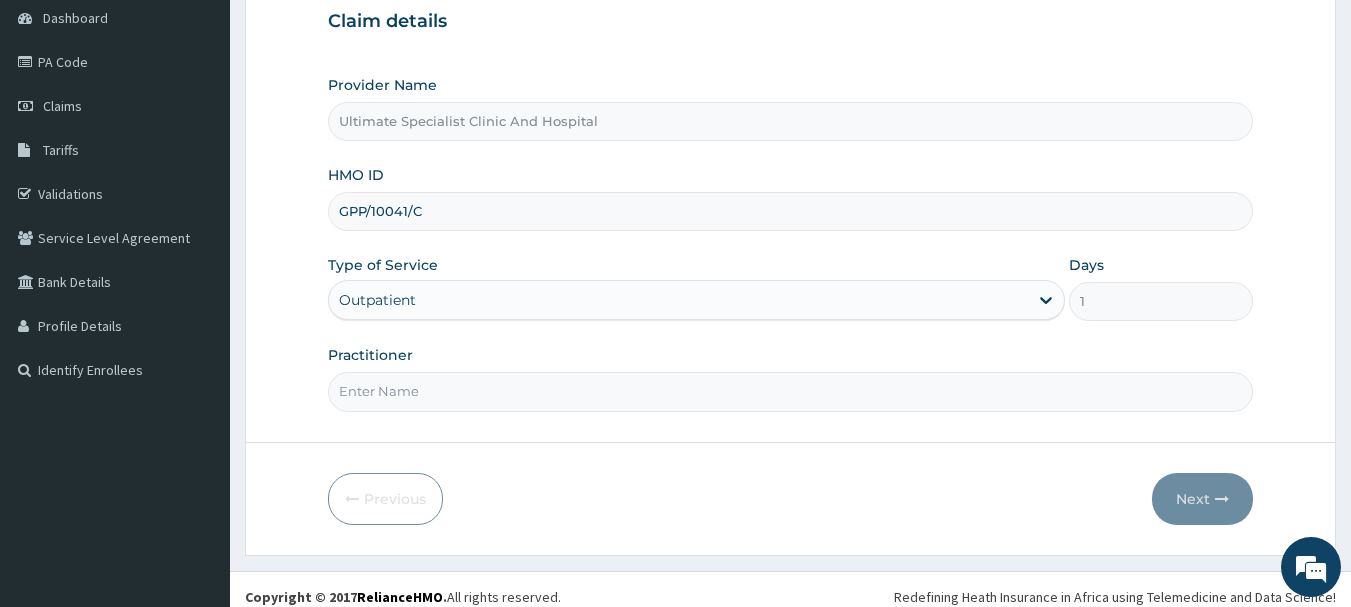 click on "Practitioner" at bounding box center [791, 391] 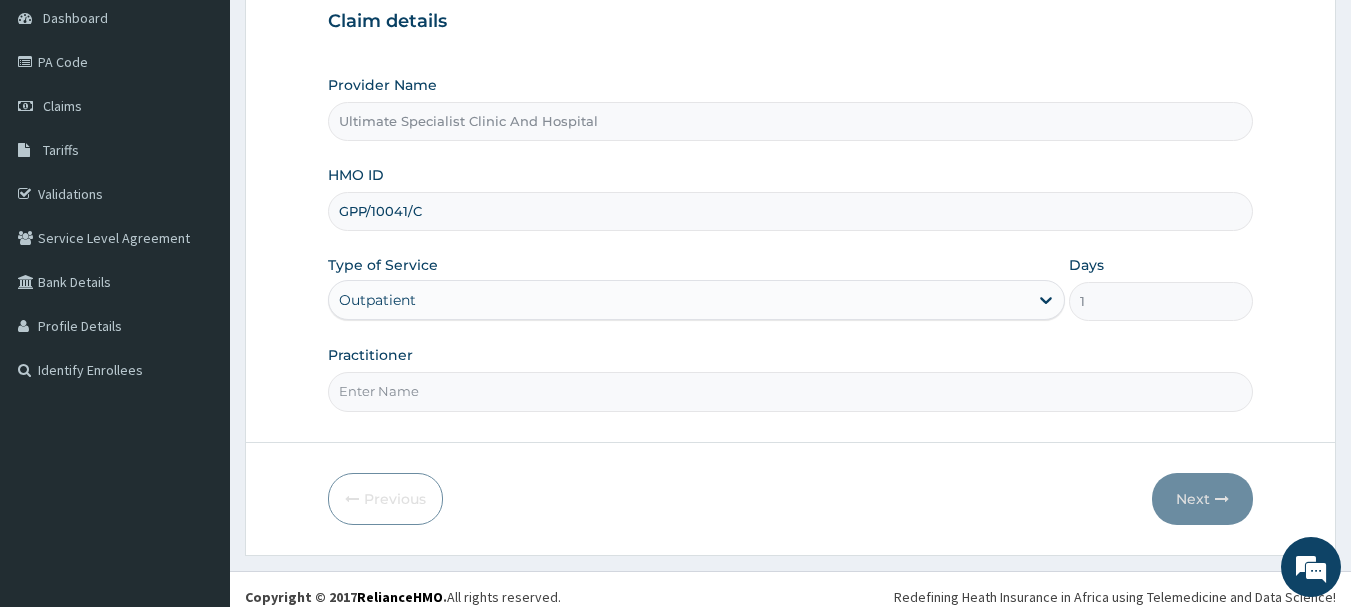 click on "Practitioner" at bounding box center [791, 391] 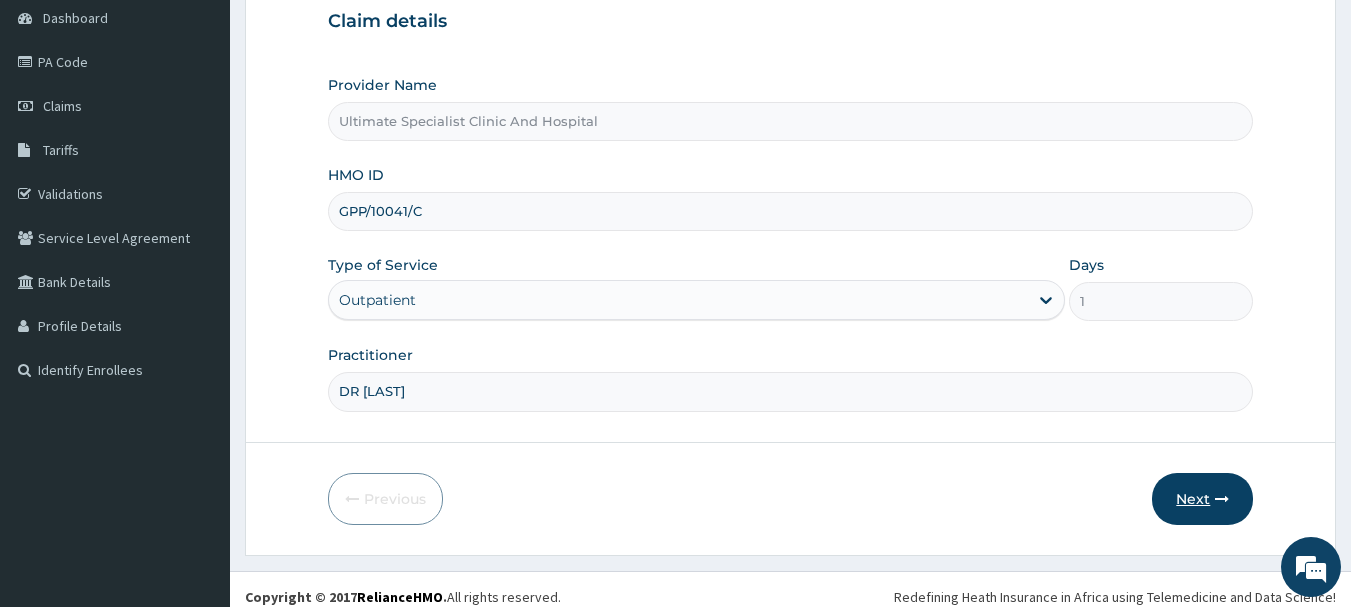 type on "DR [LAST]" 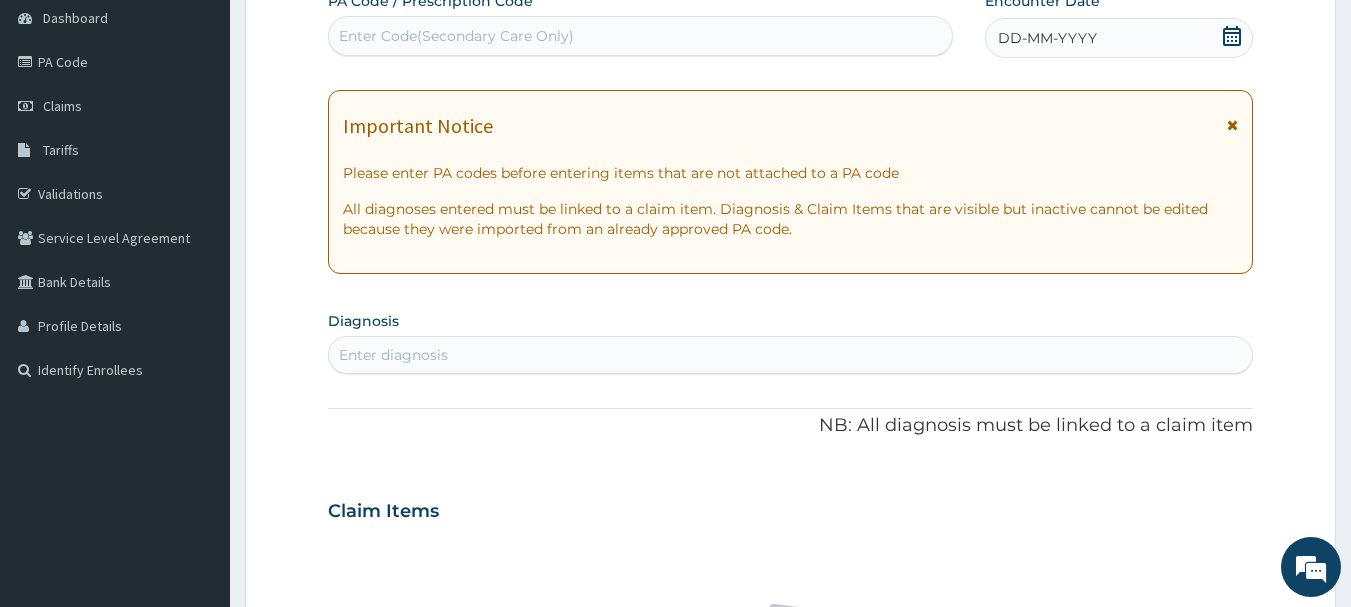 click 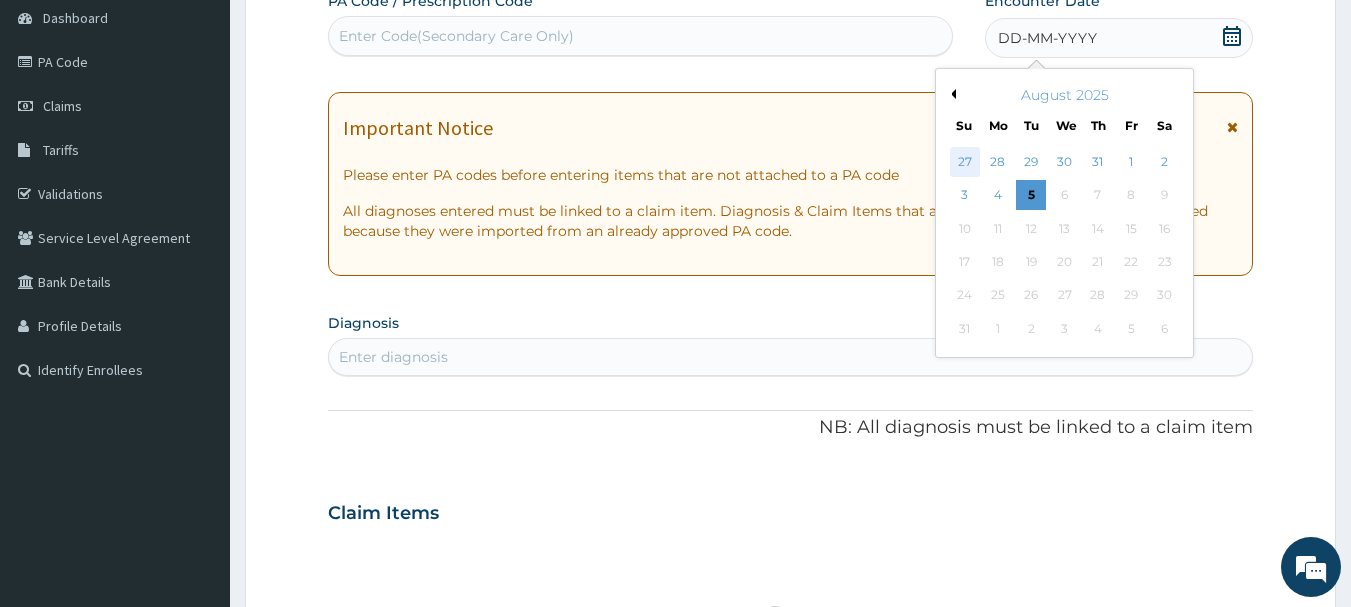 click on "27" at bounding box center [965, 162] 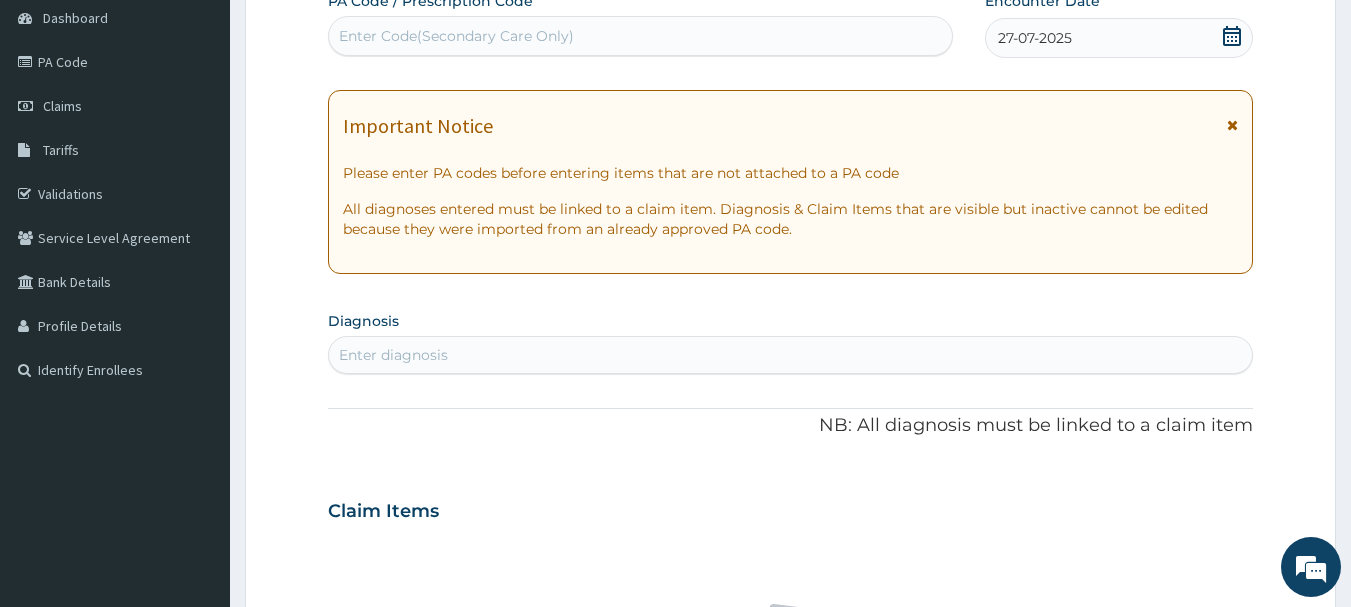 click 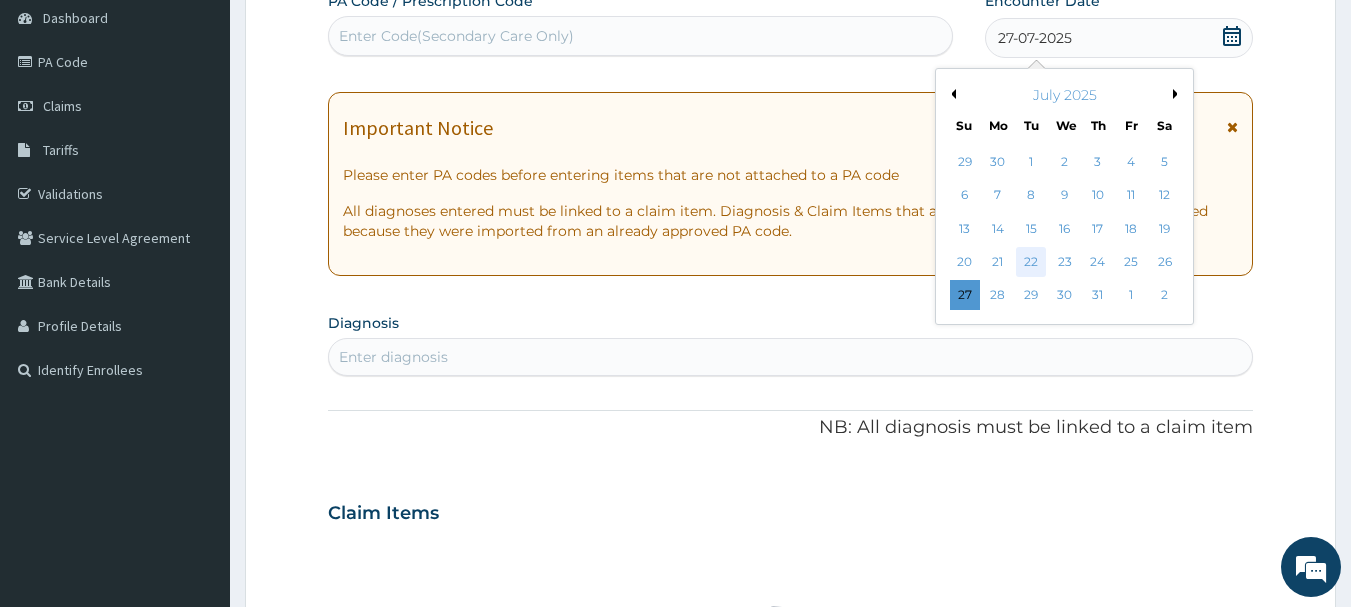 click on "22" at bounding box center [1032, 262] 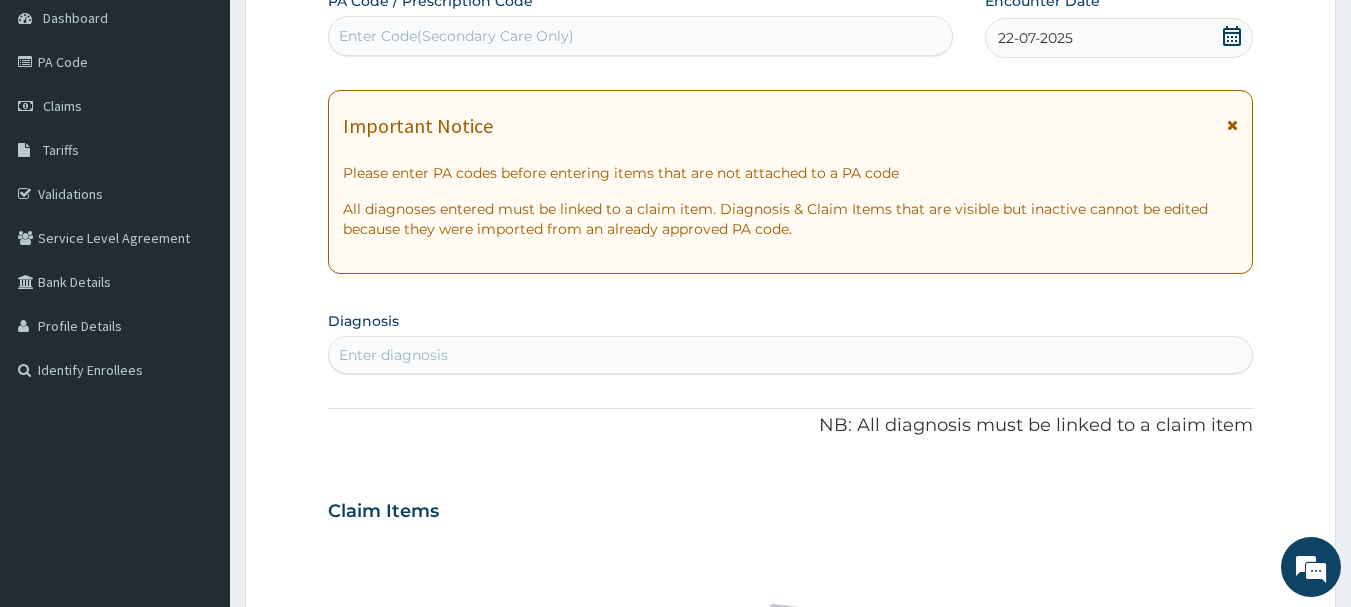 click on "Enter Code(Secondary Care Only)" at bounding box center (456, 36) 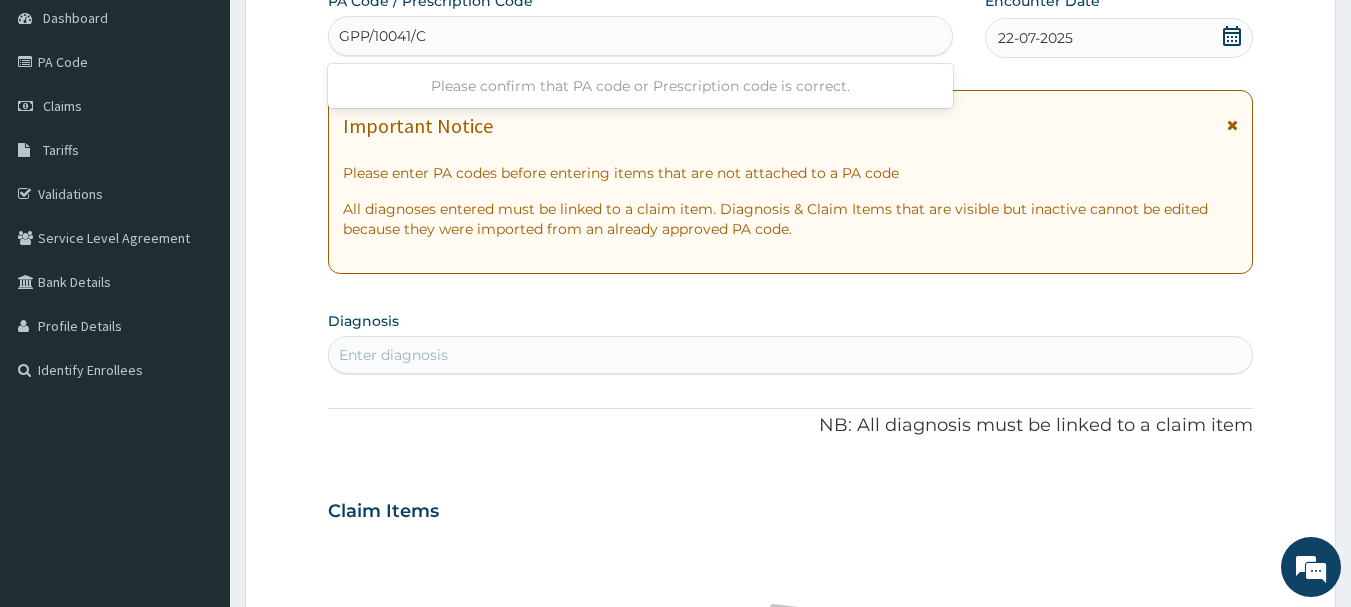 type on "GPP/10041/C" 